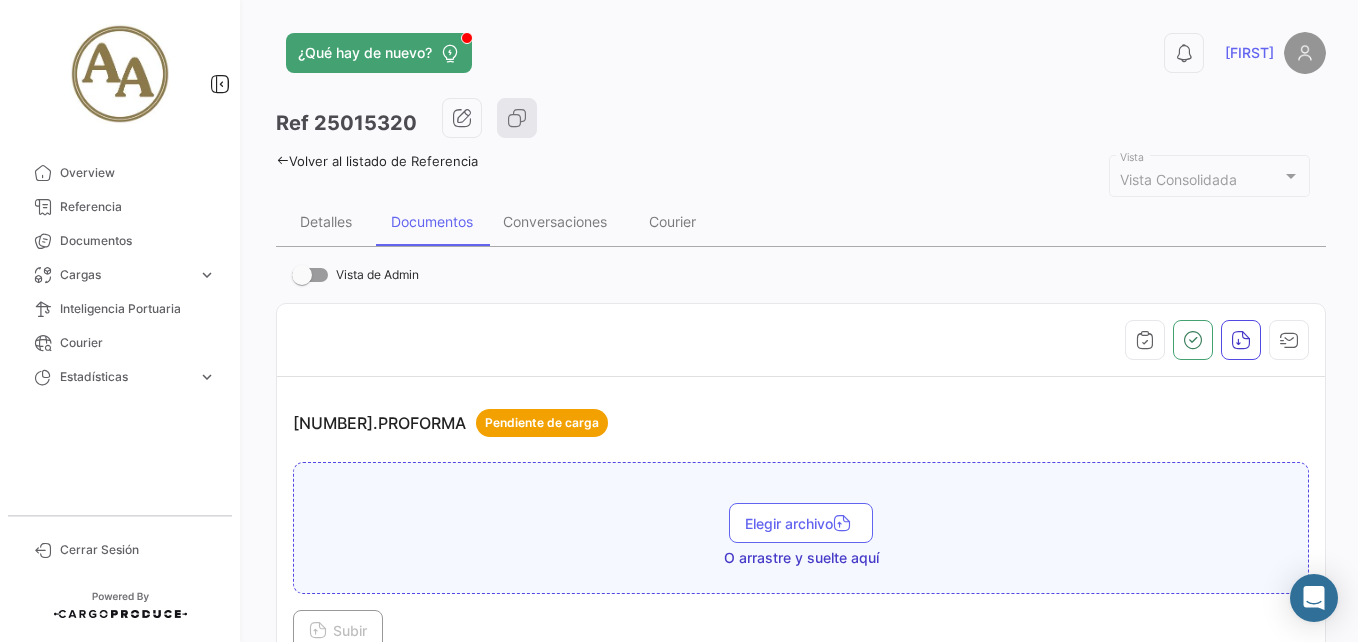 scroll, scrollTop: 0, scrollLeft: 0, axis: both 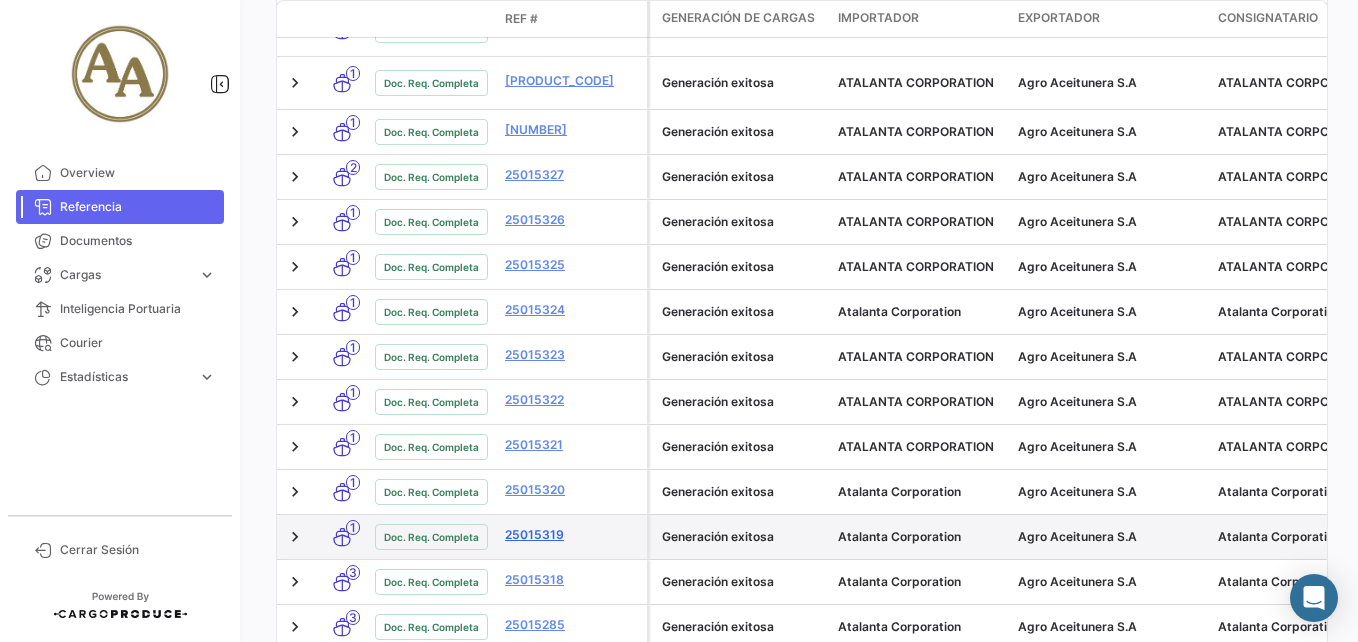 click on "25015319" 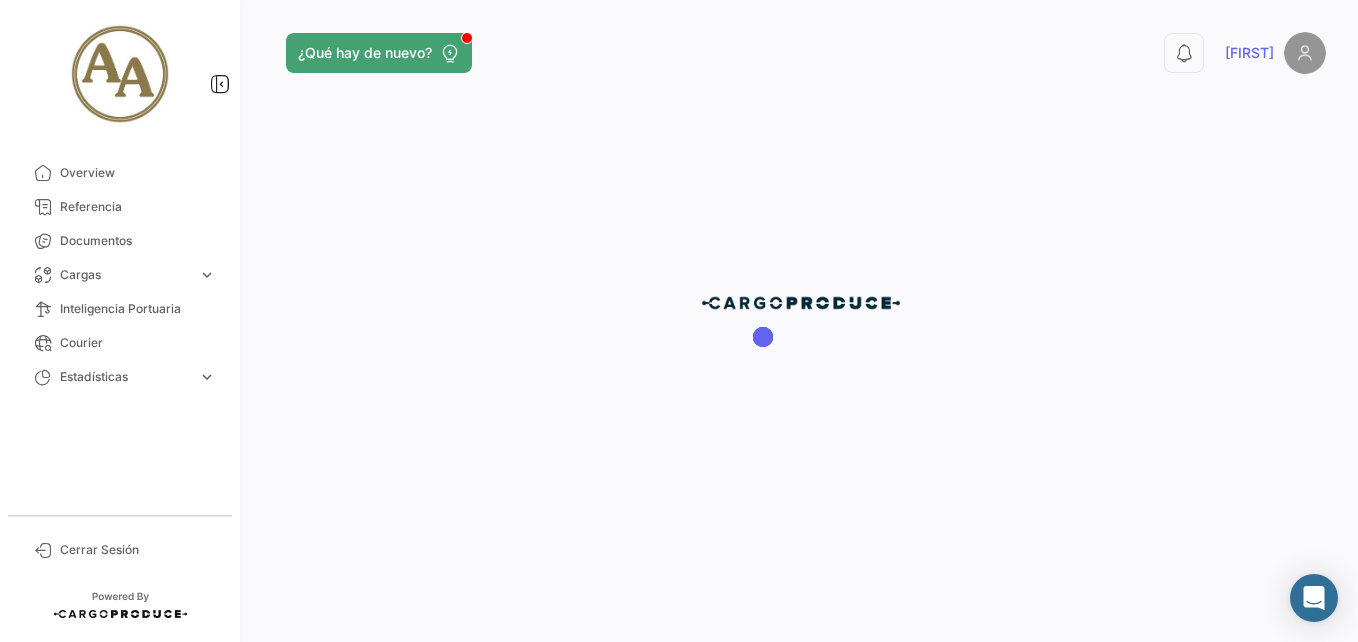 scroll, scrollTop: 0, scrollLeft: 0, axis: both 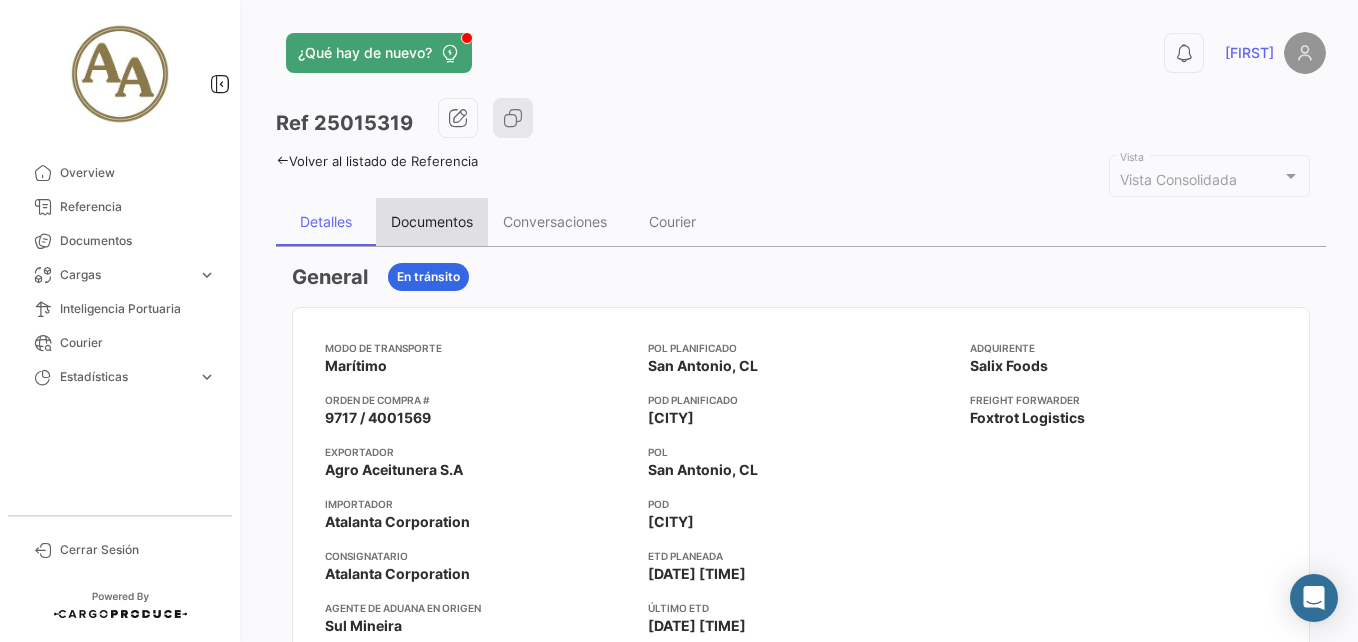 click on "Documentos" at bounding box center (432, 221) 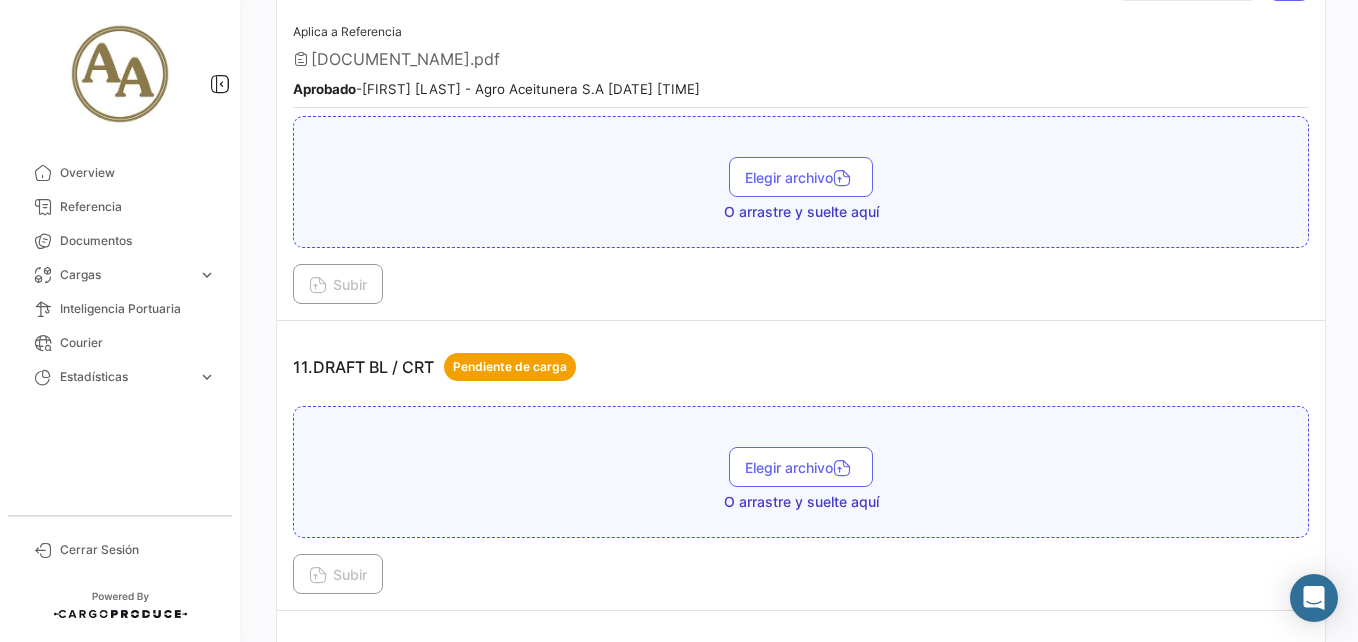 scroll, scrollTop: 3945, scrollLeft: 0, axis: vertical 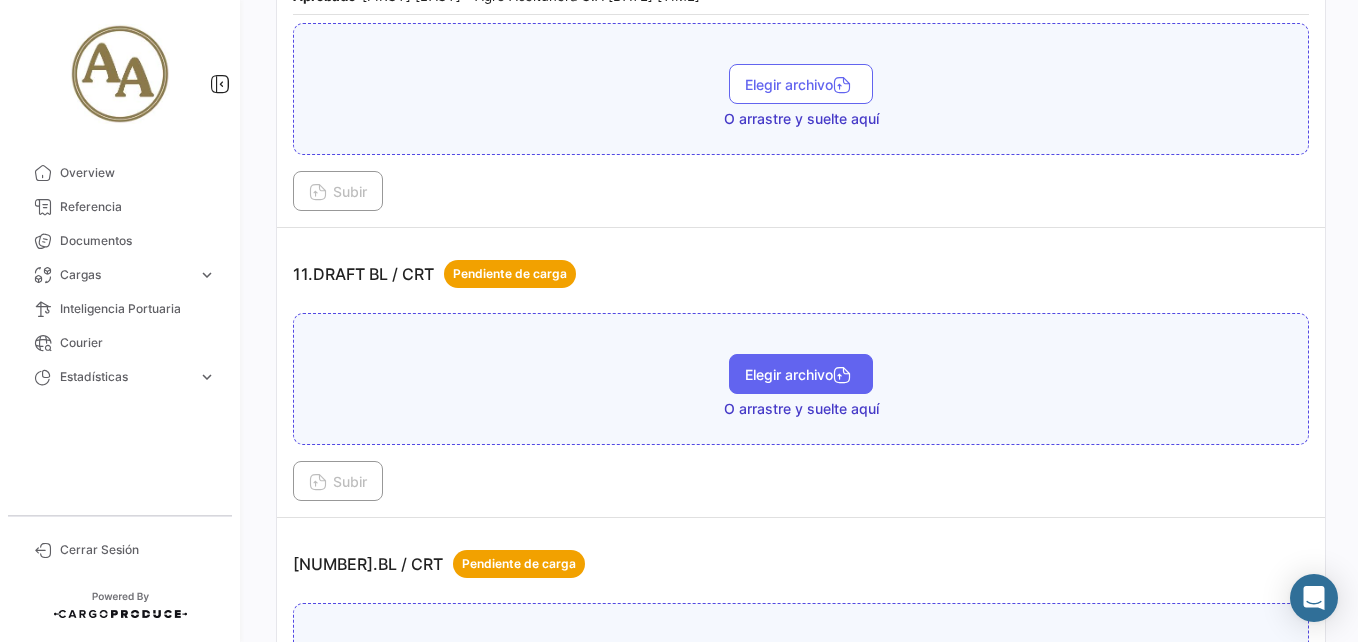 click on "Elegir archivo" at bounding box center [801, 374] 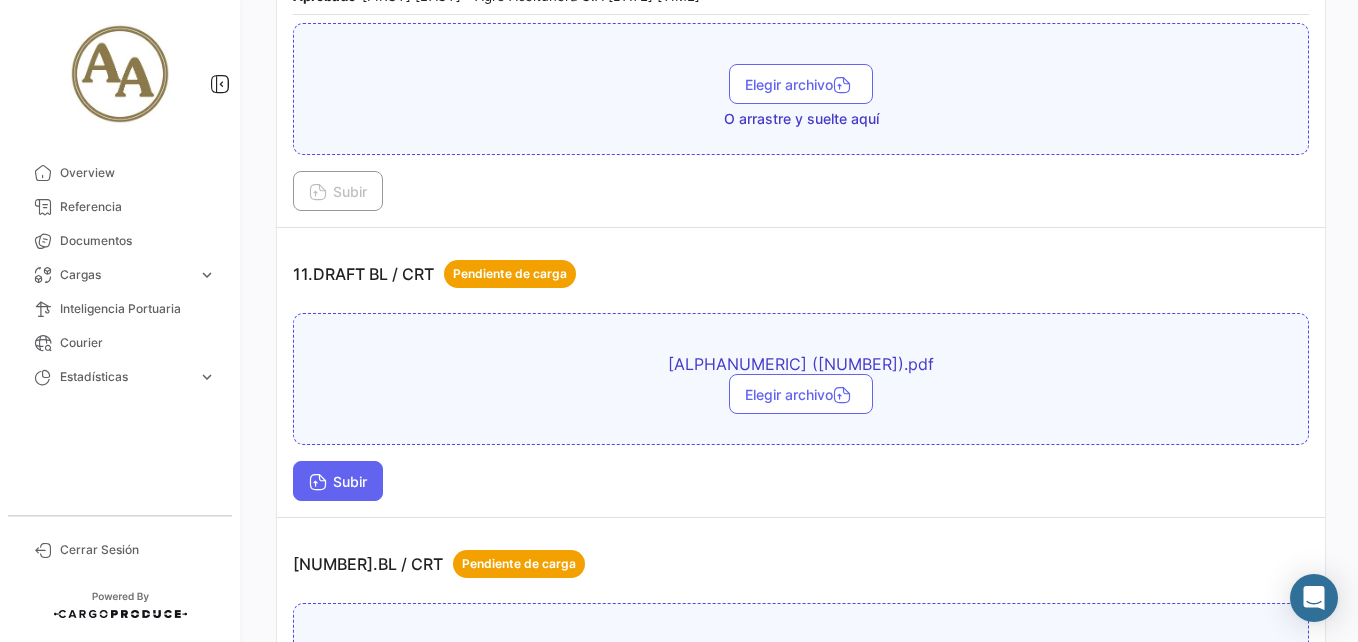 click on "Subir" at bounding box center [338, 481] 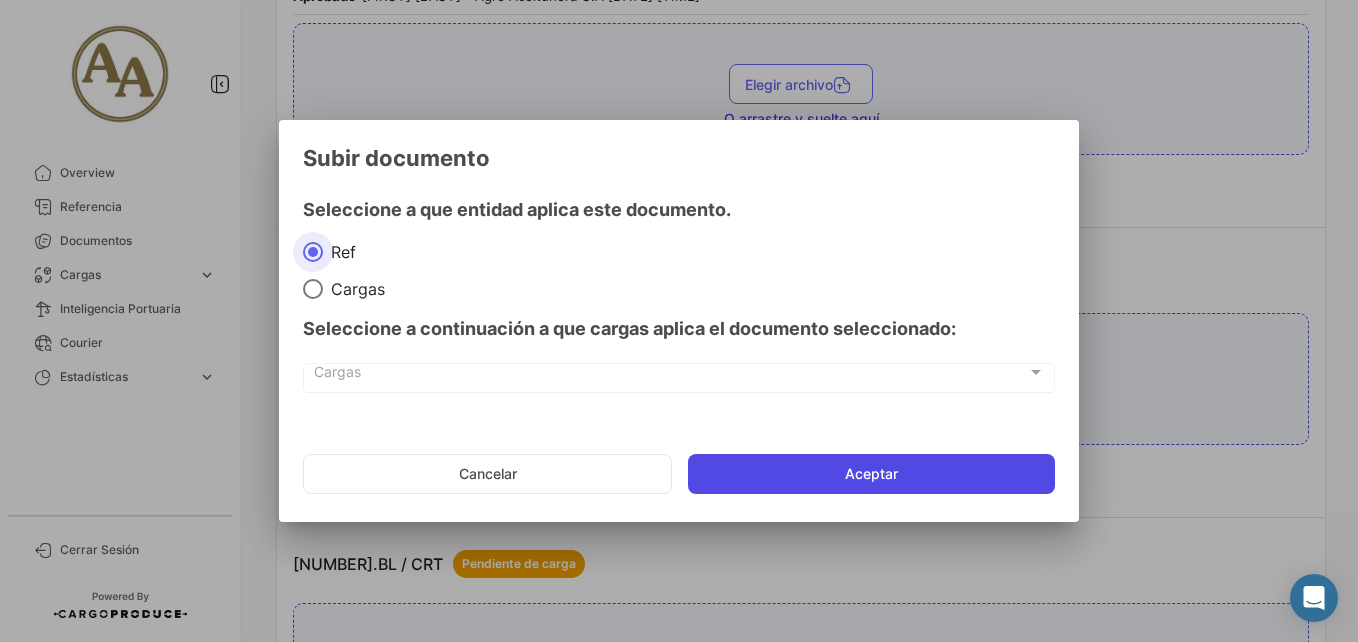 click on "Aceptar" 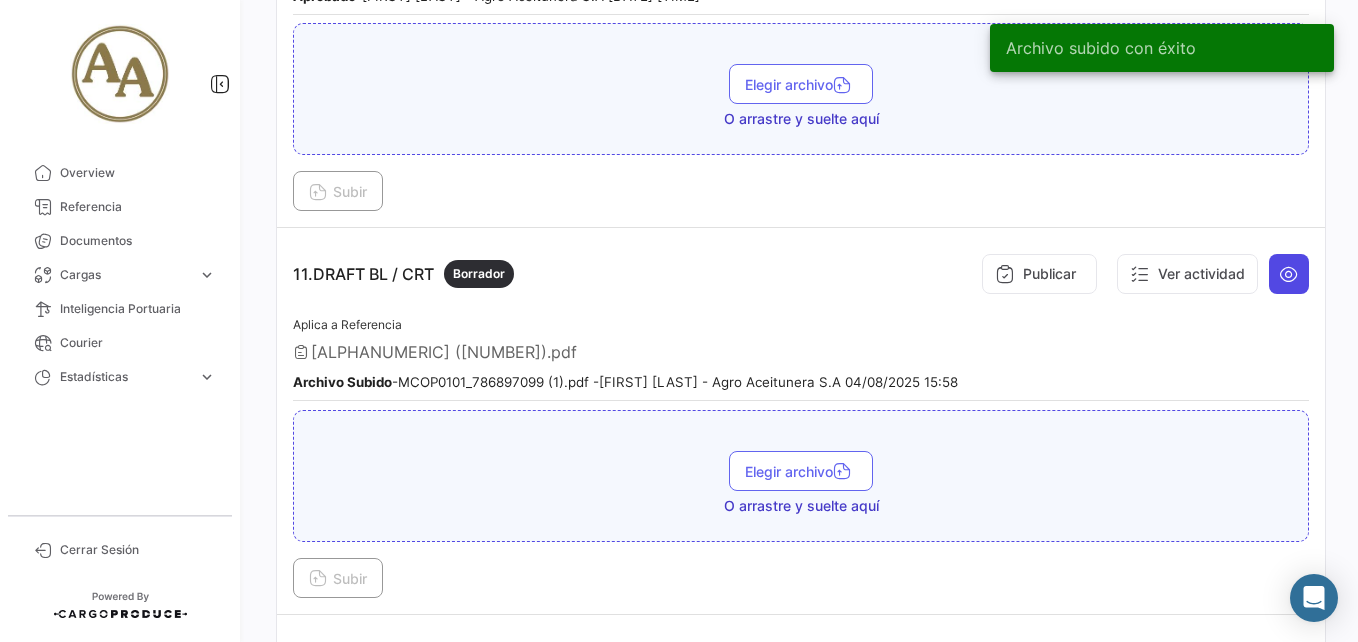 click at bounding box center (1289, 274) 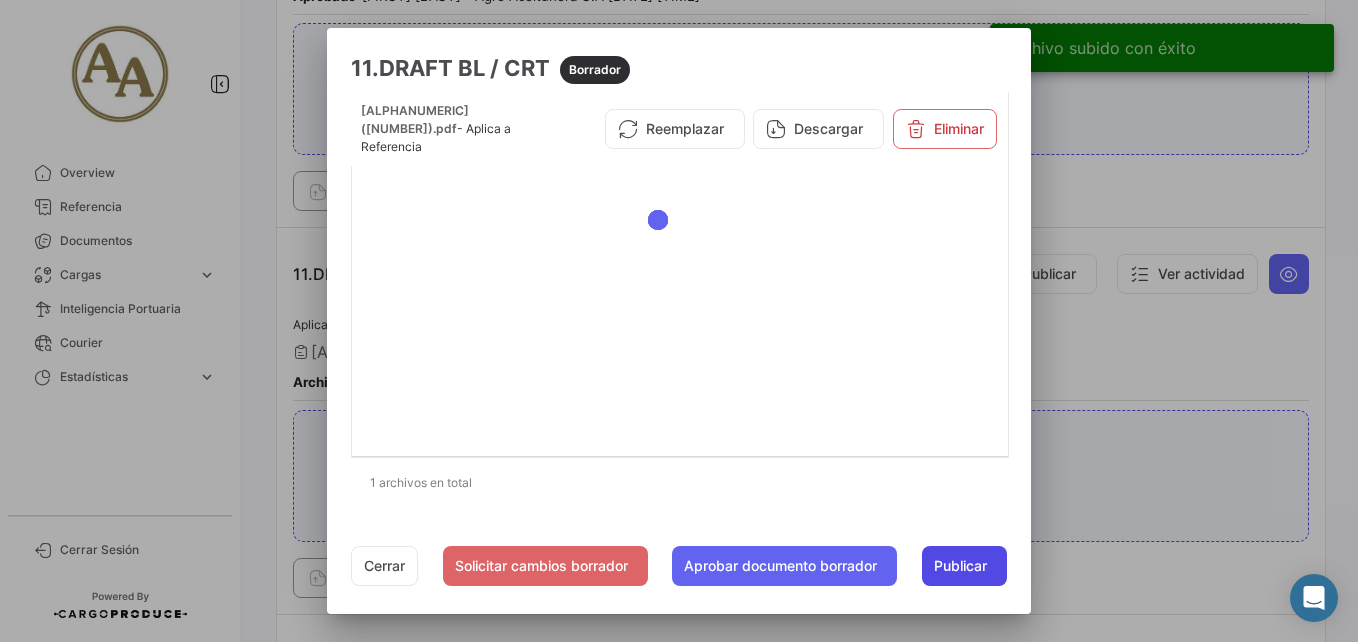click on "Publicar" 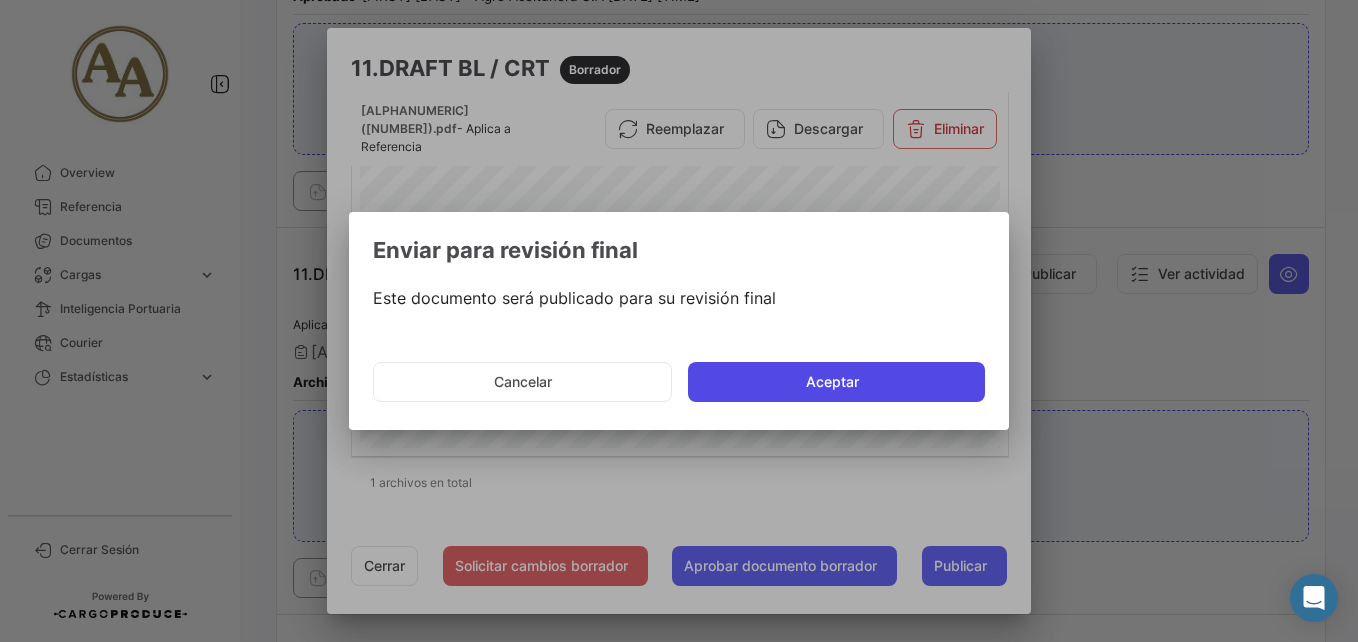 click on "Aceptar" 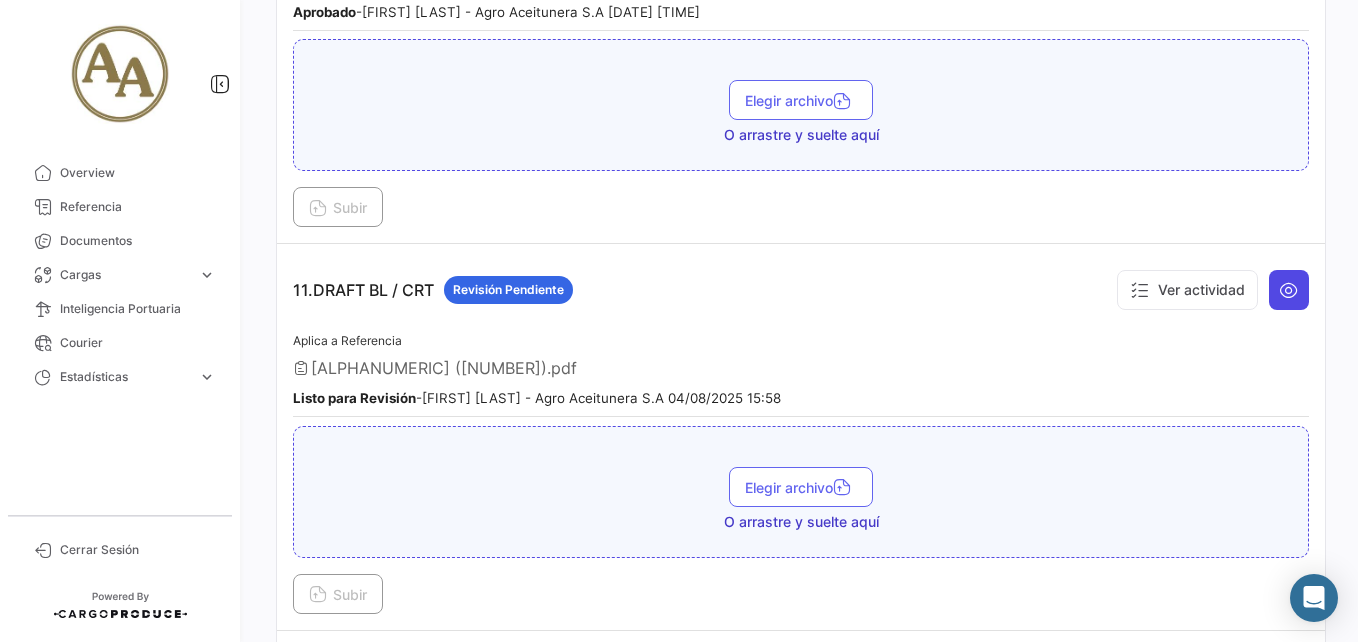click at bounding box center [1289, 290] 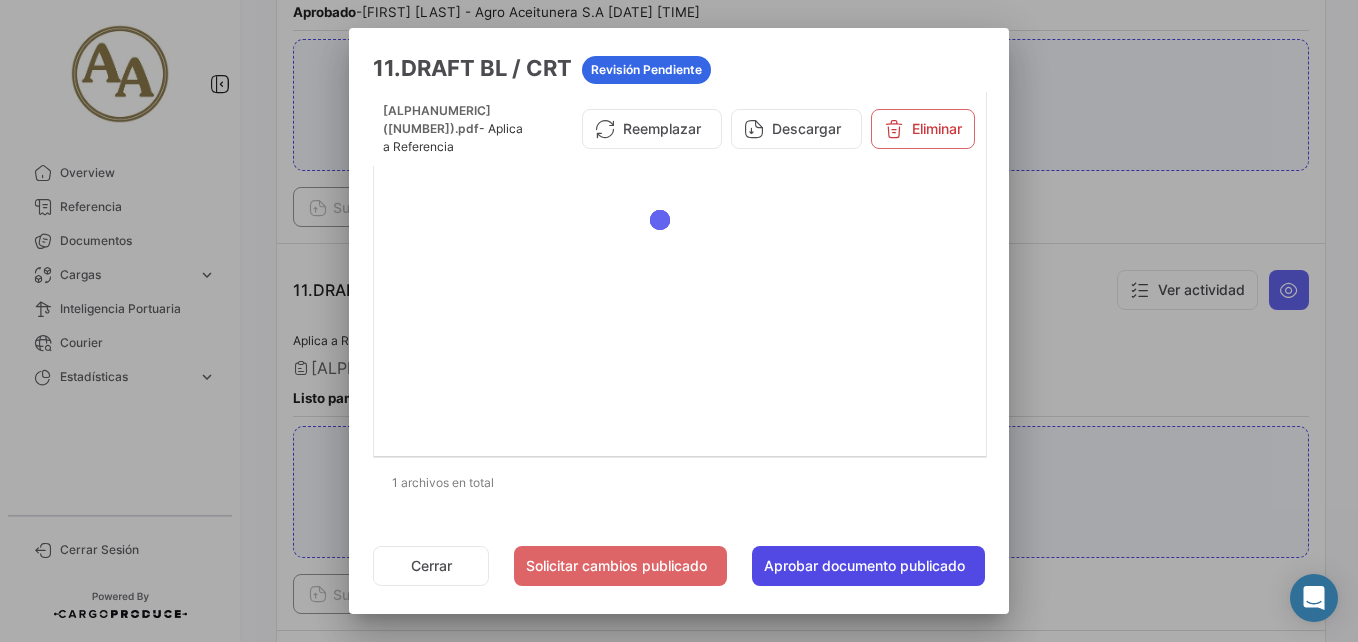 click on "Aprobar documento publicado" 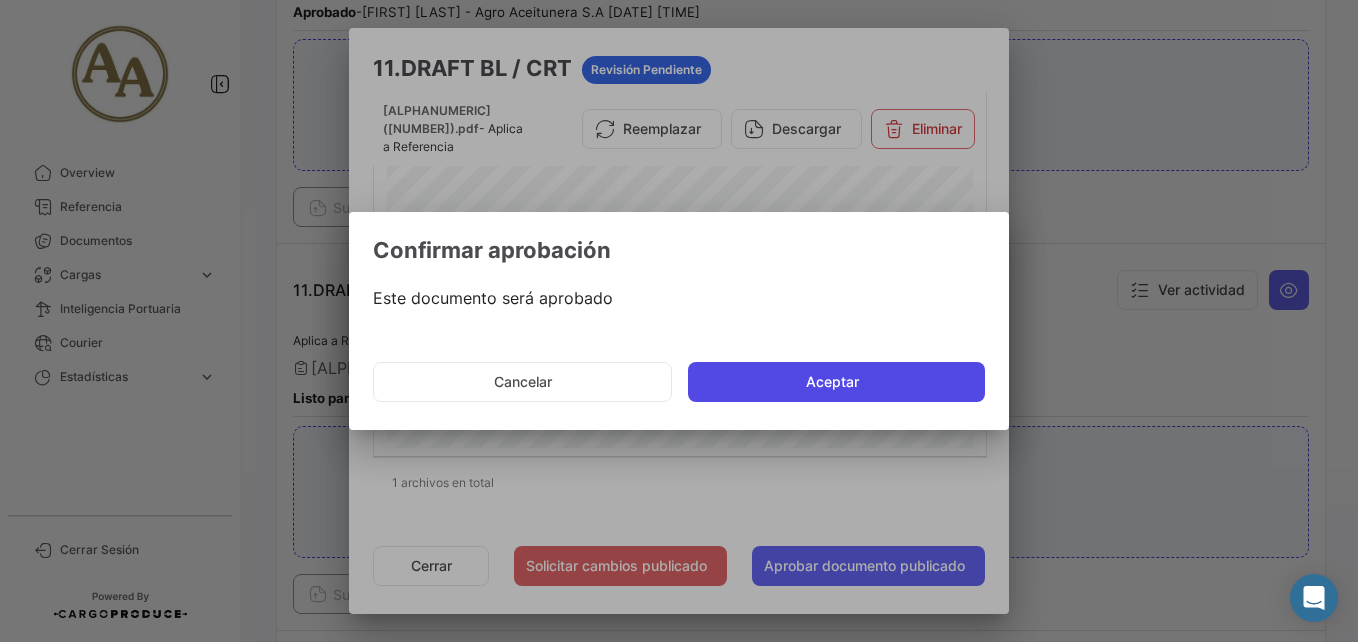 click on "Aceptar" 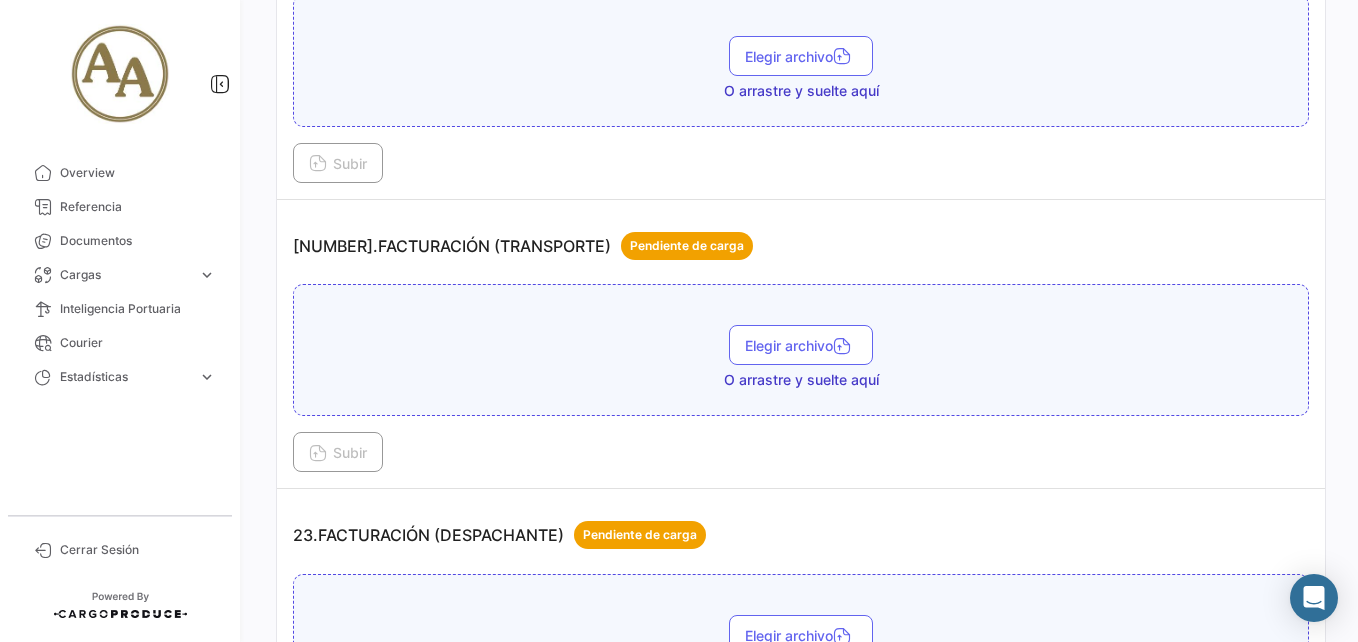 scroll, scrollTop: 7945, scrollLeft: 0, axis: vertical 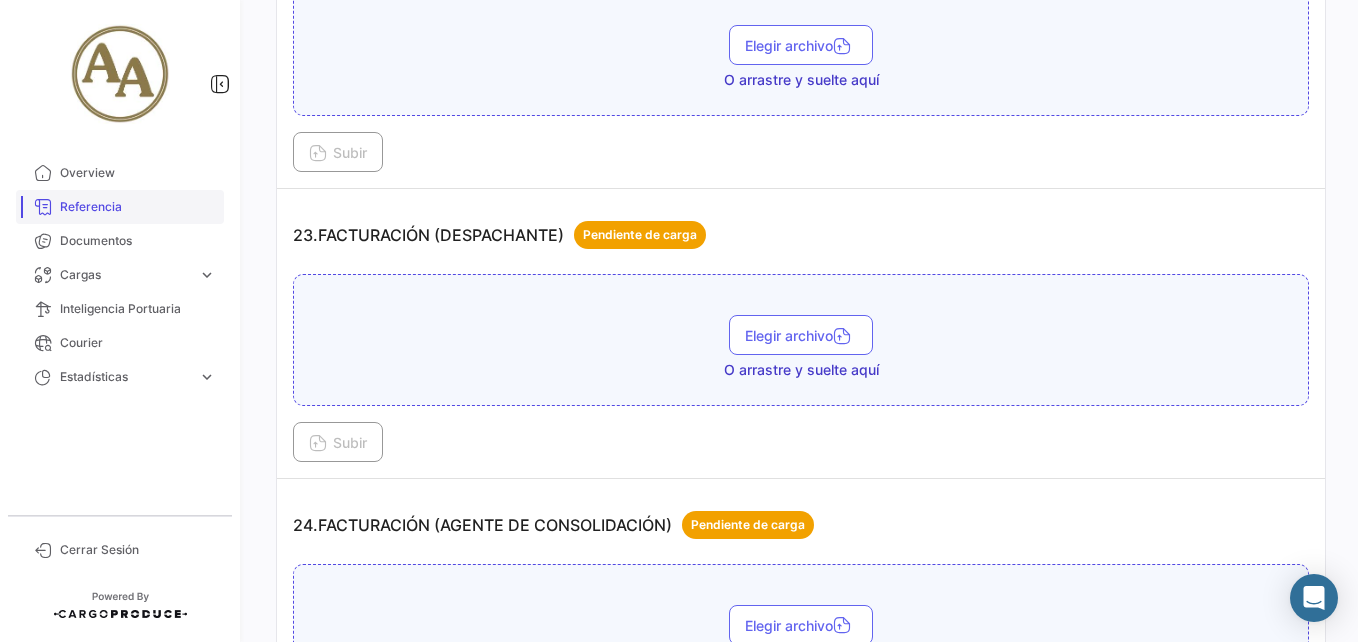 click on "Referencia" at bounding box center [138, 207] 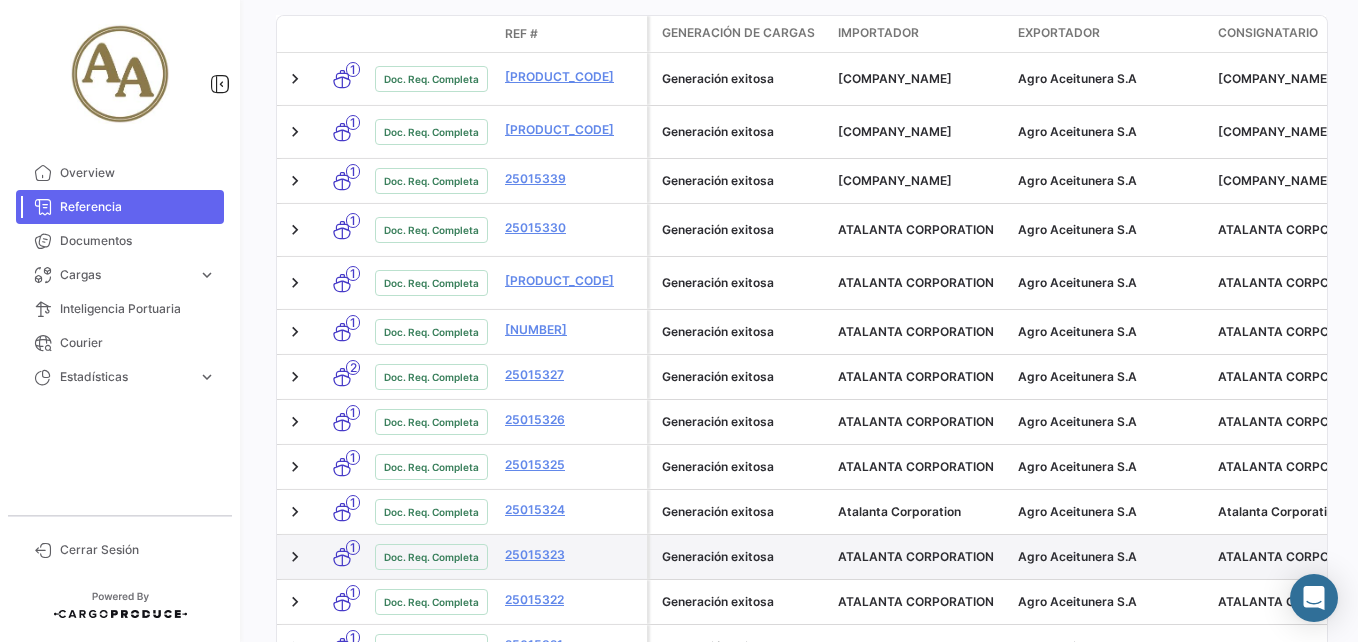 scroll, scrollTop: 999, scrollLeft: 0, axis: vertical 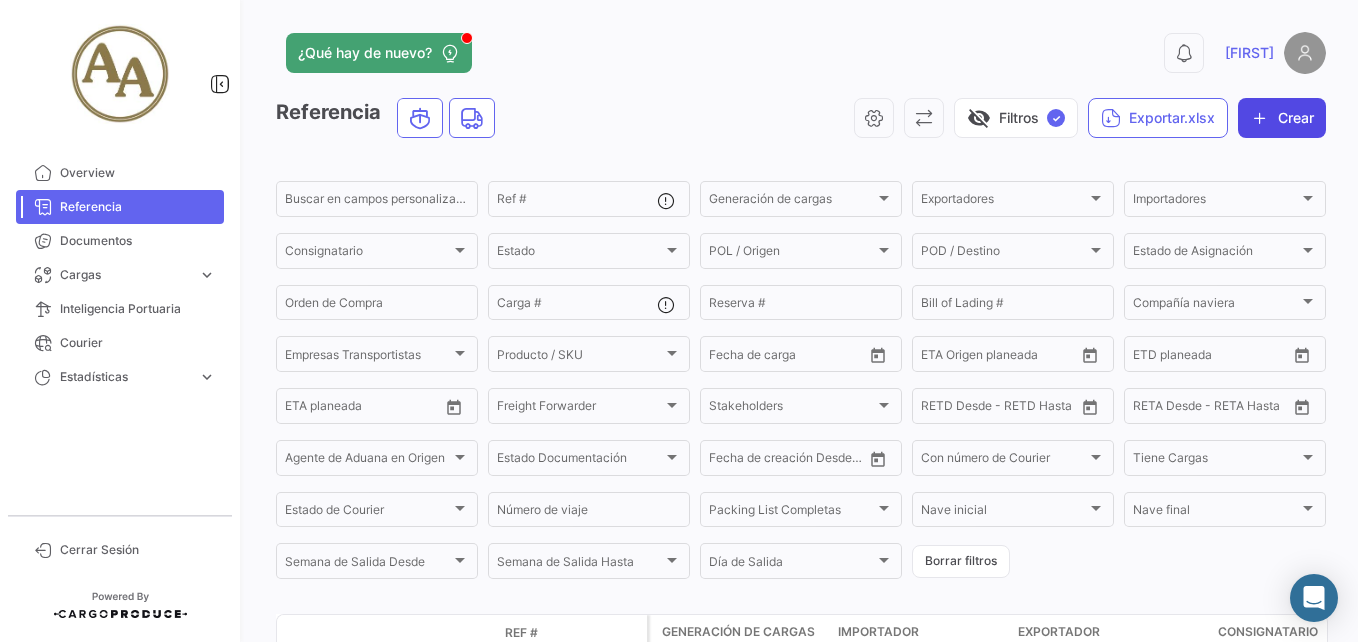 click on "Crear" 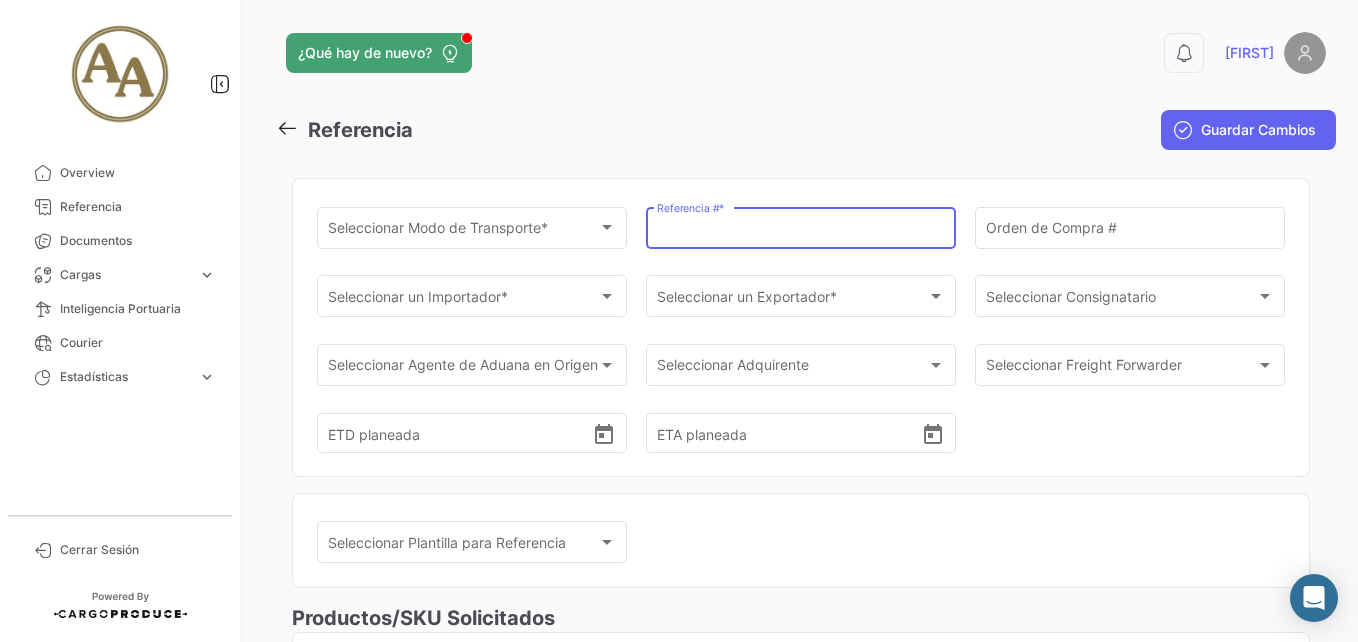 click on "Referencia #  *" at bounding box center (801, 231) 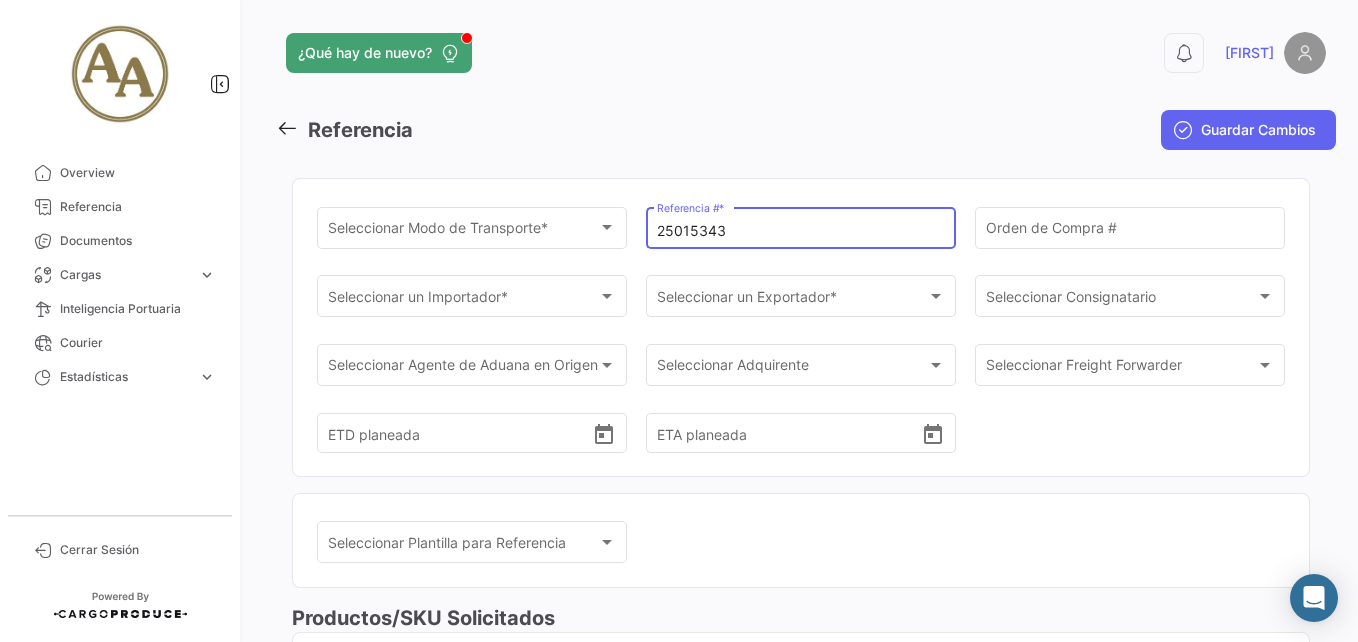type on "25015343" 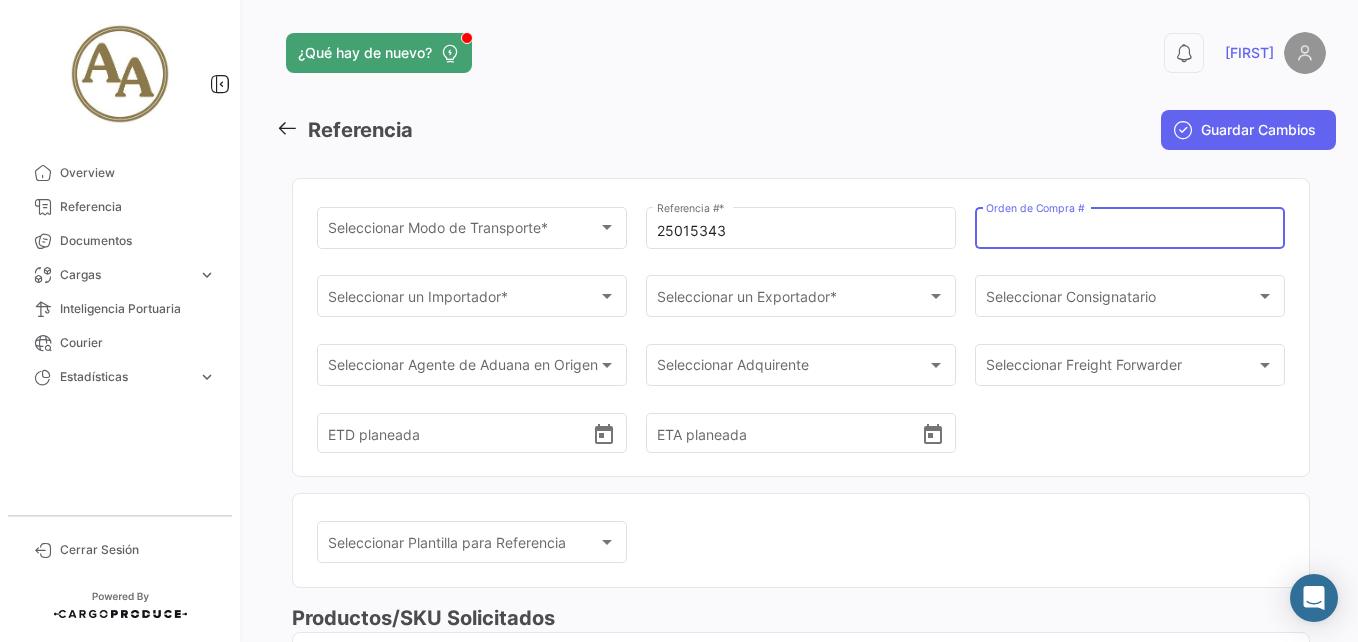 click on "Orden de Compra #" at bounding box center [1130, 231] 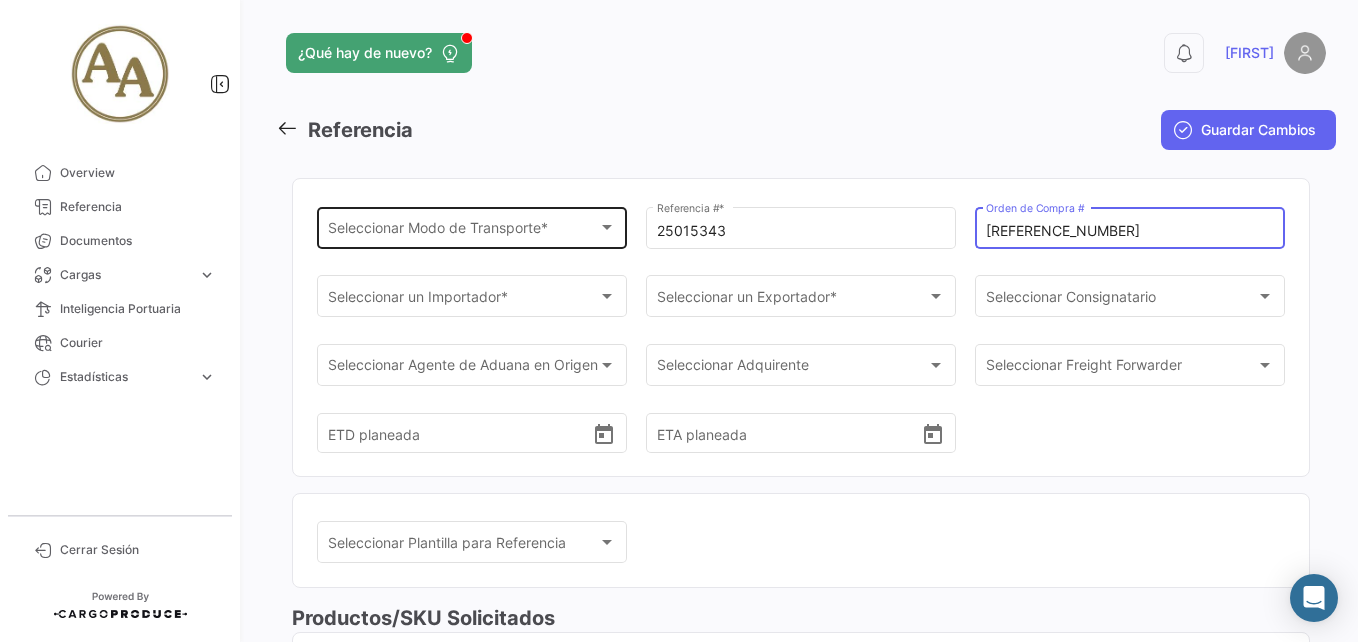 type on "[REFERENCE_NUMBER]" 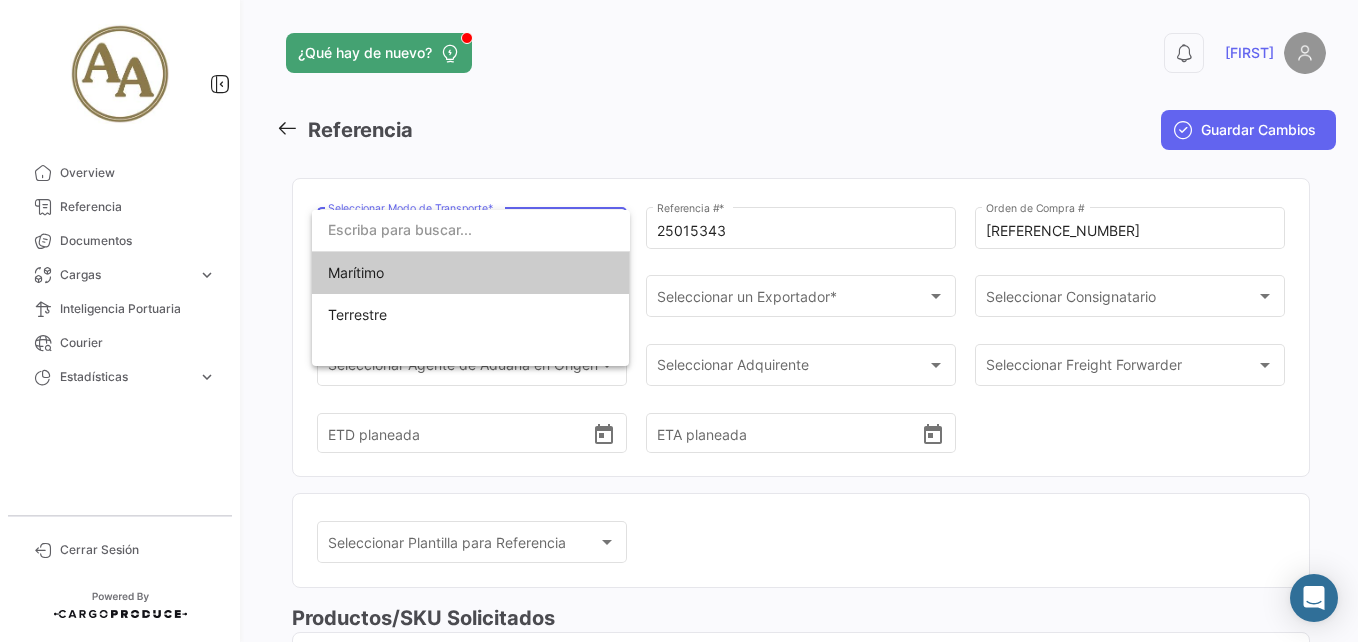 click on "Marítimo" at bounding box center (471, 273) 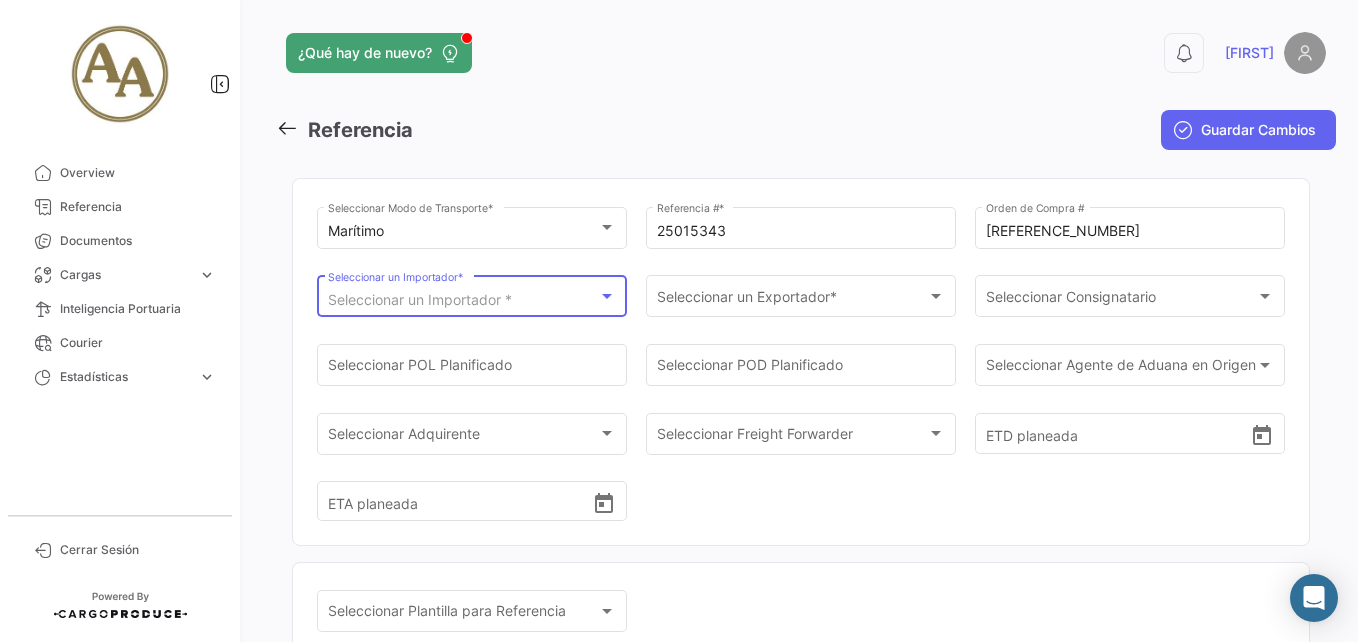 click on "Seleccionar un Importador *" at bounding box center (420, 299) 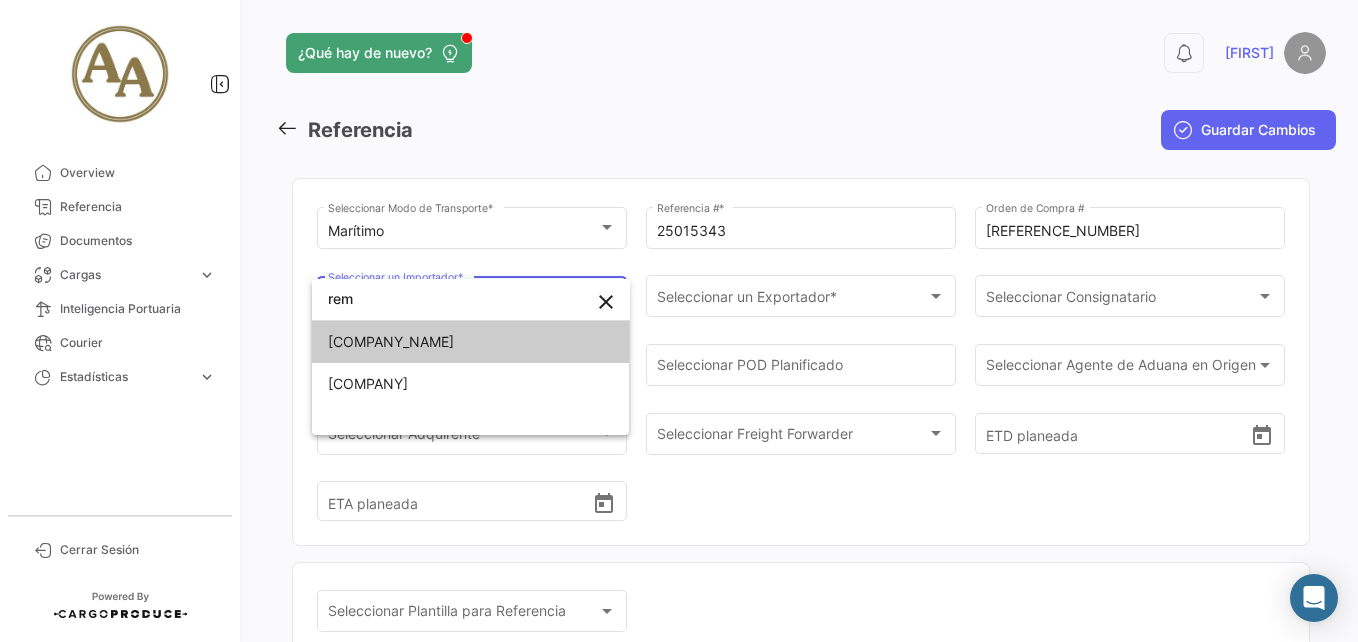 type on "rem" 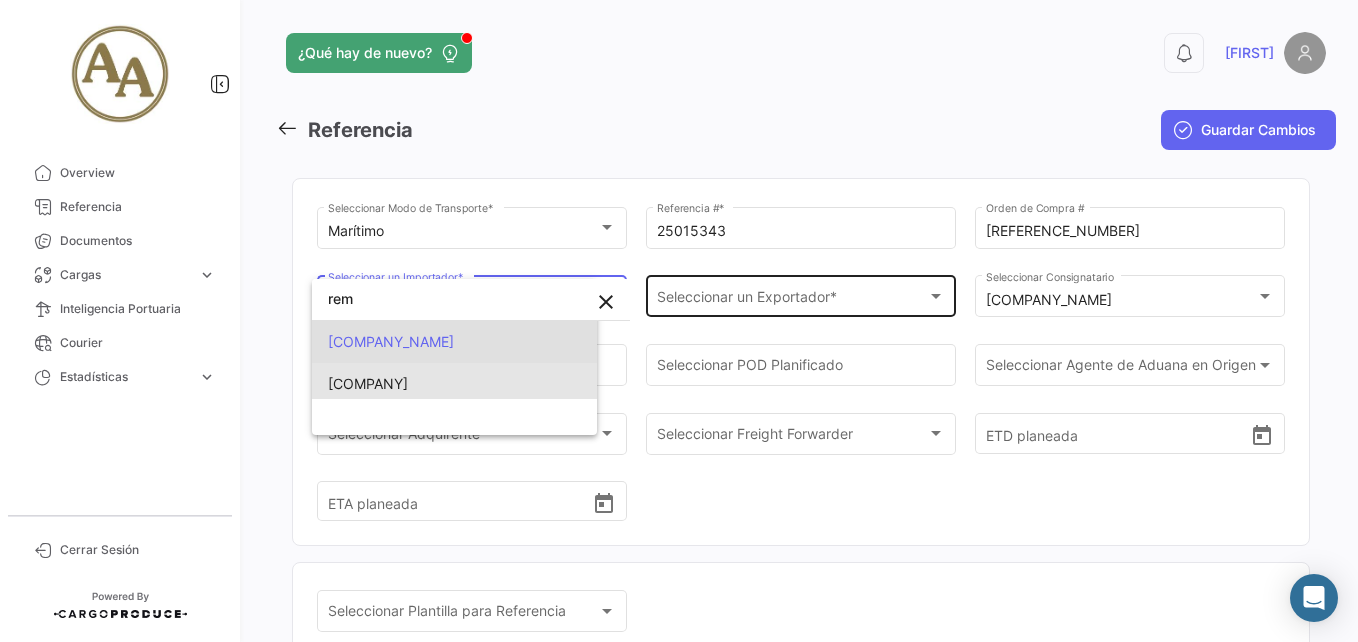 scroll, scrollTop: 0, scrollLeft: 0, axis: both 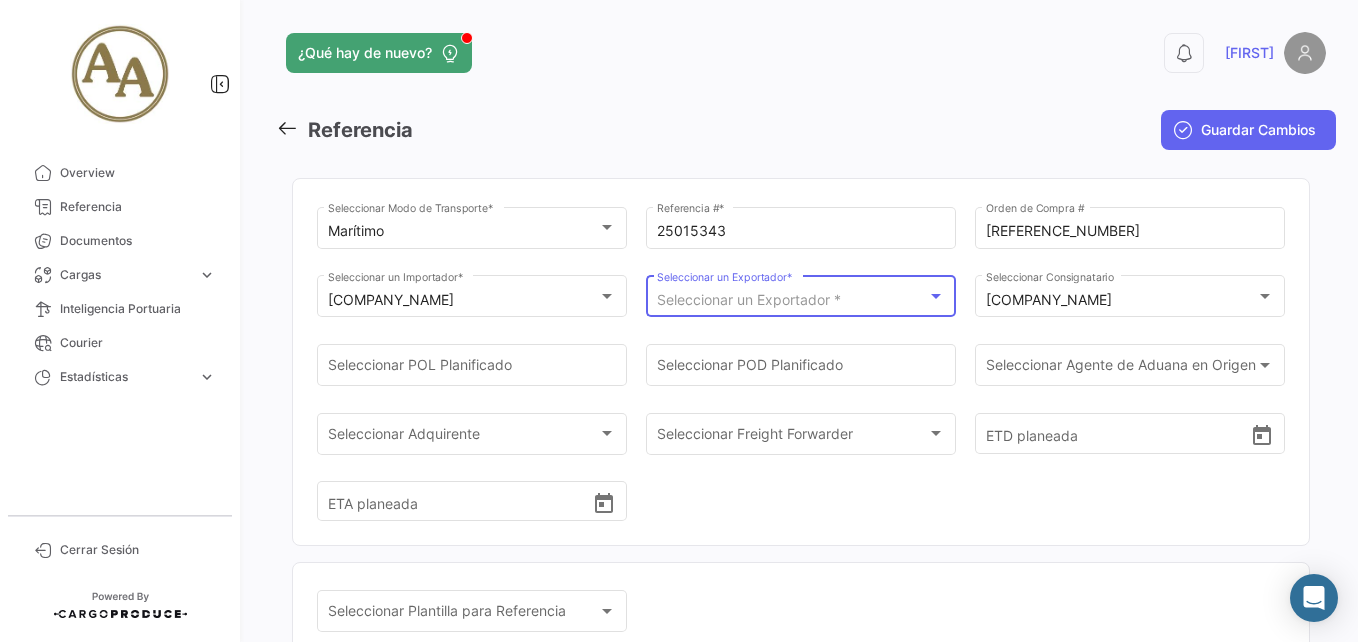 click on "Seleccionar un Exportador *" at bounding box center (749, 299) 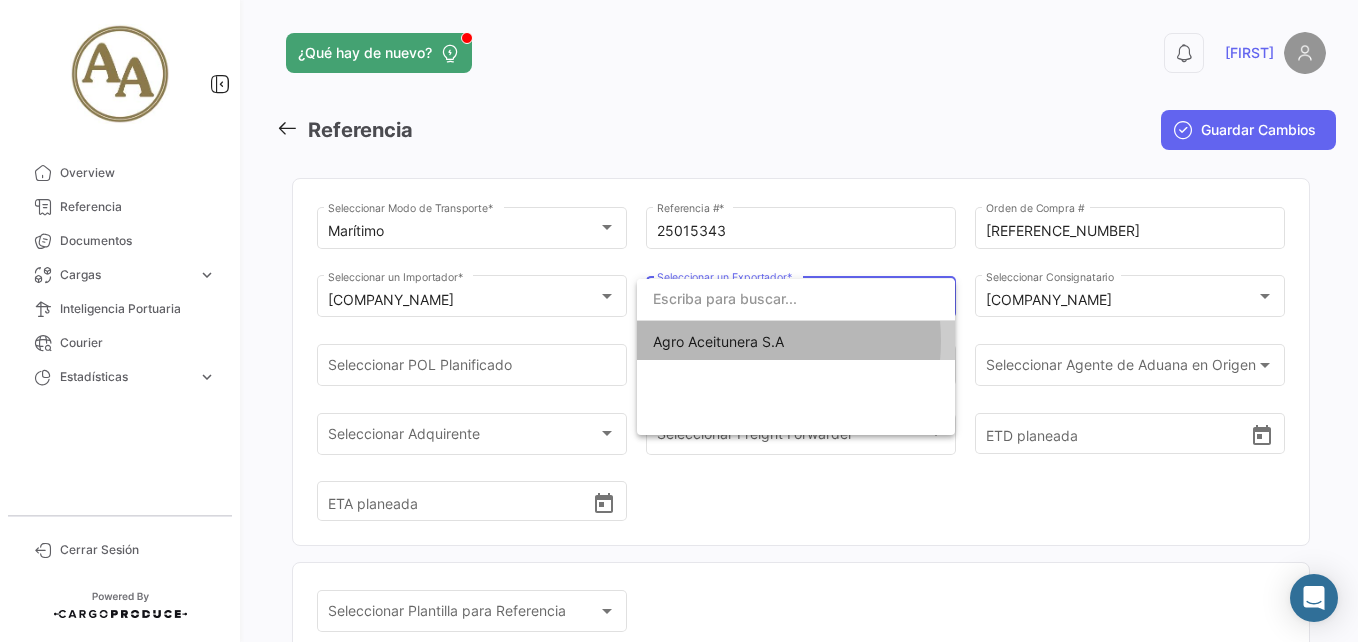 click on "Agro Aceitunera S.A" at bounding box center [718, 341] 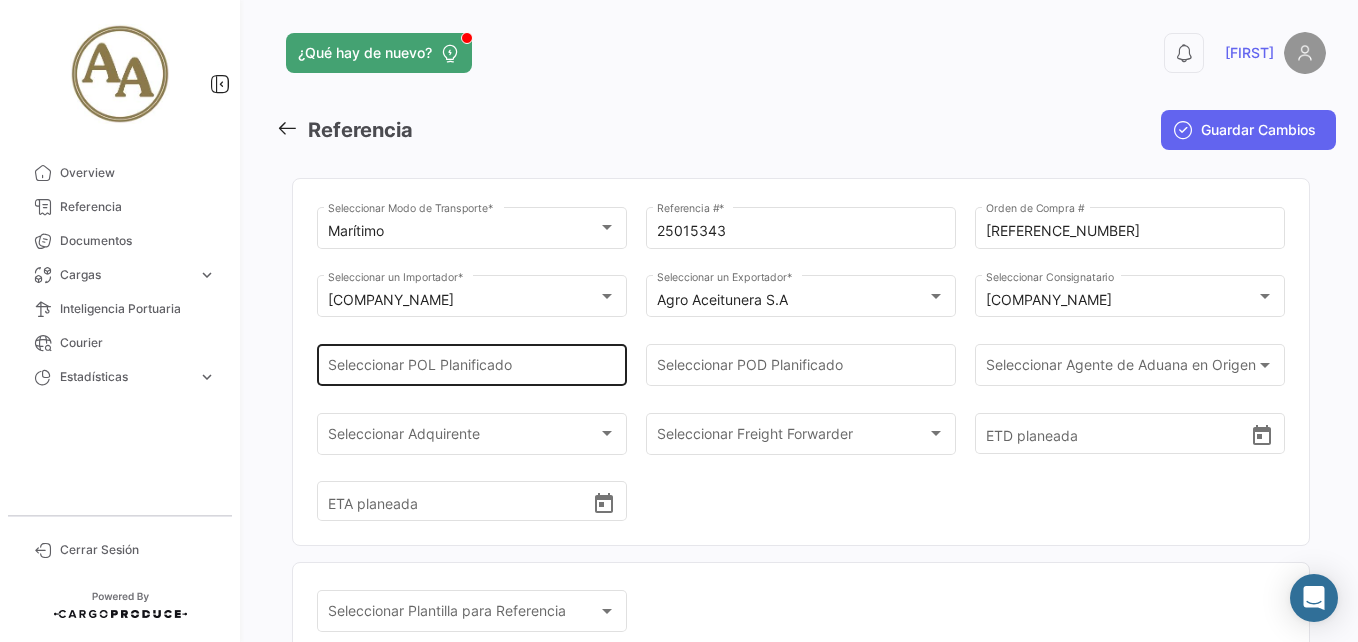 click on "Seleccionar
POL Planificado" 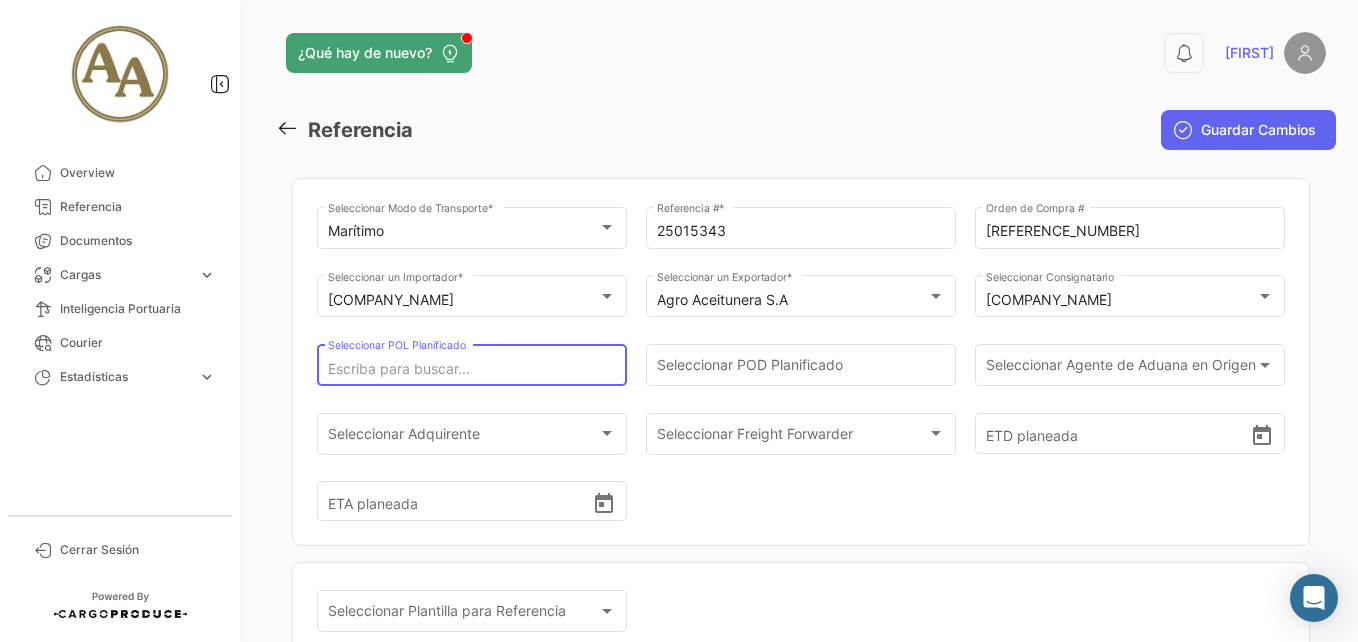 paste on "San Antonio" 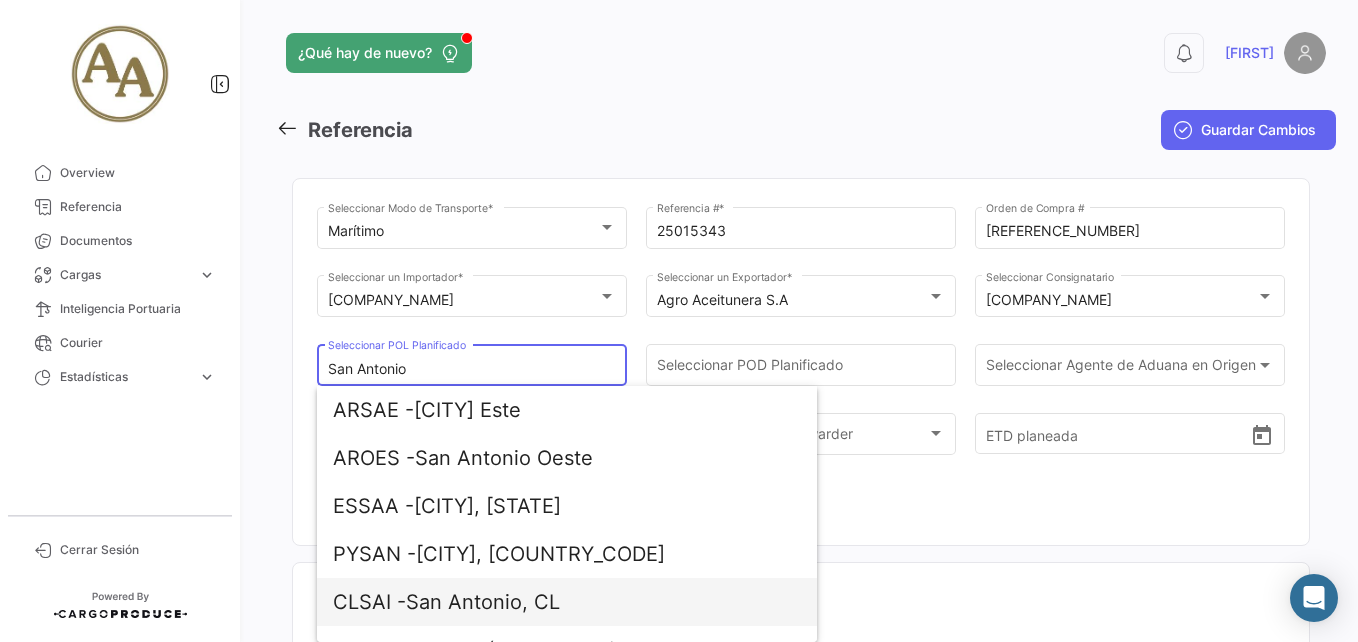 click on "CLSAI -    [CITY], [STATE]" at bounding box center [567, 602] 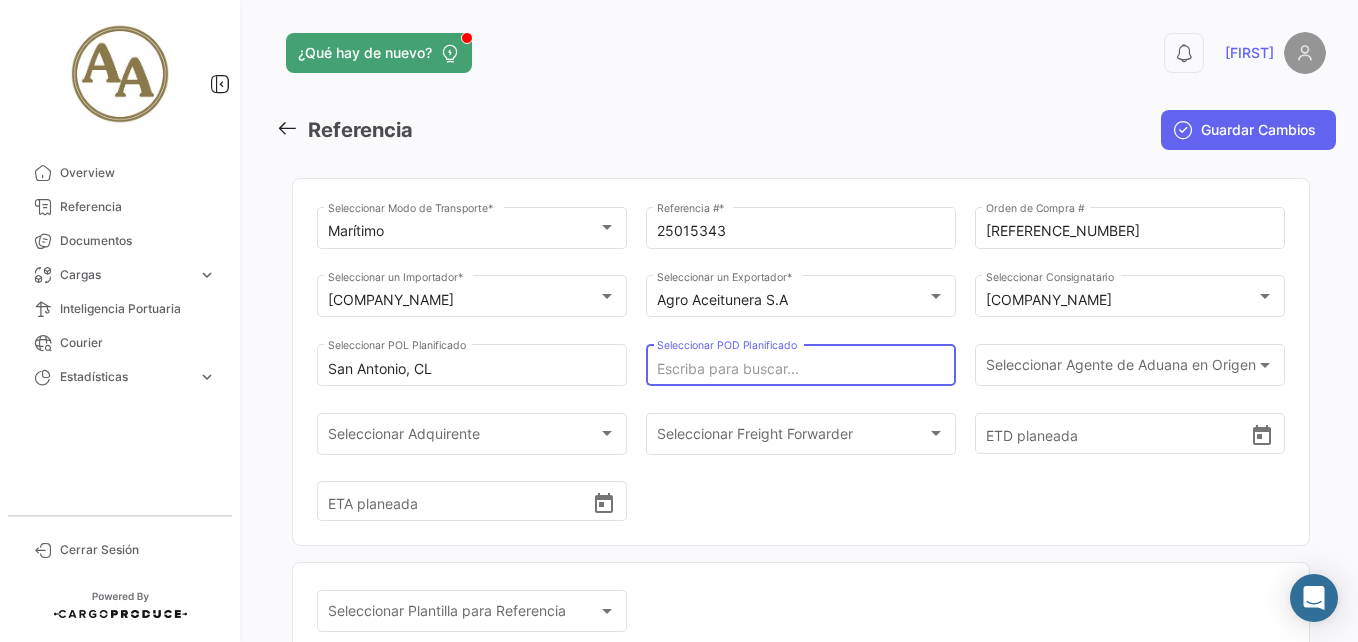 click on "Seleccionar
POD Planificado" at bounding box center (801, 369) 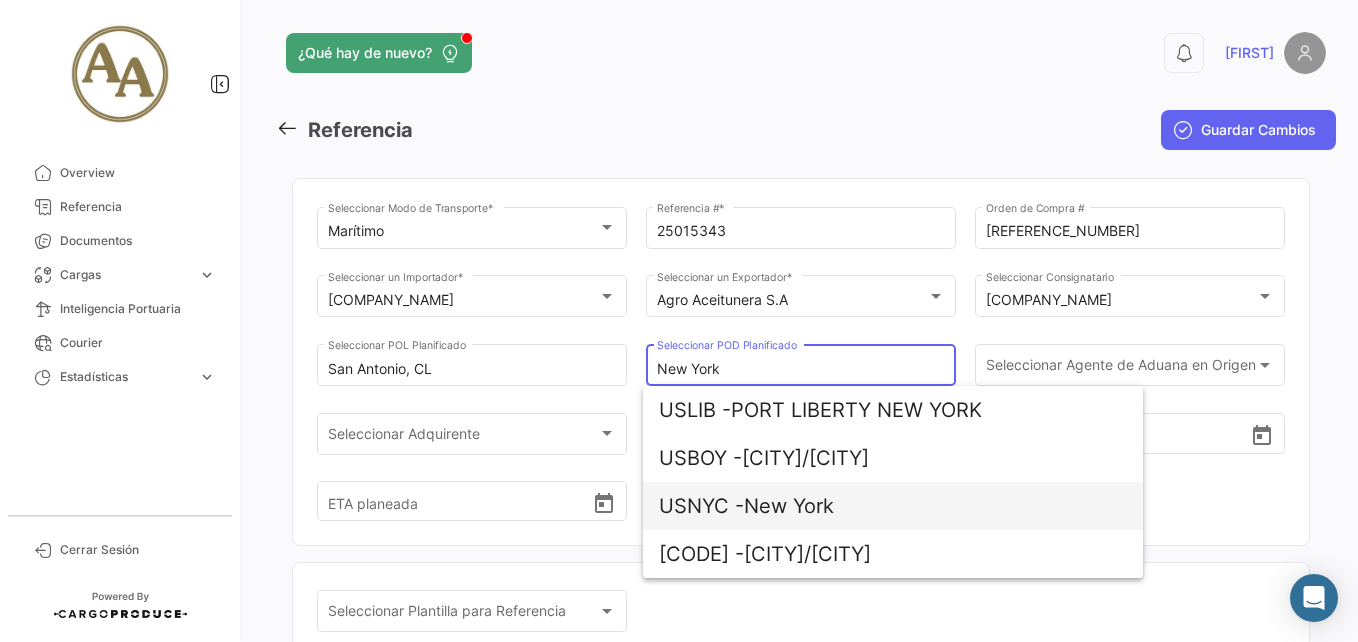 type on "New York" 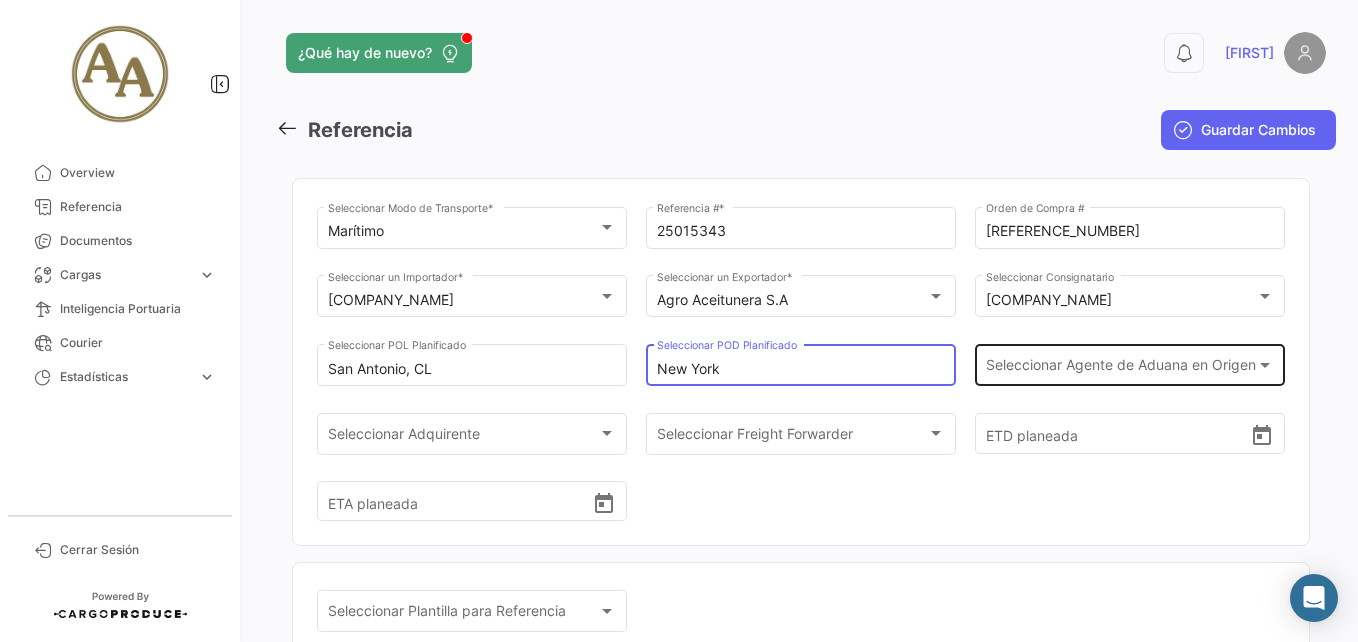 click on "Seleccionar
Agente de Aduana en Origen Seleccionar
Agente de Aduana en Origen" 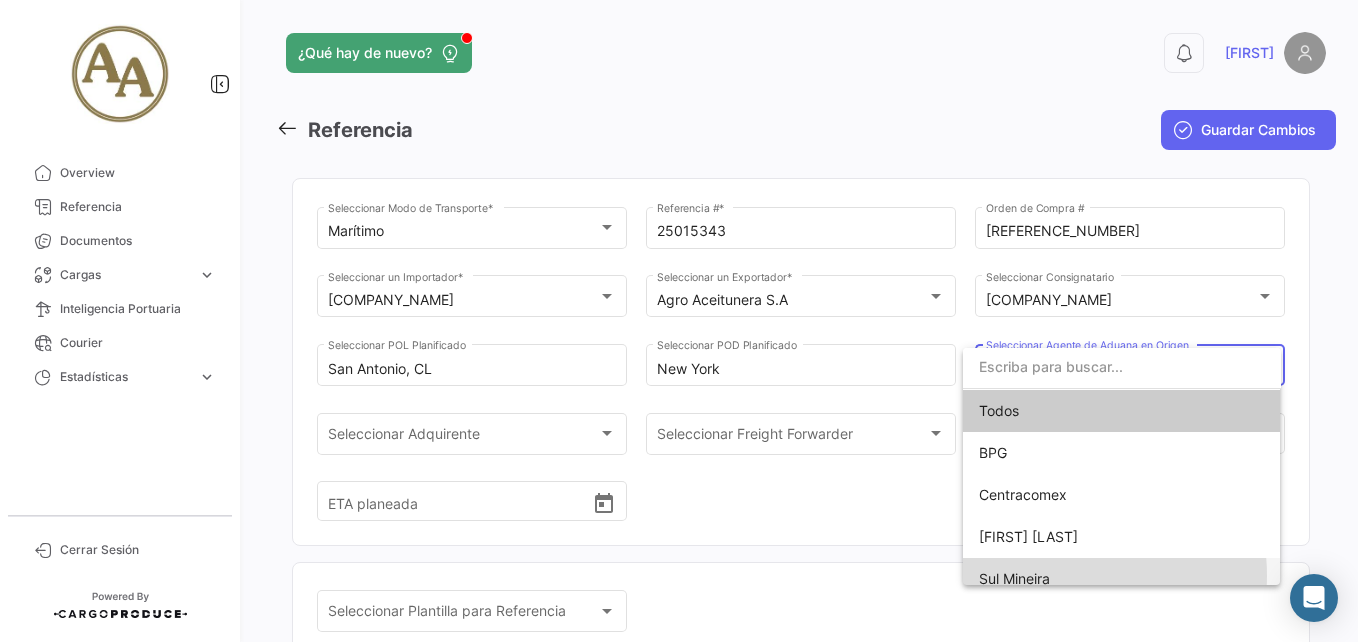 click on "Sul Mineira" at bounding box center (1122, 579) 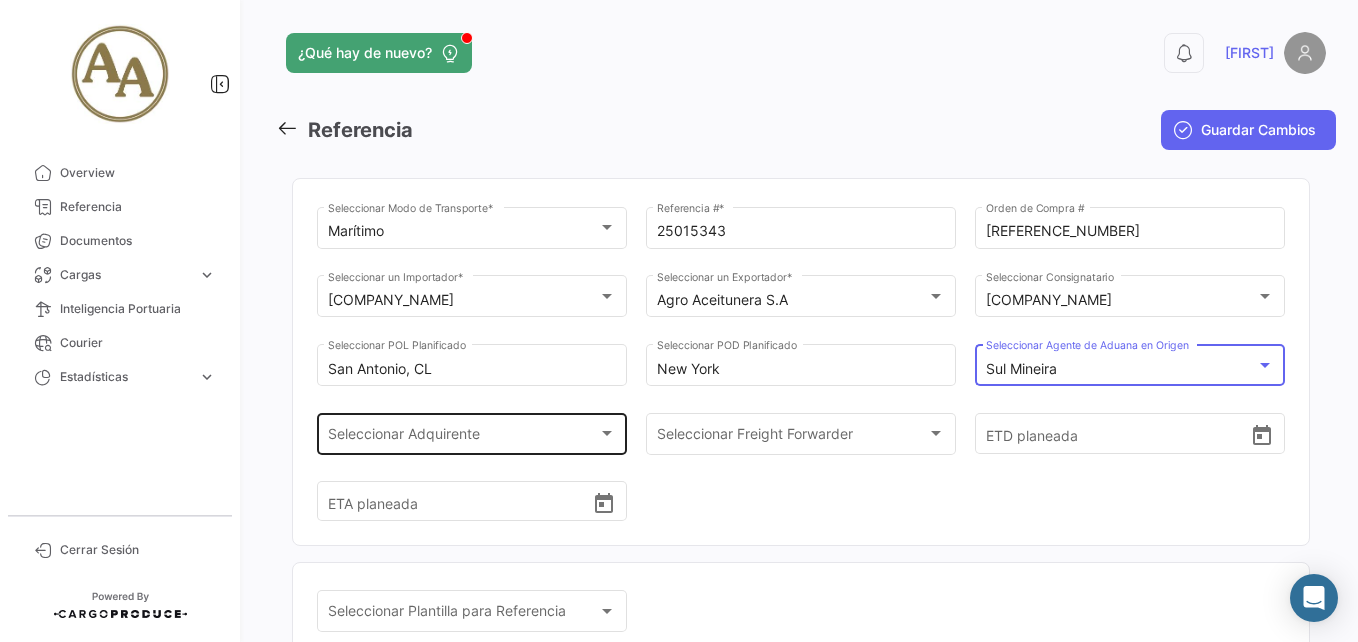 click on "Seleccionar Adquirente Seleccionar Adquirente" 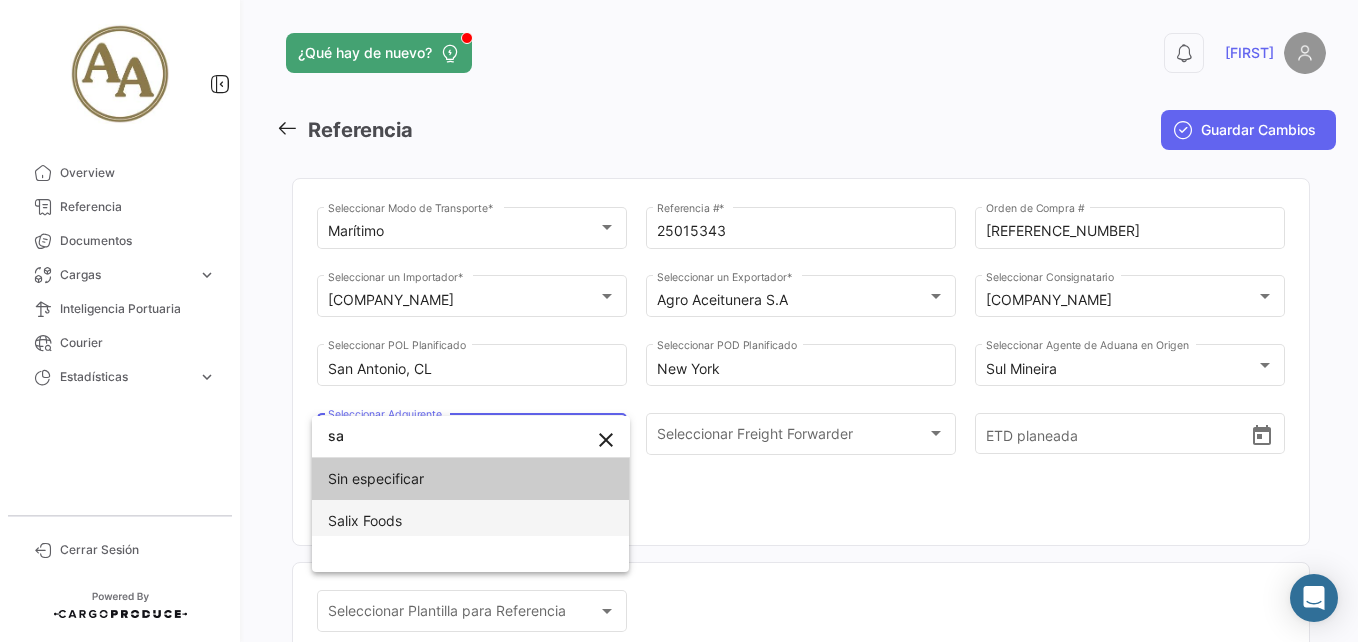 type on "sa" 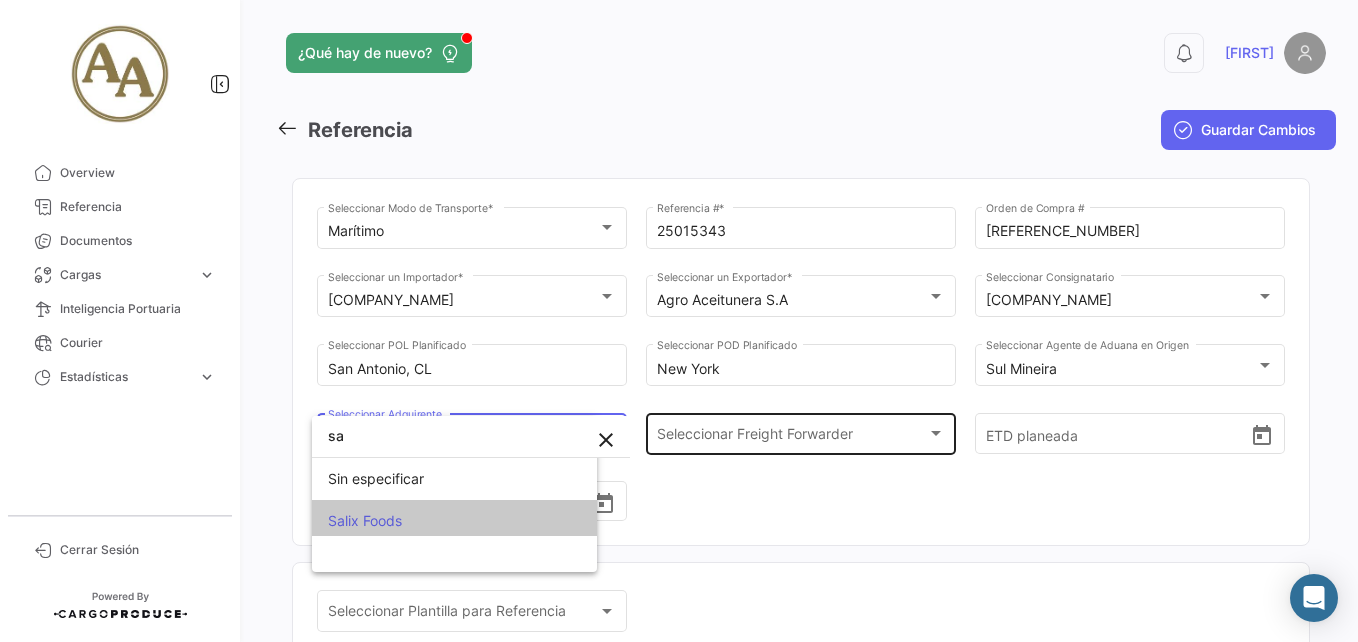 scroll, scrollTop: 0, scrollLeft: 0, axis: both 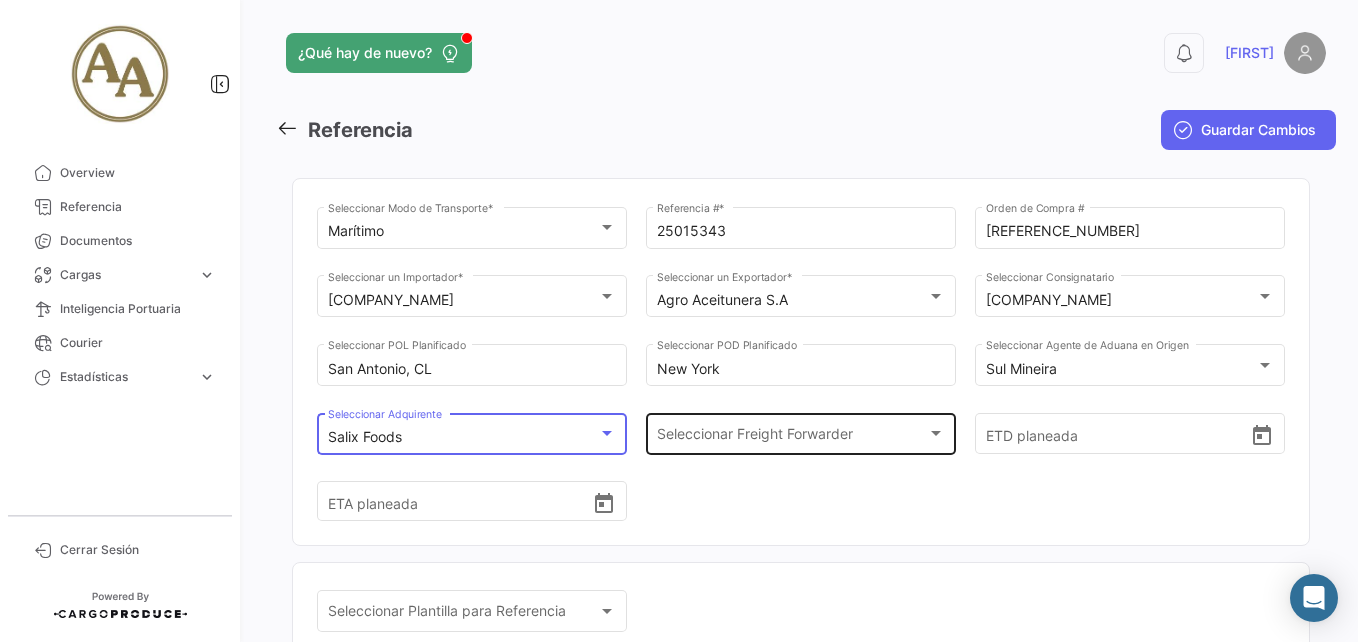 click on "Seleccionar Freight Forwarder" at bounding box center (792, 437) 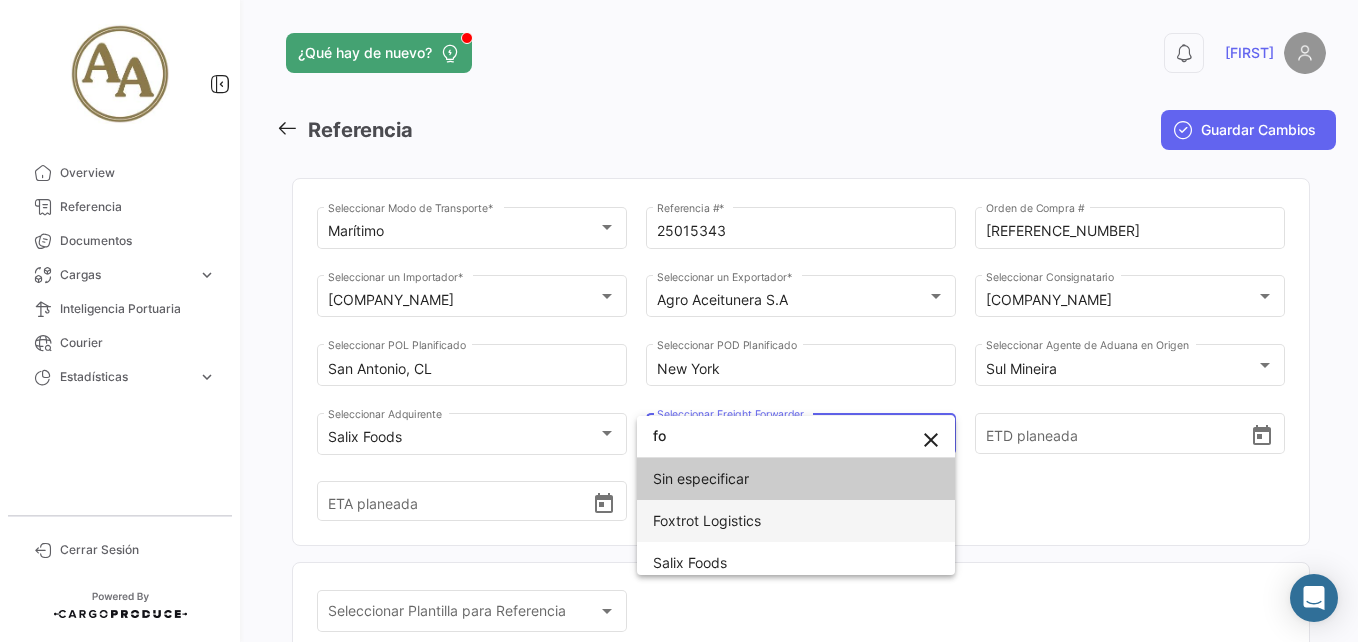 type on "fo" 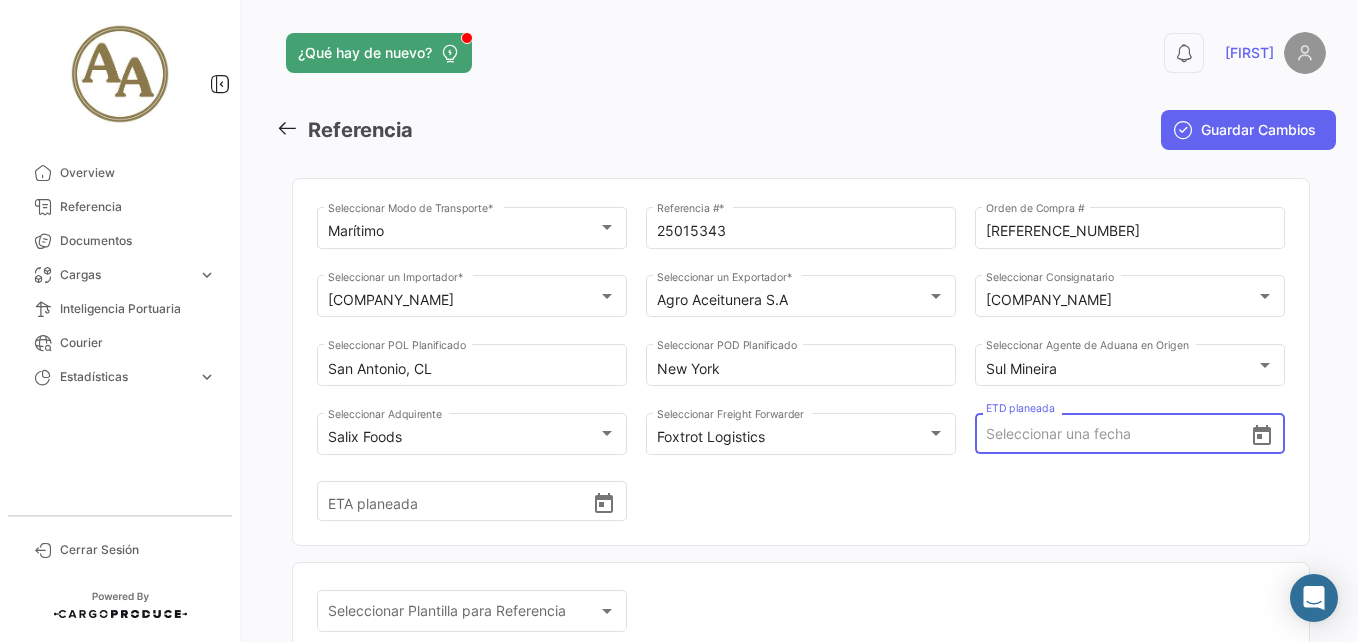 click on "ETD planeada" at bounding box center [1118, 434] 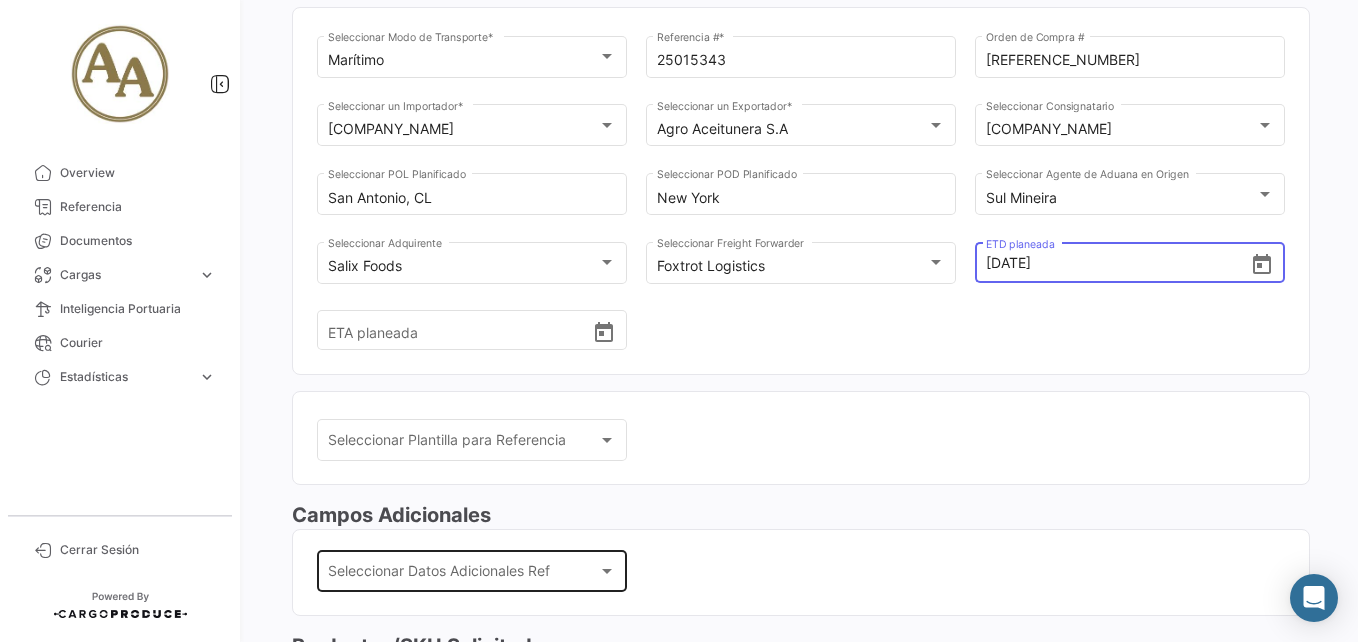 scroll, scrollTop: 300, scrollLeft: 0, axis: vertical 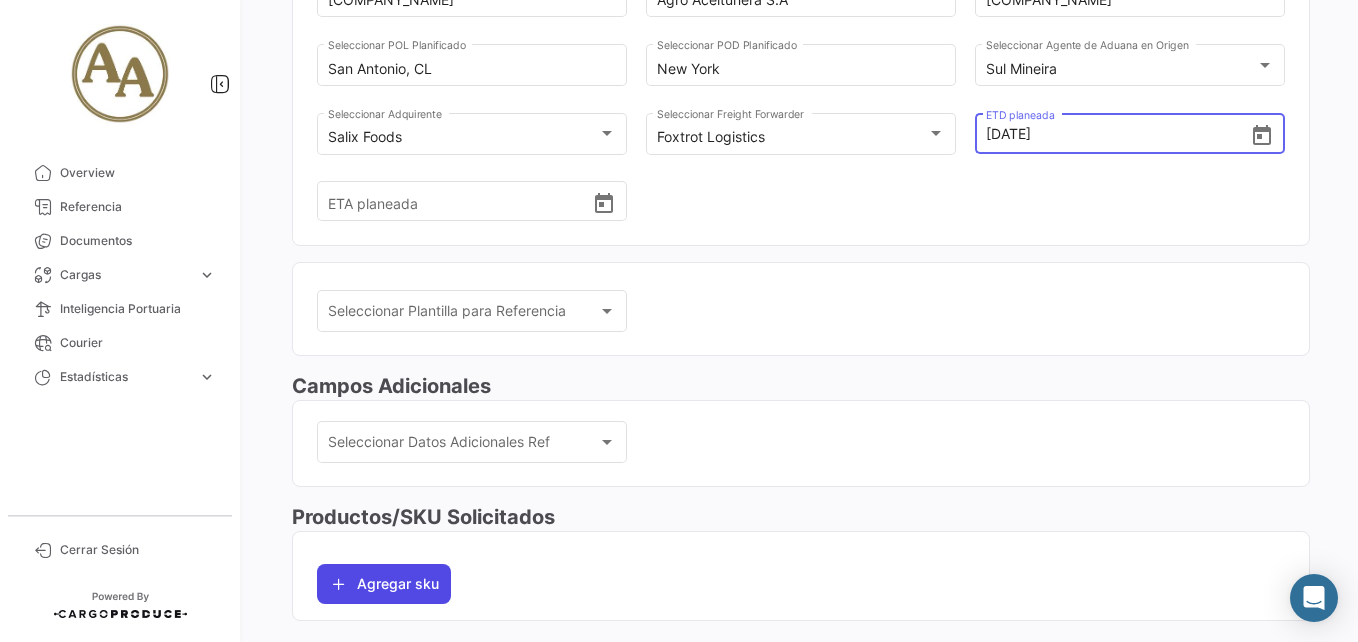 type on "[DATE], [TIME]" 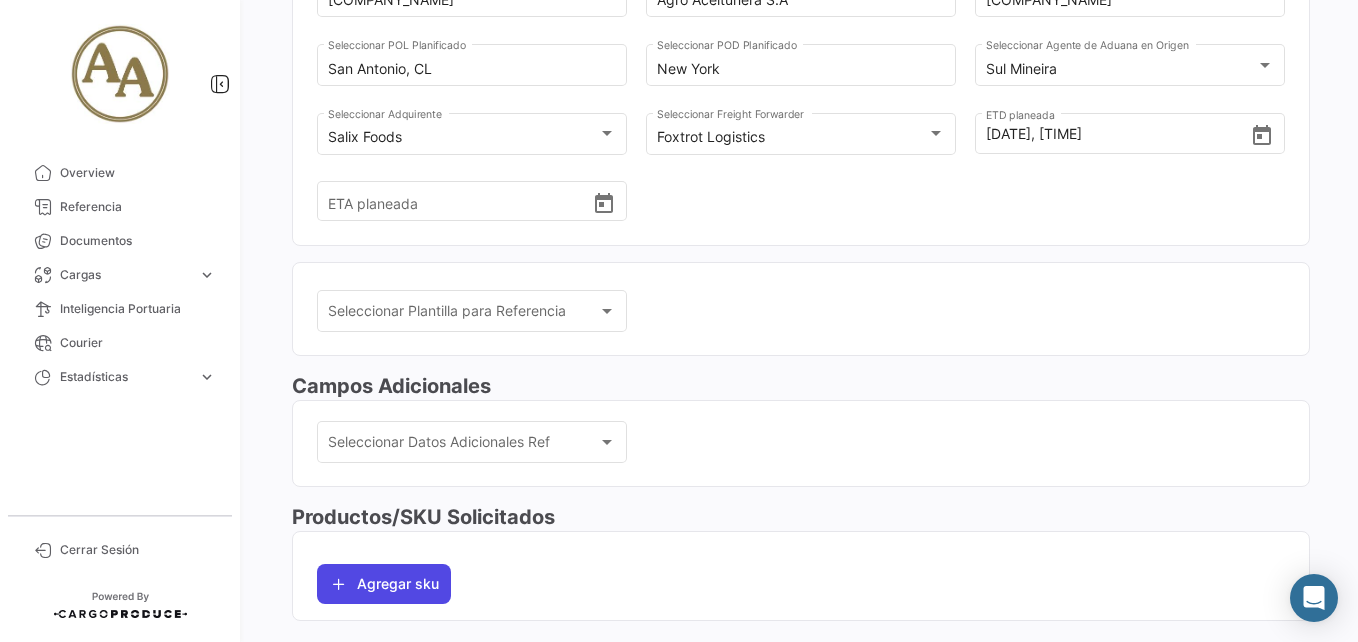 click on "Agregar sku" 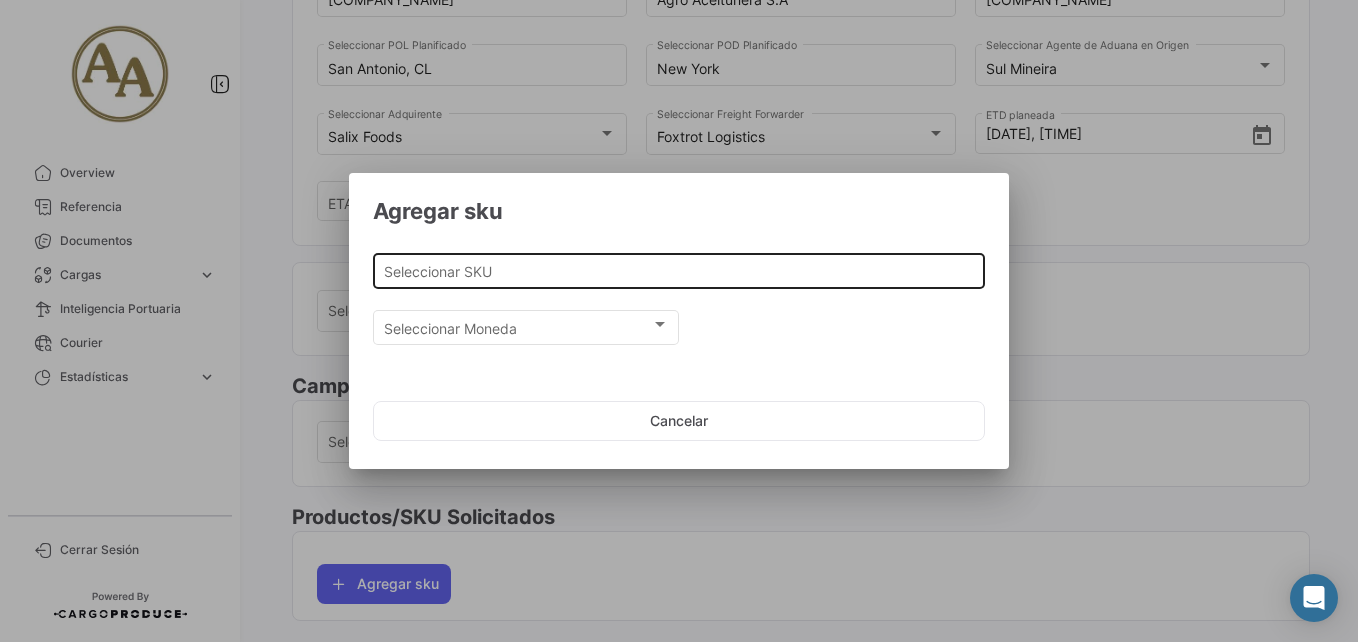 click on "Seleccionar
SKU" at bounding box center (679, 271) 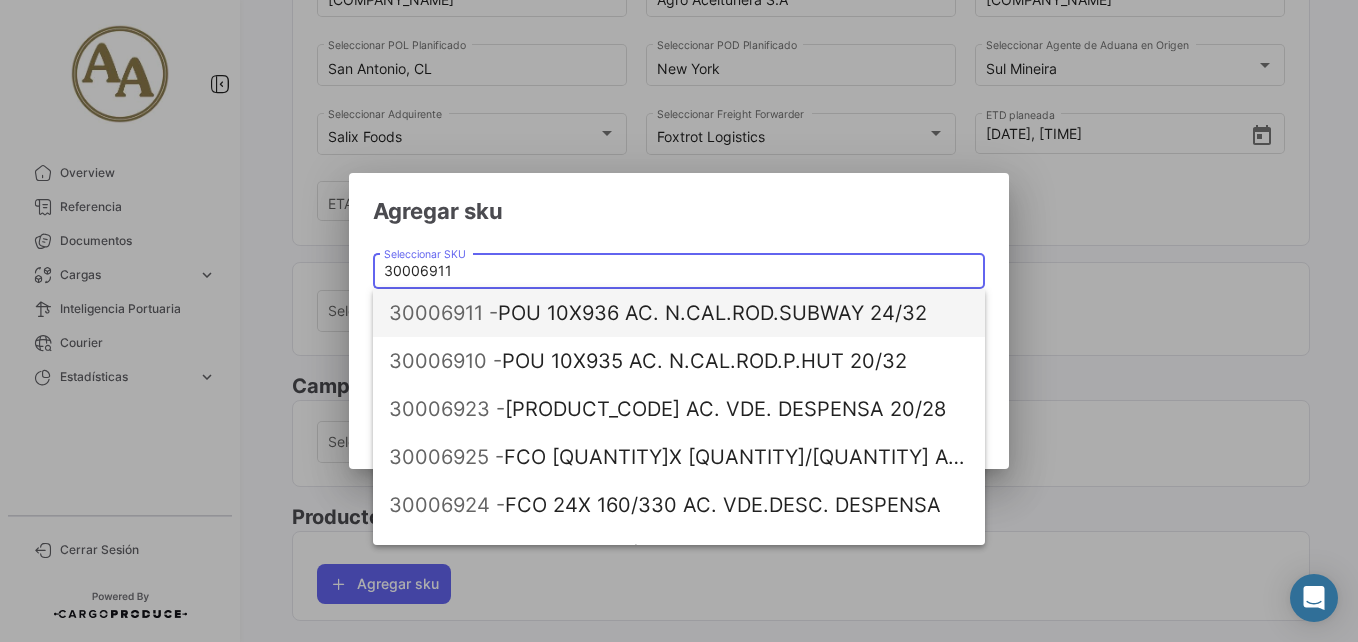 click on "30006911 -    POU 10X936 AC. N.CAL.ROD.SUBWAY  24/32" at bounding box center (679, 313) 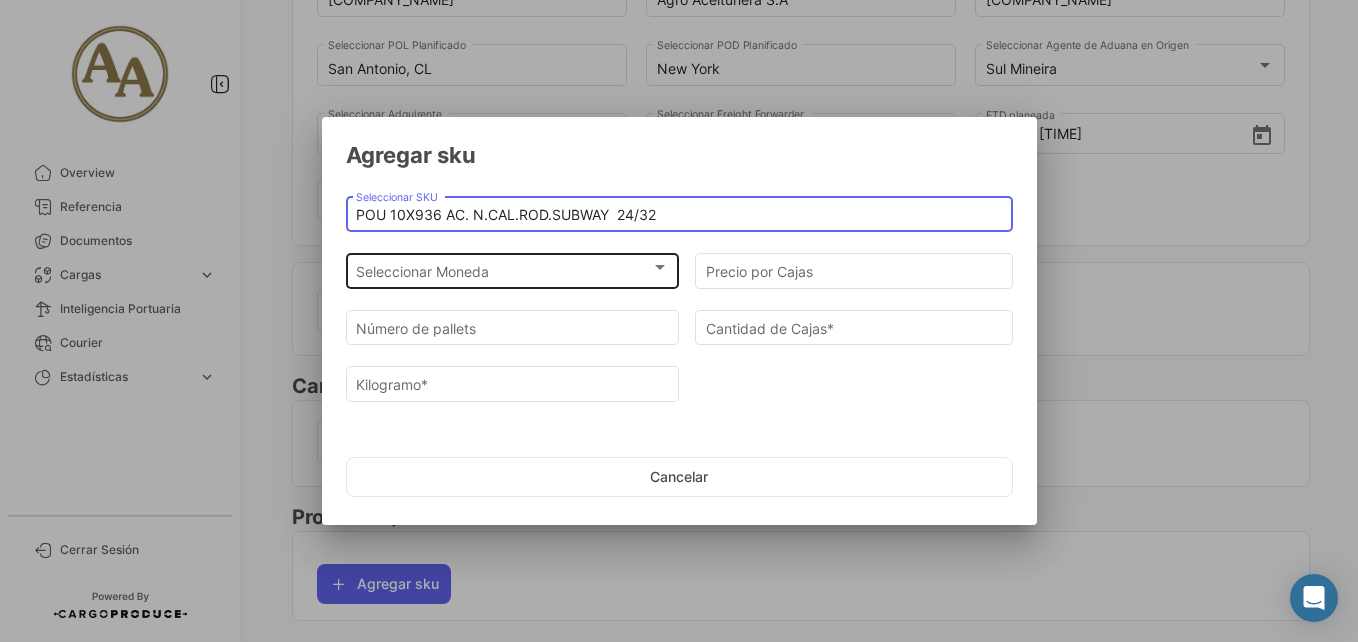 click on "Seleccionar Moneda" at bounding box center [503, 271] 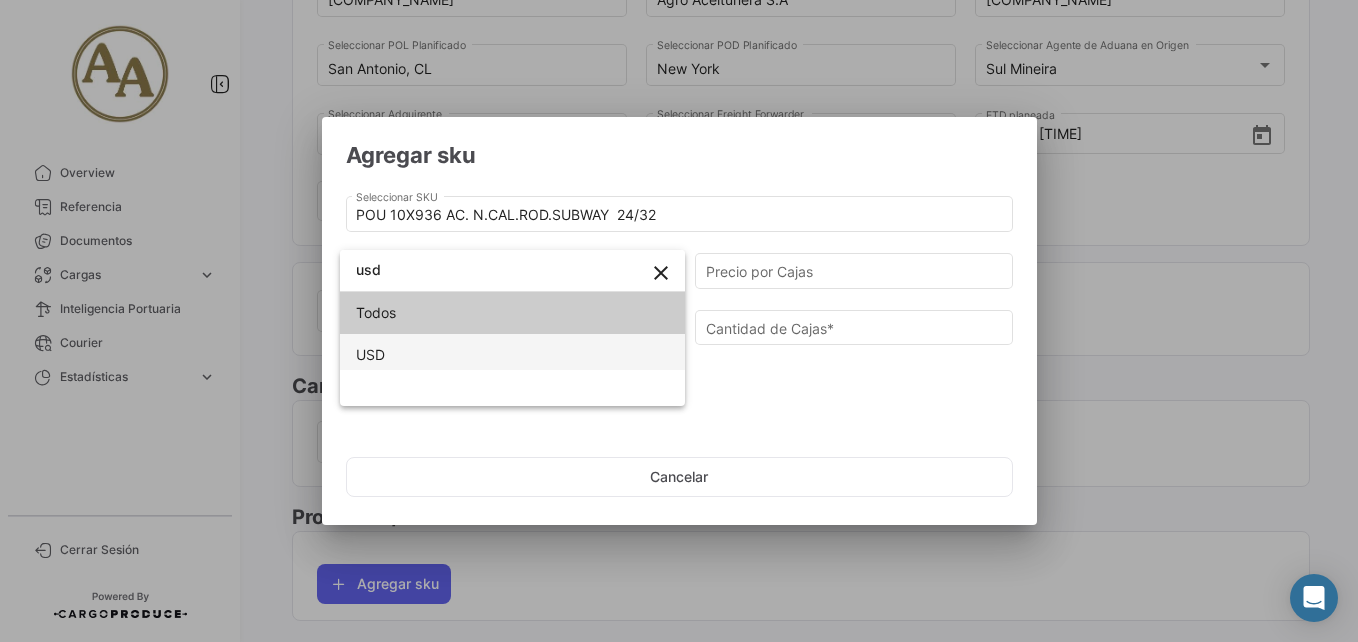type on "usd" 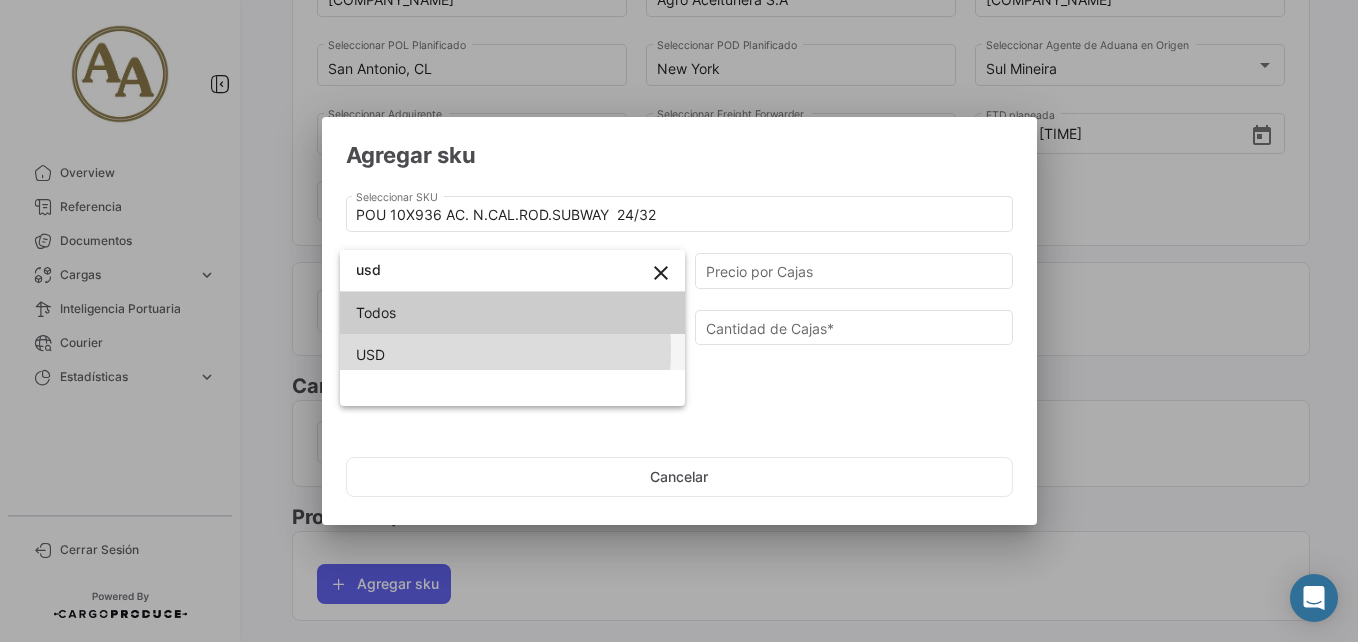 click on "USD" at bounding box center [512, 355] 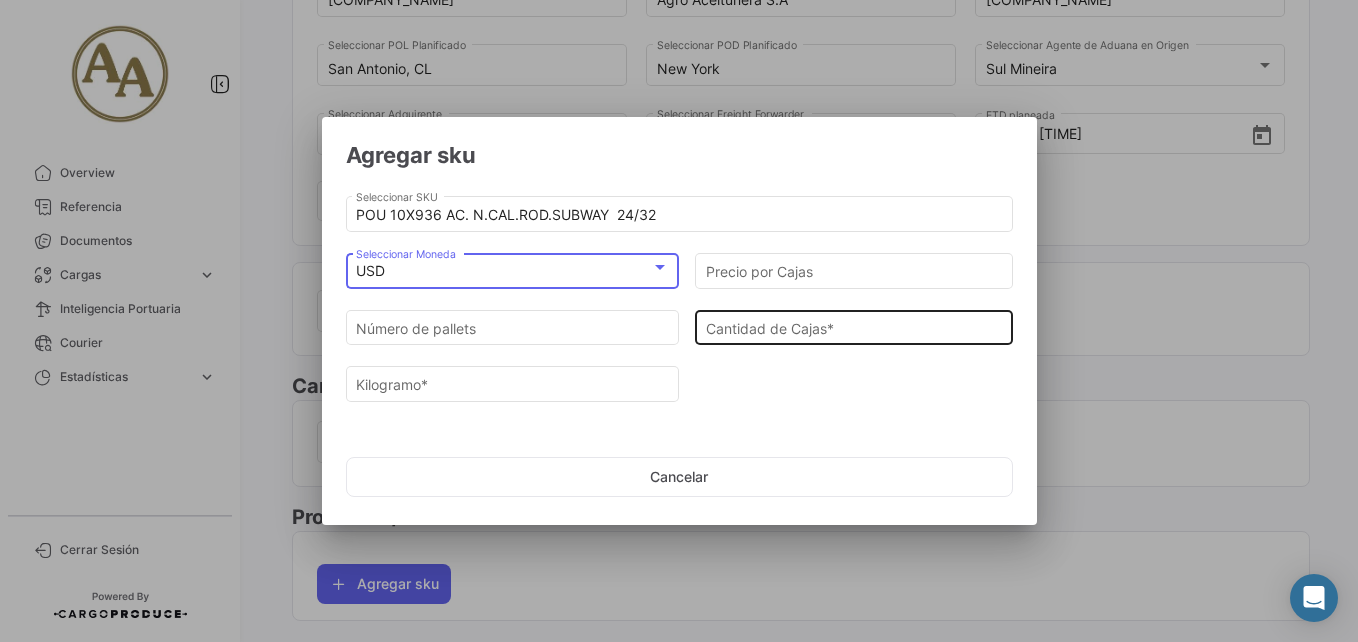 click on "Cantidad de Cajas  *" at bounding box center [854, 328] 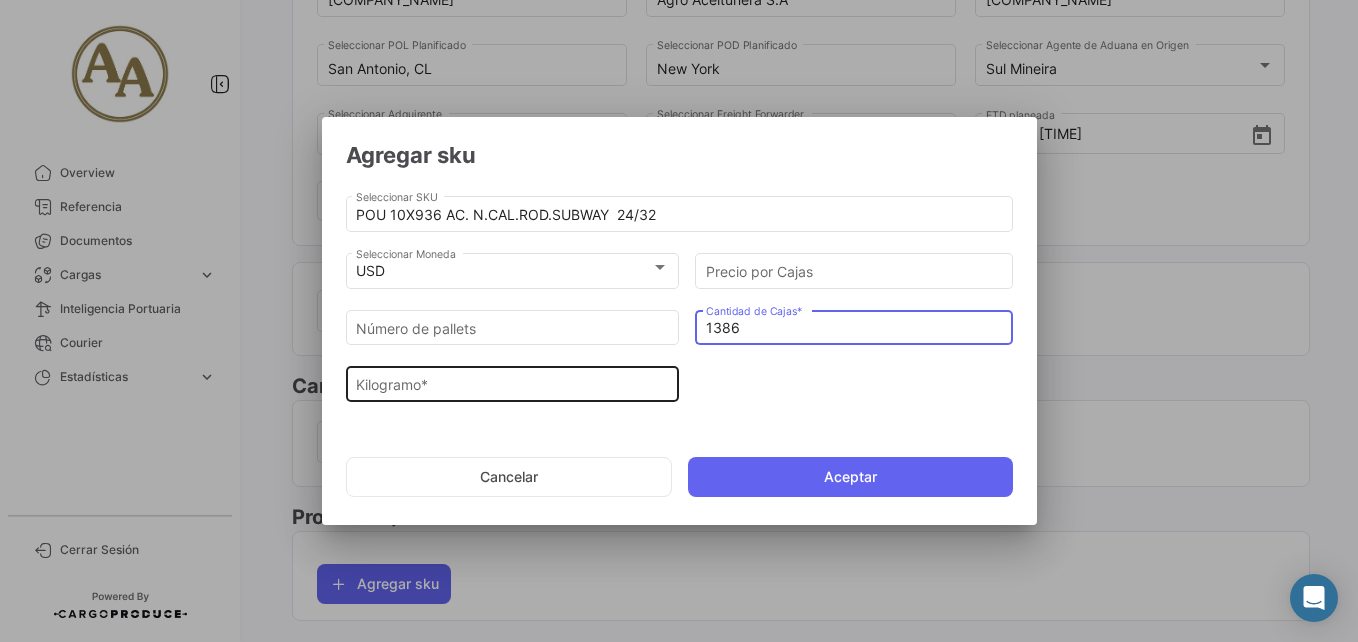 type on "1386" 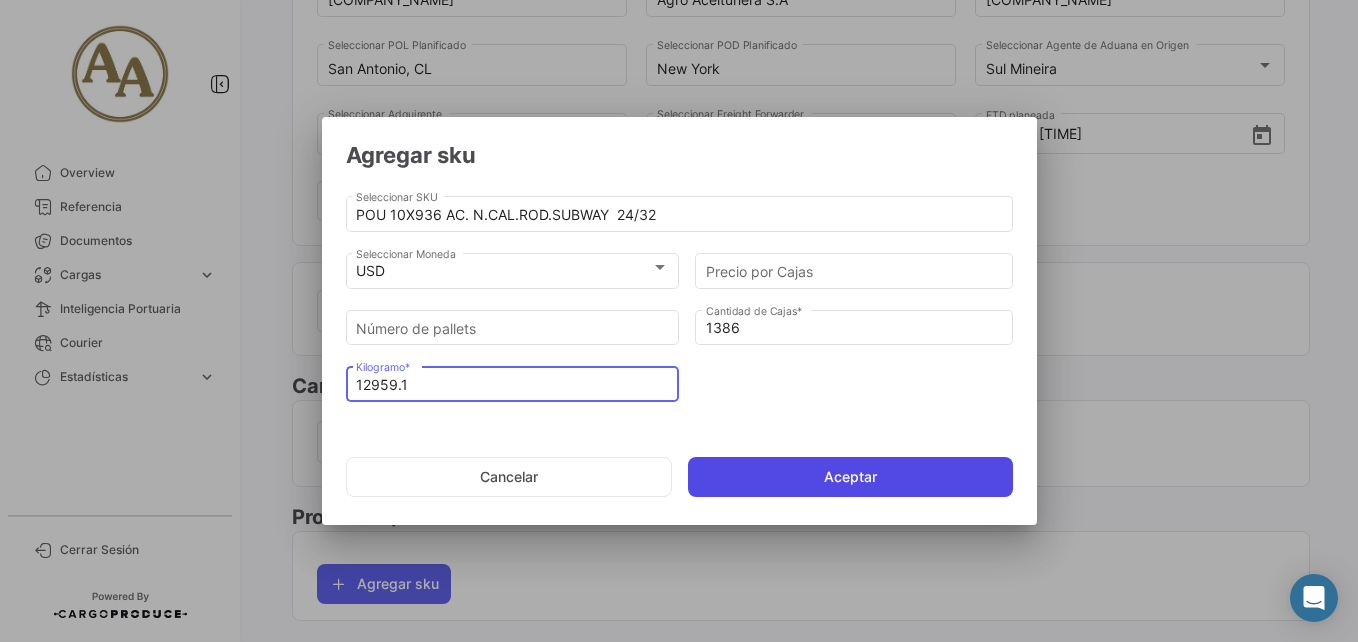 type on "12959.1" 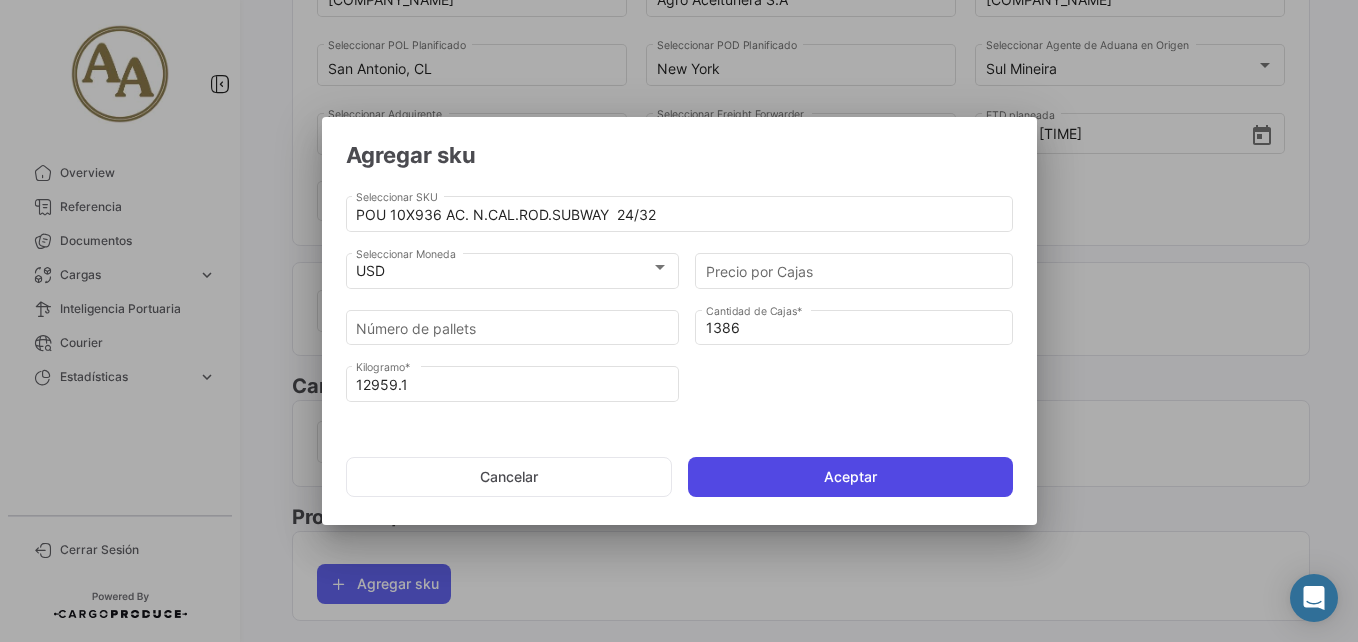 click on "Aceptar" 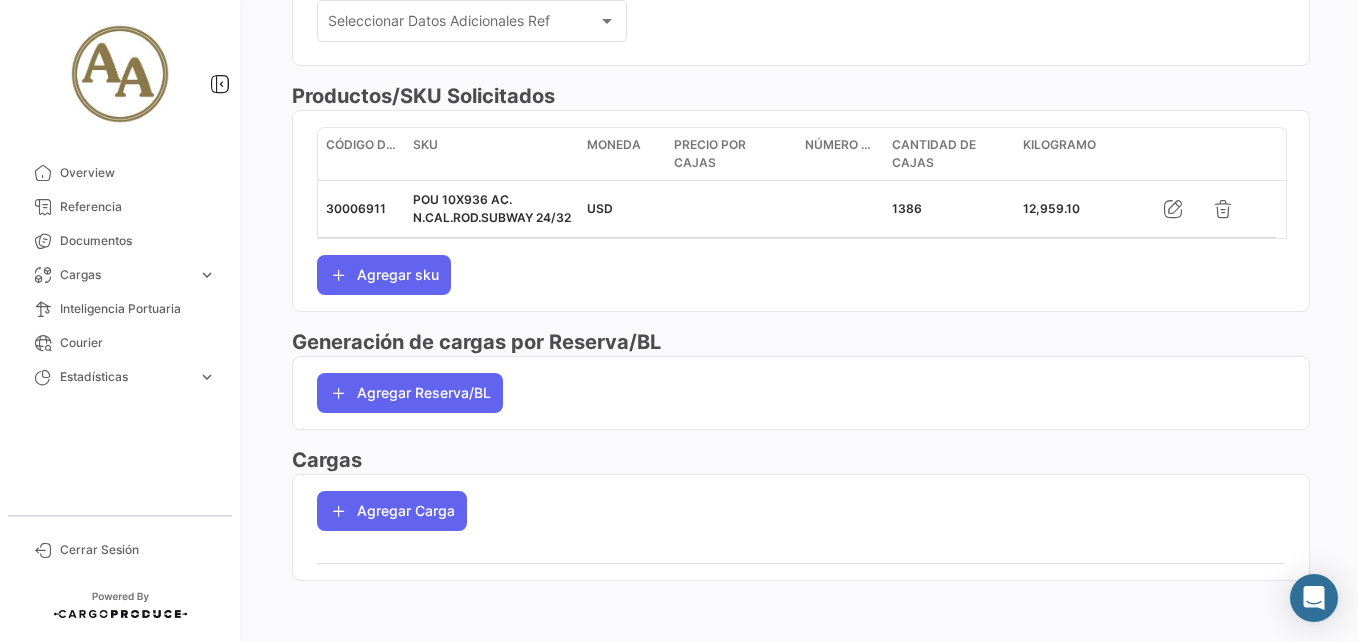 scroll, scrollTop: 738, scrollLeft: 0, axis: vertical 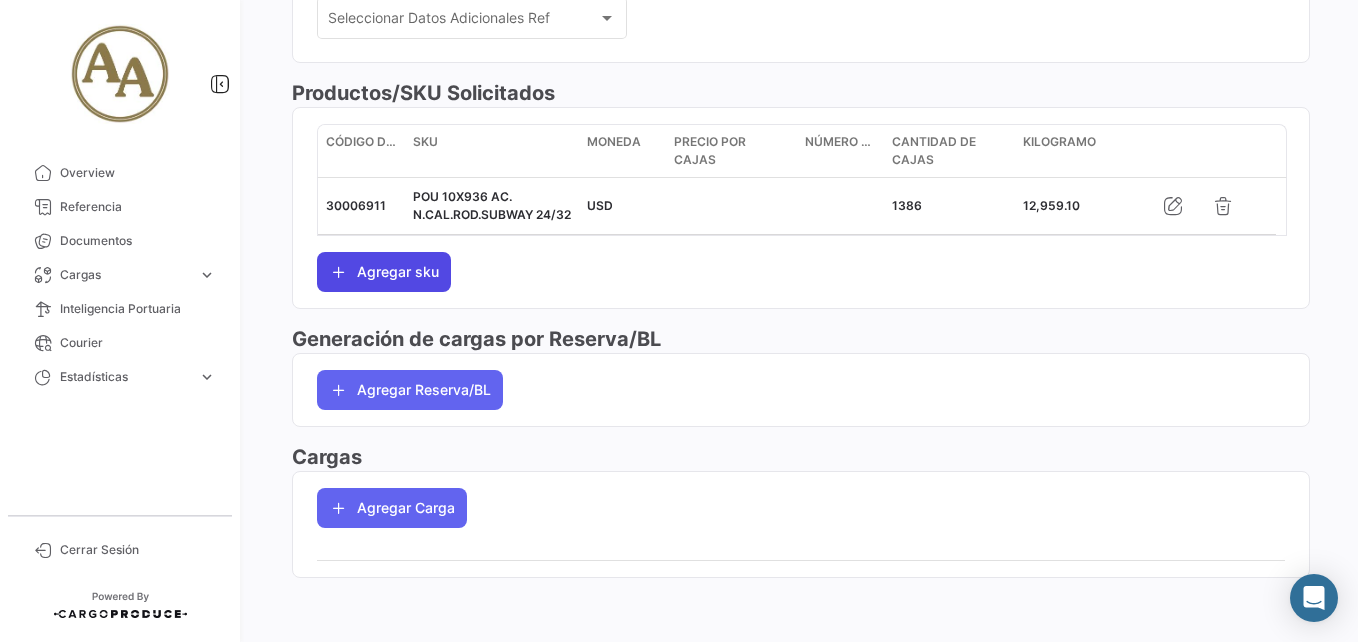 click on "Agregar sku" 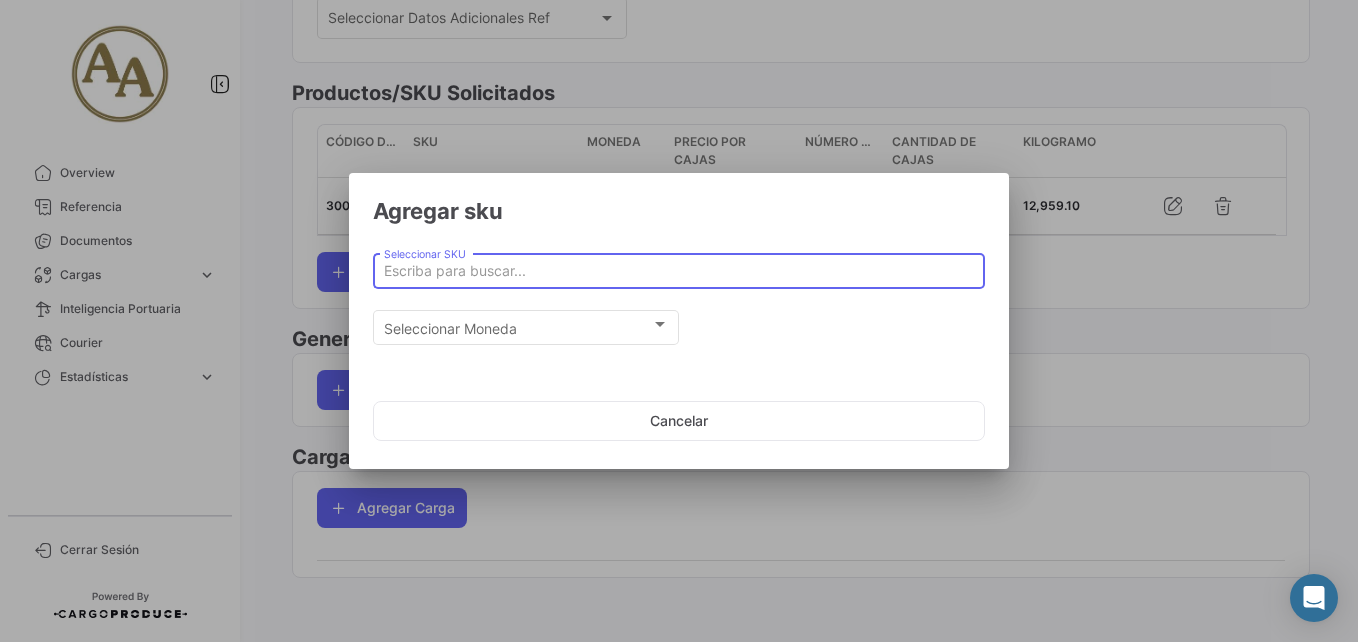 click on "Seleccionar
SKU" at bounding box center [679, 271] 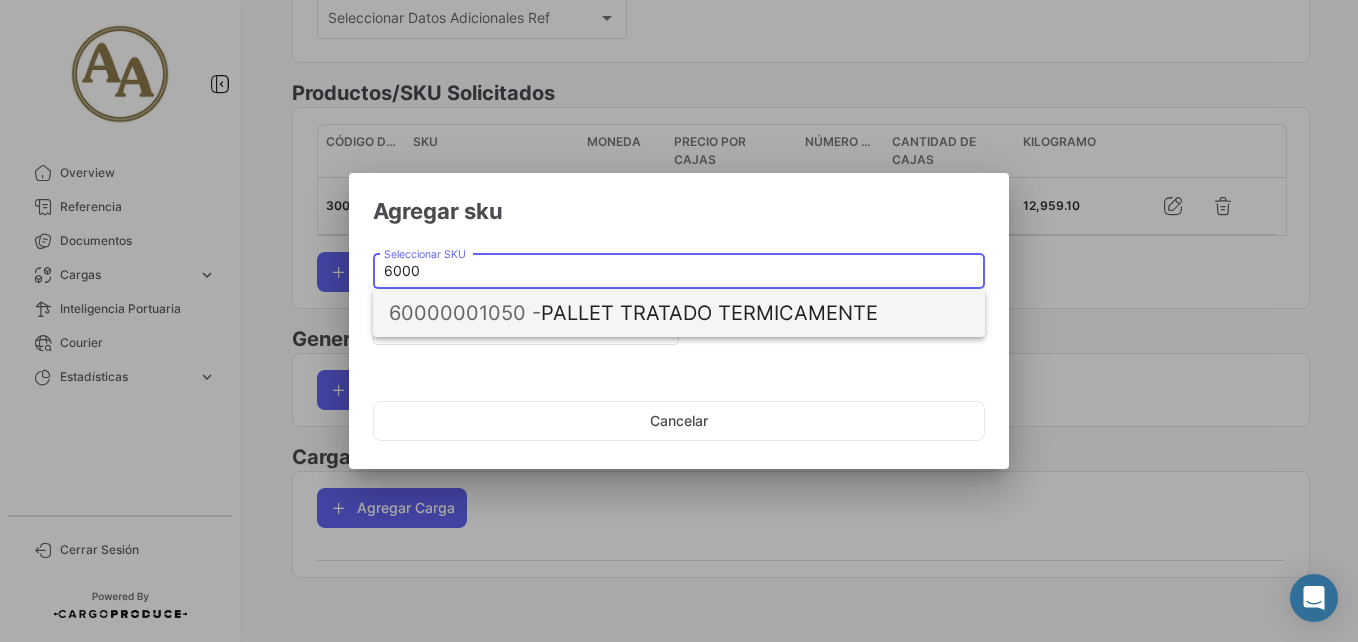 click on "[NUMBER] -    PALLET TRATADO TERMICAMENTE" at bounding box center (679, 313) 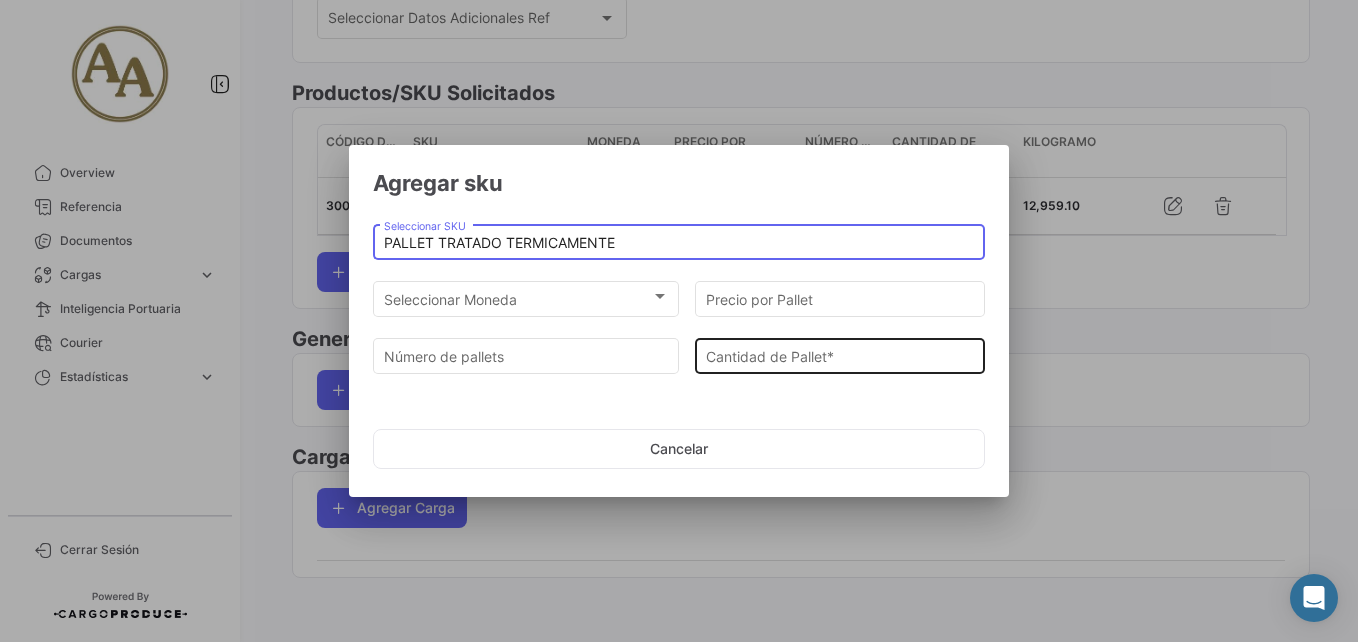 click on "Cantidad de Pallet  *" at bounding box center [840, 356] 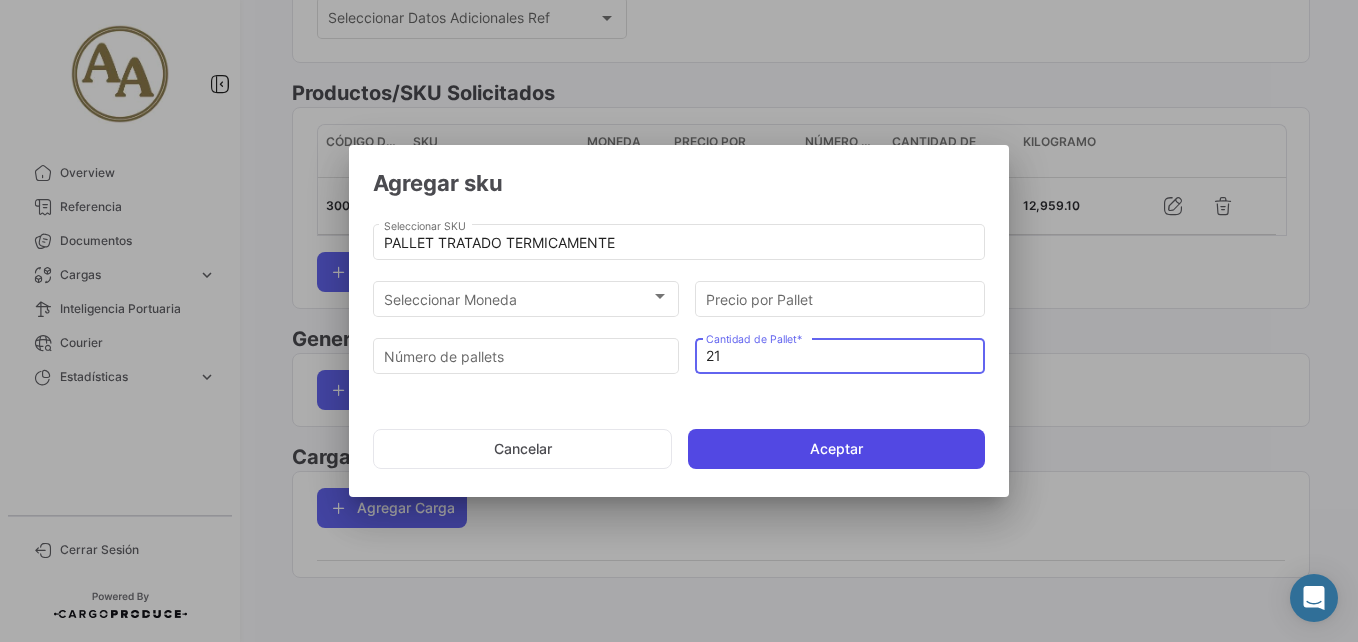 type on "21" 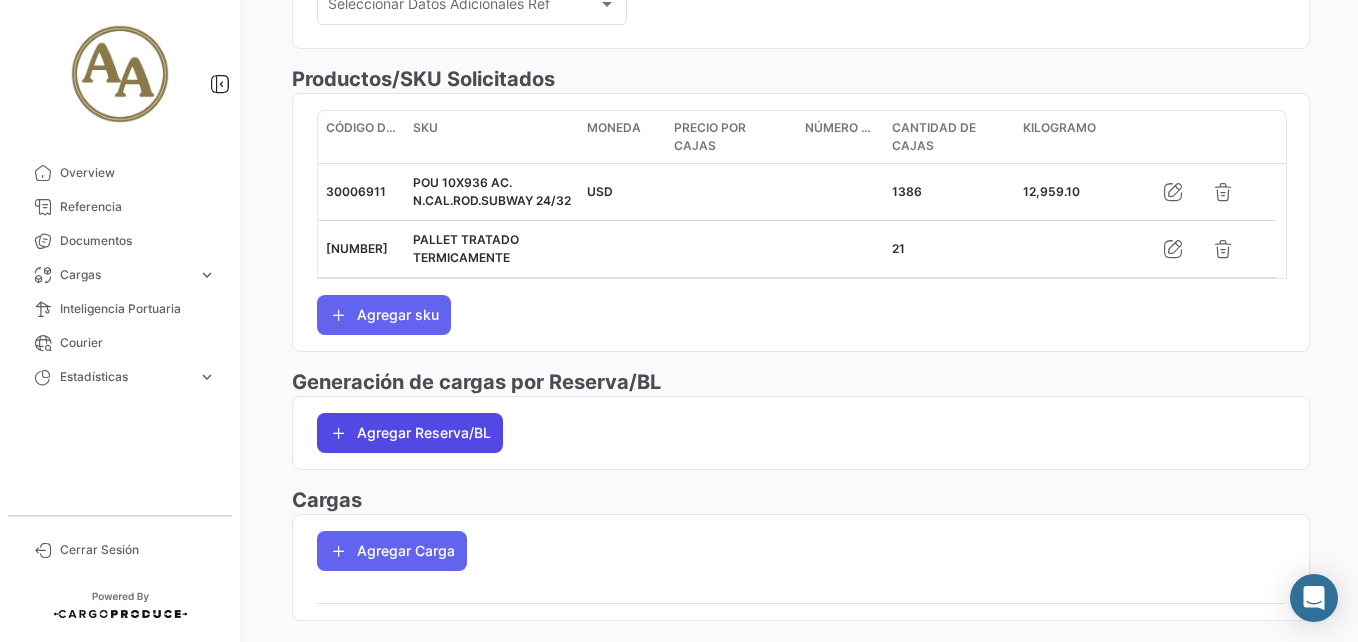 click on "Agregar Reserva/BL" 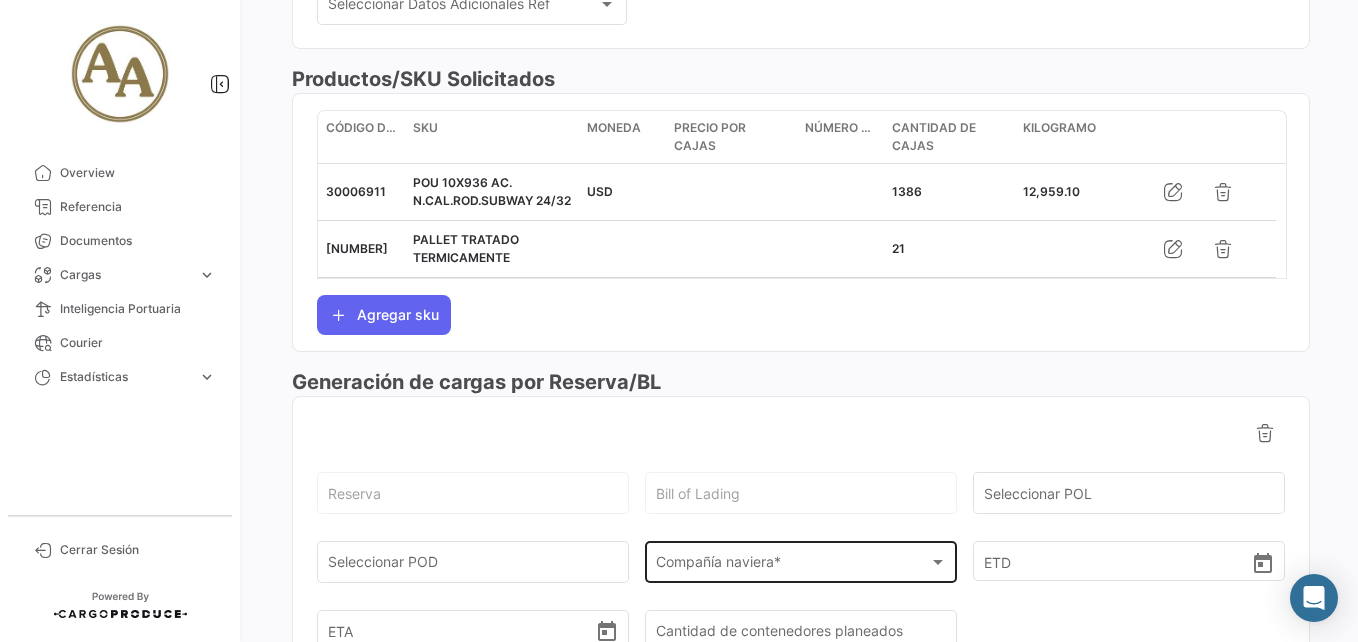 click on "Compañía naviera * Compañía naviera  *" 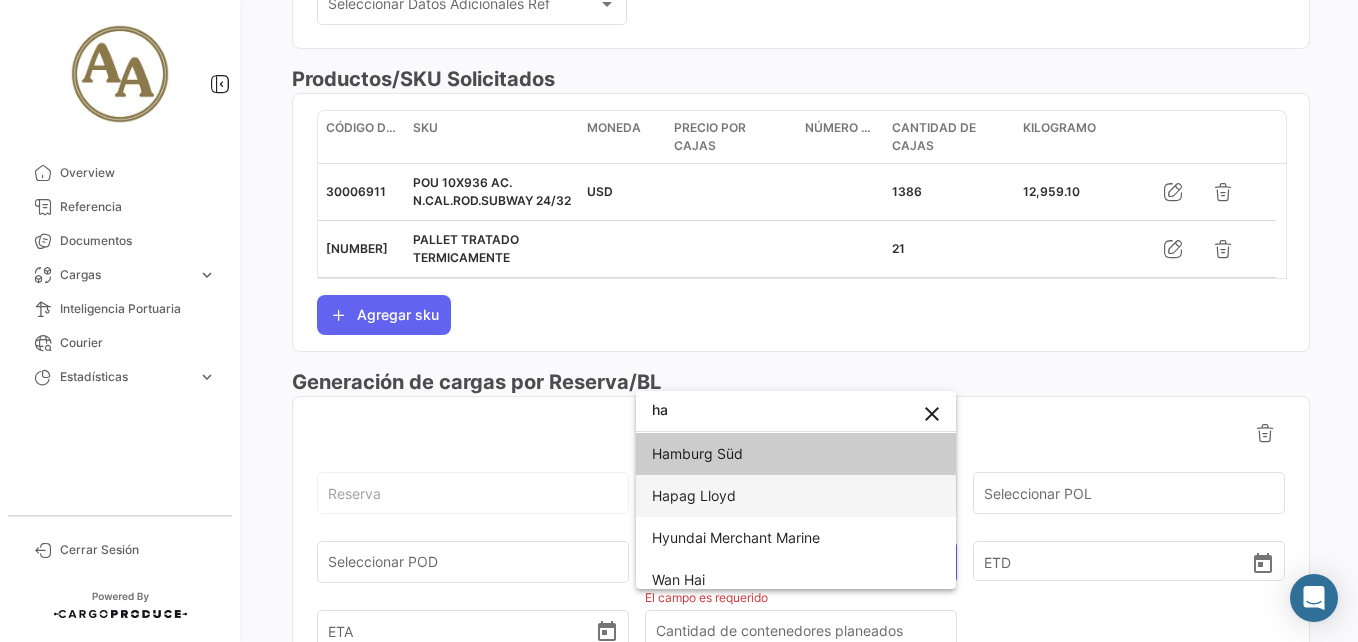 type on "ha" 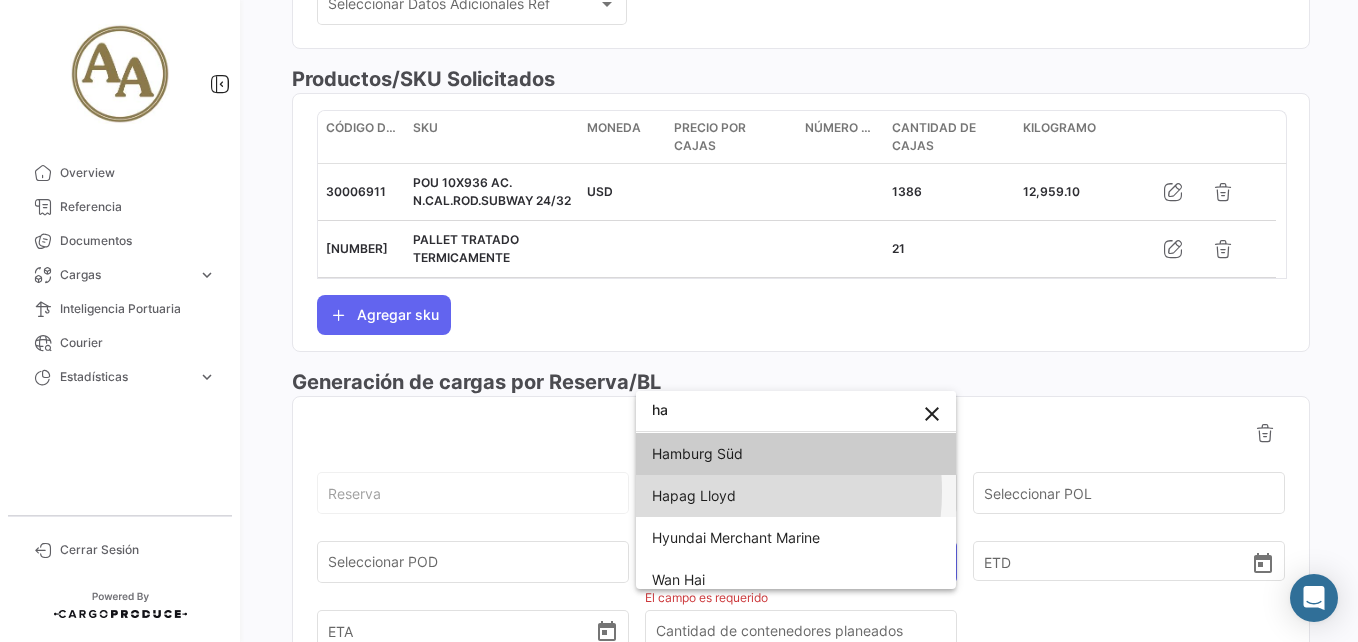 click on "Hapag Lloyd" at bounding box center (694, 495) 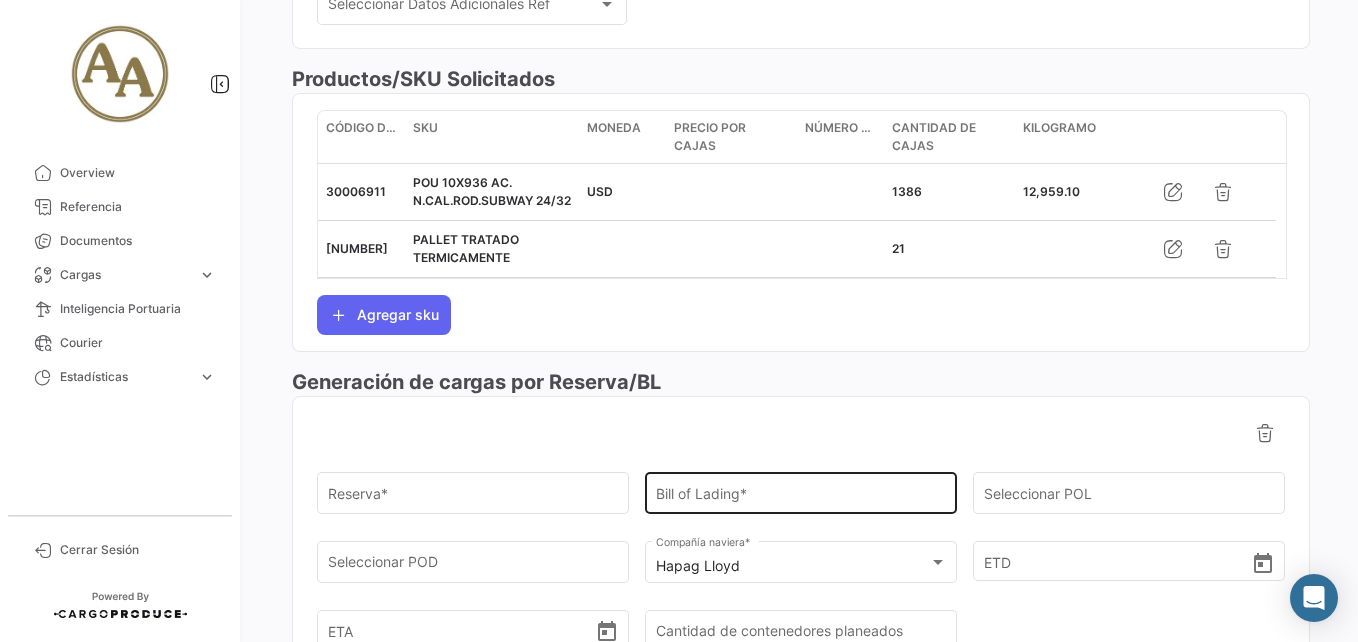 click on "Bill of Lading  *" 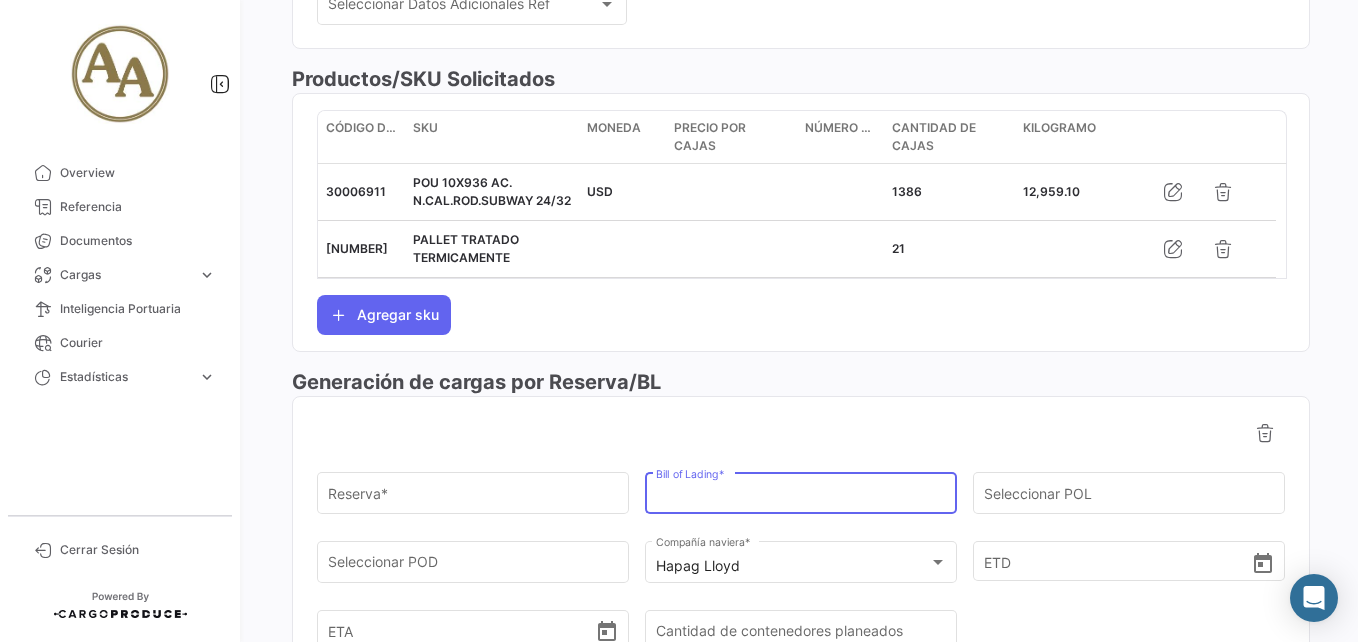 paste on "[NUMBER]" 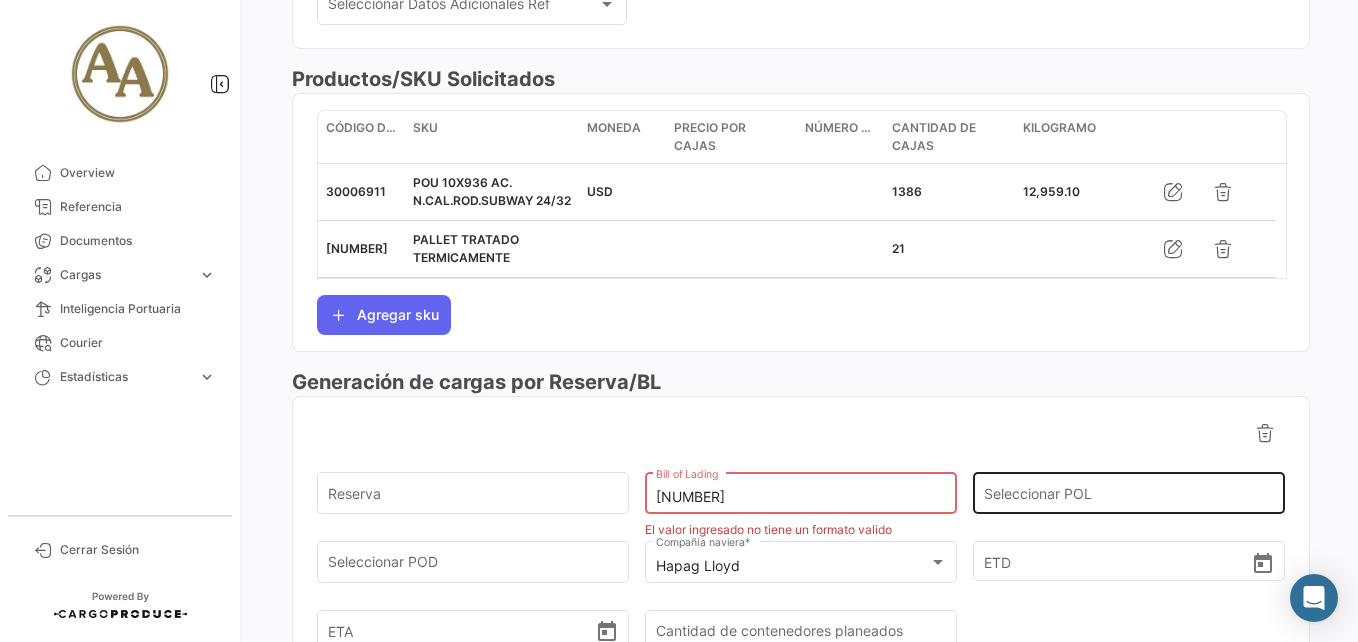 type on "[NUMBER]" 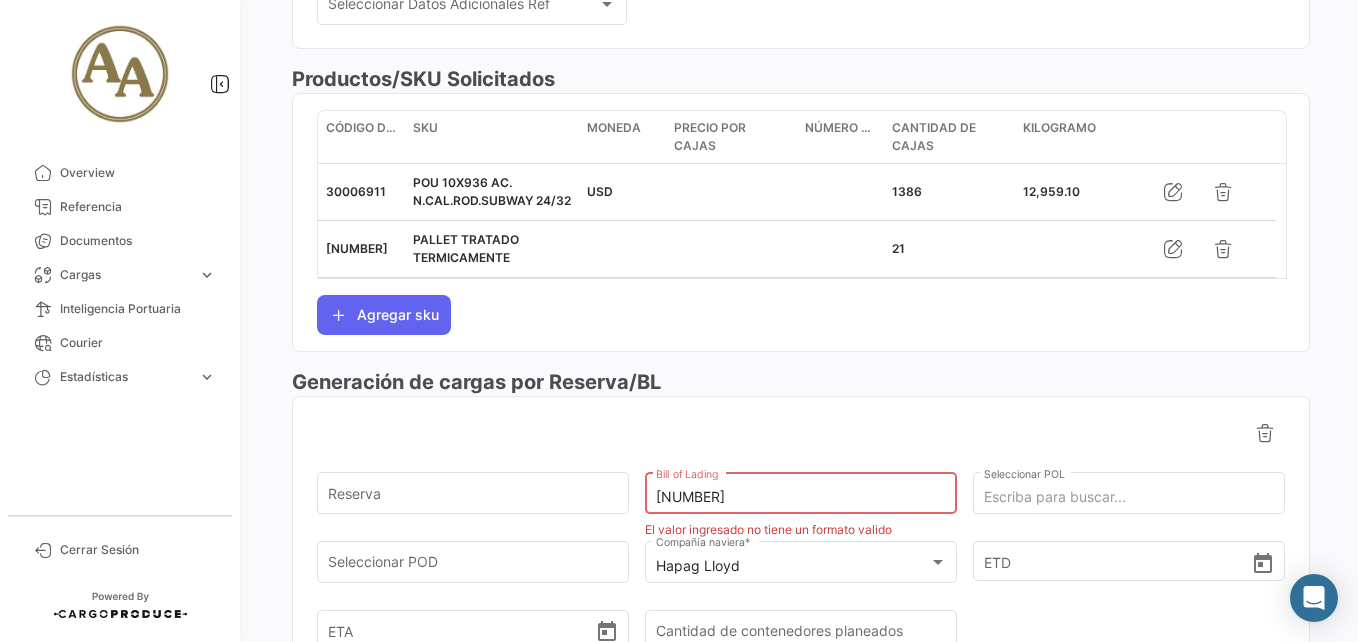 click on "[NUMBER] Bill of Lading" 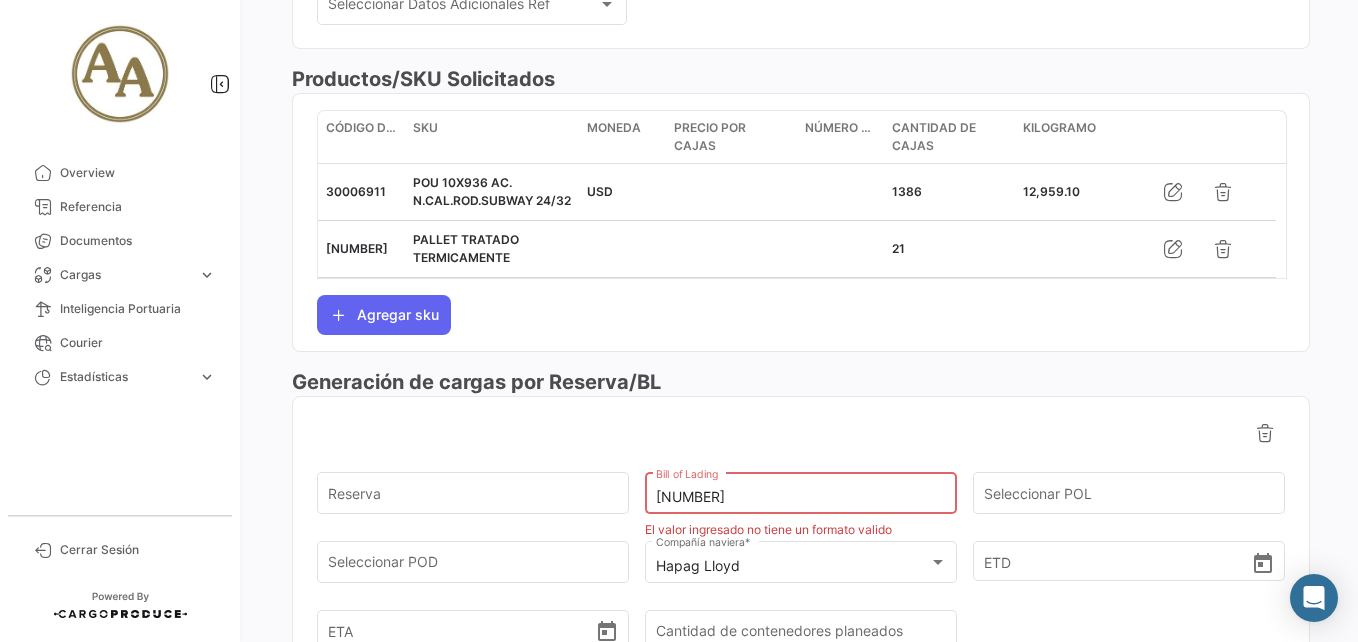 click on "[NUMBER]" at bounding box center (801, 497) 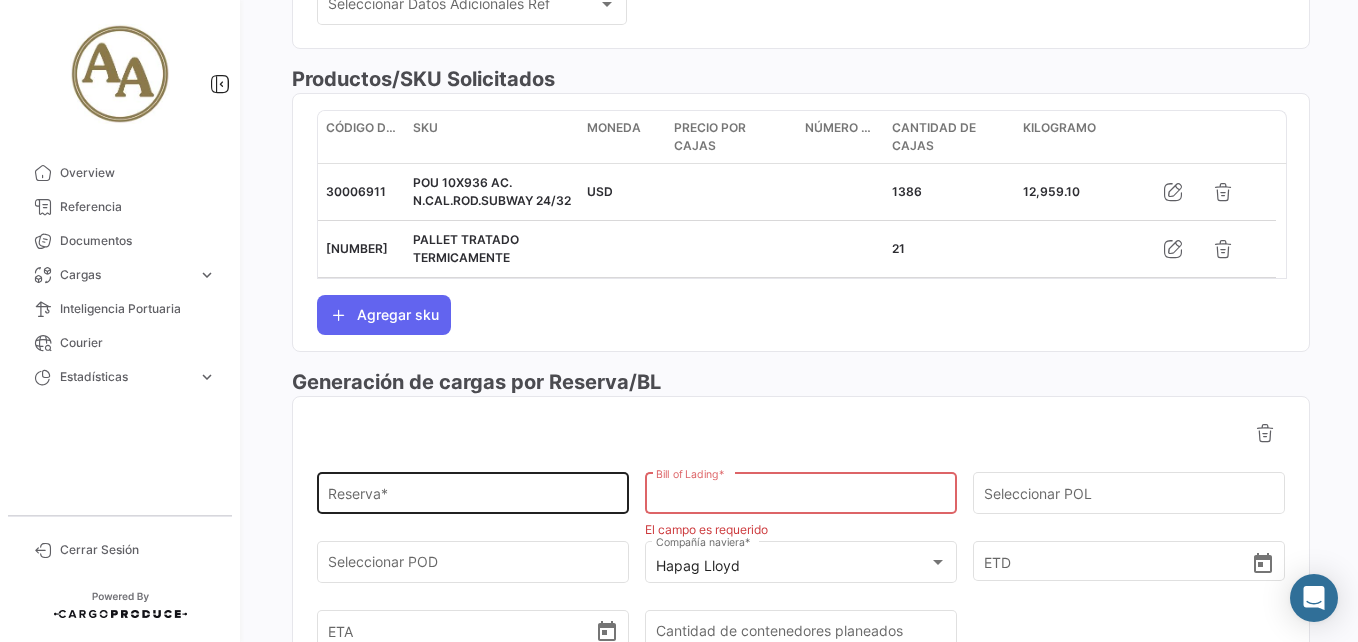 type 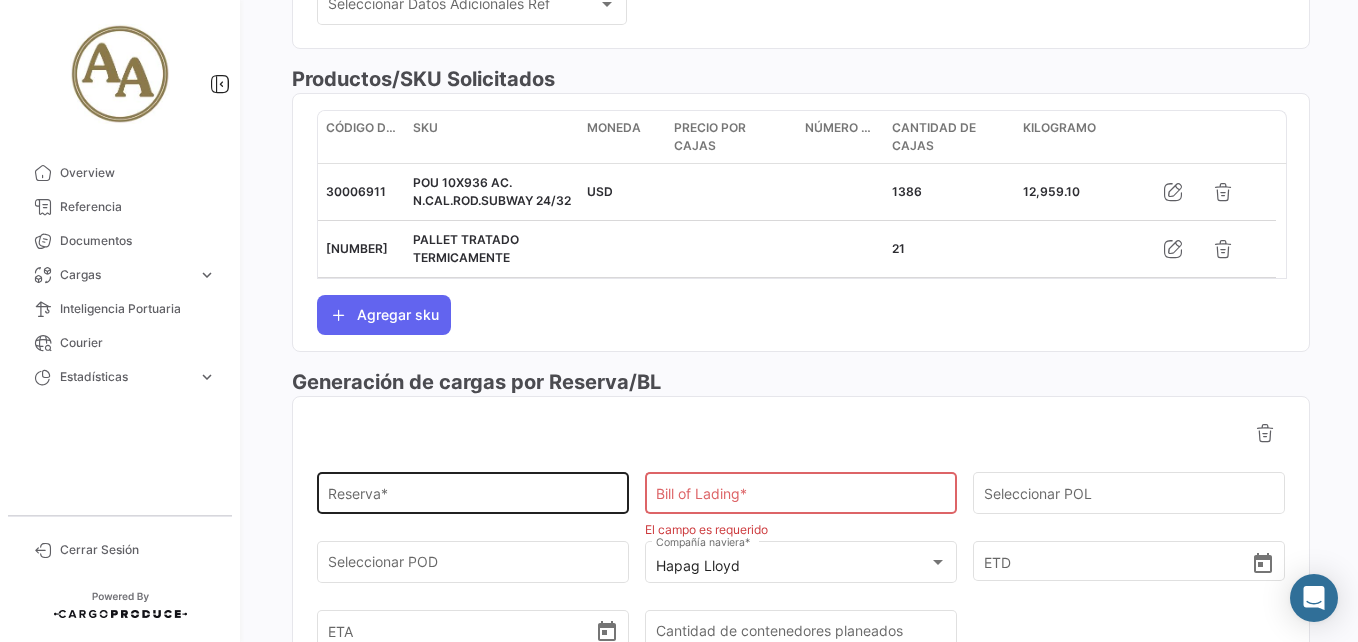 click on "Reserva  *" 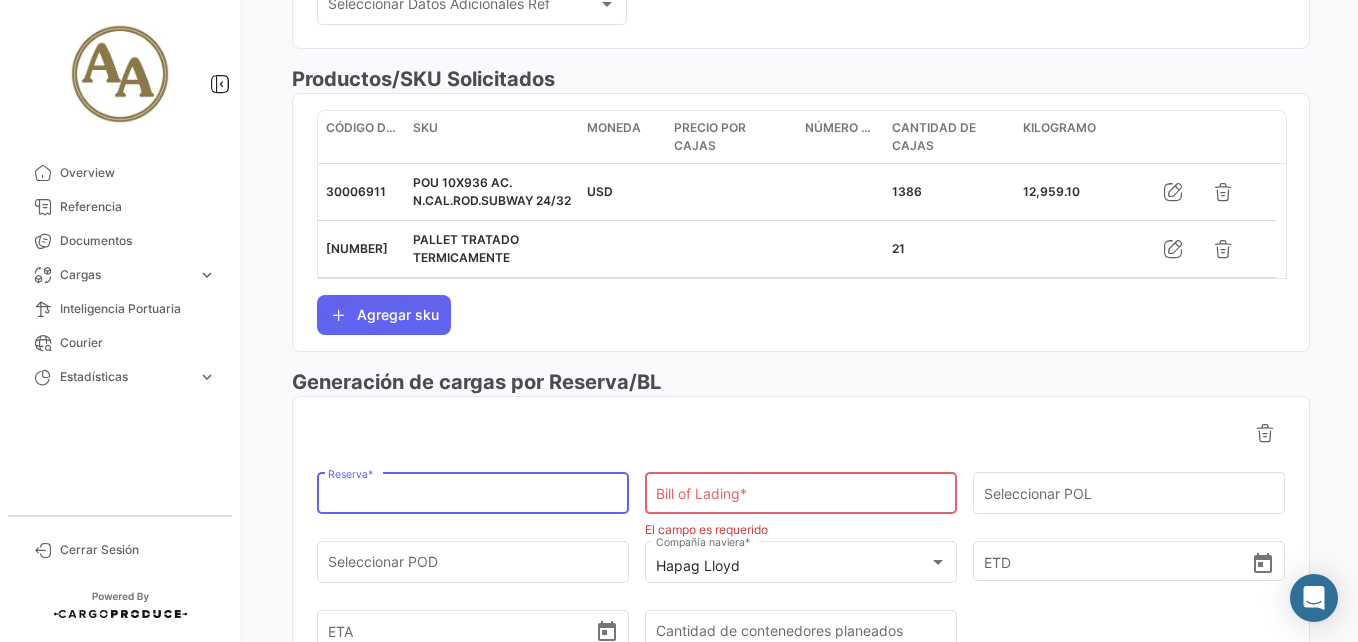 paste on "[NUMBER]" 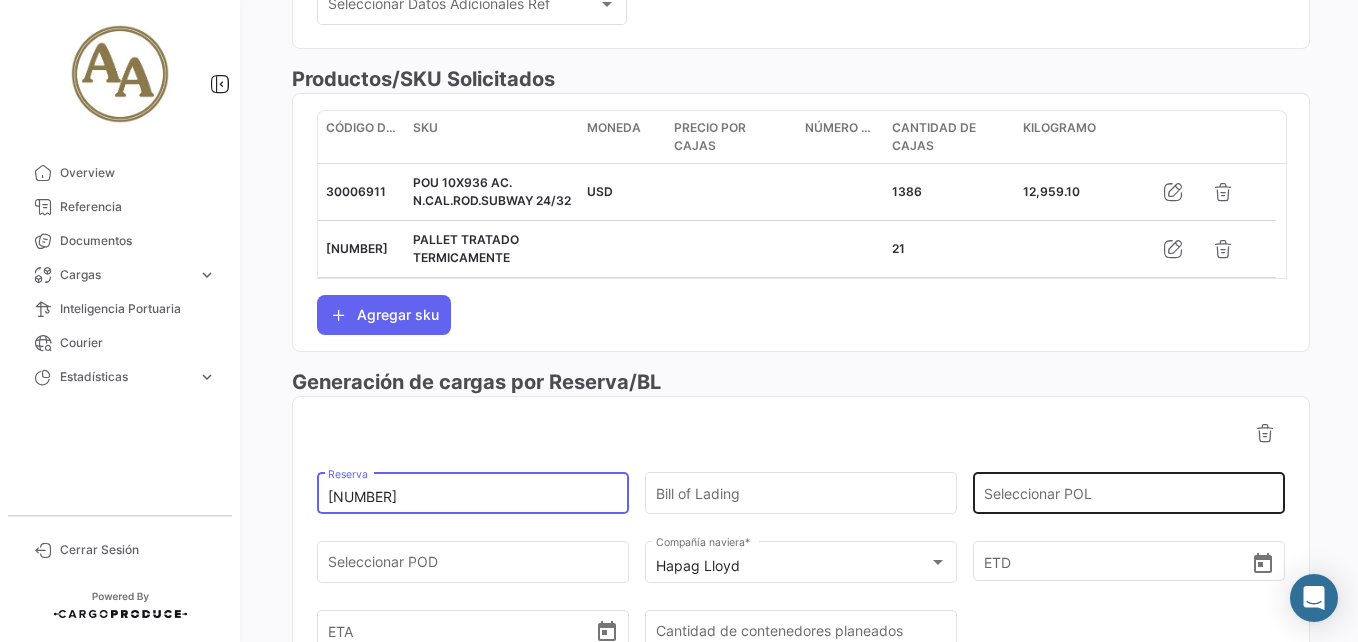 type on "[NUMBER]" 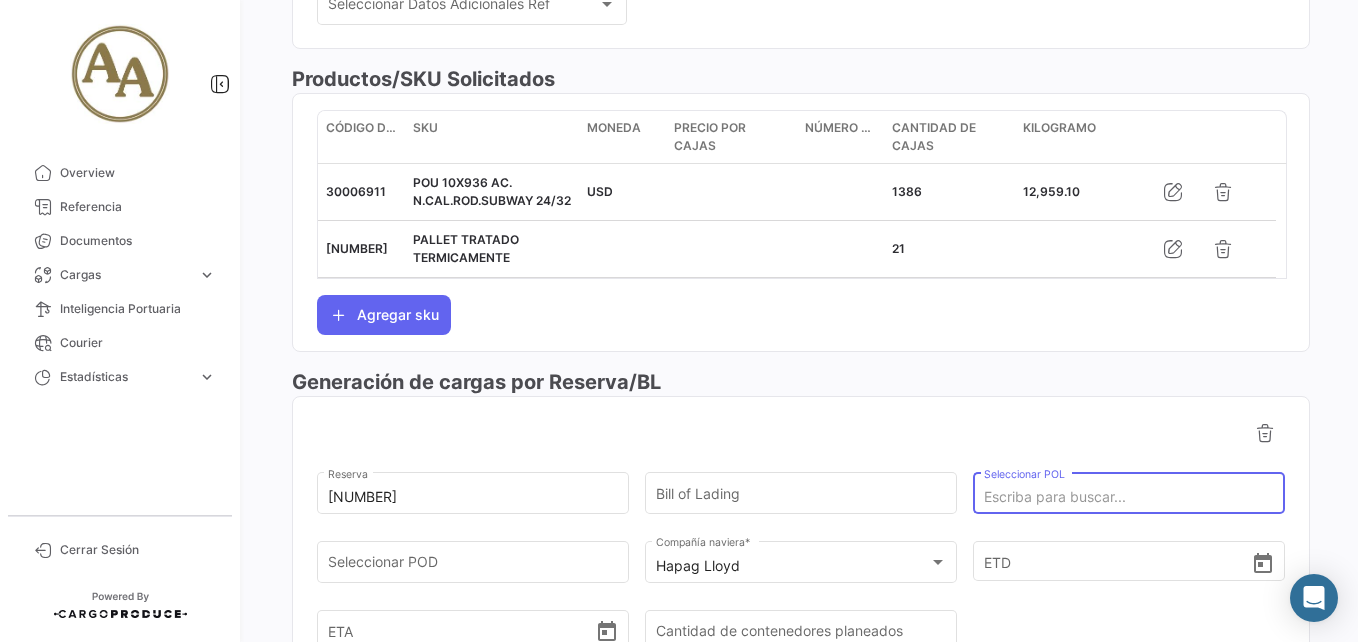 click on "Seleccionar POL" at bounding box center (1129, 497) 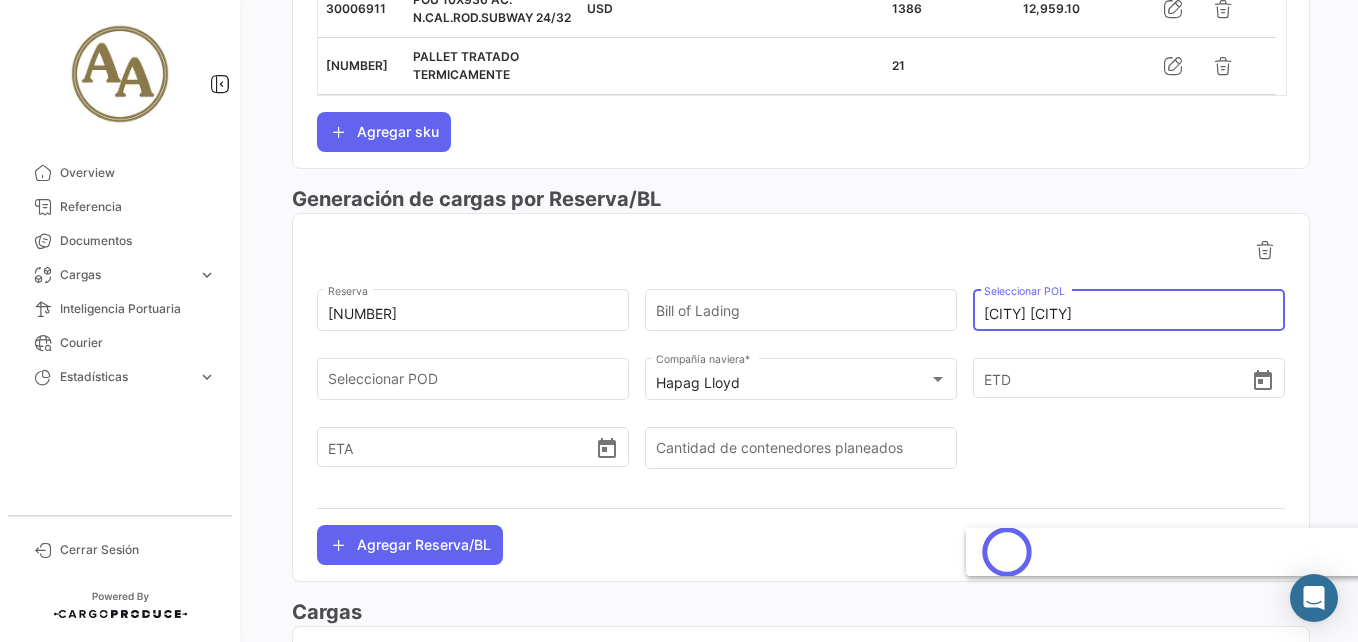 scroll, scrollTop: 938, scrollLeft: 0, axis: vertical 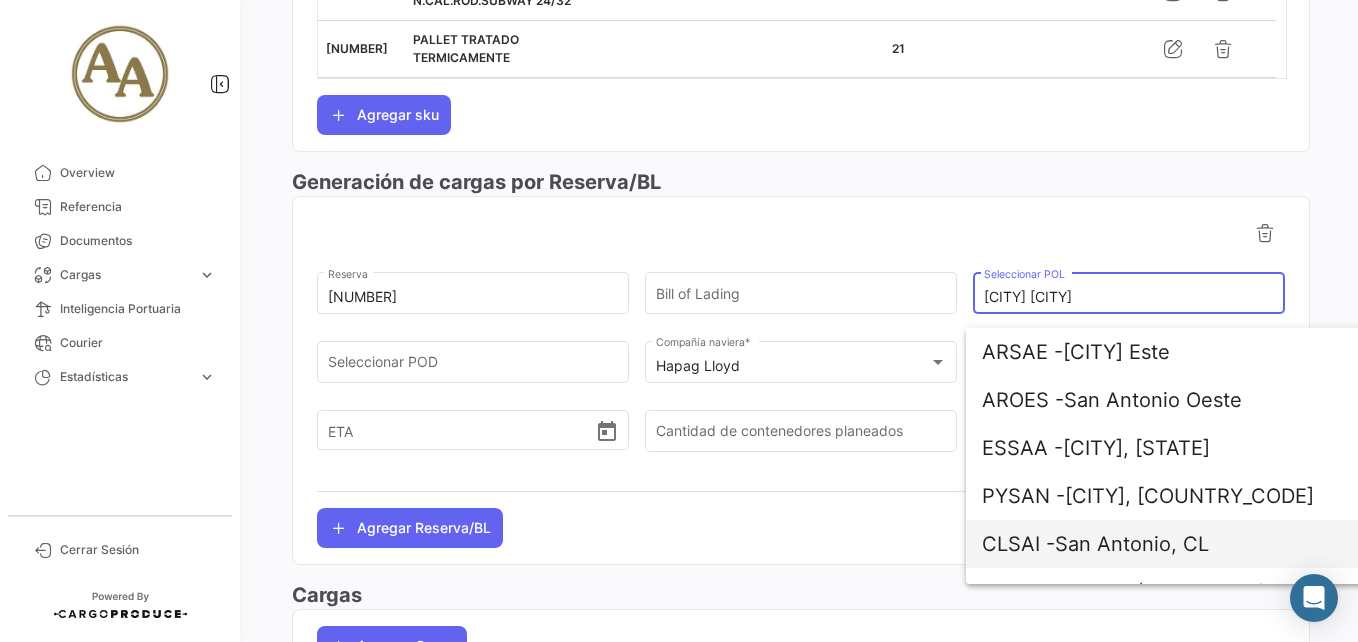 click on "CLSAI -    [CITY], [STATE]" at bounding box center [1216, 544] 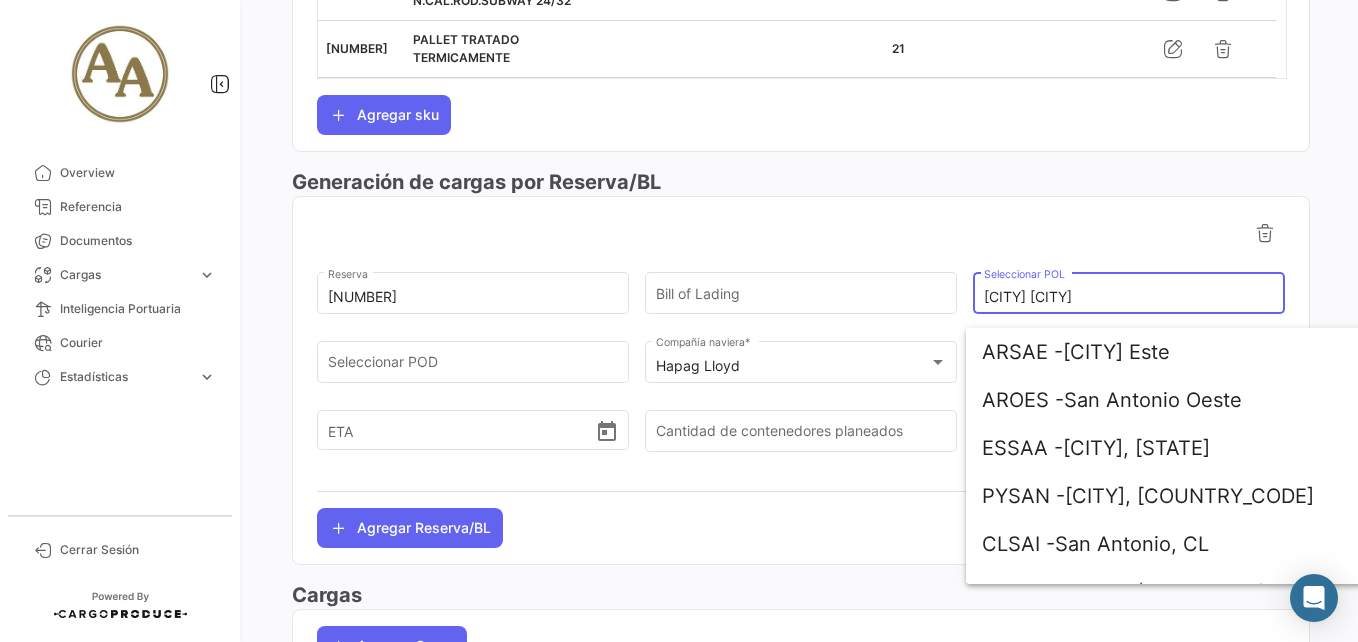 type on "San Antonio, CL" 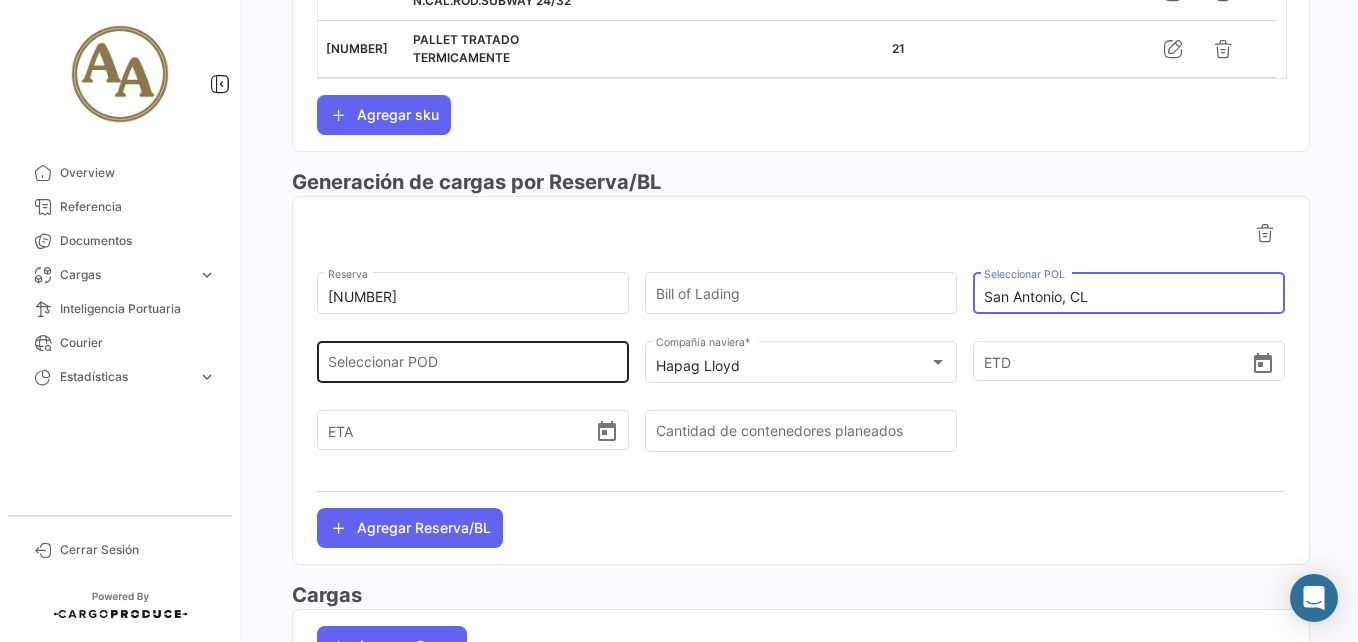 click on "Seleccionar POD" at bounding box center [473, 366] 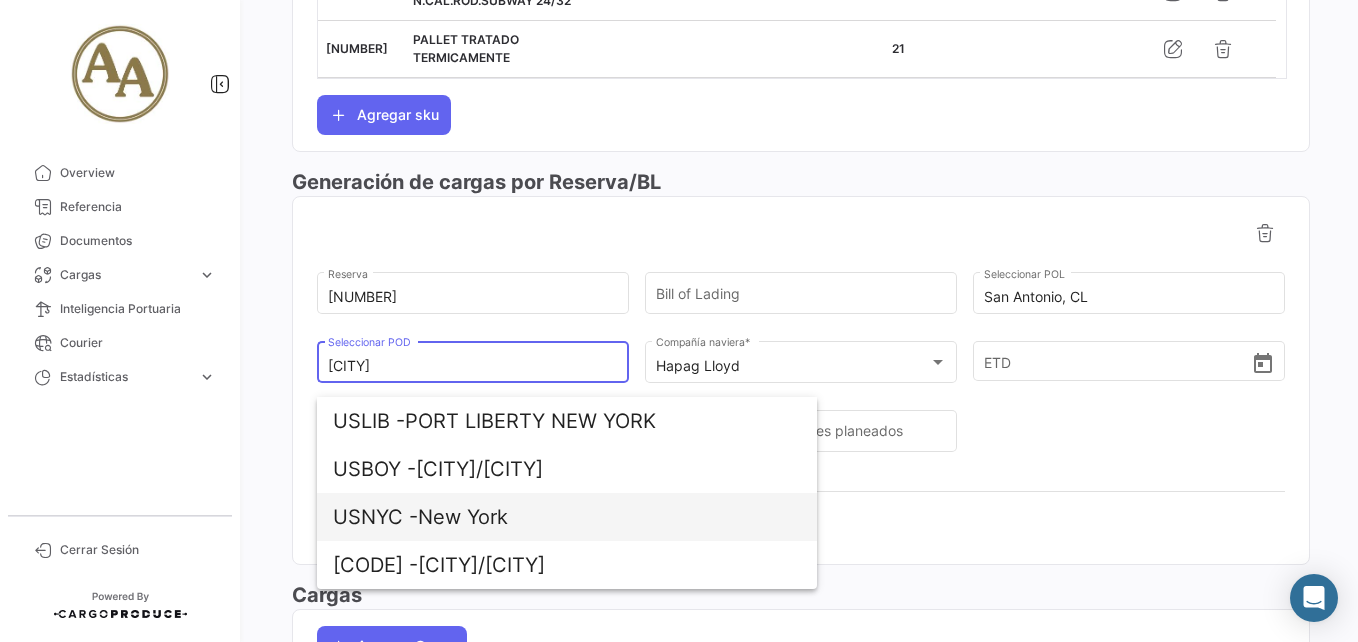 drag, startPoint x: 445, startPoint y: 506, endPoint x: 356, endPoint y: 9, distance: 504.90594 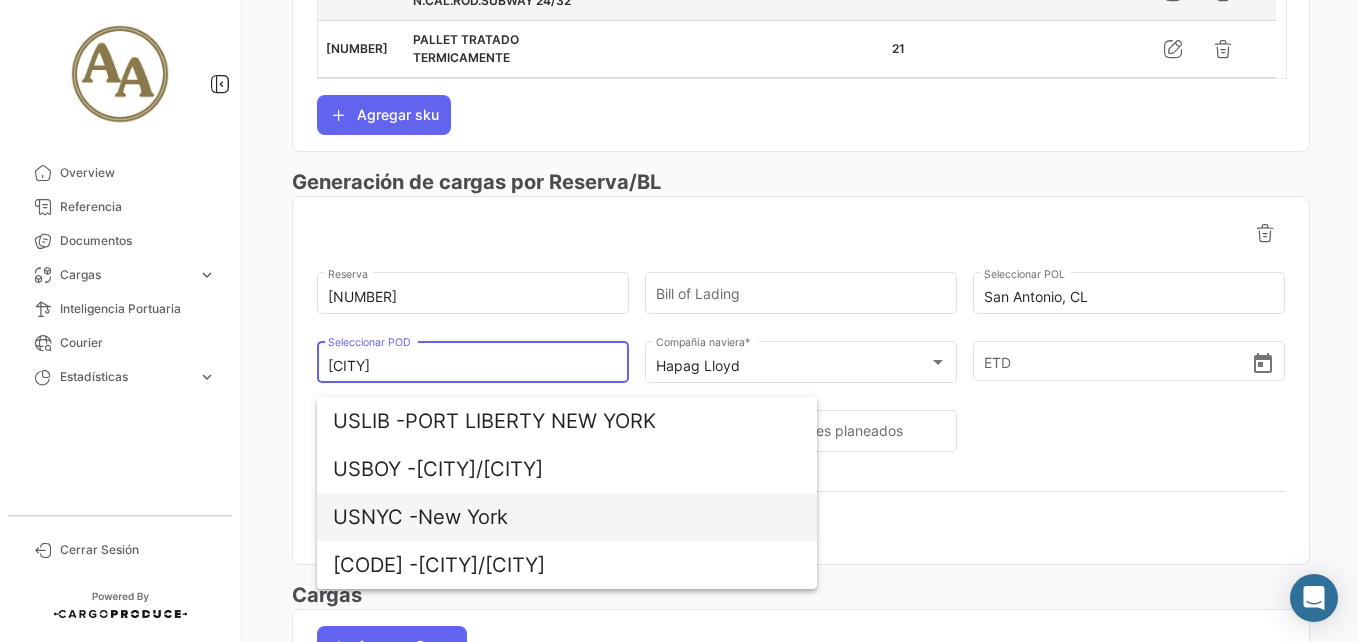 click on "[CITY] - [CITY]" at bounding box center [567, 517] 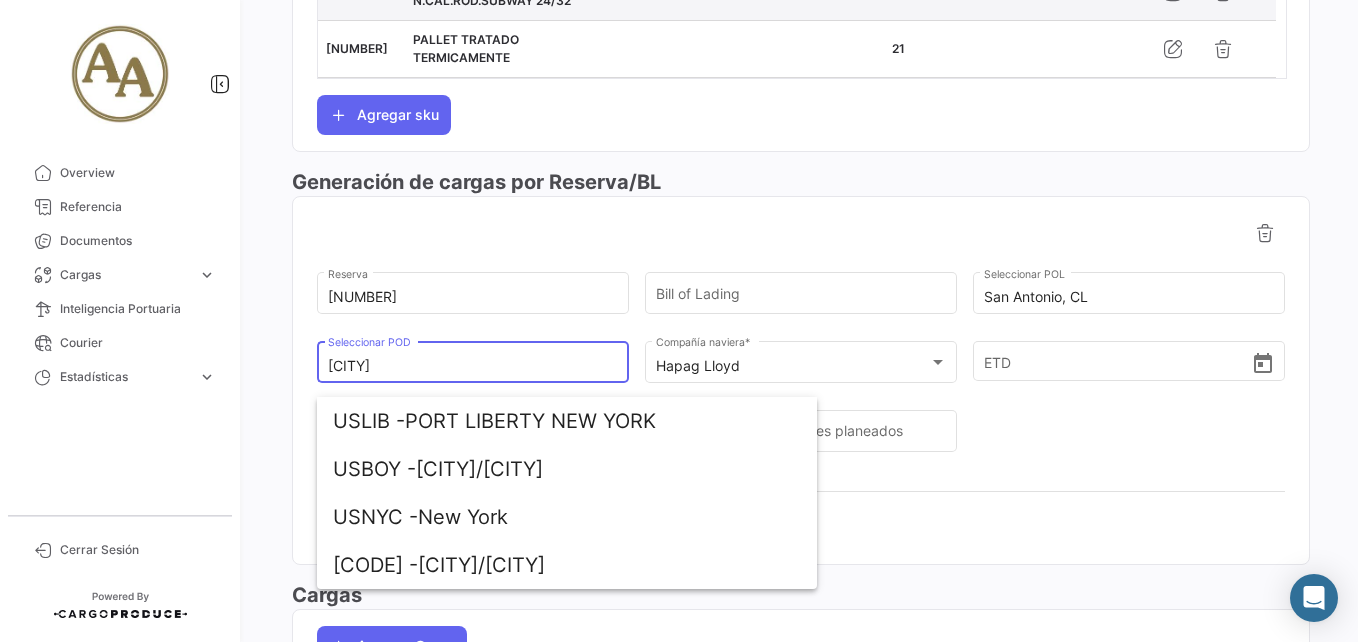 type on "New York" 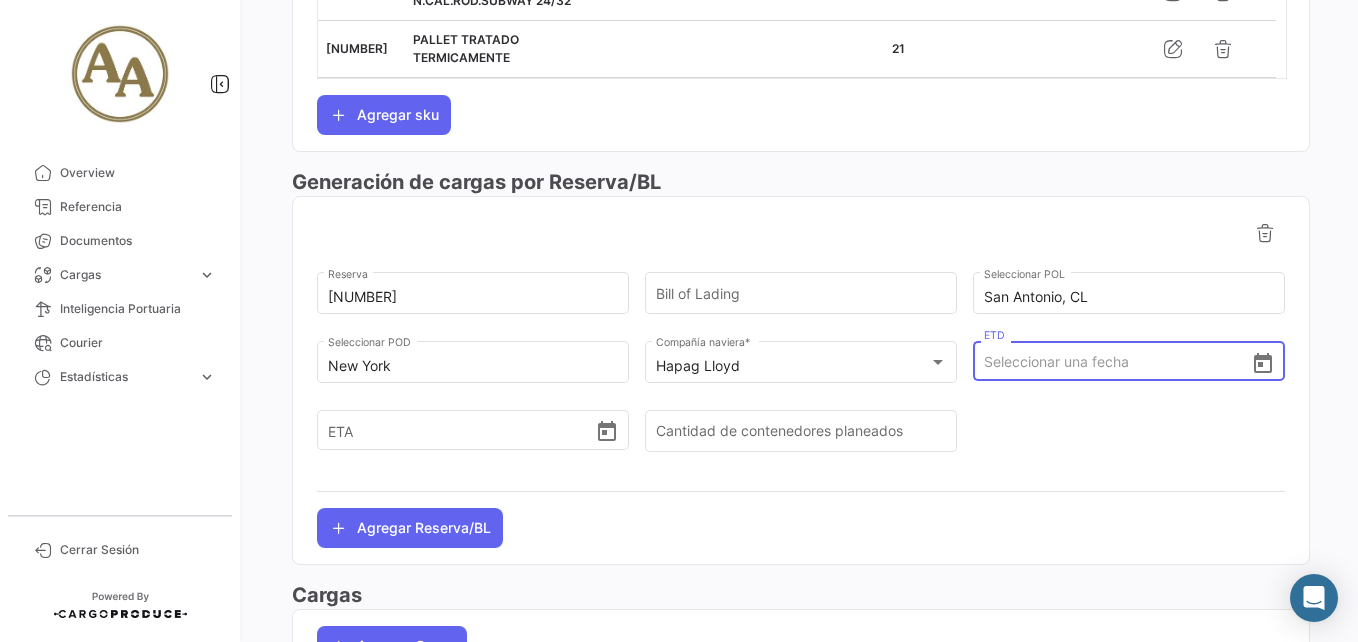 click on "ETD" at bounding box center (1117, 362) 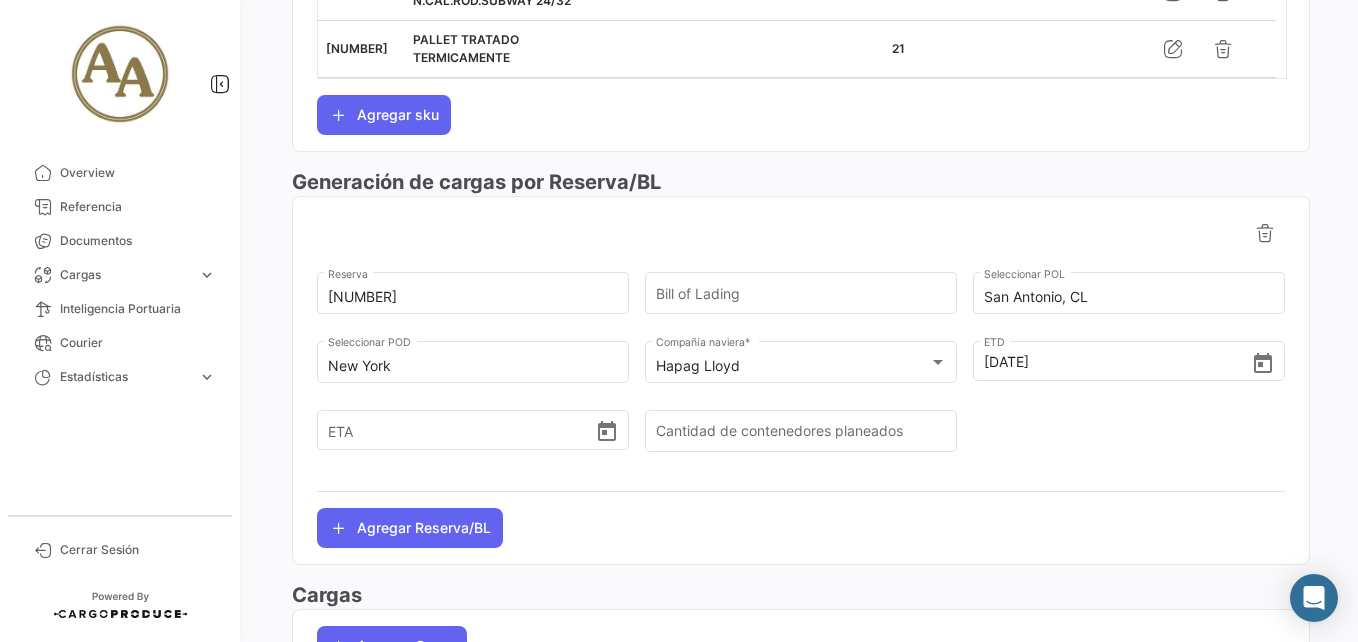 type on "[DATE], [TIME]" 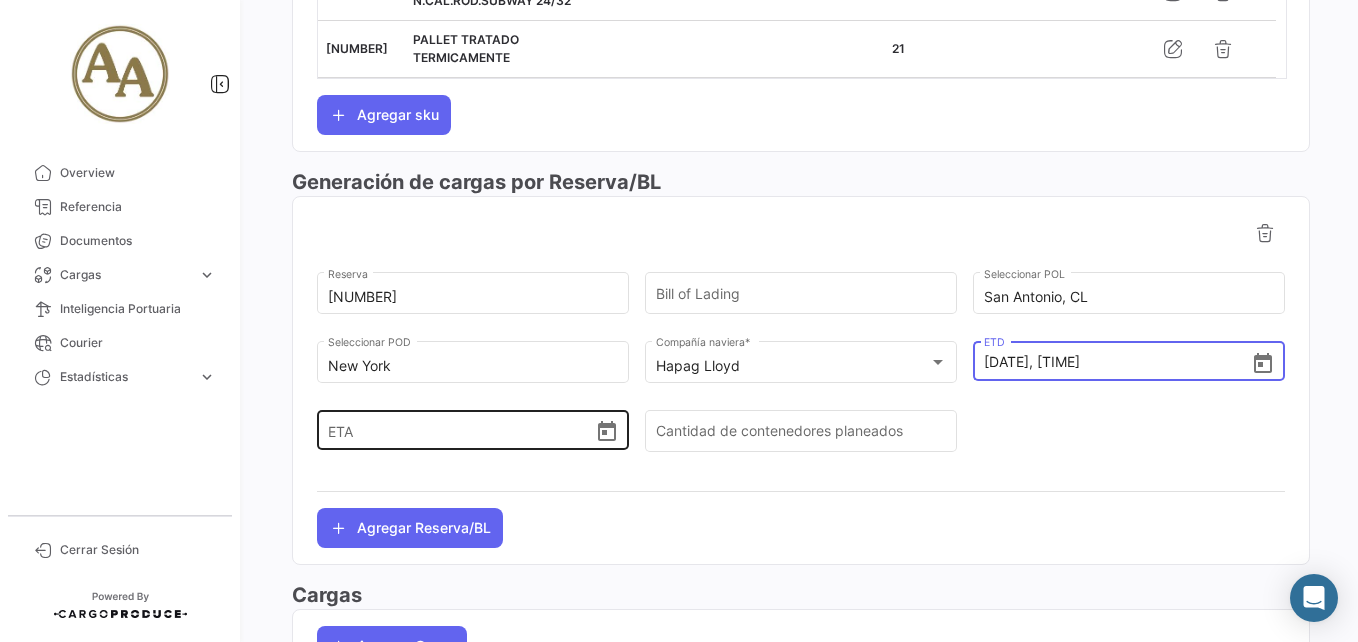 click on "ETA" at bounding box center [461, 430] 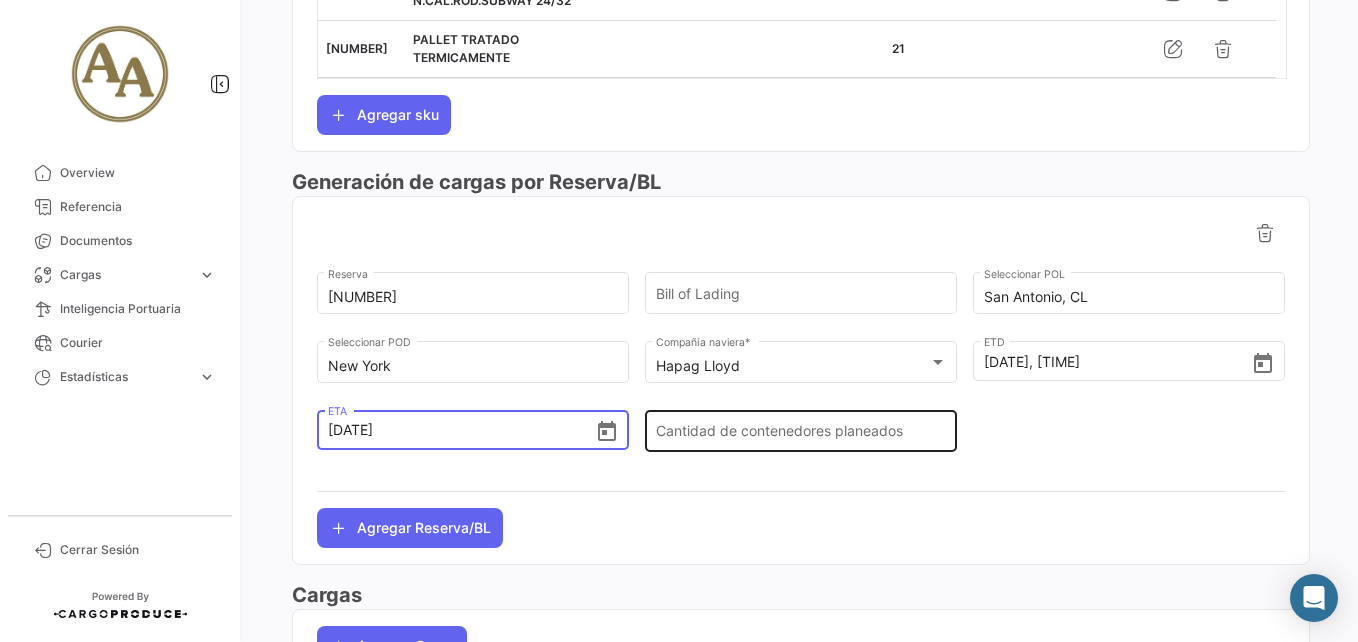 type on "6/9/2025, 00:00" 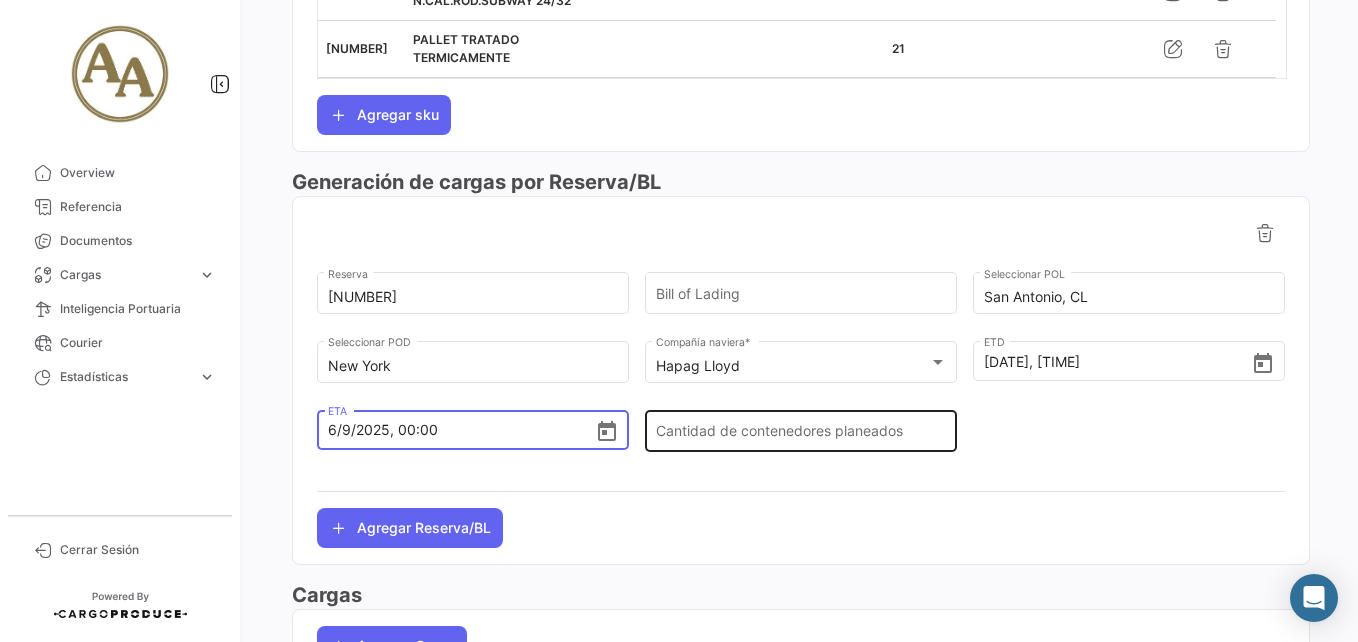 click on "Cantidad de contenedores planeados" 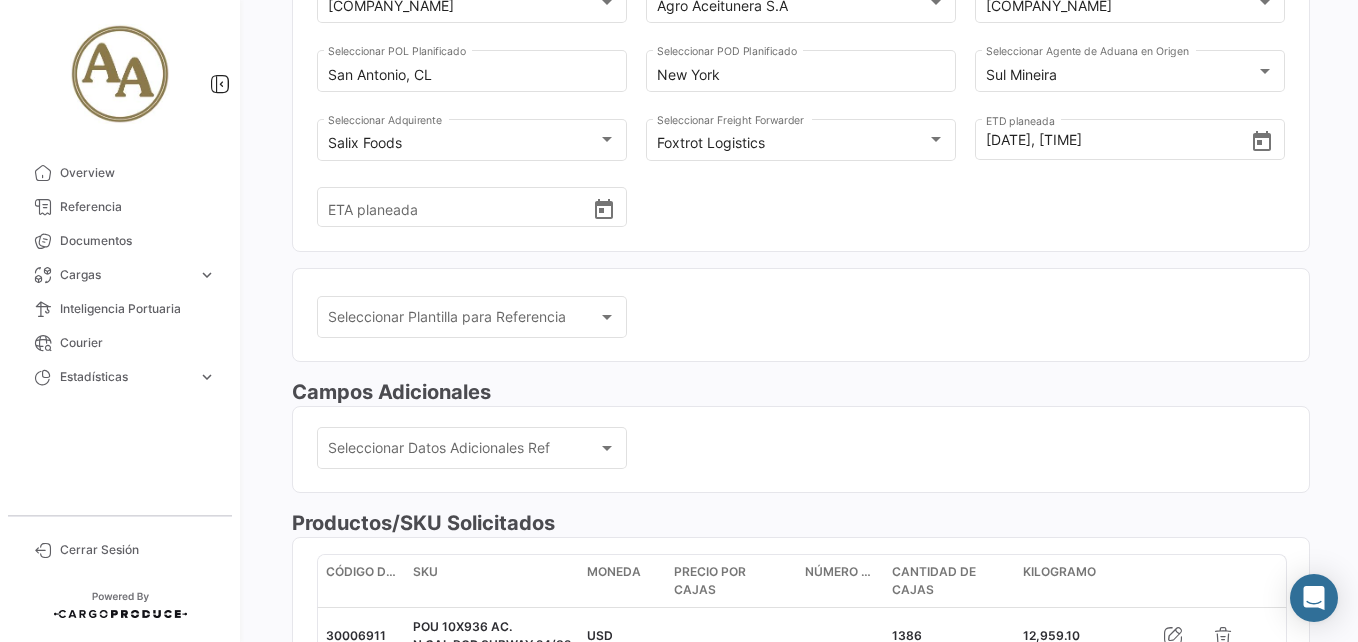 scroll, scrollTop: 0, scrollLeft: 0, axis: both 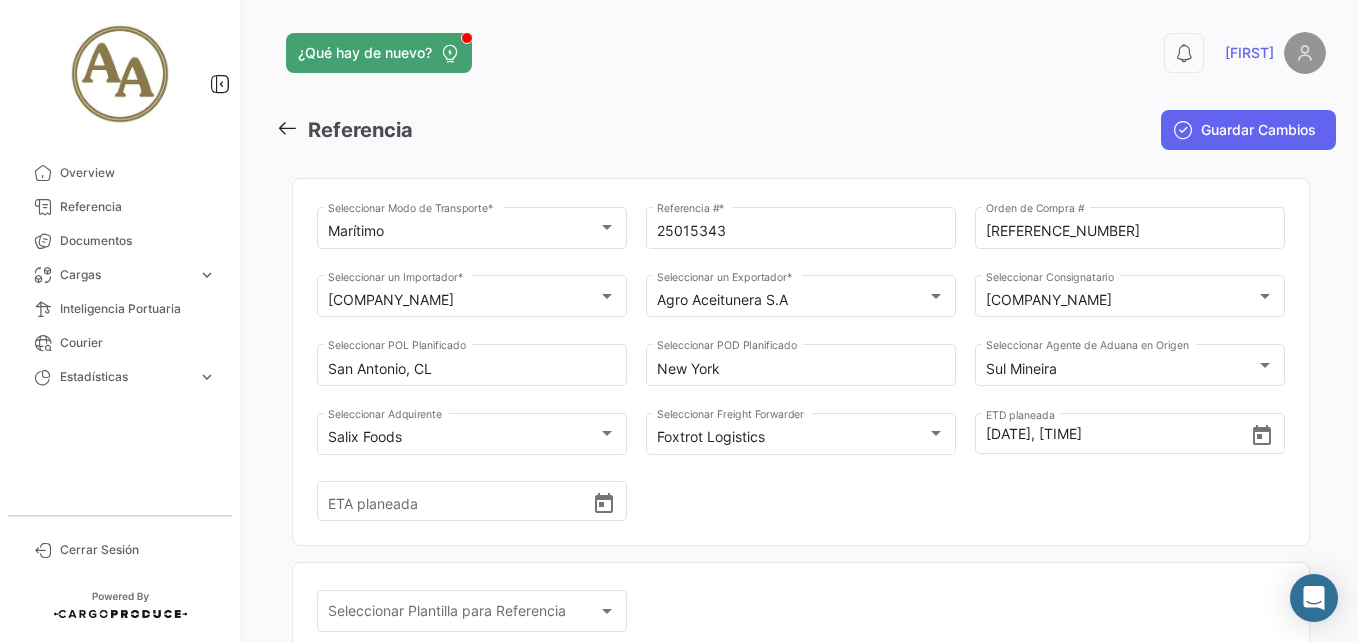 type on "2" 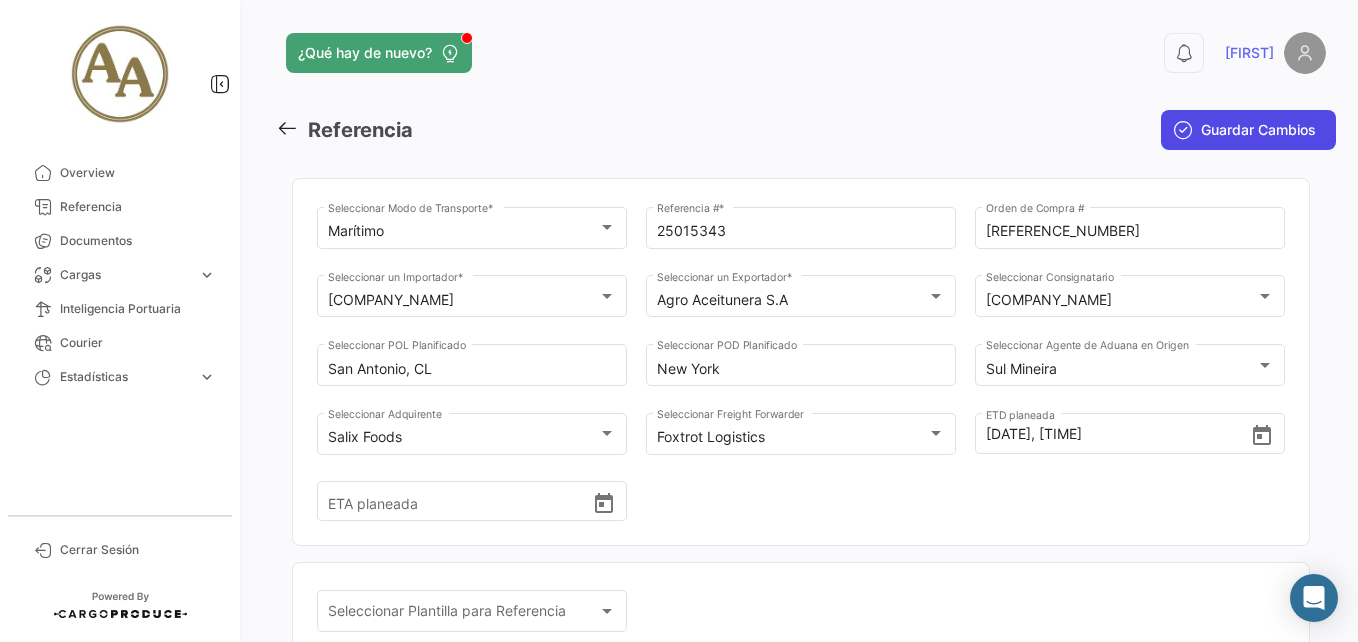 click on "Guardar Cambios" 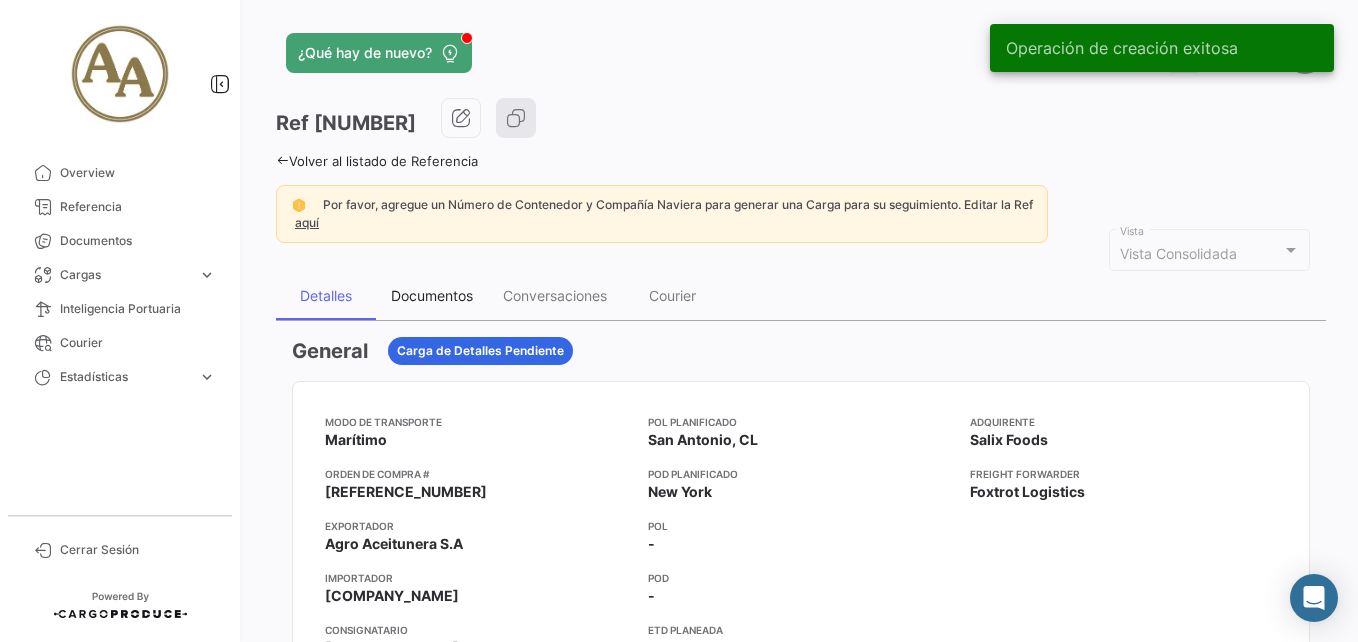 click on "Documentos" at bounding box center [432, 295] 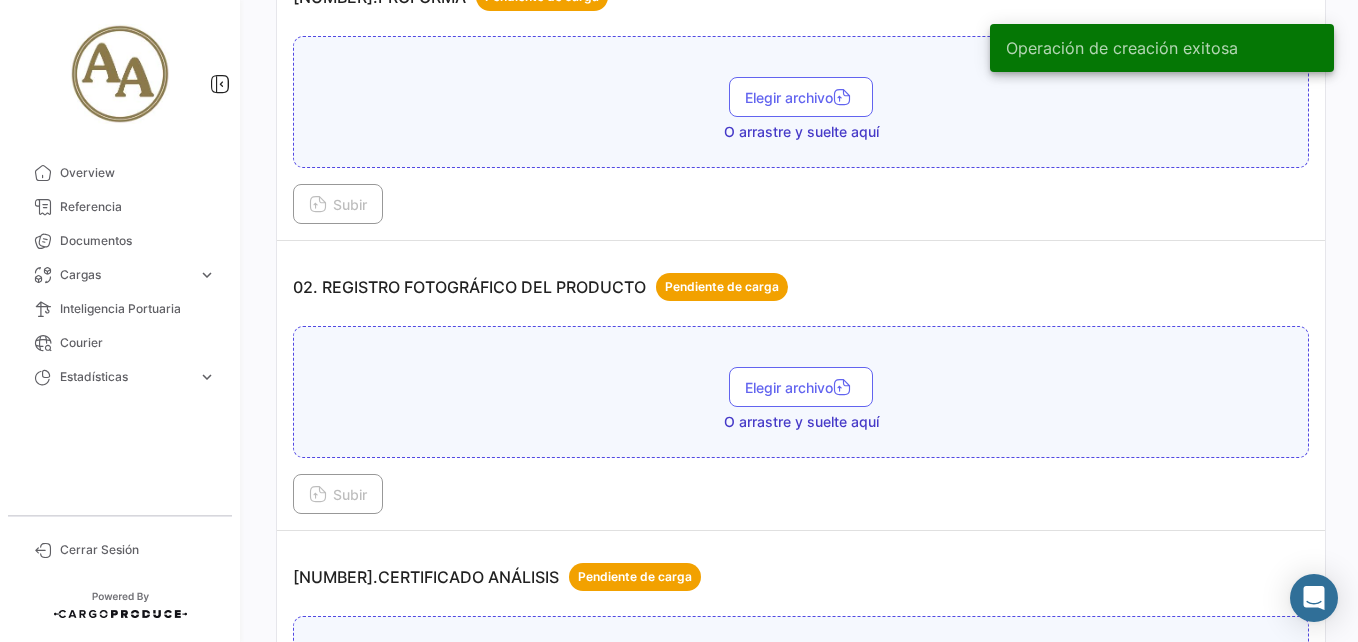 scroll, scrollTop: 600, scrollLeft: 0, axis: vertical 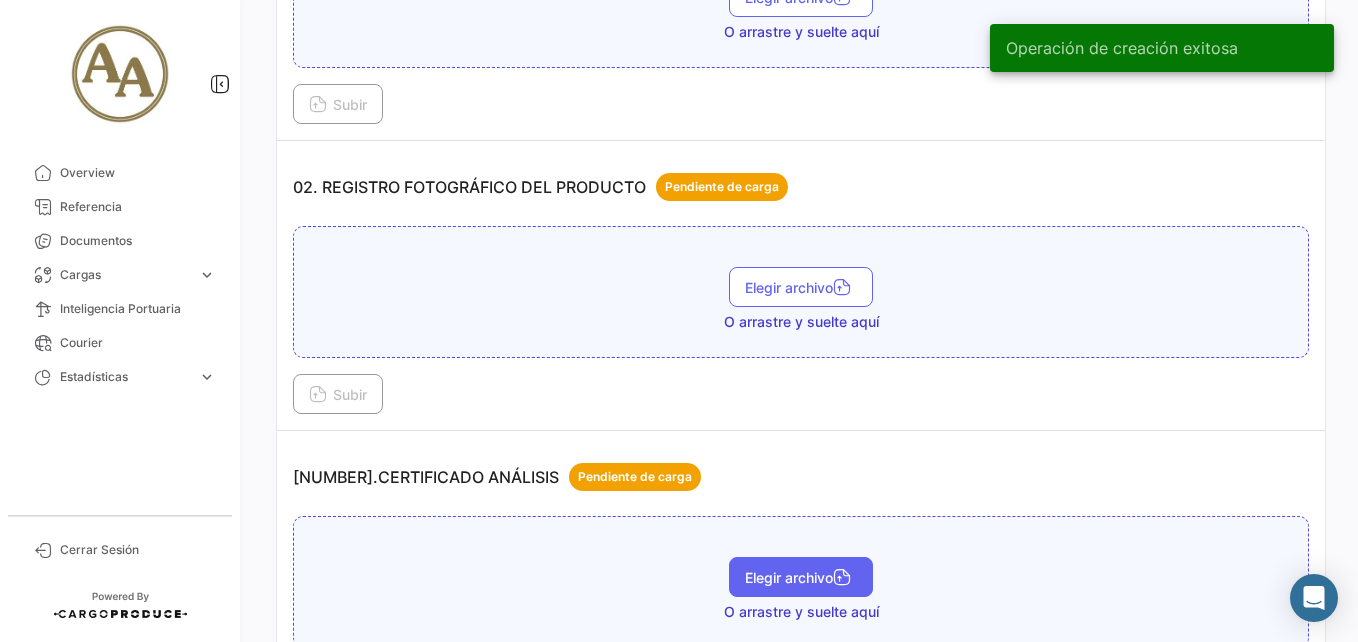 click on "Elegir archivo" at bounding box center [801, 577] 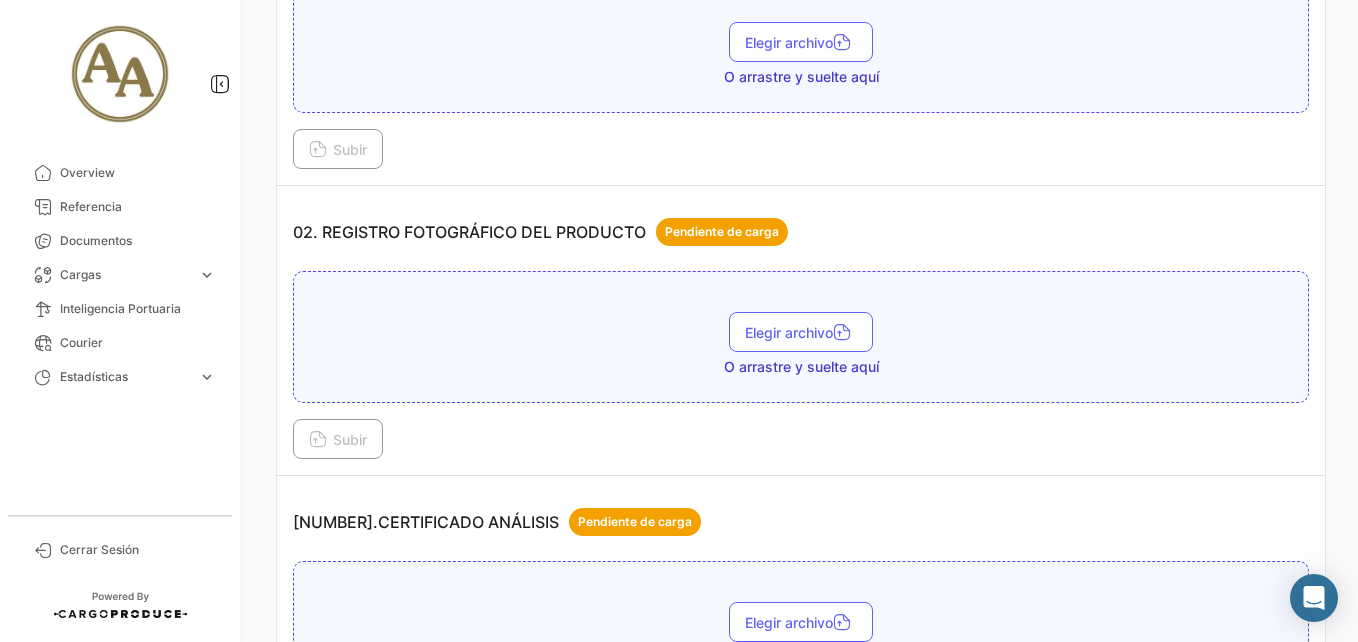 scroll, scrollTop: 700, scrollLeft: 0, axis: vertical 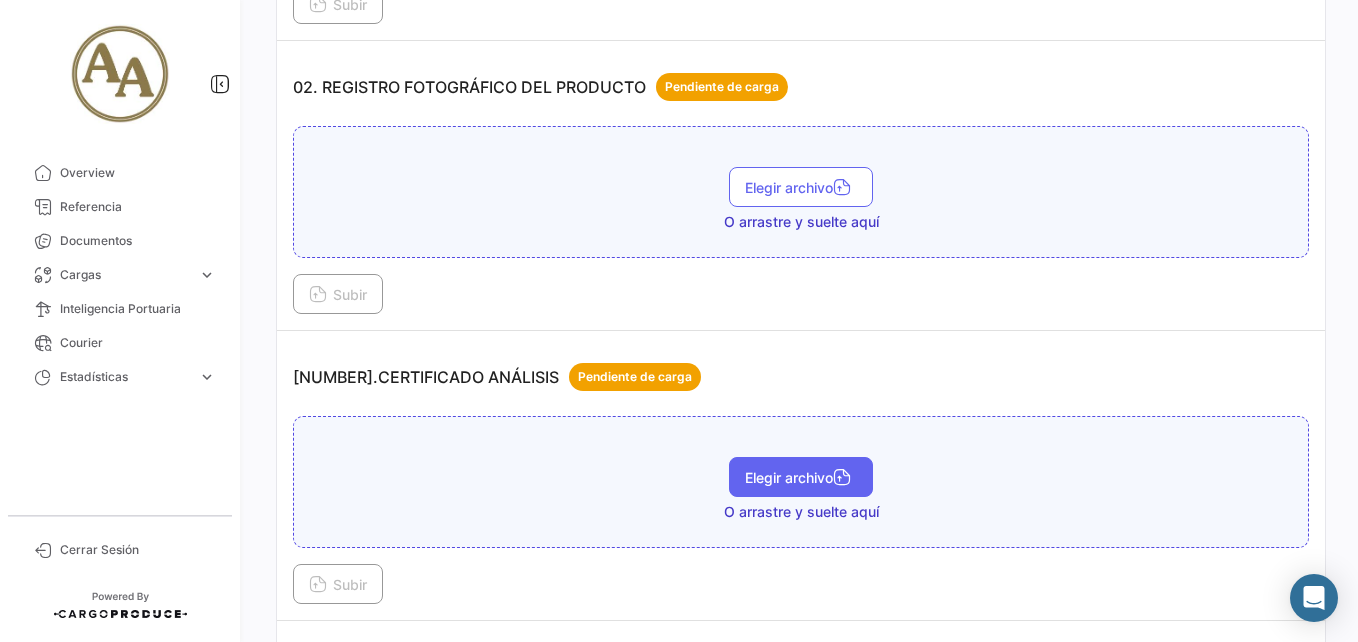 click on "Elegir archivo" at bounding box center [801, 477] 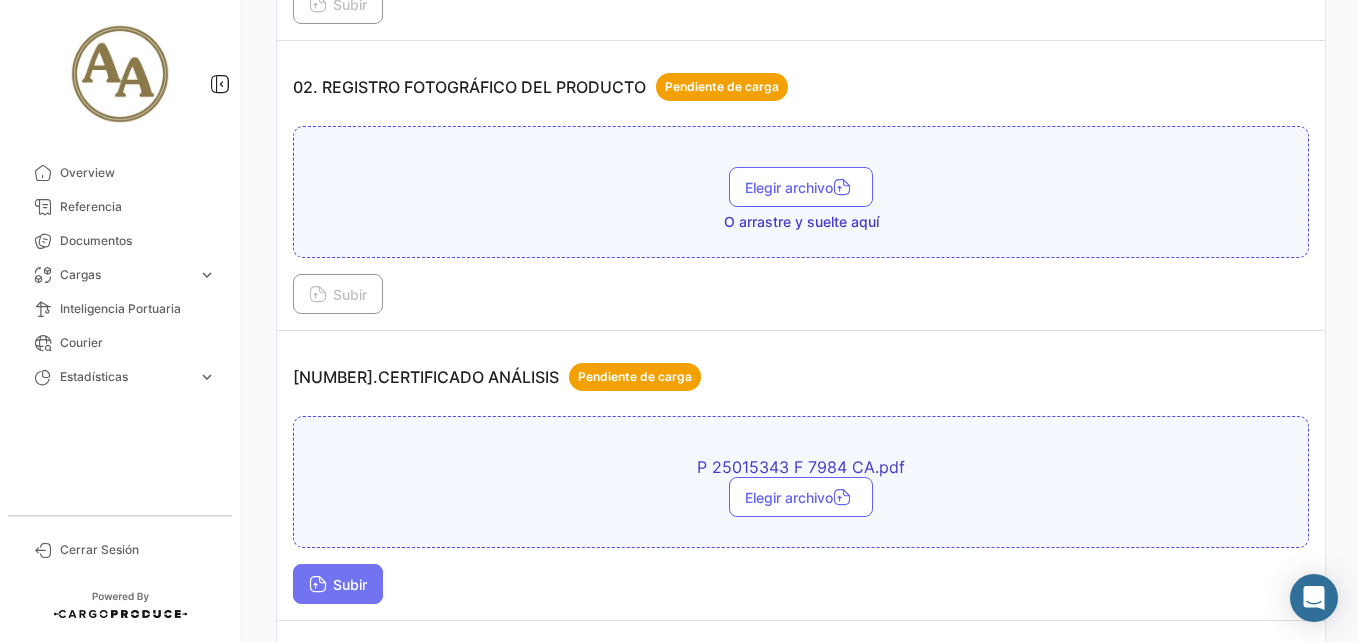 click on "Subir" at bounding box center (338, 584) 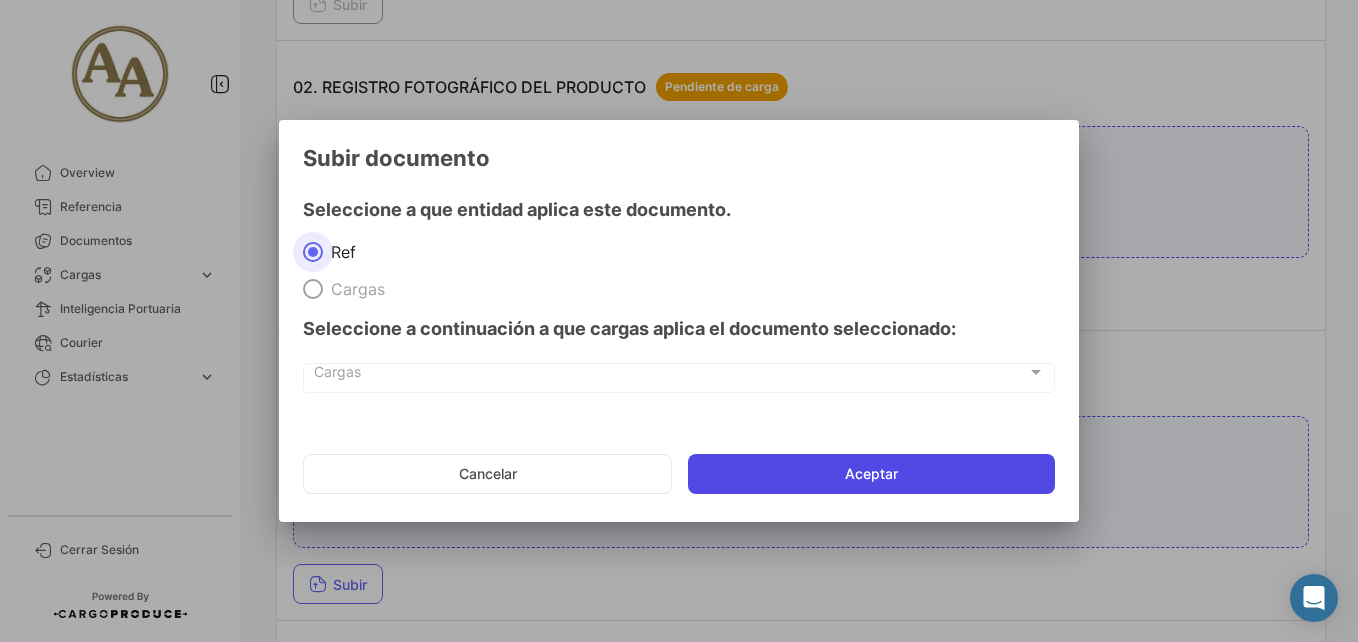 click on "Aceptar" 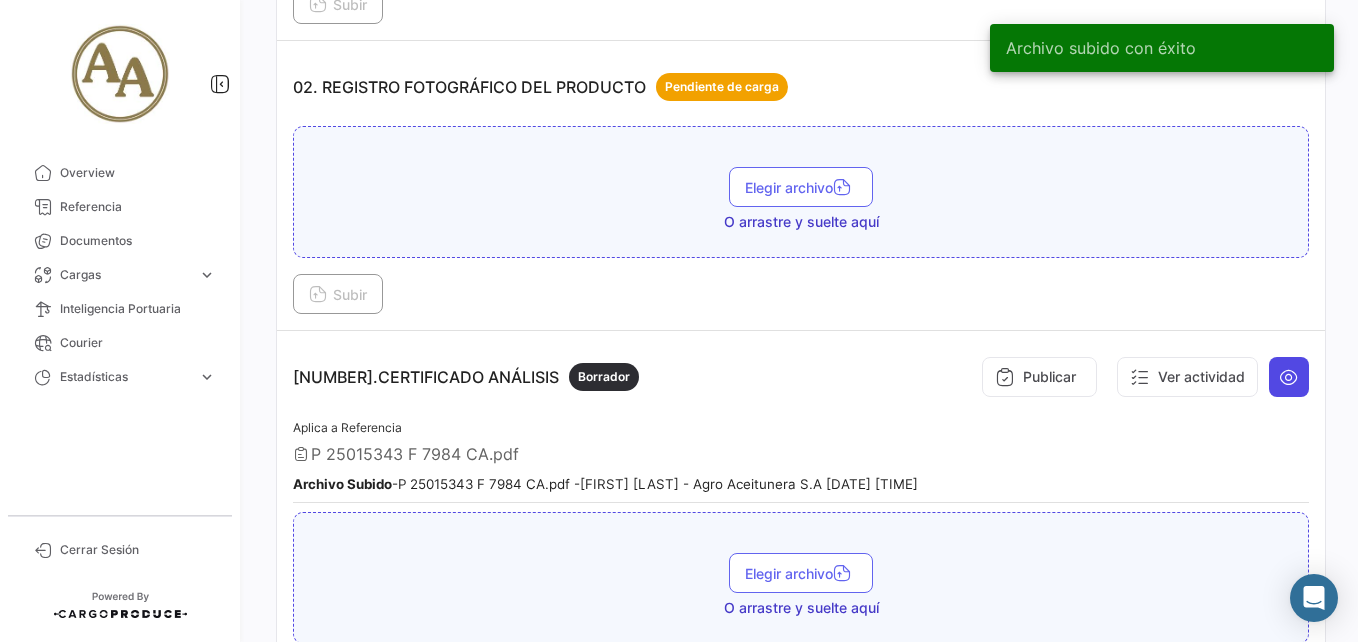 click at bounding box center [1289, 377] 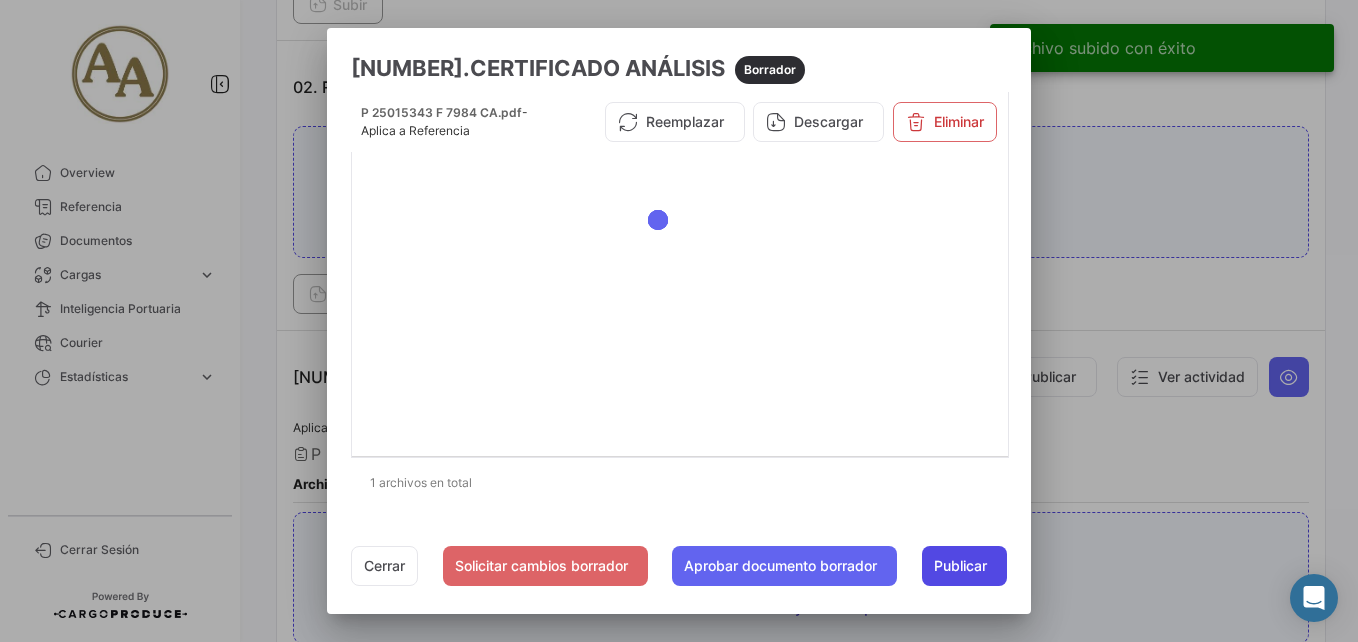 click on "Publicar" 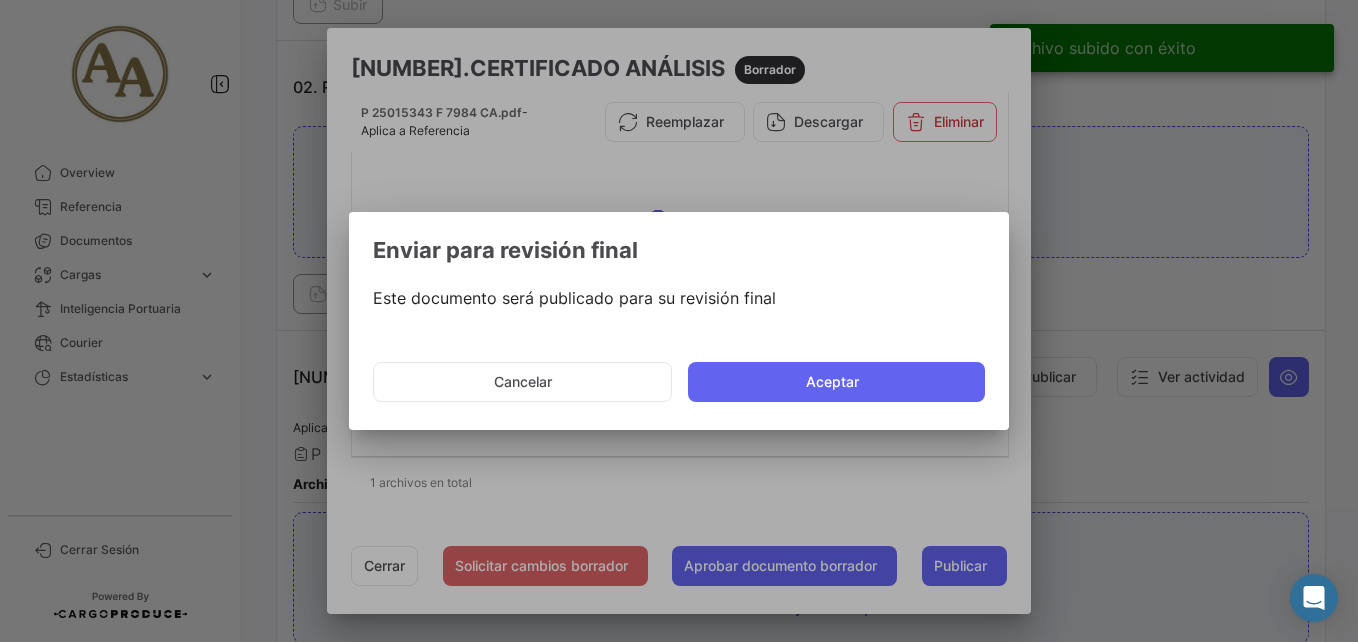 drag, startPoint x: 877, startPoint y: 382, endPoint x: 879, endPoint y: 18, distance: 364.0055 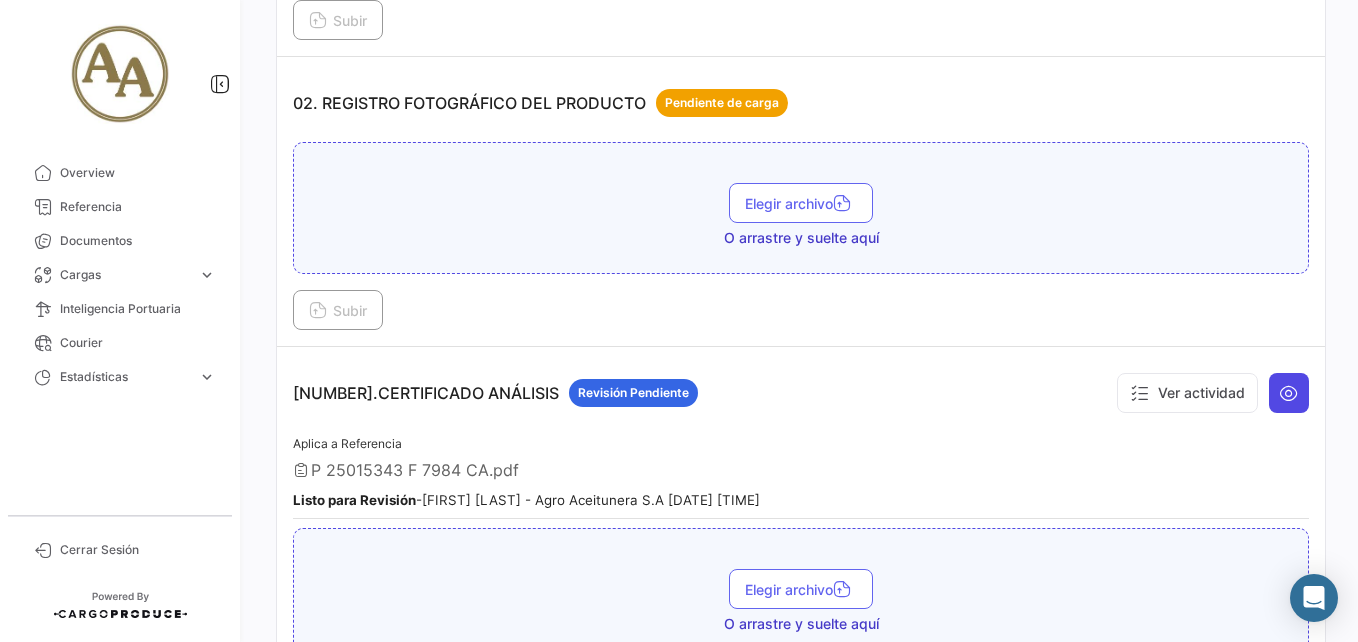 click at bounding box center (1289, 393) 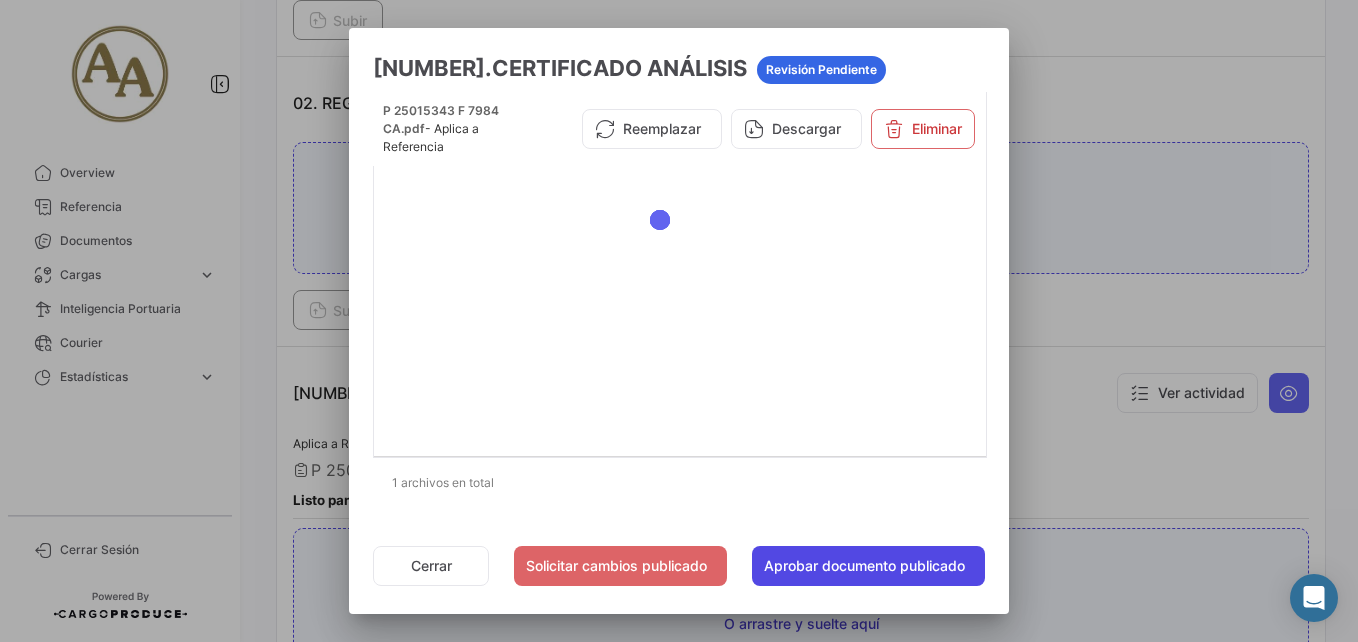 click on "Aprobar documento publicado" 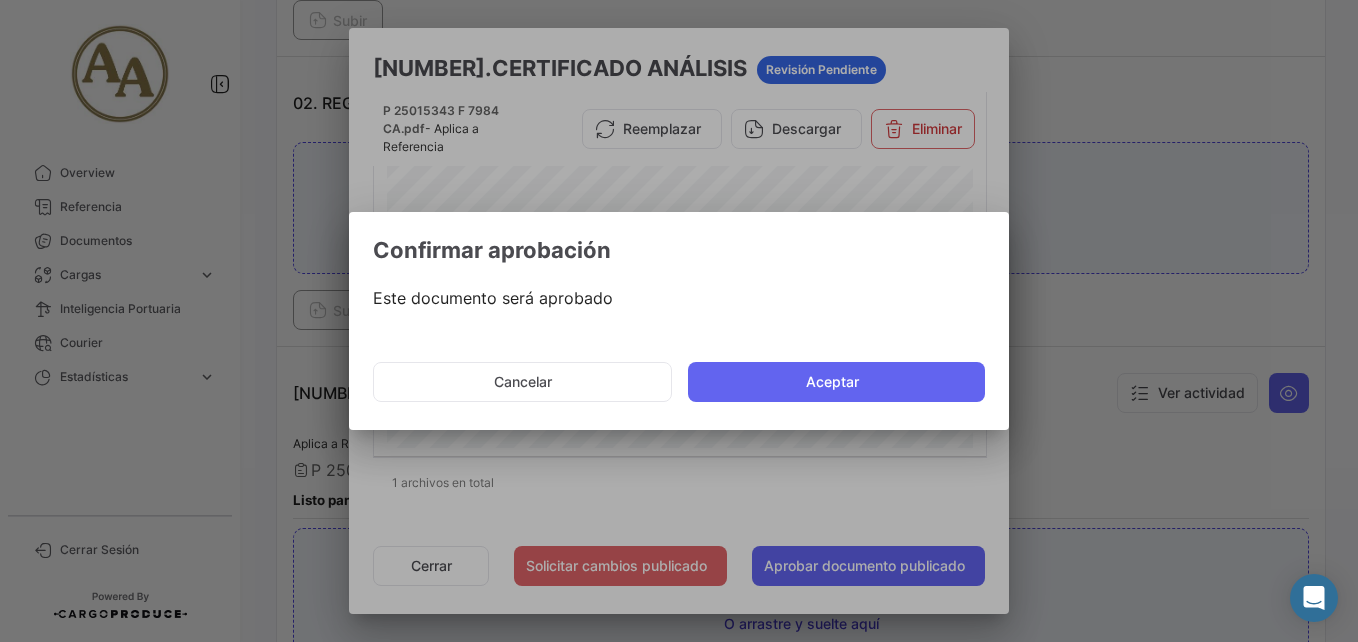 click on "Aceptar" 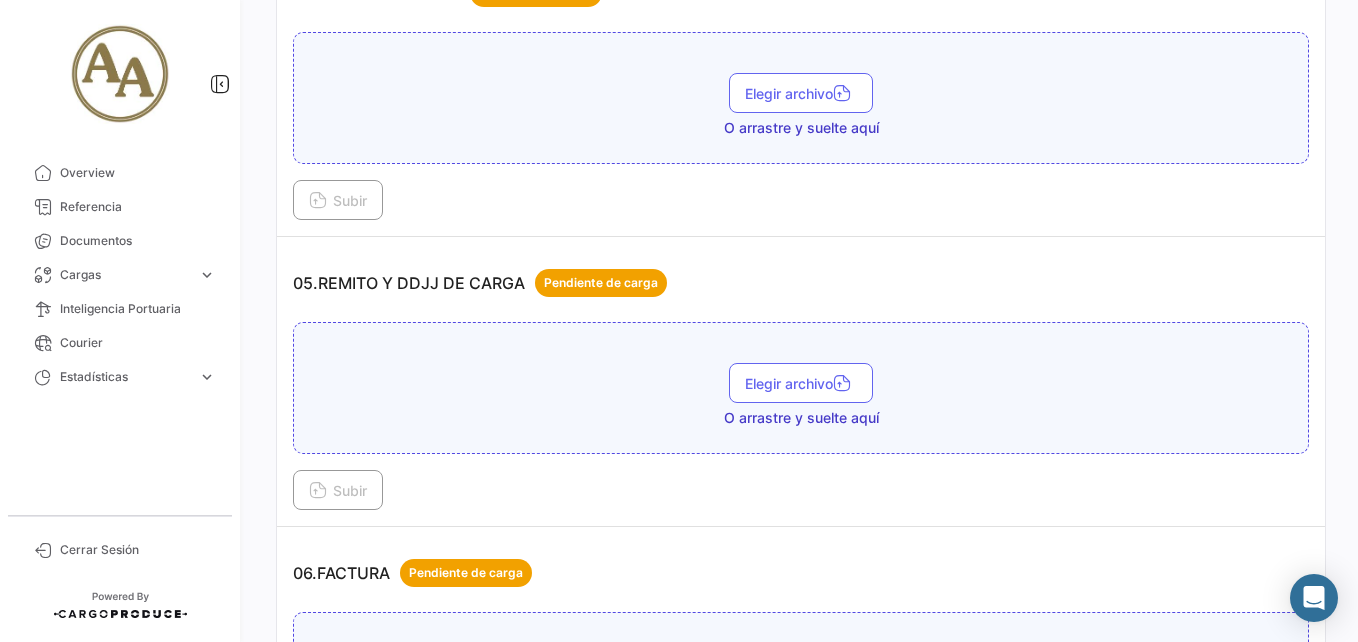 scroll, scrollTop: 1900, scrollLeft: 0, axis: vertical 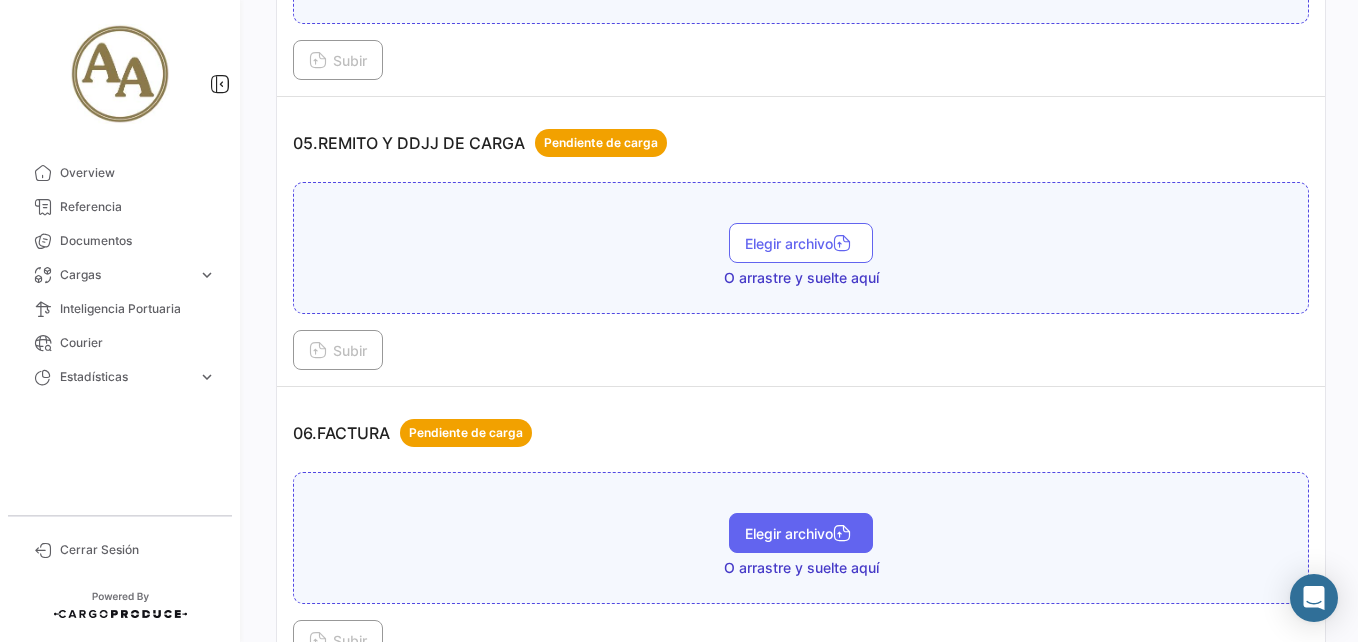 click on "Elegir archivo" at bounding box center [801, 533] 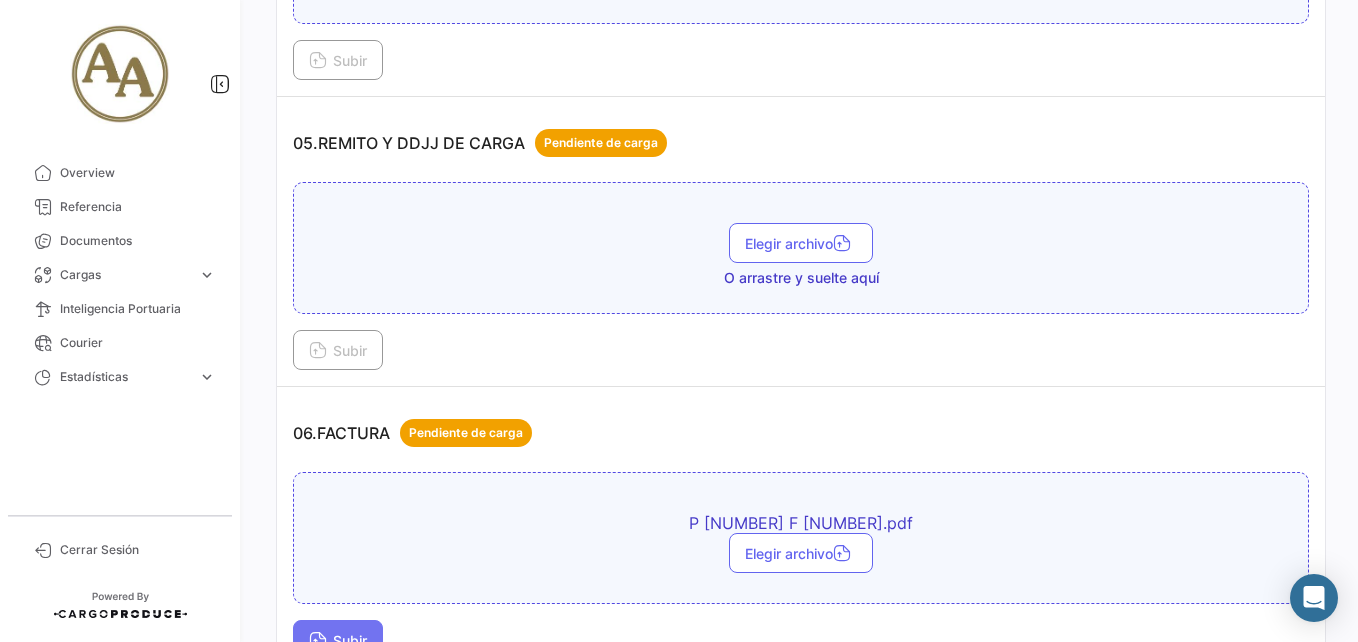 click on "Subir" at bounding box center (338, 640) 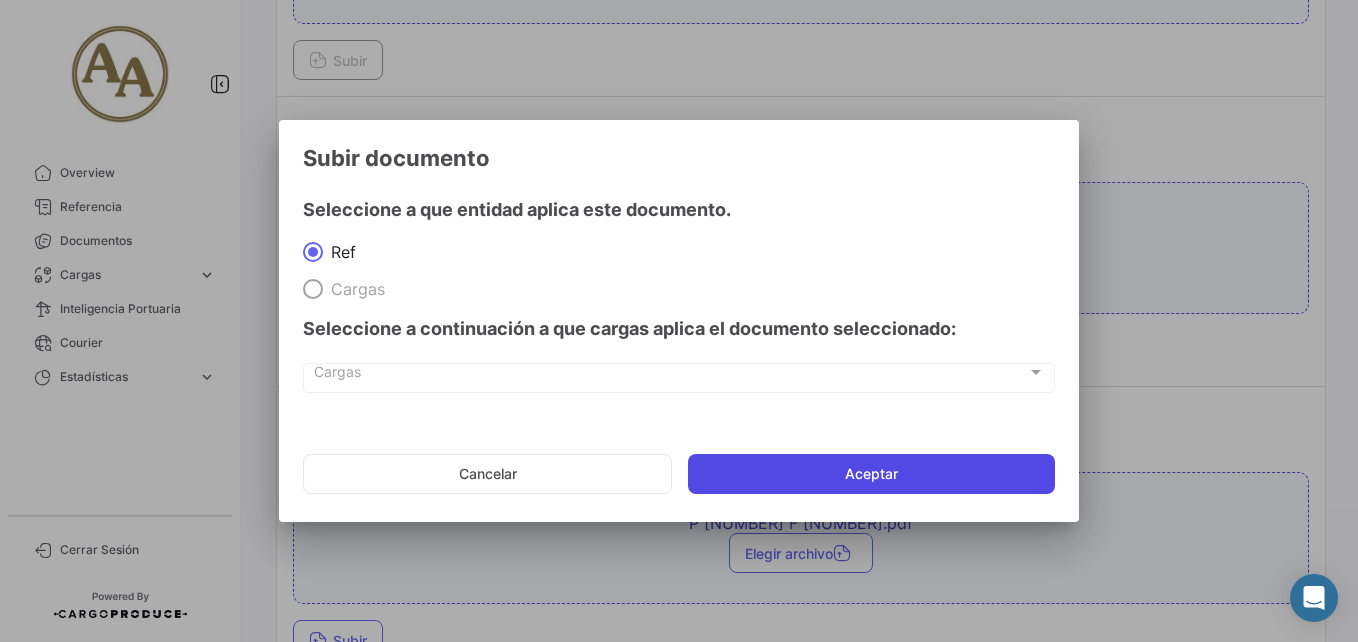 click on "Aceptar" 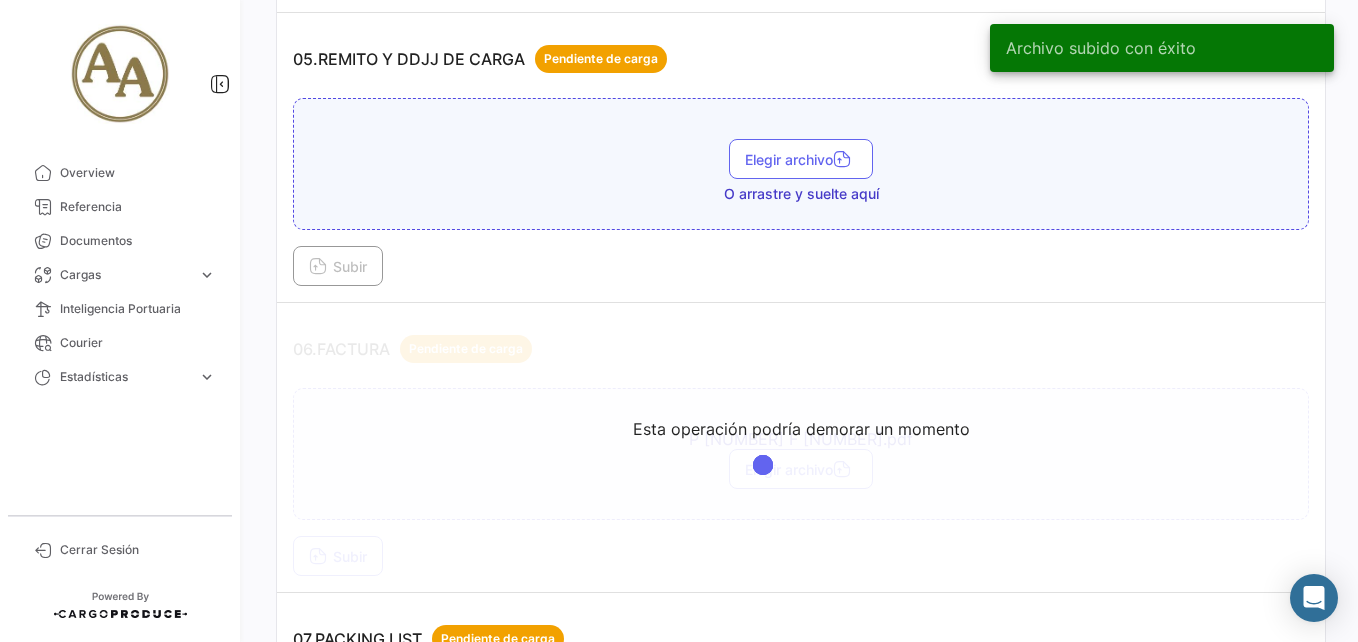 scroll, scrollTop: 2018, scrollLeft: 0, axis: vertical 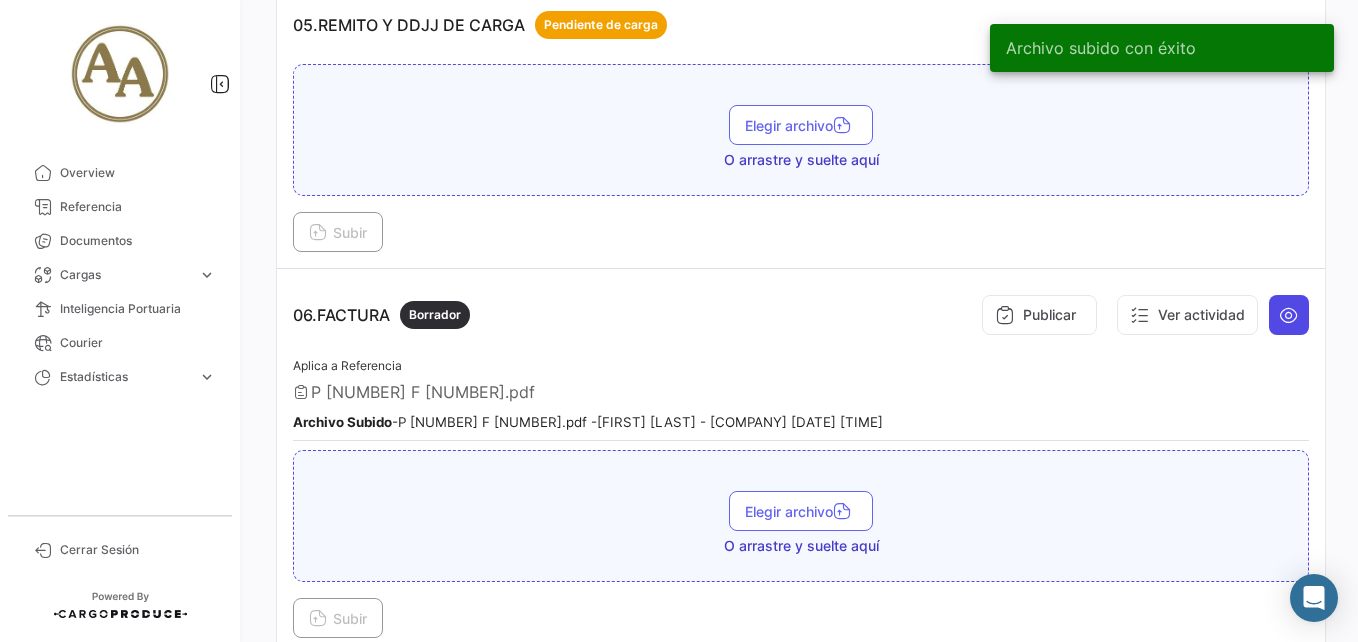 click at bounding box center (1289, 315) 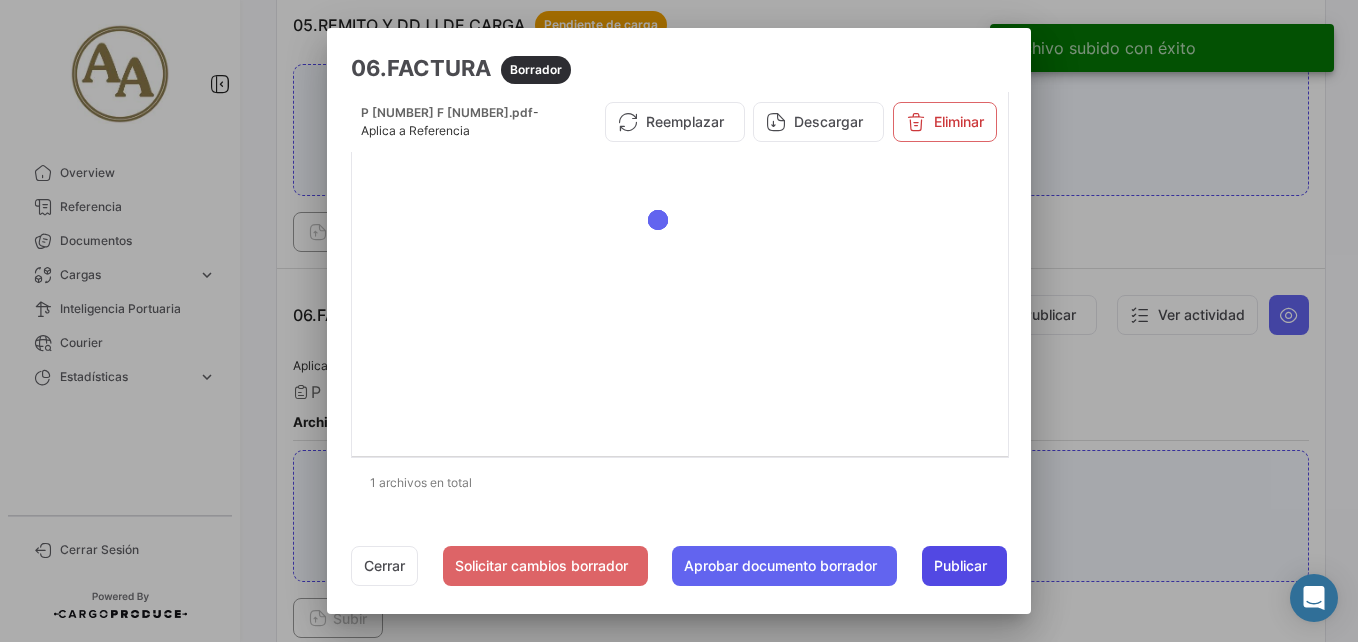 click on "Publicar" 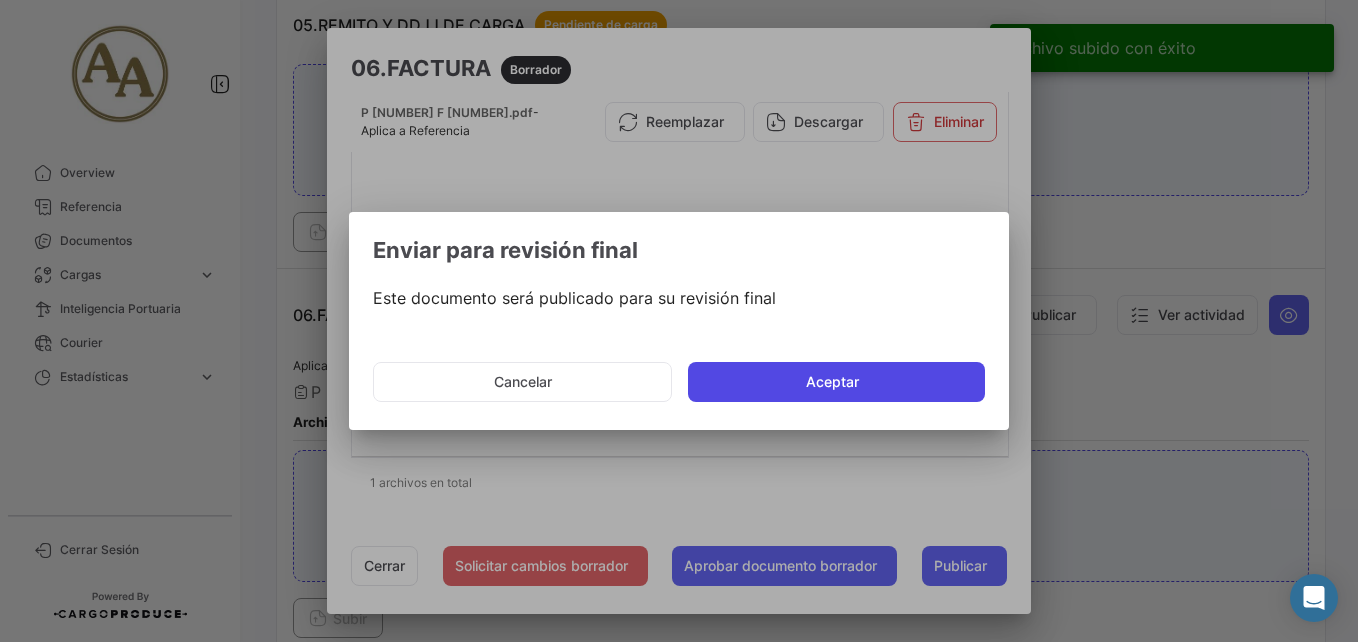 click on "Aceptar" 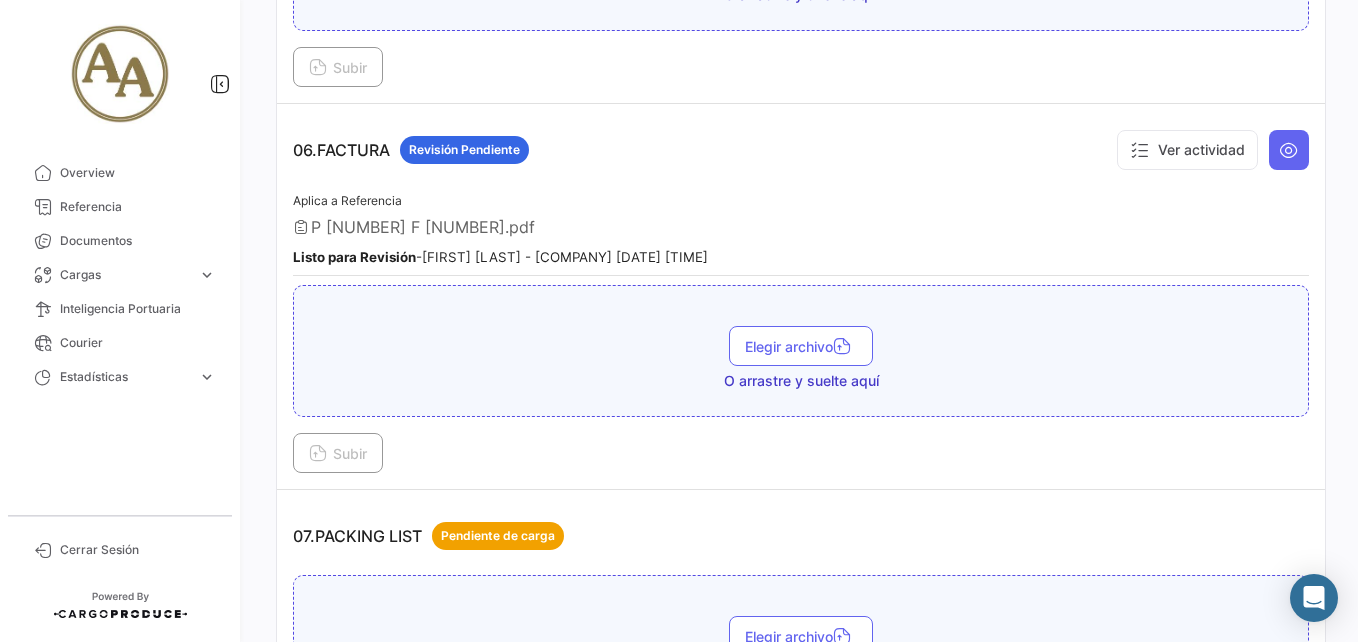 scroll, scrollTop: 2218, scrollLeft: 0, axis: vertical 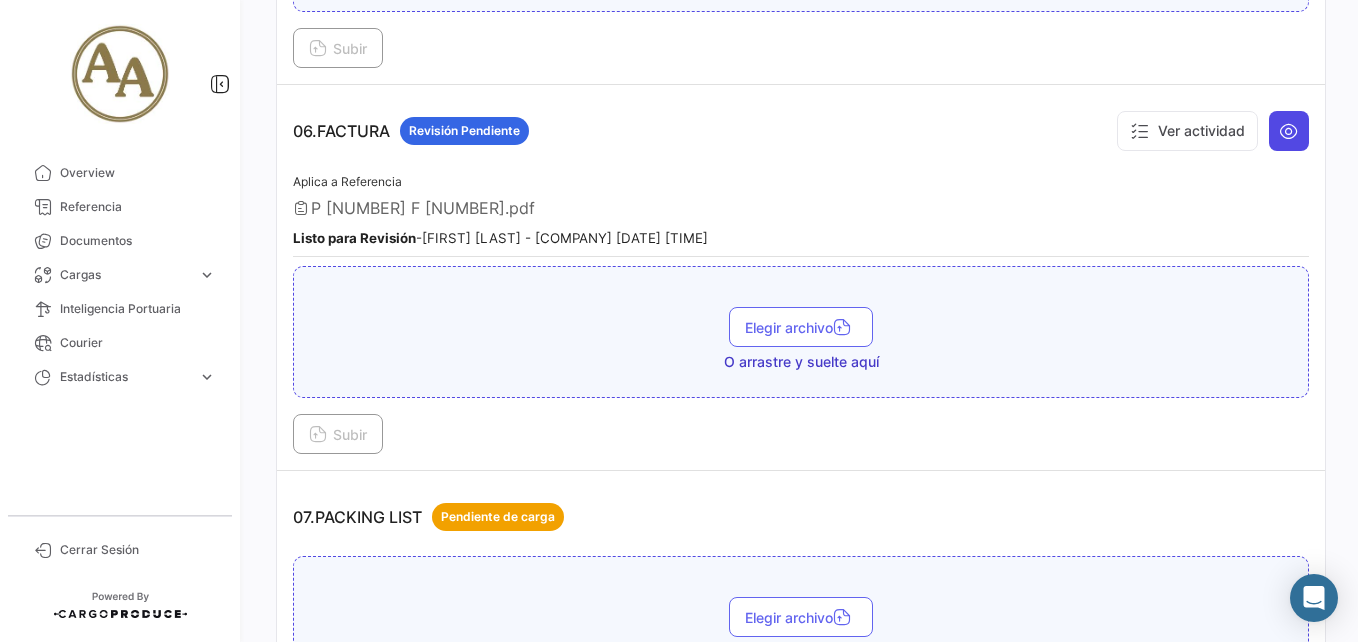 click at bounding box center [1289, 131] 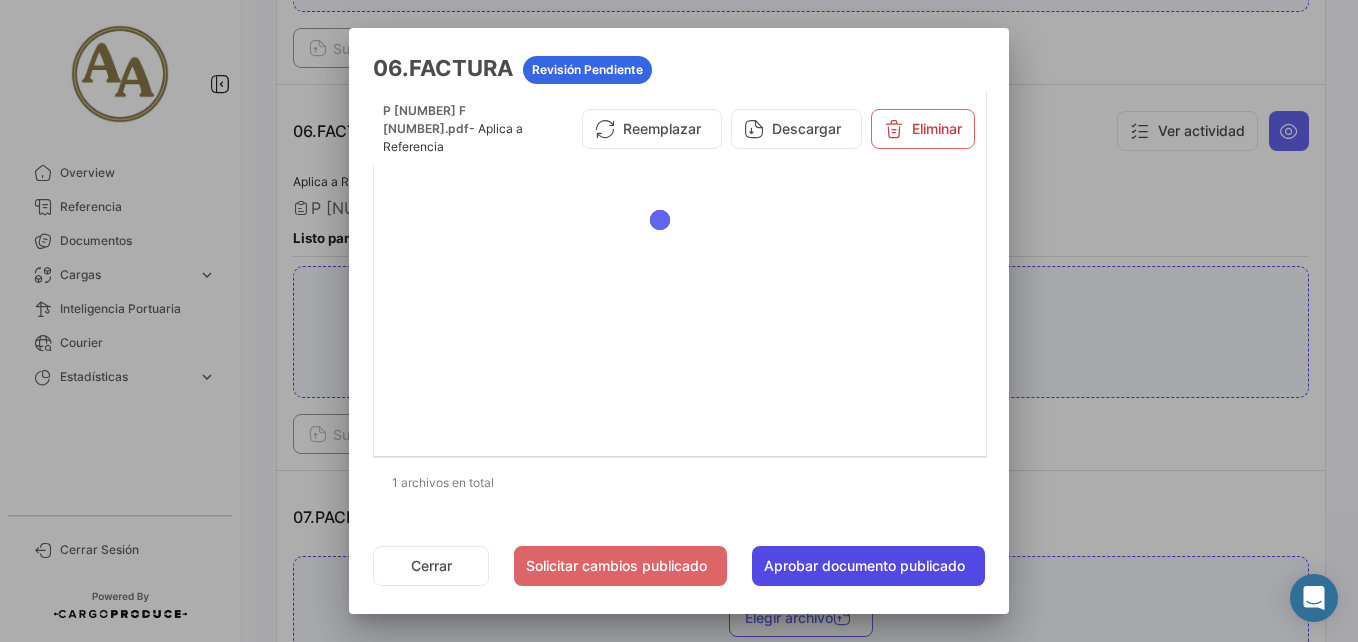 click on "Aprobar documento publicado" 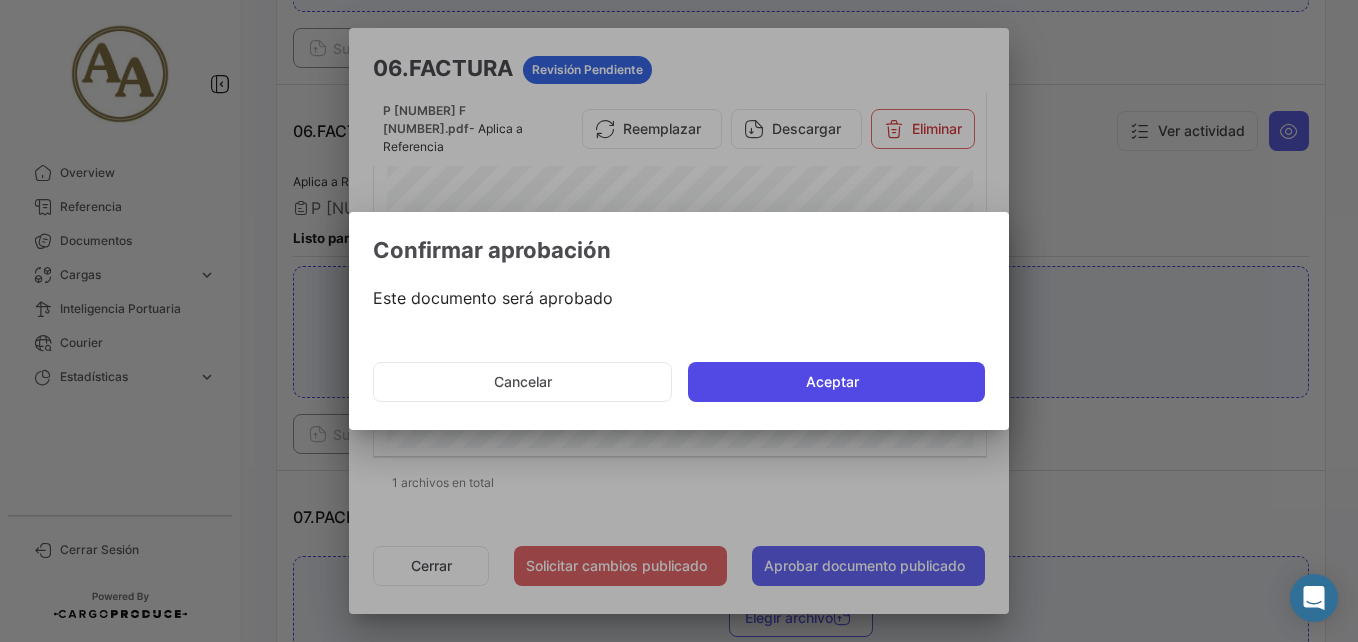 click on "Aceptar" 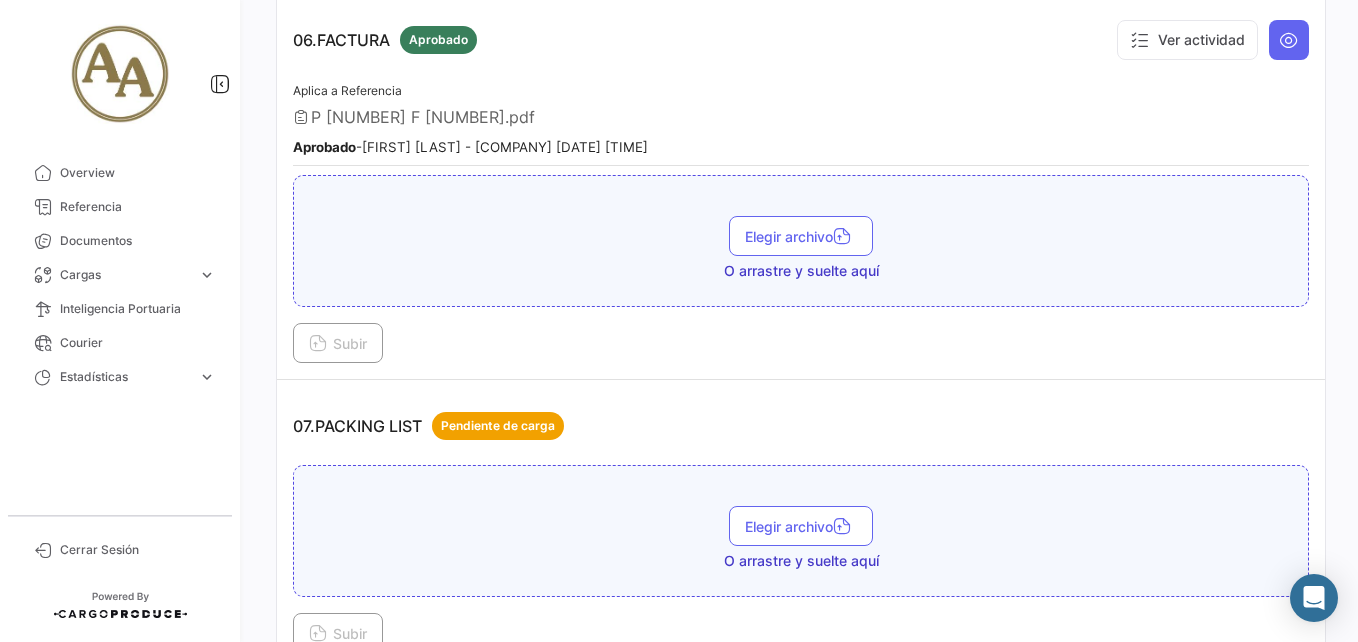 scroll, scrollTop: 2418, scrollLeft: 0, axis: vertical 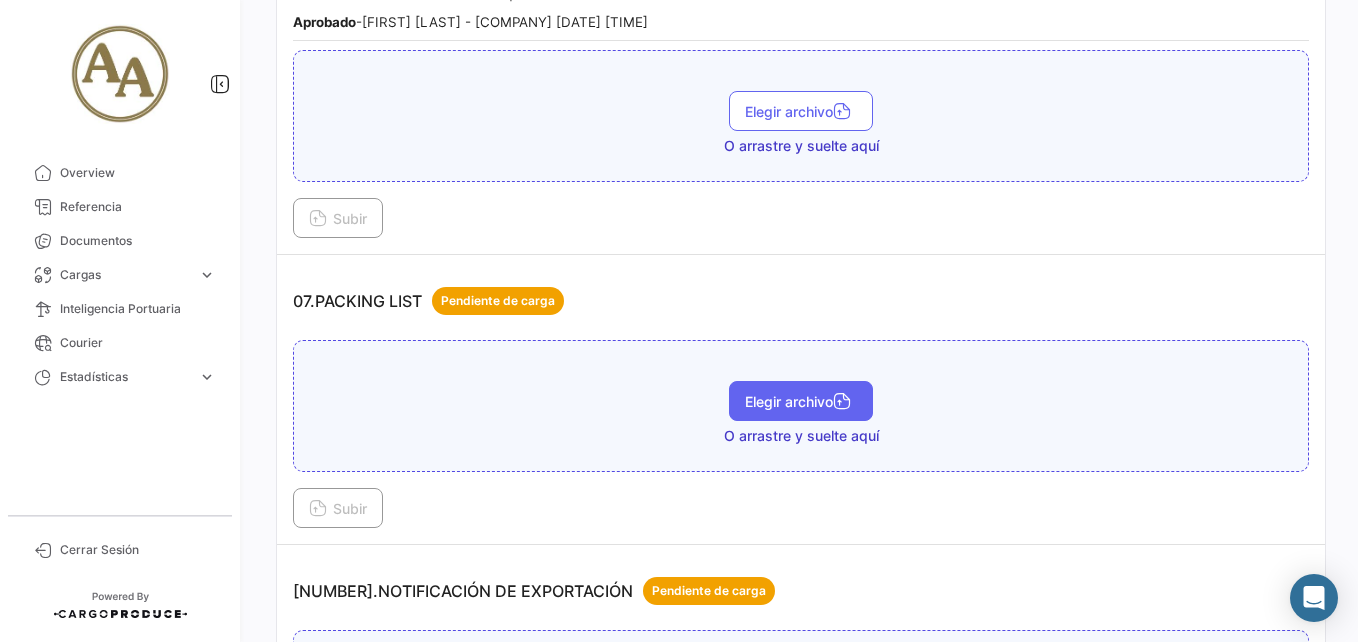 click on "Elegir archivo" at bounding box center (801, 401) 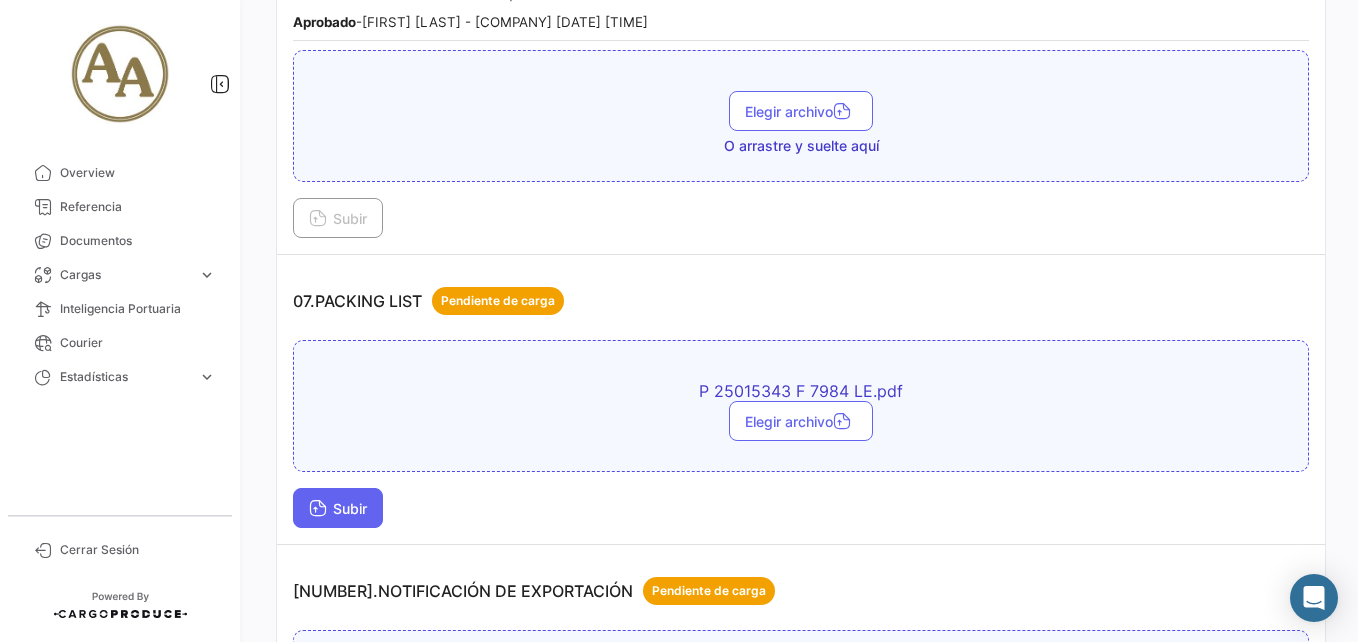 click on "Subir" at bounding box center (338, 508) 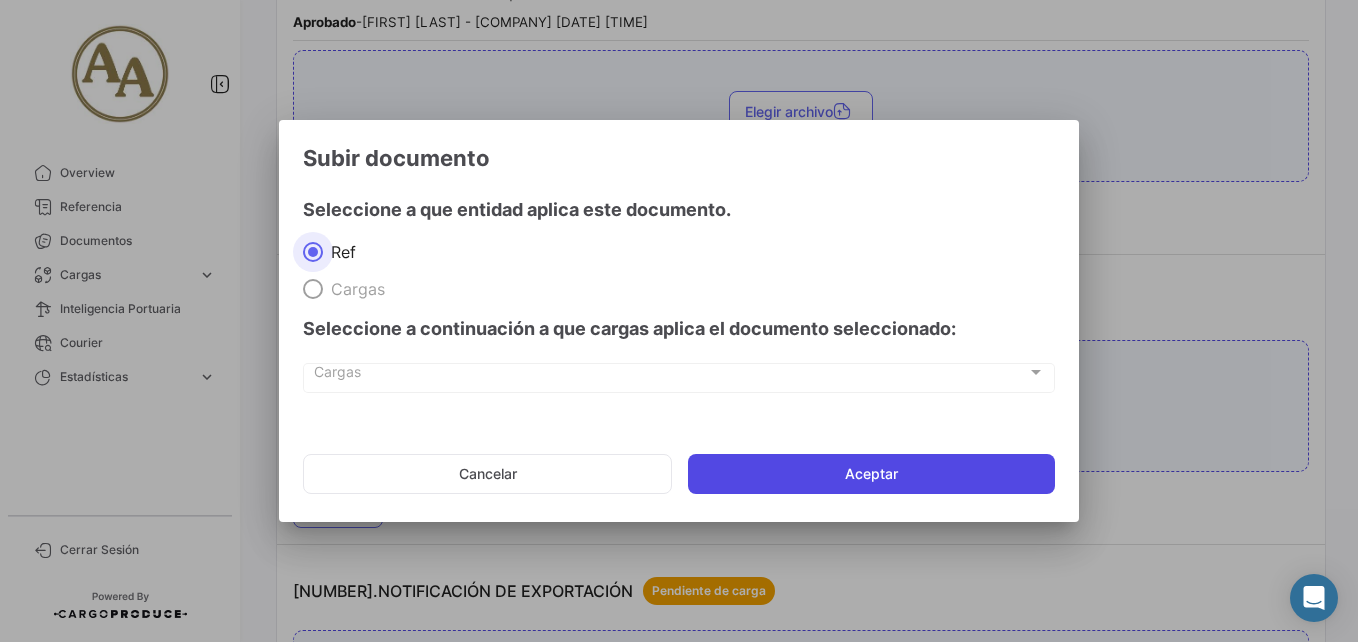 click on "Aceptar" 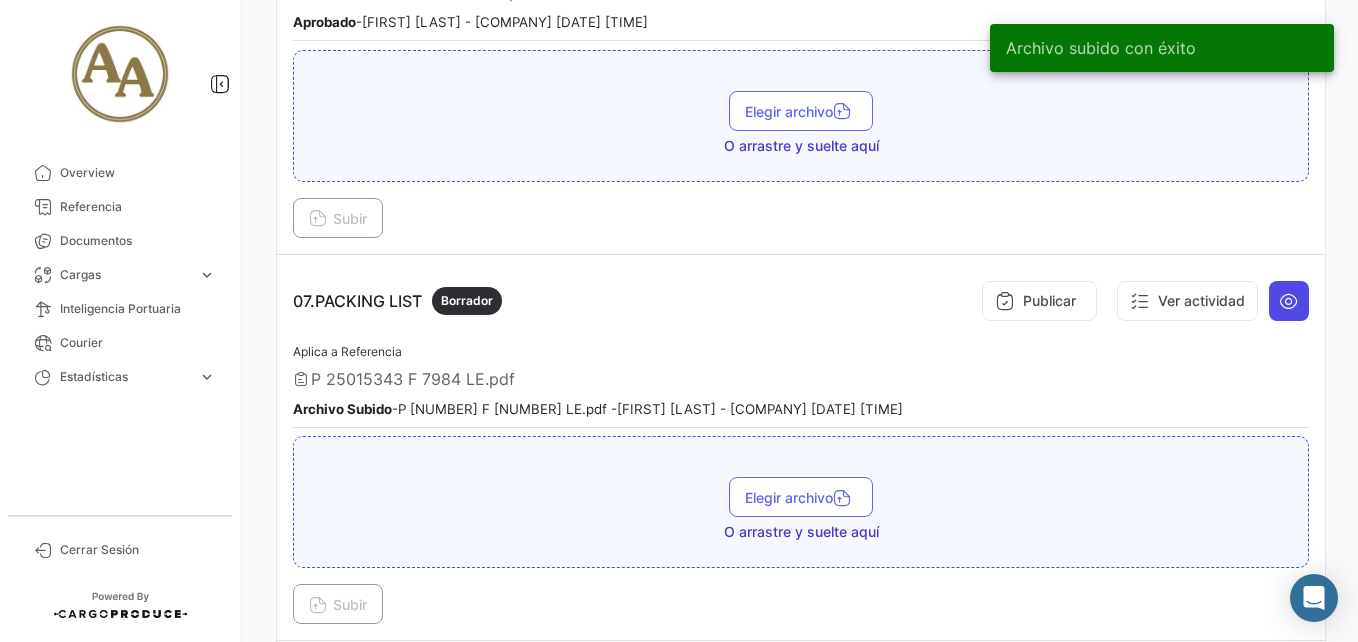 click at bounding box center (1289, 301) 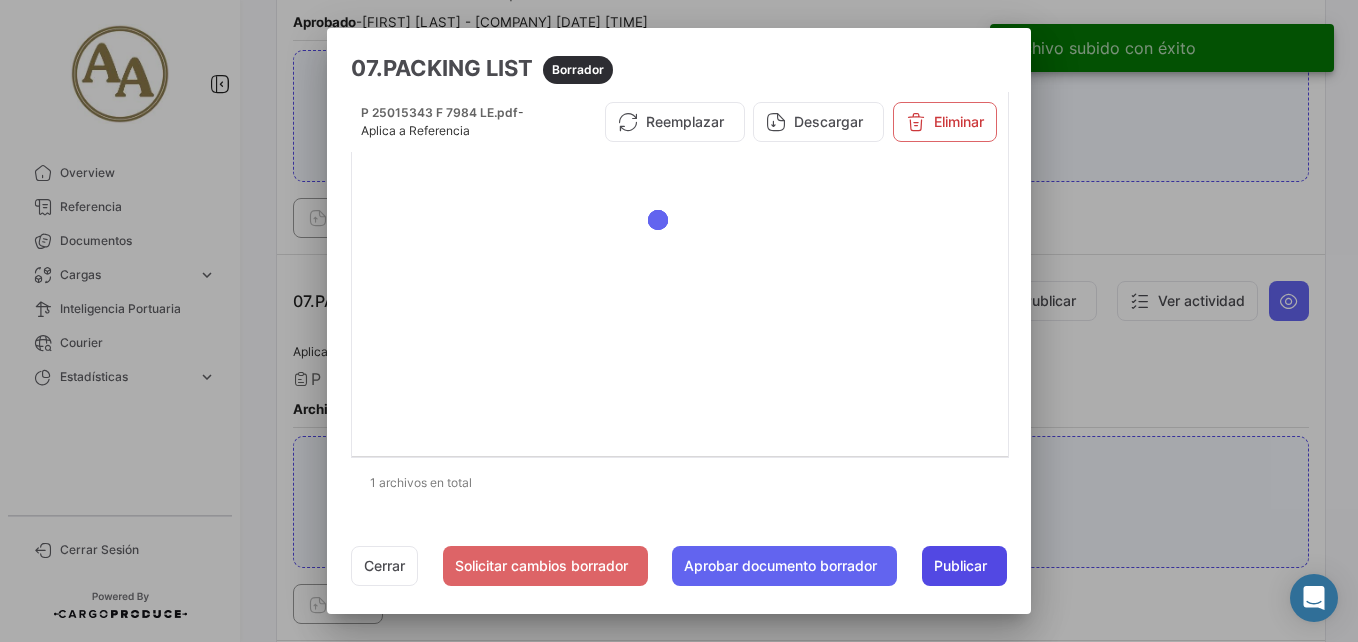 click on "Publicar" 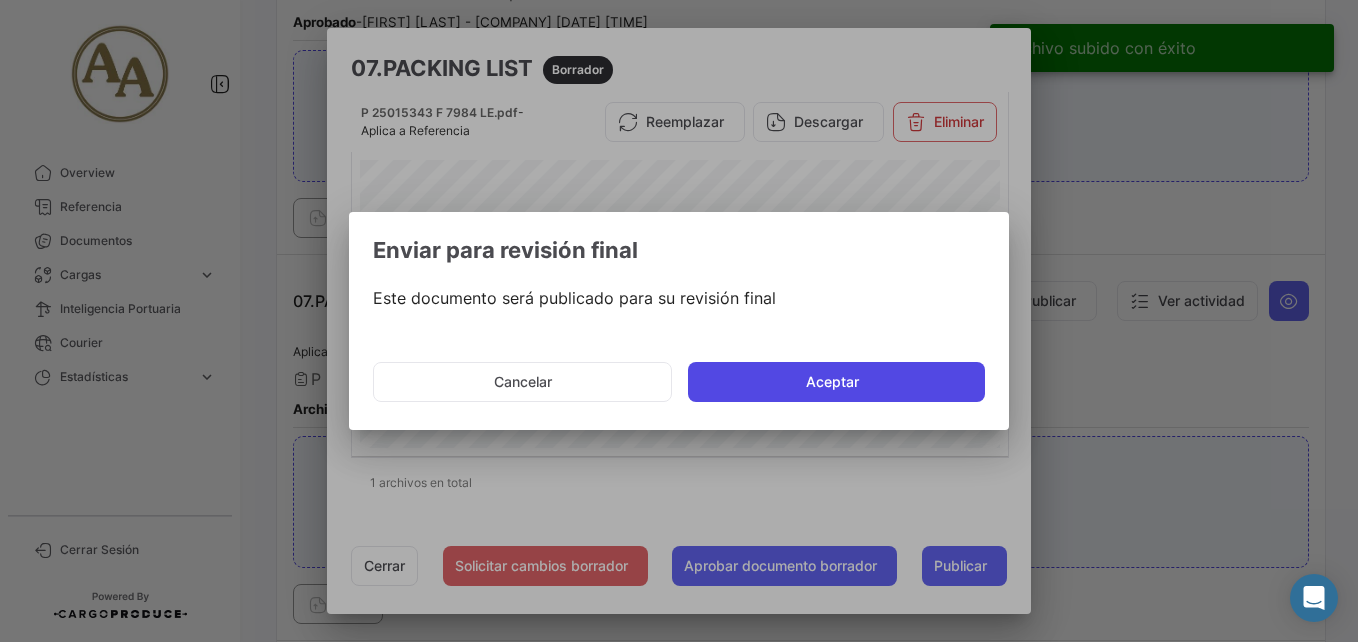 click on "Aceptar" 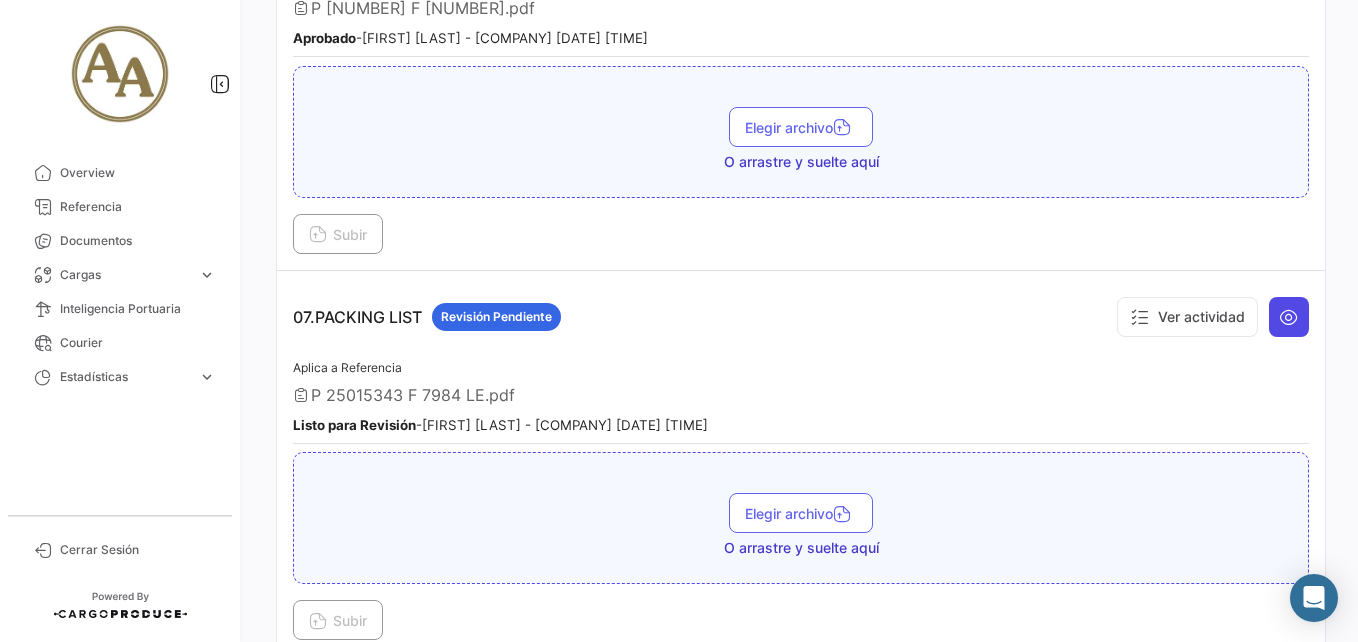 click at bounding box center (1289, 317) 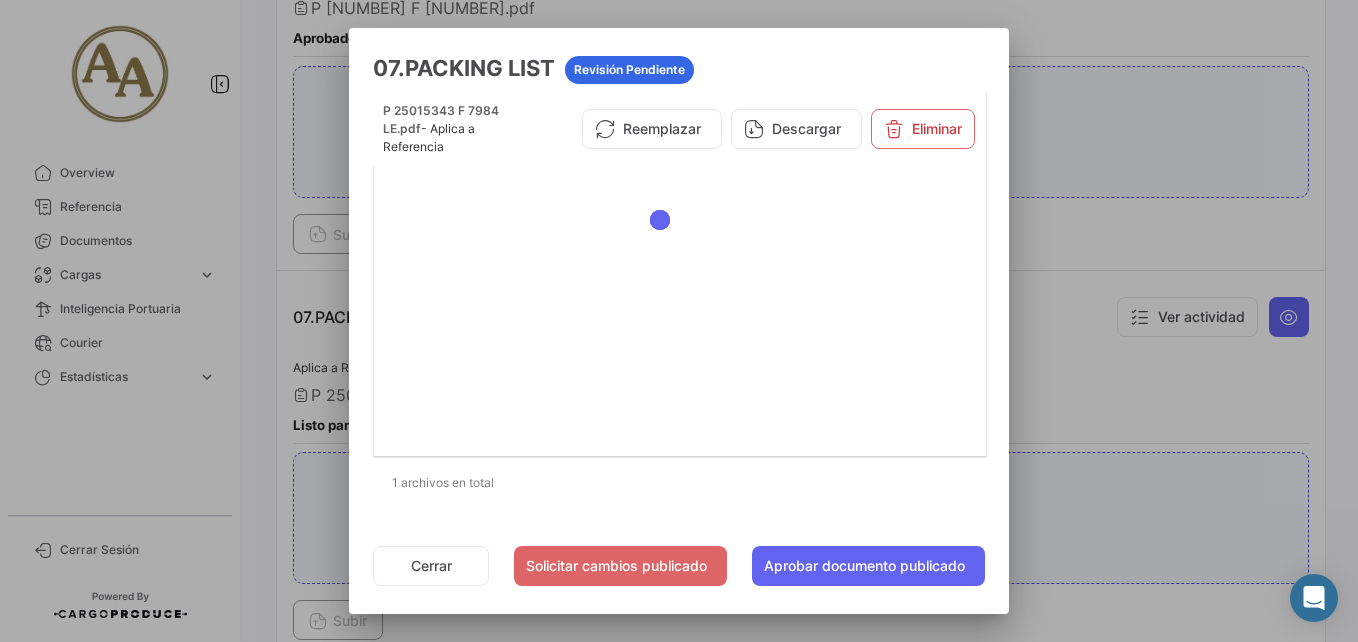 click on "Cerrar   Solicitar cambios publicado   Aprobar documento publicado" 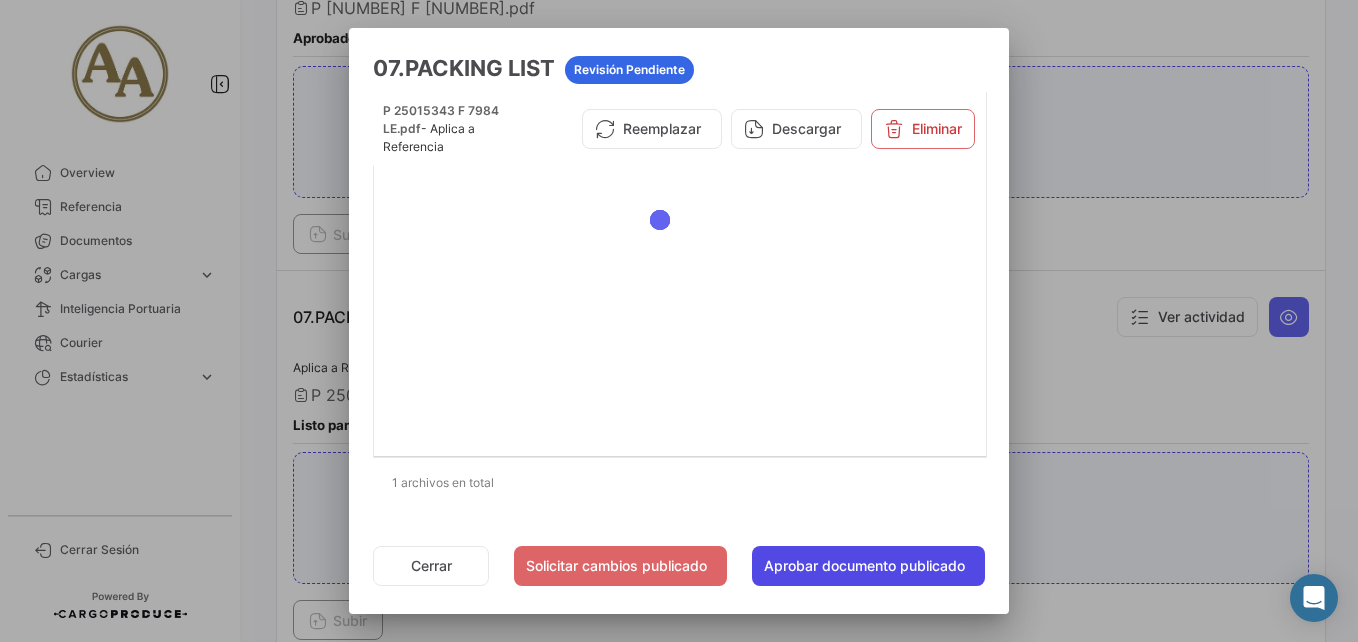 click on "Aprobar documento publicado" 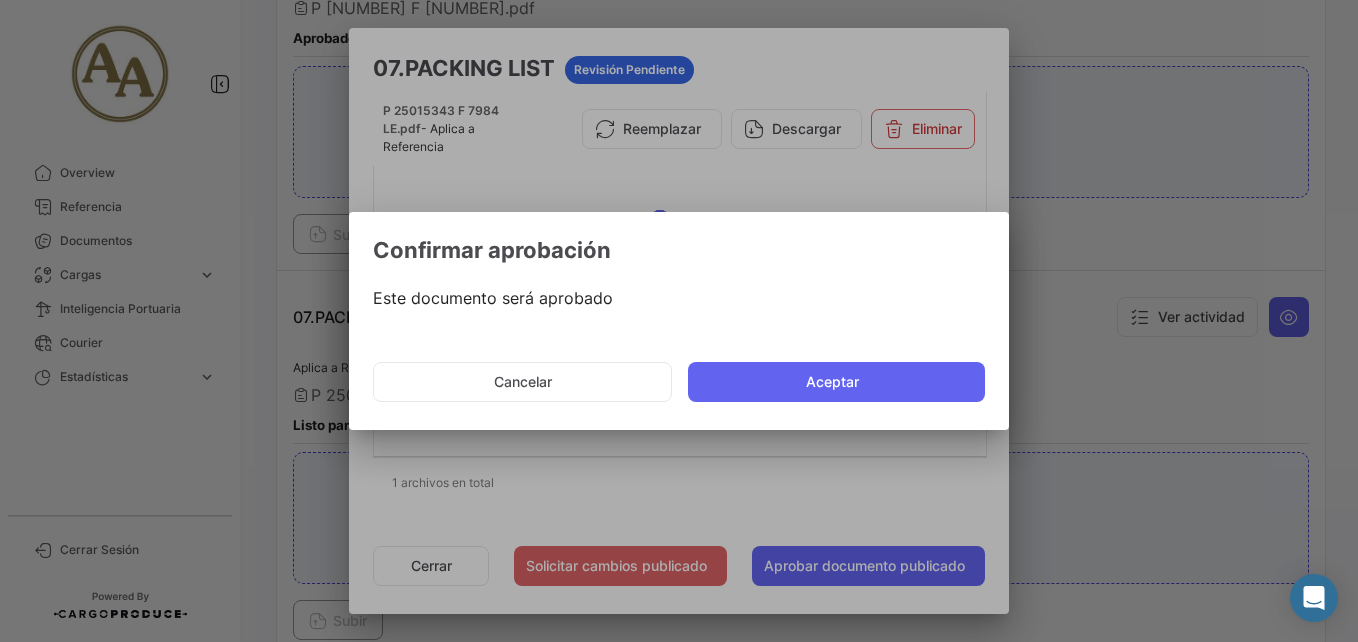 click on "Aceptar" 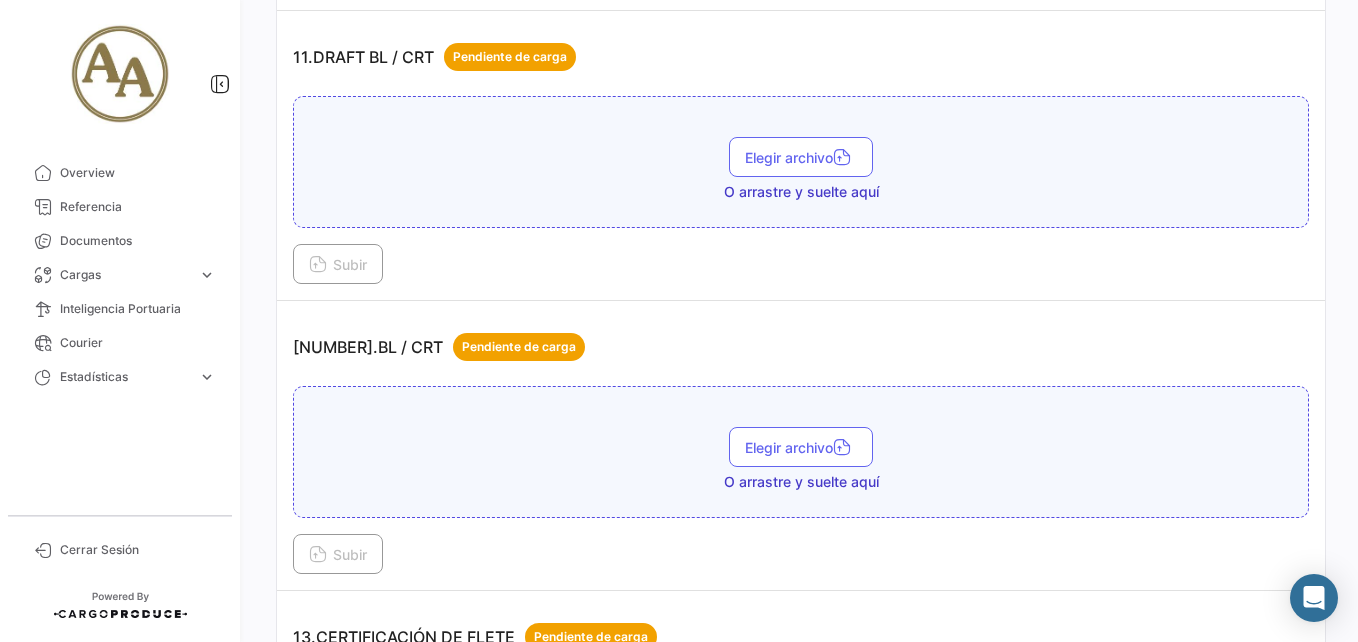 scroll, scrollTop: 4218, scrollLeft: 0, axis: vertical 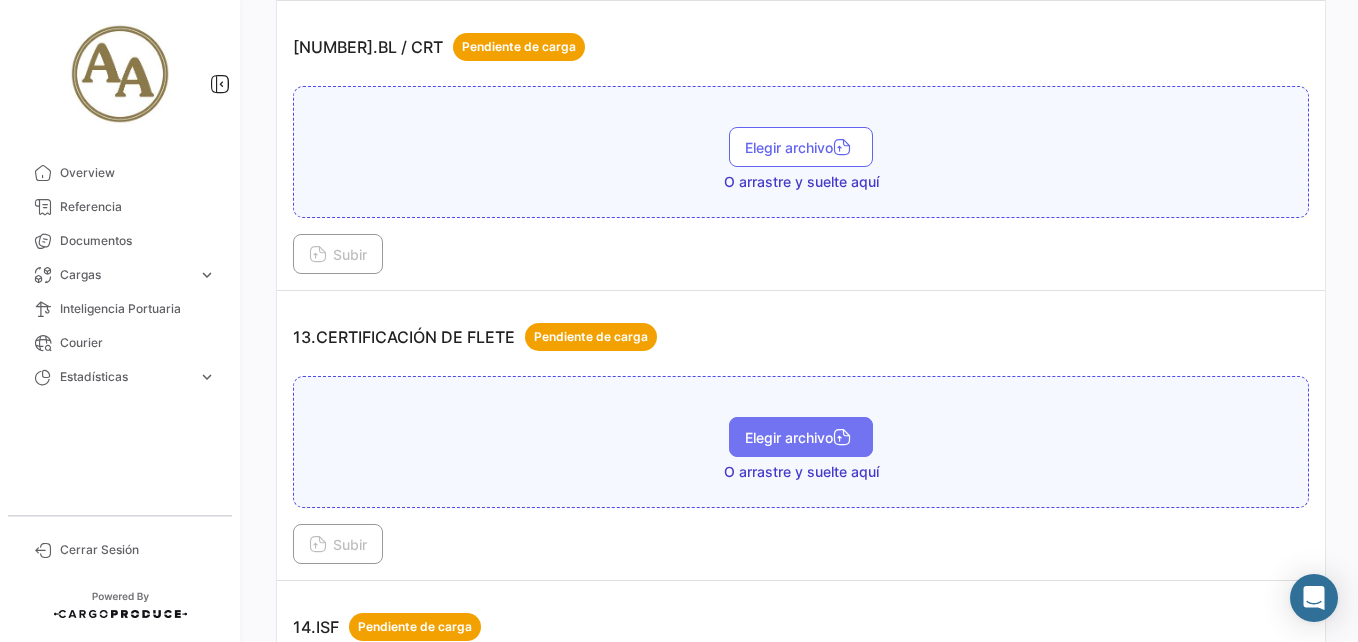 click on "Elegir archivo" at bounding box center (801, 437) 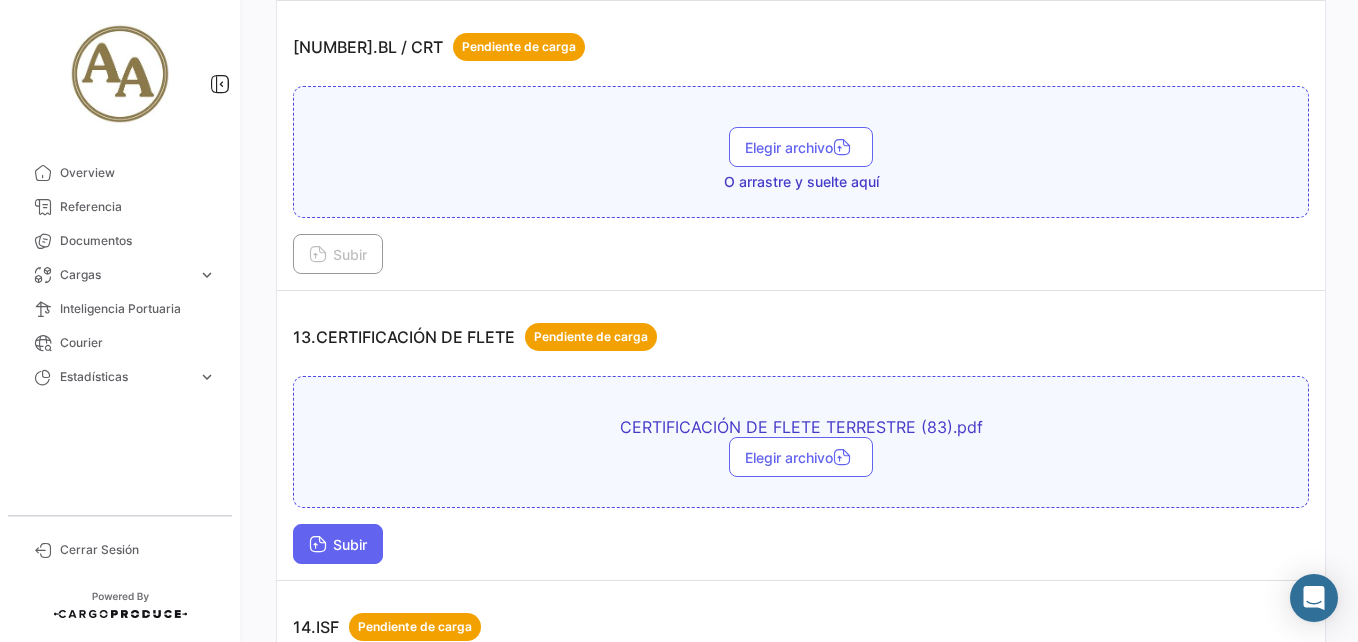 click on "Subir" at bounding box center (338, 544) 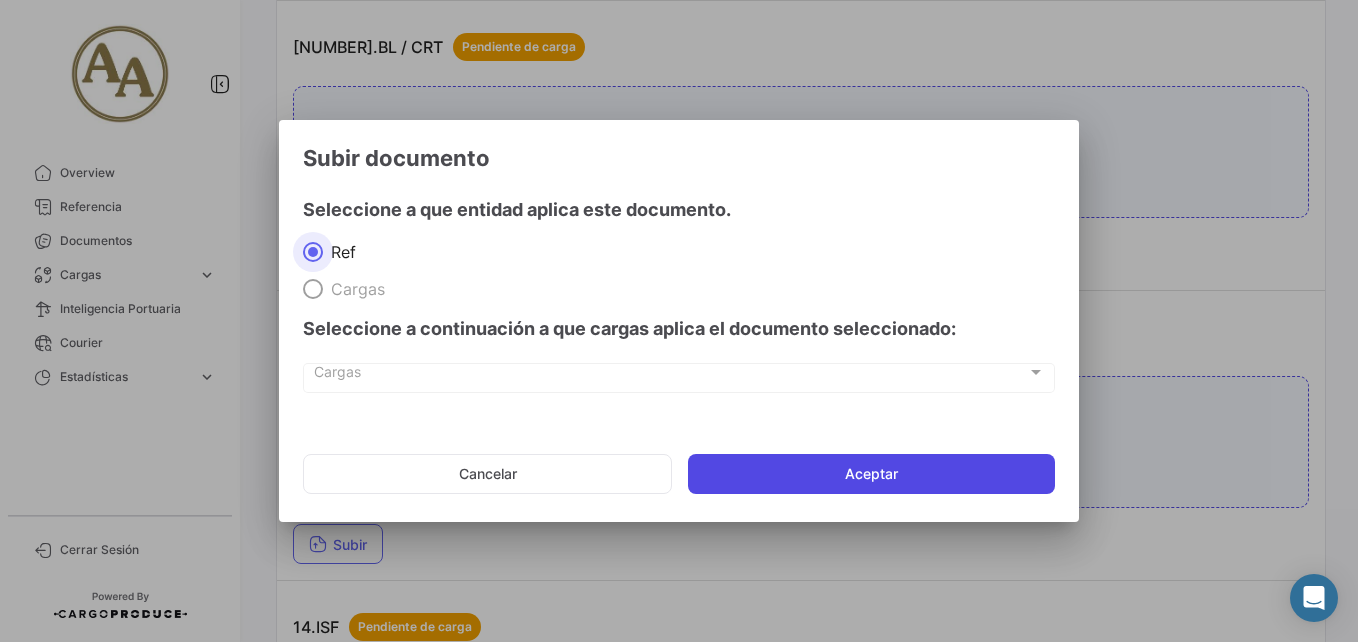 click on "Aceptar" 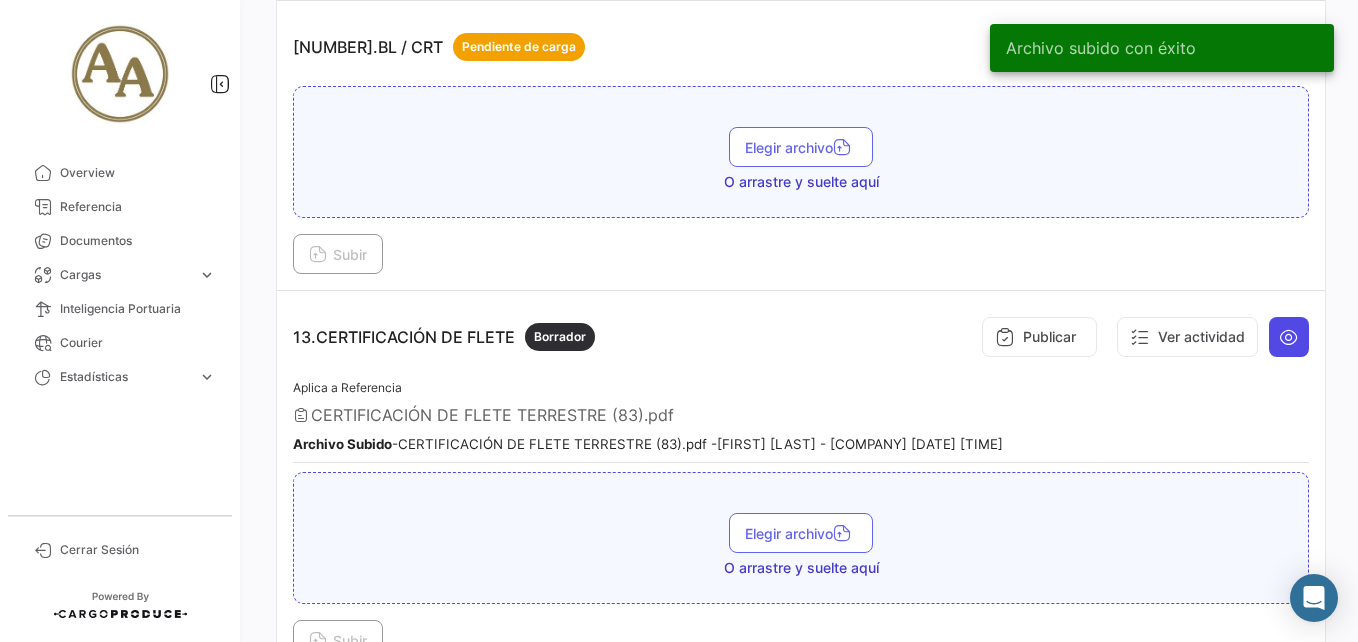 click at bounding box center [1289, 337] 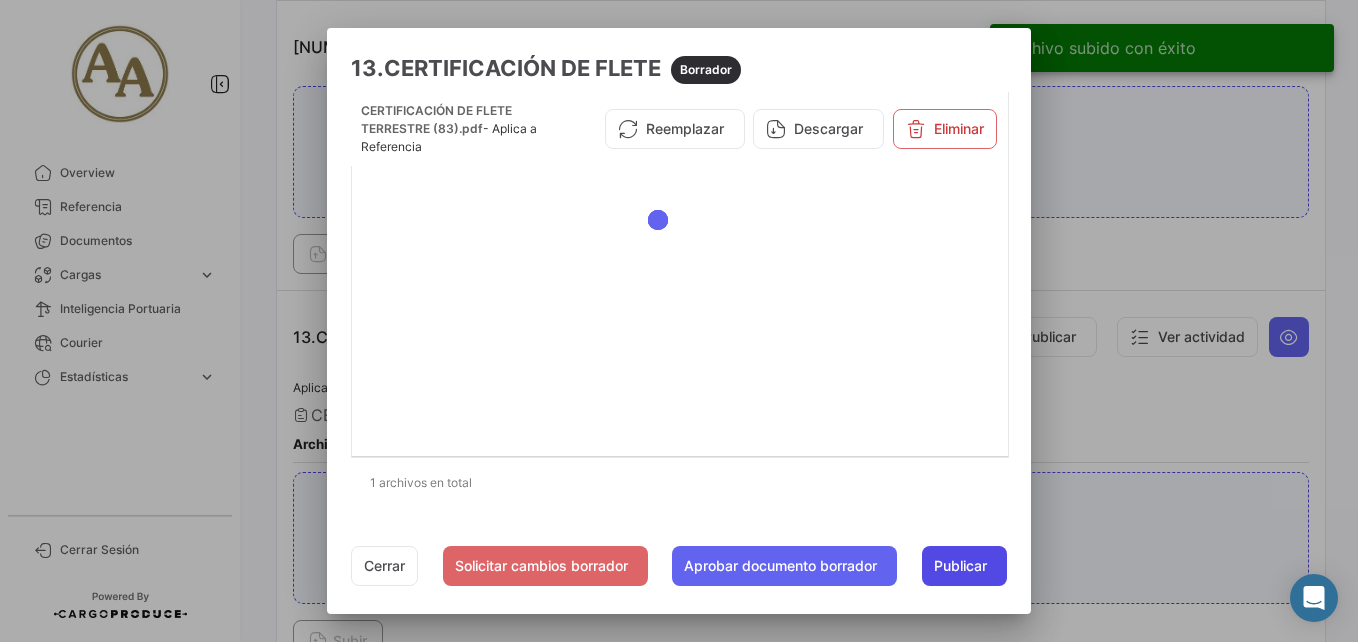 click on "Publicar" 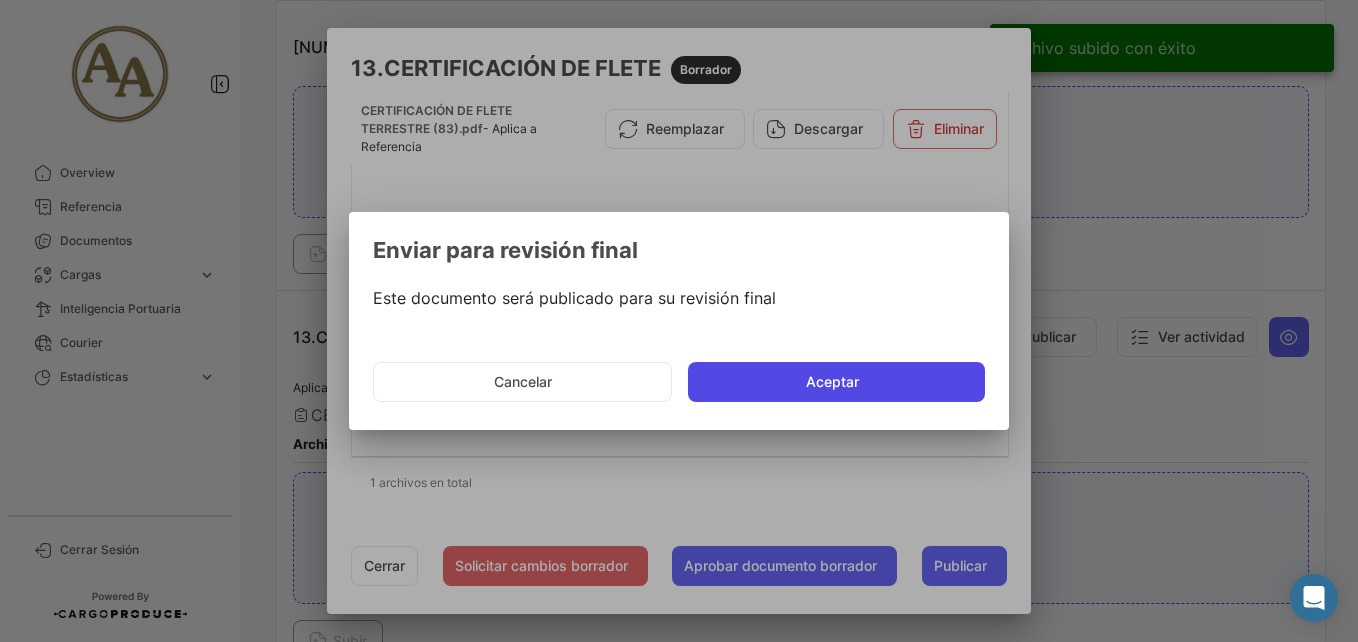 click on "Aceptar" 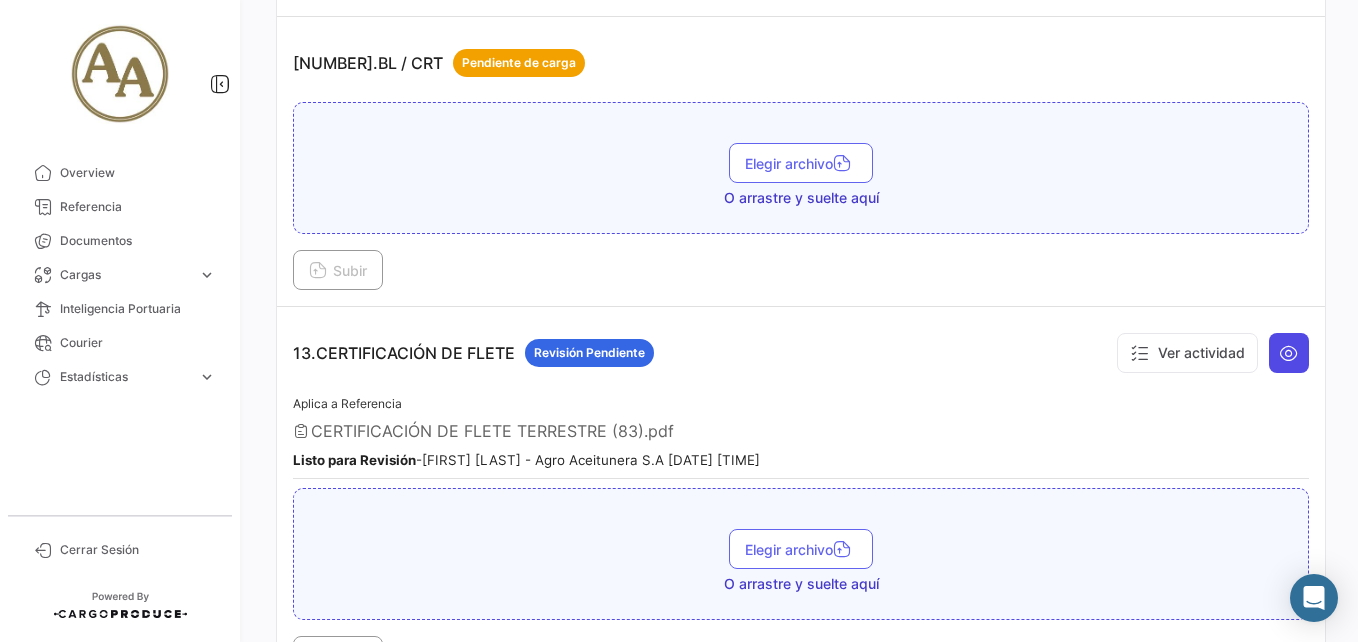 click at bounding box center [1289, 353] 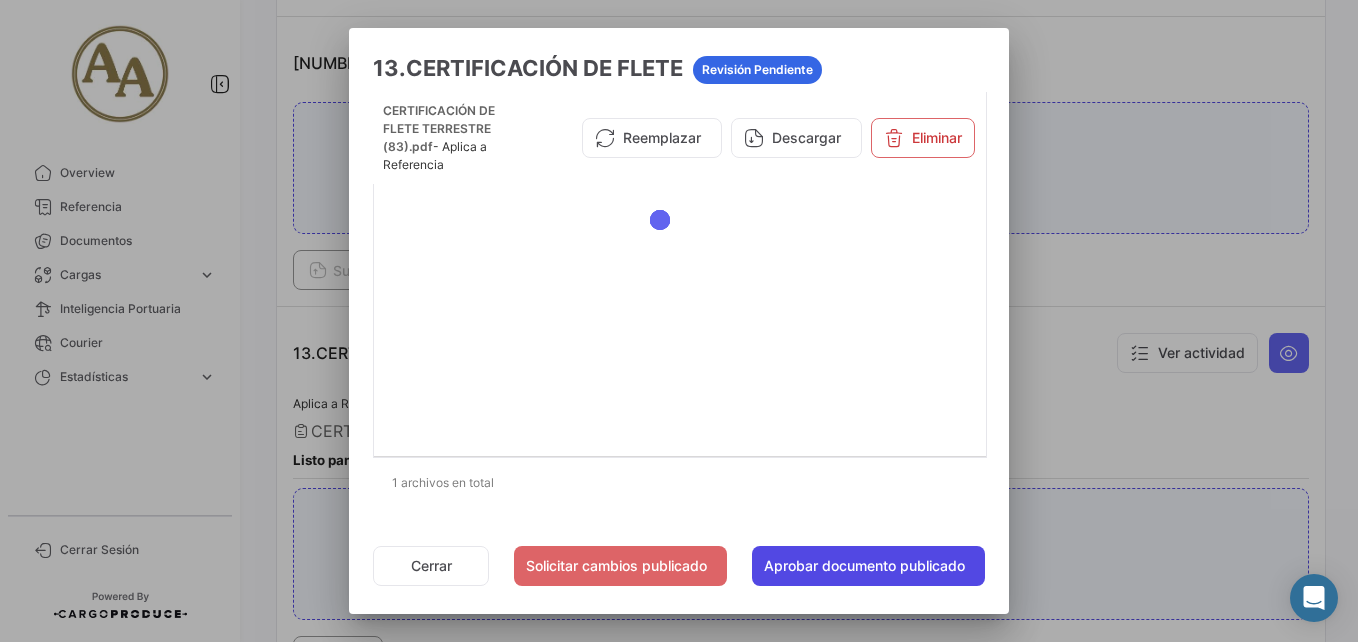click on "Aprobar documento publicado" 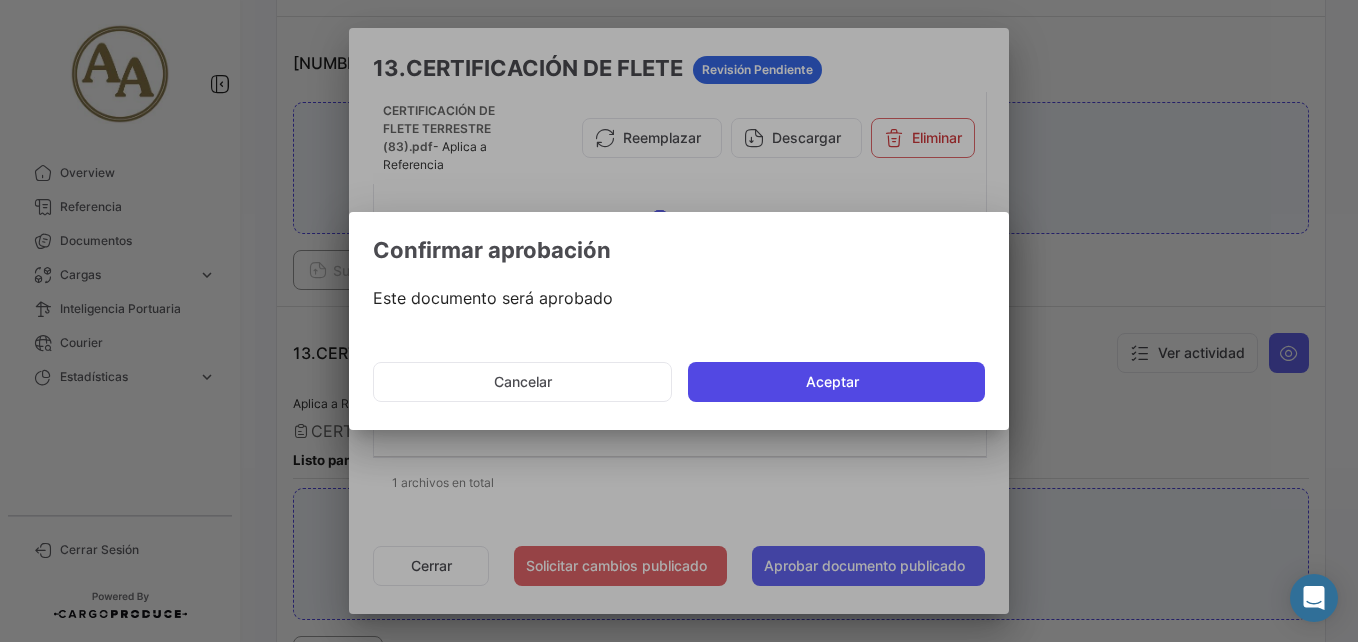 click on "Aceptar" 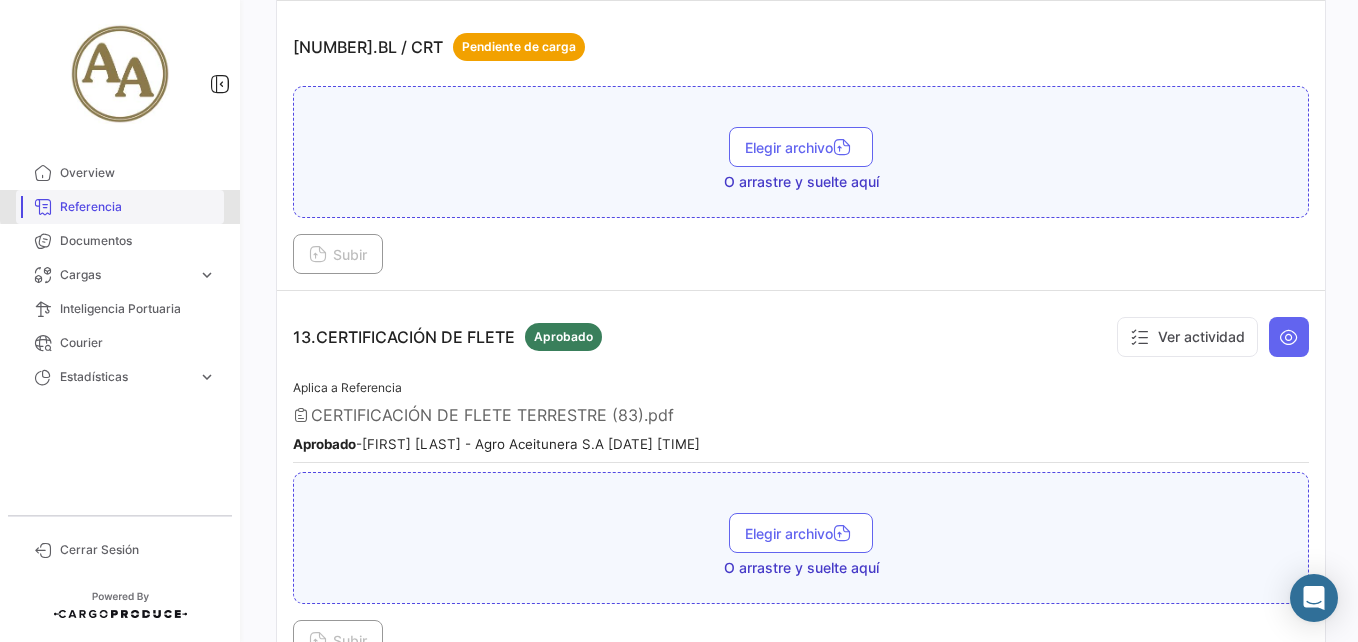click on "Referencia" at bounding box center (138, 207) 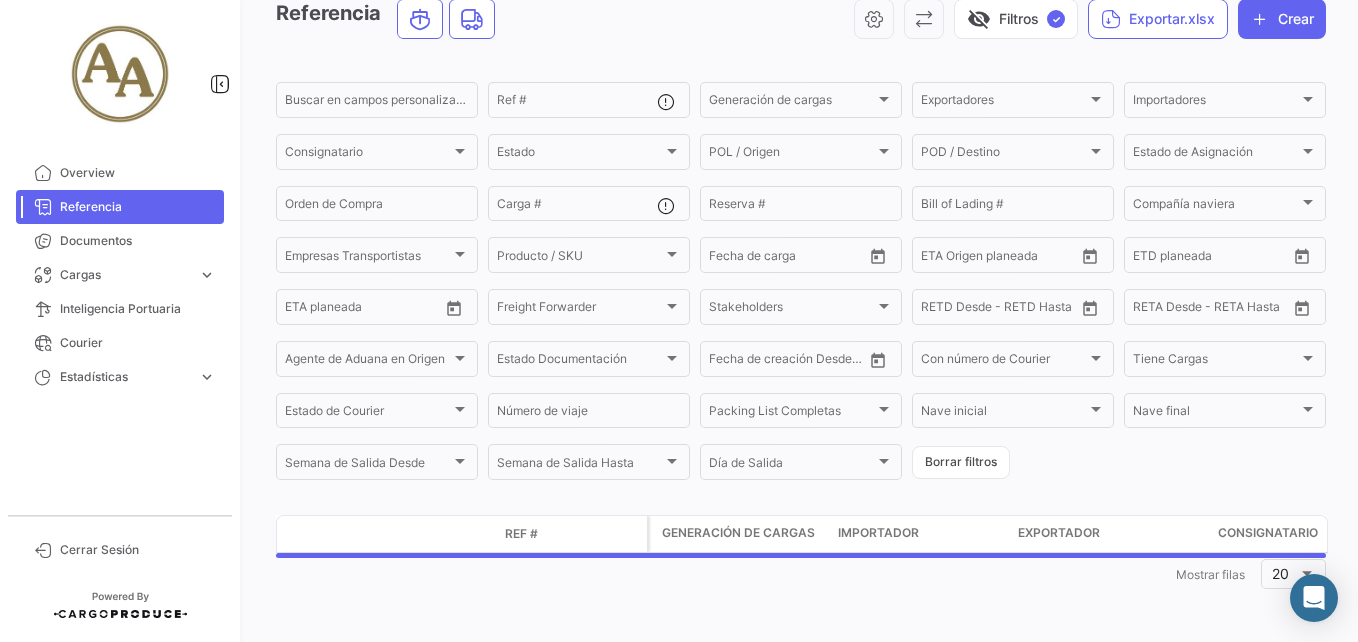 scroll, scrollTop: 0, scrollLeft: 0, axis: both 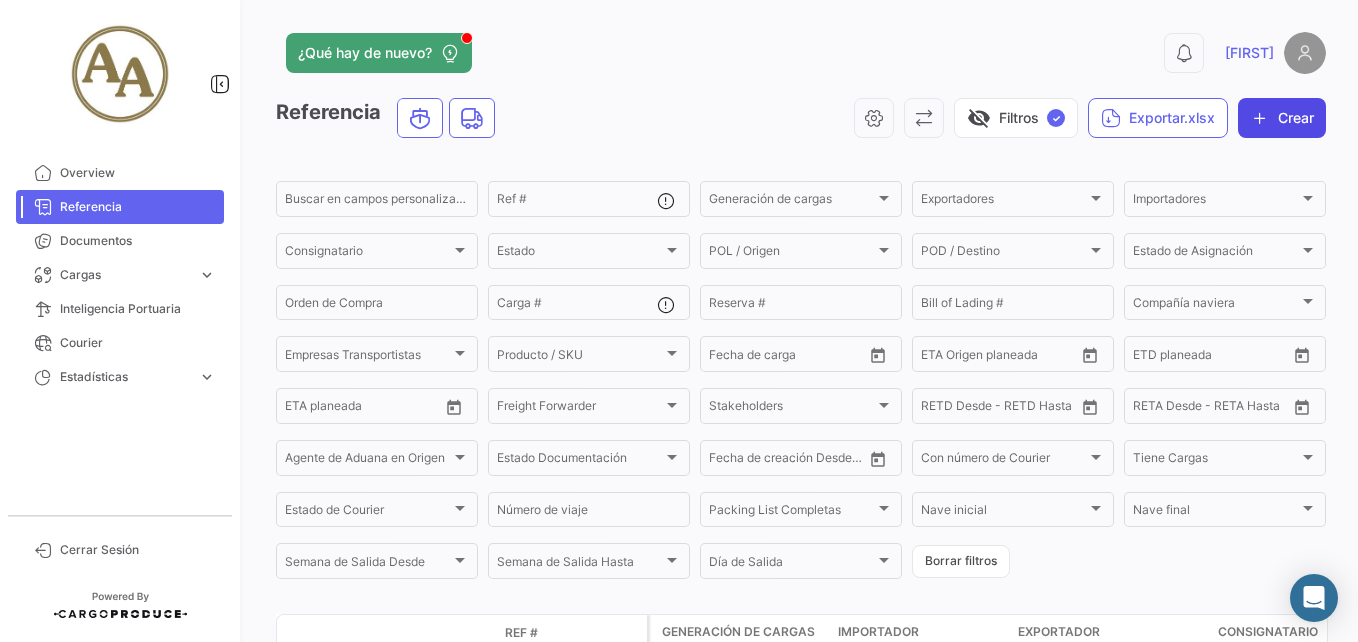 click on "Crear" 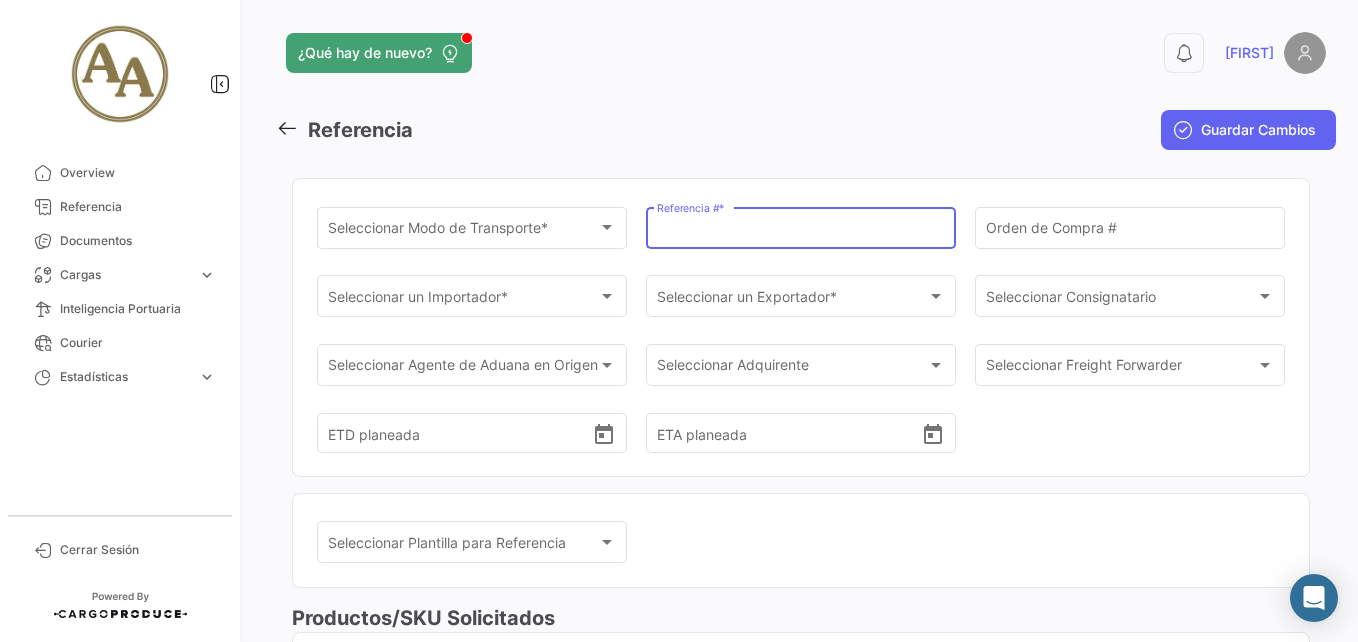 click on "Referencia #  *" at bounding box center (801, 231) 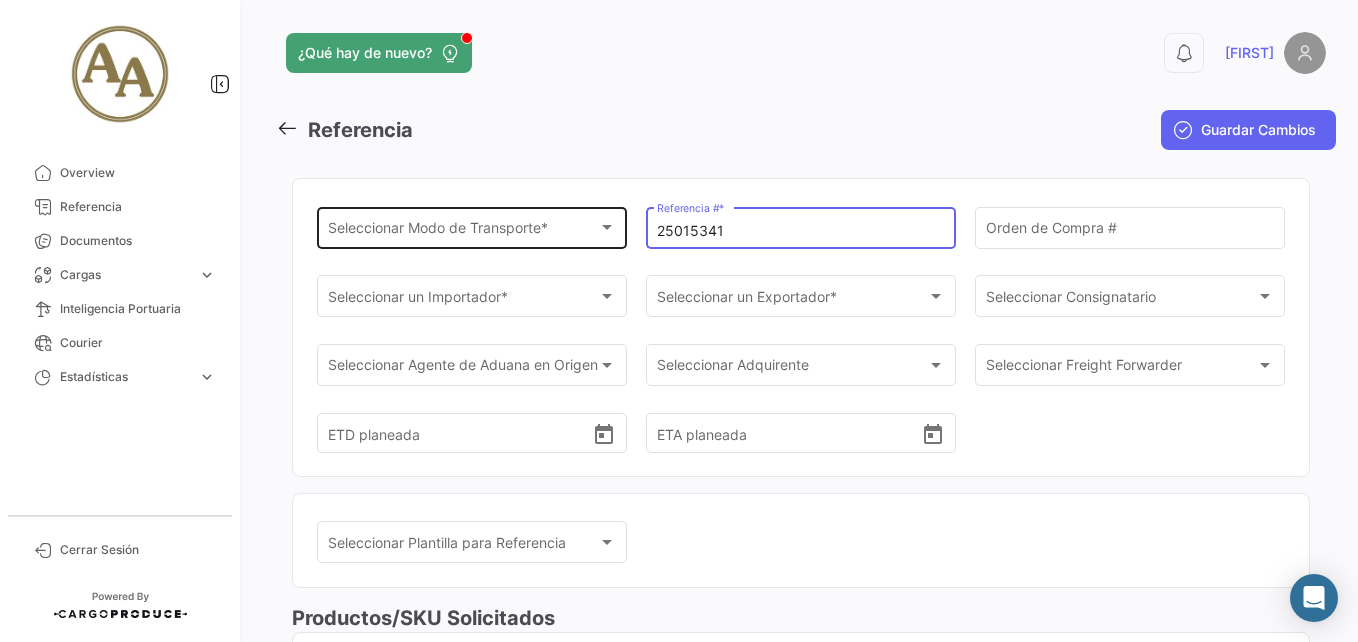 type on "25015341" 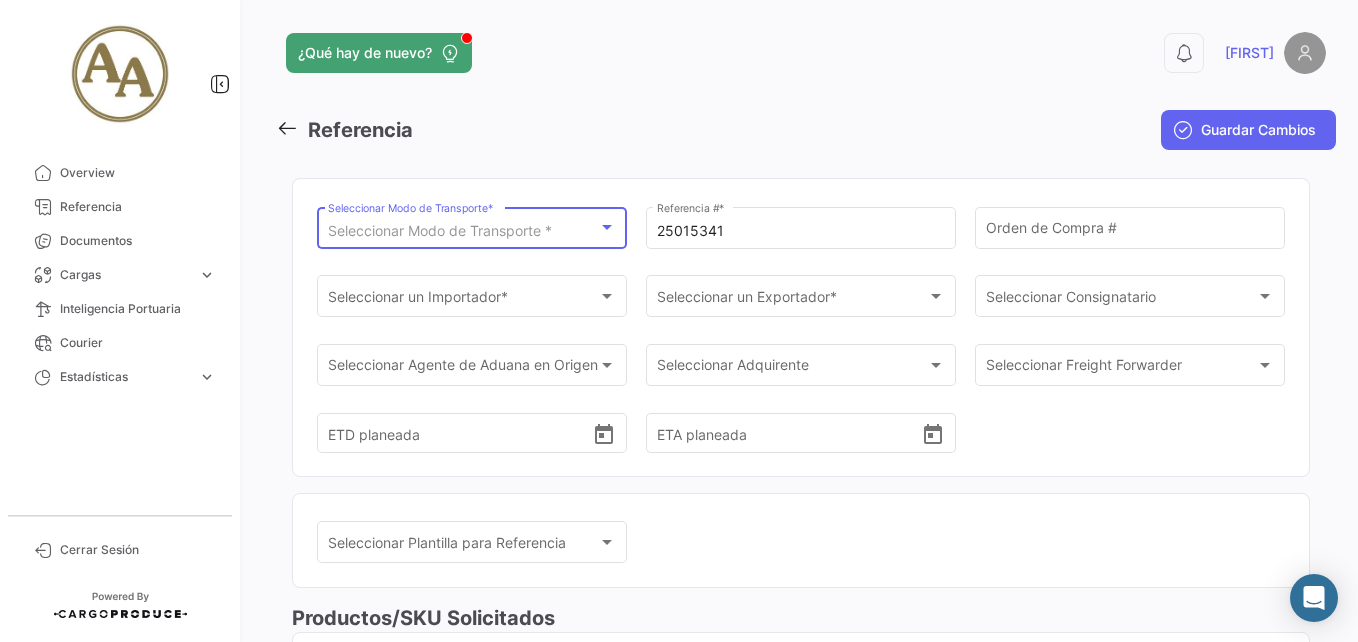 click on "Seleccionar
Modo de Transporte *" at bounding box center (440, 230) 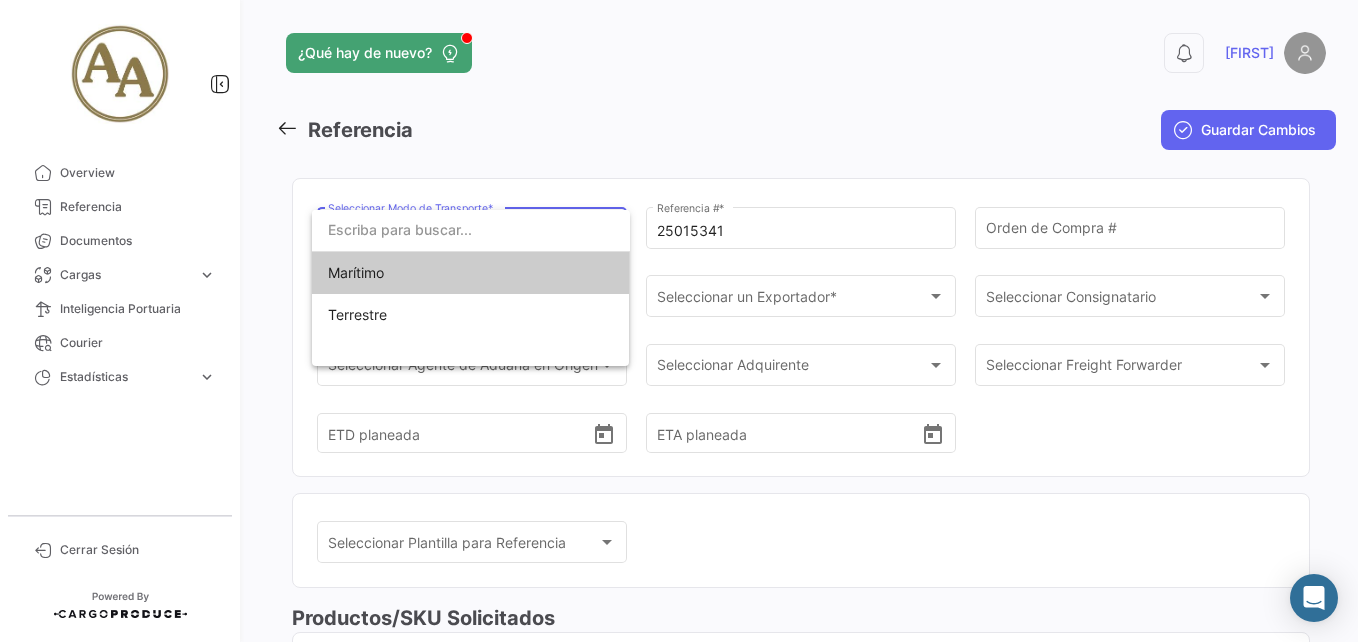click on "Marítimo" at bounding box center [471, 273] 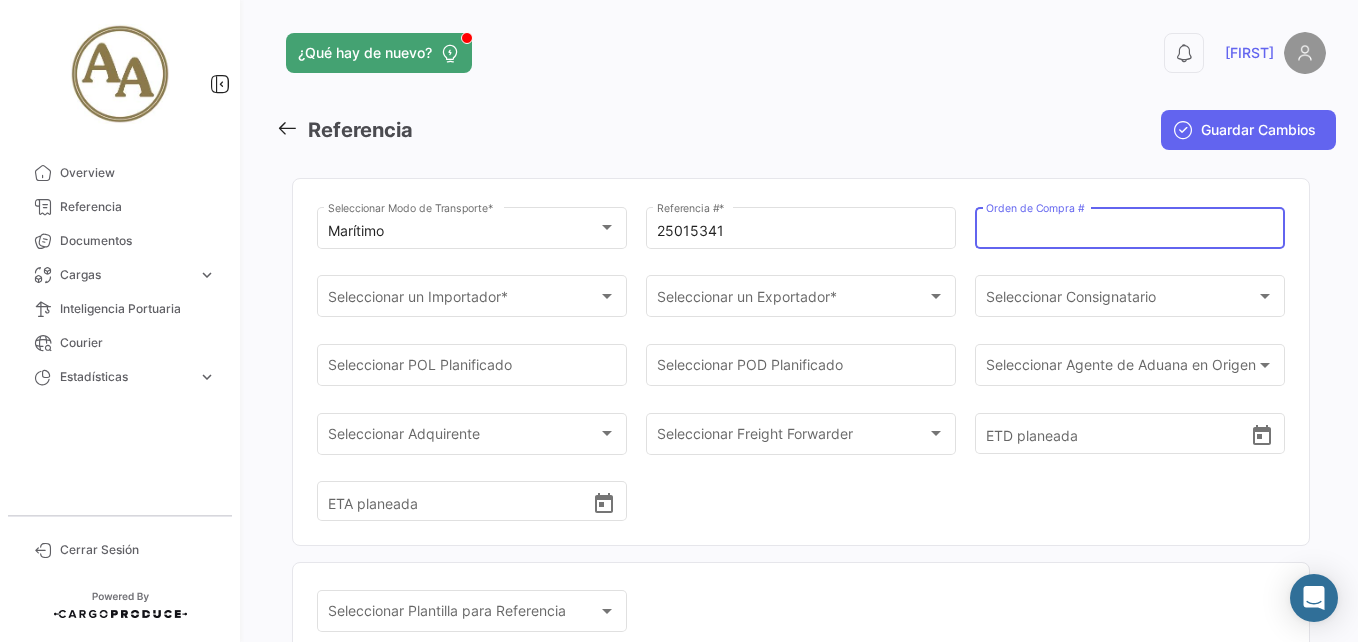 click on "Orden de Compra #" at bounding box center (1130, 231) 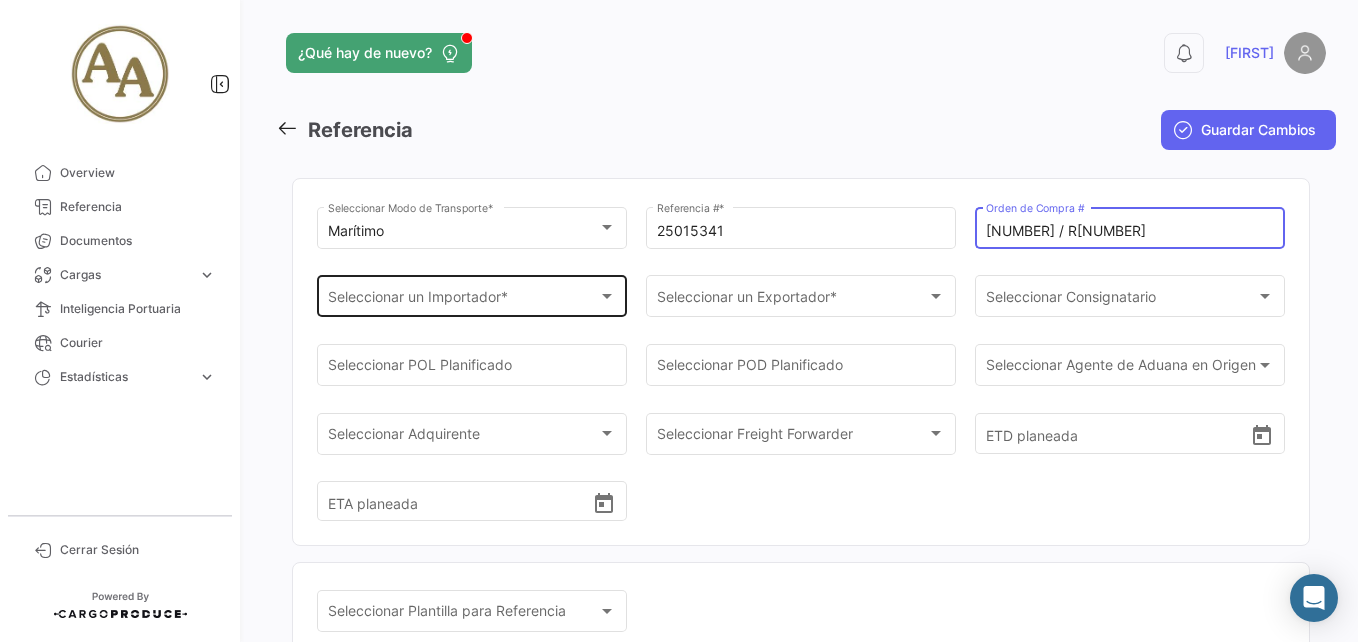 type on "[NUMBER] / R[NUMBER]" 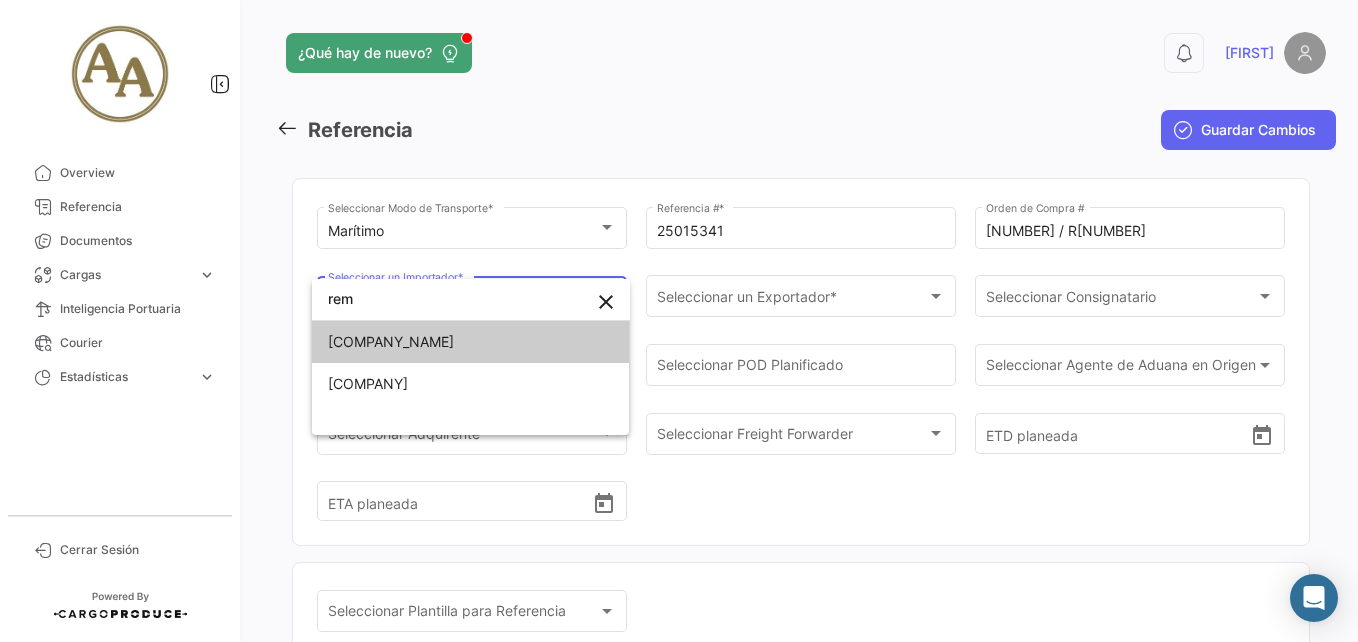 type on "rem" 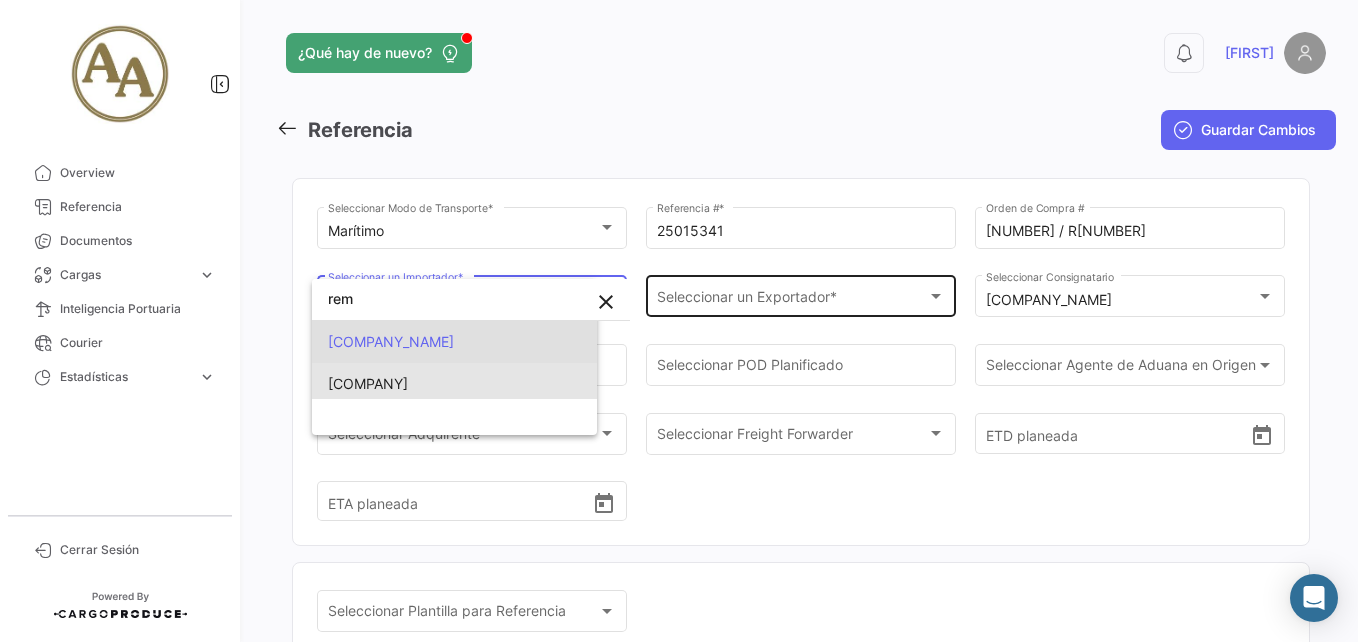 scroll, scrollTop: 0, scrollLeft: 0, axis: both 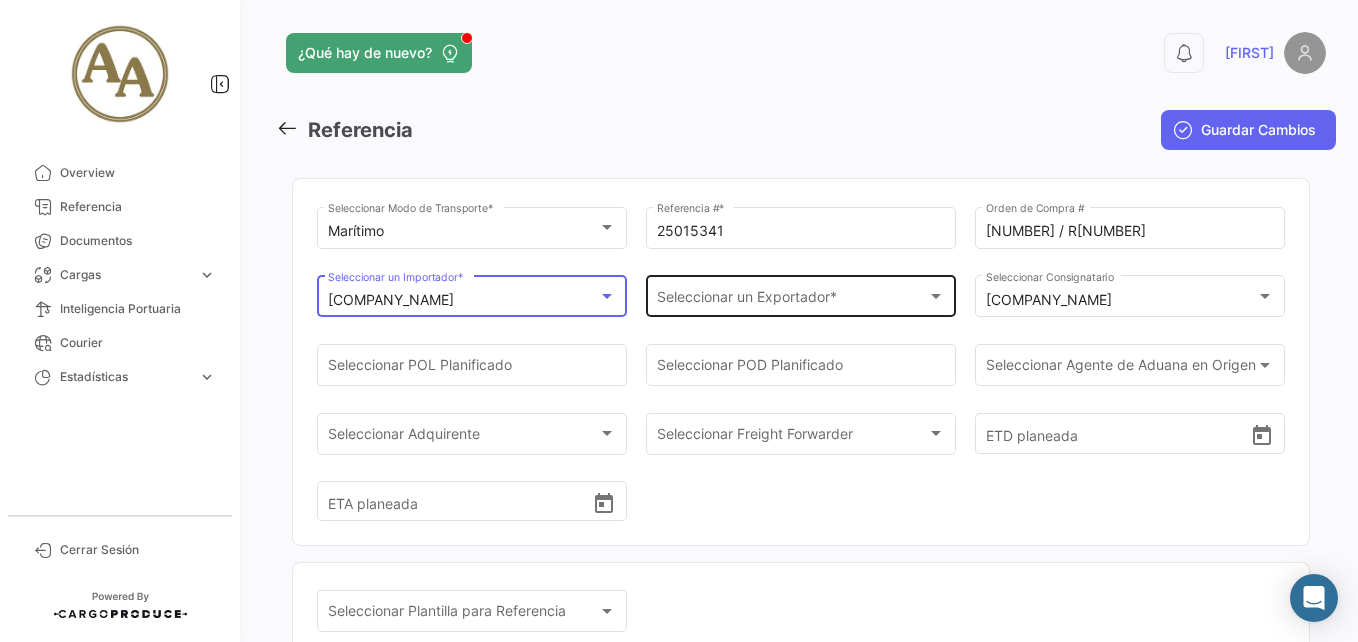 click on "Seleccionar un Exportador *" at bounding box center (792, 300) 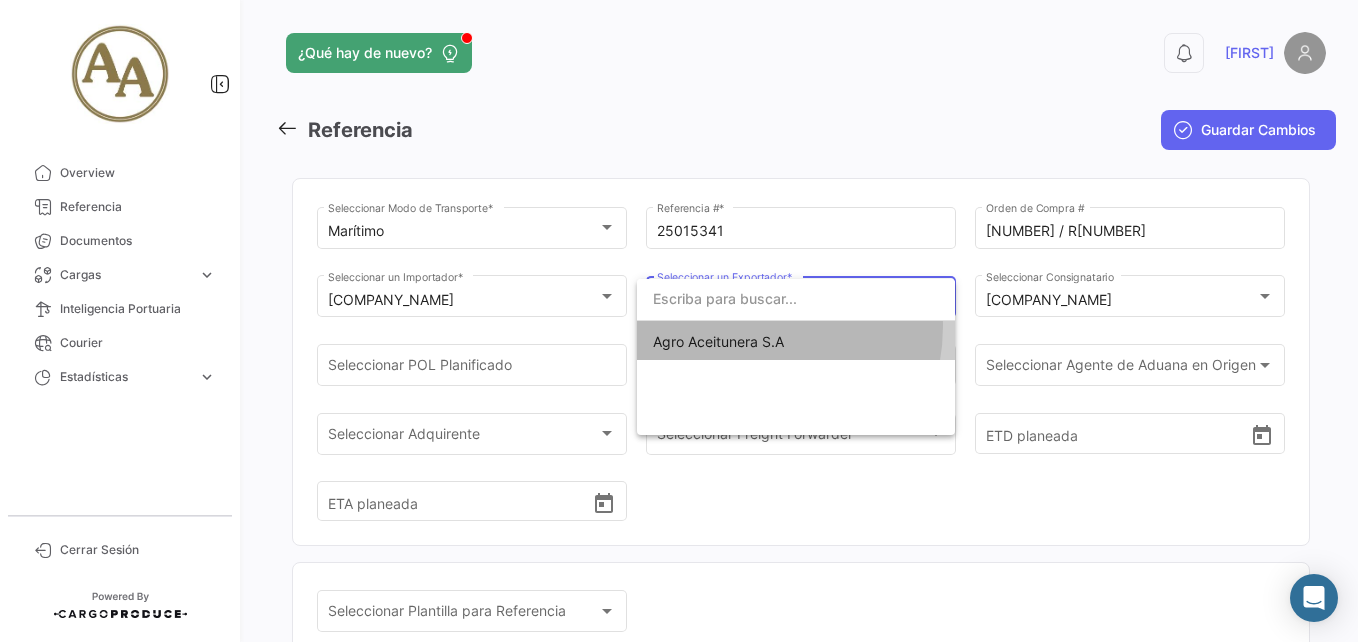 drag, startPoint x: 737, startPoint y: 326, endPoint x: 565, endPoint y: 370, distance: 177.53873 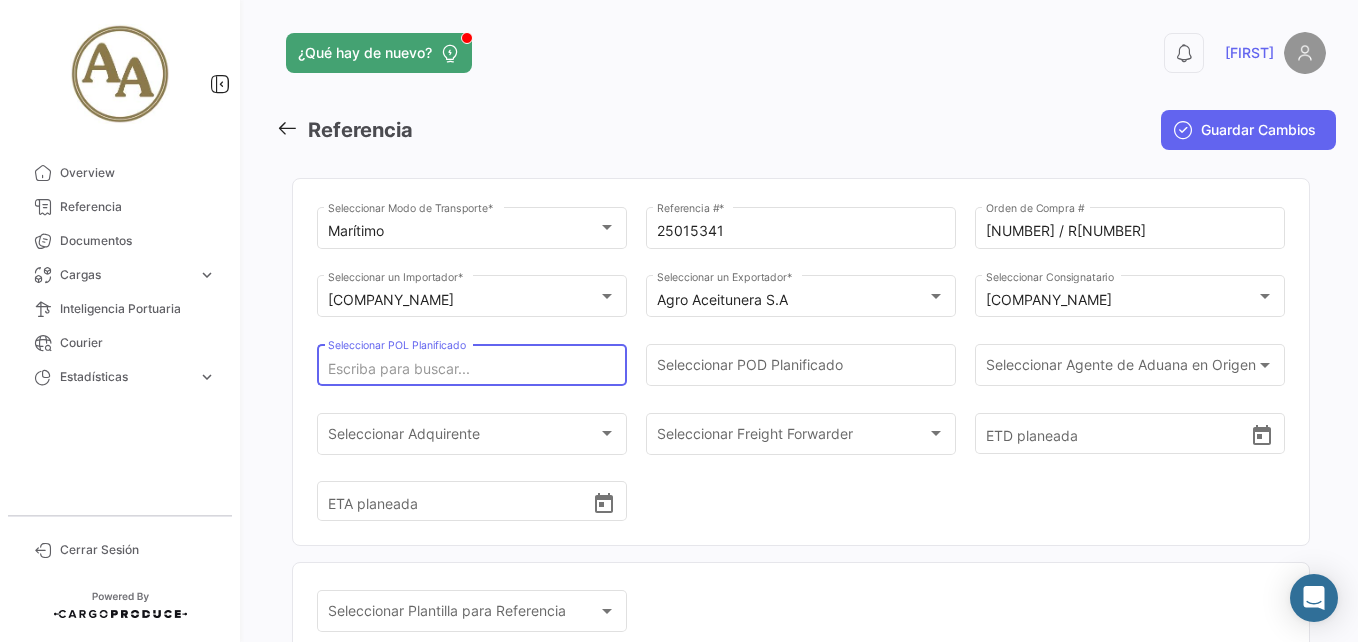 click on "Seleccionar
POL Planificado" at bounding box center (472, 369) 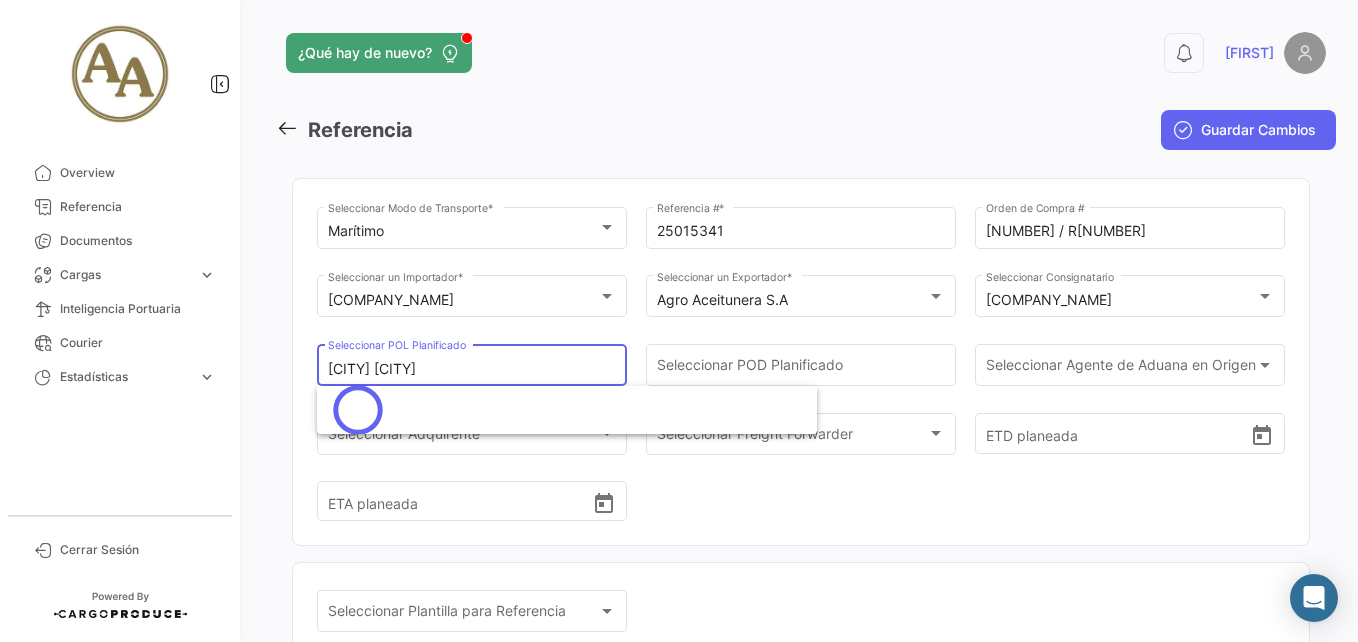 scroll, scrollTop: 300, scrollLeft: 0, axis: vertical 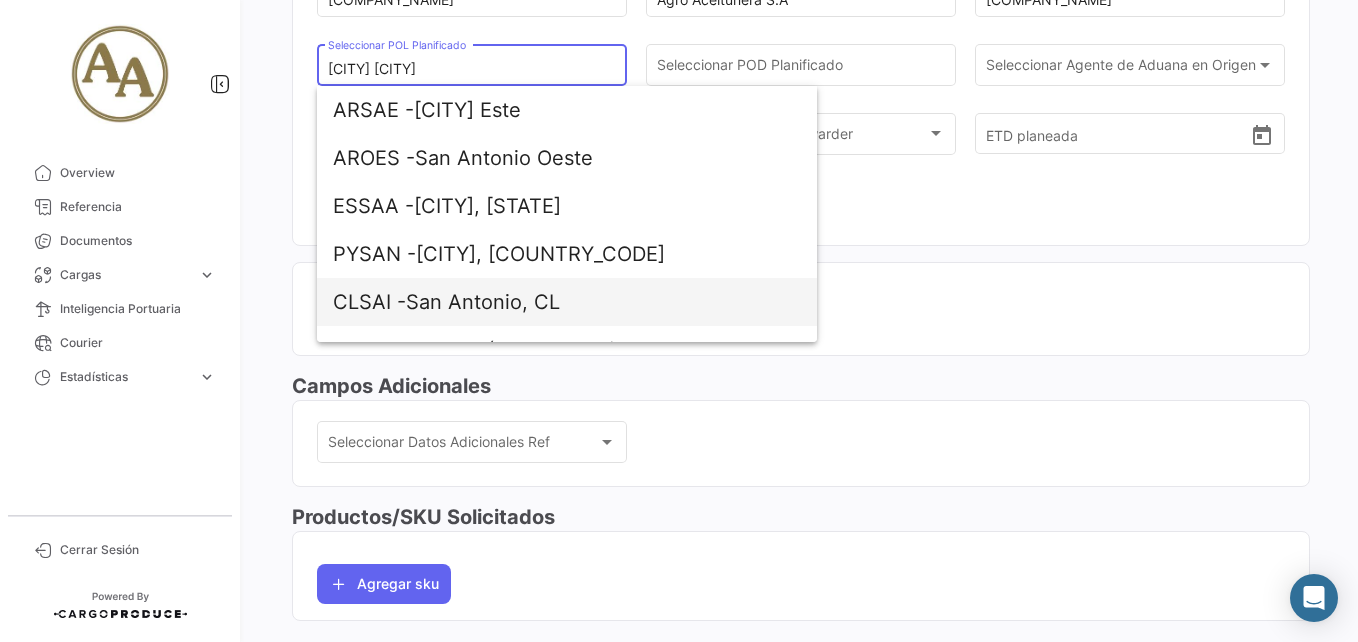 click on "CLSAI -    [CITY], [STATE]" at bounding box center [567, 302] 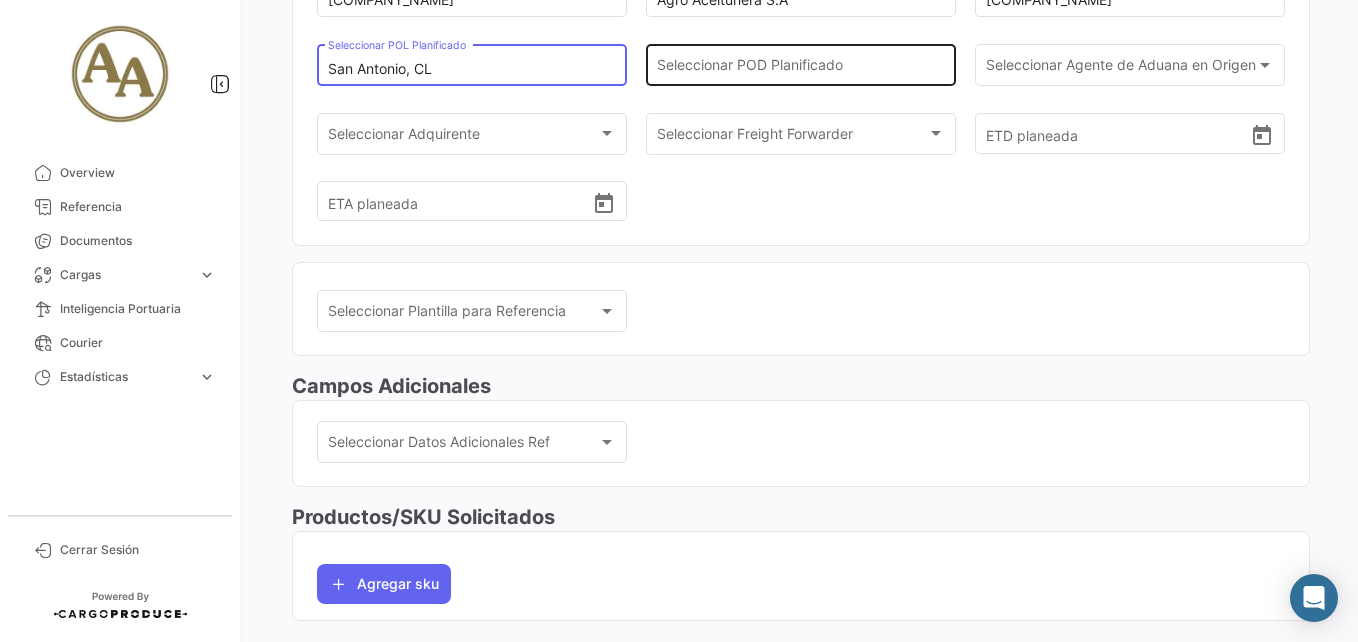 click on "Seleccionar
POD Planificado" at bounding box center [801, 69] 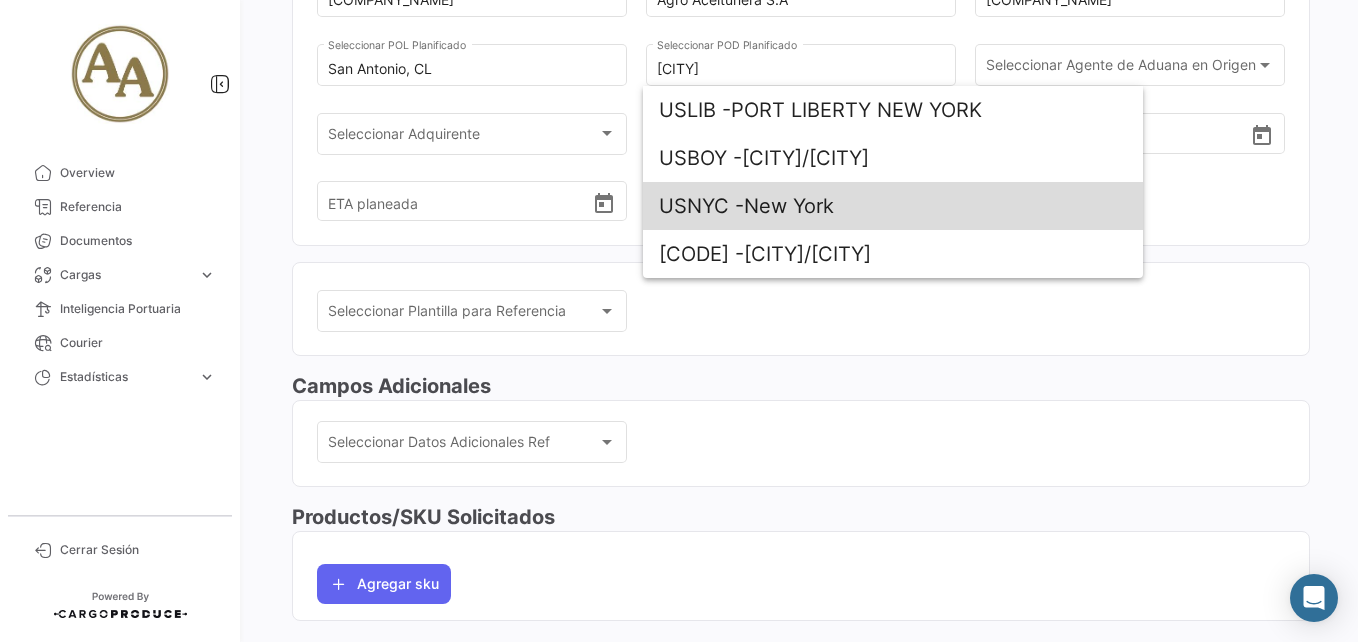 click on "[CITY] - [CITY]" at bounding box center (893, 206) 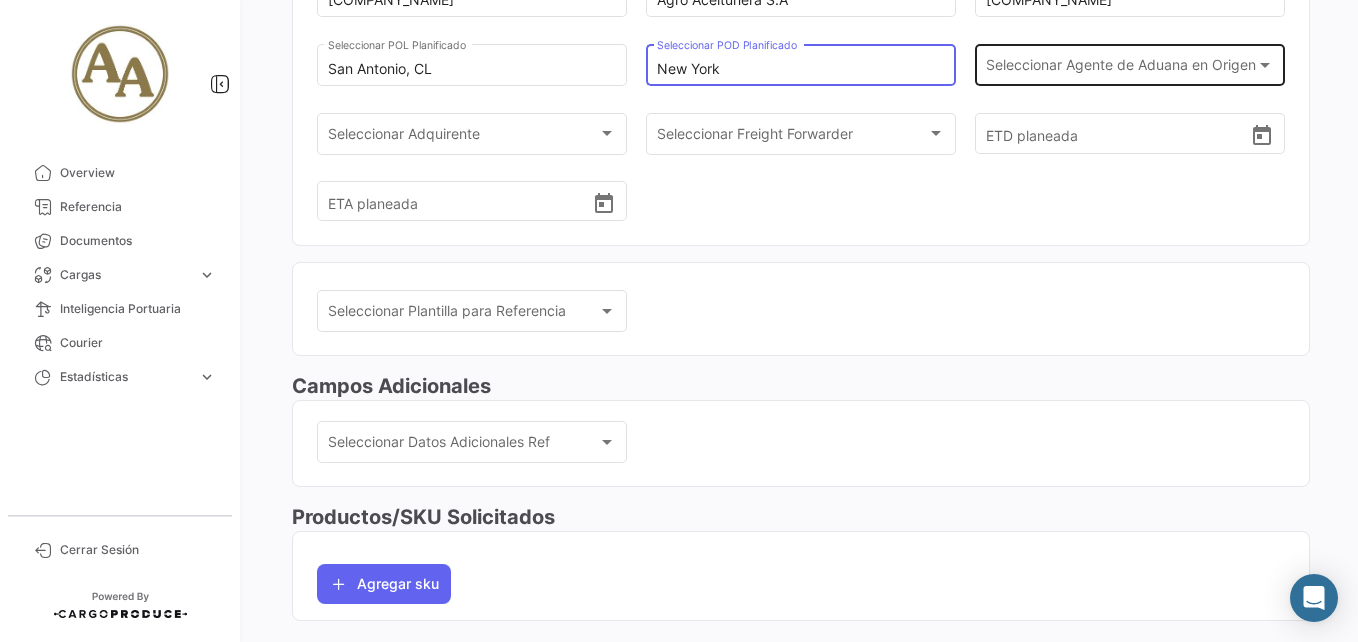 click on "Seleccionar
Agente de Aduana en Origen" at bounding box center (1121, 69) 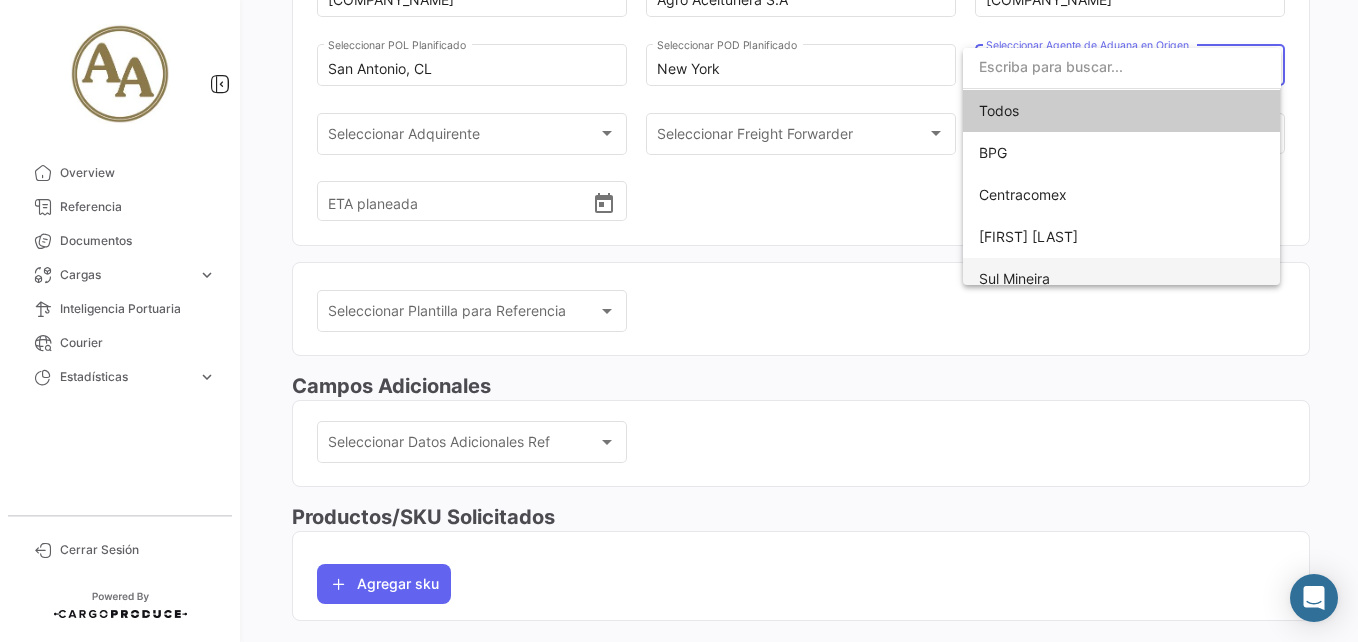 click on "Sul Mineira" at bounding box center [1014, 278] 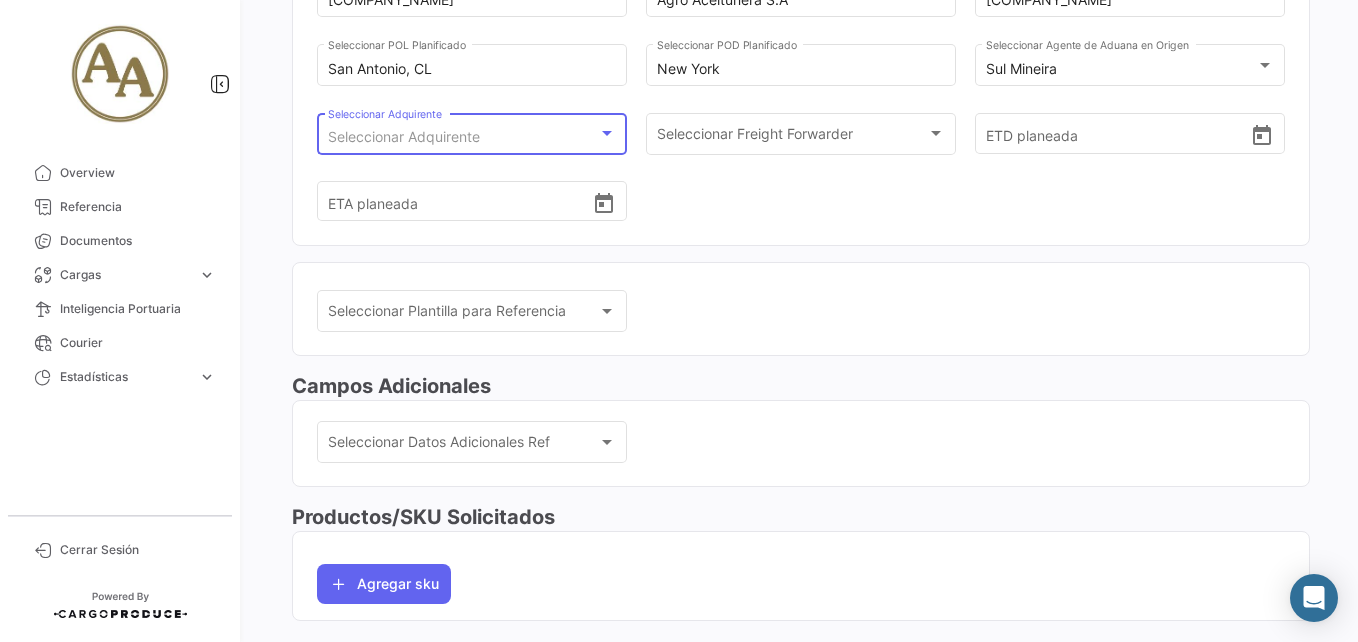 click on "Seleccionar Adquirente" at bounding box center [463, 137] 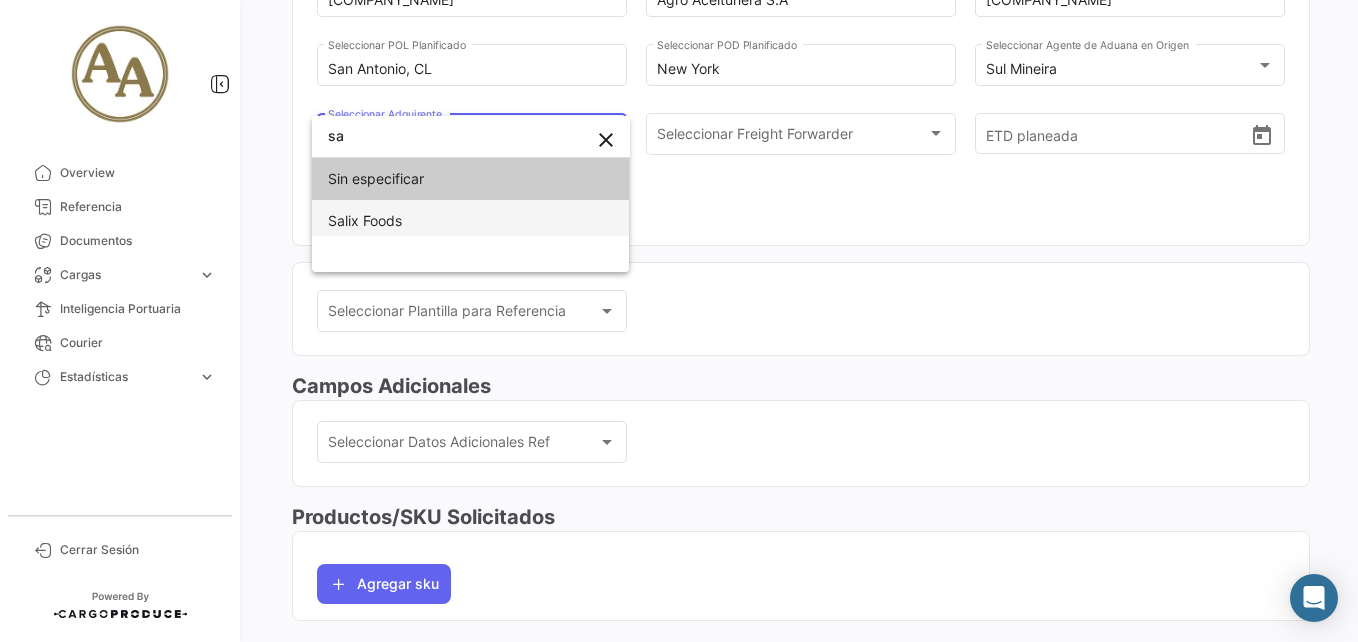 type on "sa" 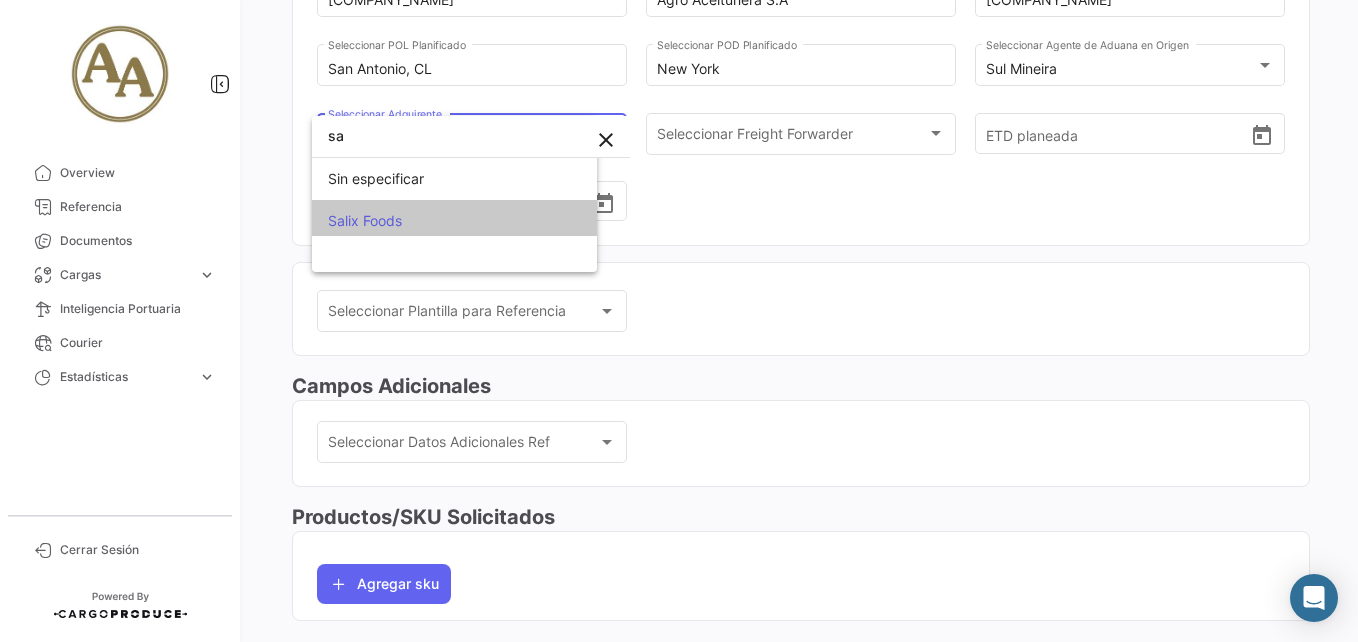 scroll, scrollTop: 0, scrollLeft: 0, axis: both 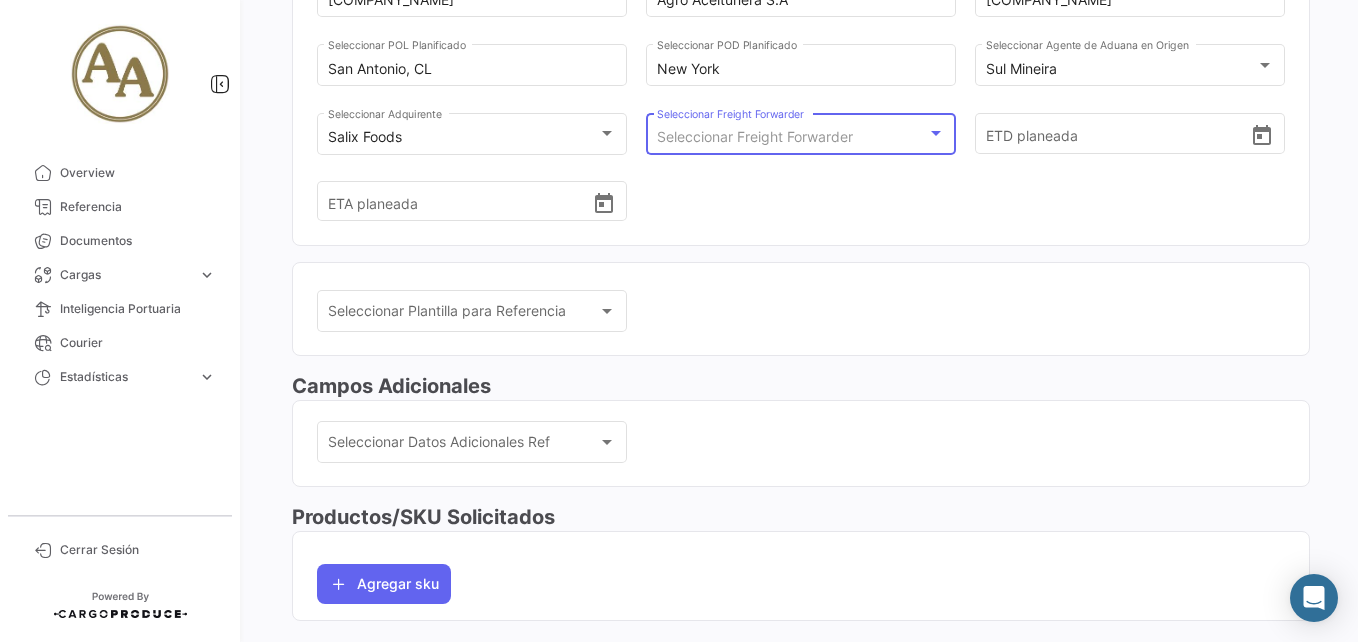 click on "Seleccionar Freight Forwarder" at bounding box center (755, 136) 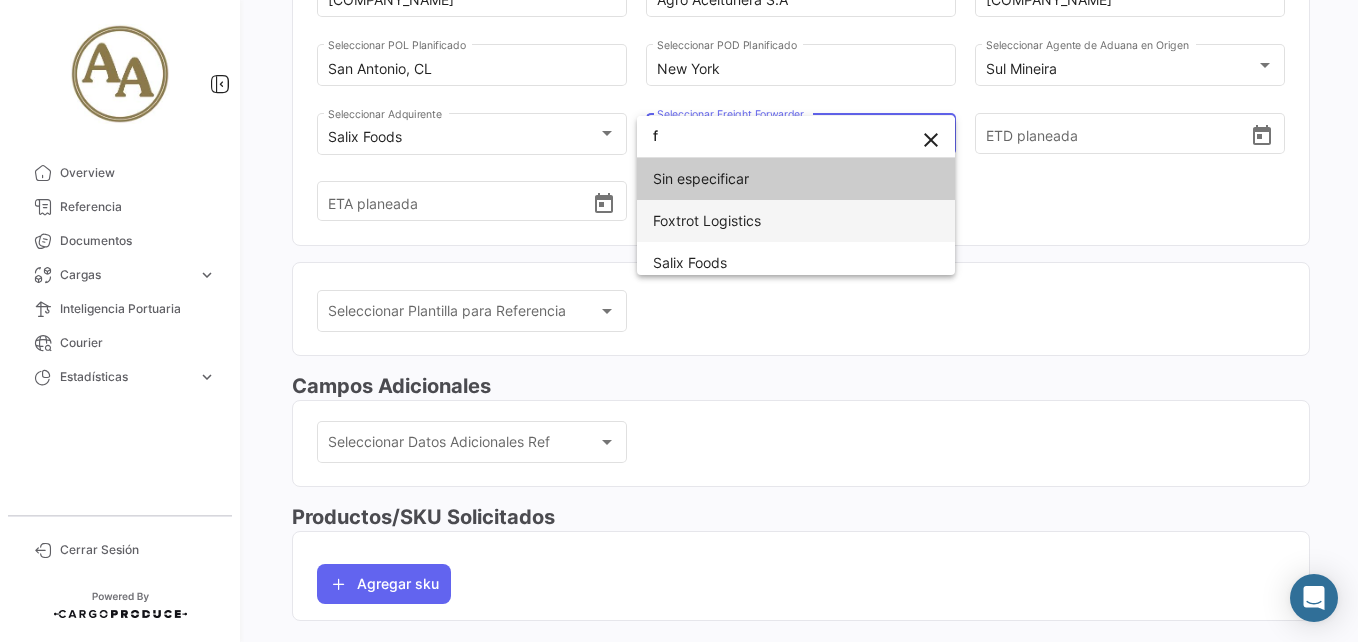 type on "f" 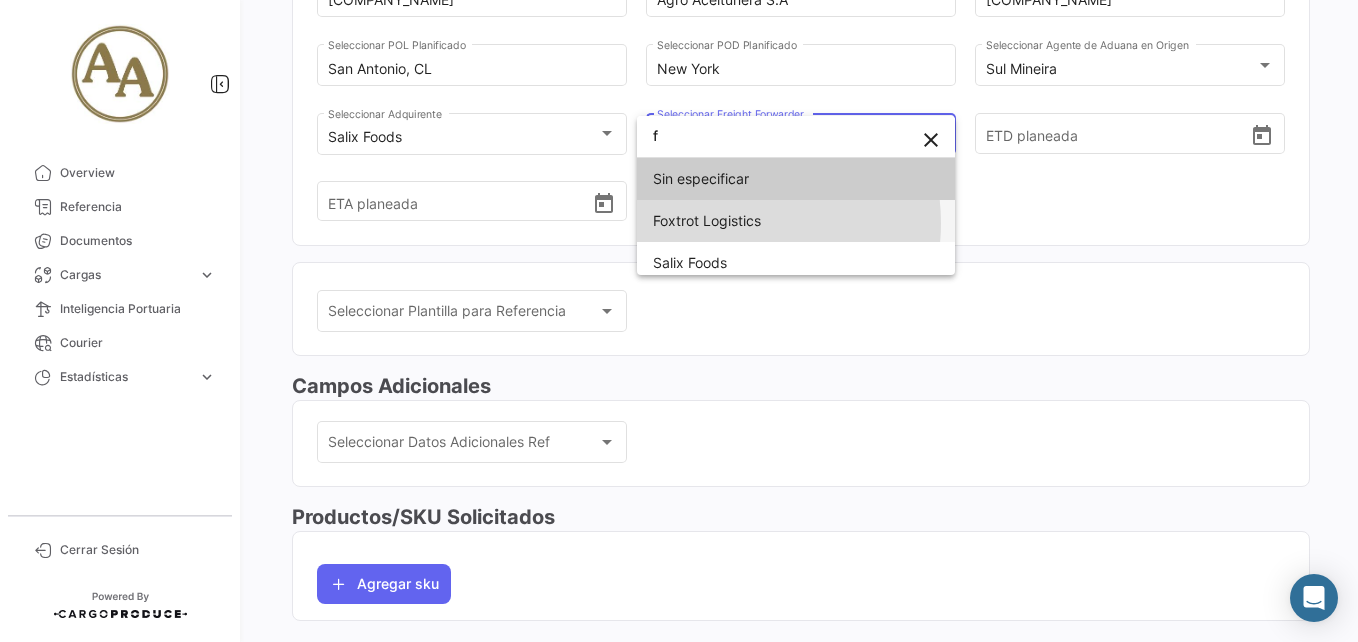 click on "Foxtrot Logistics" at bounding box center [707, 220] 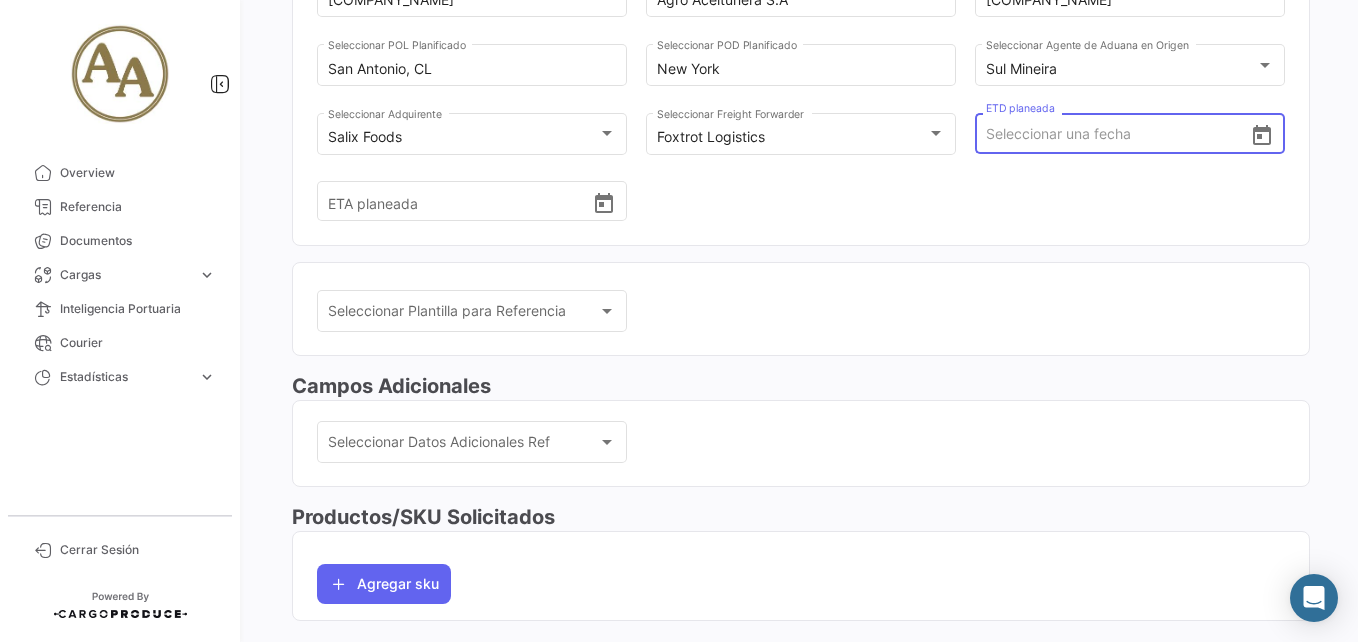 click on "ETD planeada" at bounding box center (1118, 134) 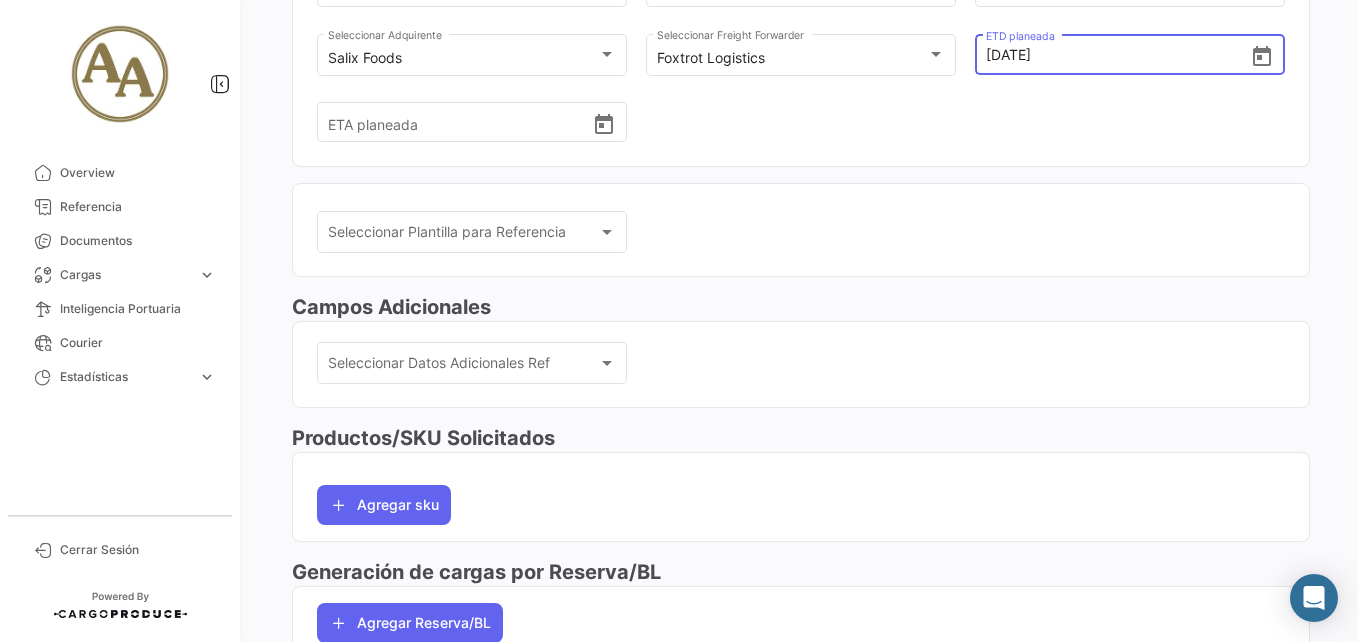 scroll, scrollTop: 500, scrollLeft: 0, axis: vertical 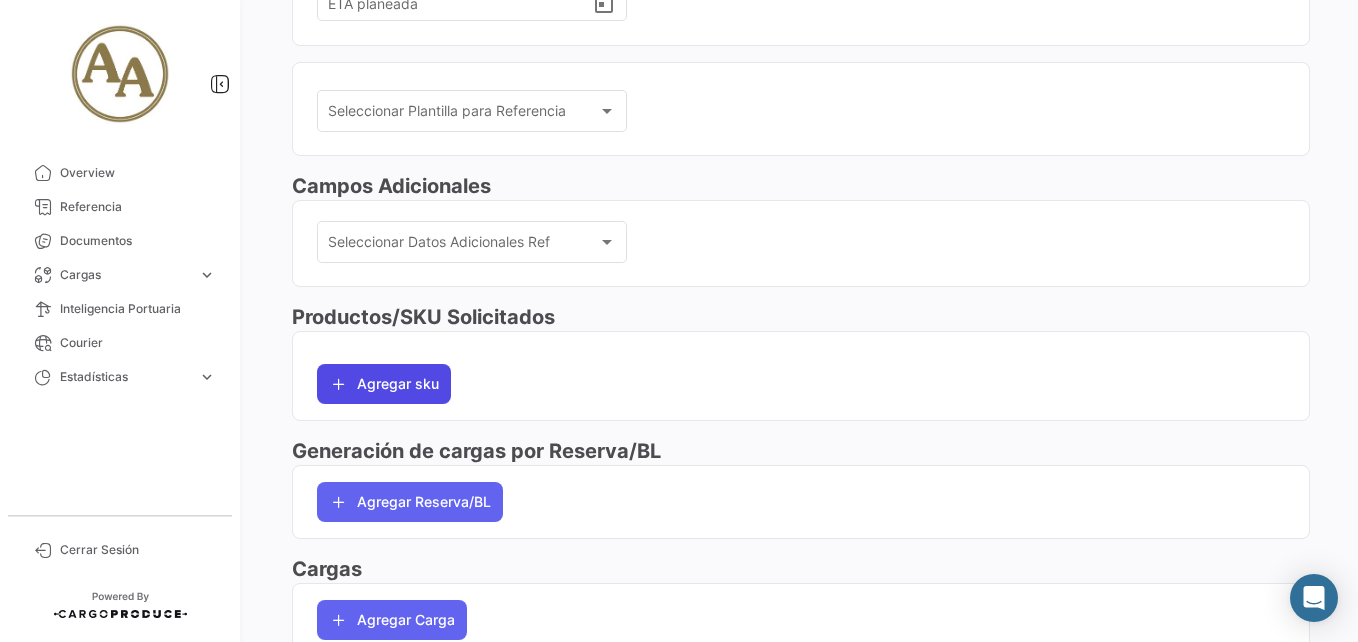 type on "[DATE], [TIME]" 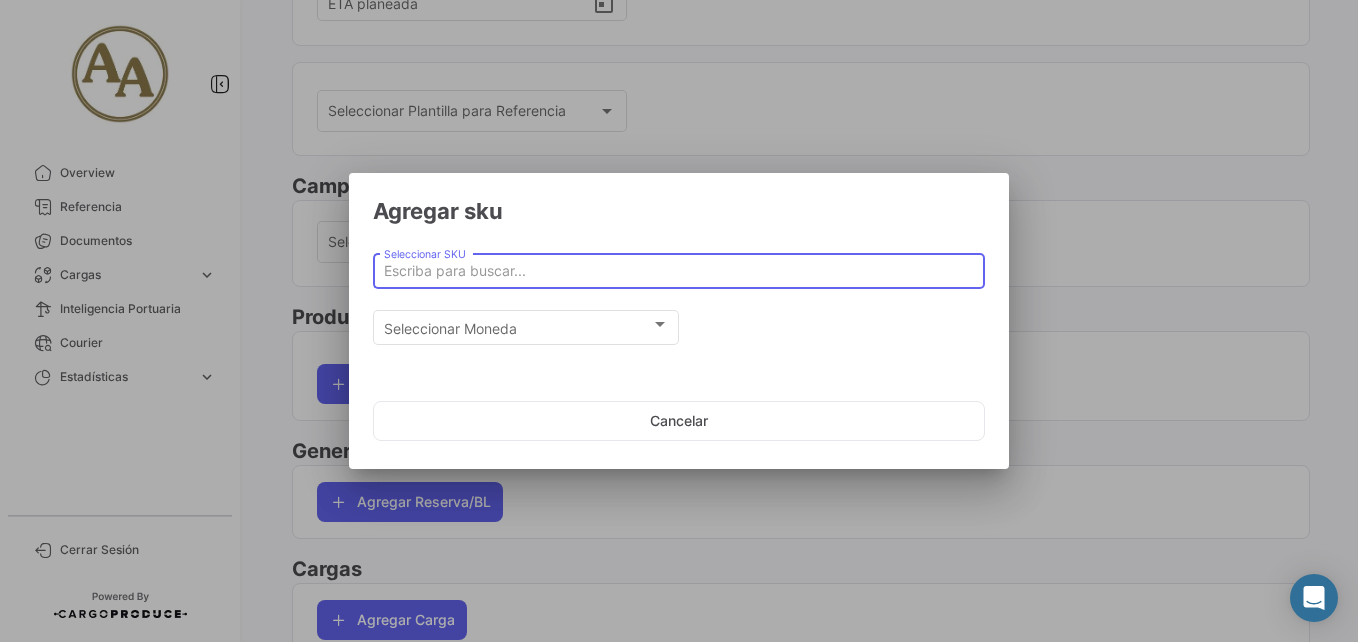 click on "Seleccionar
SKU" at bounding box center [679, 271] 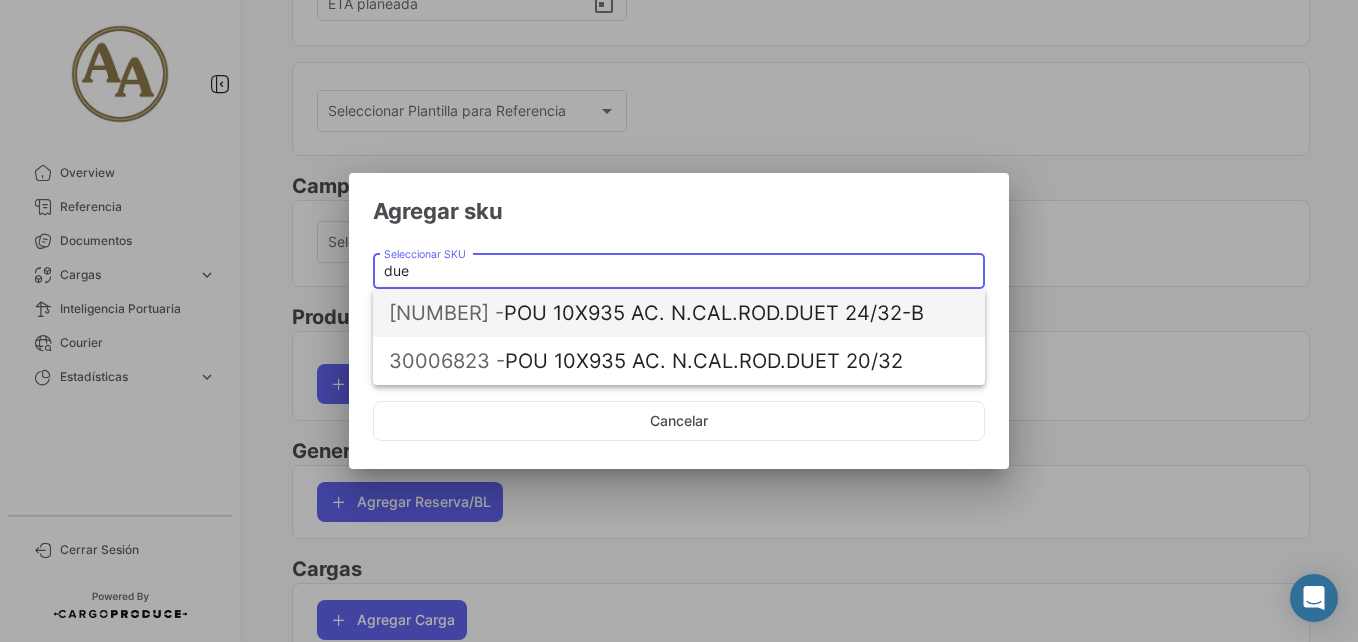 click on "30007038 - POU 10X935 AC. N.CAL.ROD.DUET 24/32-B" at bounding box center [679, 313] 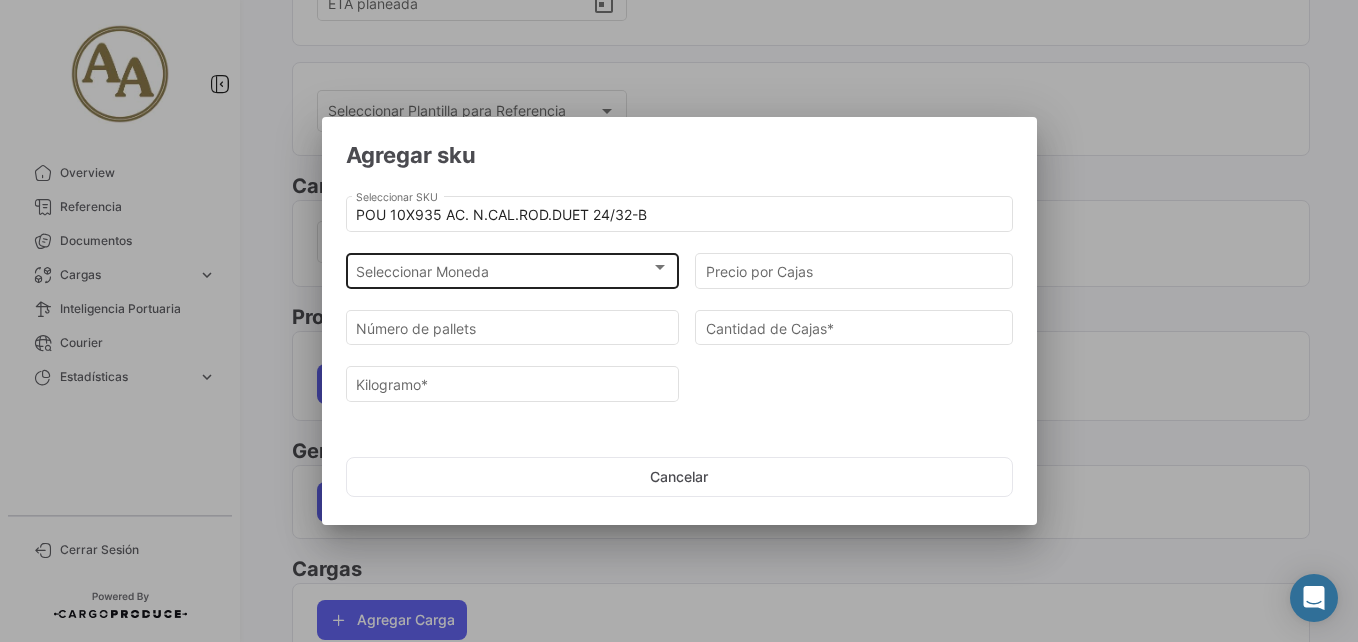 click on "Seleccionar Moneda Seleccionar Moneda" at bounding box center [512, 268] 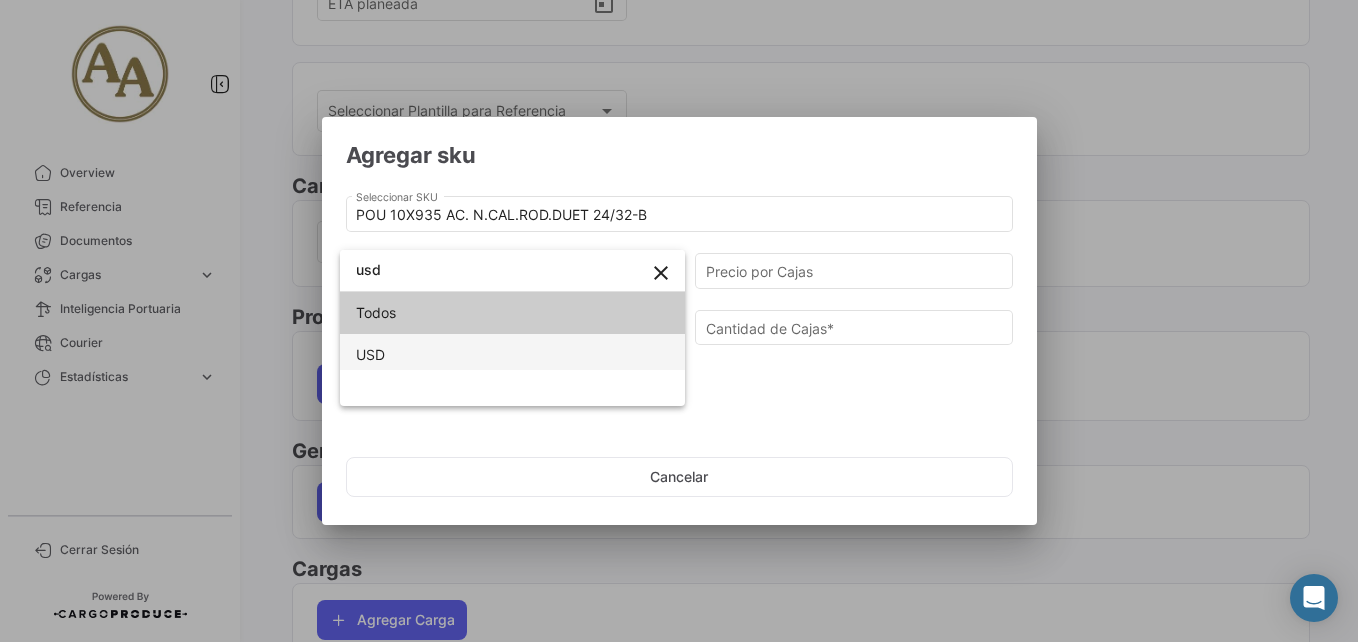 type on "usd" 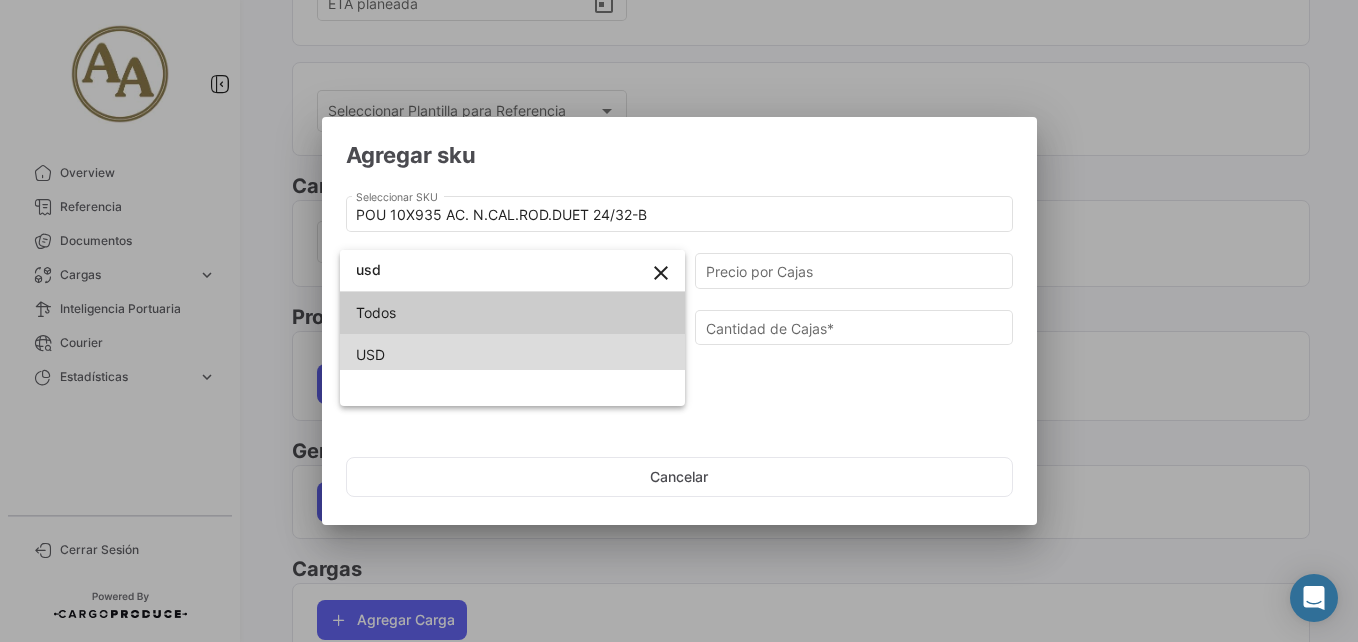 click on "USD" at bounding box center (512, 355) 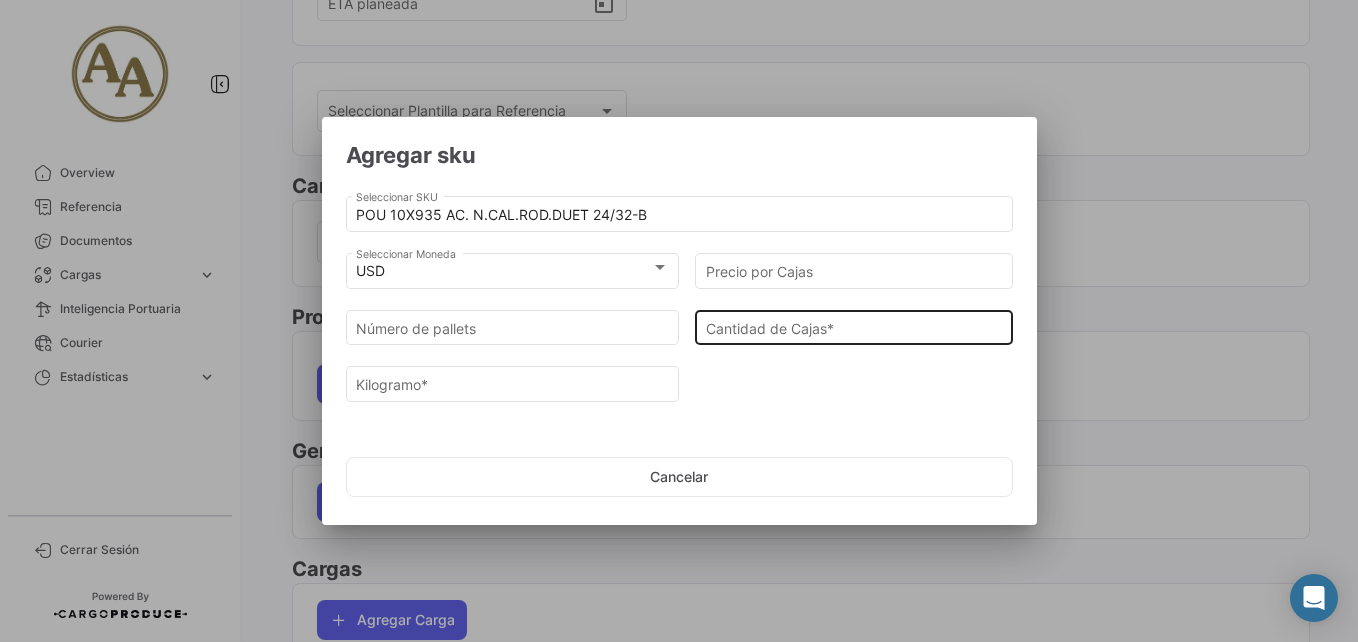 click on "Cantidad de Cajas  *" at bounding box center (854, 325) 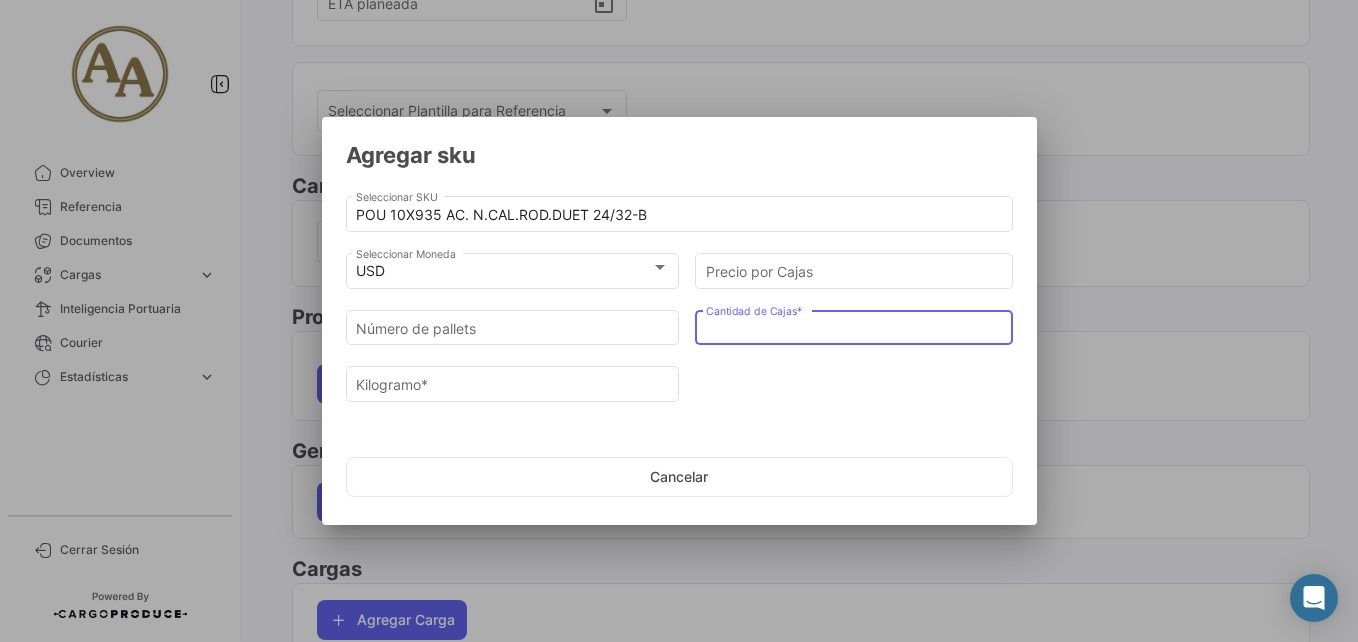 click on "Cantidad de Cajas  *" at bounding box center (854, 328) 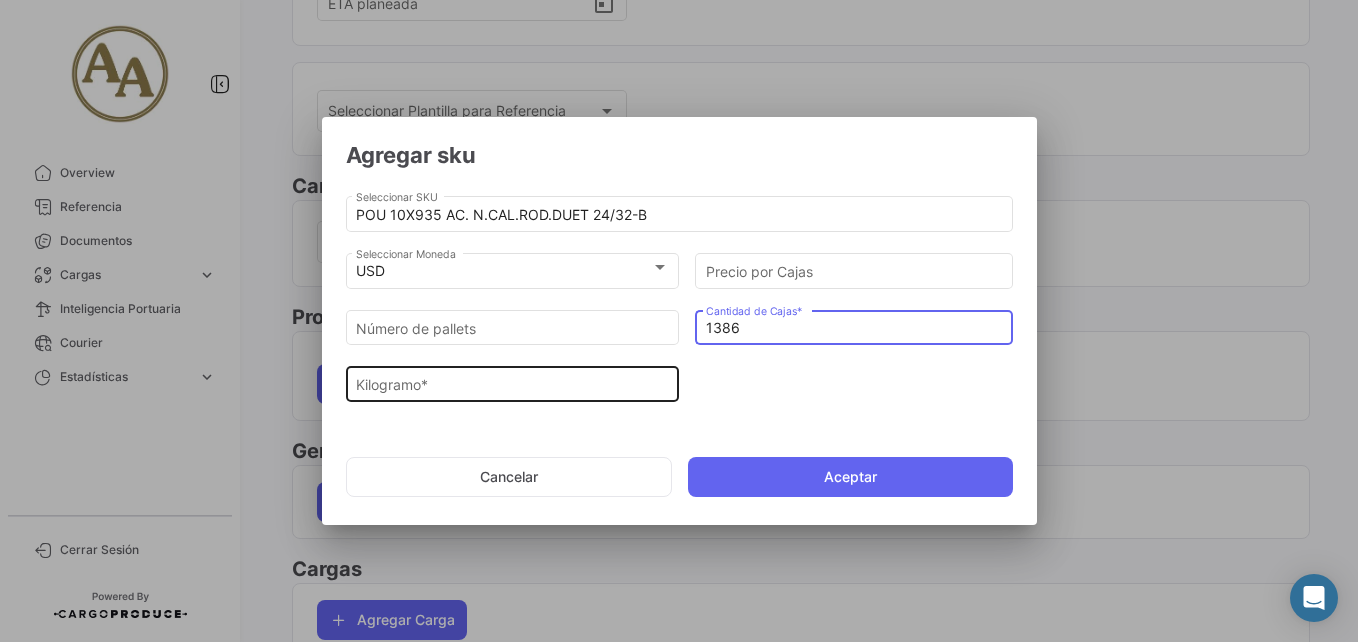 type on "1386" 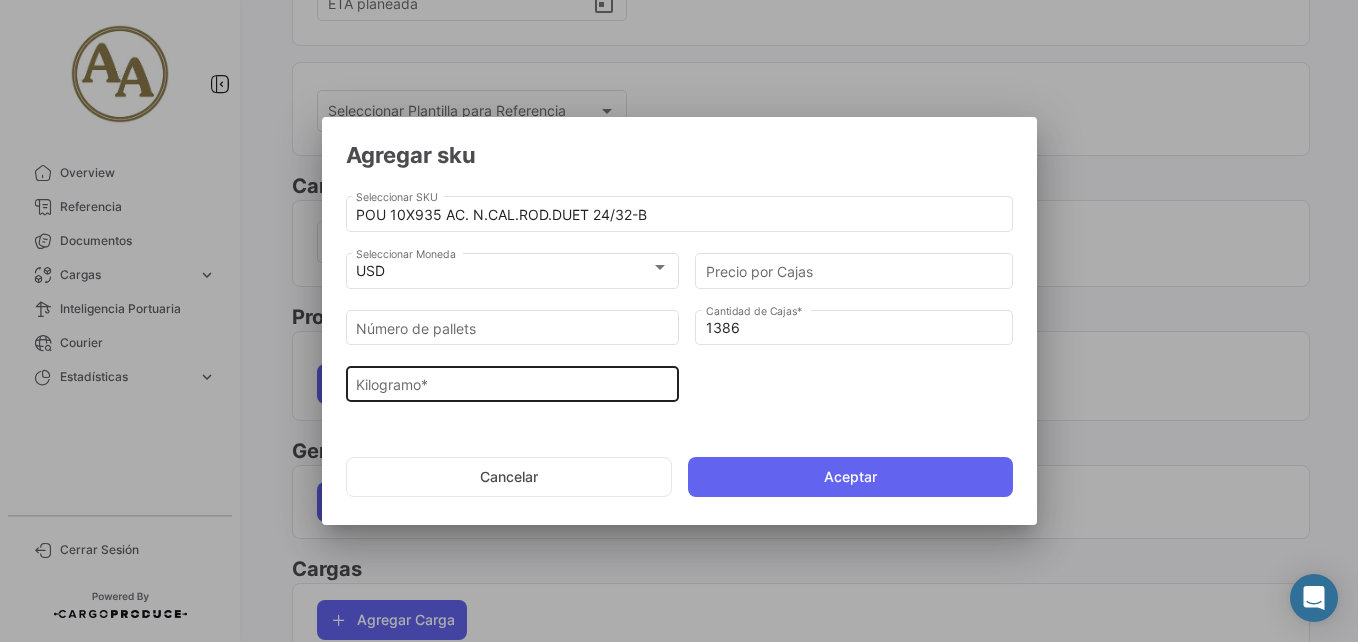 click on "Kilogramo  *" at bounding box center (512, 382) 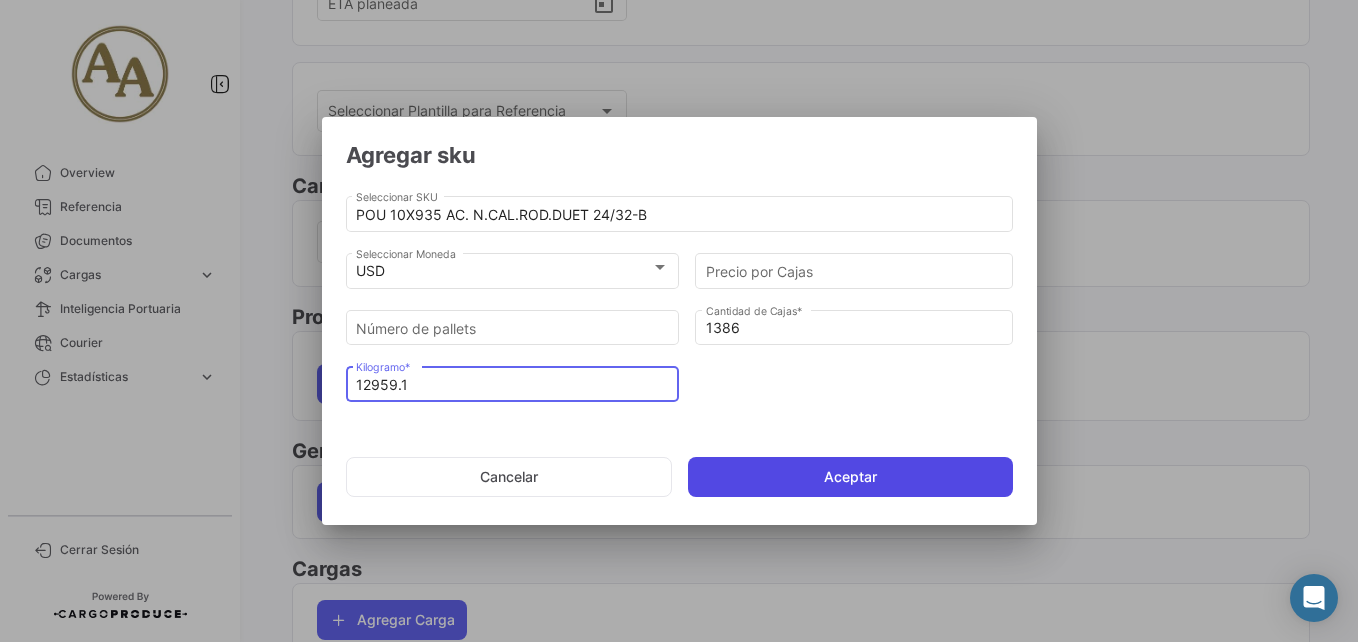 type on "12959.1" 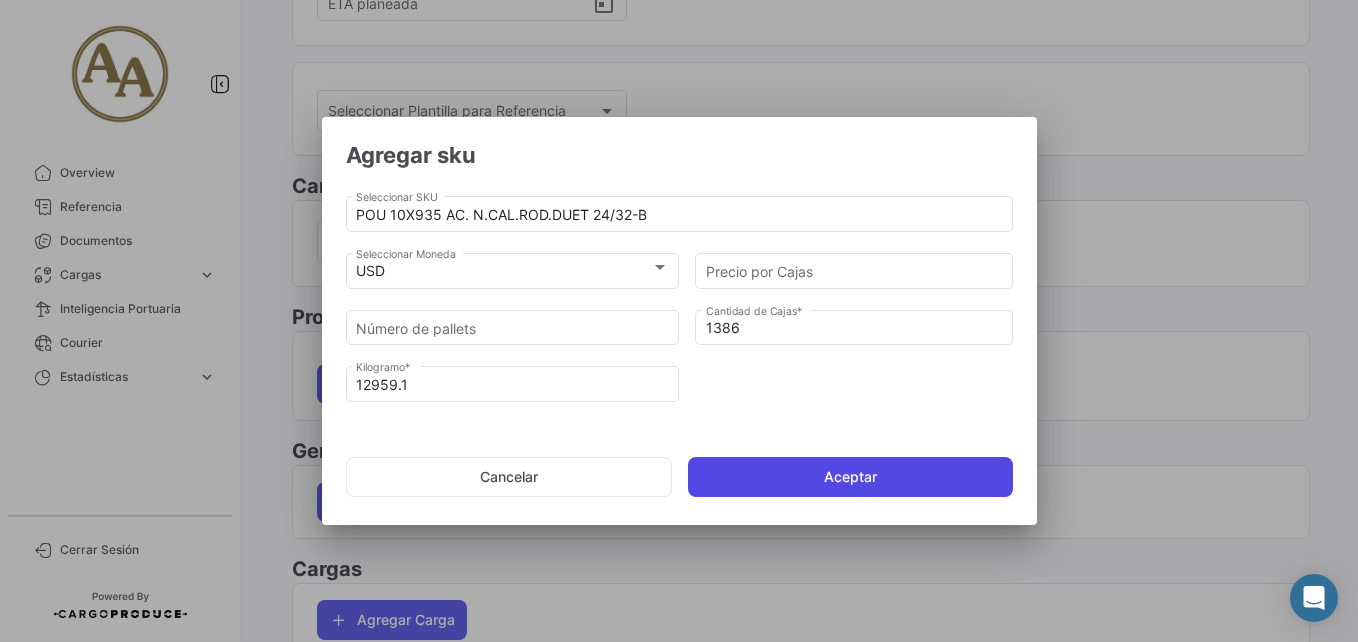 click on "Aceptar" 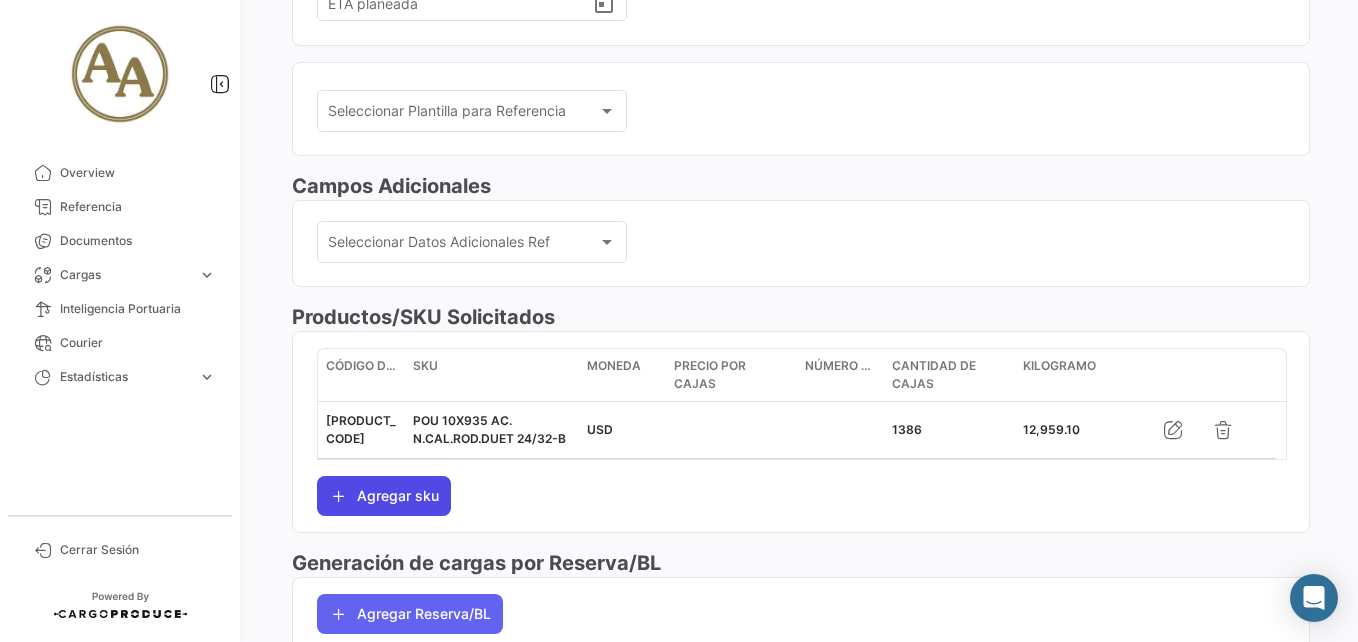 click on "Agregar sku" 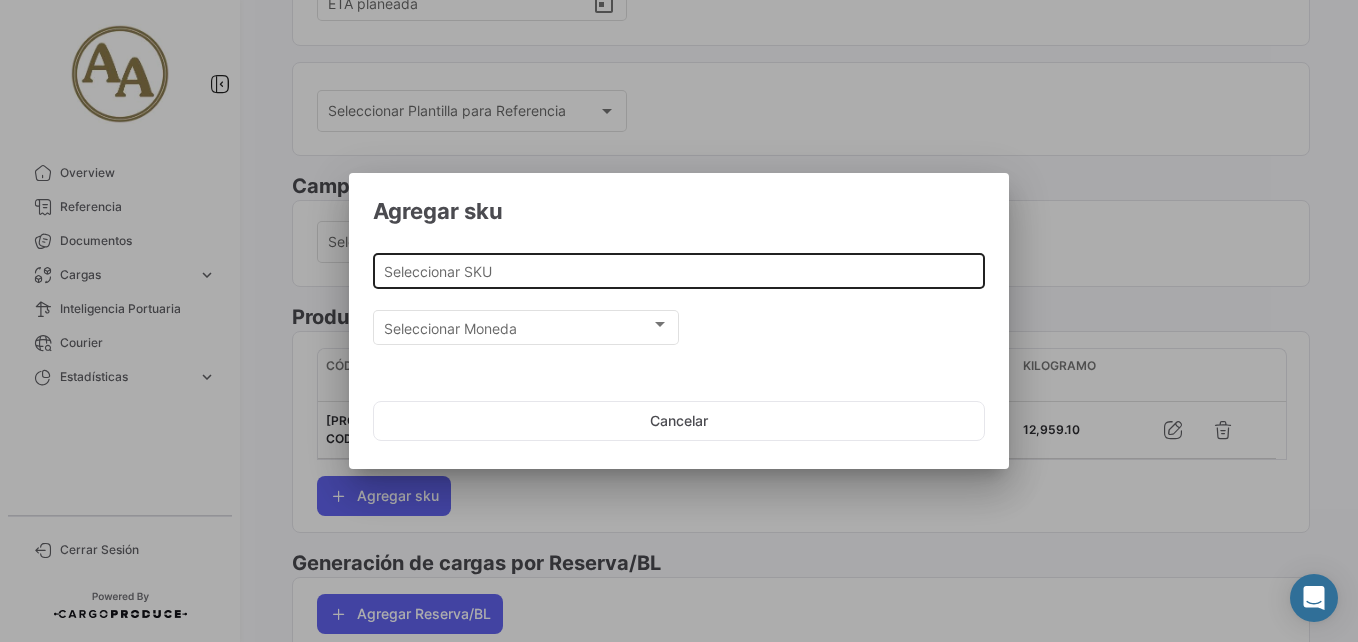 click on "Seleccionar
SKU" at bounding box center (679, 271) 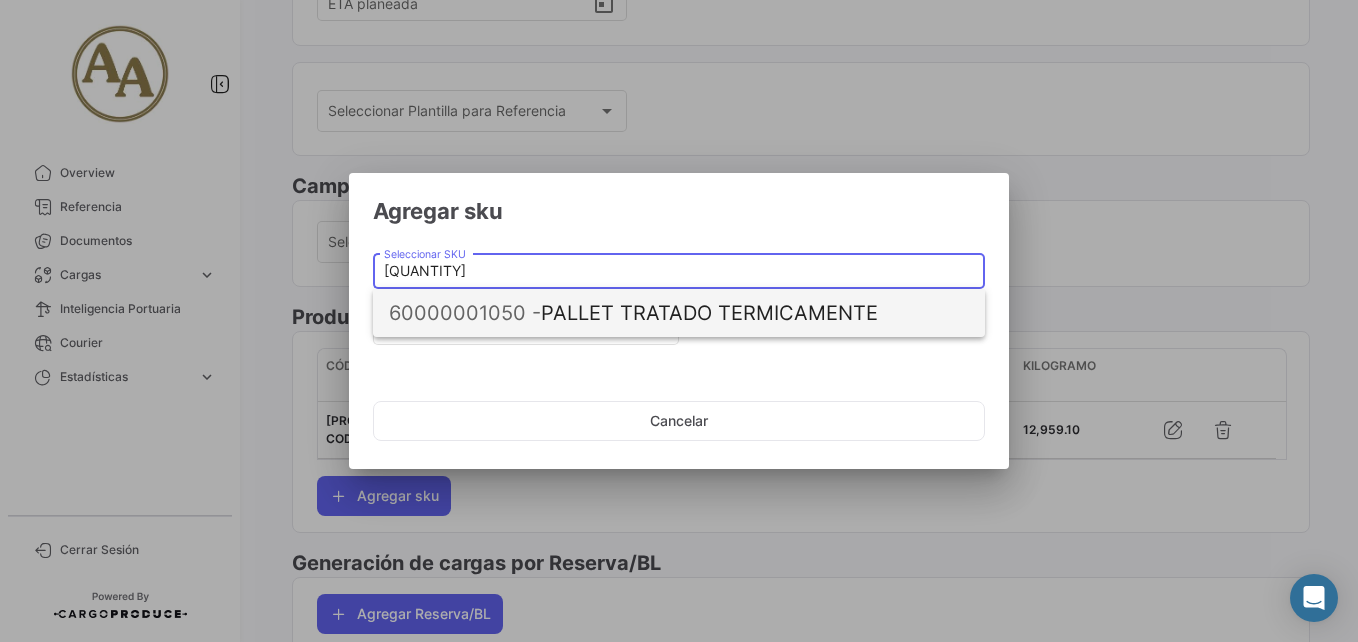click on "[NUMBER] -    PALLET TRATADO TERMICAMENTE" at bounding box center (679, 313) 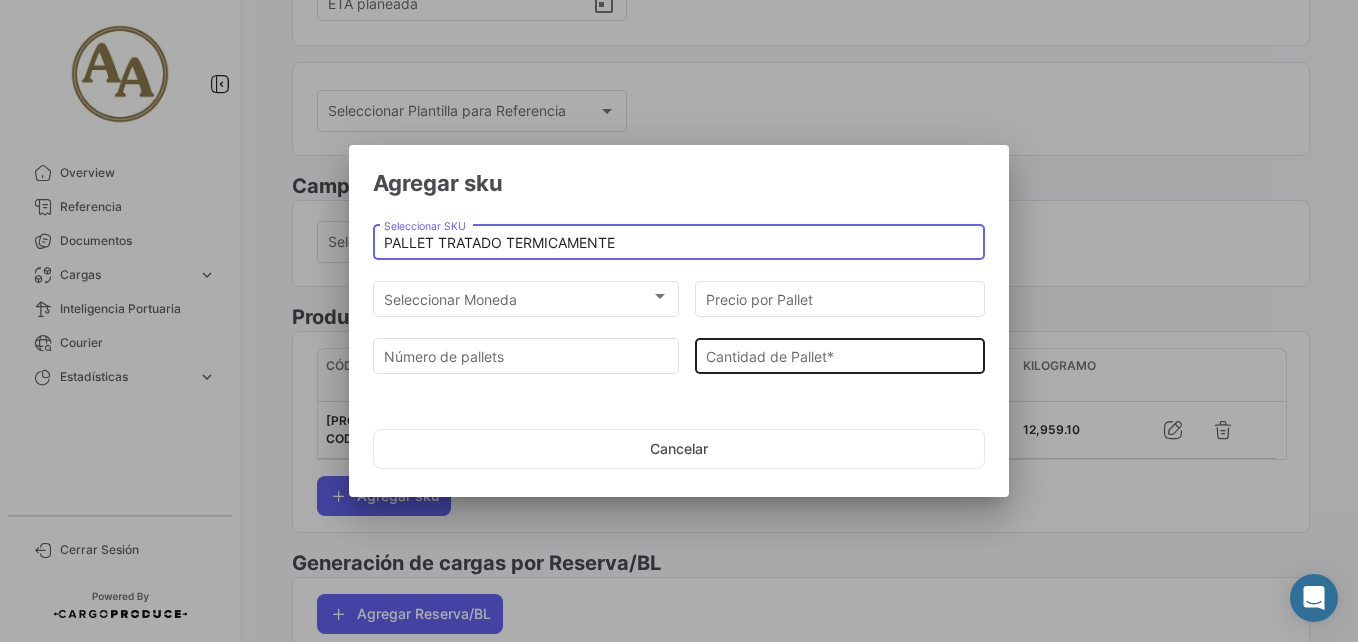 click on "Cantidad de Pallet  *" at bounding box center [840, 356] 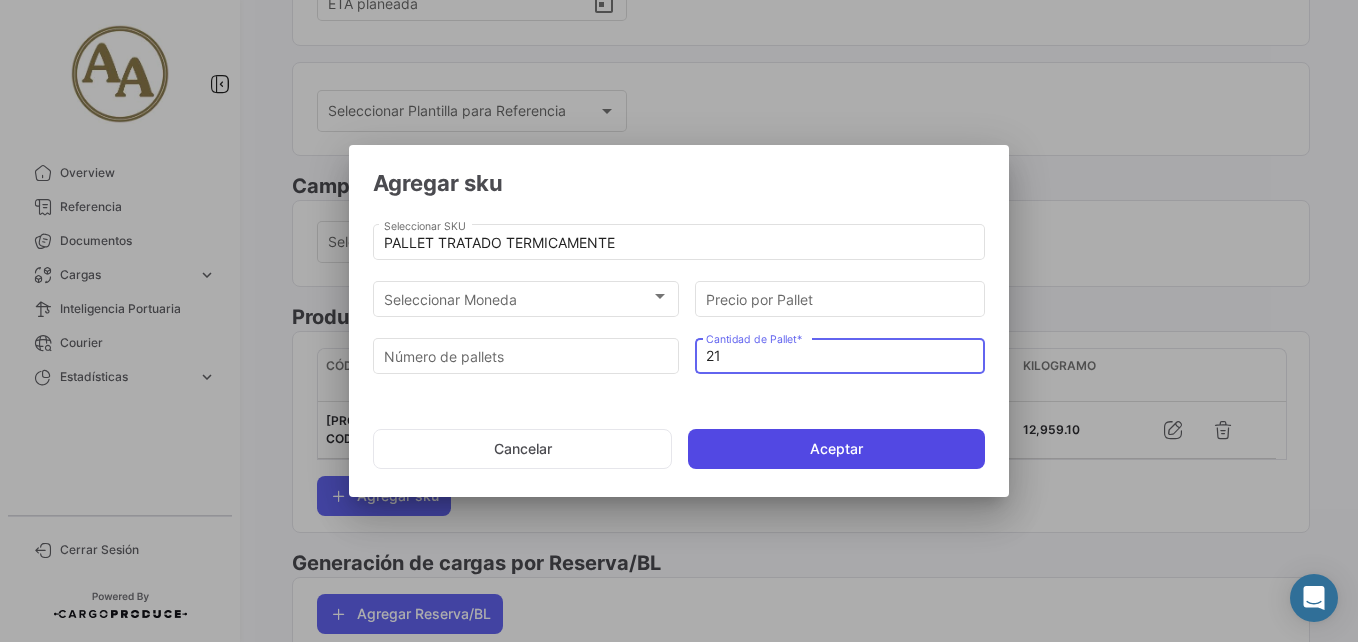 type on "21" 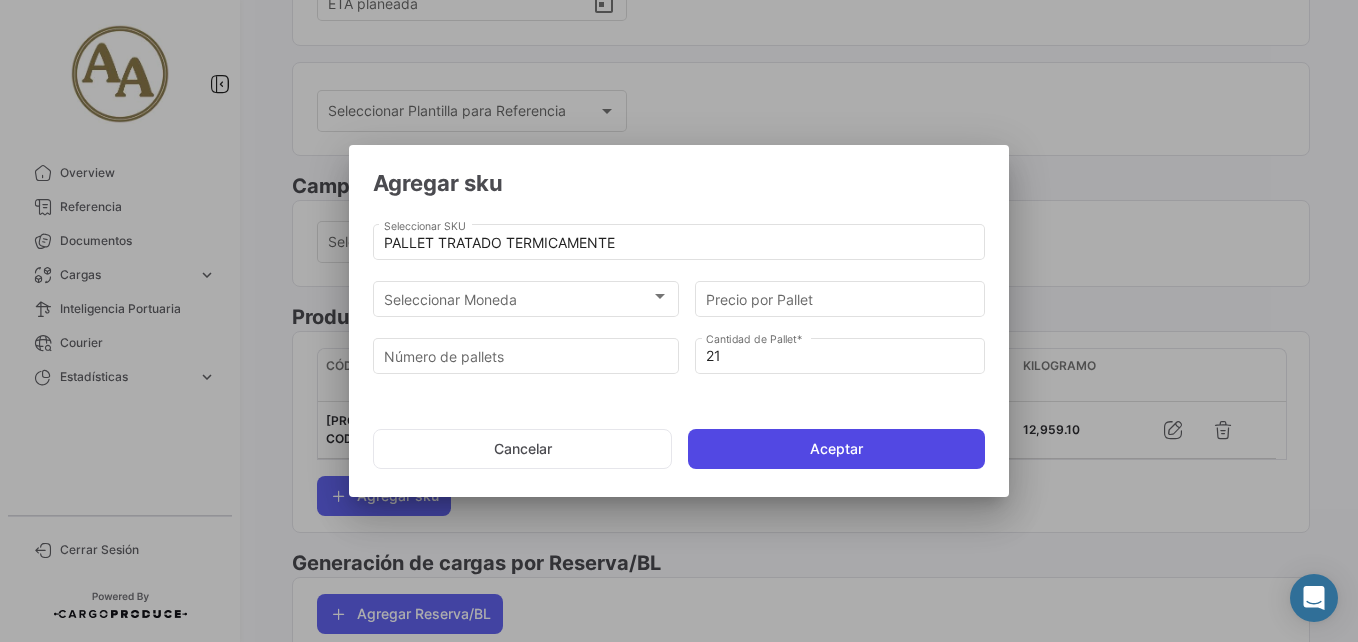 click on "Aceptar" 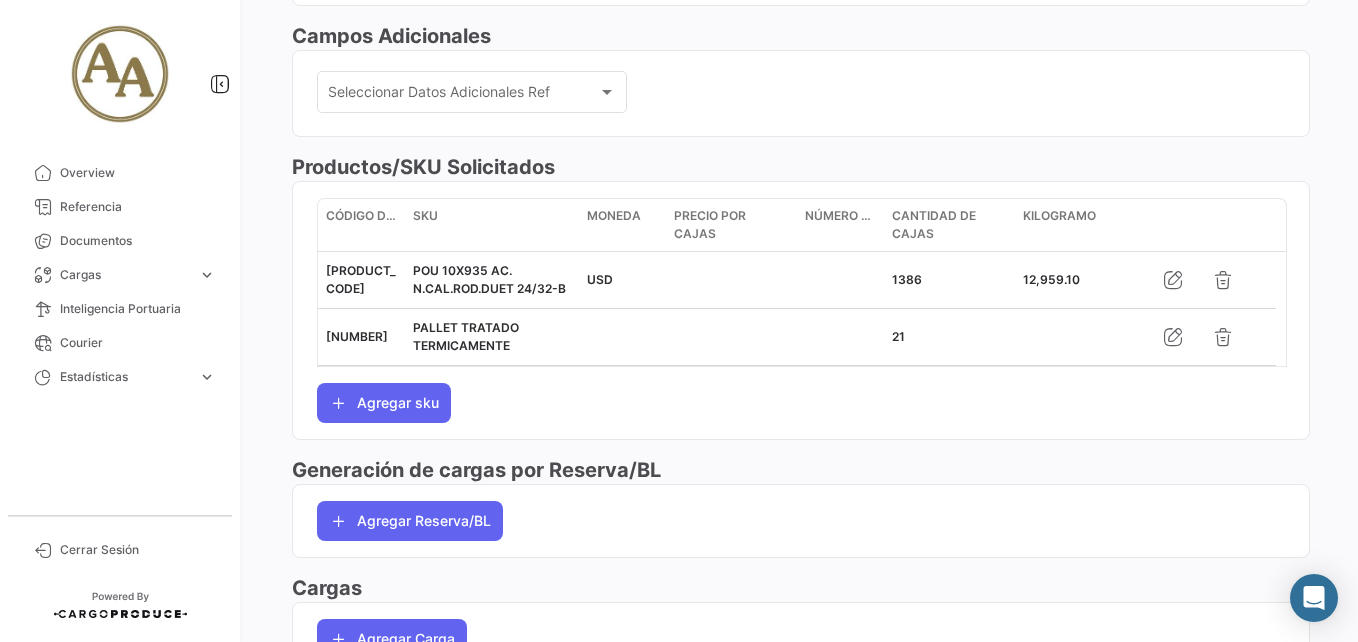 scroll, scrollTop: 781, scrollLeft: 0, axis: vertical 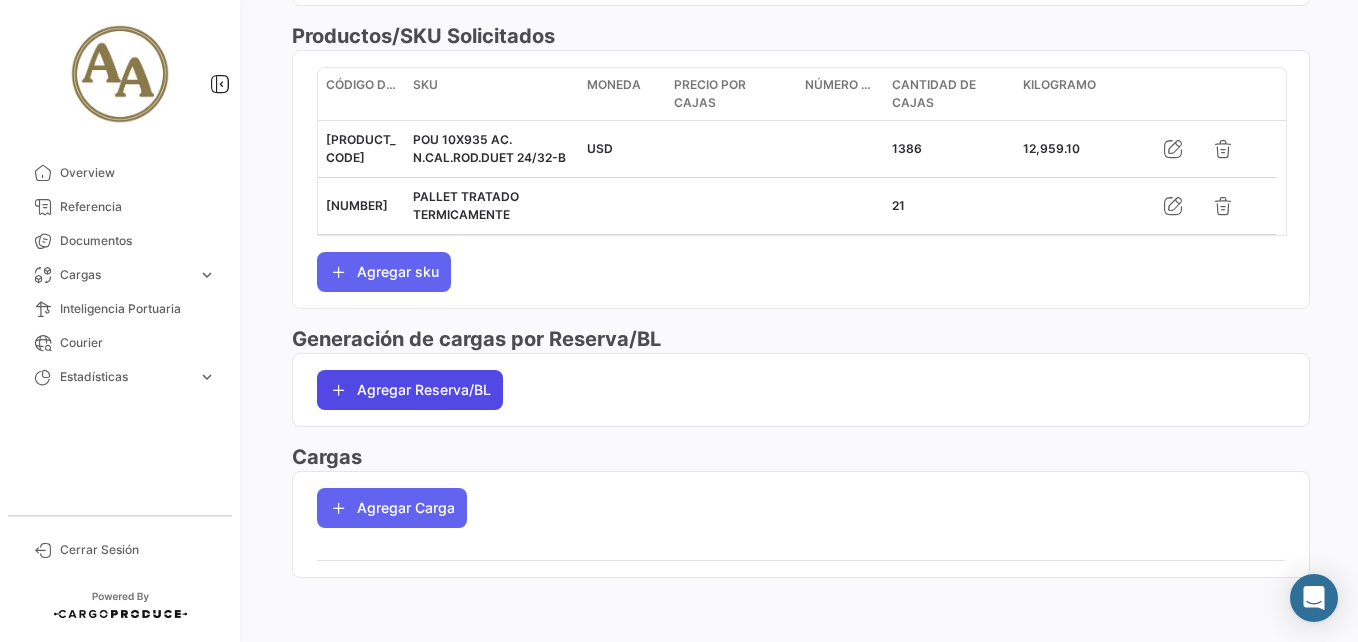 click on "Agregar Reserva/BL" 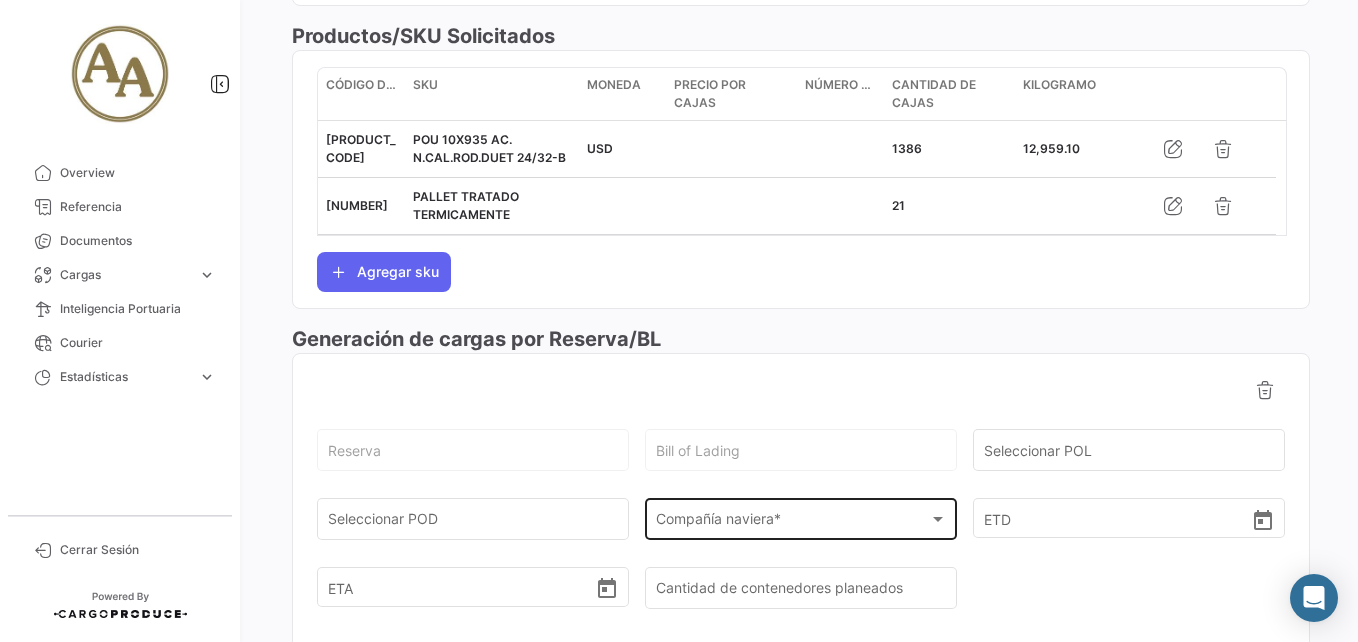 click on "Compañía naviera * Compañía naviera  *" 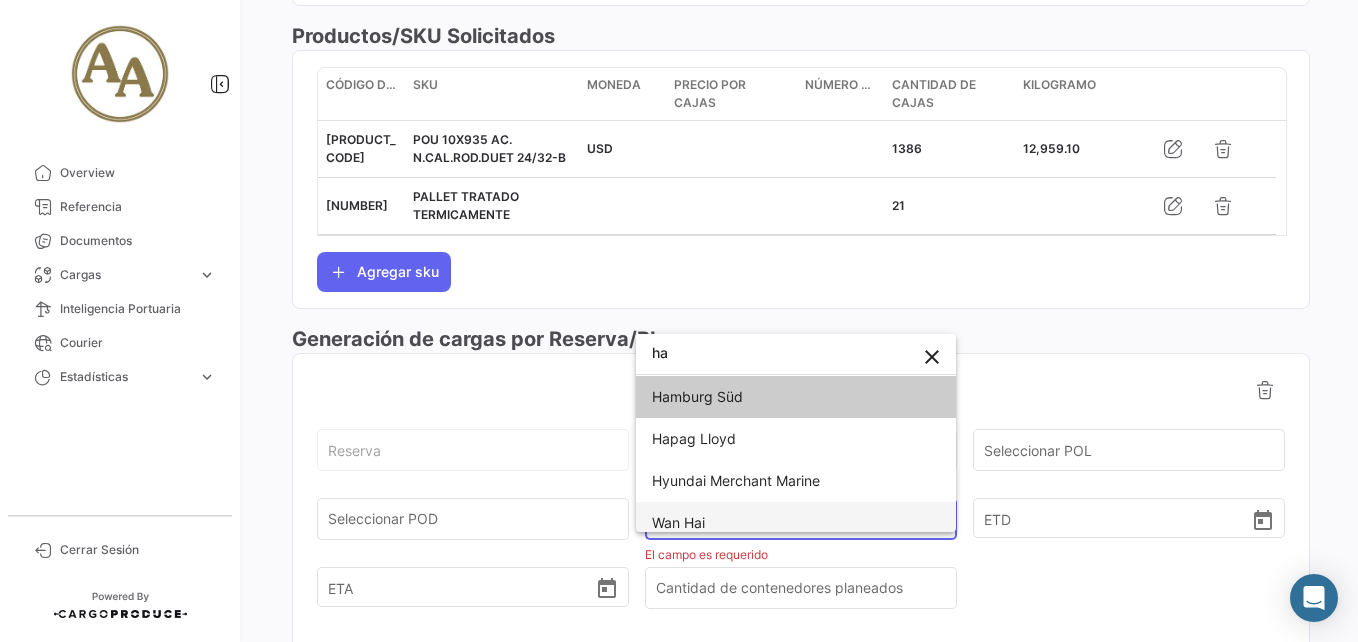 type on "ha" 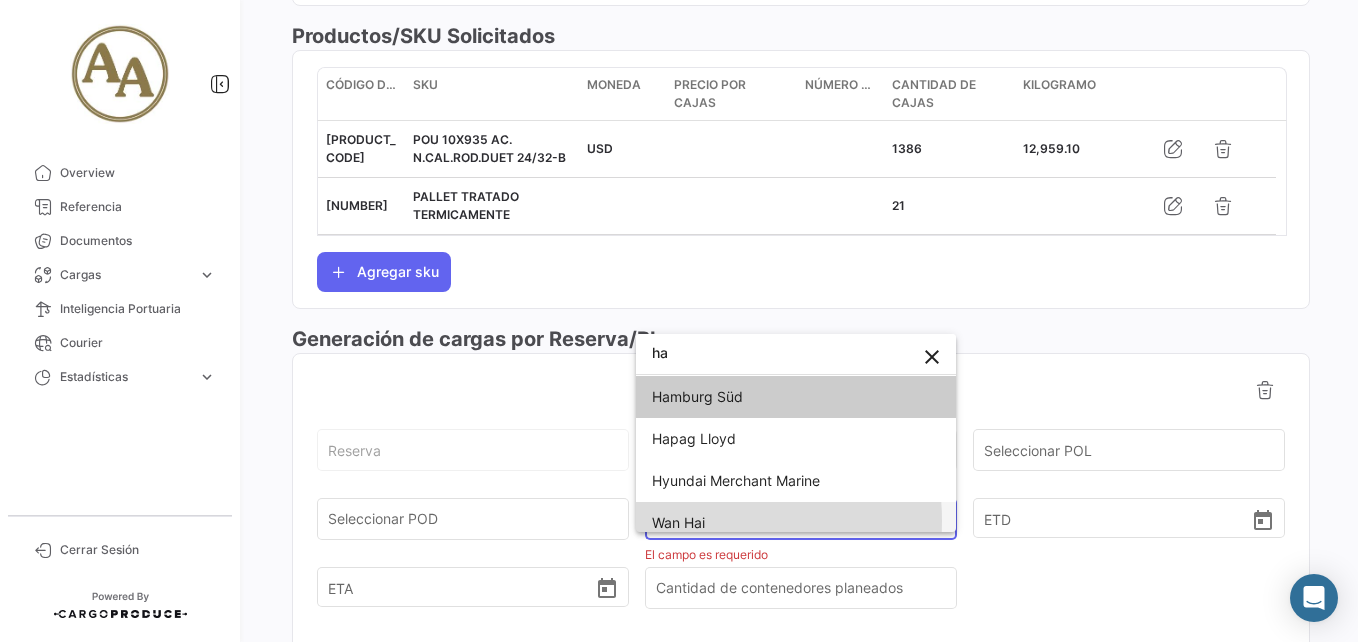 click on "Wan Hai" at bounding box center (678, 522) 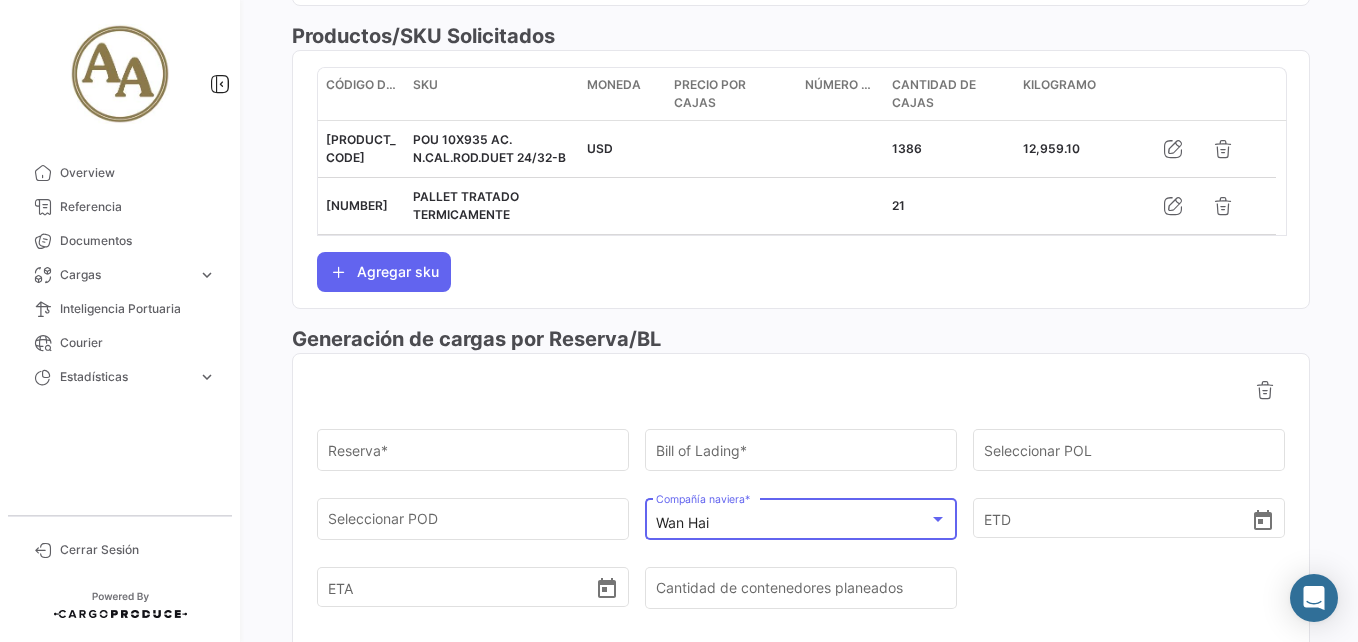 click on "Wan Hai" at bounding box center (792, 523) 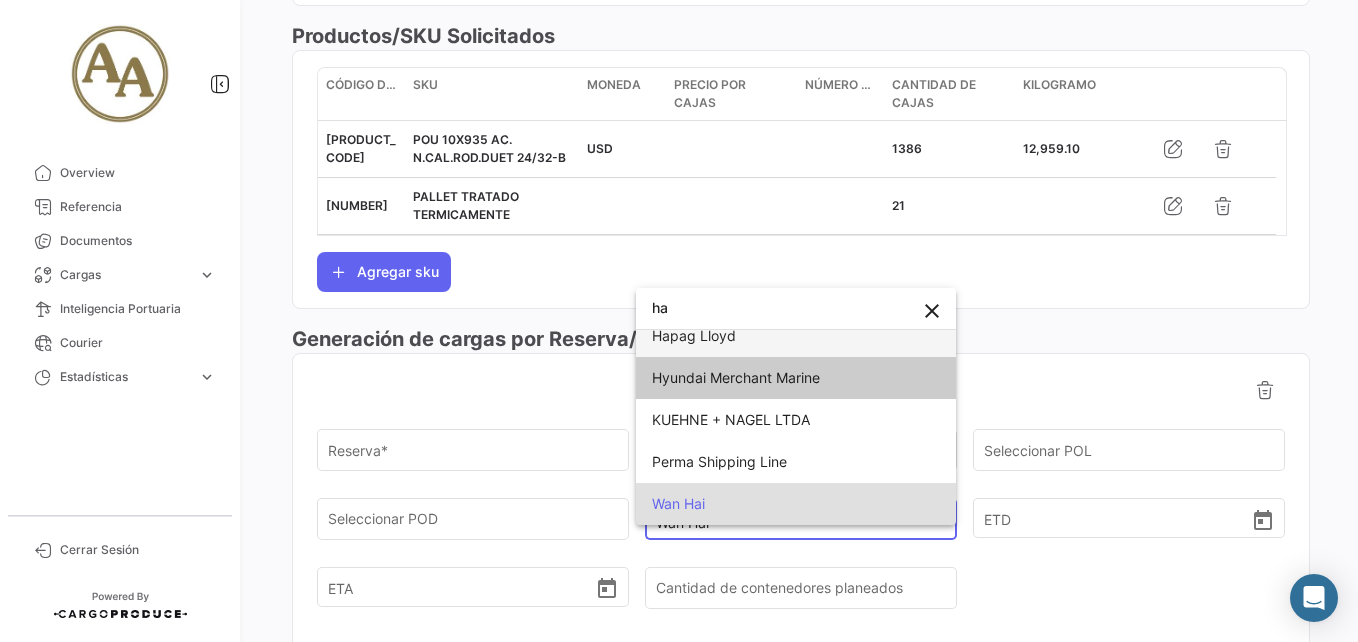 scroll, scrollTop: 12, scrollLeft: 0, axis: vertical 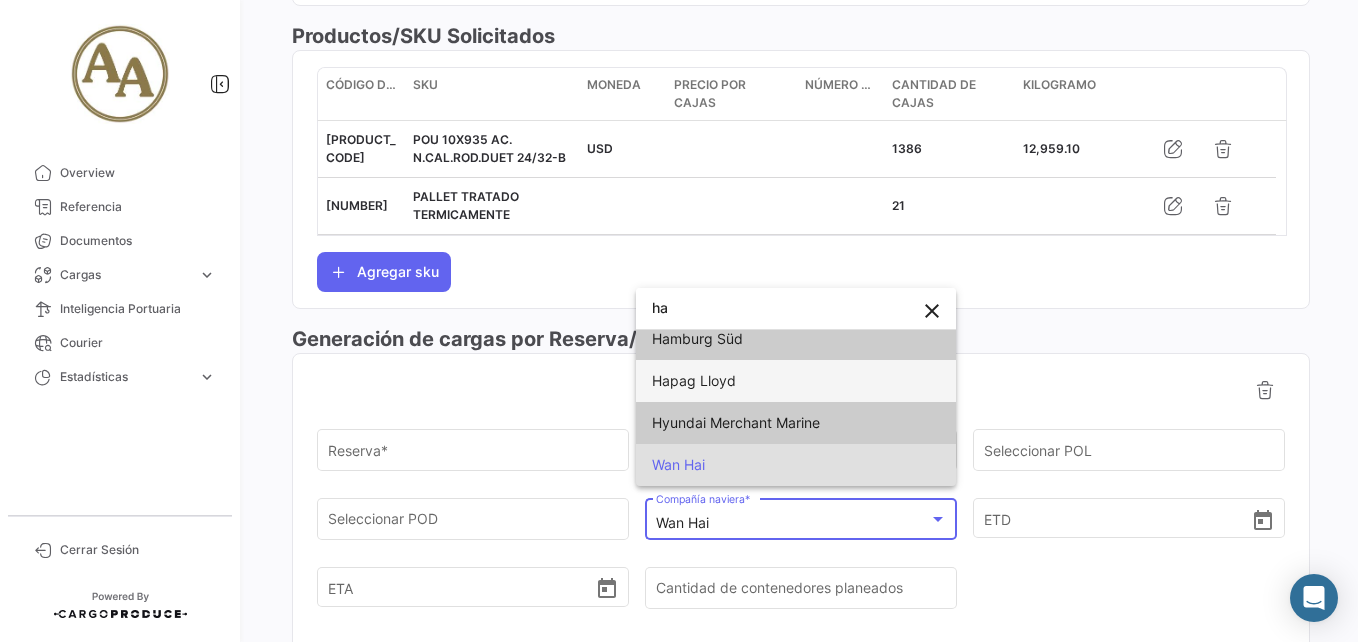 type on "ha" 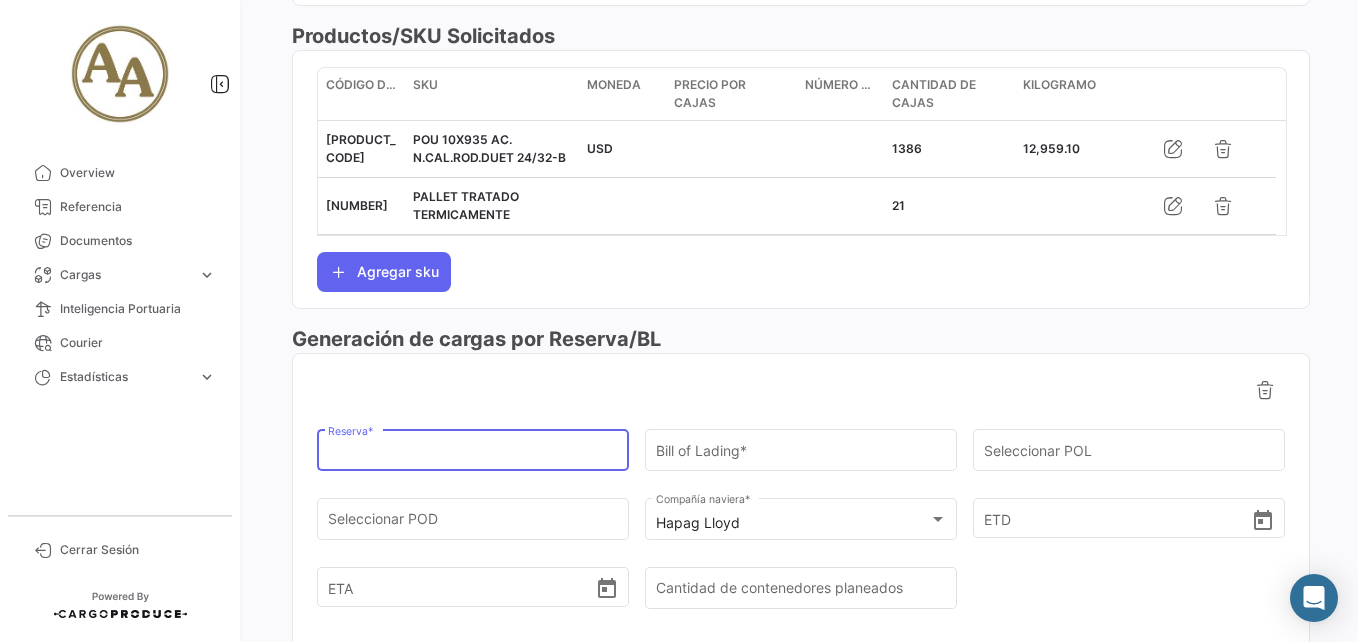 click on "Reserva  *" at bounding box center [473, 454] 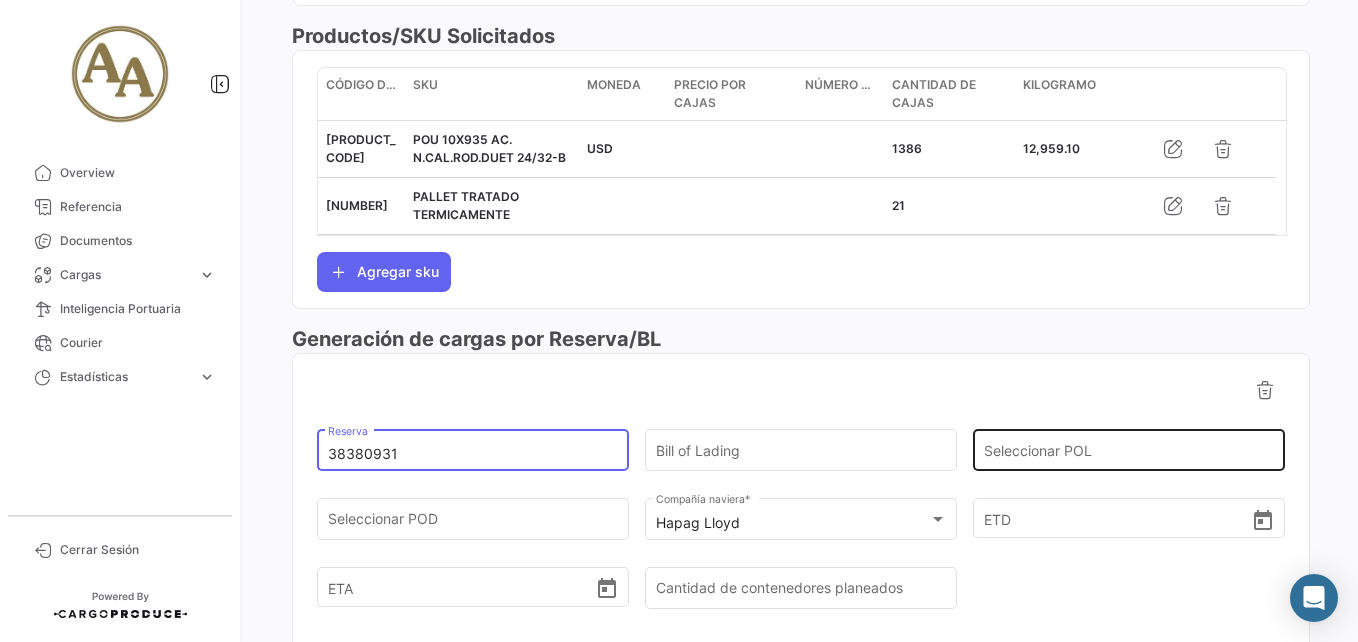type on "38380931" 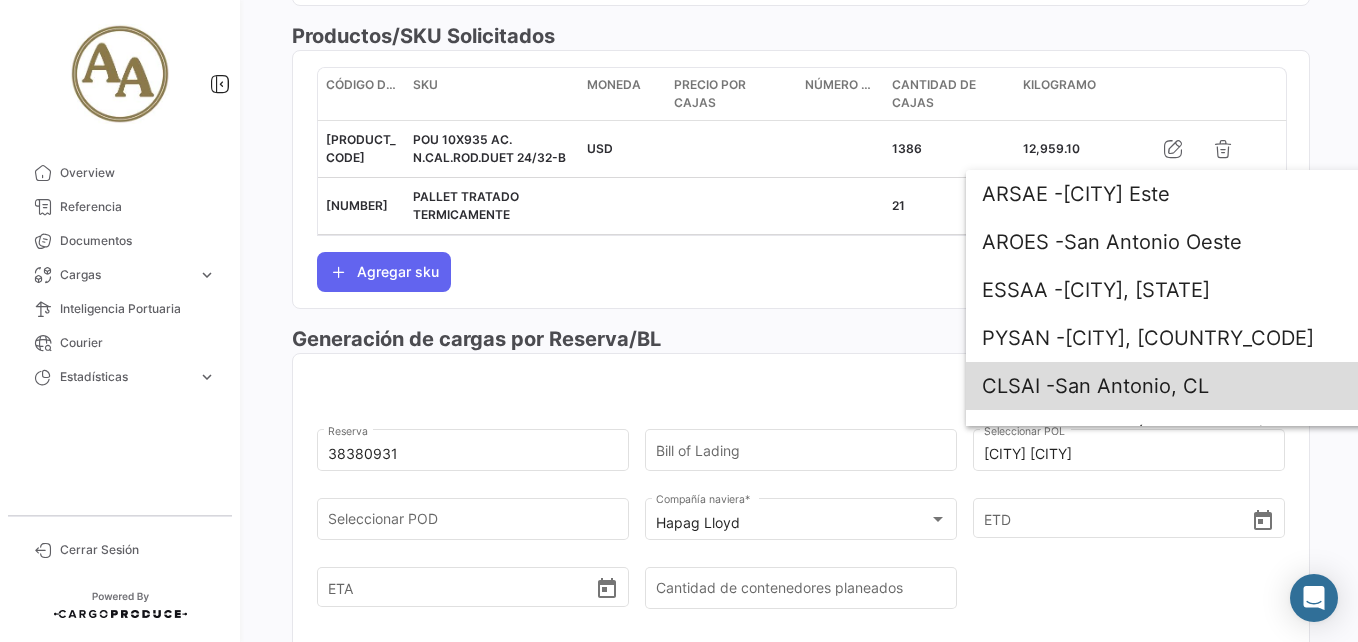 click on "CLSAI -    [CITY], [STATE]" at bounding box center (1216, 386) 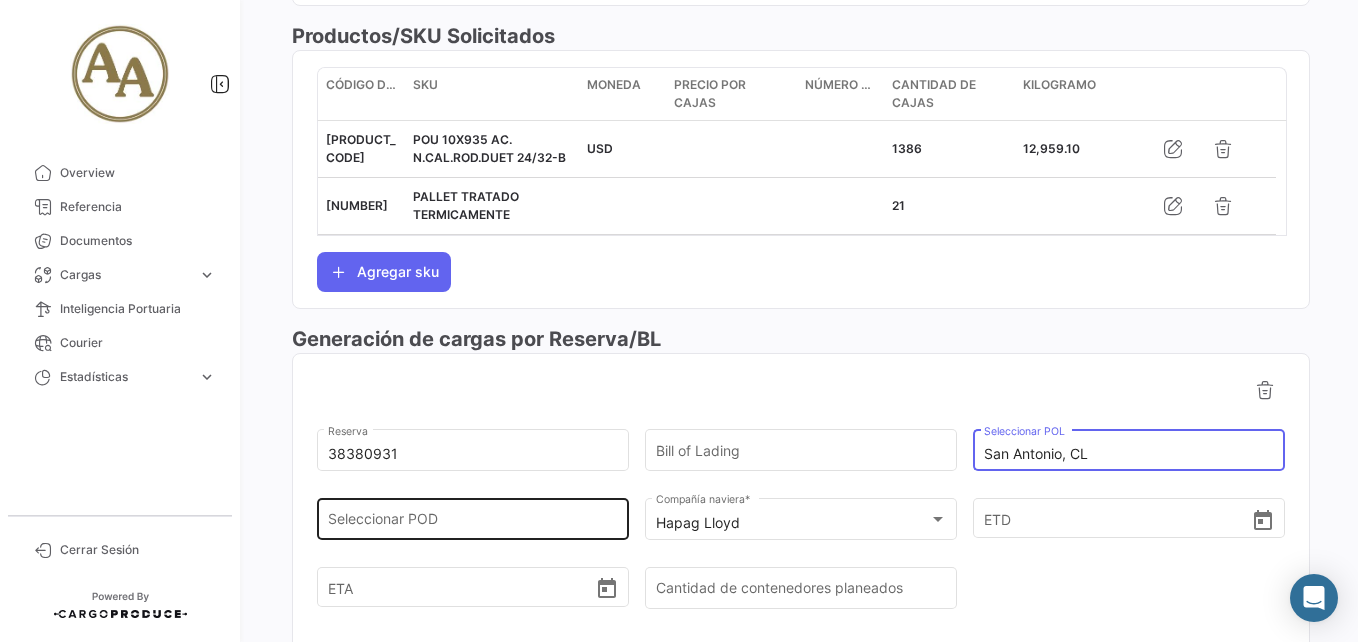 click on "Seleccionar POD" at bounding box center (473, 523) 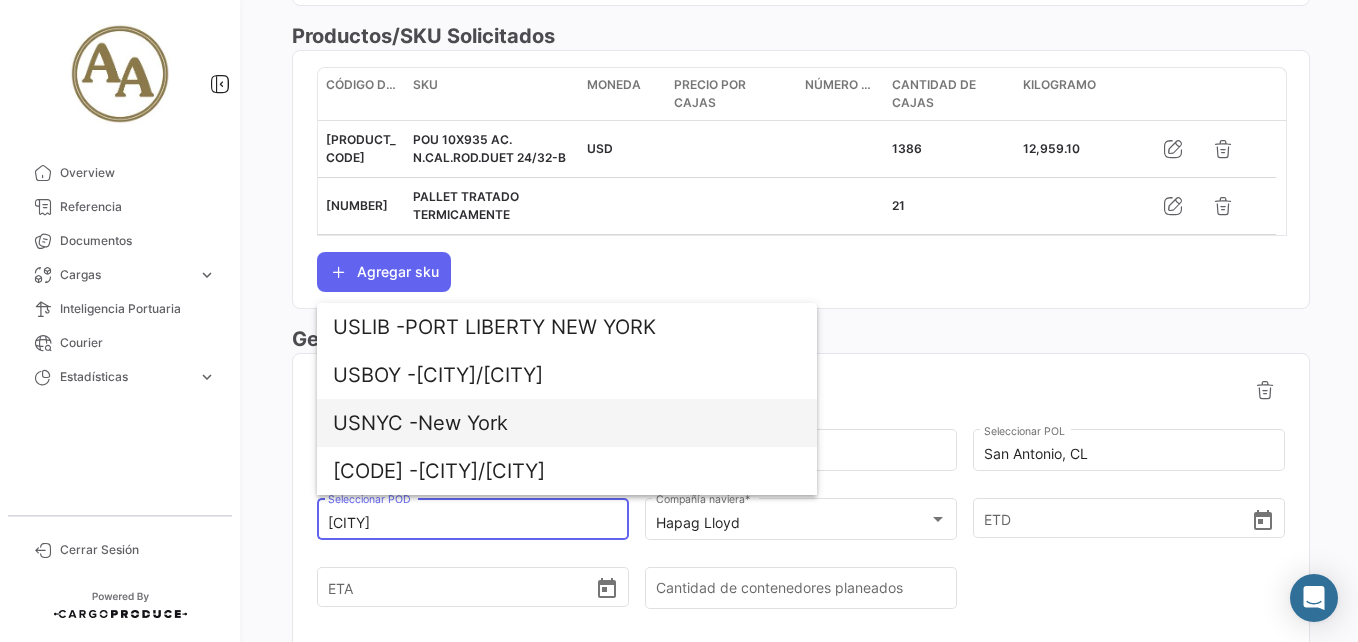 click on "[CITY] - [CITY]" at bounding box center [567, 423] 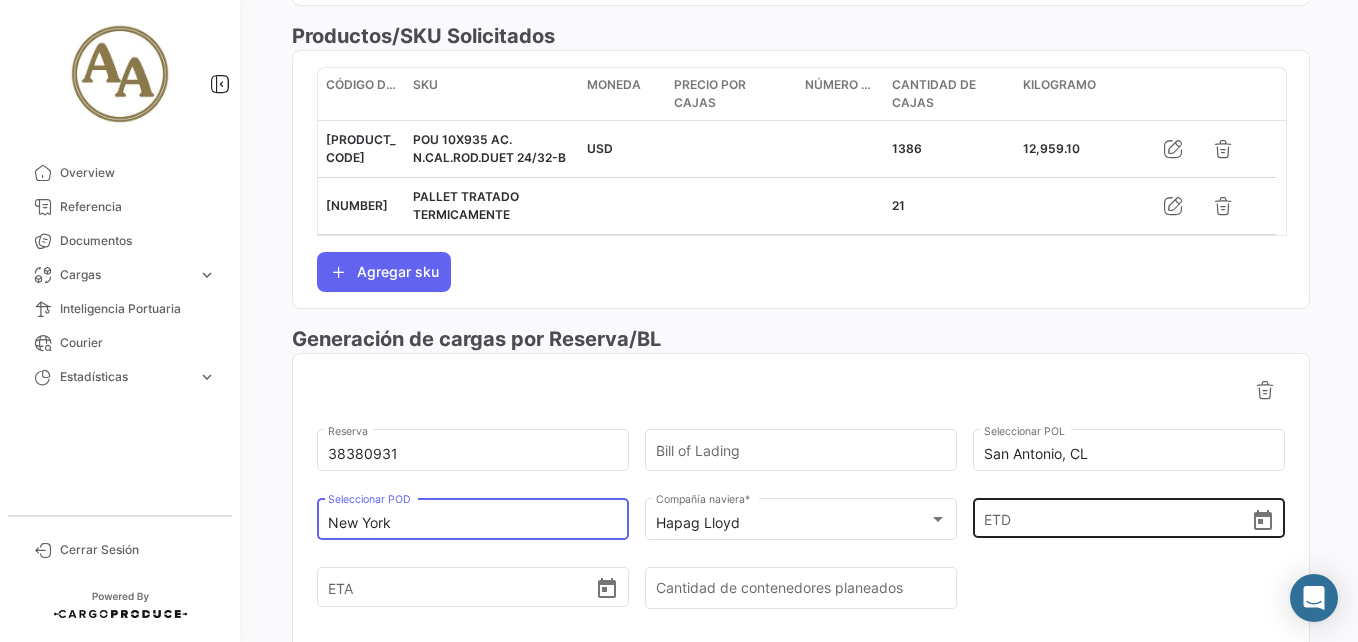 click on "ETD" at bounding box center [1117, 519] 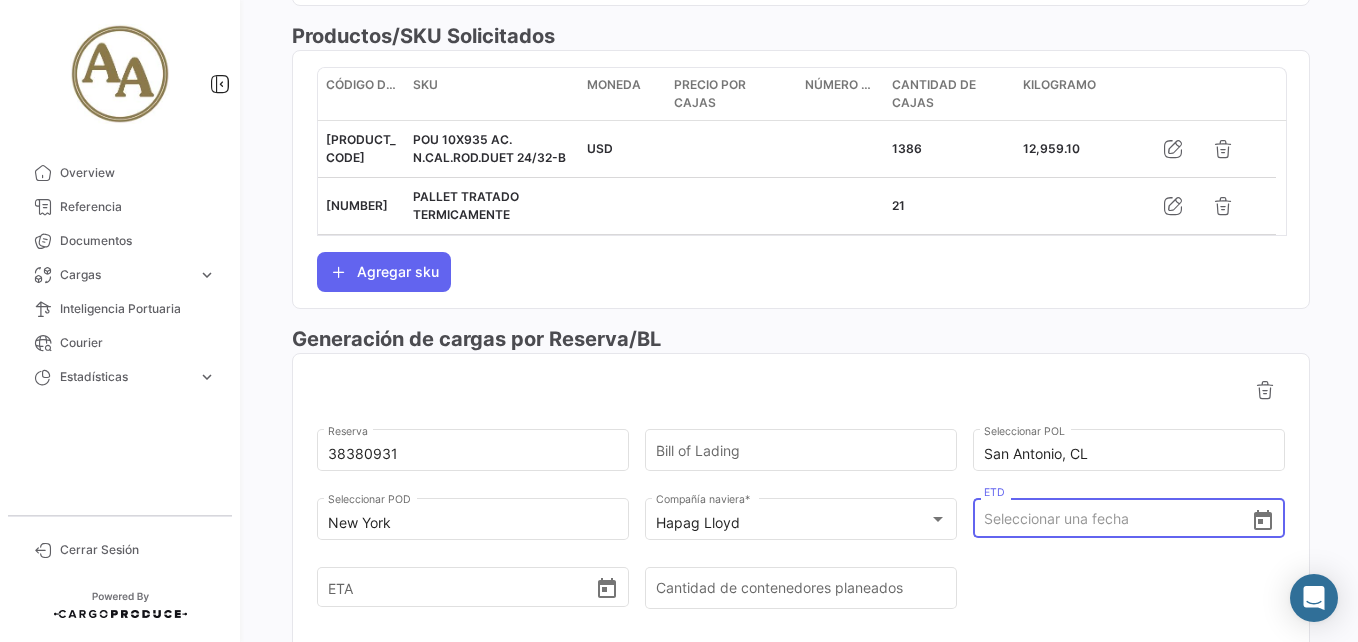 paste on "[DATE]" 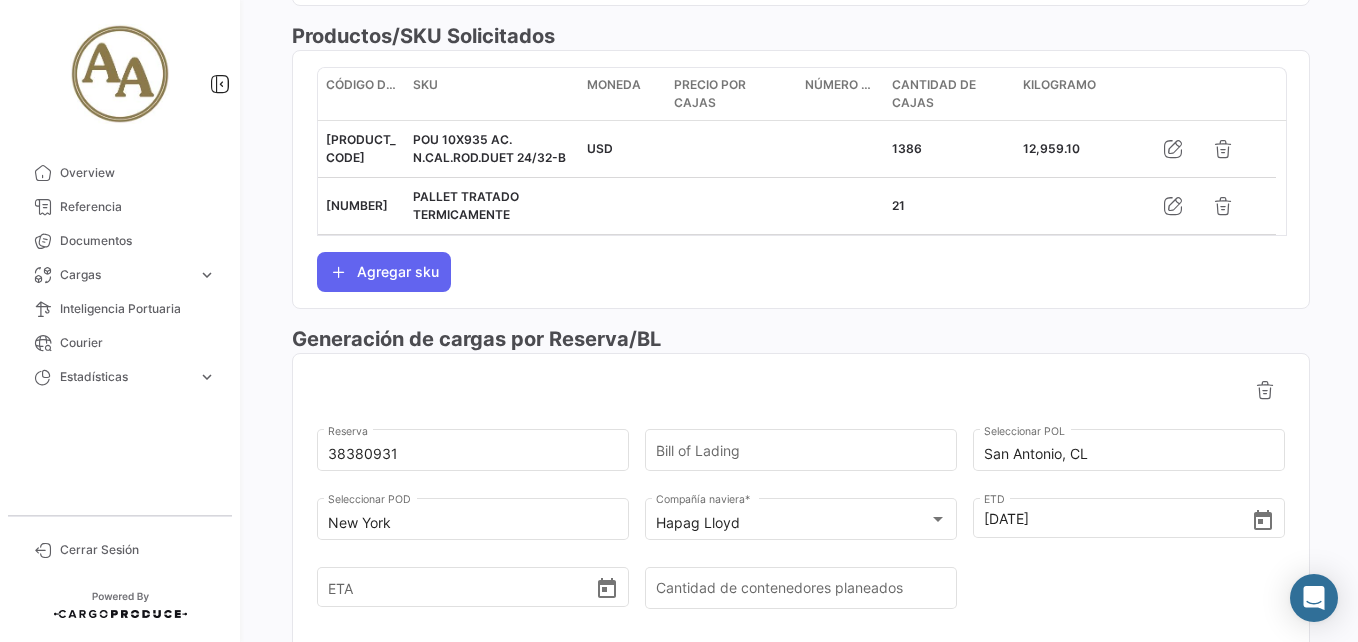 type on "[DATE], [TIME]" 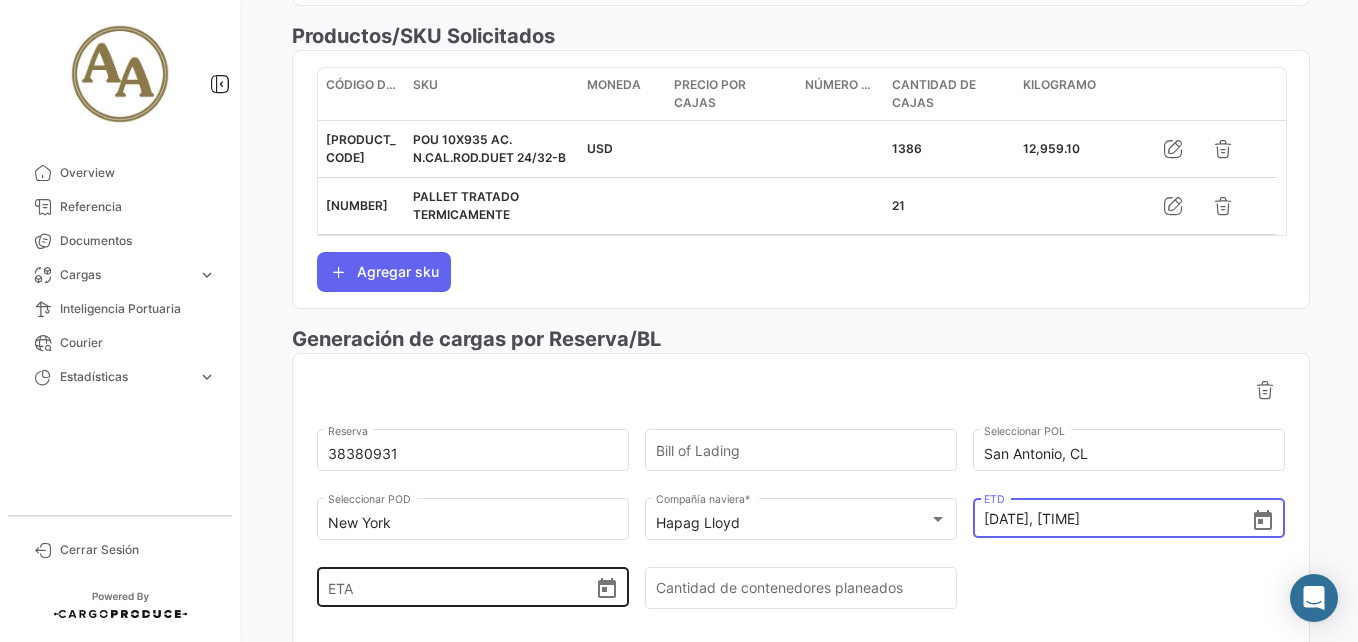 click on "ETA" at bounding box center [461, 587] 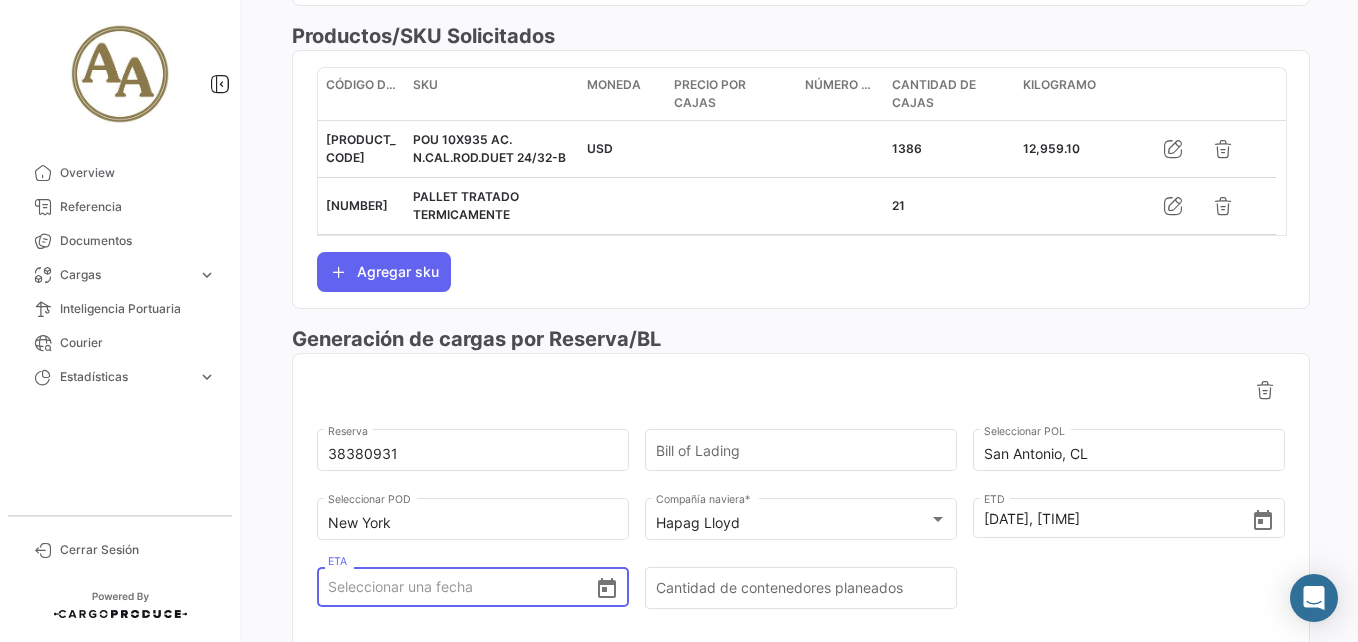 paste on "06/09" 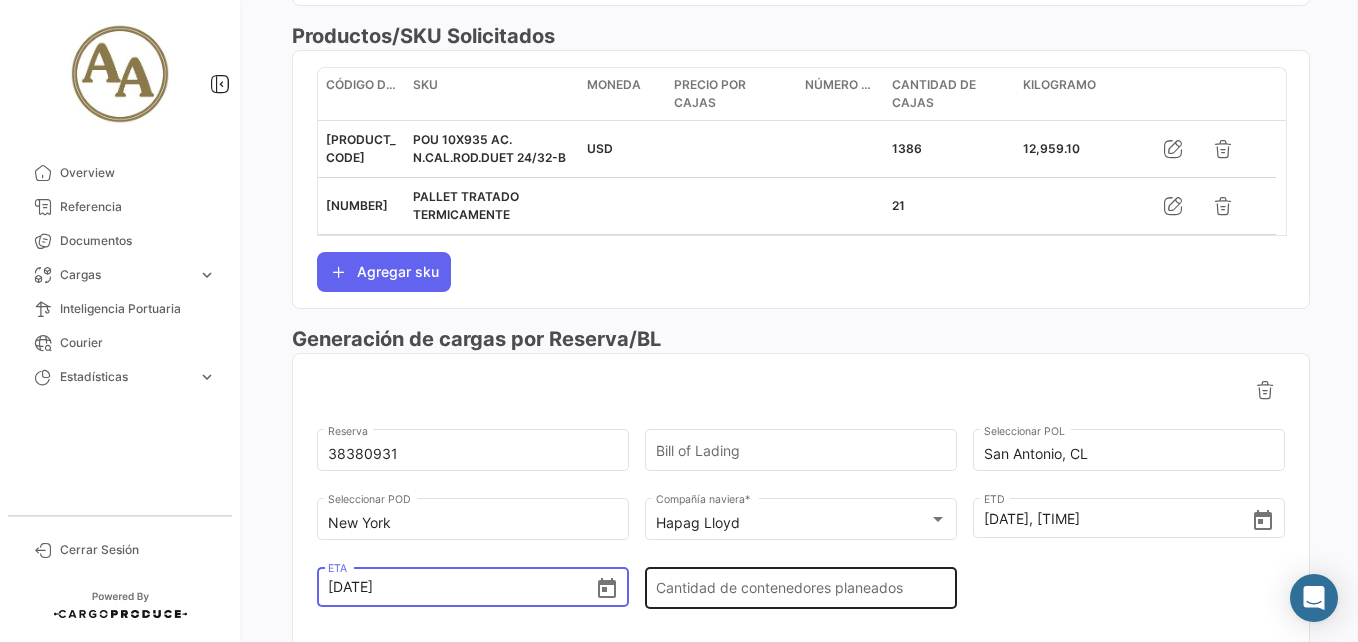 type on "6/9/2025, 00:00" 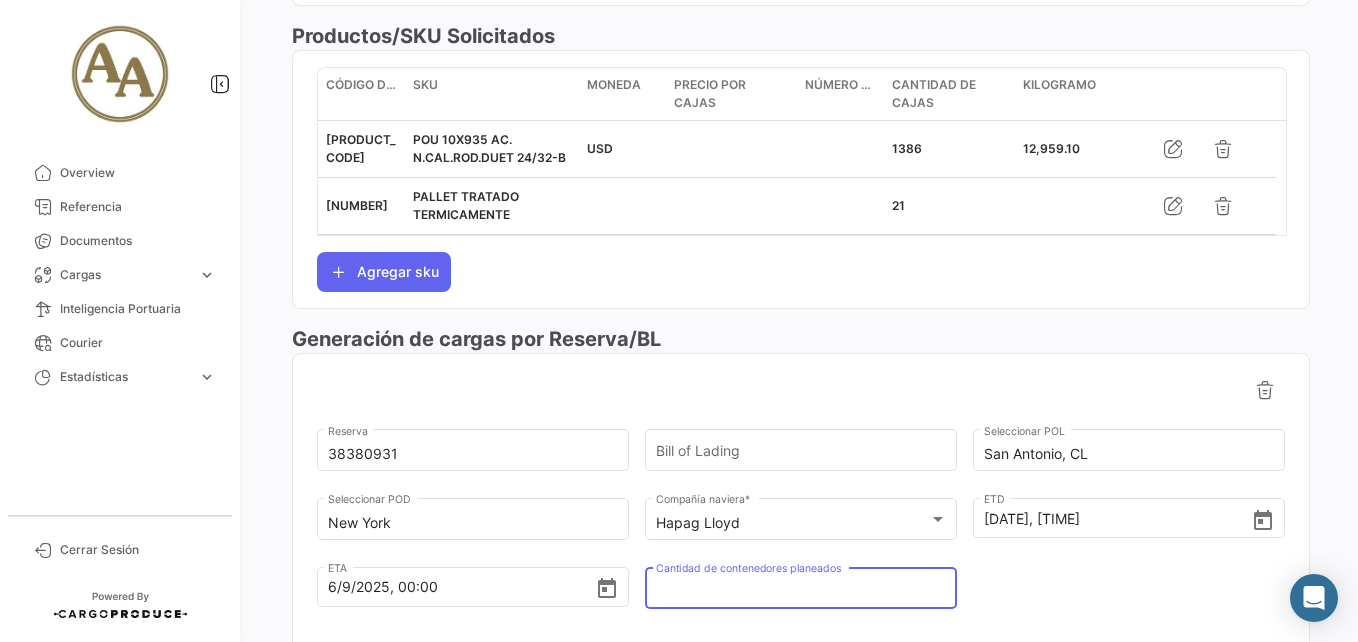 click on "Cantidad de contenedores planeados" at bounding box center [801, 592] 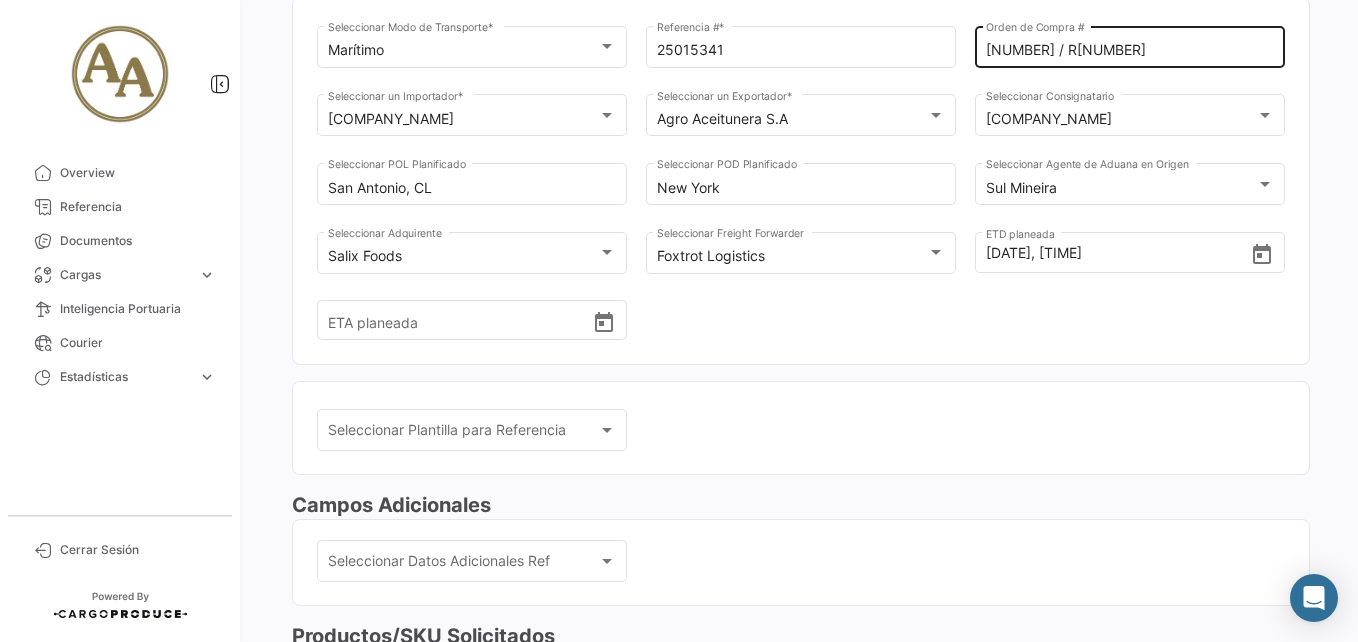 scroll, scrollTop: 0, scrollLeft: 0, axis: both 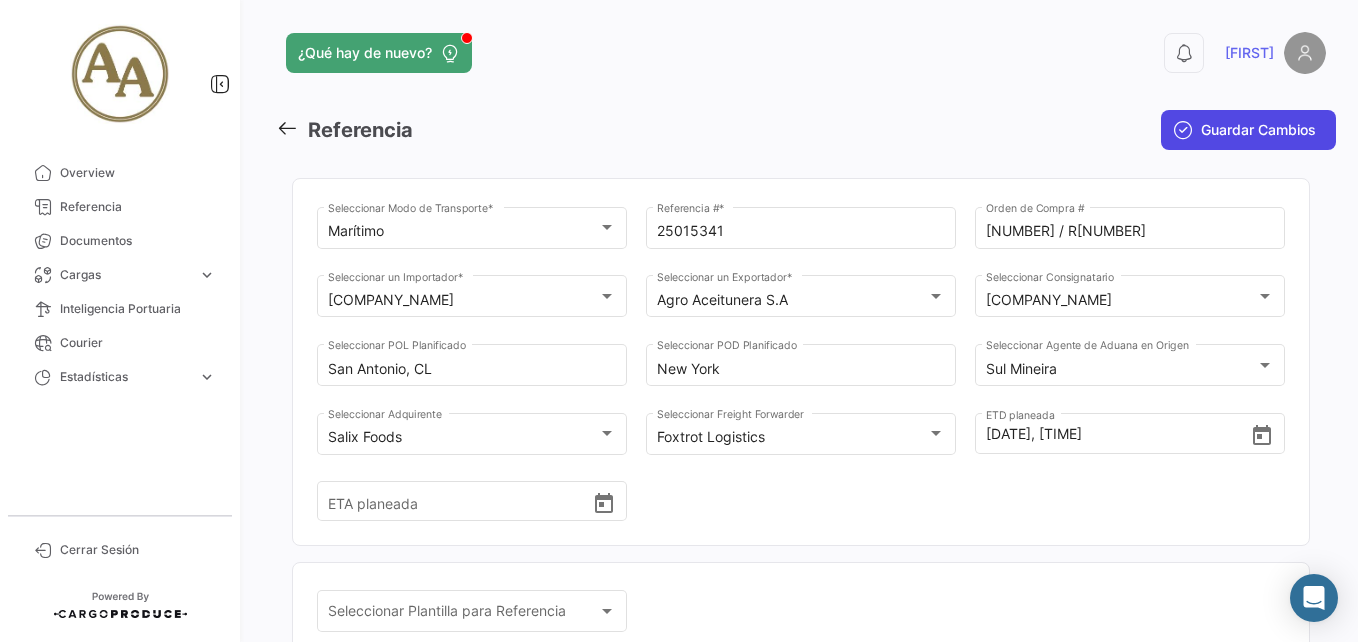 type on "1" 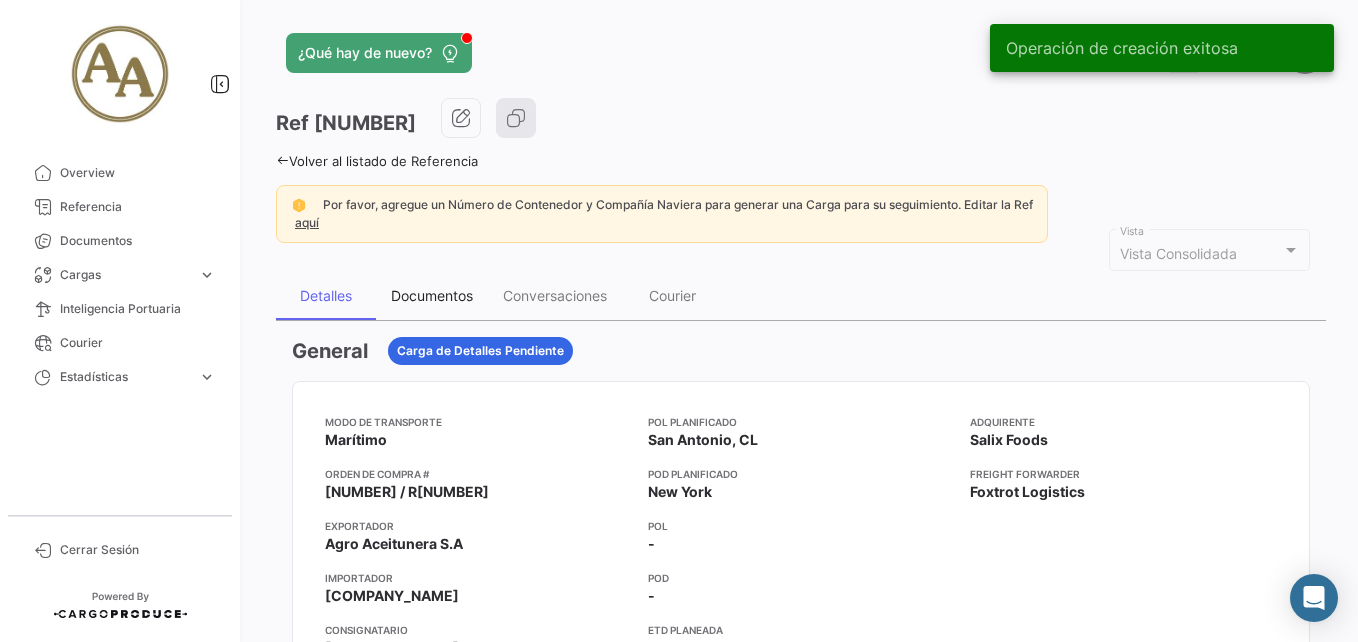 click on "Documentos" at bounding box center (432, 296) 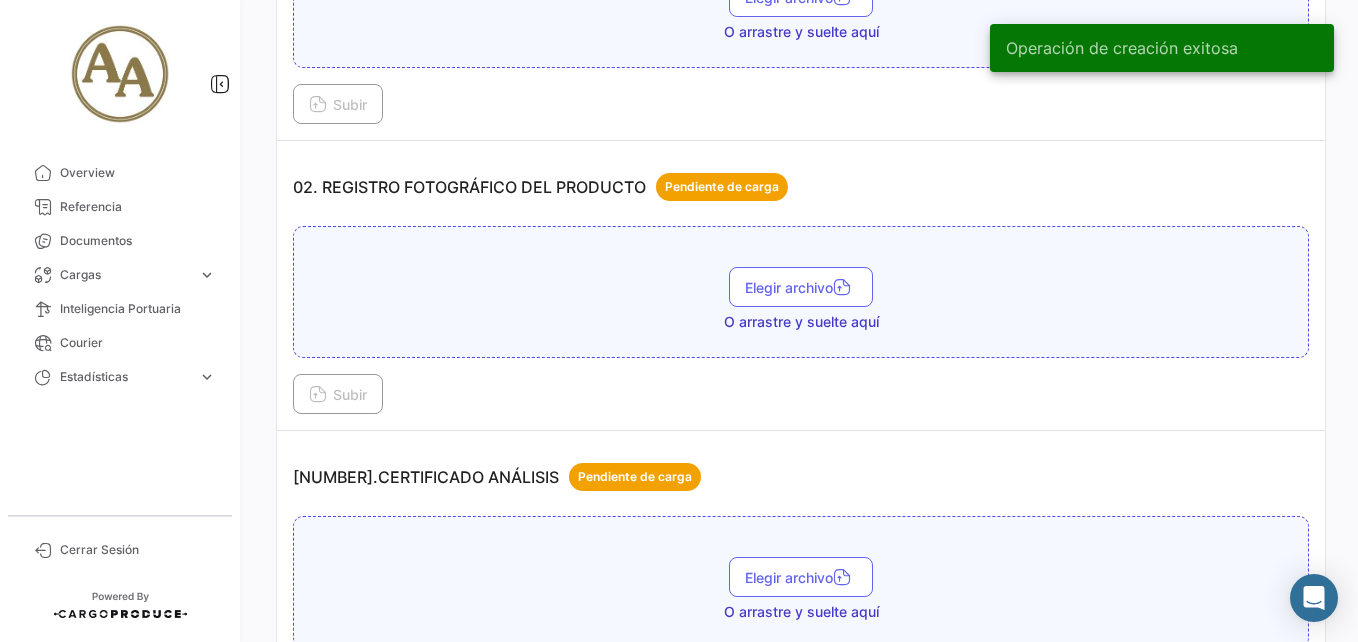 scroll, scrollTop: 900, scrollLeft: 0, axis: vertical 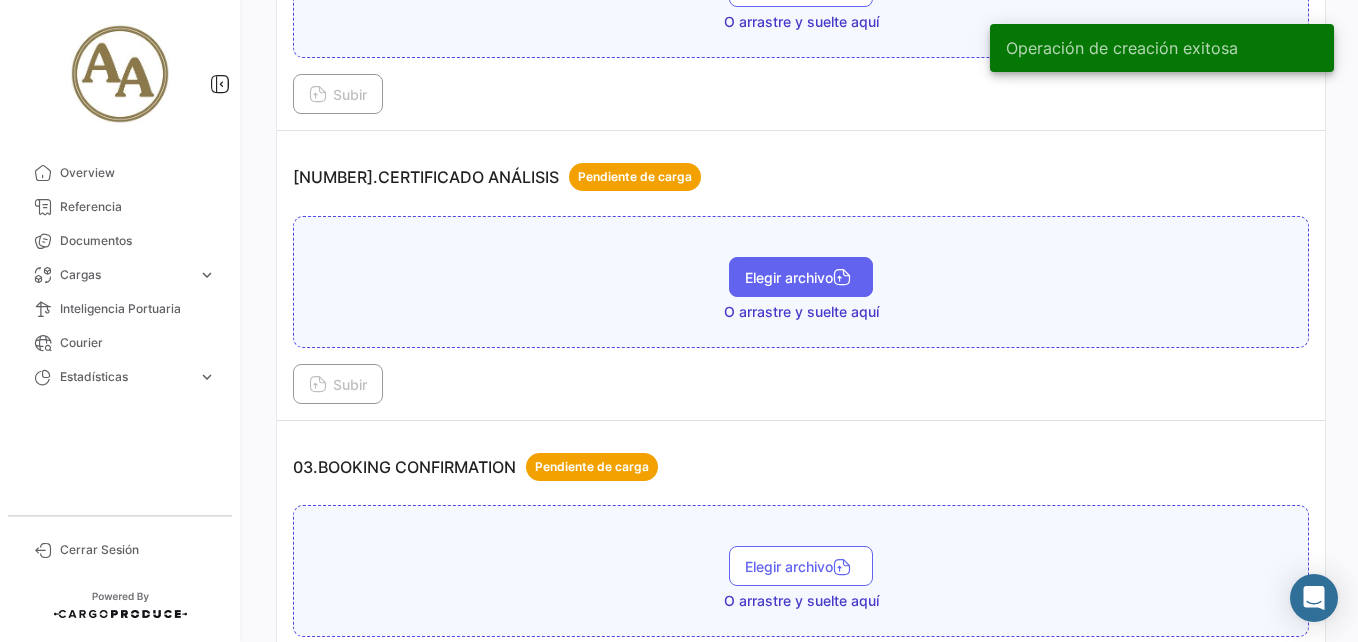 click on "Elegir archivo" at bounding box center (801, 277) 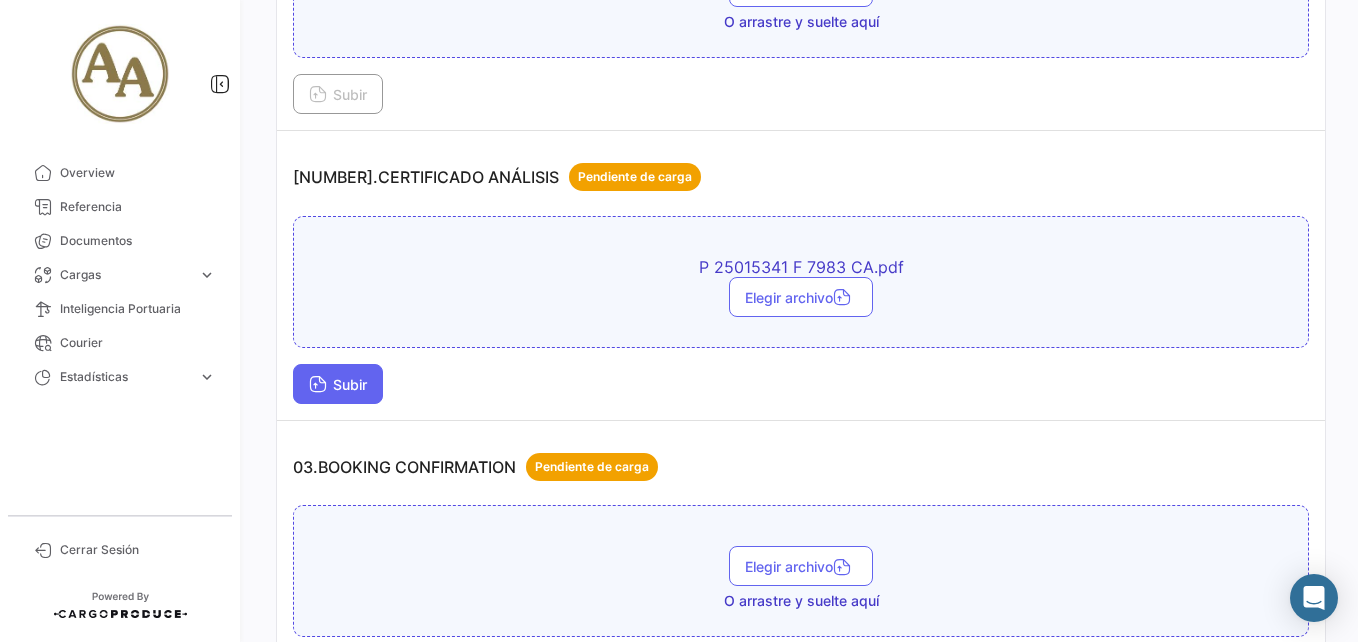 click at bounding box center (318, 386) 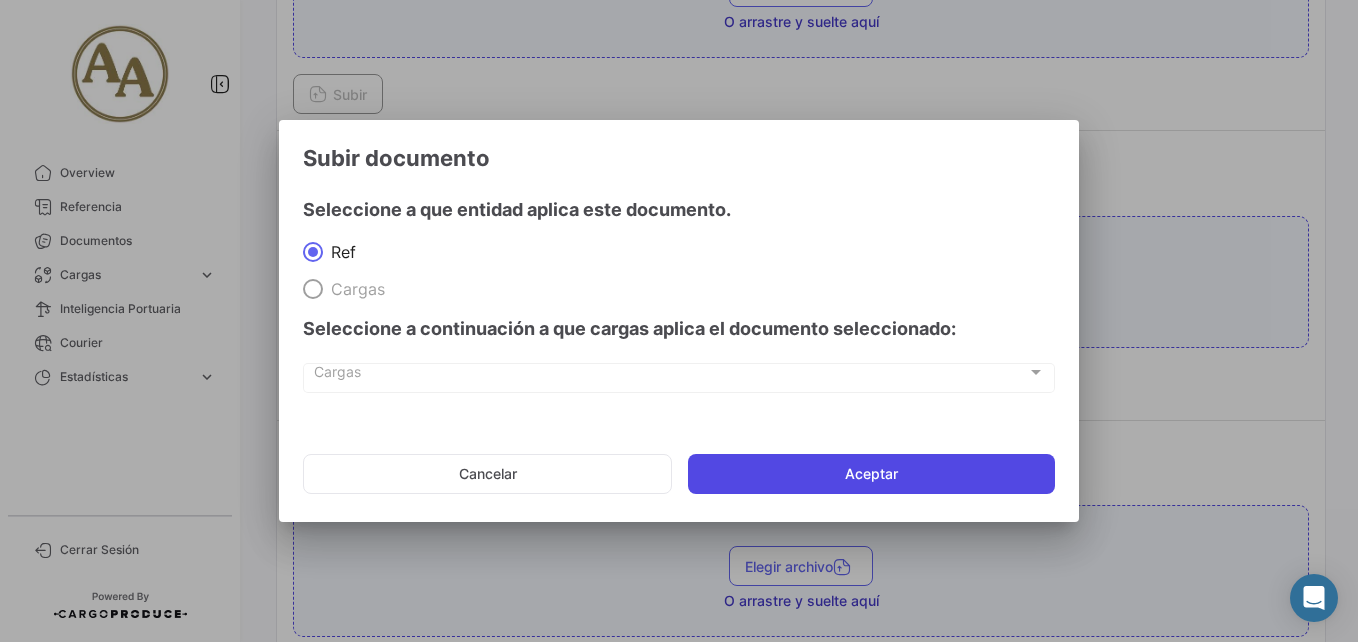 click on "Aceptar" 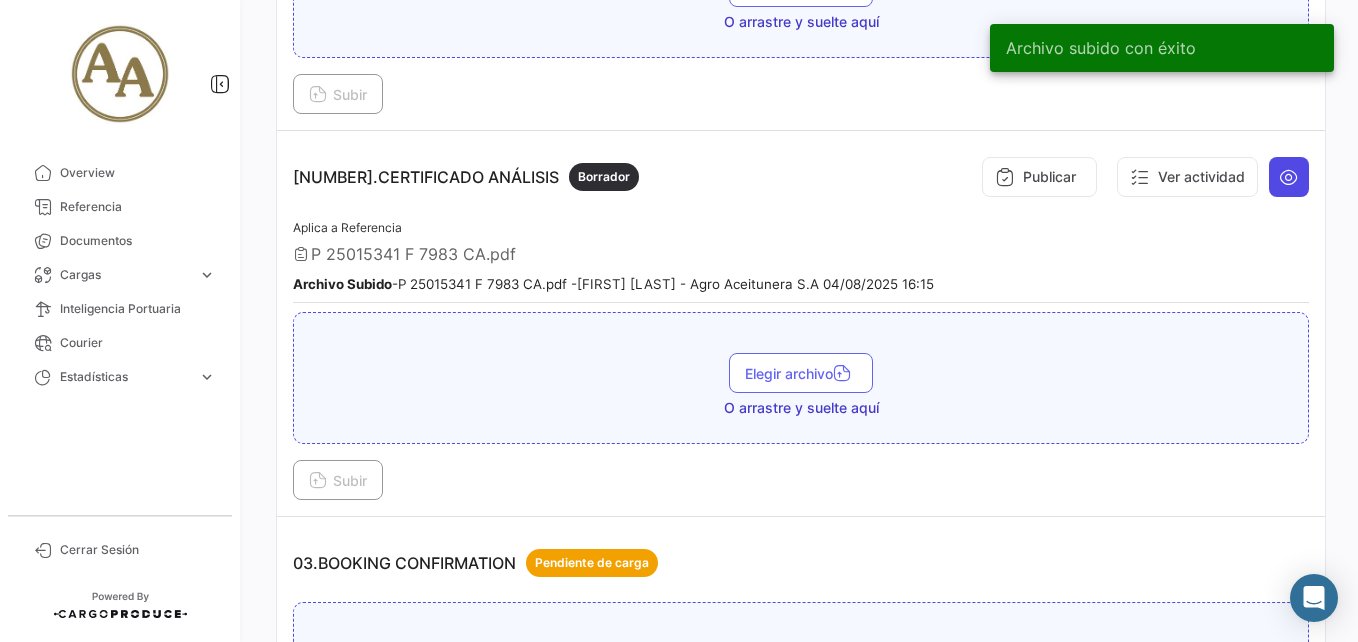 click at bounding box center [1289, 177] 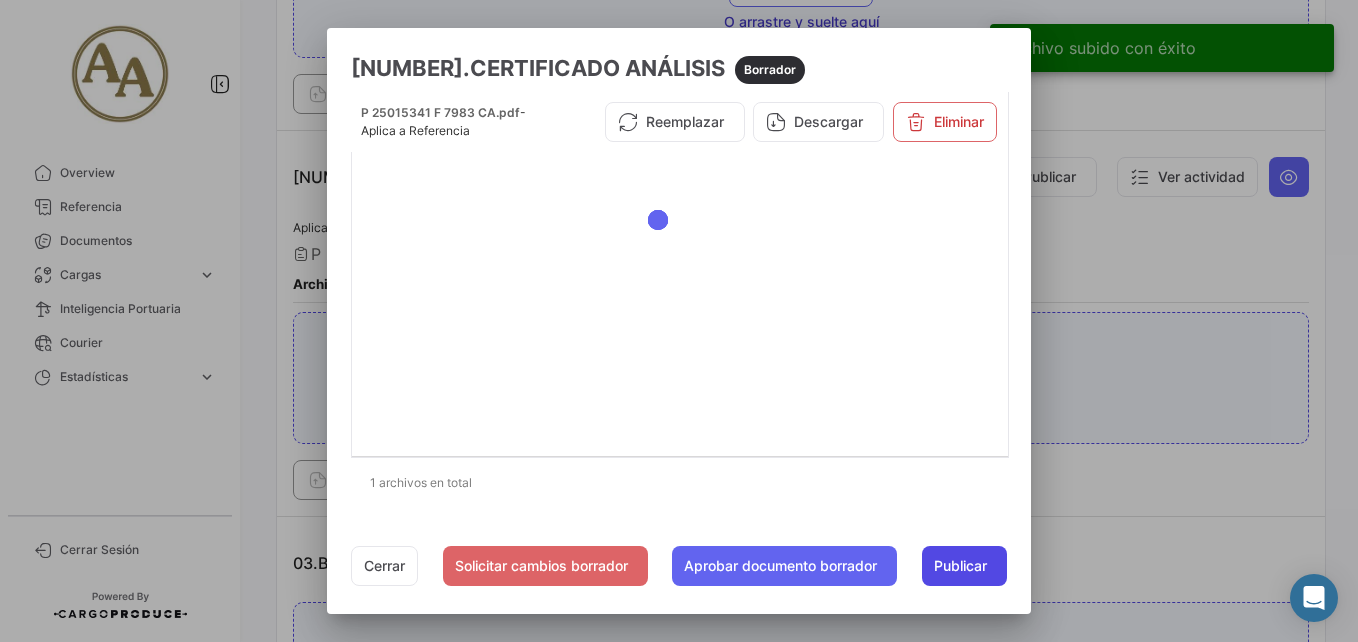 click on "Publicar" 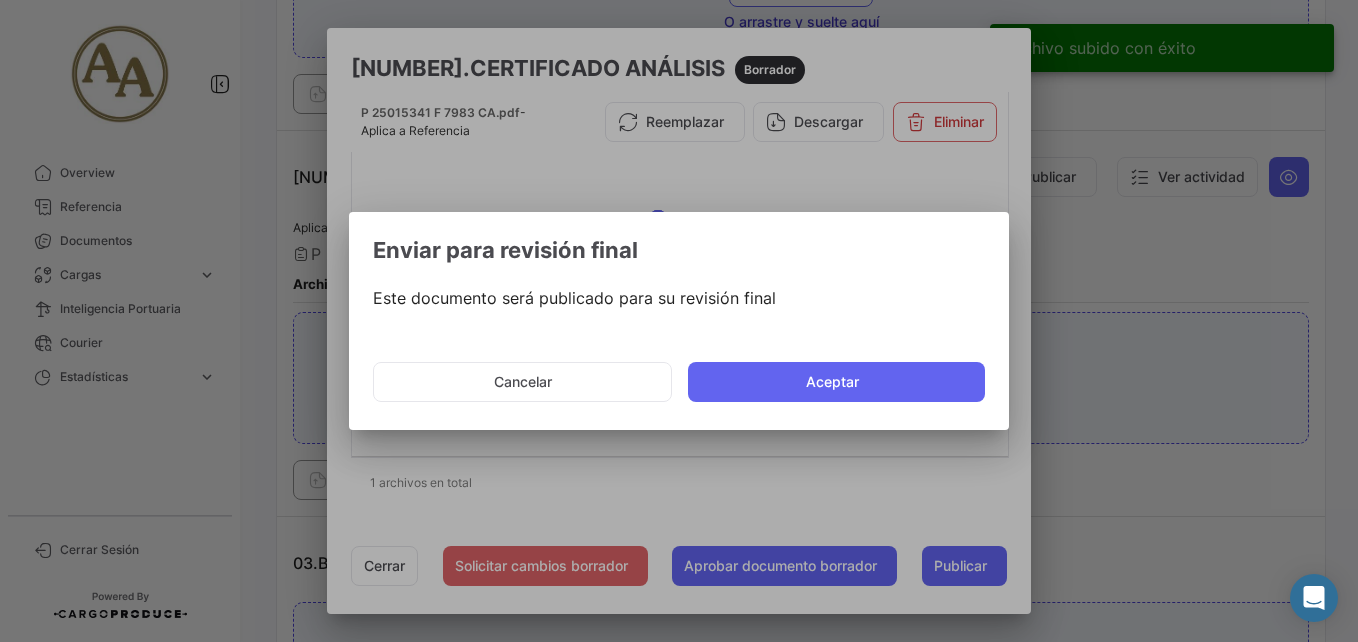 drag, startPoint x: 852, startPoint y: 390, endPoint x: 741, endPoint y: 599, distance: 236.64742 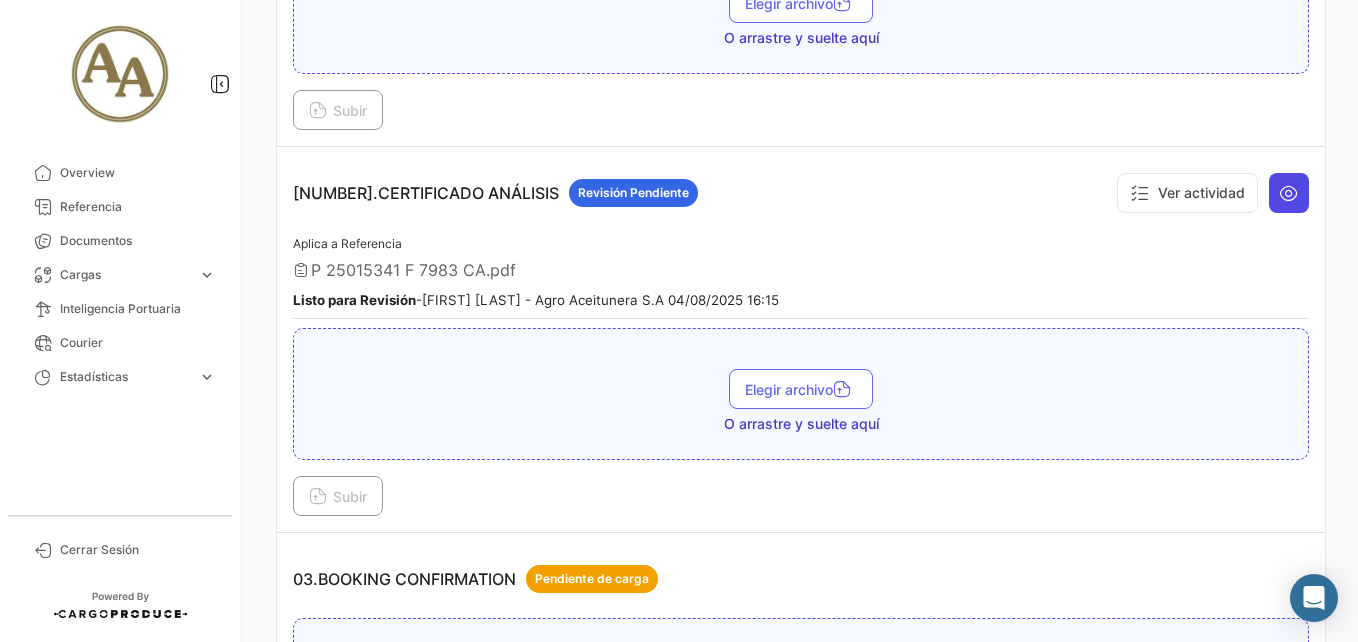 click at bounding box center (1289, 193) 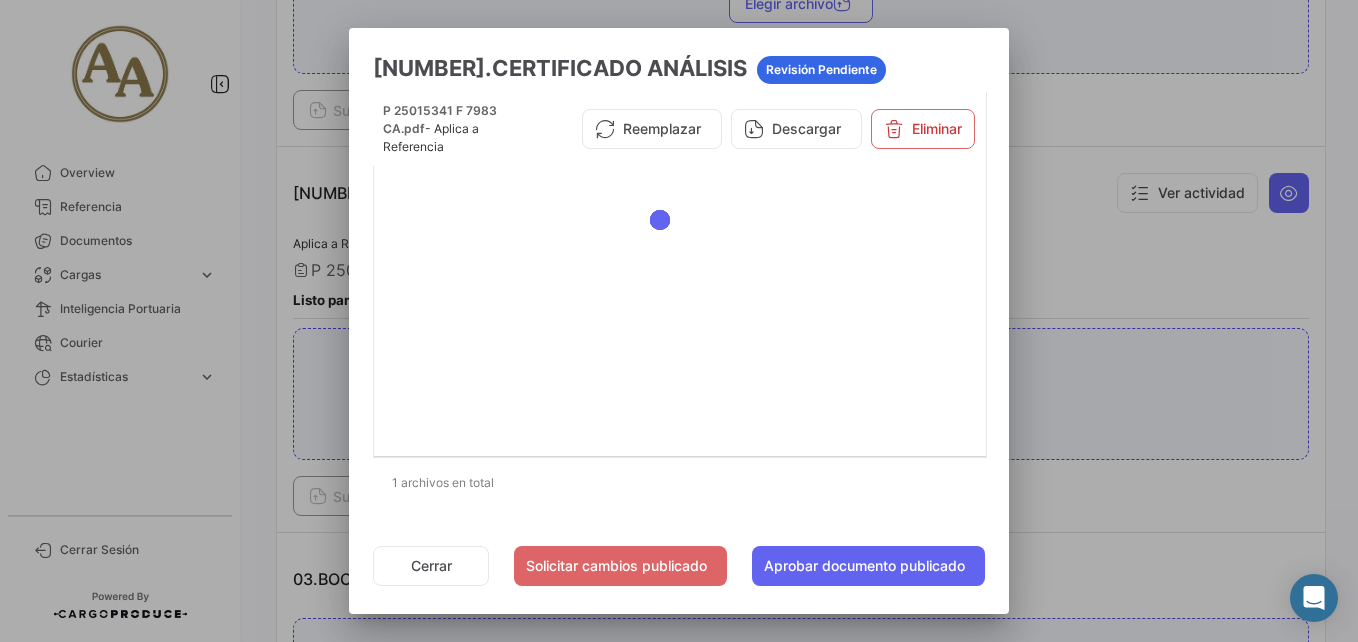 click on "Cerrar   Solicitar cambios publicado   Aprobar documento publicado" 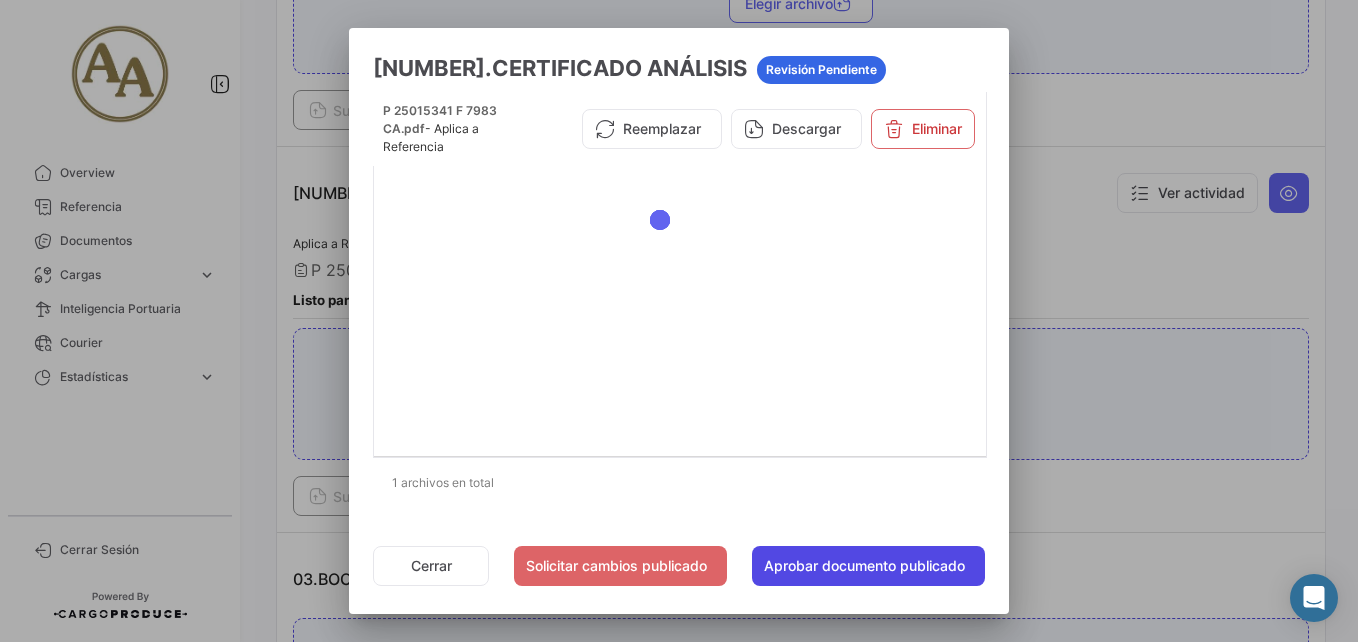 click on "Aprobar documento publicado" 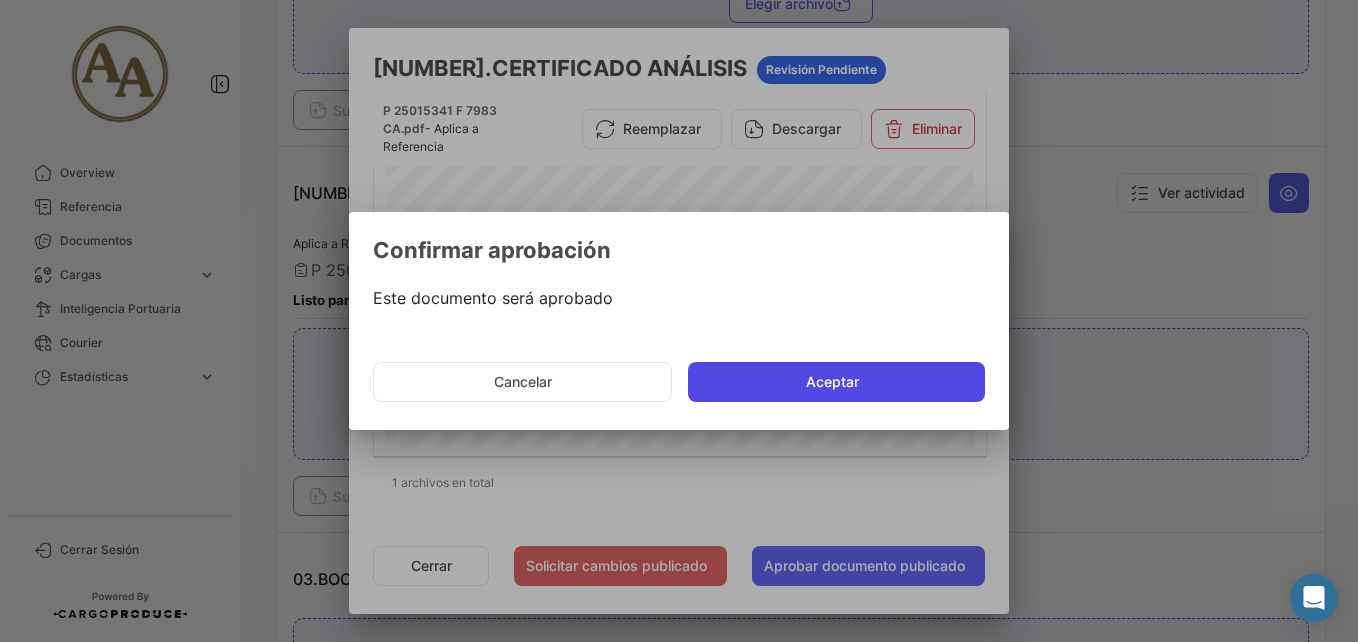 click on "Aceptar" 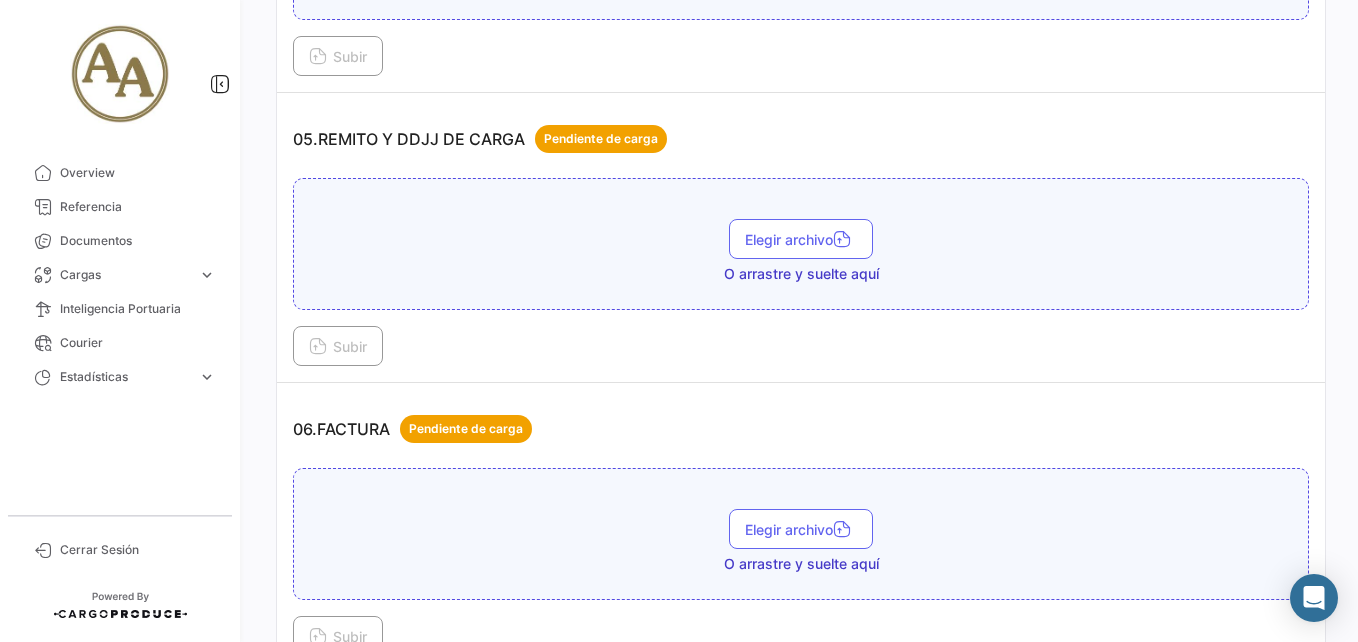 scroll, scrollTop: 2000, scrollLeft: 0, axis: vertical 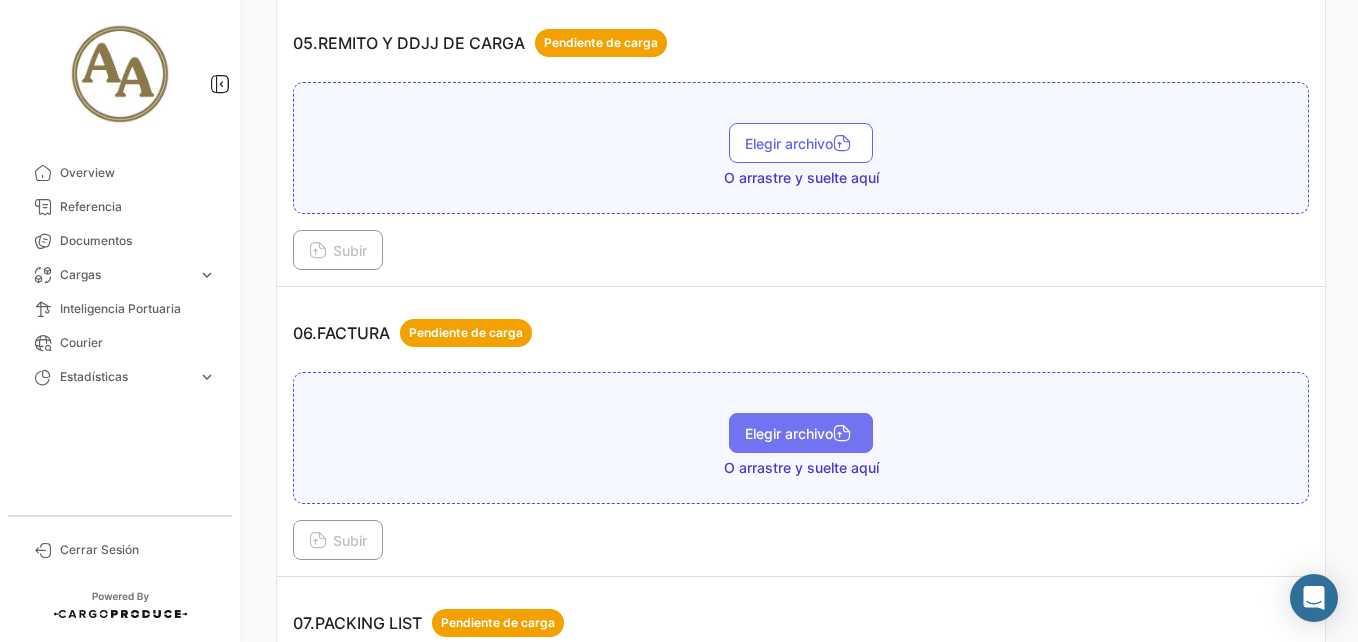 click on "Elegir archivo" at bounding box center (801, 433) 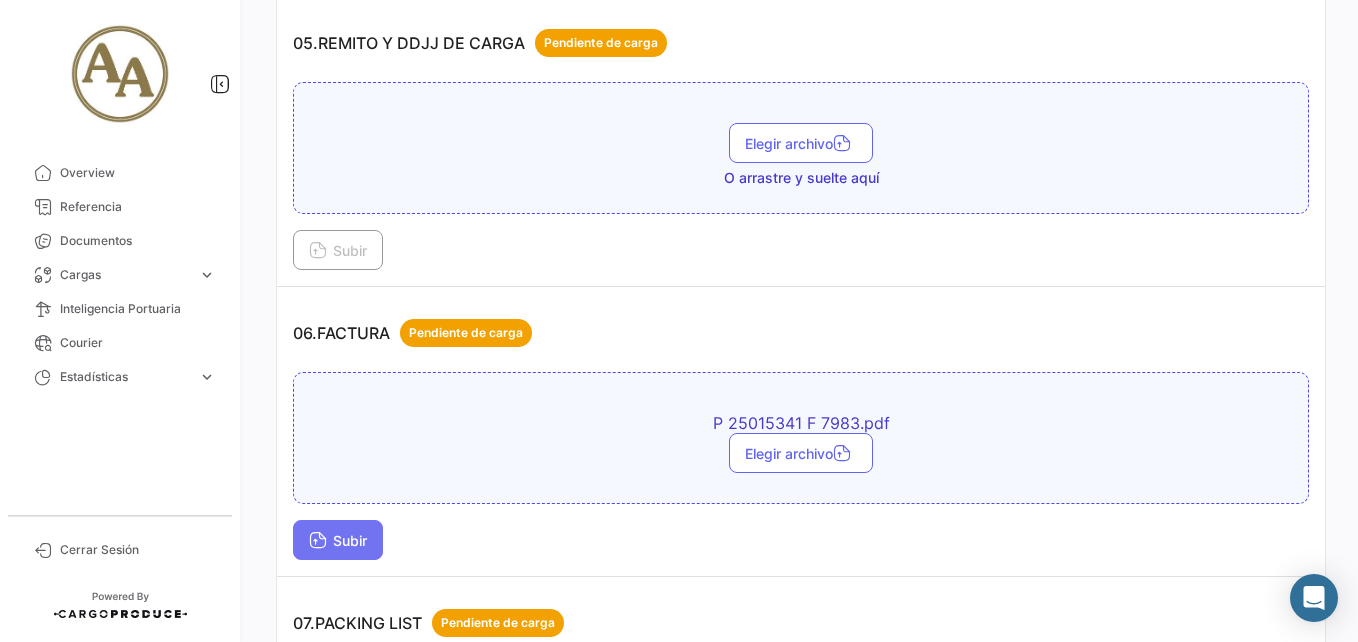 click on "Subir" at bounding box center (338, 540) 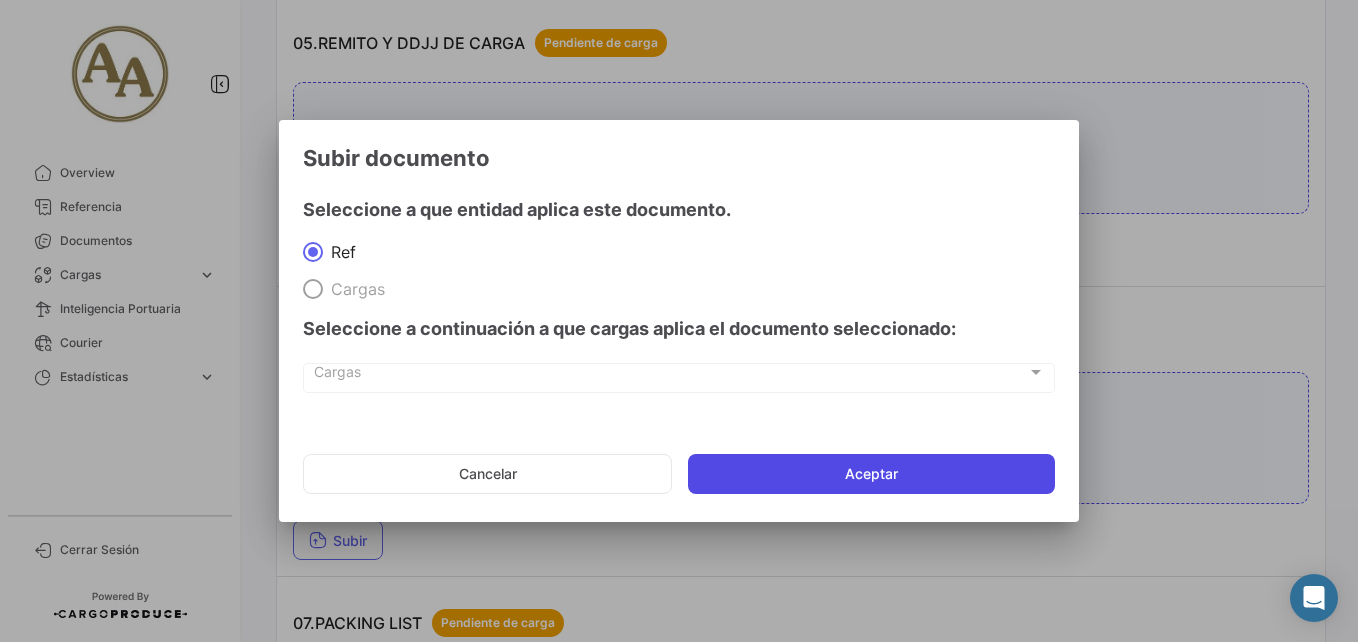 click on "Aceptar" 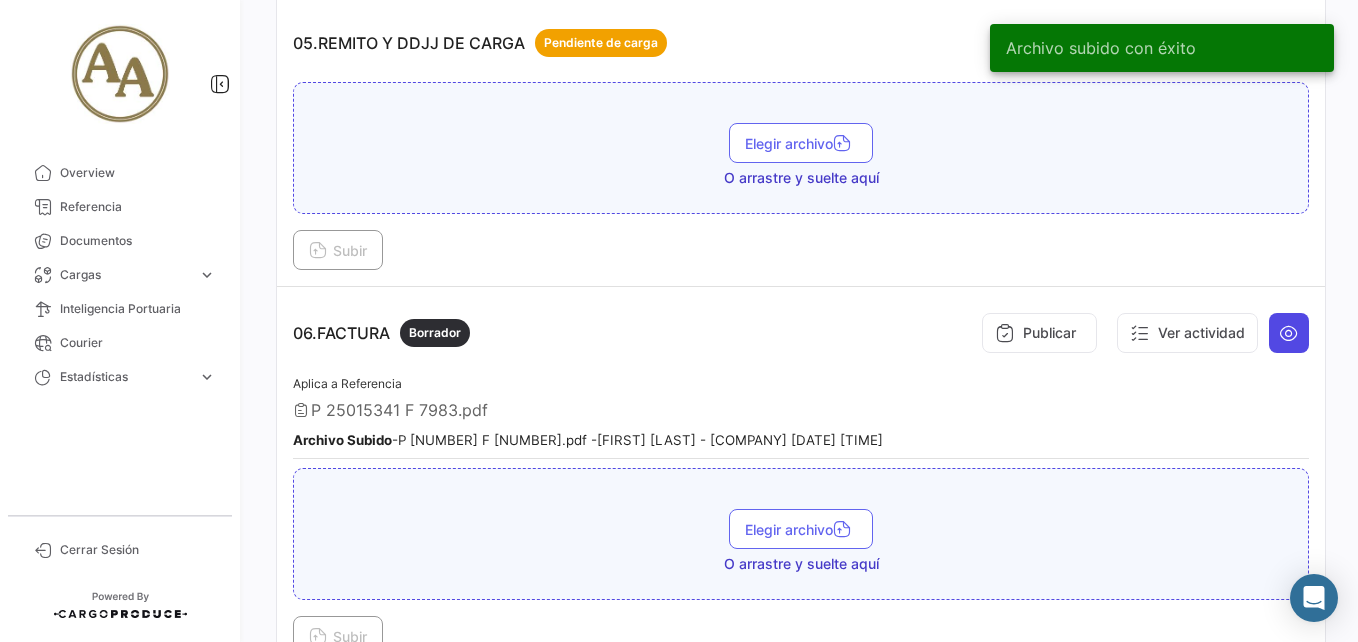 click at bounding box center [1289, 333] 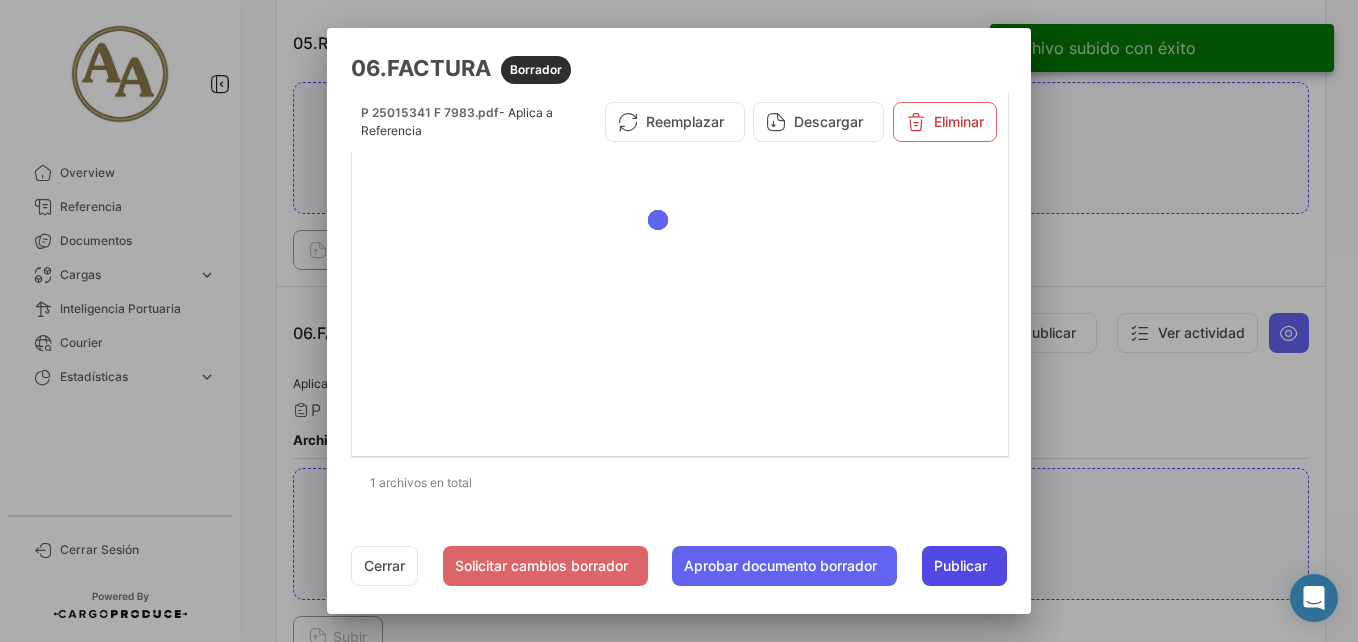 click on "Publicar" 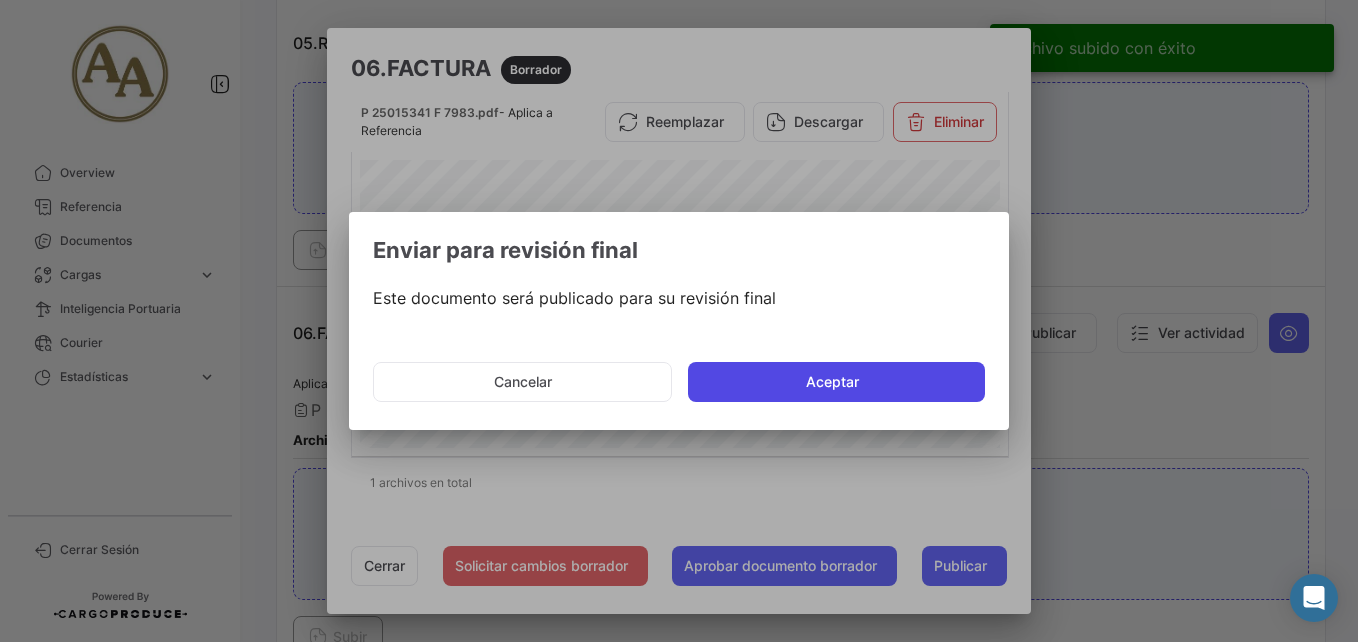click on "Aceptar" 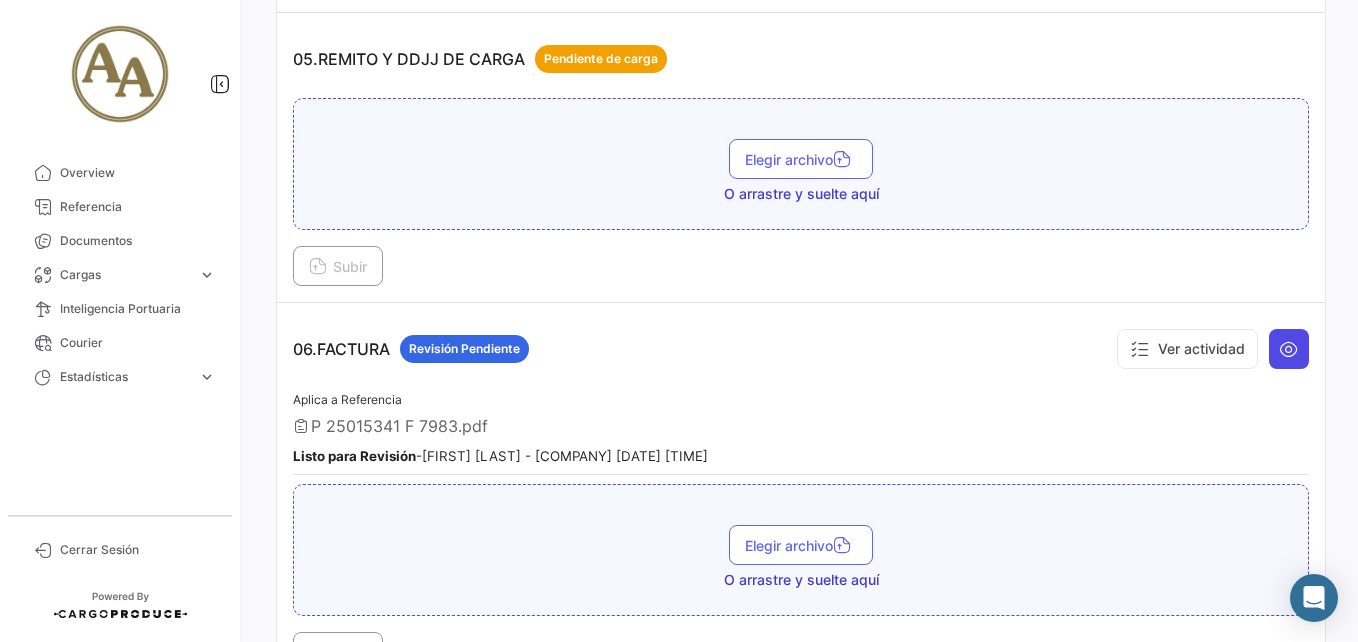 click at bounding box center (1289, 349) 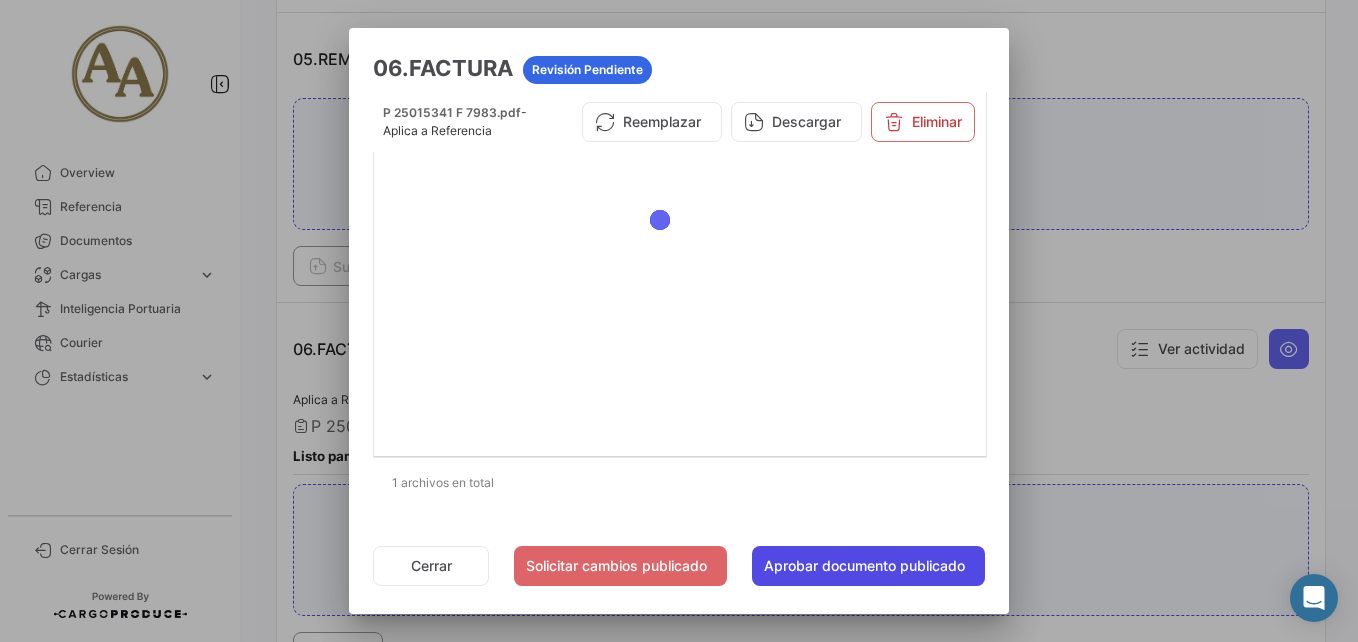 click on "Aprobar documento publicado" 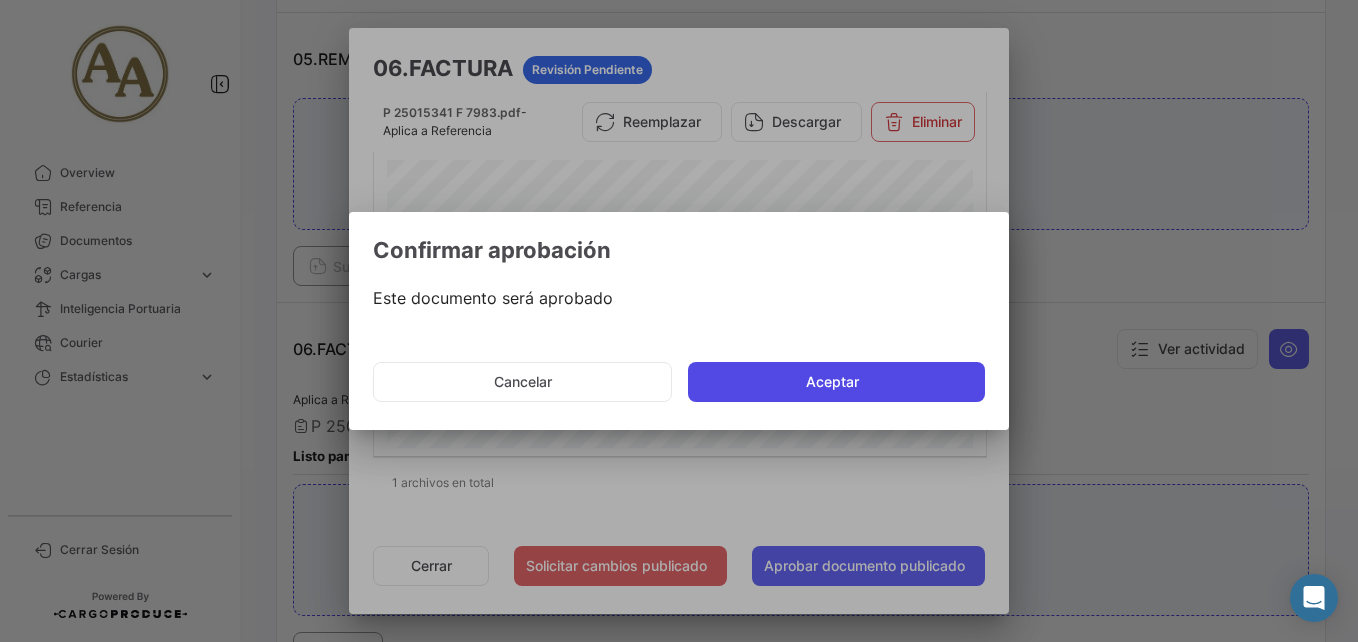 click on "Aceptar" 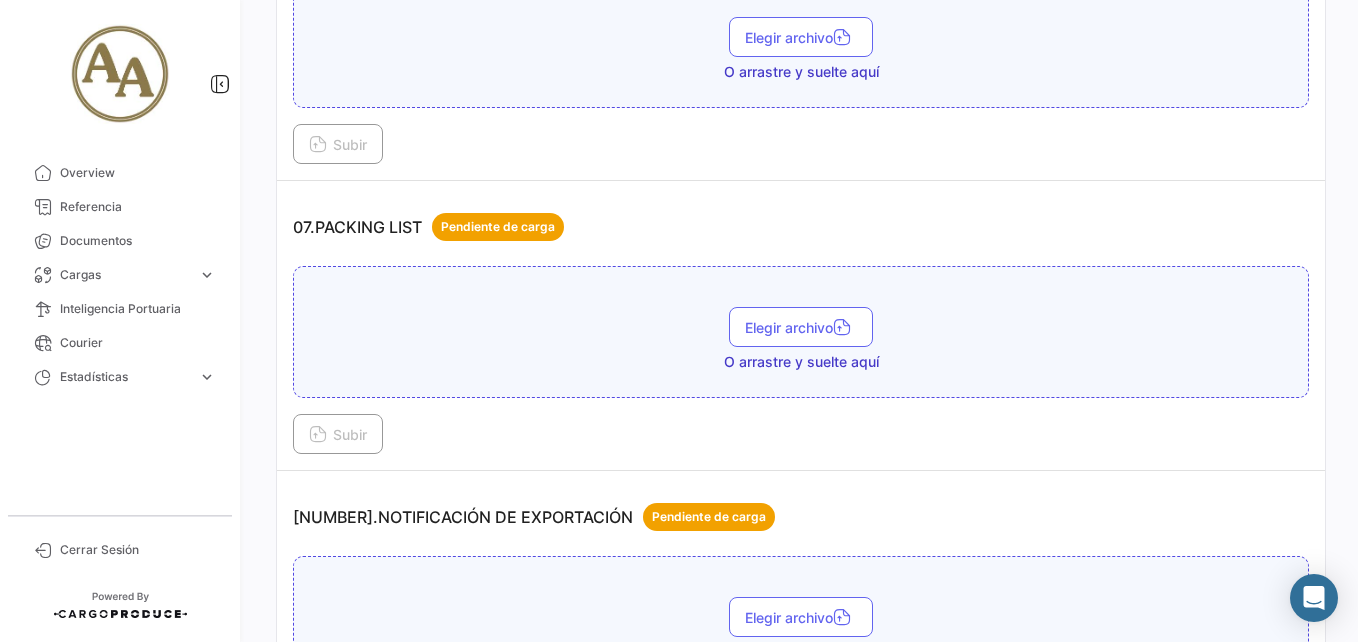 scroll, scrollTop: 2500, scrollLeft: 0, axis: vertical 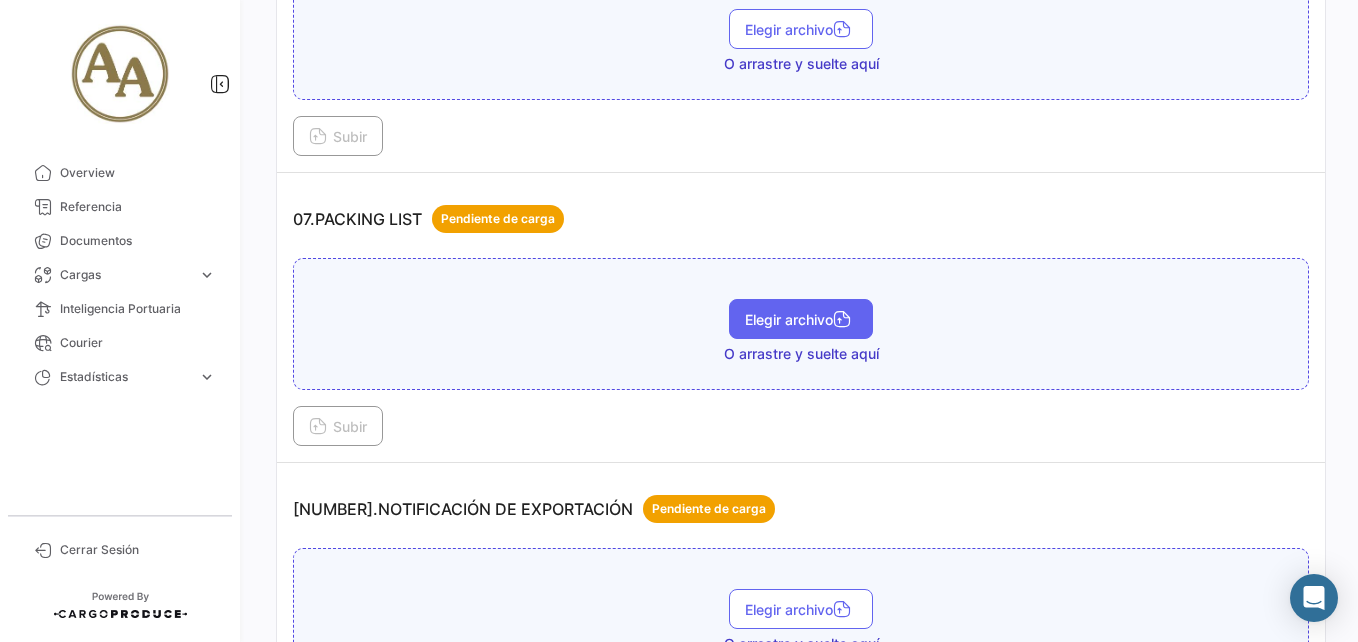 click on "Elegir archivo" at bounding box center [801, 319] 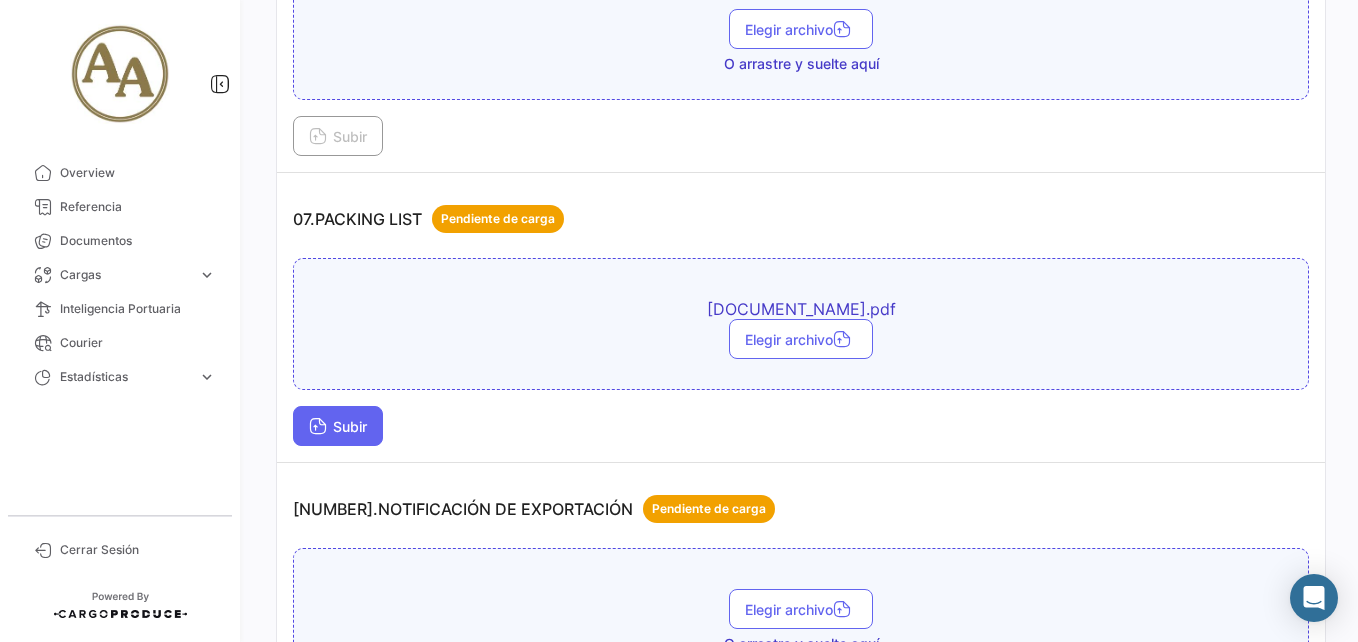 click on "Subir" at bounding box center [338, 426] 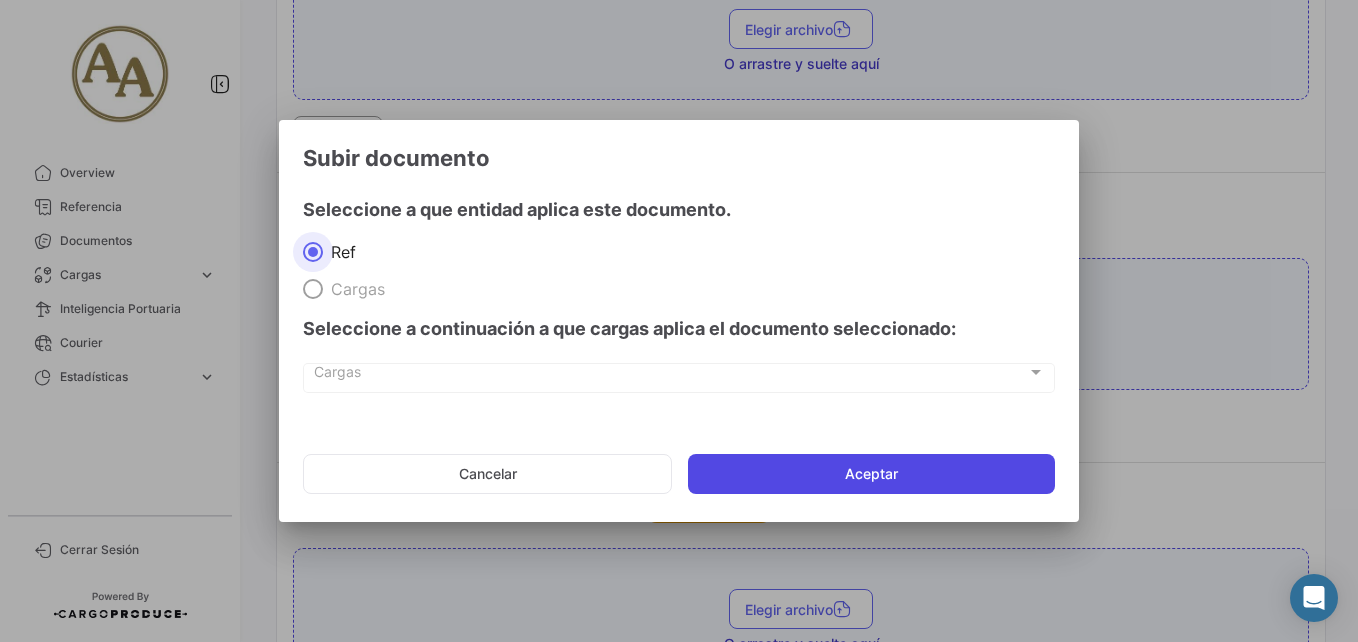 click on "Aceptar" 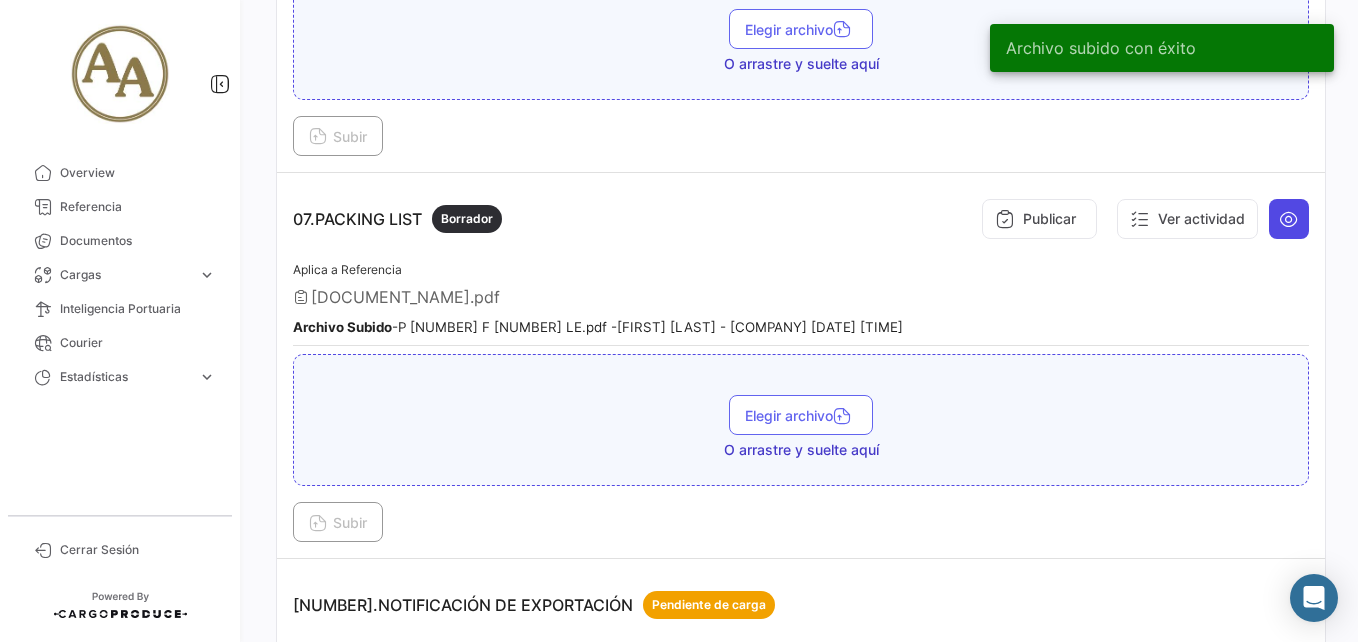 click at bounding box center [1289, 219] 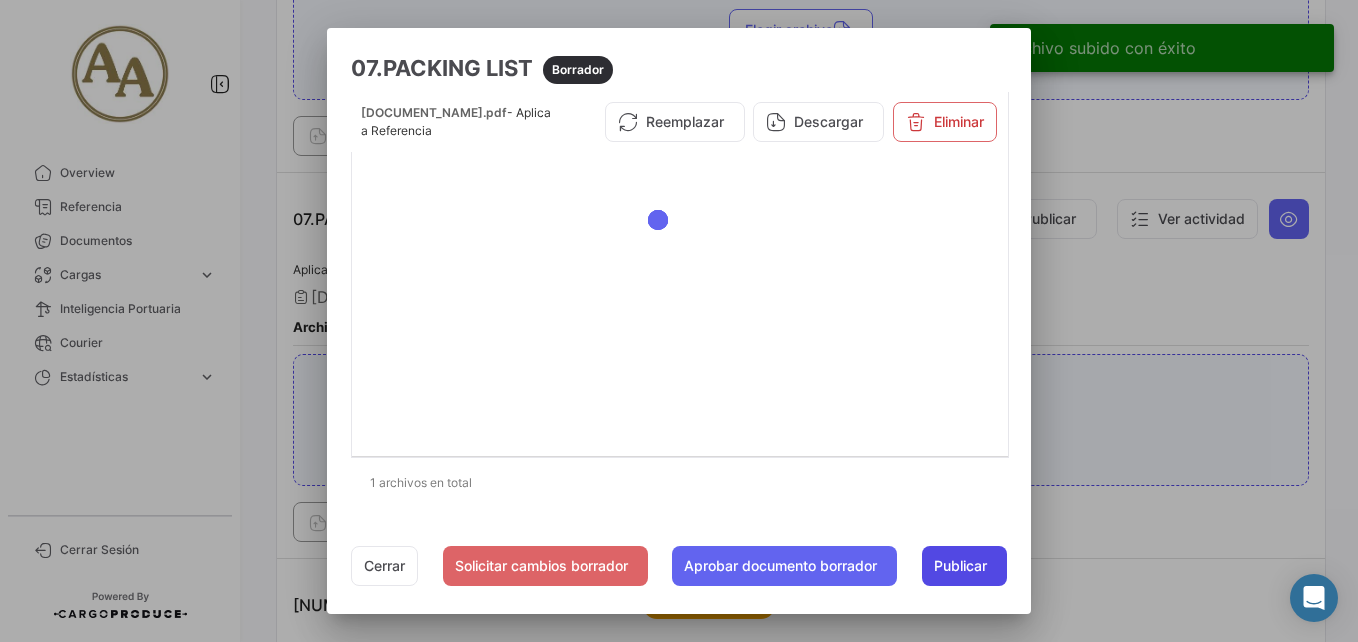 click on "Publicar" 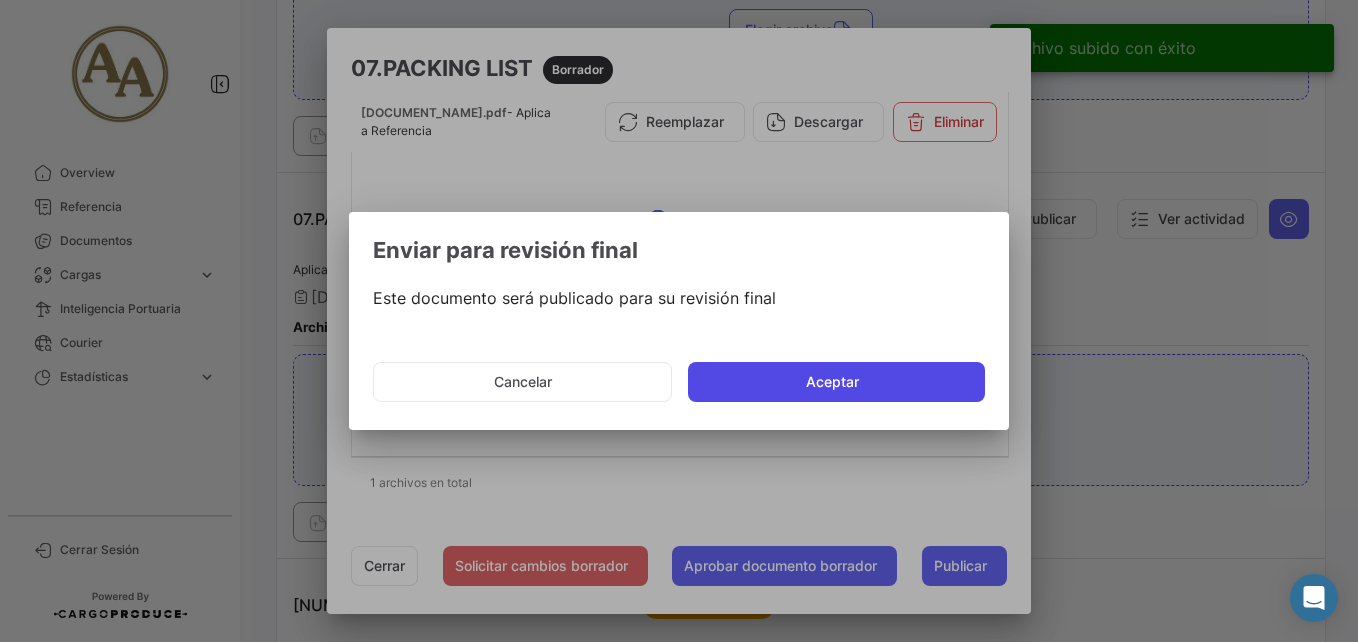 click on "Aceptar" 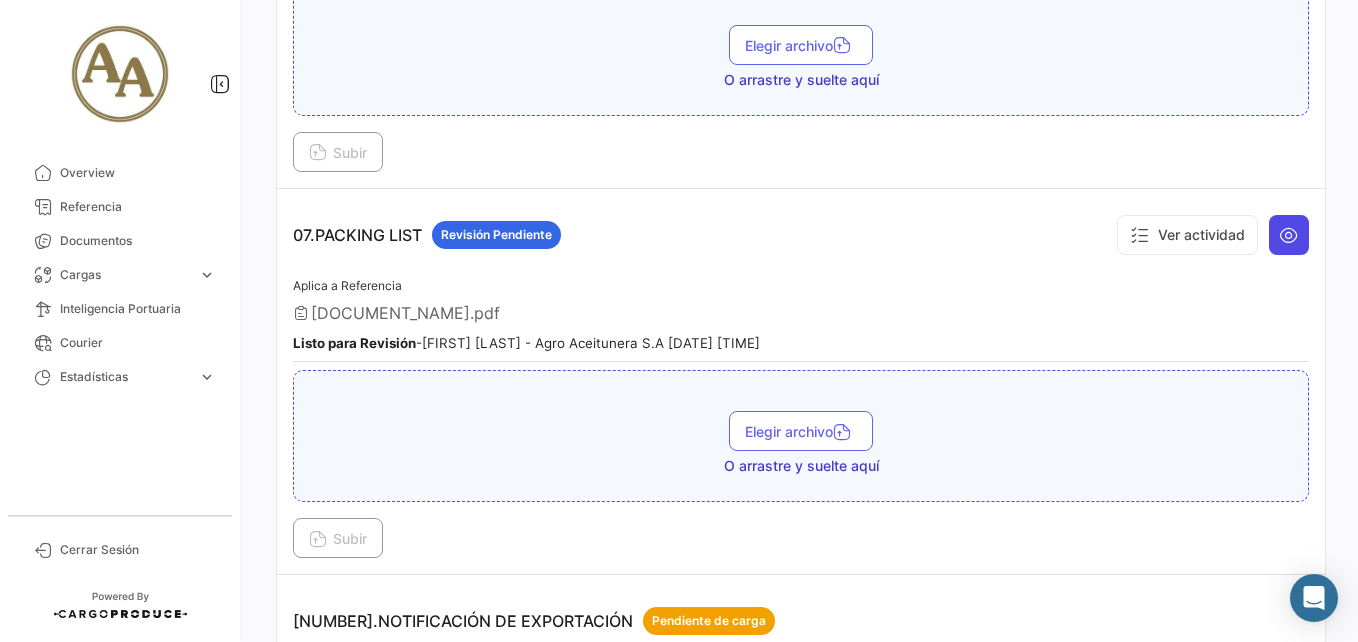 click at bounding box center [1289, 235] 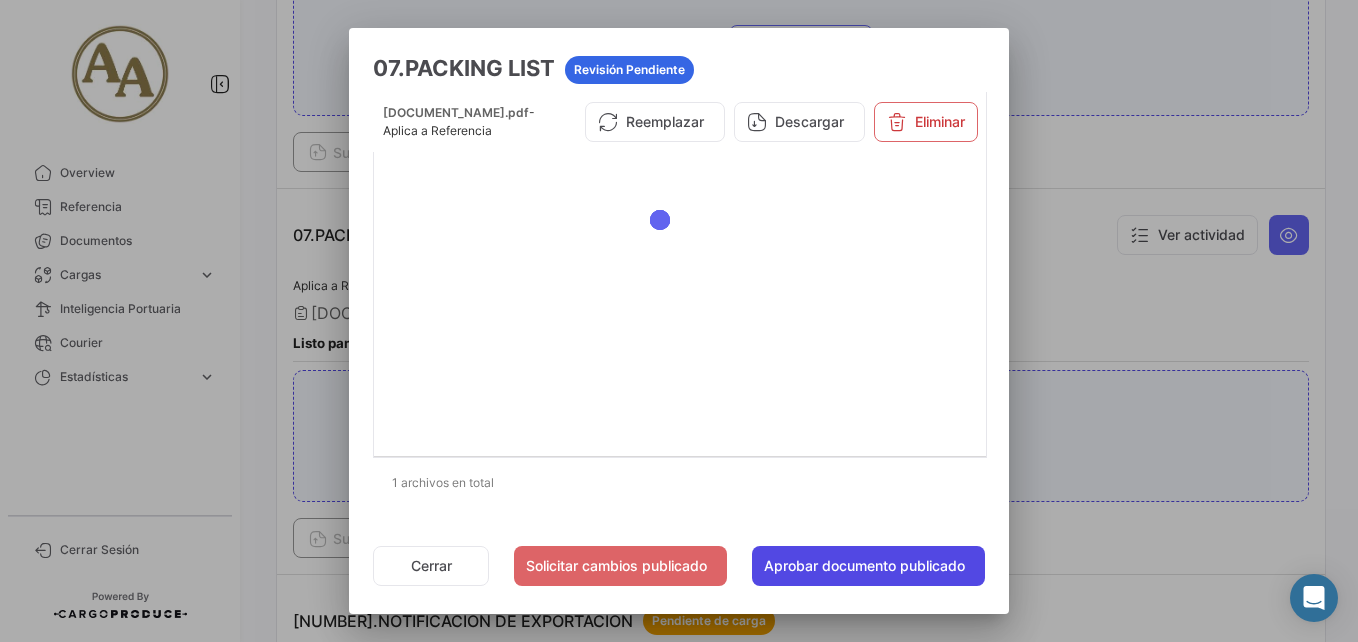 click on "Aprobar documento publicado" 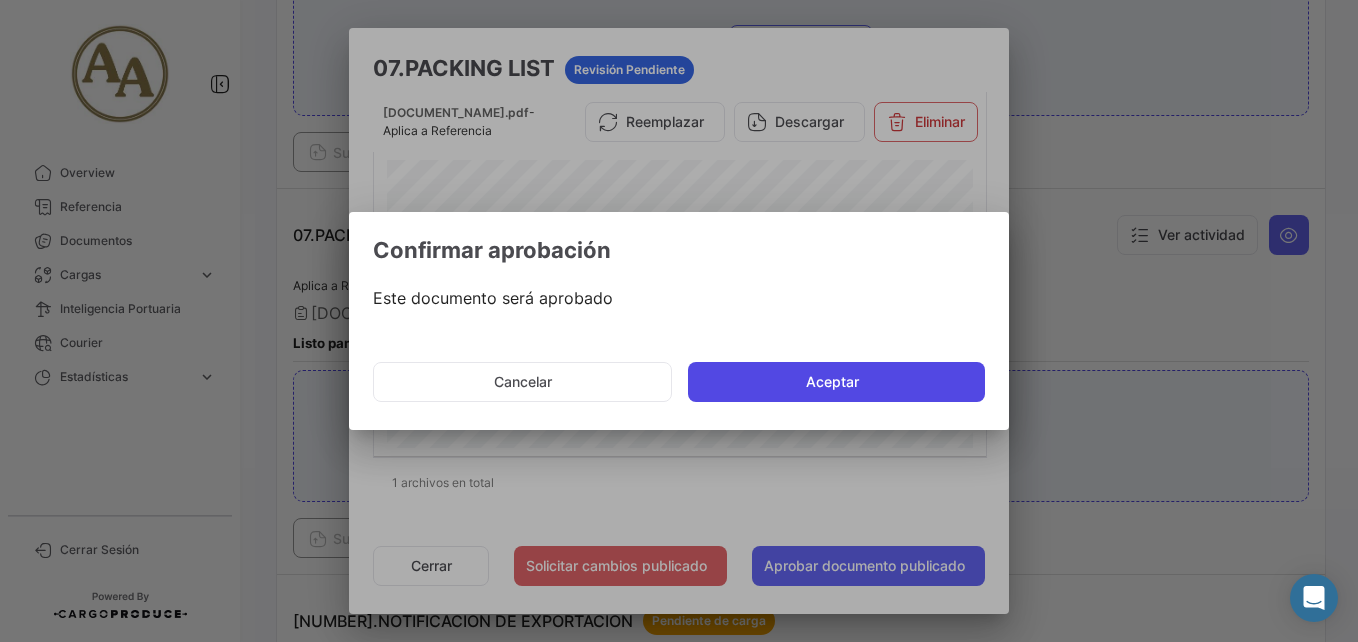 click on "Aceptar" 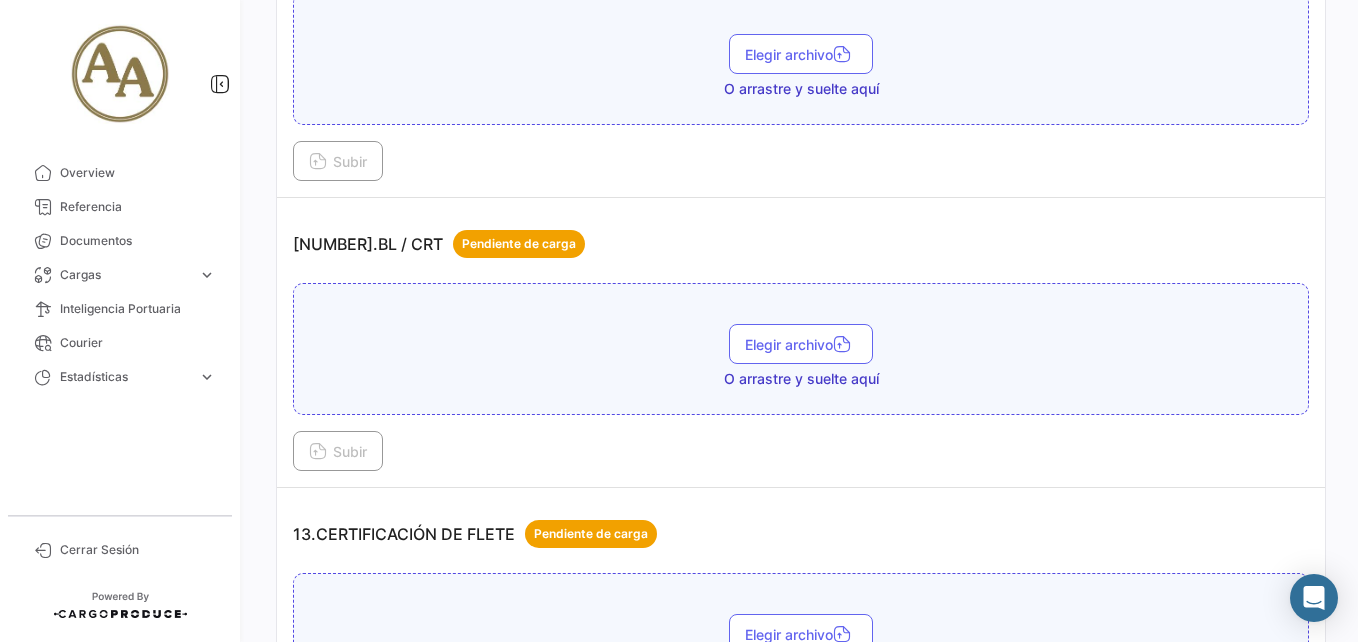 scroll, scrollTop: 4200, scrollLeft: 0, axis: vertical 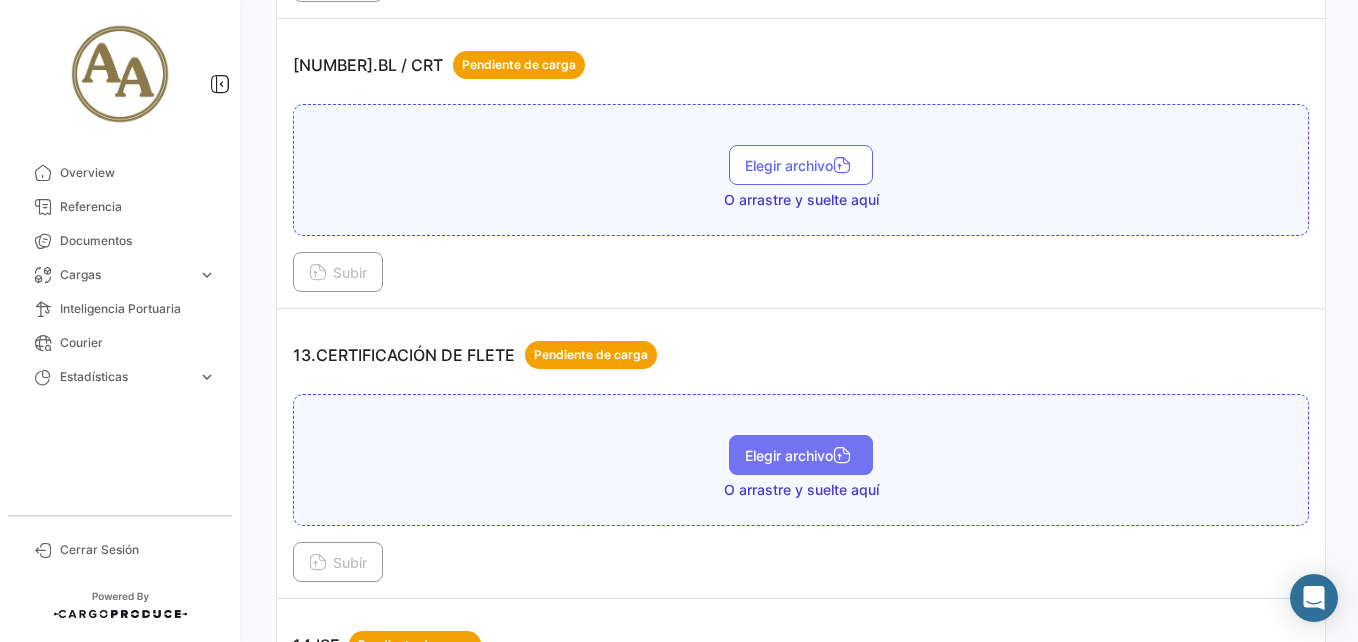click on "Elegir archivo" at bounding box center (801, 455) 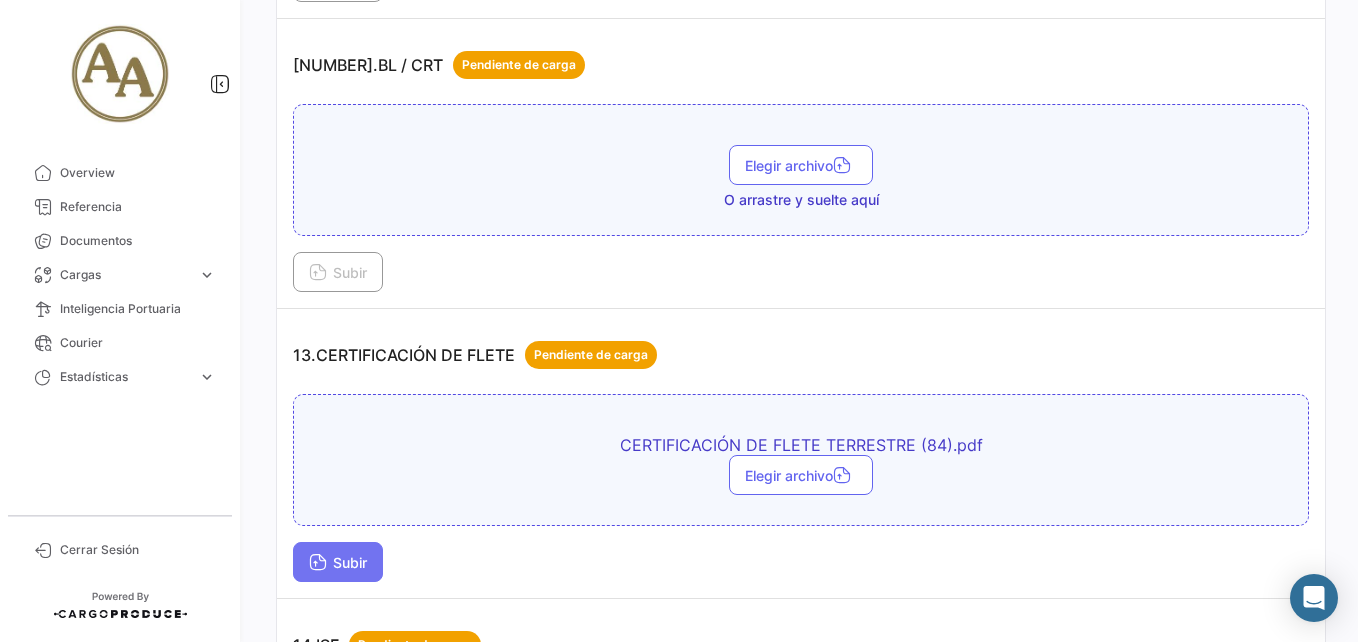 click on "Subir" at bounding box center [338, 562] 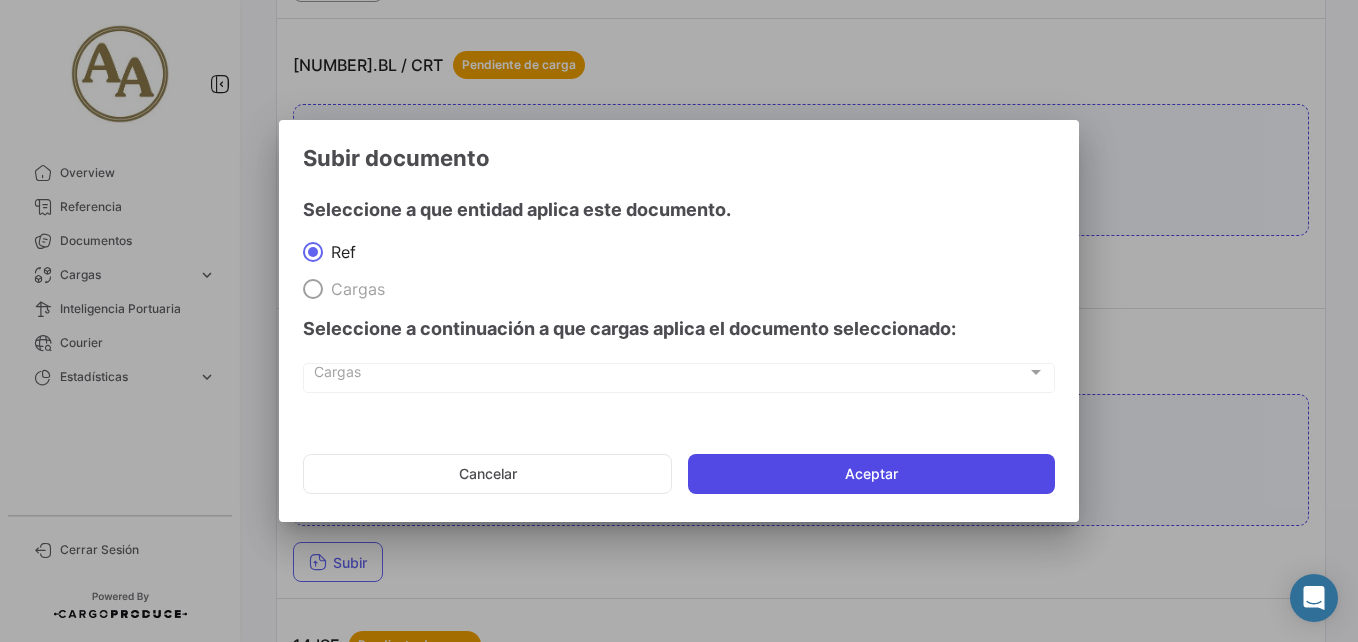 click on "Aceptar" 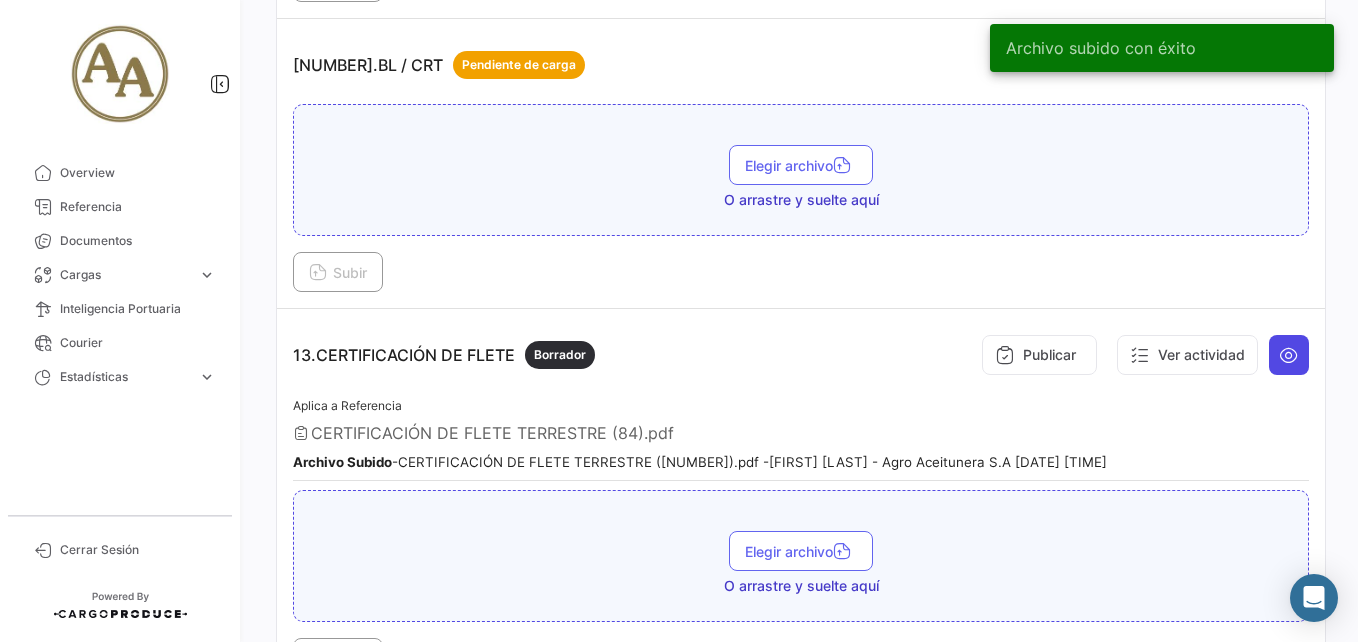 click at bounding box center (1289, 355) 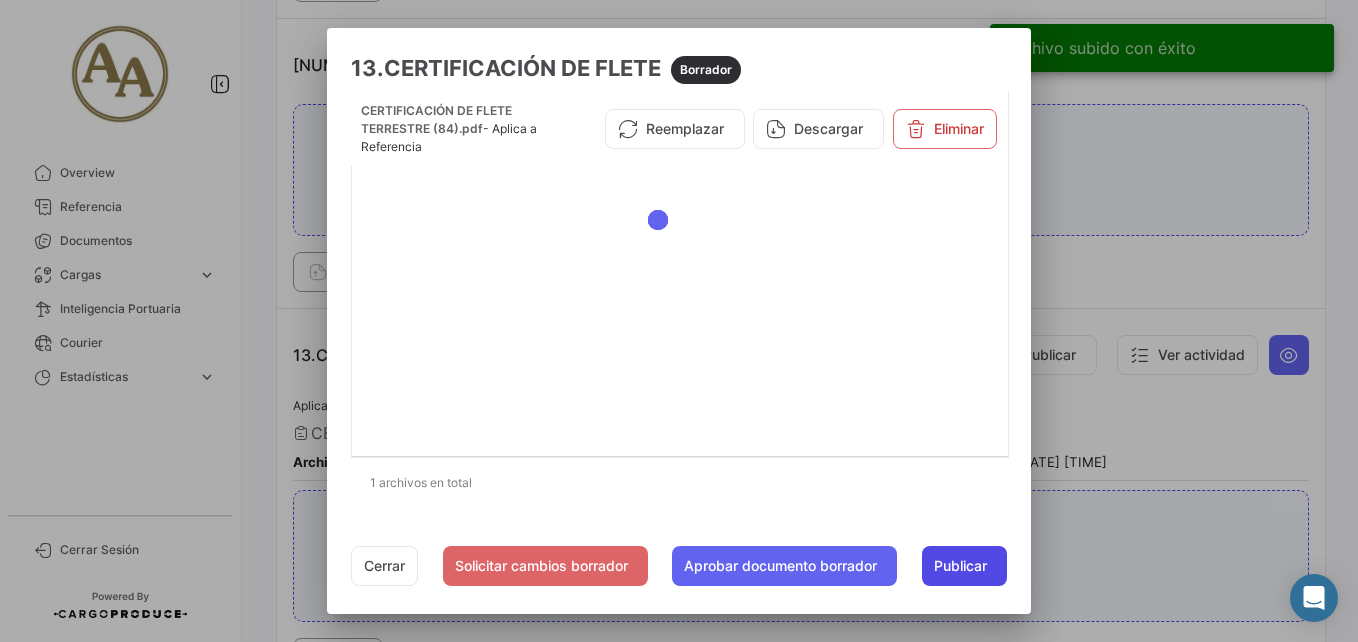 click on "Publicar" 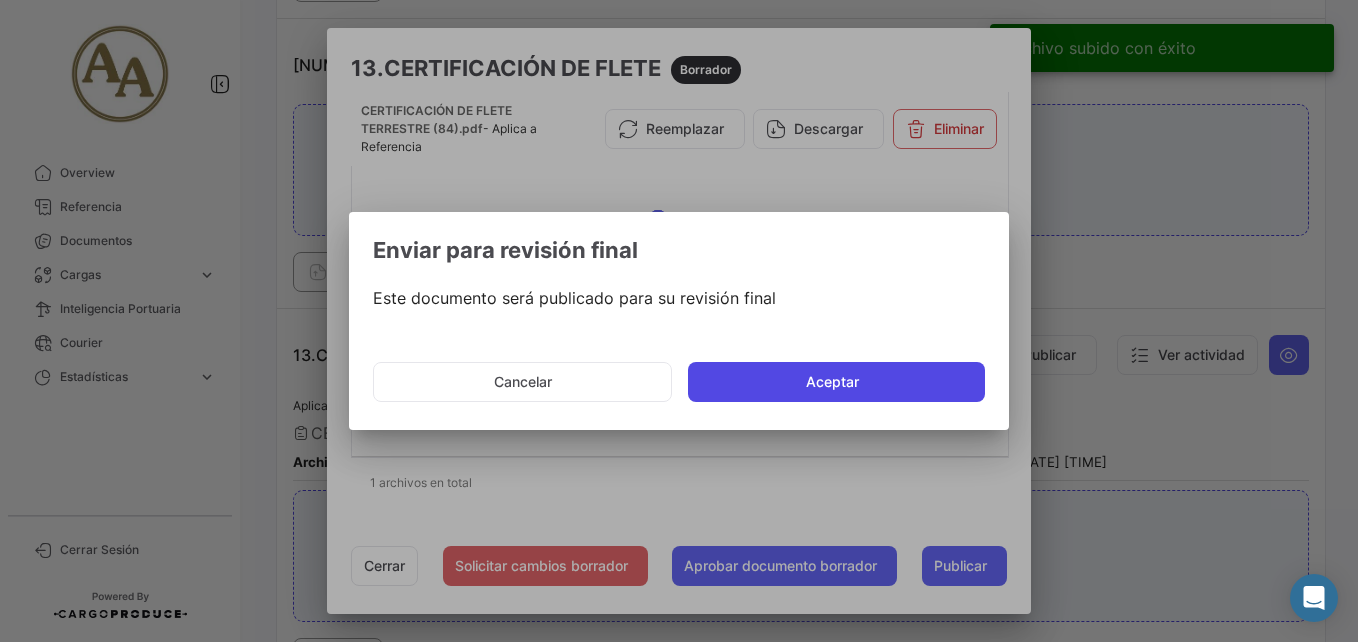 click on "Aceptar" 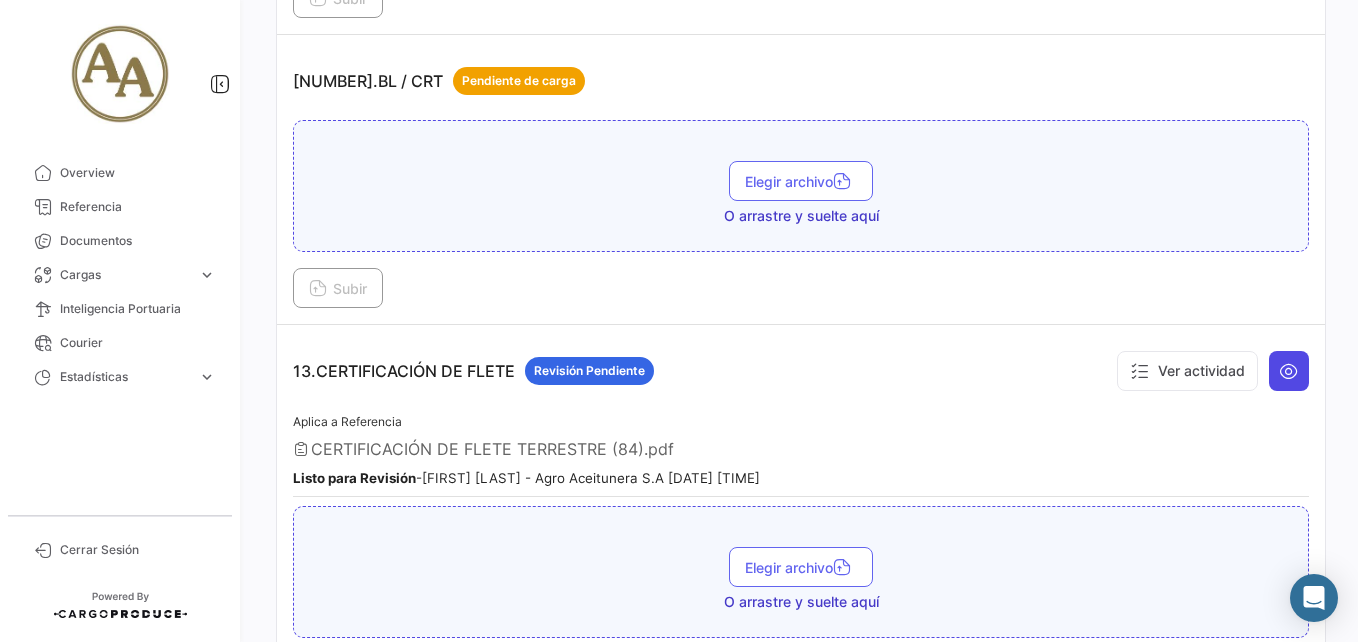 click at bounding box center (1289, 371) 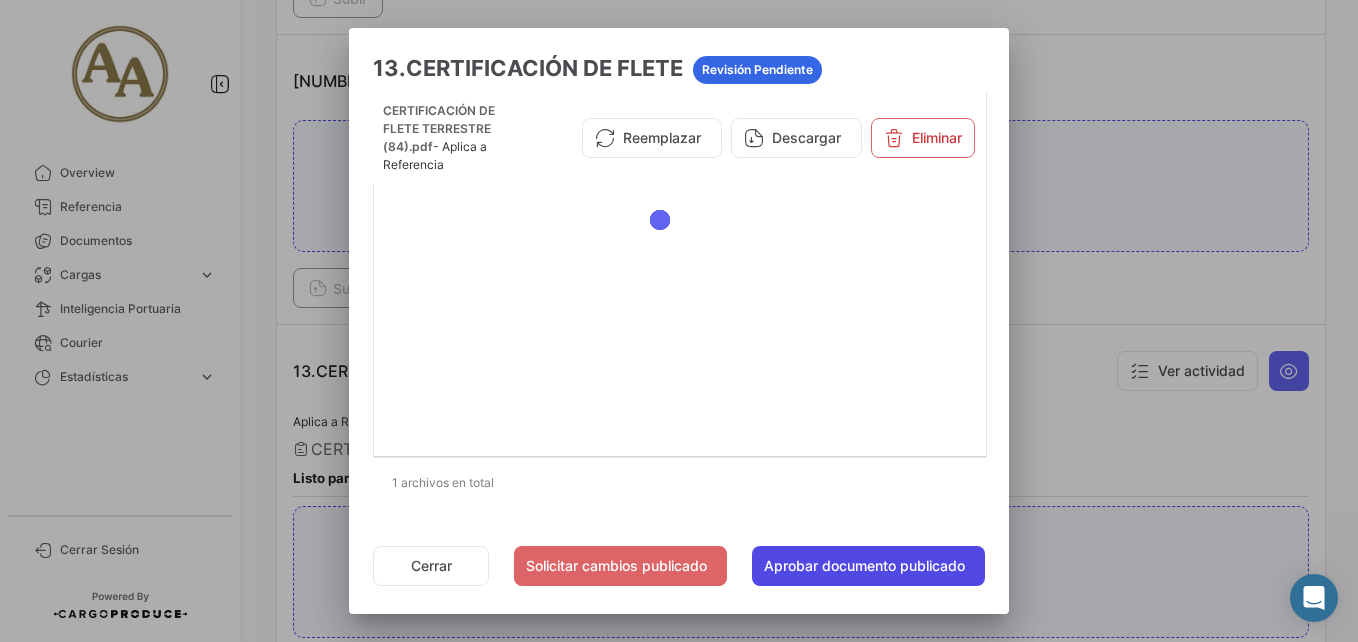 click on "Aprobar documento publicado" 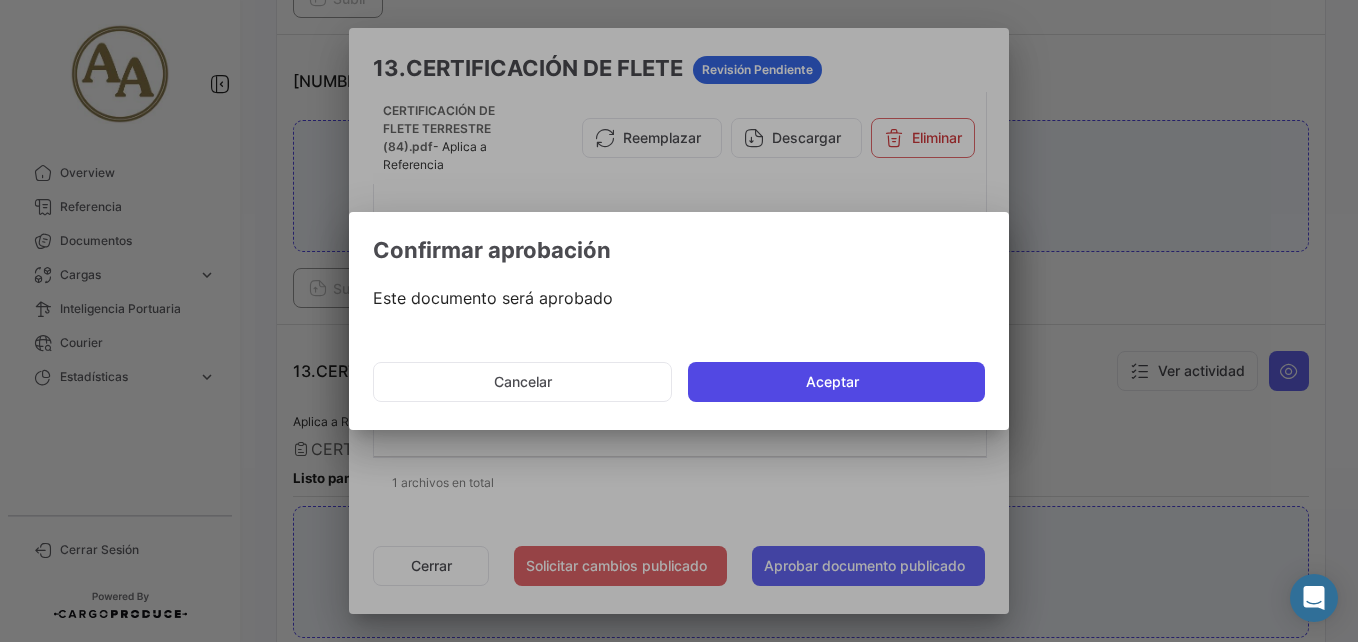 click on "Aceptar" 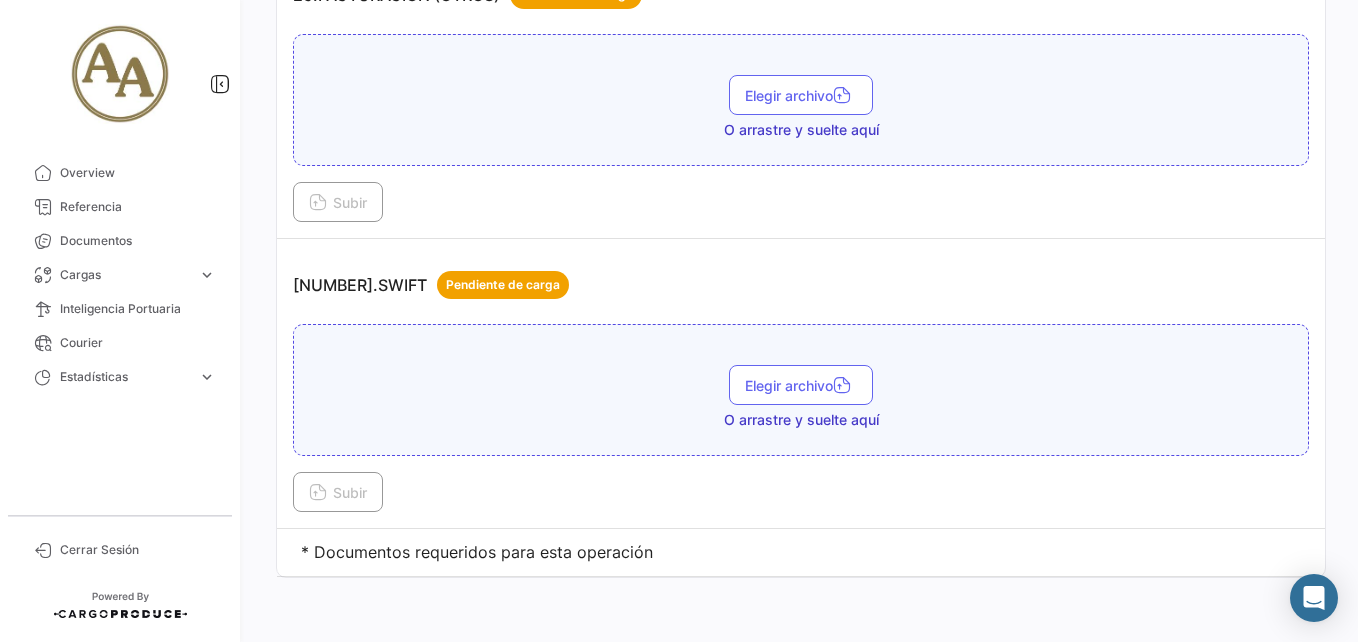 scroll, scrollTop: 7735, scrollLeft: 0, axis: vertical 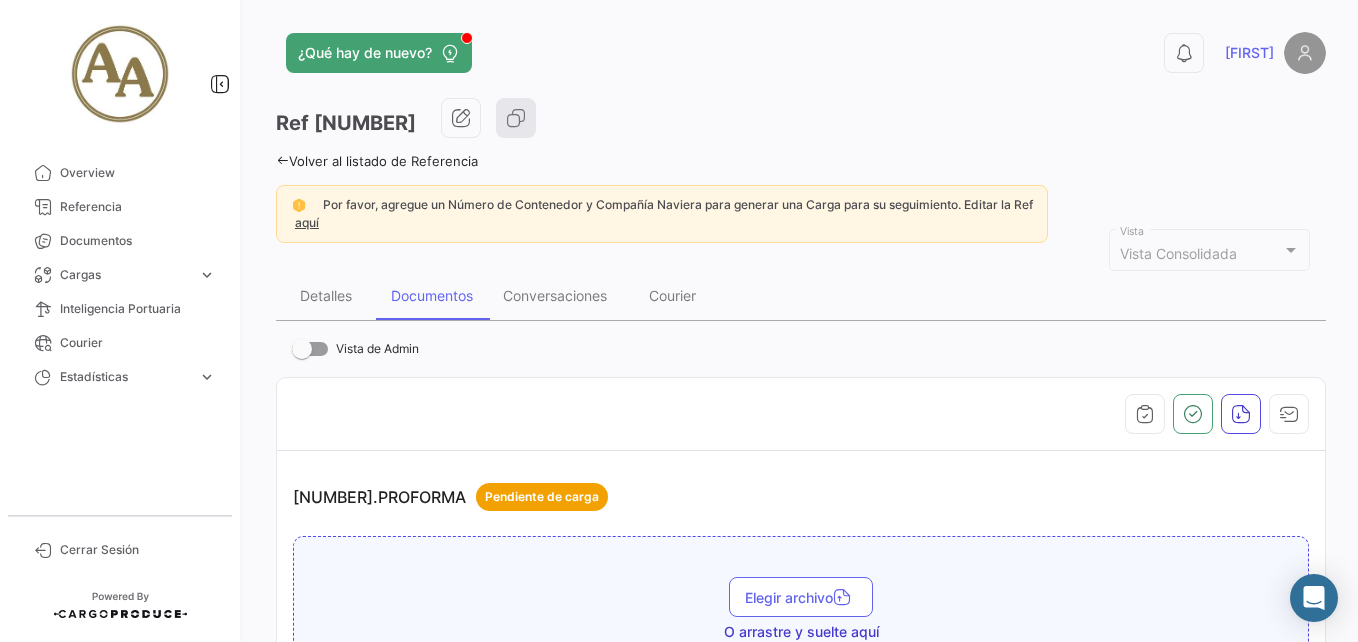 click 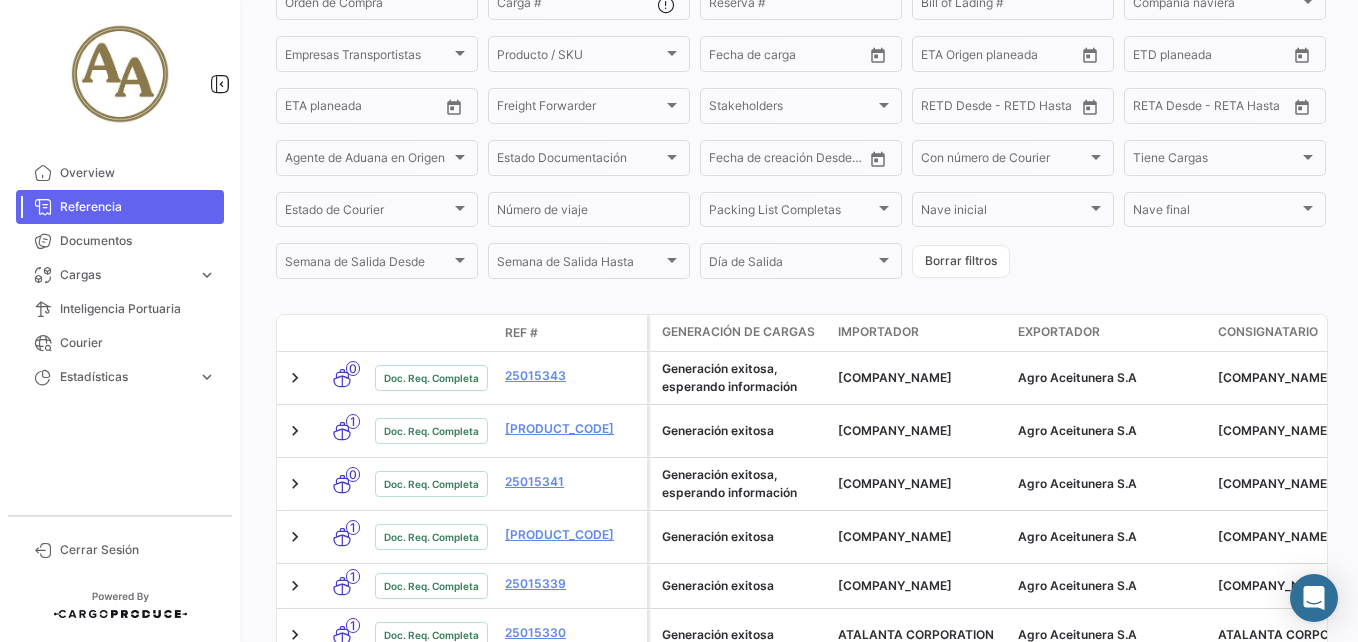 scroll, scrollTop: 0, scrollLeft: 0, axis: both 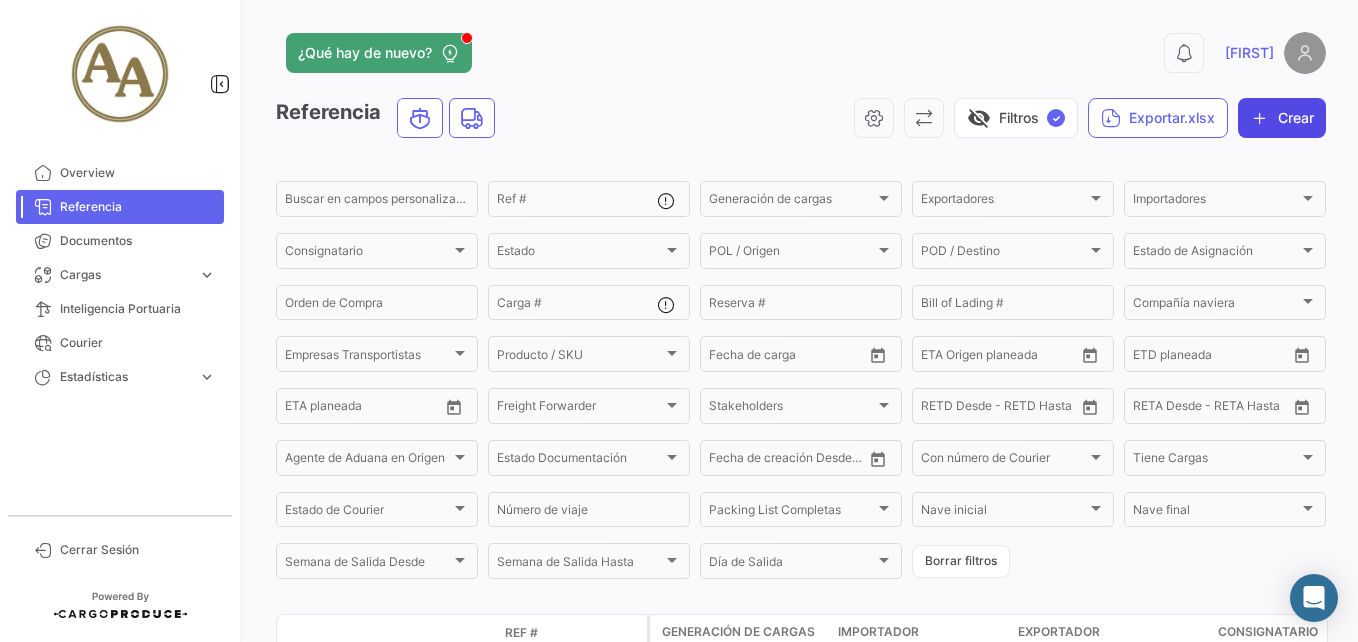 click on "Crear" 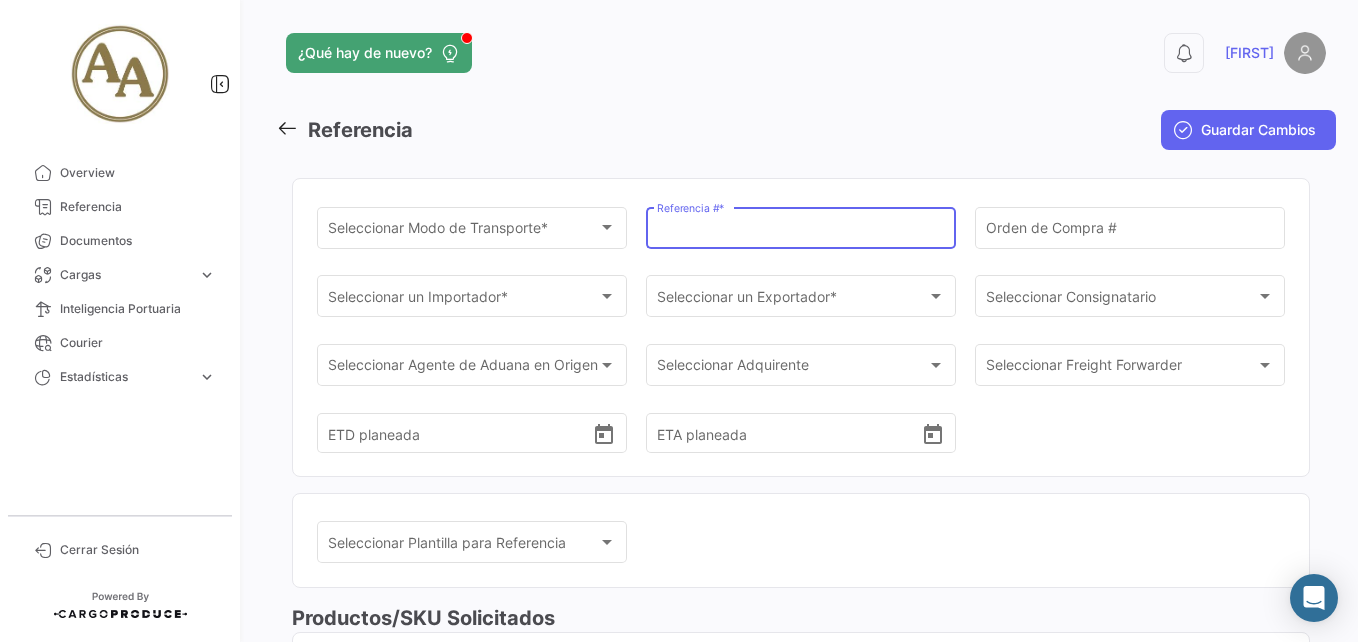 click on "Referencia #  *" at bounding box center (801, 231) 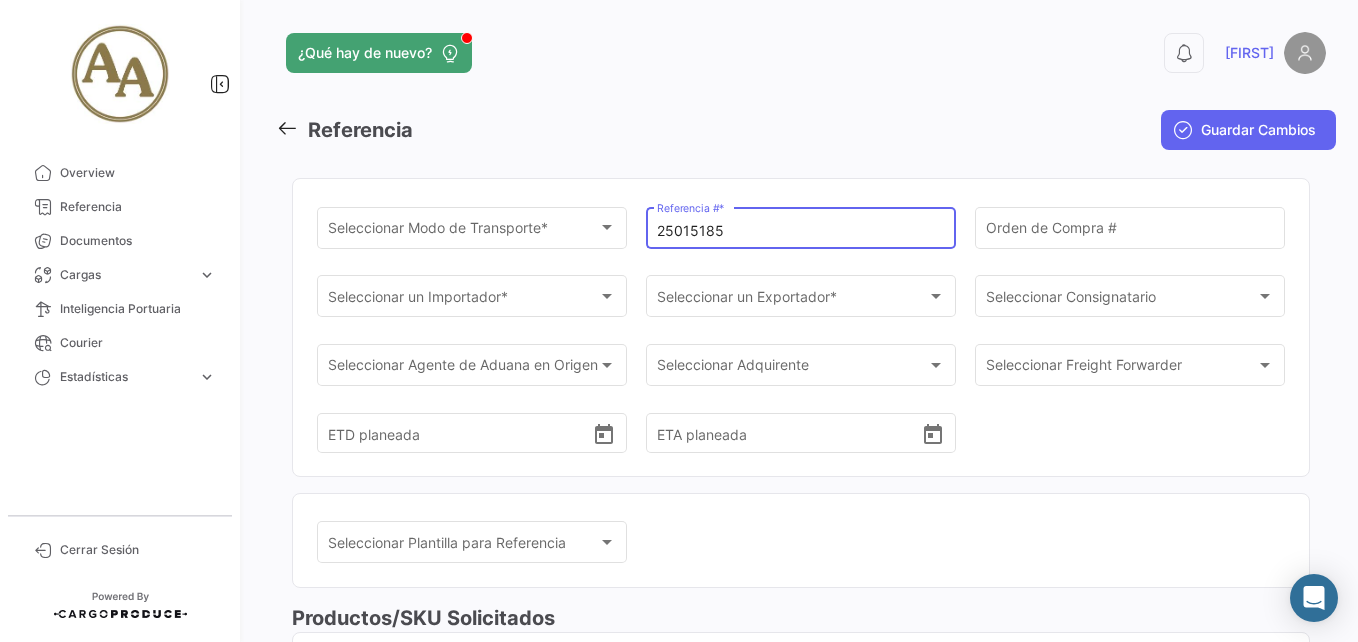 type on "25015185" 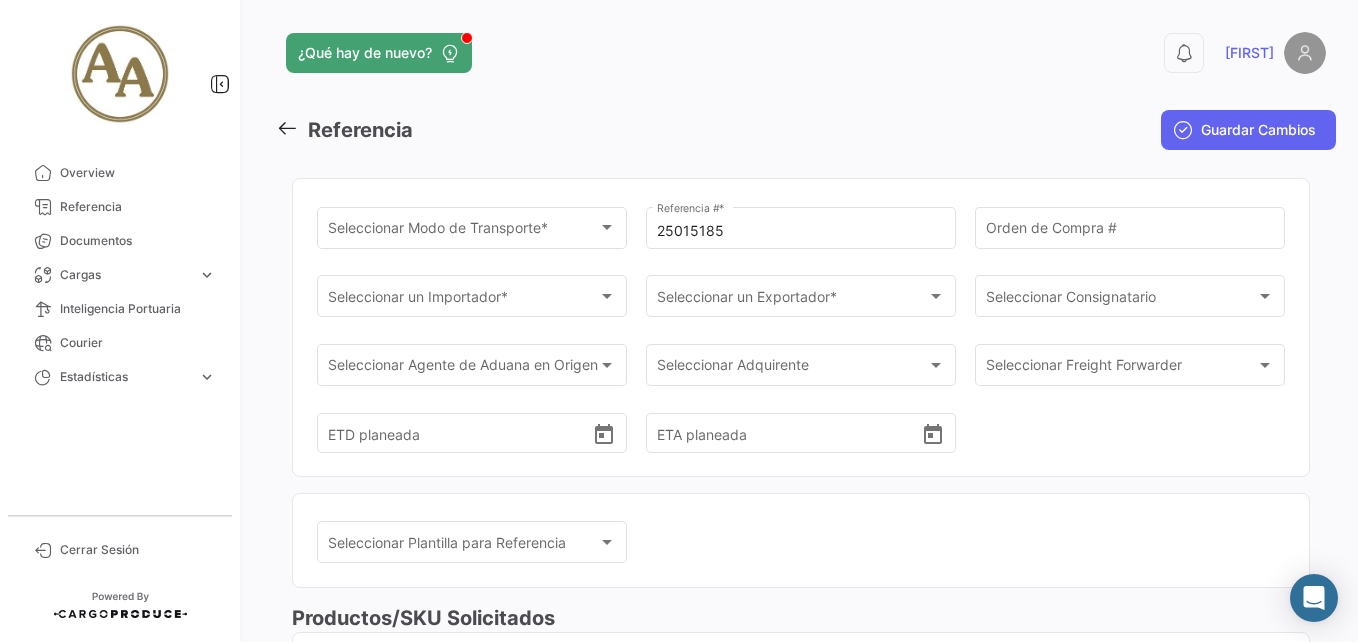 click on "Seleccionar
Modo de Transporte * Seleccionar
Modo de Transporte  *   [NUMBER] Referencia #  *   Orden de Compra # Seleccionar un Importador * Seleccionar un Importador  * Seleccionar un Exportador * Seleccionar un Exportador  * Seleccionar
Consignatario Seleccionar
Consignatario Seleccionar
Agente de Aduana en Origen Seleccionar
Agente de Aduana en Origen Seleccionar Adquirente Seleccionar Adquirente Seleccionar Freight Forwarder Seleccionar Freight Forwarder   ETD planeada   ETA planeada" 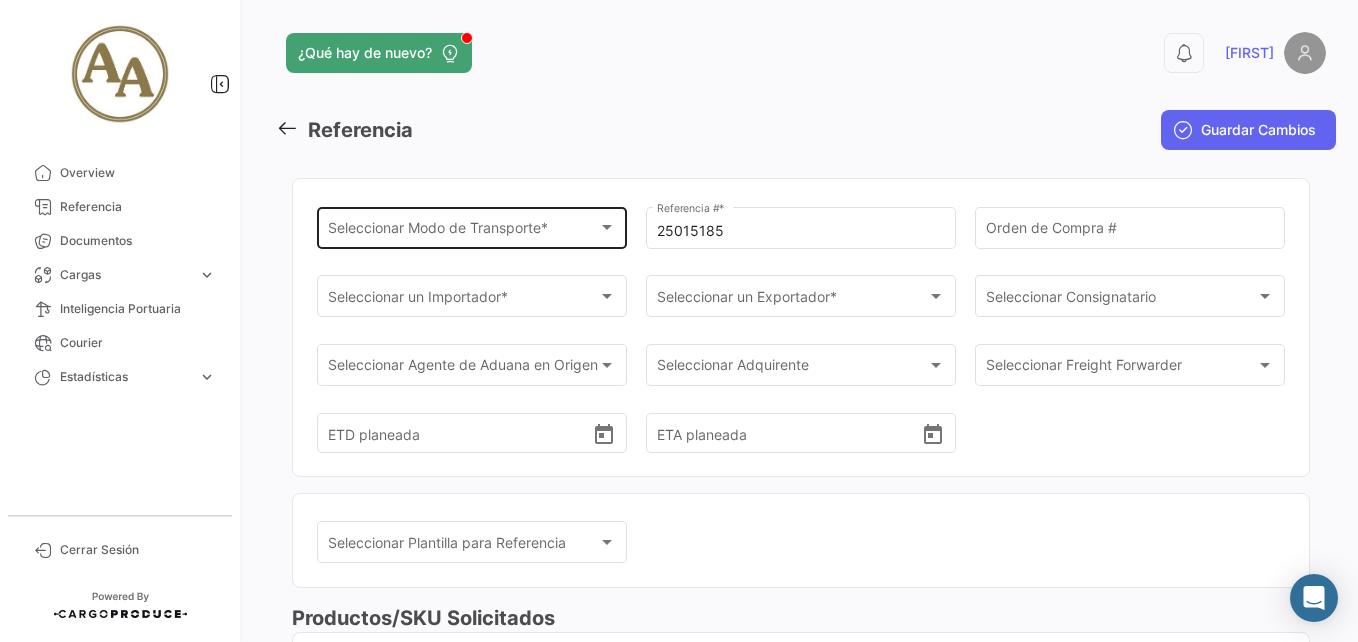 click on "Seleccionar
Modo de Transporte * Seleccionar
Modo de Transporte  *" 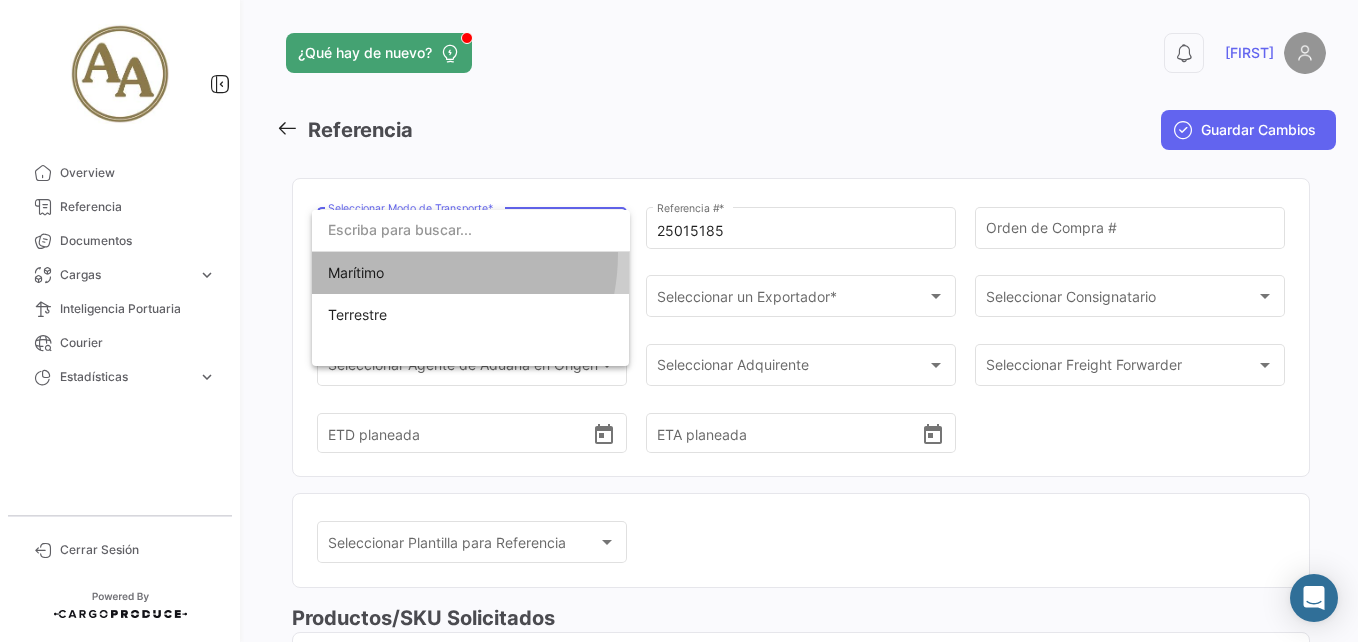 click on "Marítimo" at bounding box center (471, 273) 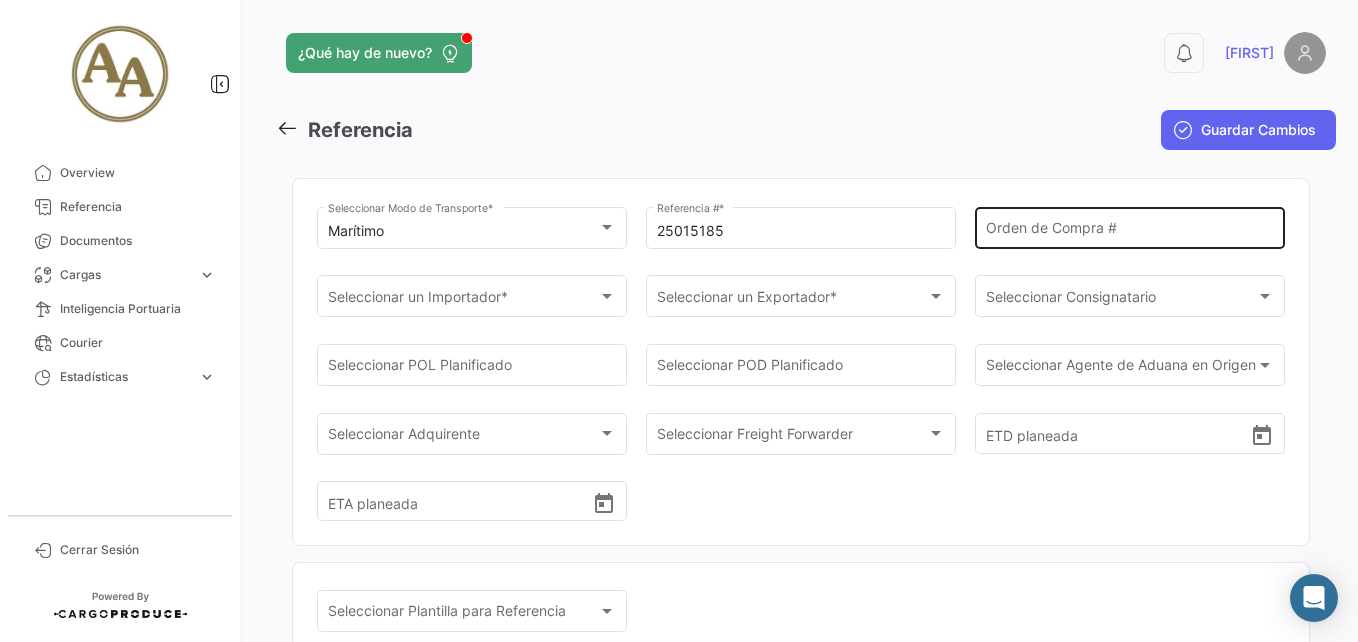 click on "Orden de Compra #" 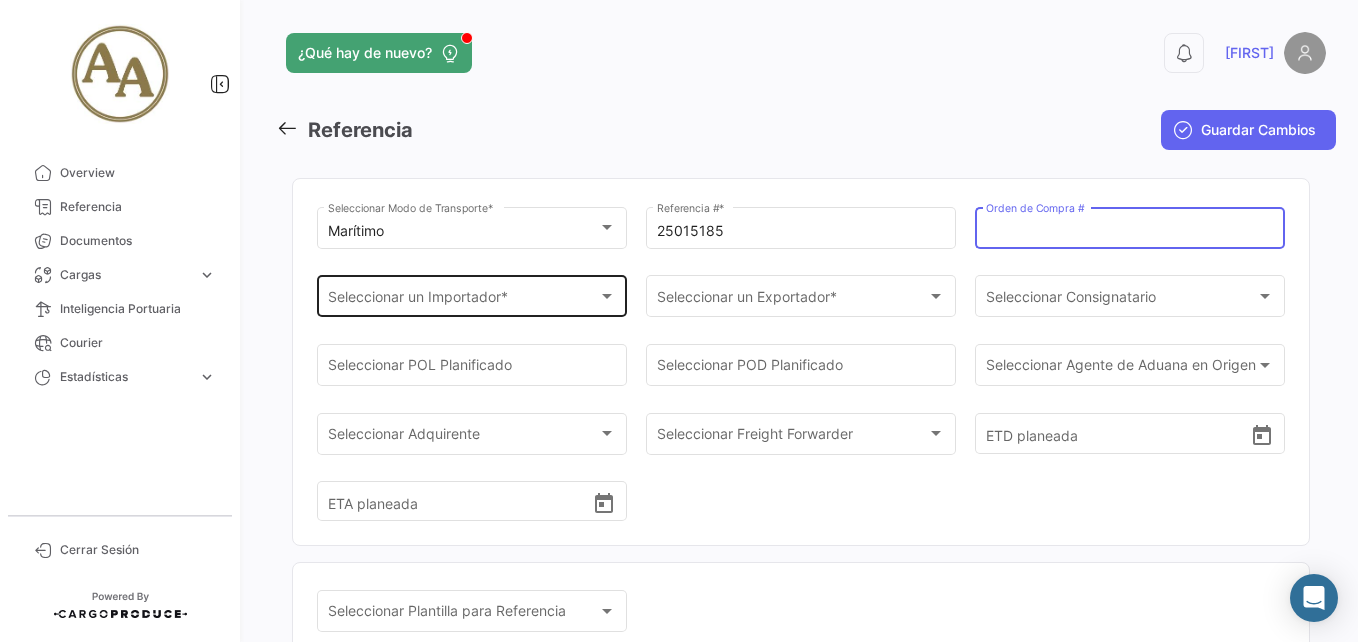 paste on "[NUMBER] / R[NUMBER]" 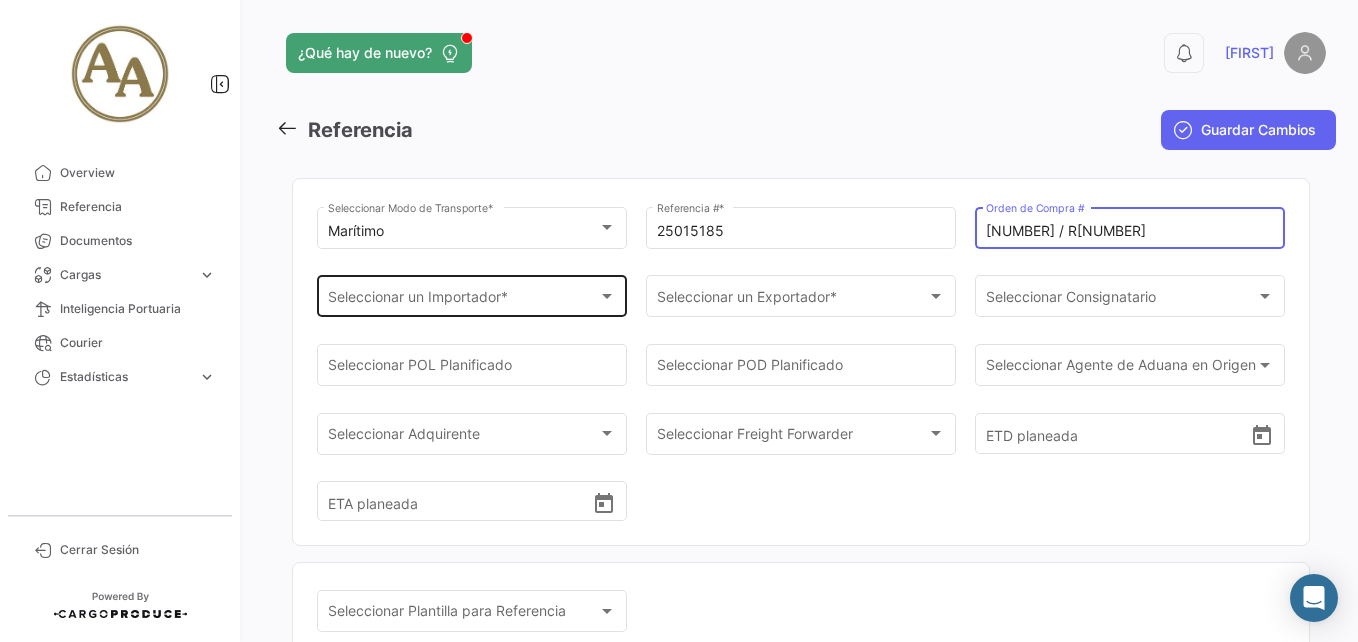 type on "[NUMBER] / R[NUMBER]" 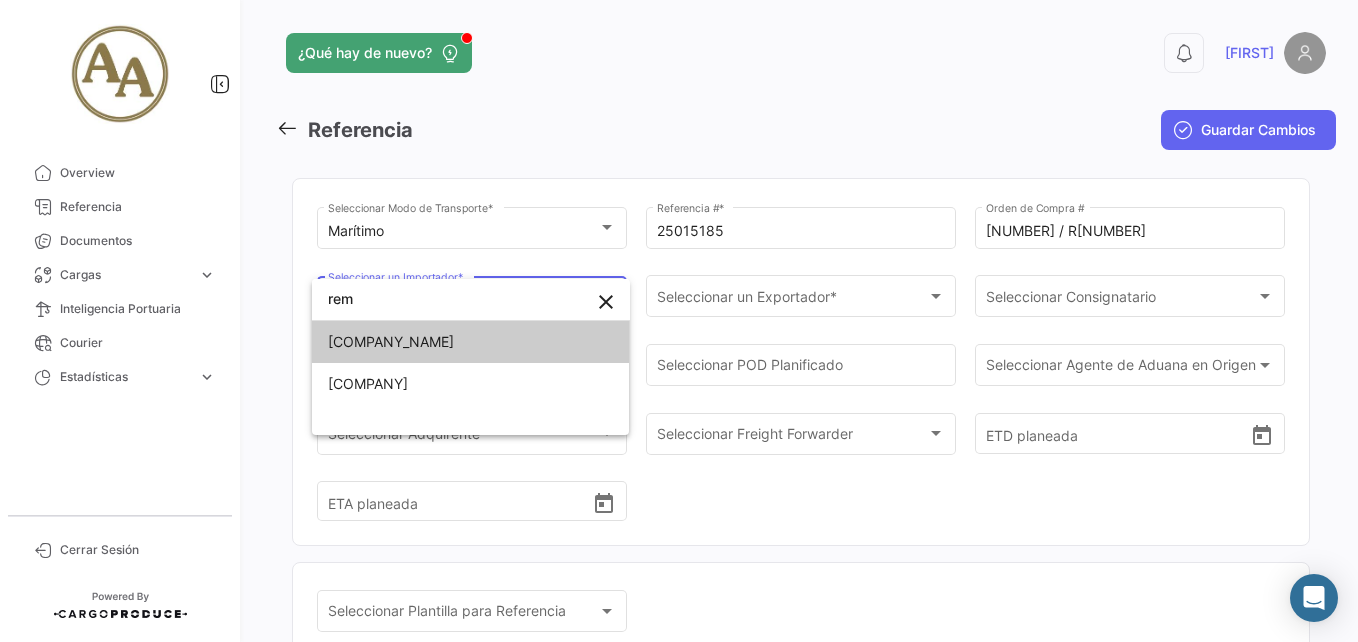 type on "rem" 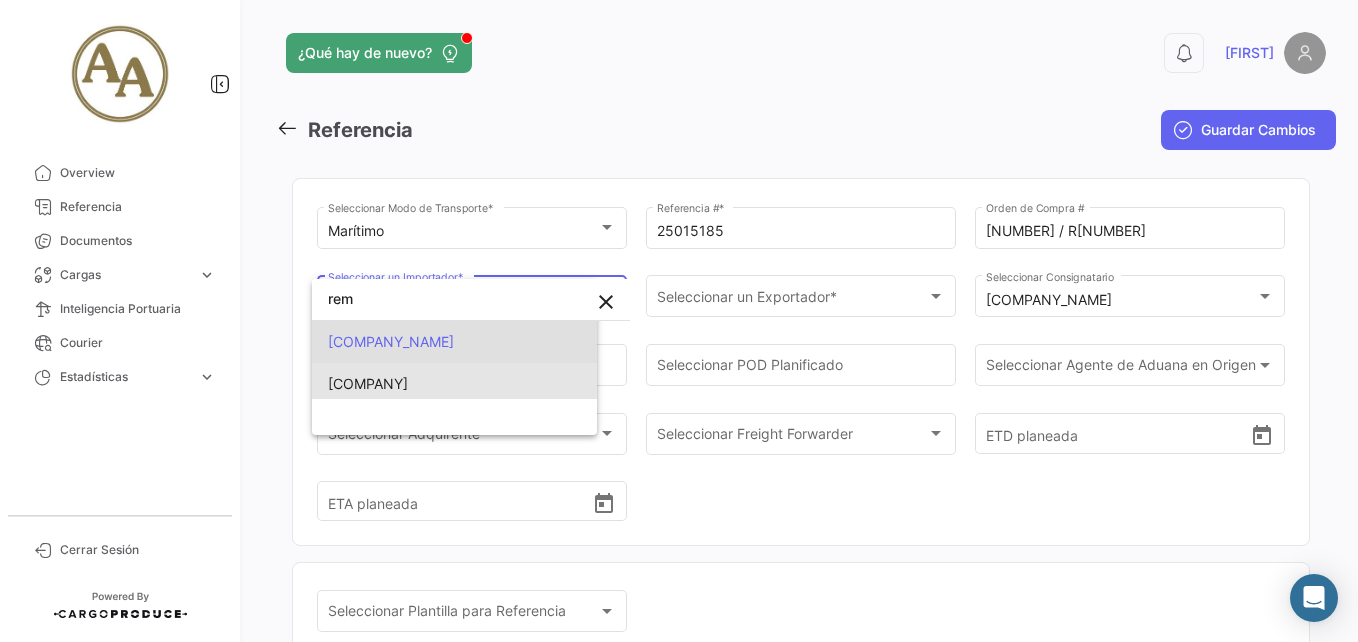 scroll, scrollTop: 0, scrollLeft: 0, axis: both 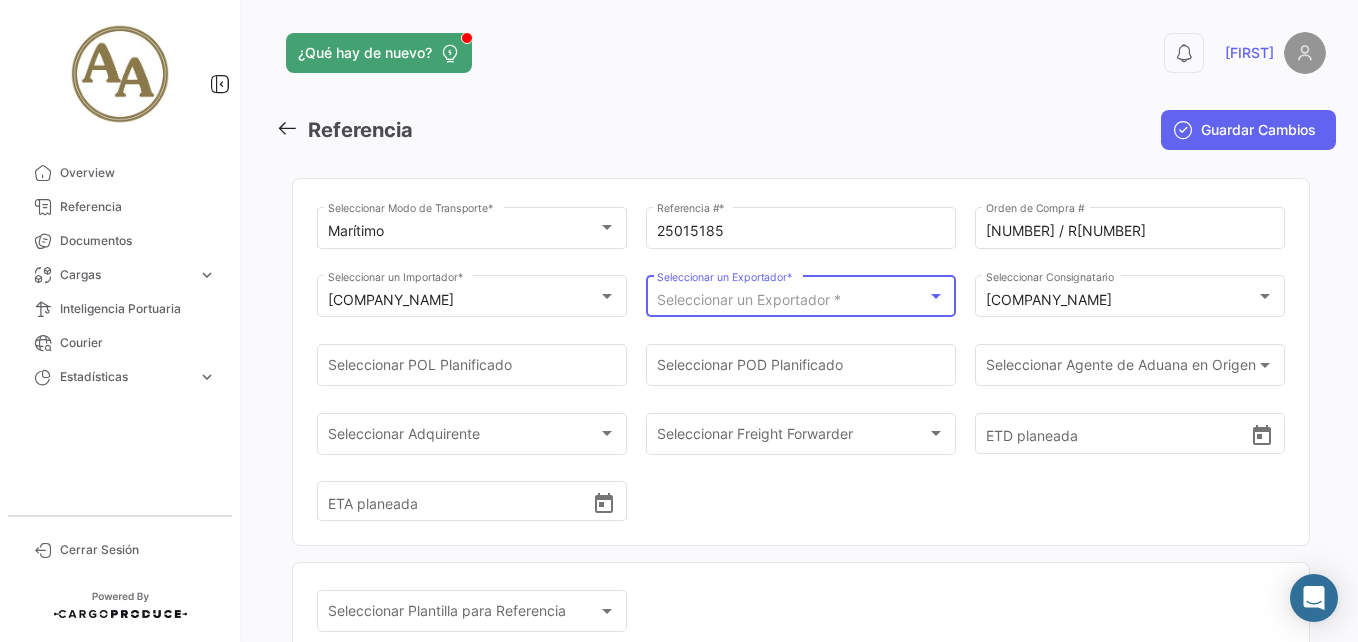 click on "Seleccionar un Exportador *" at bounding box center [749, 299] 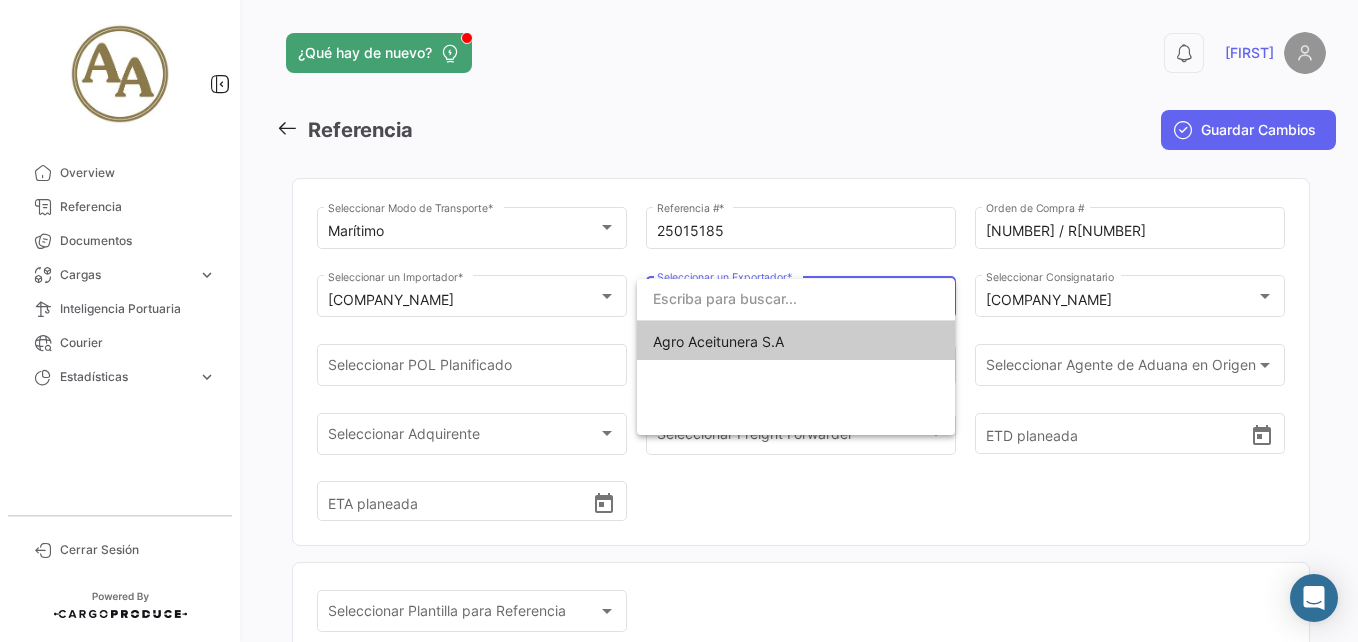 click on "Agro Aceitunera S.A" at bounding box center [718, 341] 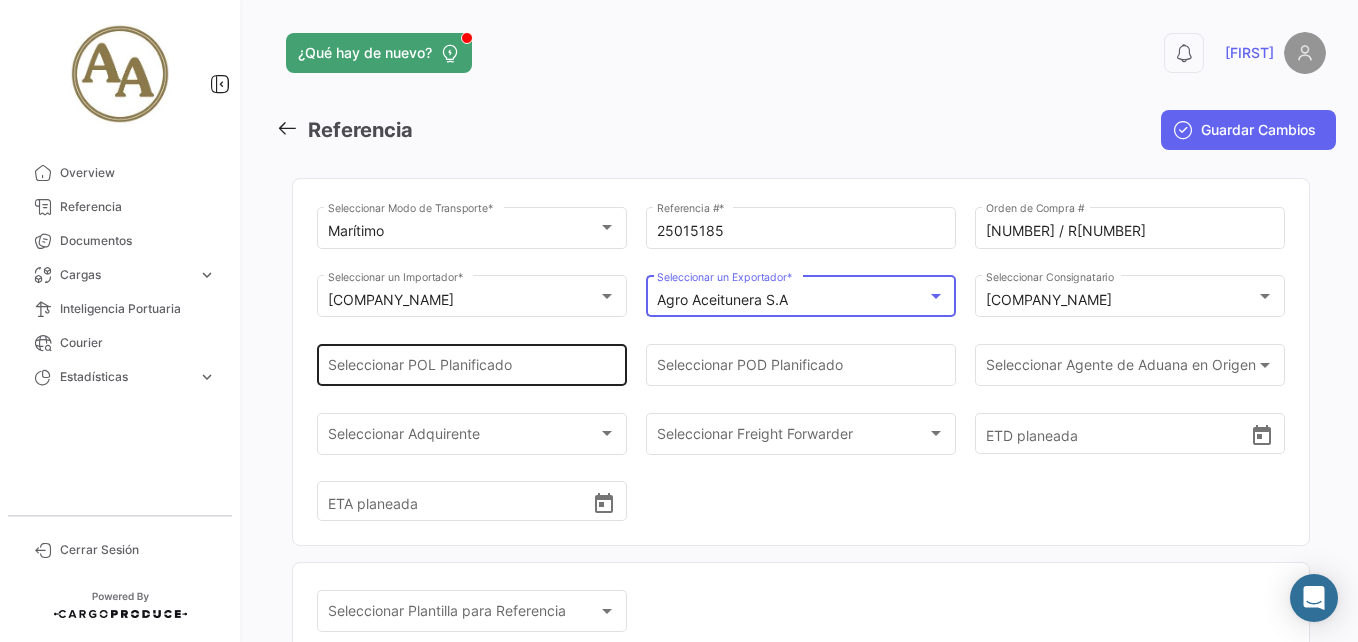 click on "Seleccionar
POL Planificado" at bounding box center [472, 369] 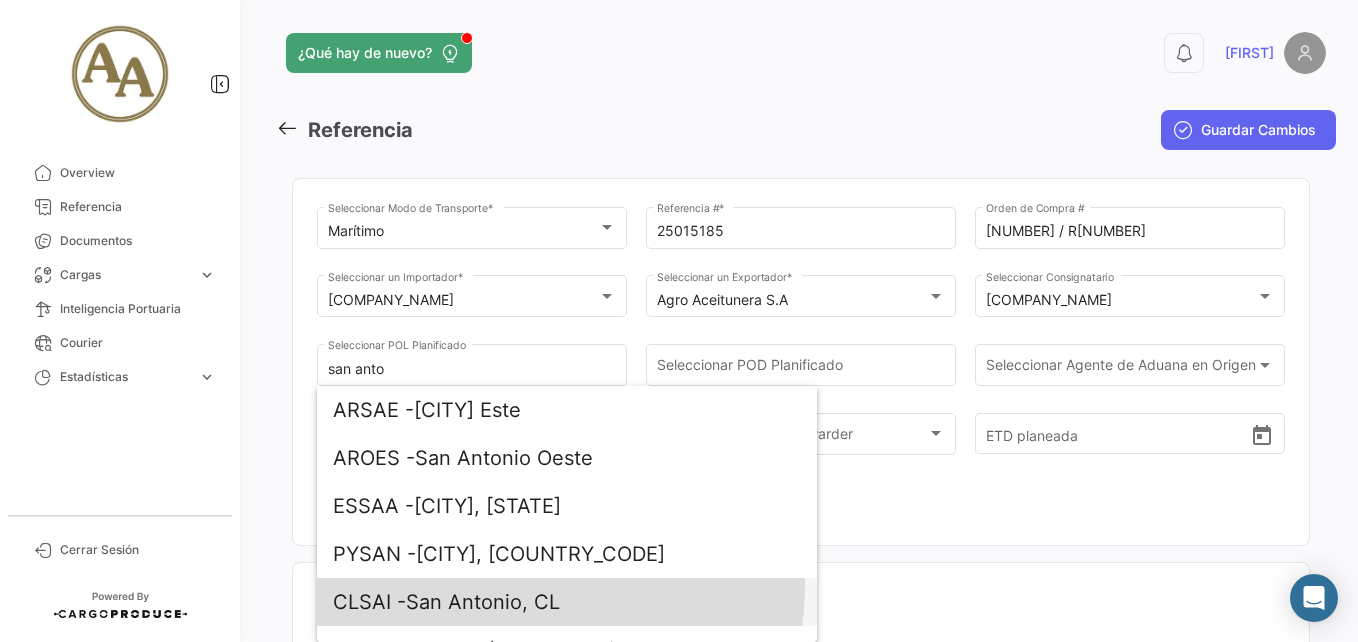 click on "CLSAI -    [CITY], [STATE]" at bounding box center [567, 602] 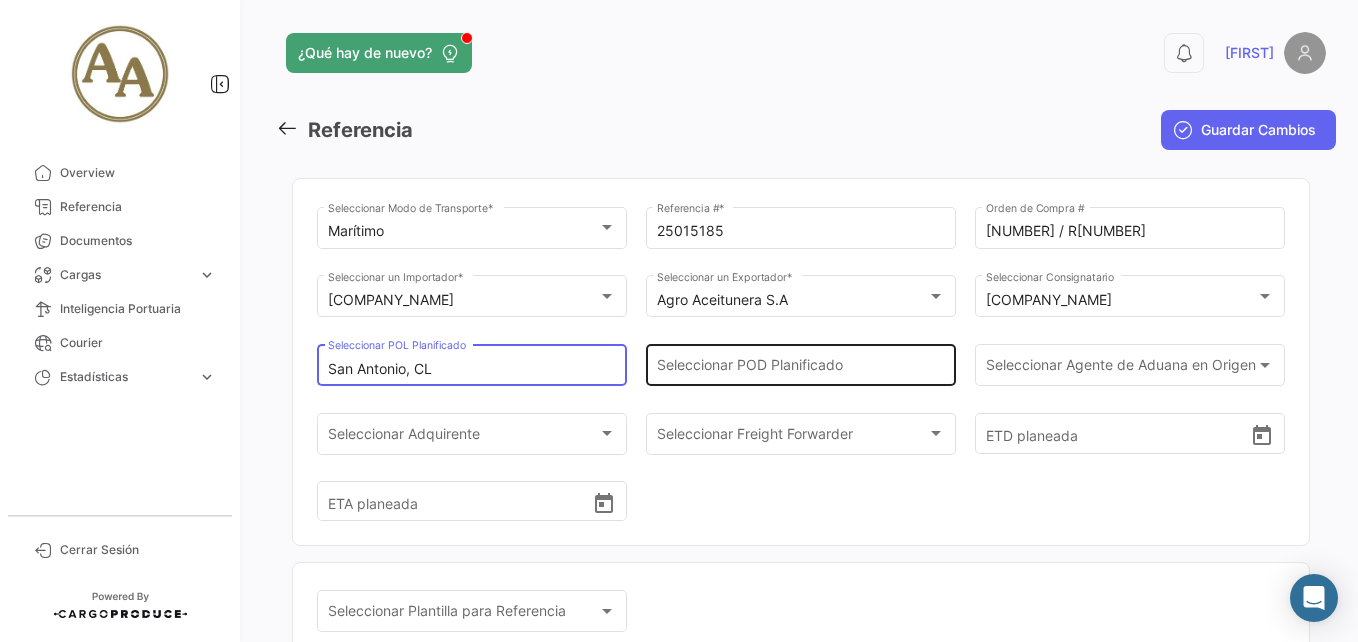 click on "Seleccionar
POD Planificado" at bounding box center (801, 369) 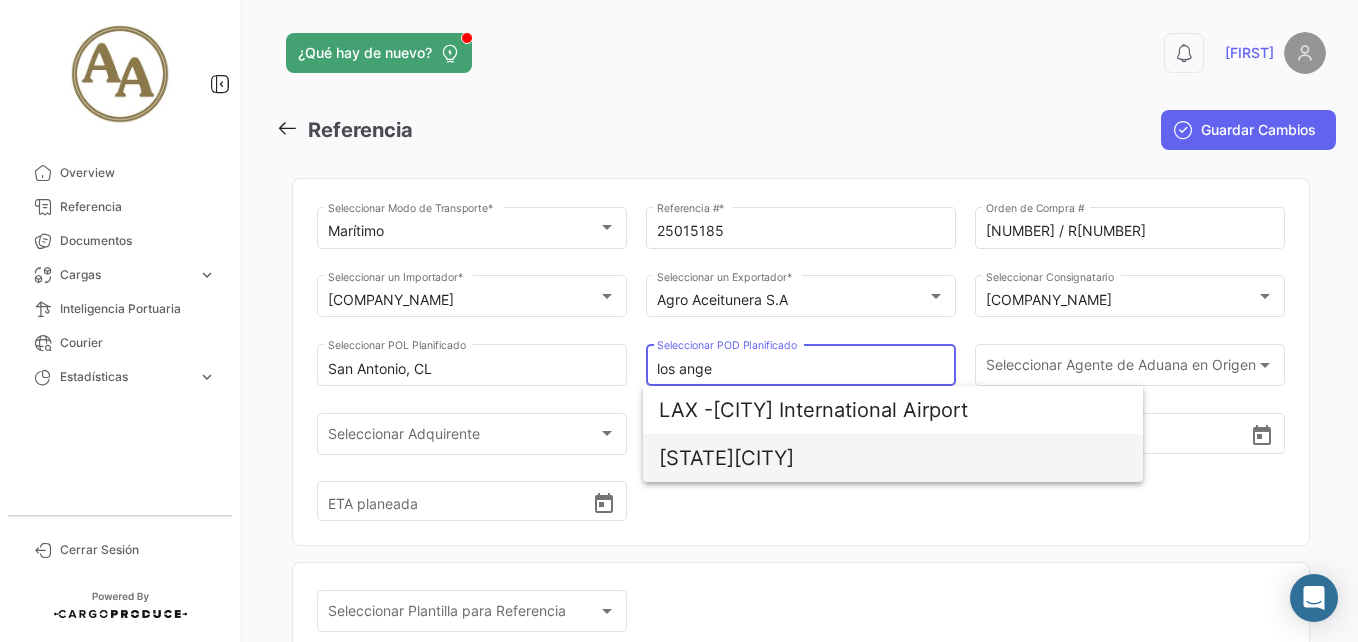 click on "USLAX -    [CITY], [STATE]" at bounding box center [893, 458] 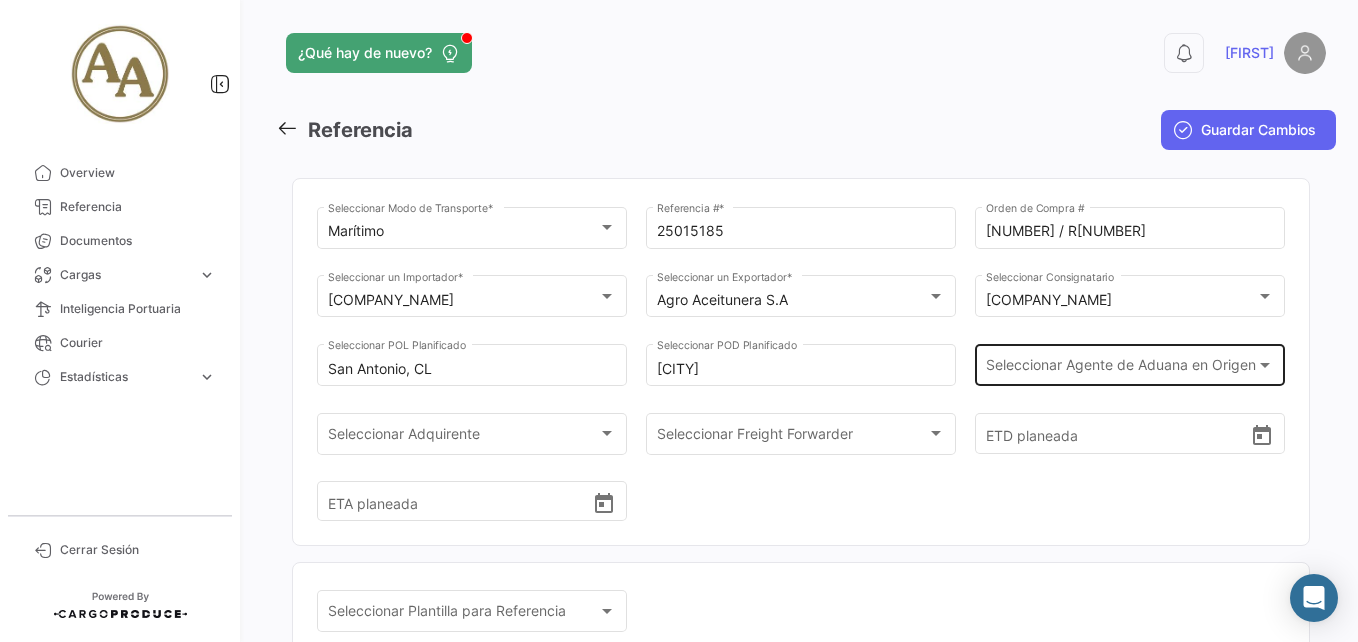 click on "Seleccionar
Agente de Aduana en Origen Seleccionar
Agente de Aduana en Origen" 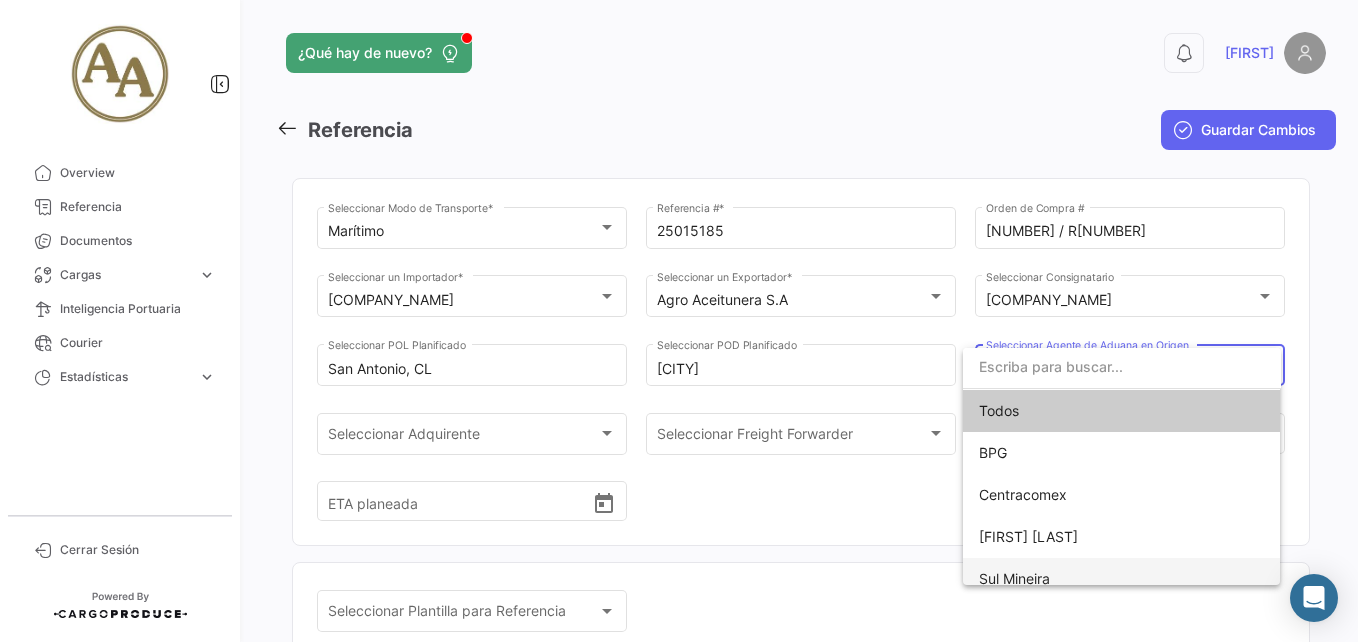 click on "Sul Mineira" at bounding box center (1014, 578) 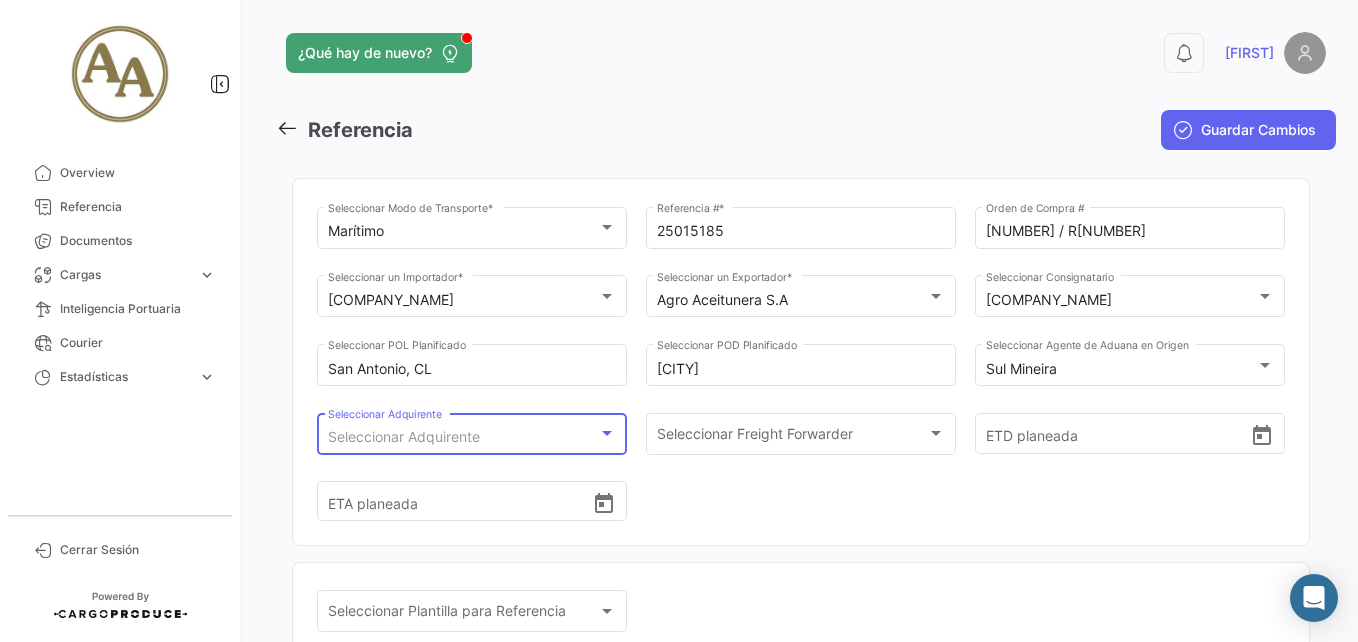 click on "Seleccionar Adquirente" at bounding box center (404, 436) 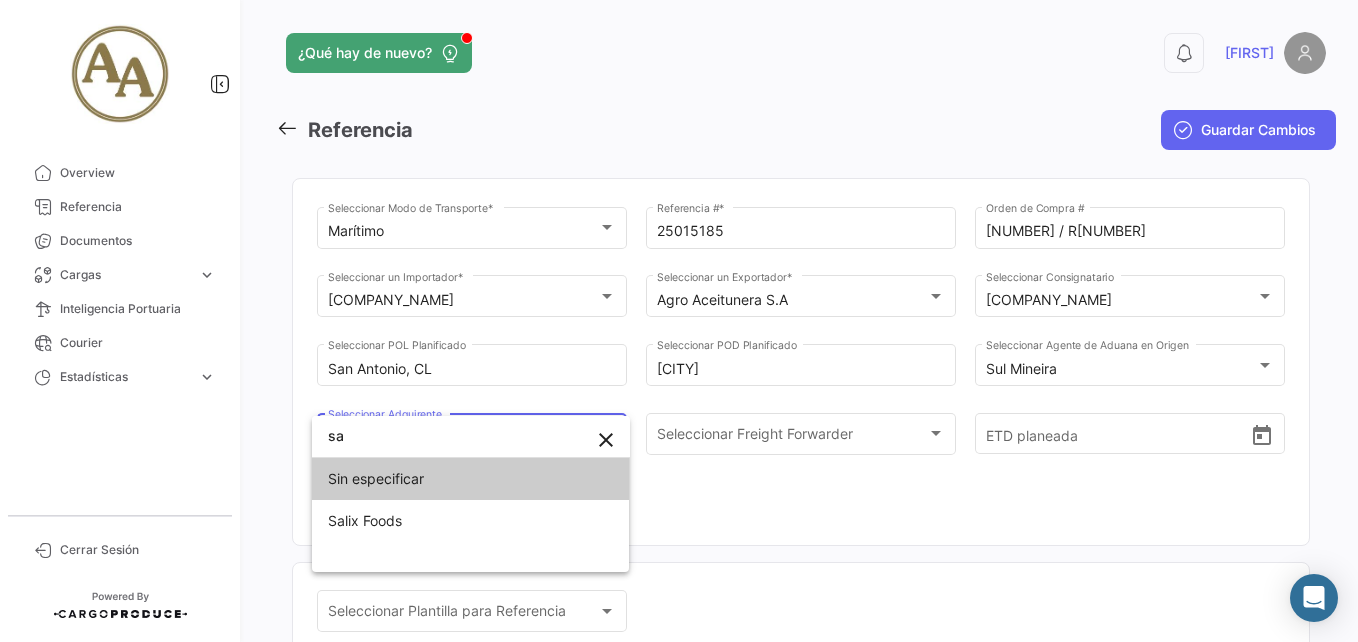 type on "sa" 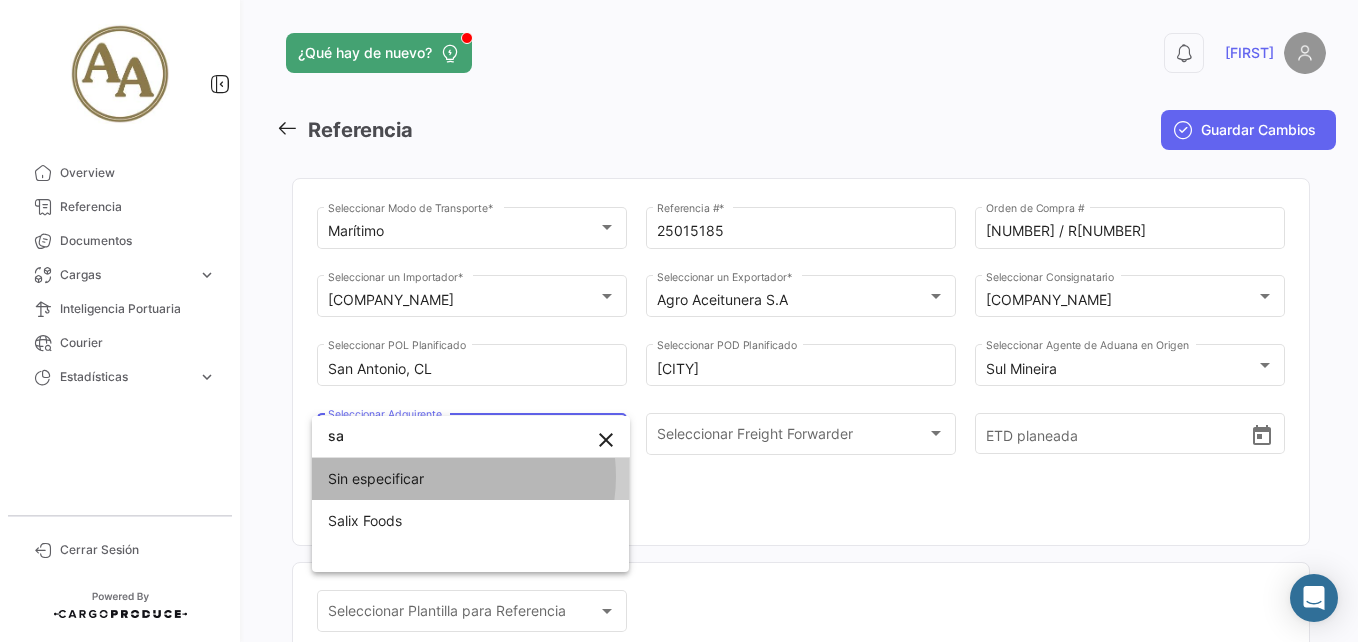 click on "Sin especificar" at bounding box center (471, 479) 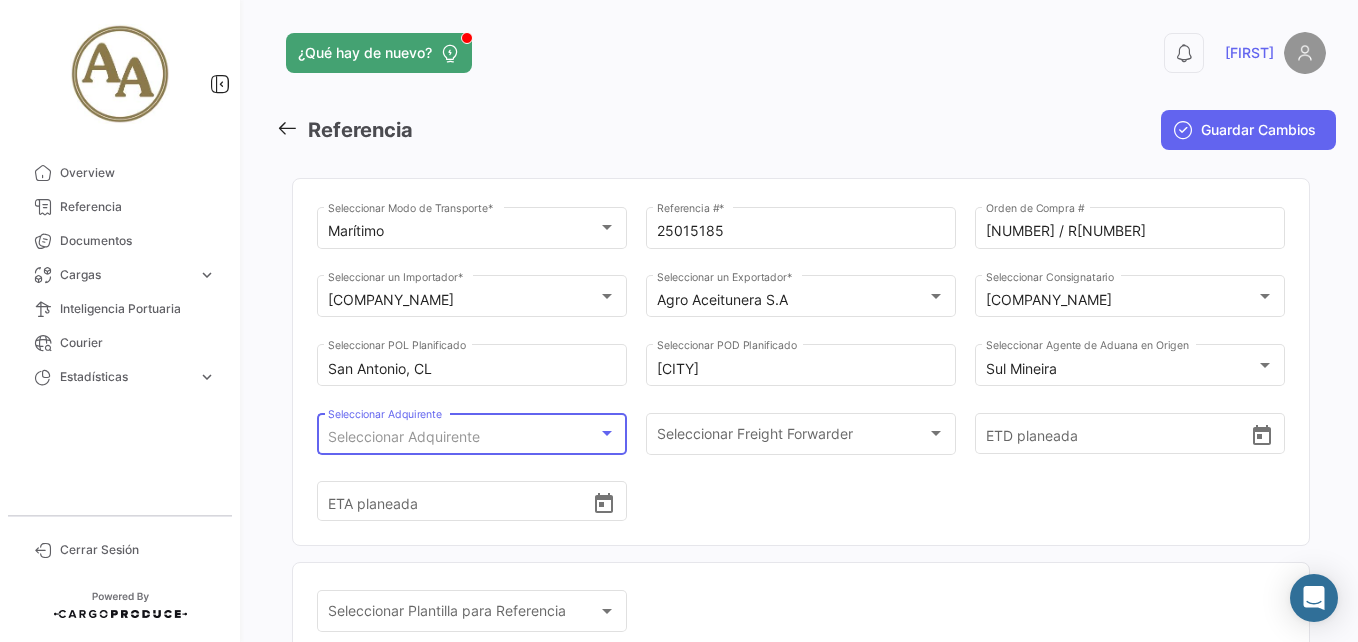 click on "Seleccionar Adquirente" at bounding box center (404, 436) 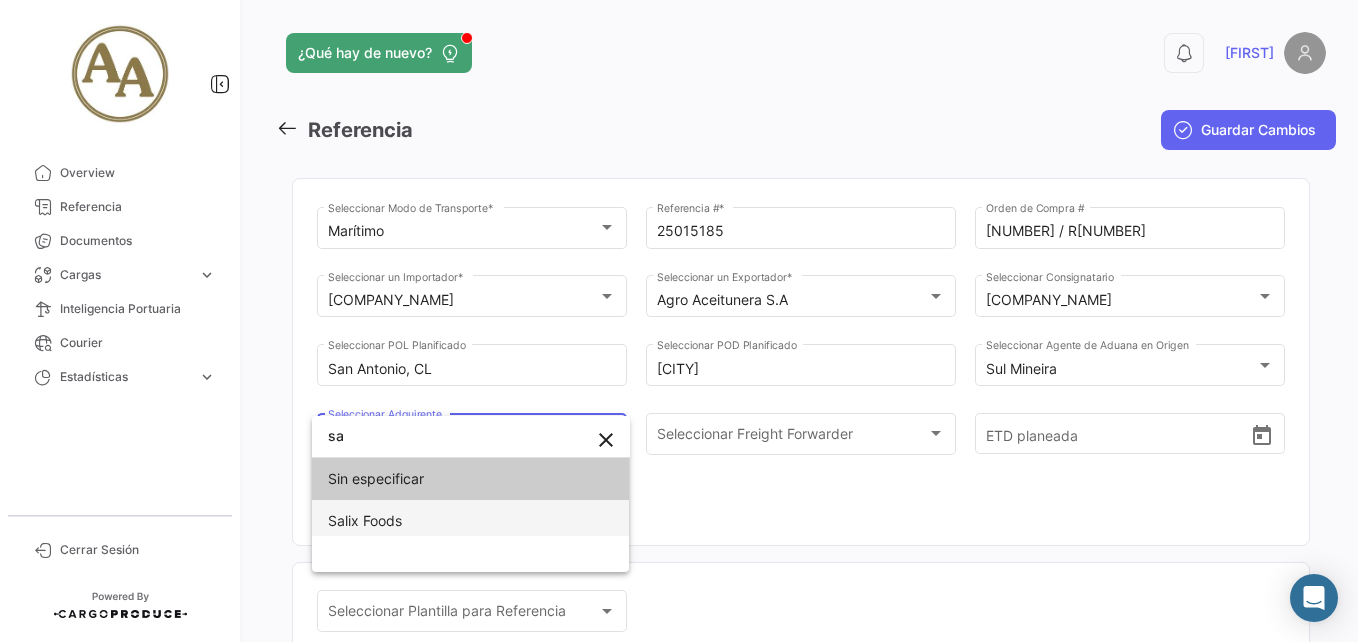 type on "sa" 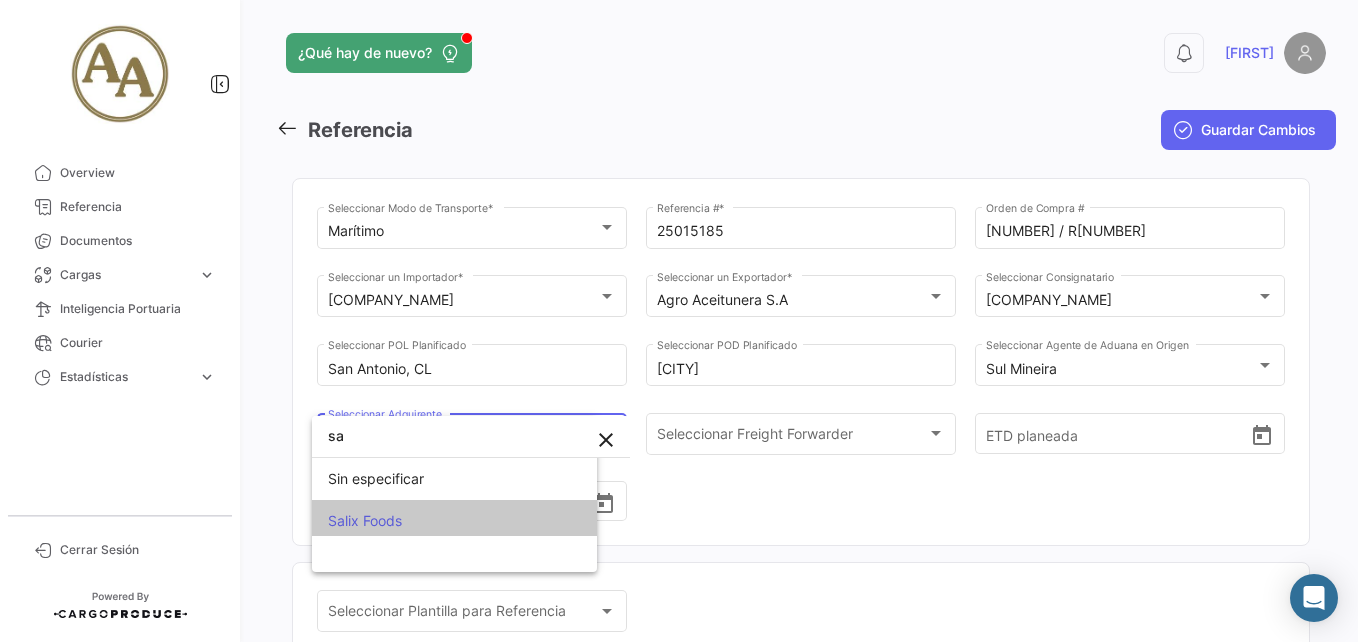 scroll, scrollTop: 0, scrollLeft: 0, axis: both 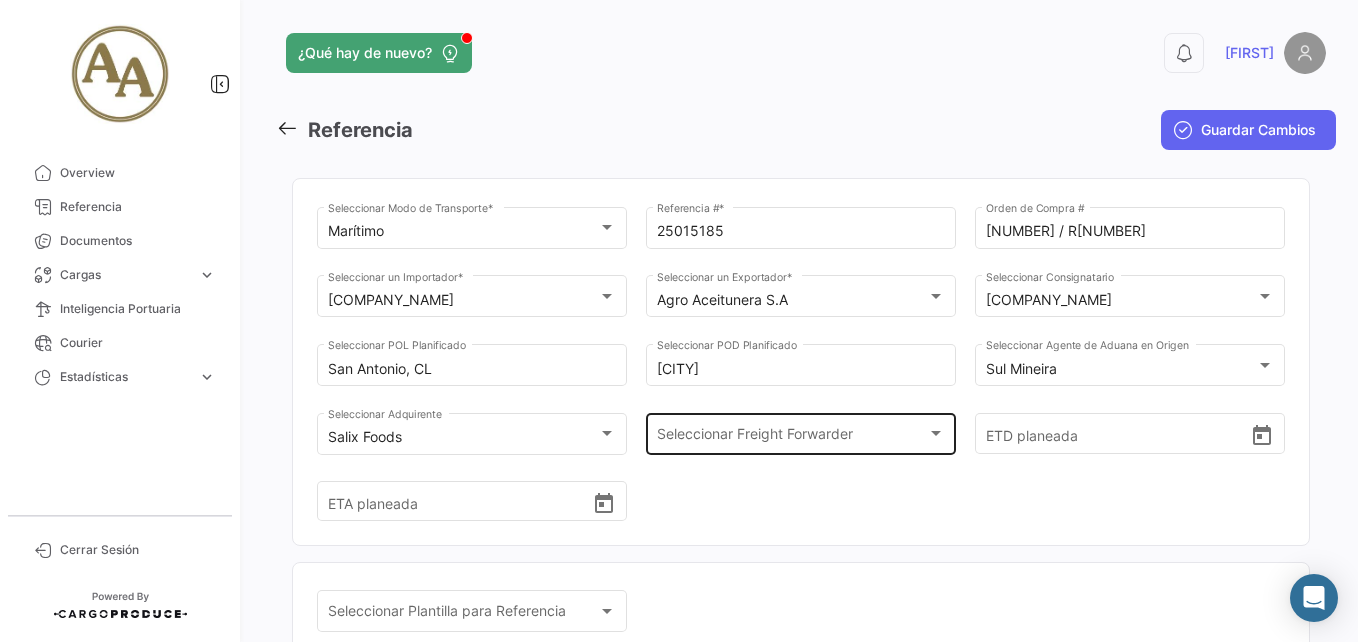 click on "Seleccionar Freight Forwarder Seleccionar Freight Forwarder" 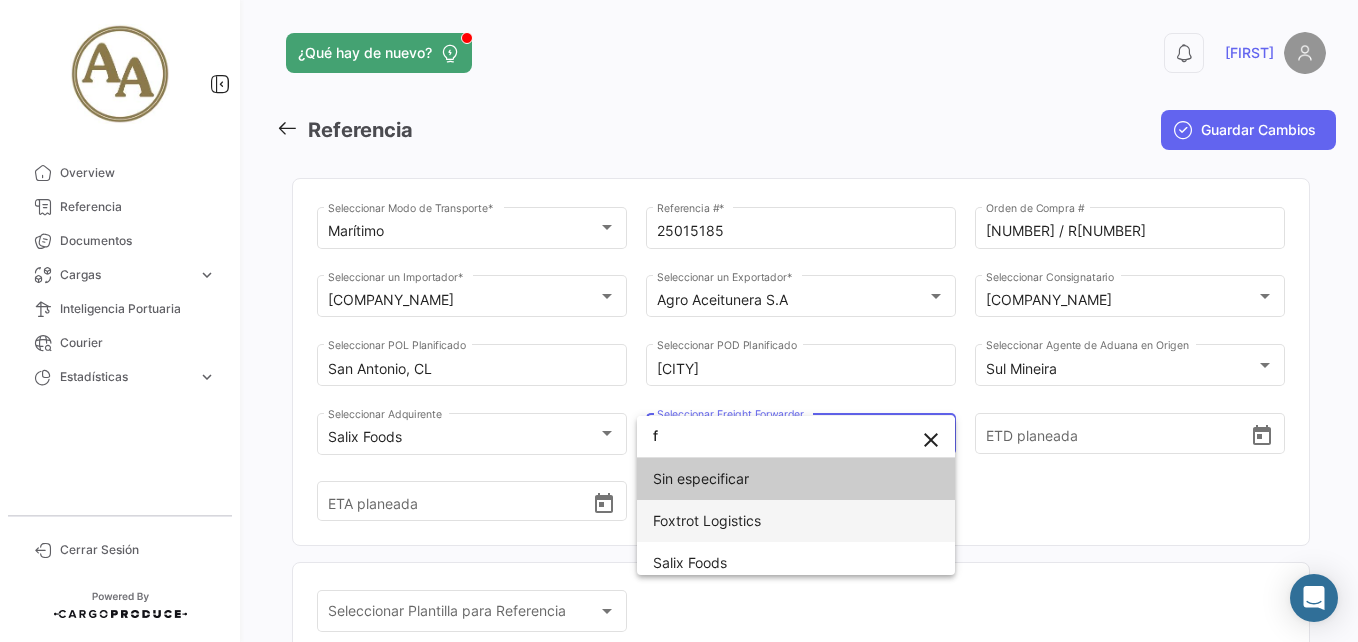 type on "f" 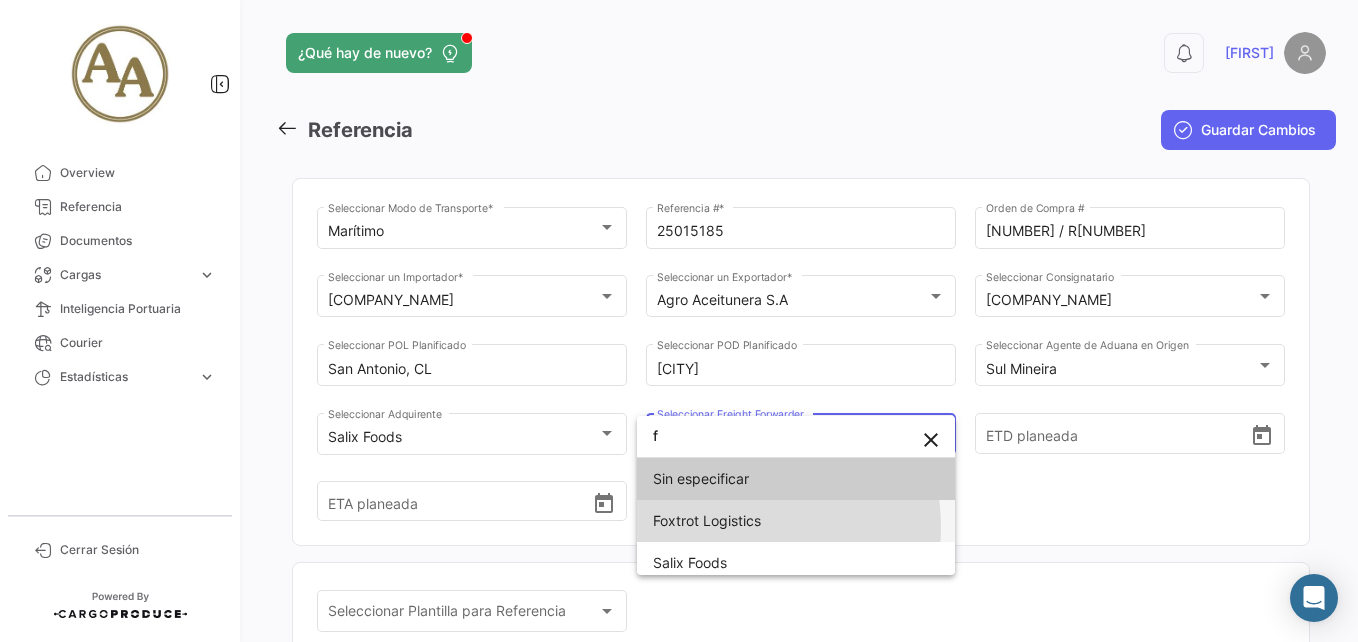 click on "Foxtrot Logistics" at bounding box center (707, 520) 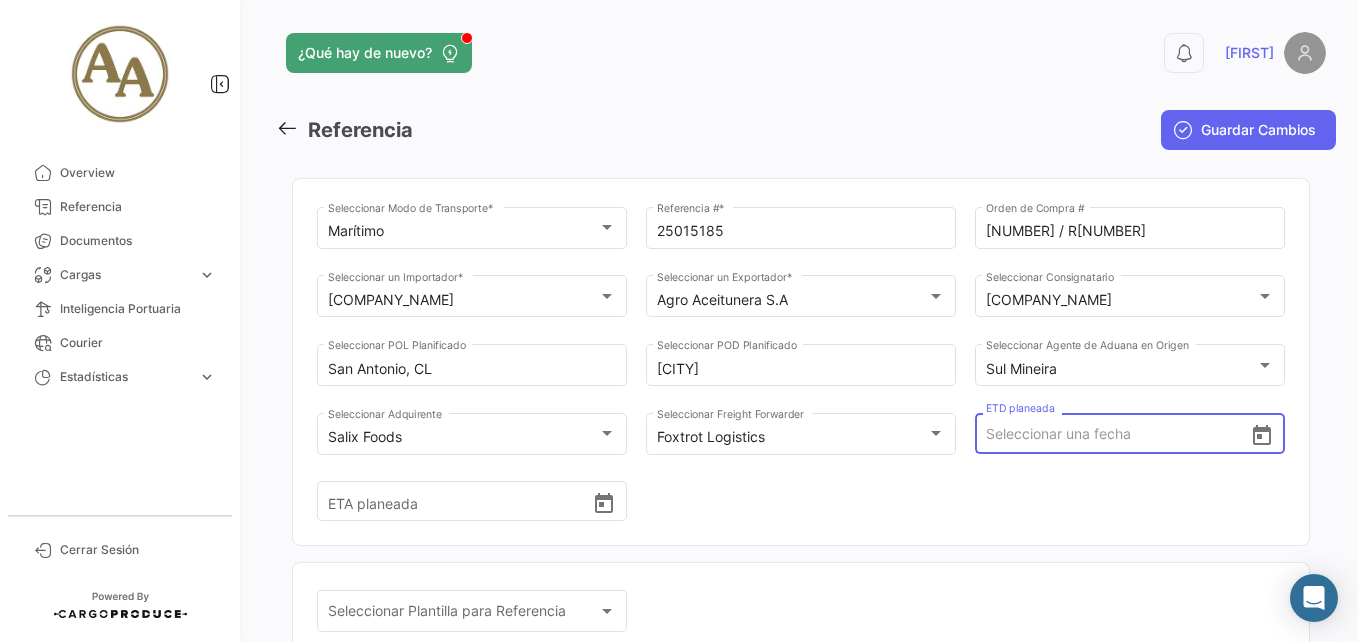 click on "ETD planeada" at bounding box center [1118, 434] 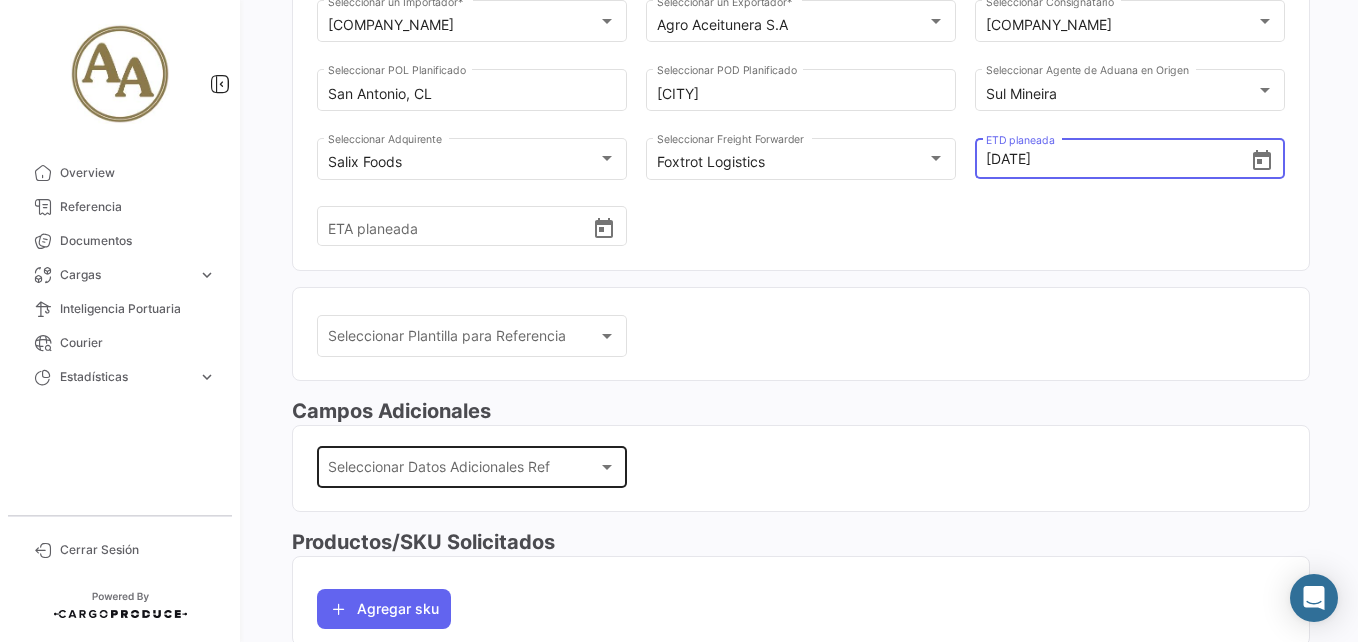 scroll, scrollTop: 400, scrollLeft: 0, axis: vertical 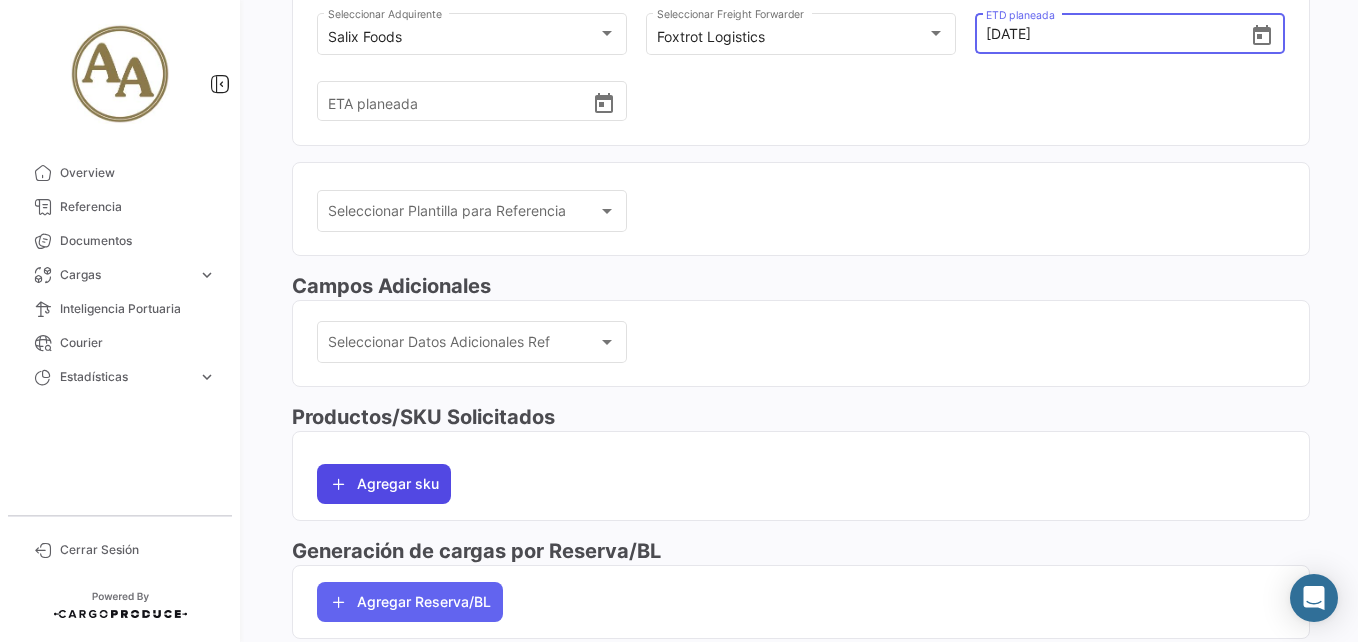 type on "[DATE], [TIME]" 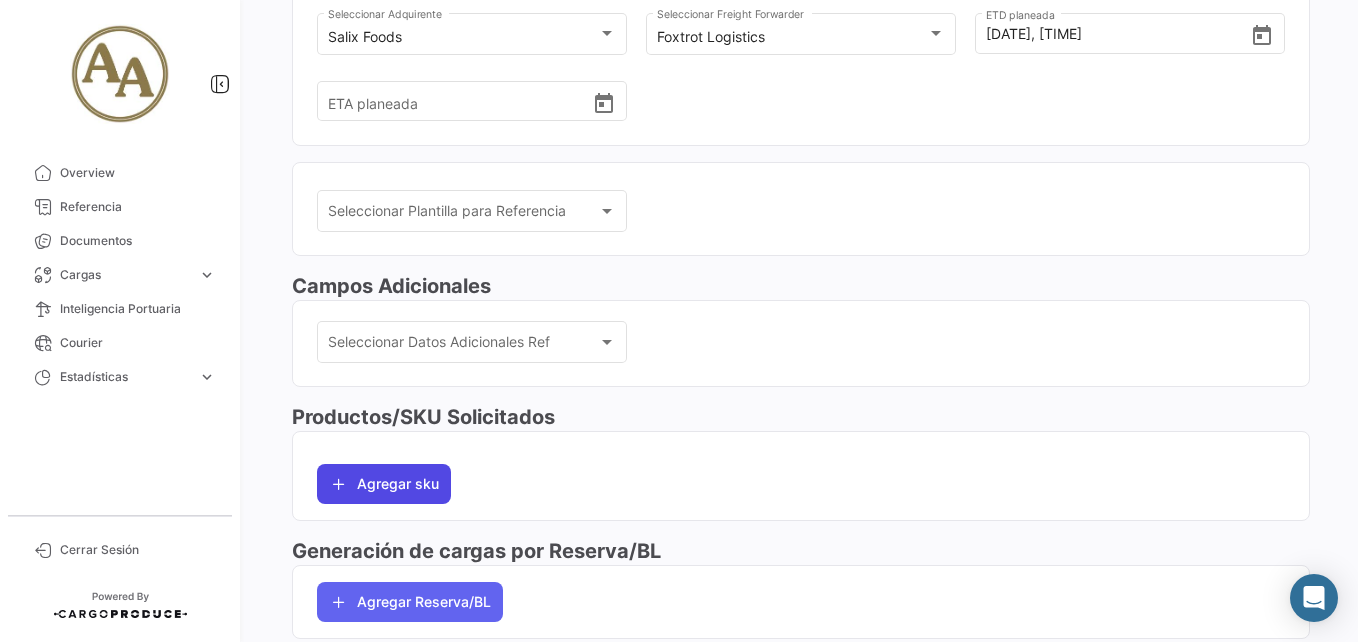 click on "Agregar sku" 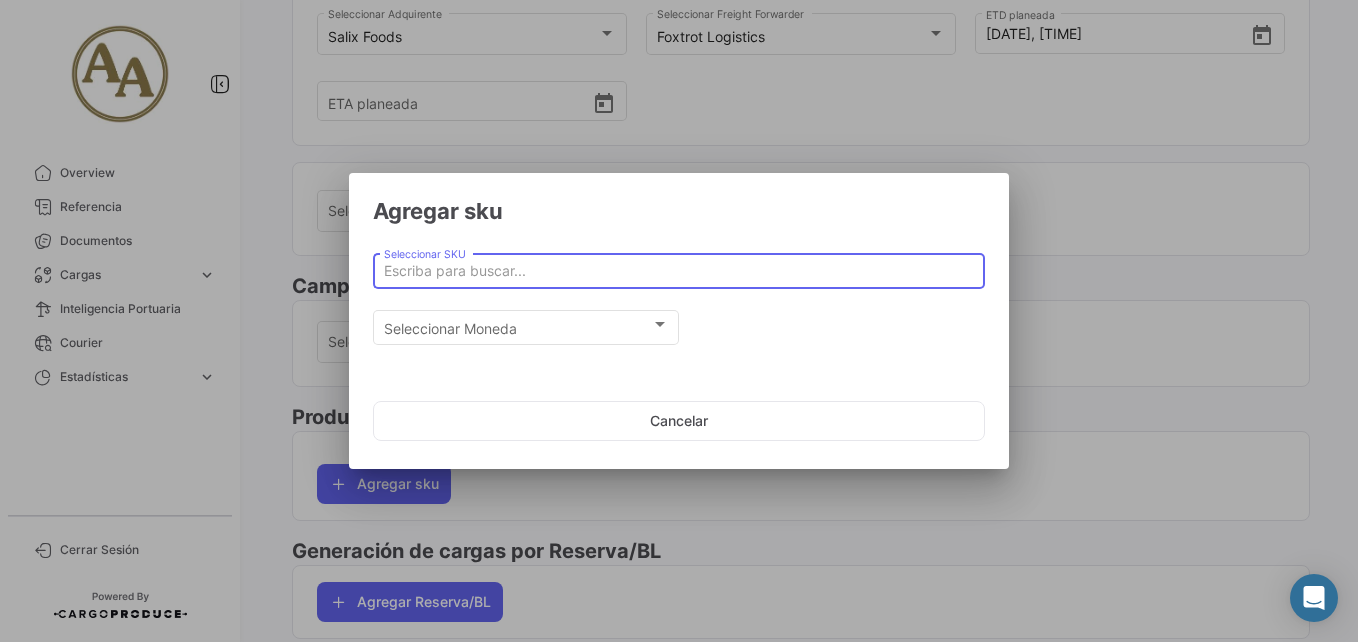 click on "Seleccionar
SKU" at bounding box center [679, 271] 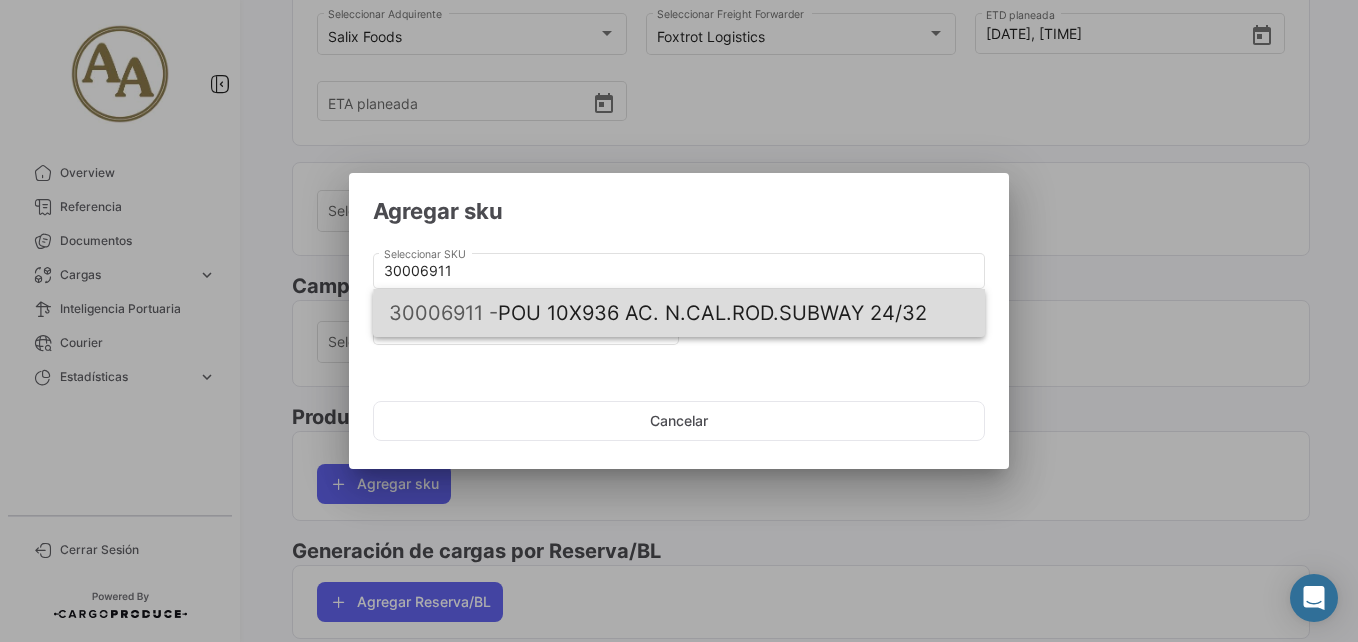 click on "30006911 -    POU 10X936 AC. N.CAL.ROD.SUBWAY  24/32" at bounding box center (679, 313) 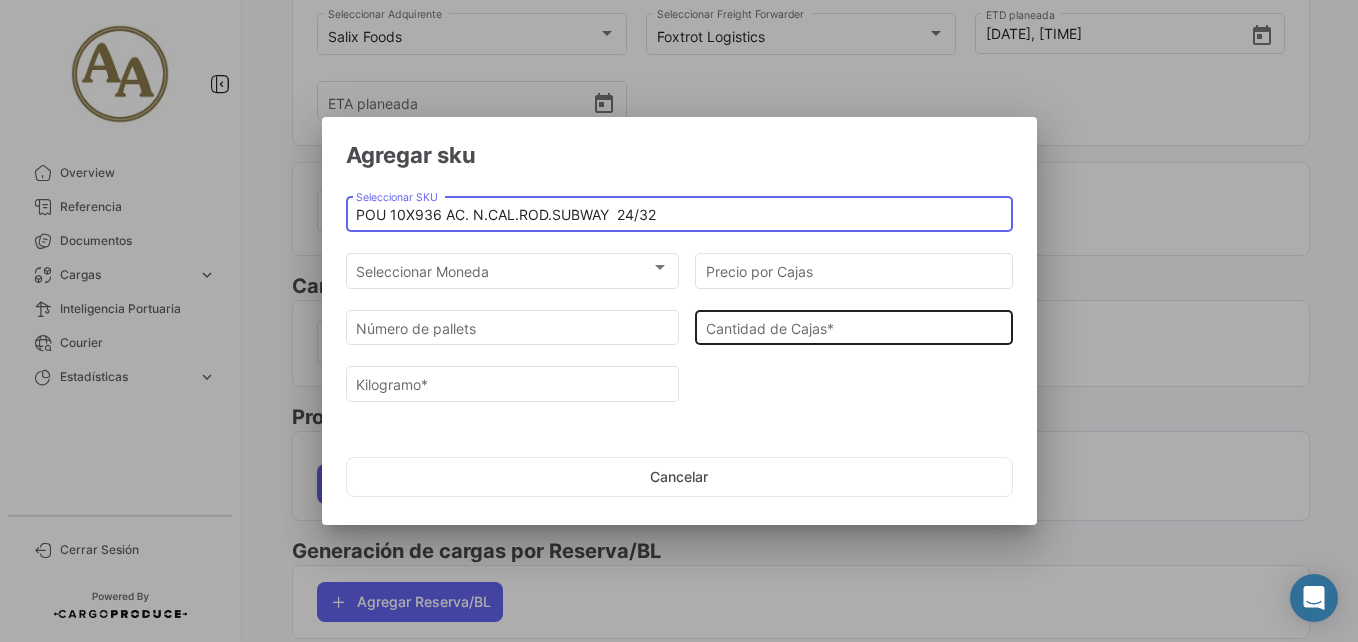 click on "Cantidad de Cajas  *" at bounding box center [854, 328] 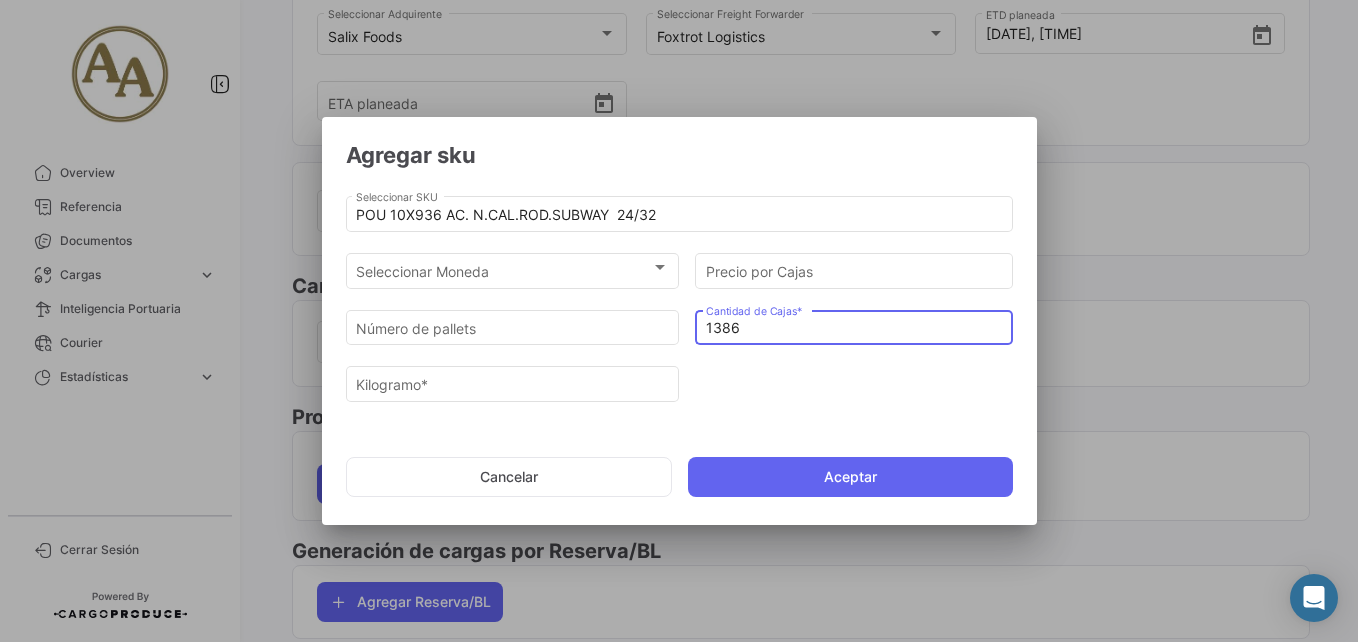 type on "1386" 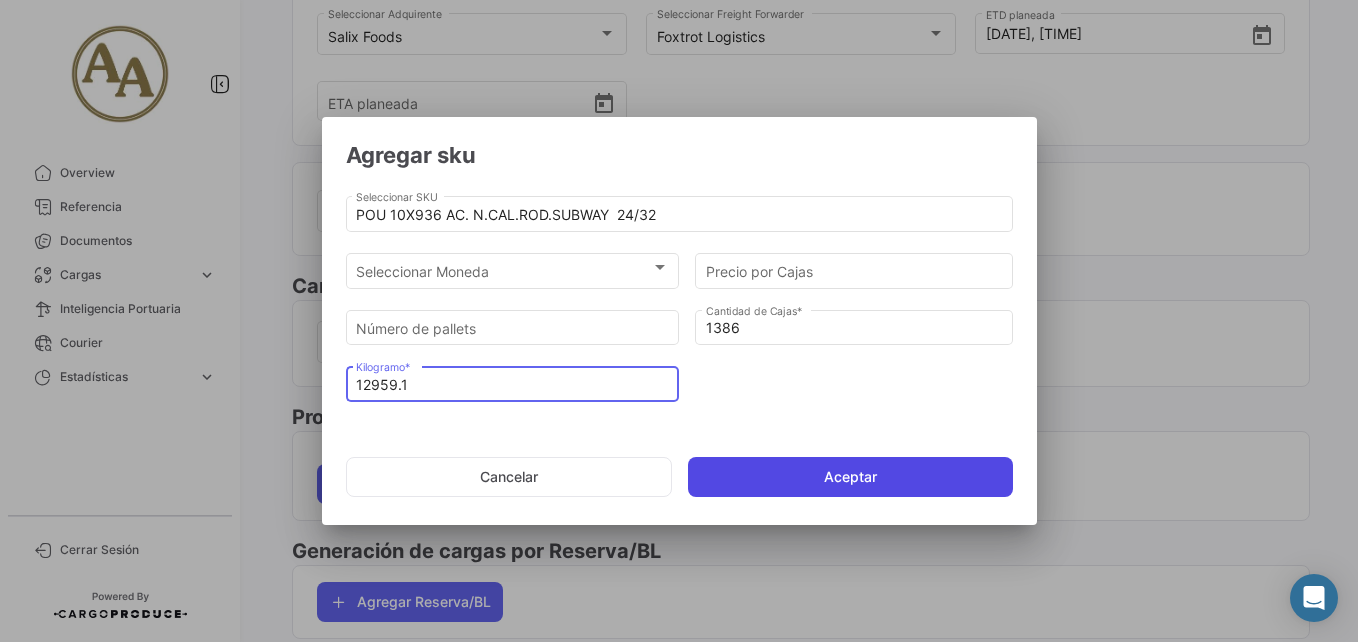 type on "12959.1" 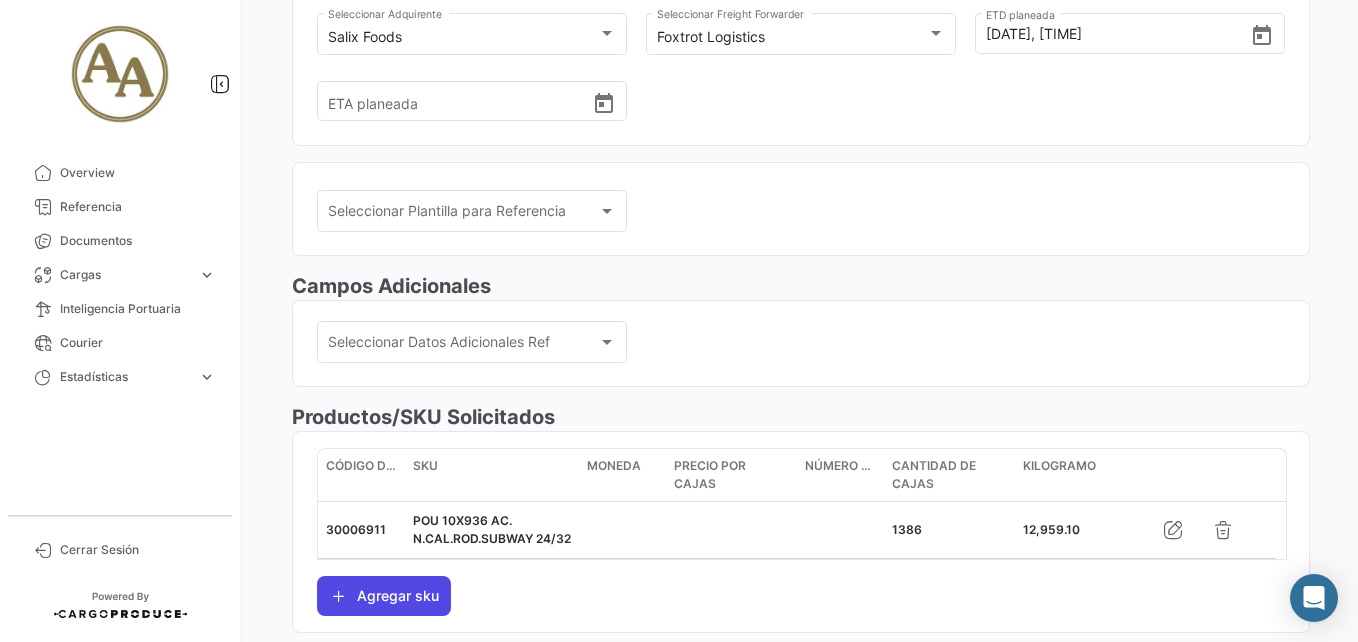 click on "Agregar sku" 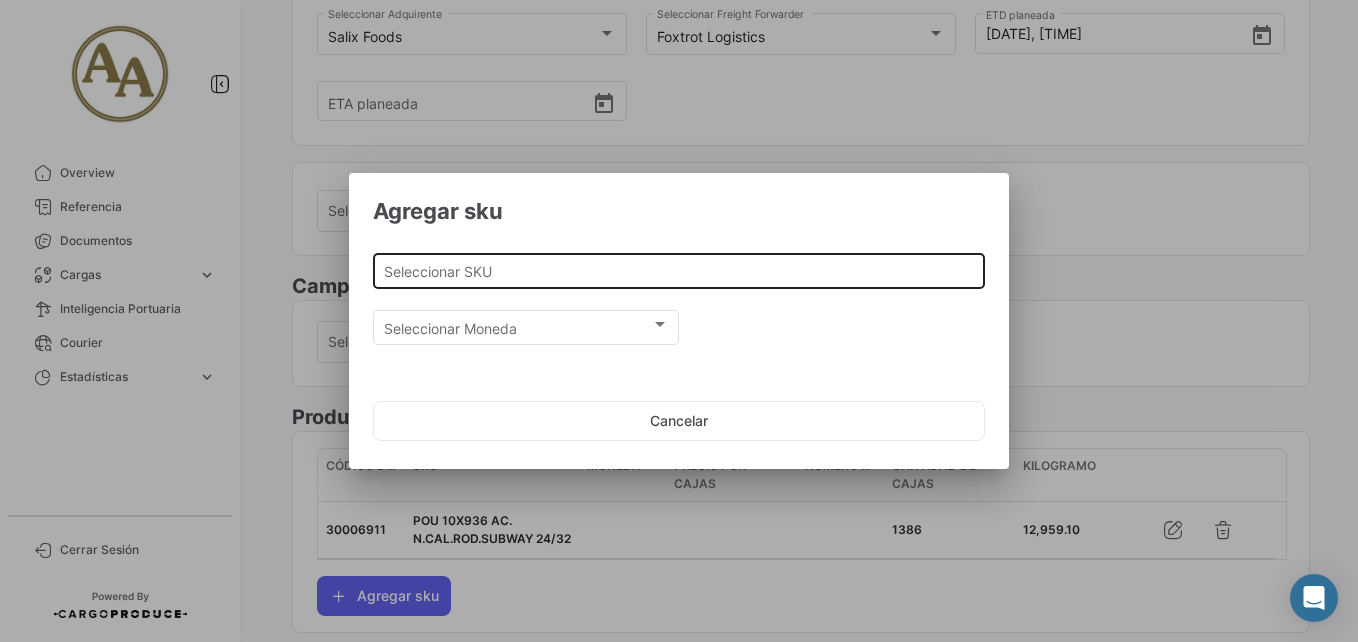 click on "Seleccionar
SKU" at bounding box center [679, 271] 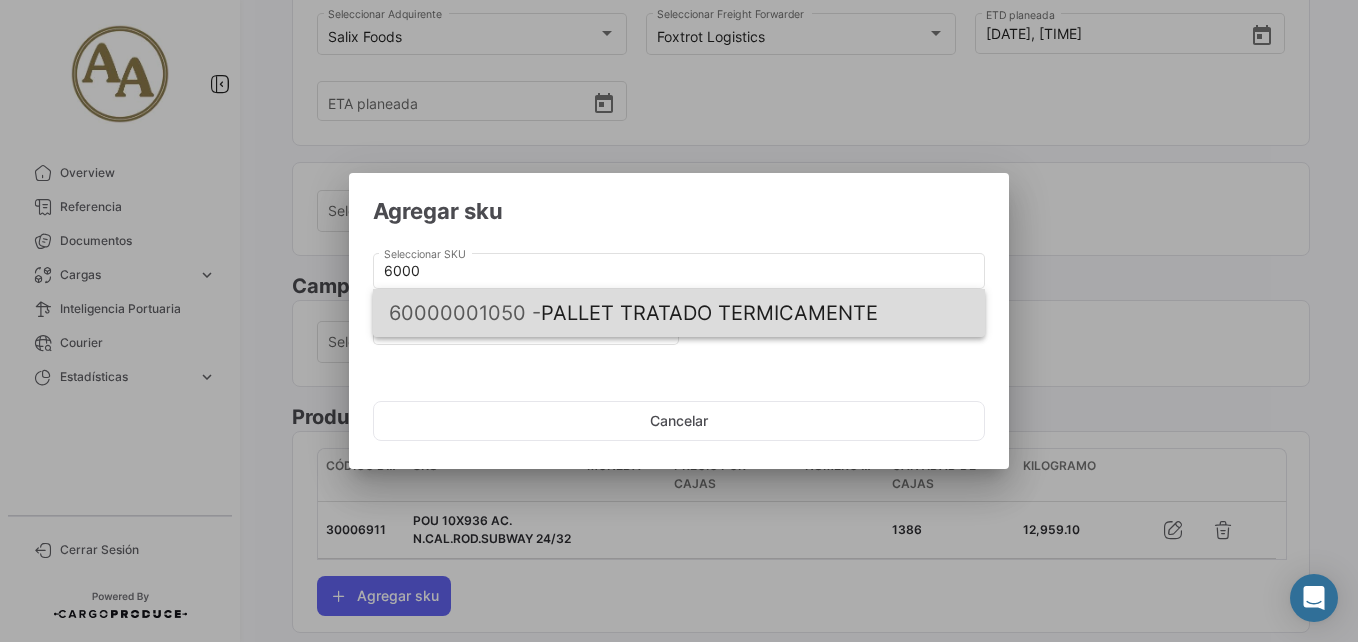click on "[NUMBER] -    PALLET TRATADO TERMICAMENTE" at bounding box center (679, 313) 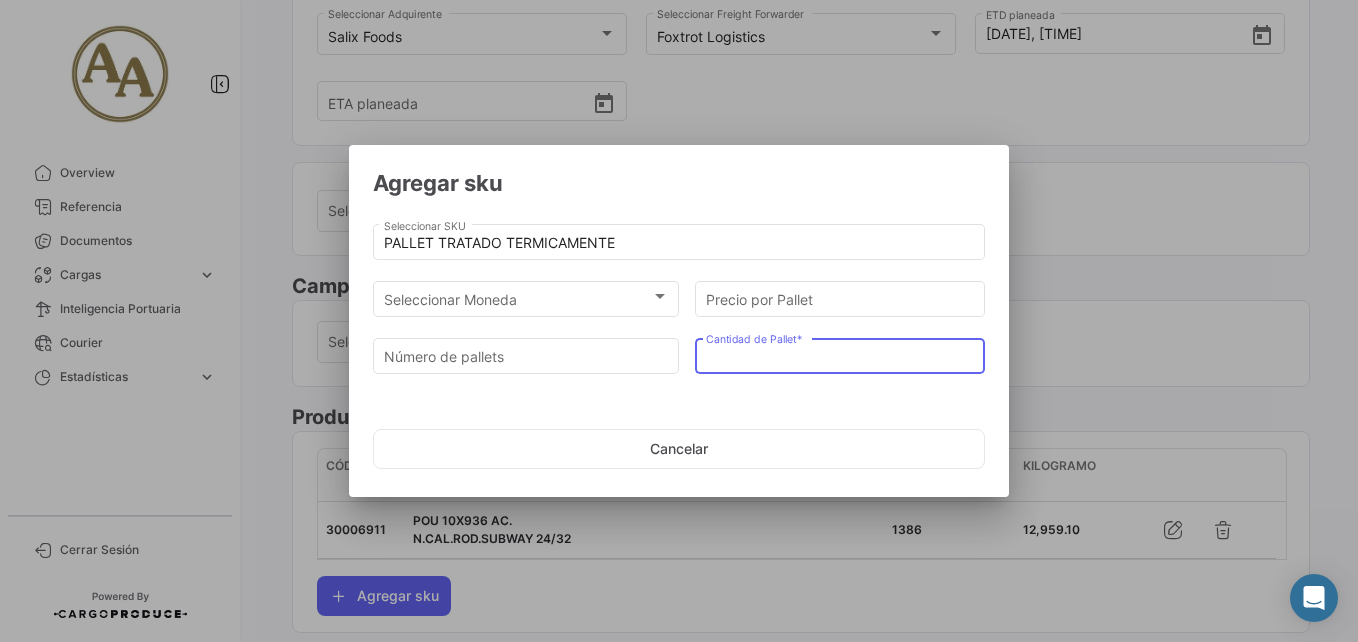 click on "Cantidad de Pallet  *" at bounding box center [840, 356] 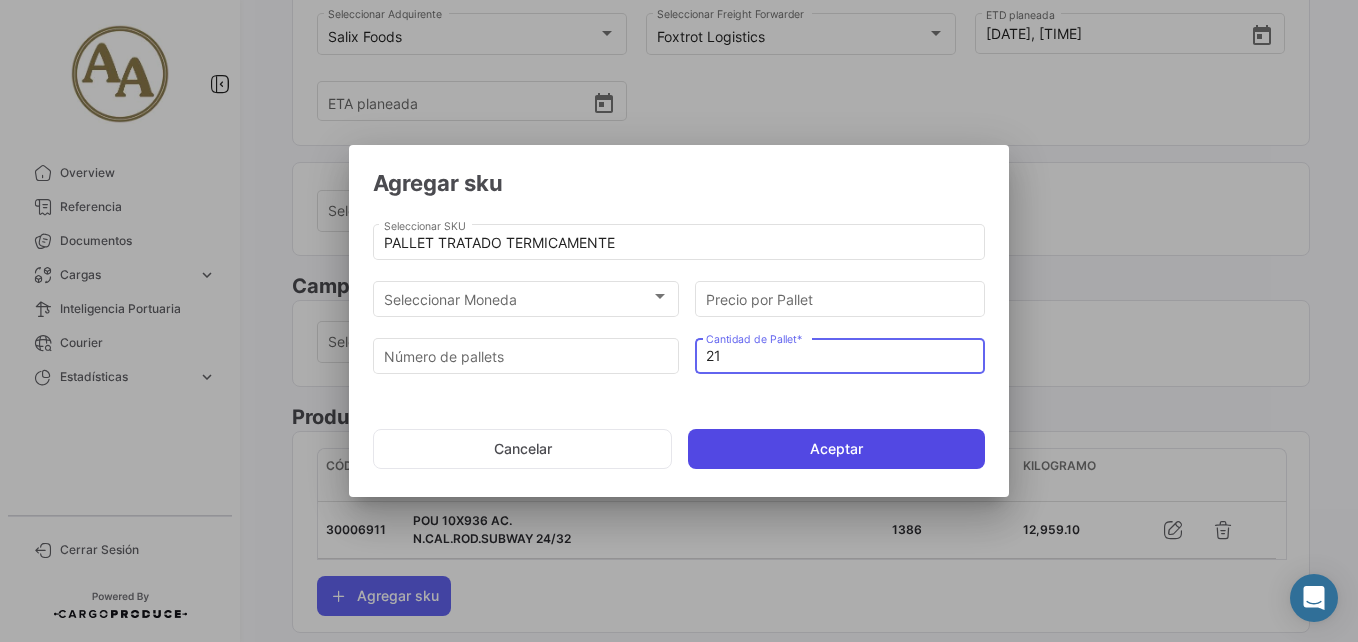 type on "21" 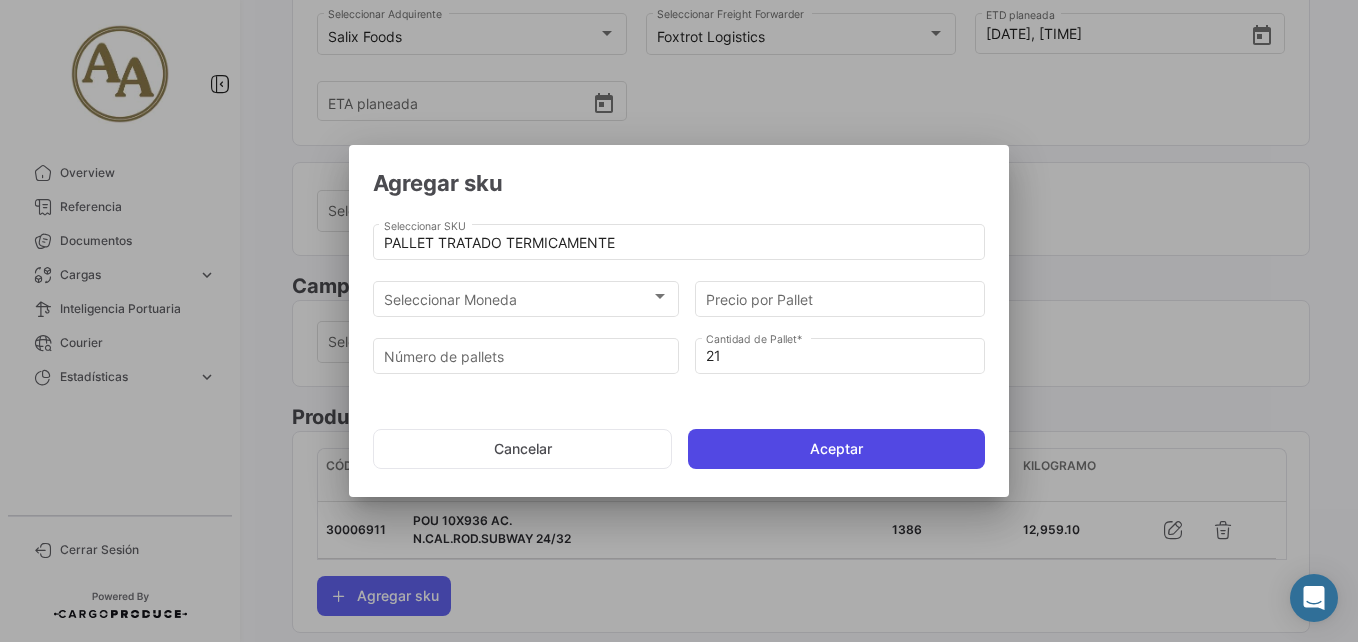 click on "Aceptar" 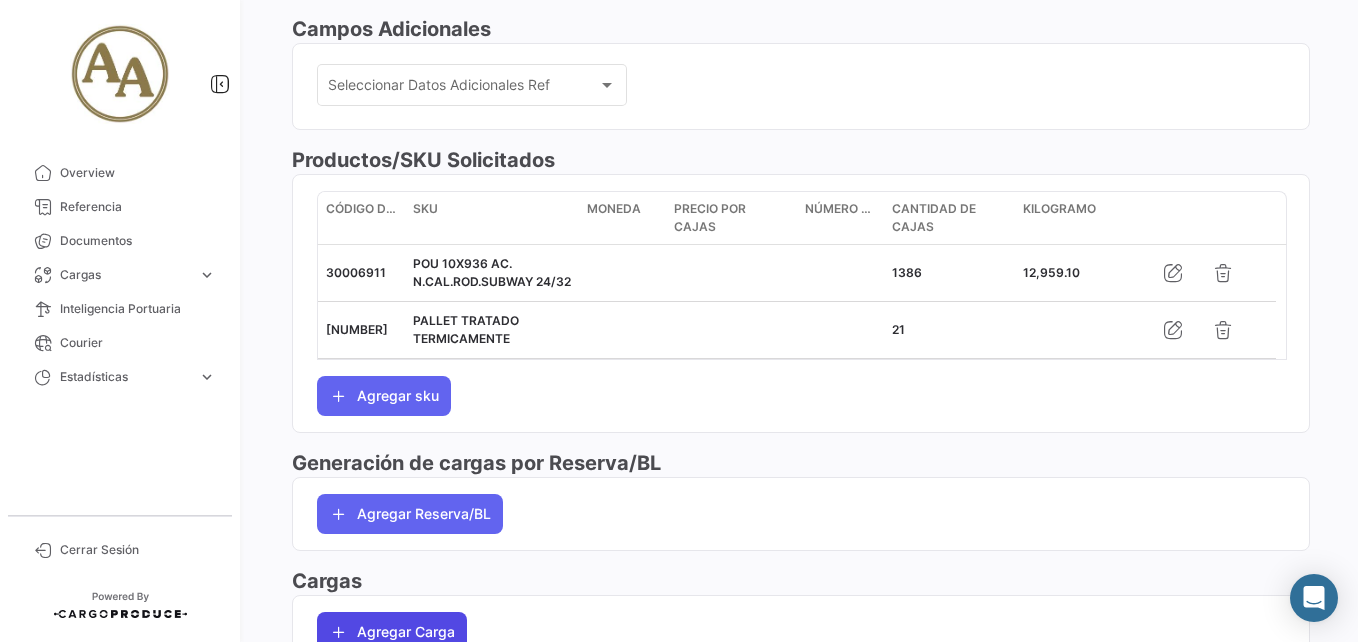 scroll, scrollTop: 795, scrollLeft: 0, axis: vertical 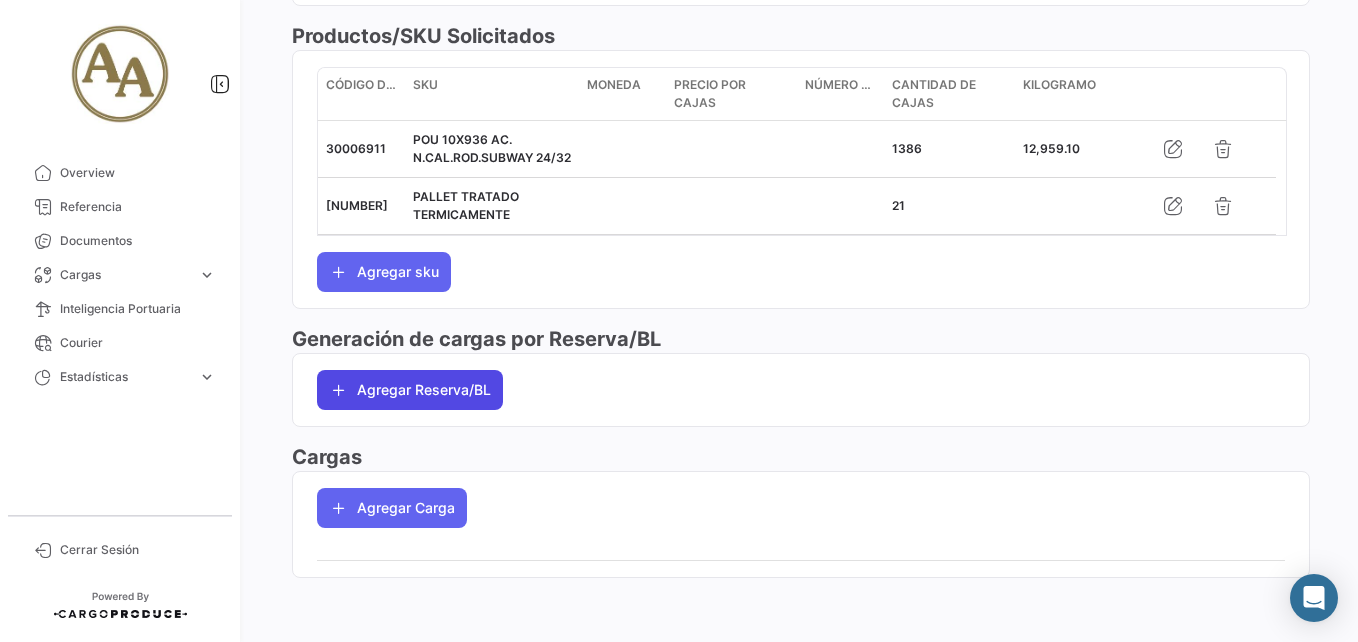 click on "Agregar Reserva/BL" 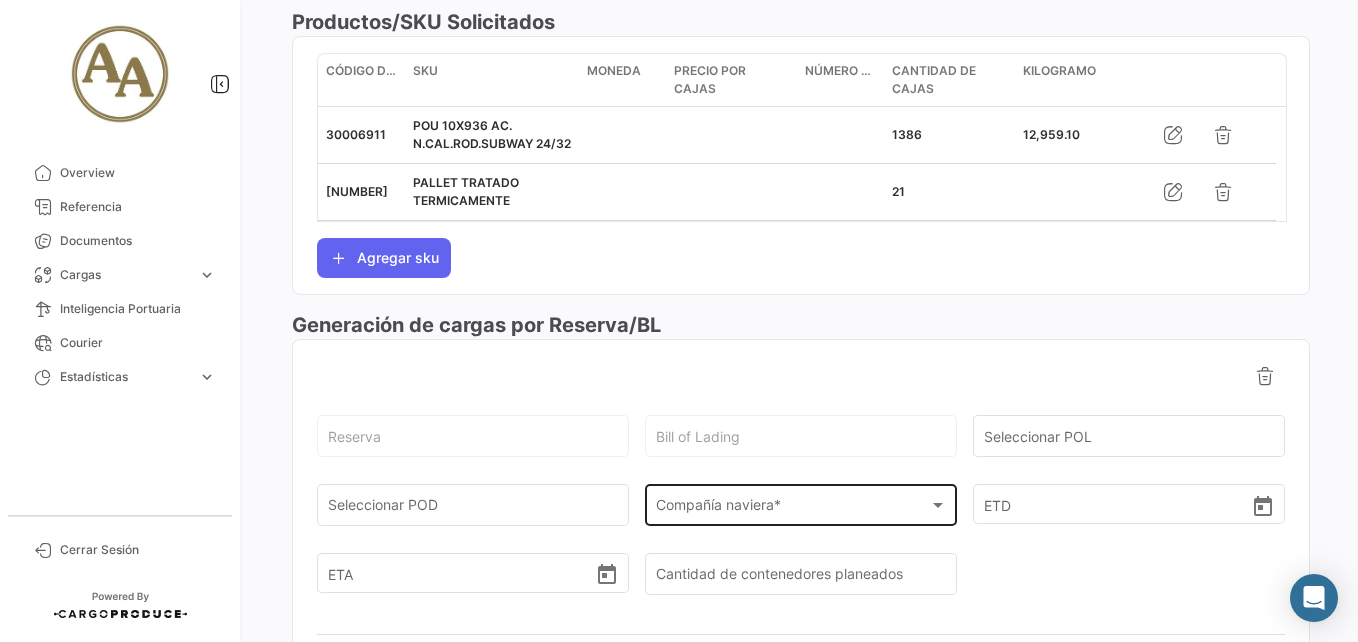 click on "Compañía naviera * Compañía naviera  *" 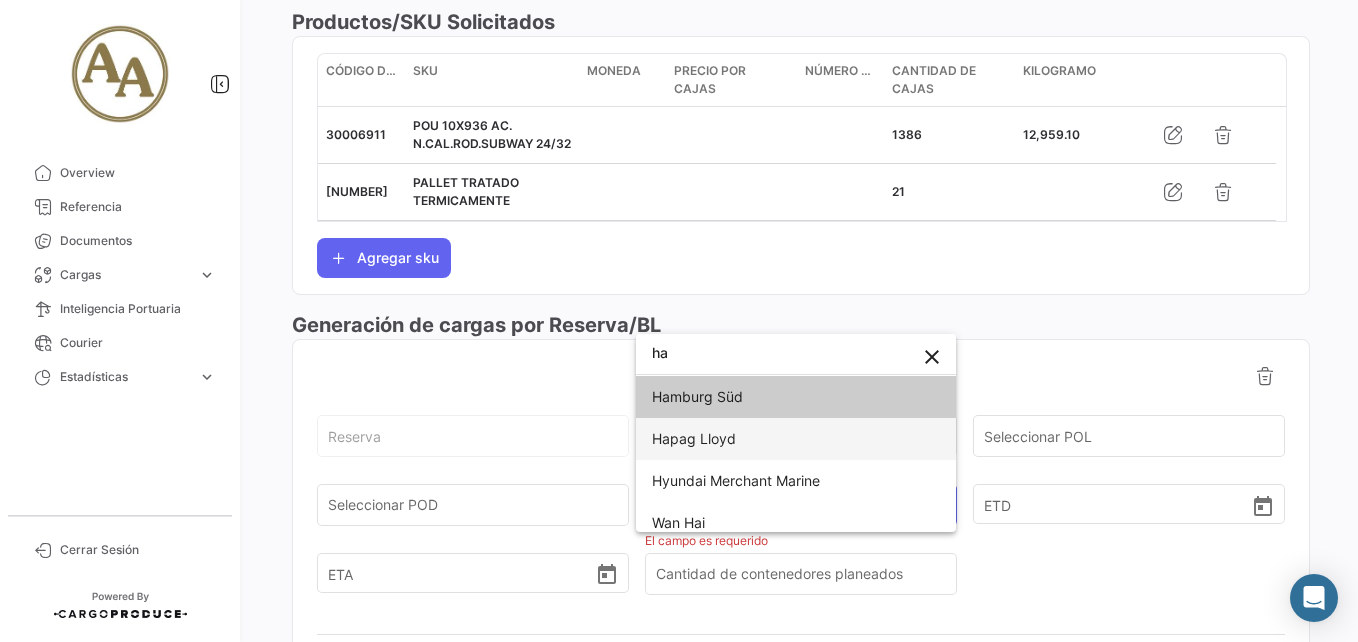 type on "ha" 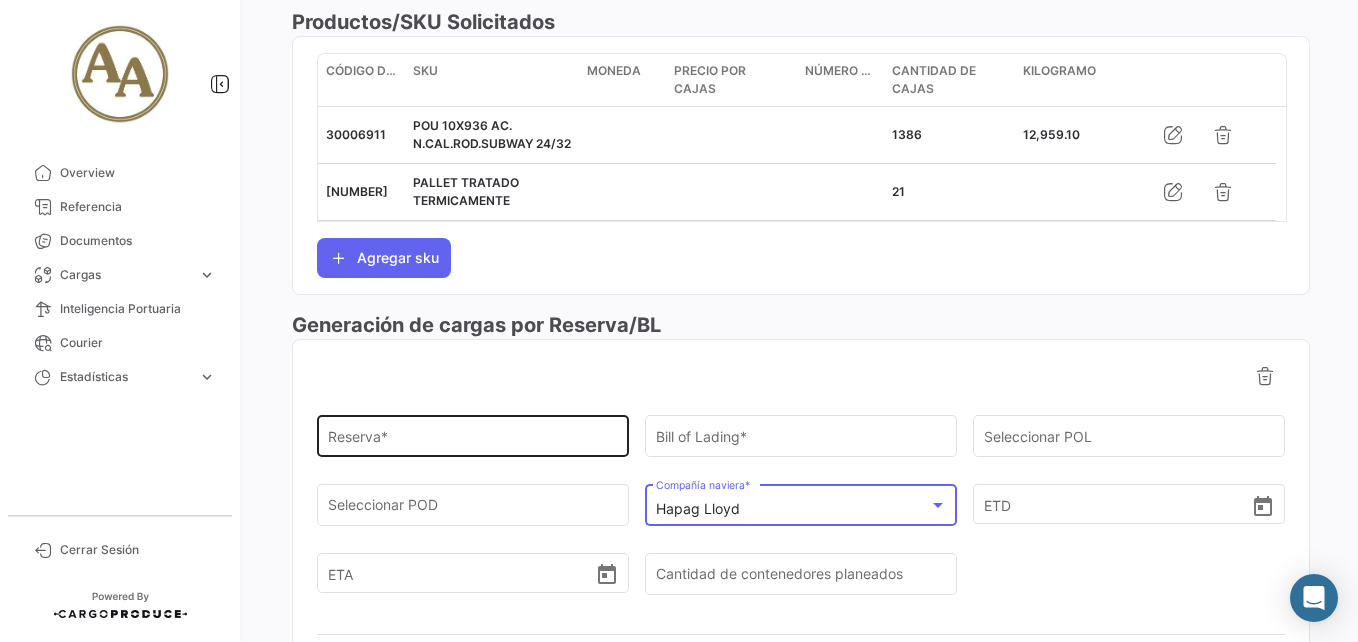 click on "Reserva  *" at bounding box center (473, 440) 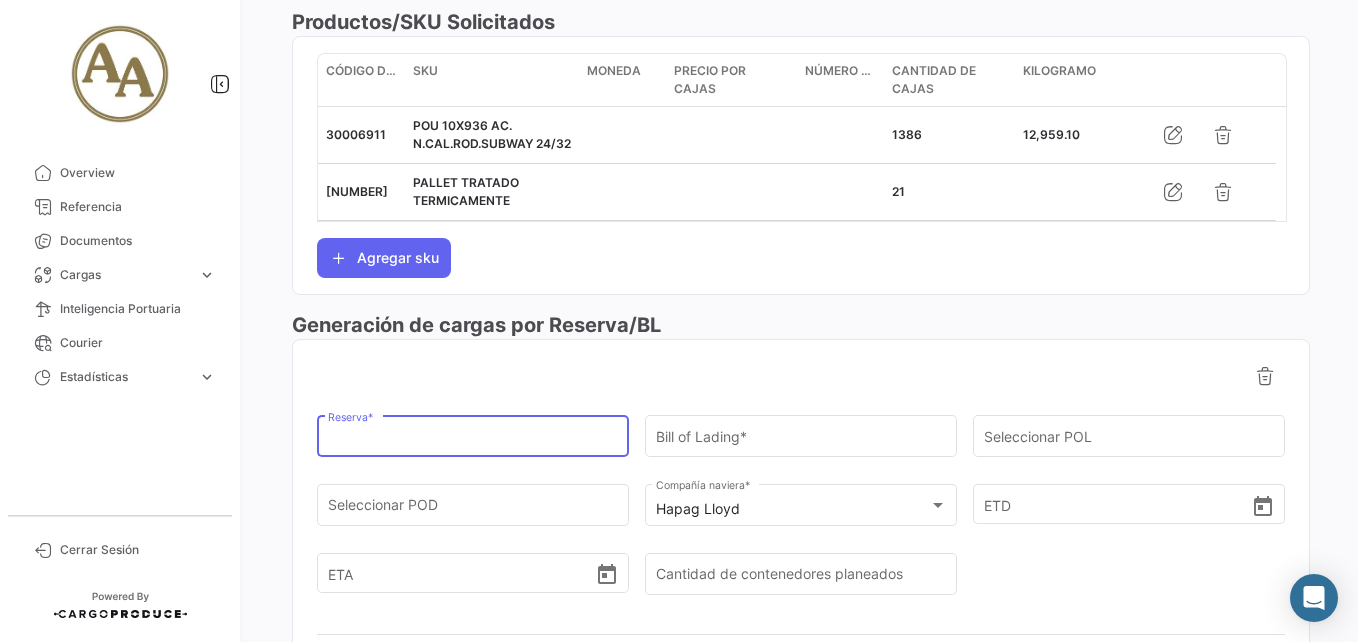 paste on "[NUMBER]" 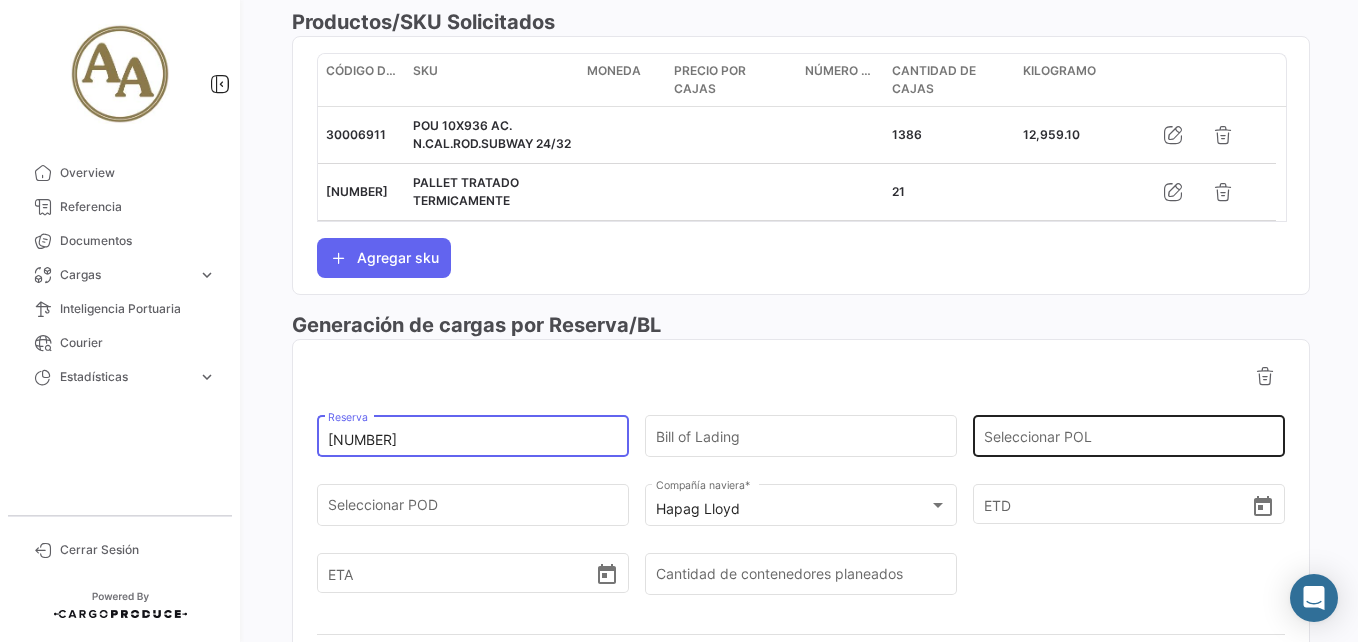 type on "[NUMBER]" 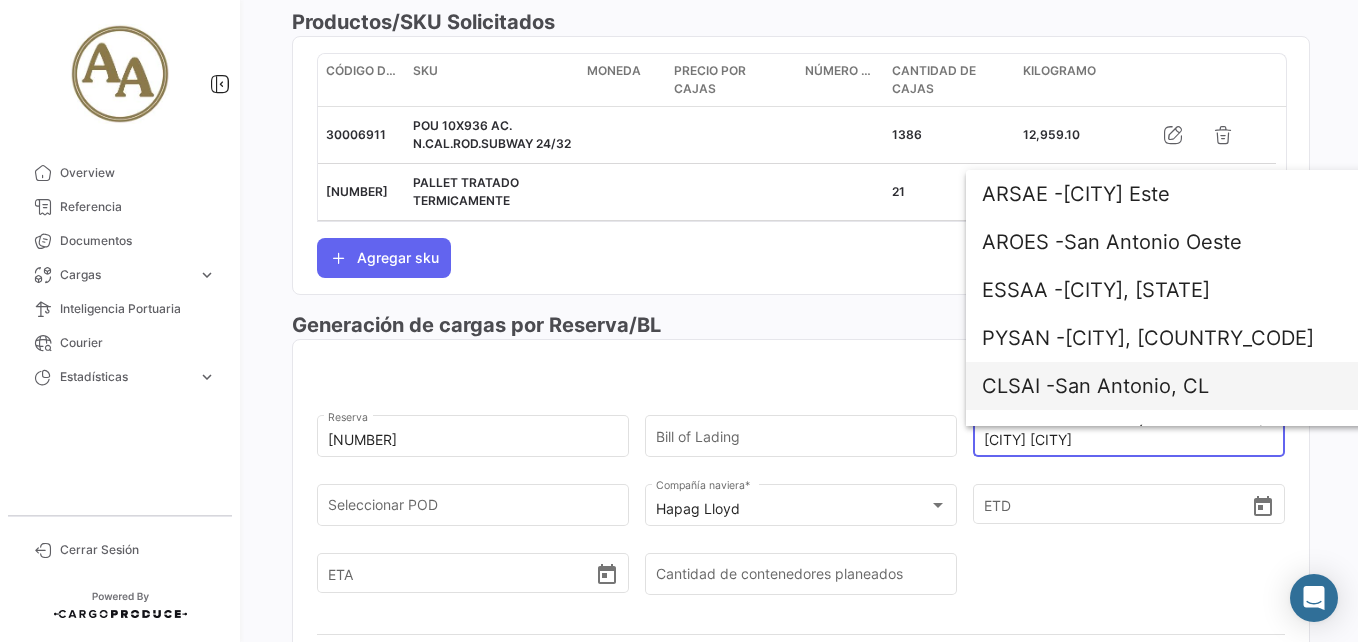 click on "CLSAI -    [CITY], [STATE]" at bounding box center [1216, 386] 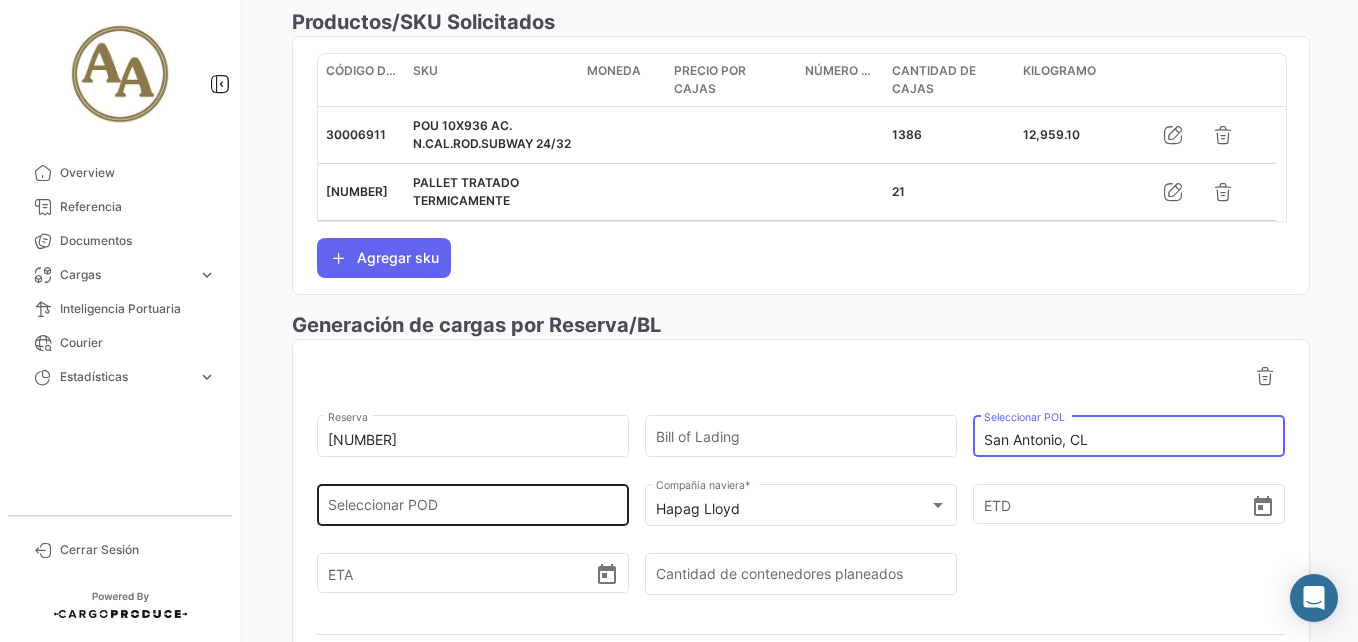 click on "Seleccionar POD" 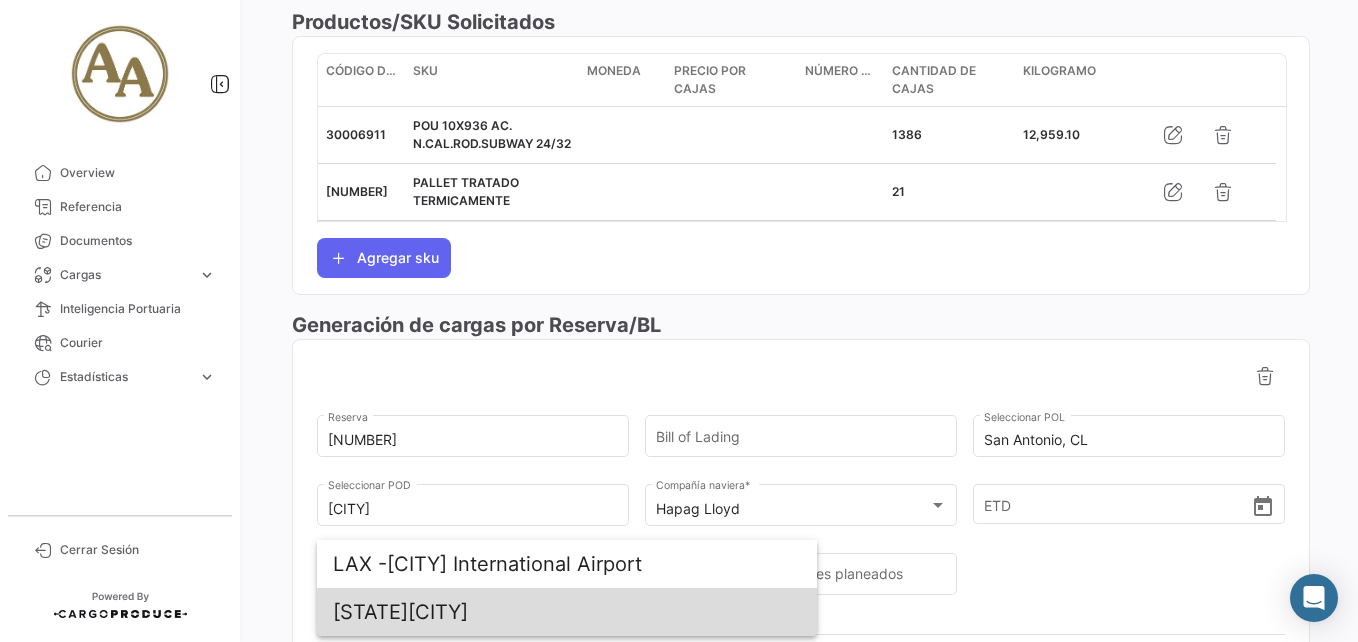 click on "USLAX -    [CITY], [STATE]" at bounding box center [567, 612] 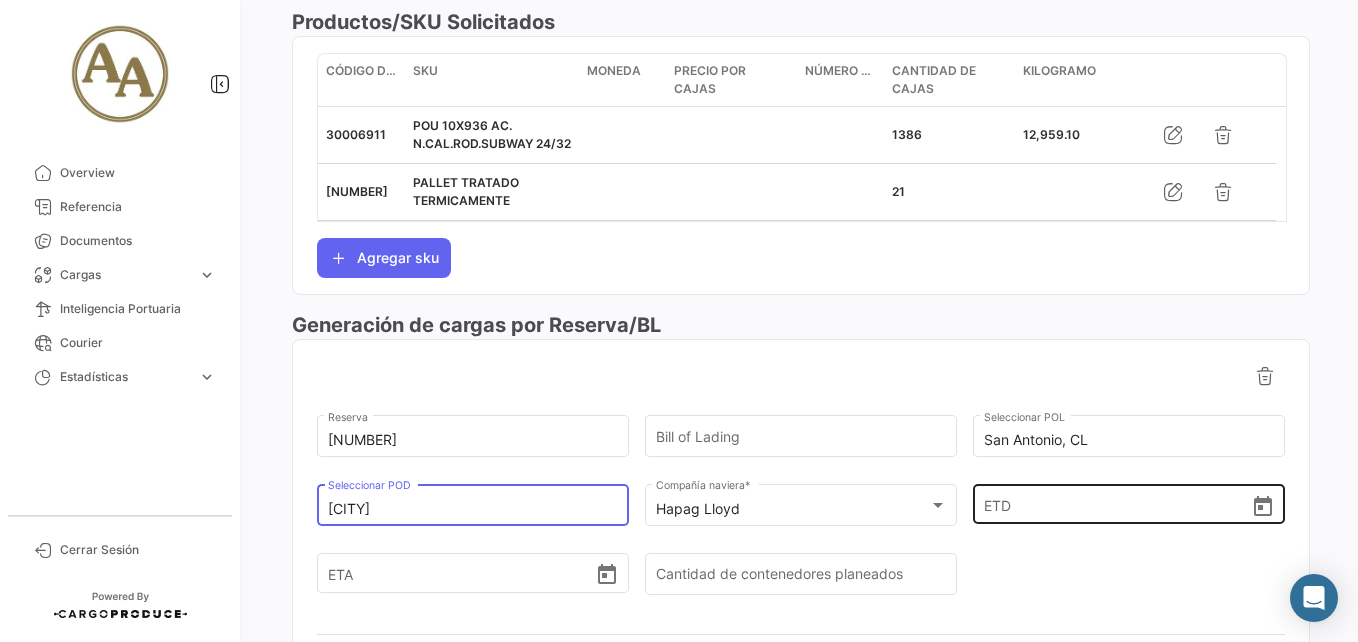 click on "ETD" at bounding box center [1117, 505] 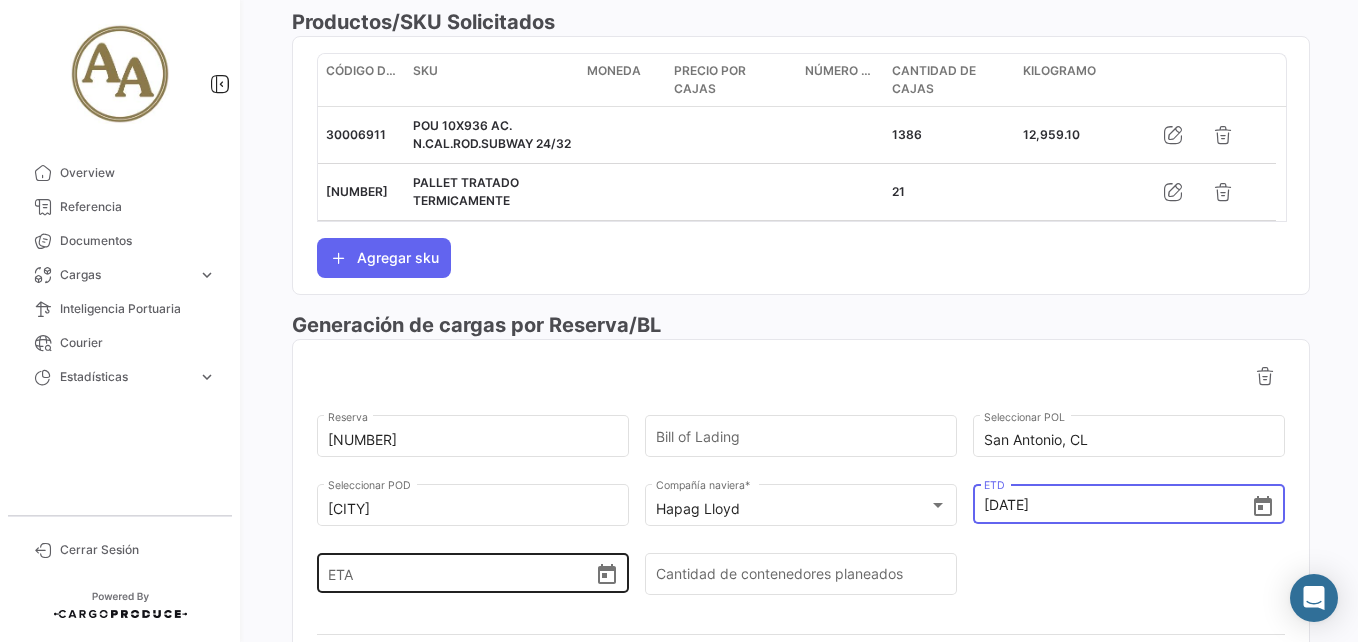 type on "[DATE], [TIME]" 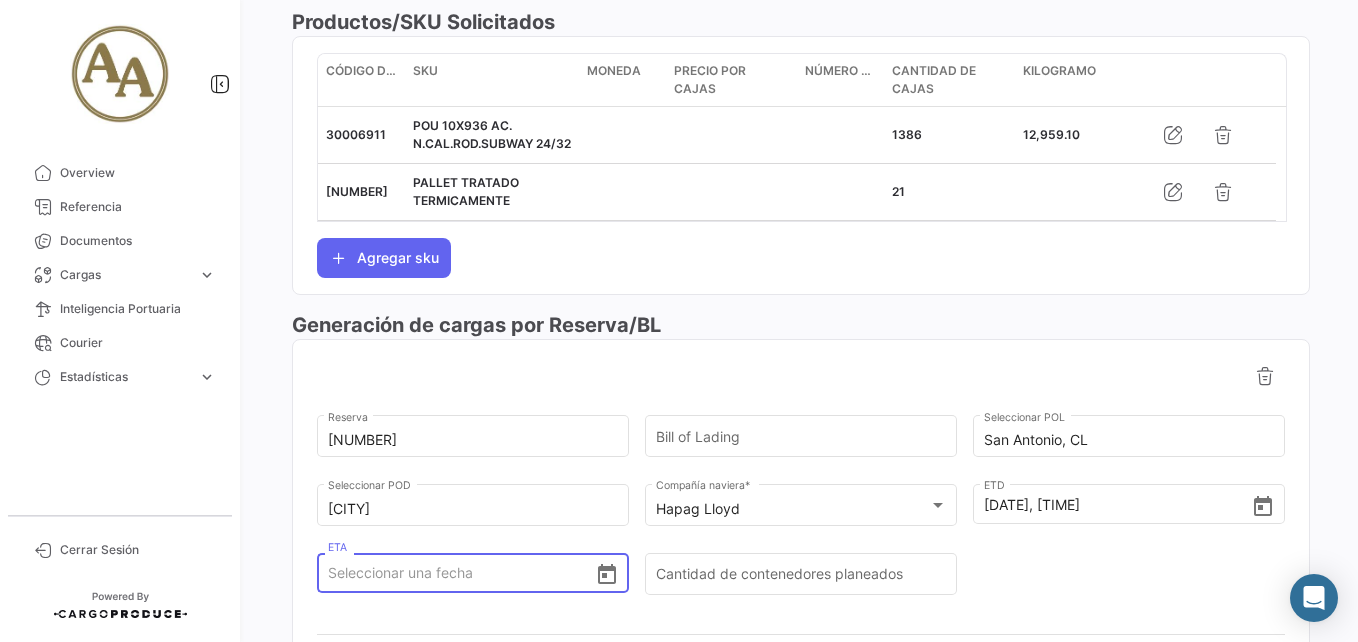 click on "ETA" at bounding box center (461, 573) 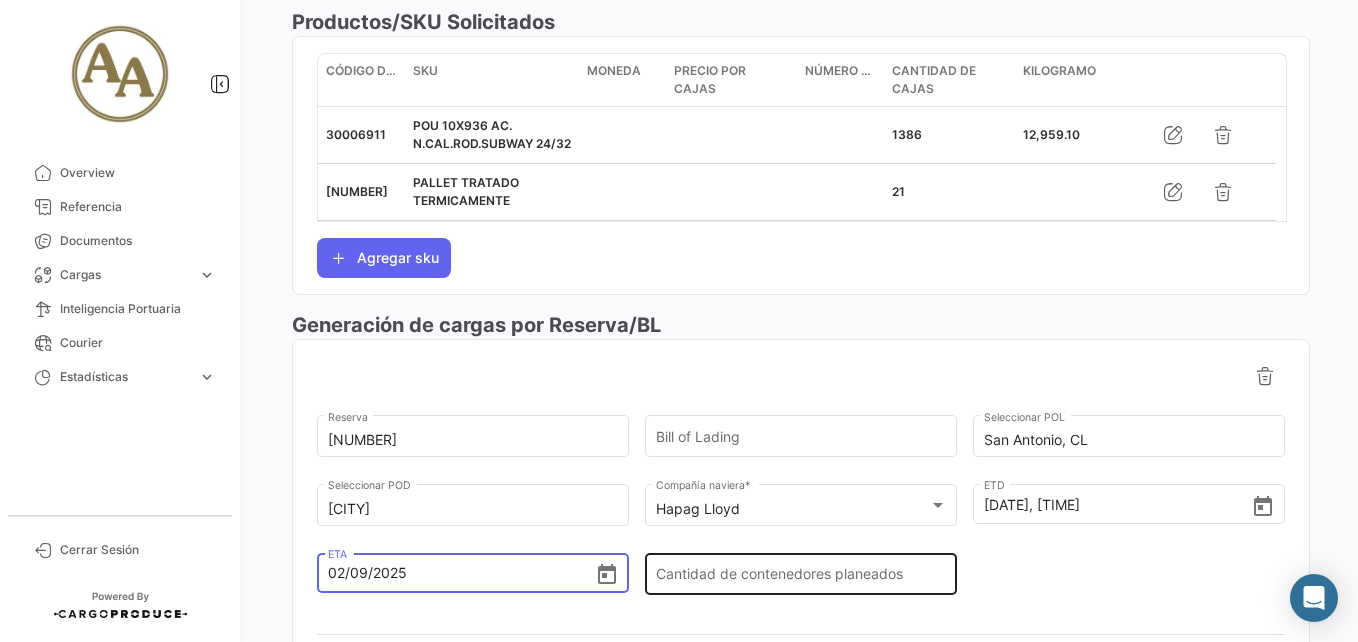 type on "[DATE], [TIME]" 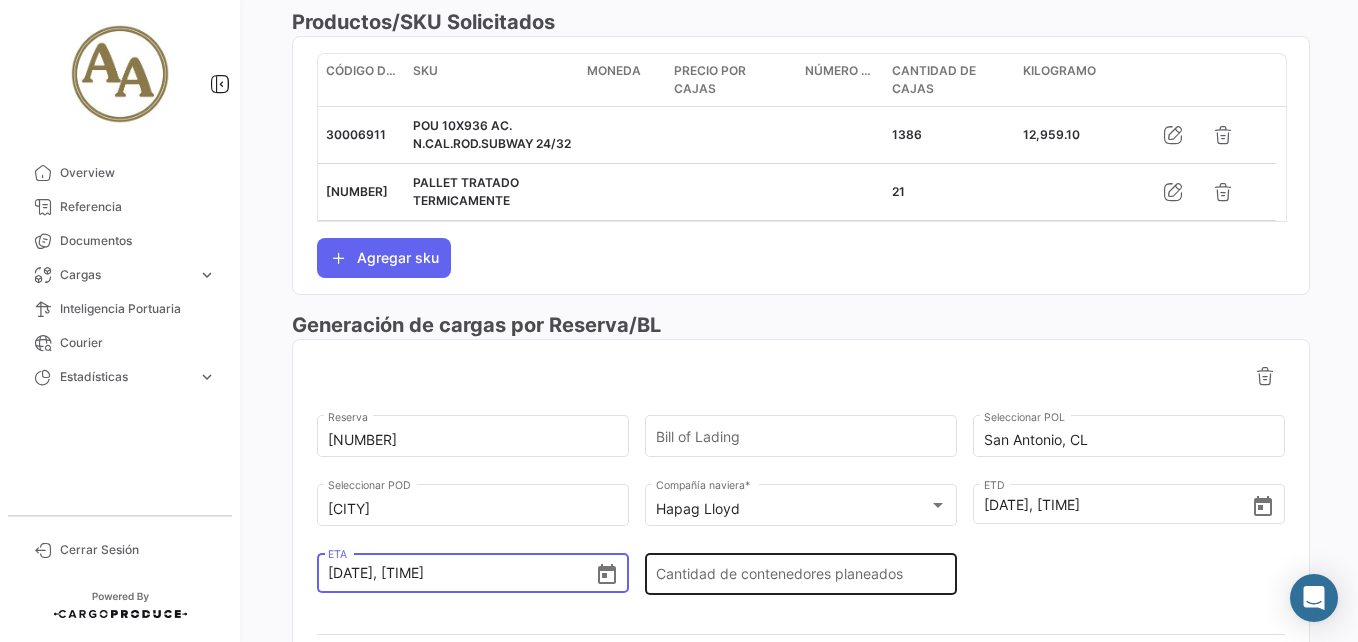 click on "Cantidad de contenedores planeados" at bounding box center [801, 578] 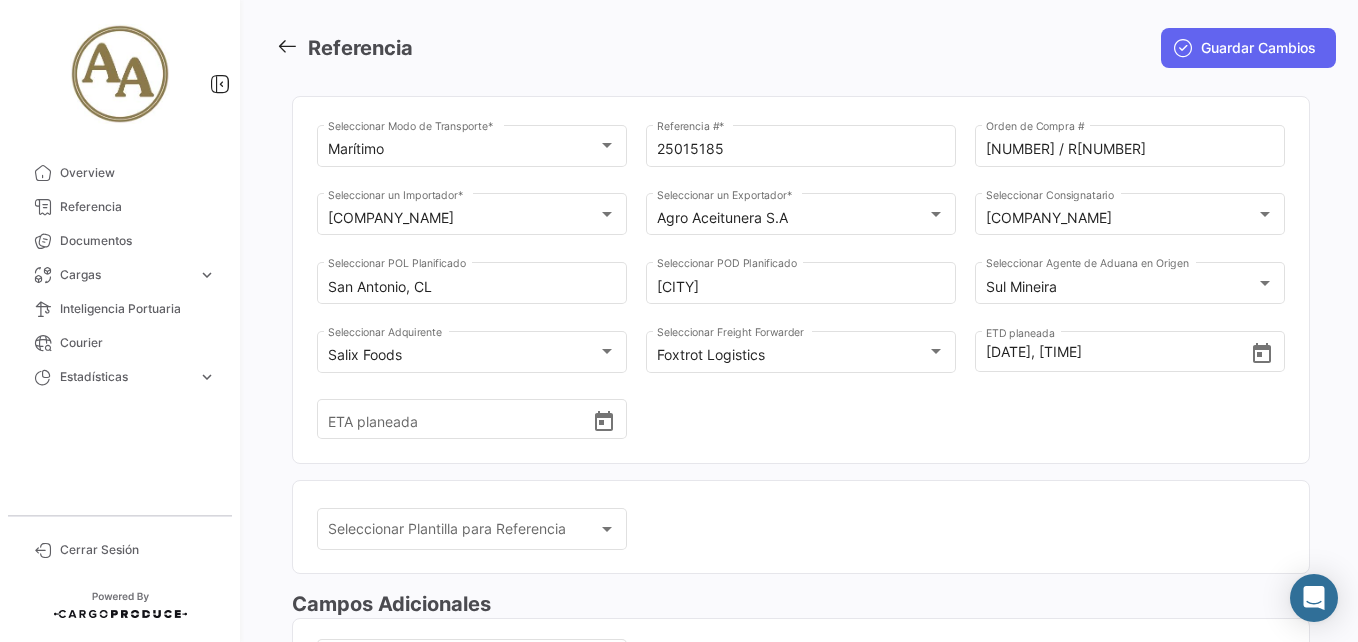 scroll, scrollTop: 0, scrollLeft: 0, axis: both 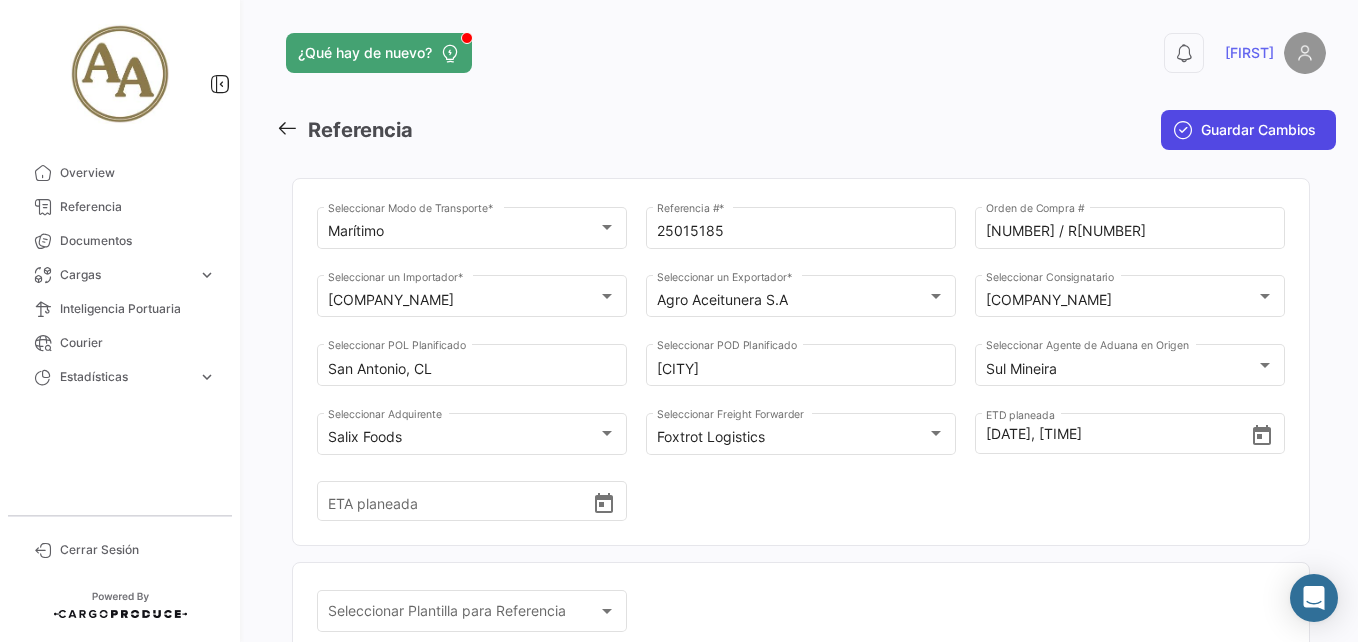 type on "1" 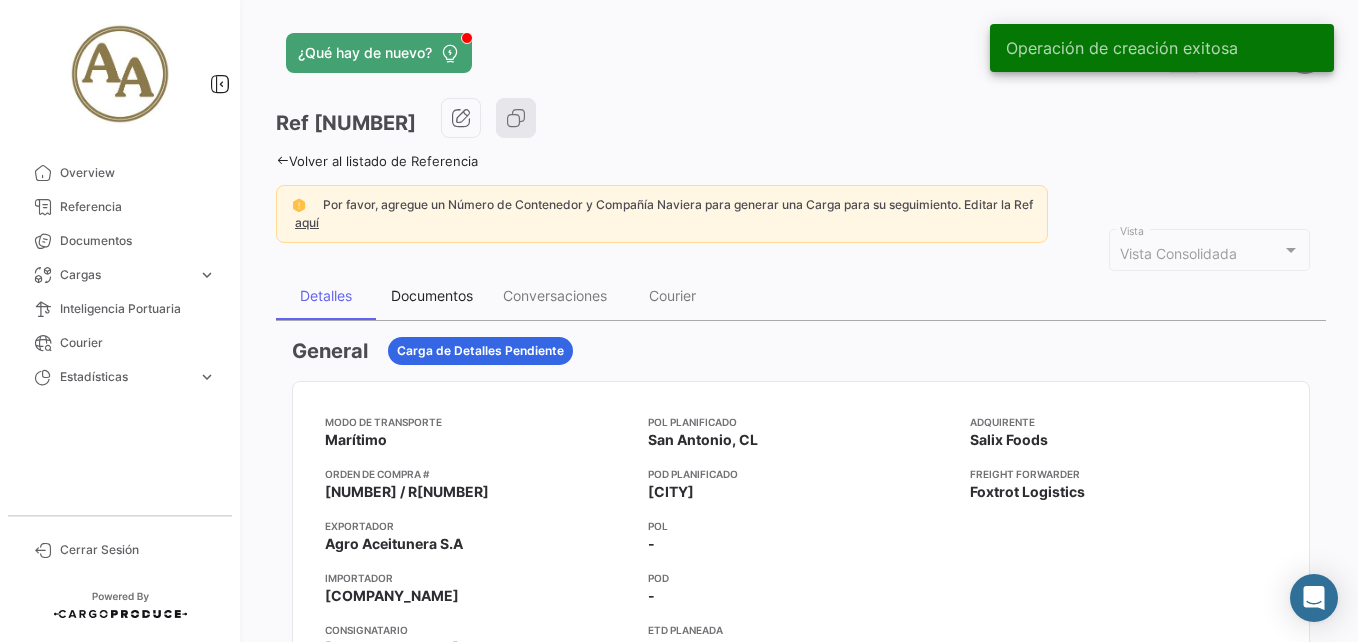 click on "Documentos" at bounding box center [432, 295] 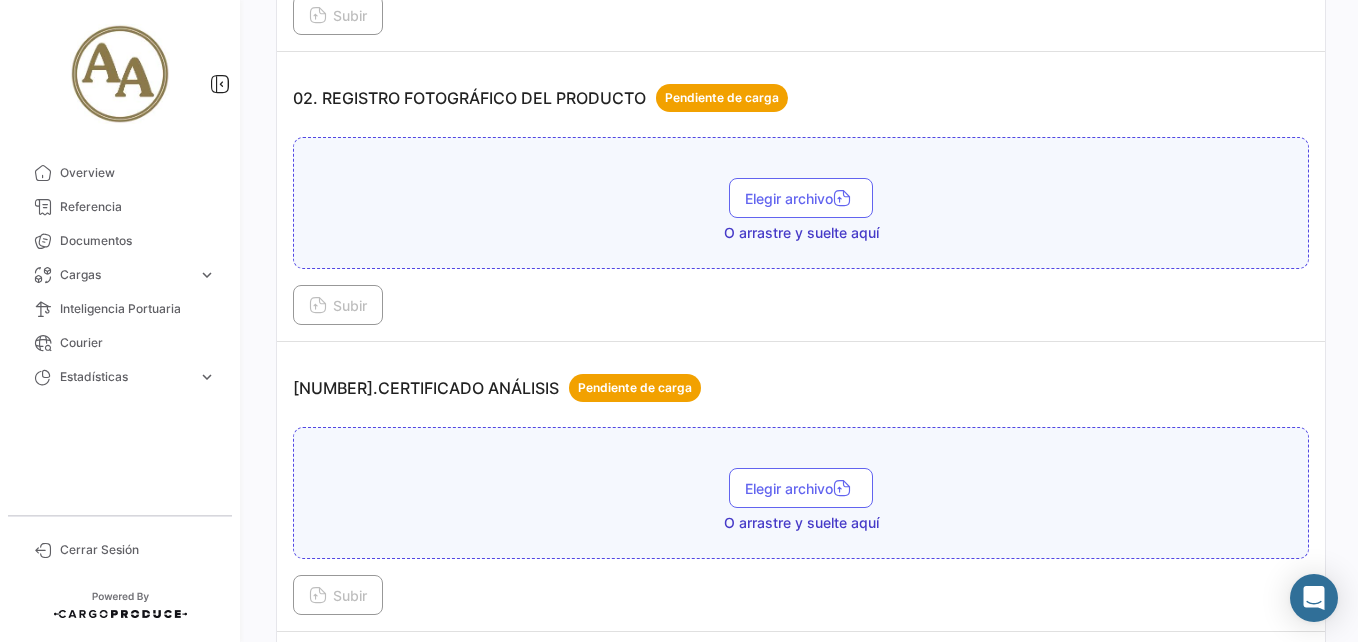 scroll, scrollTop: 700, scrollLeft: 0, axis: vertical 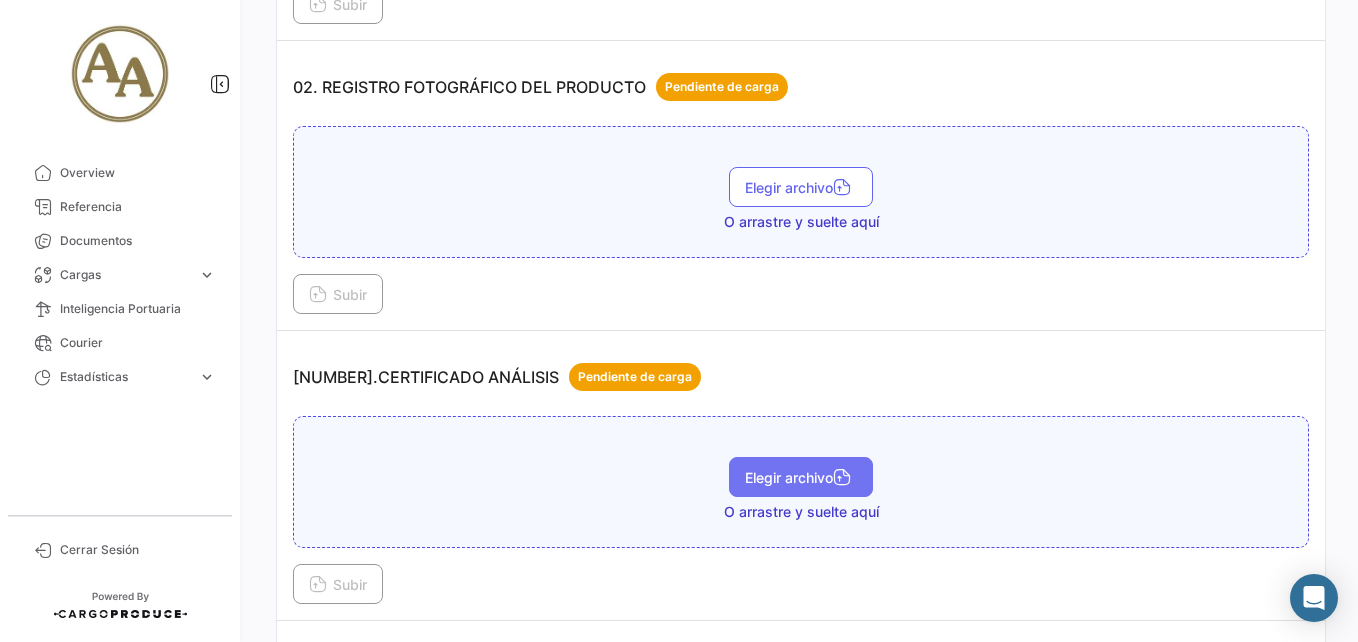 click on "Elegir archivo" at bounding box center (801, 477) 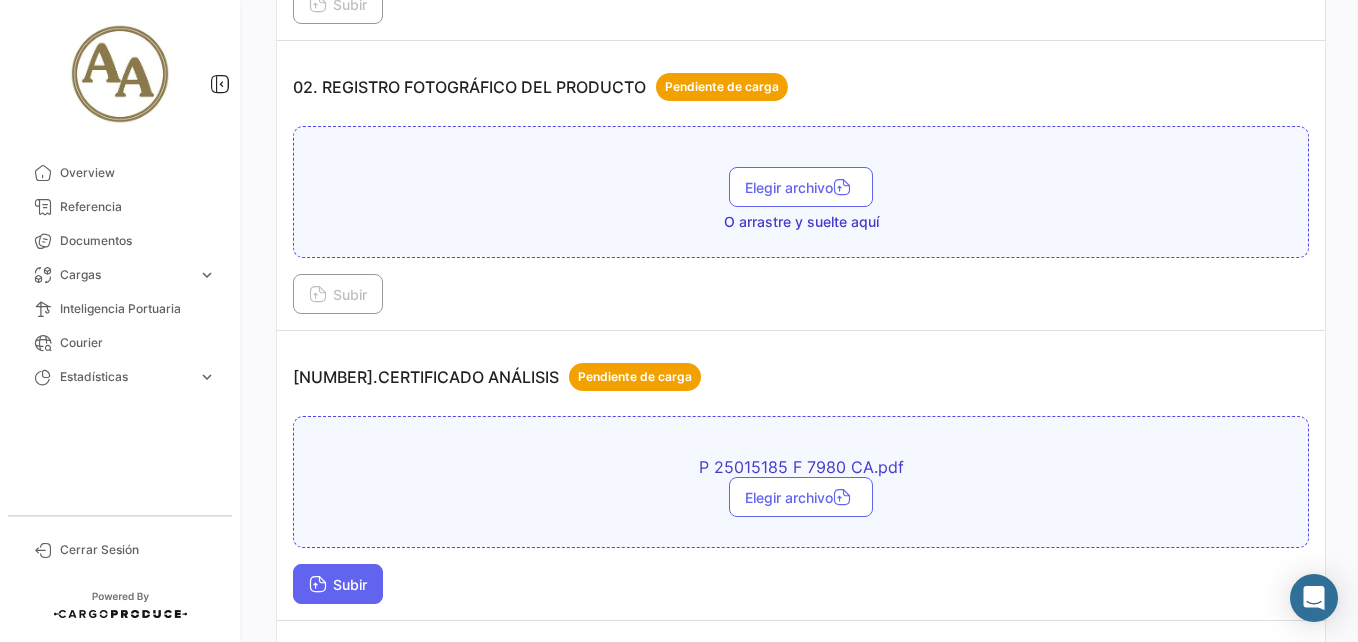 click on "Subir" at bounding box center (338, 584) 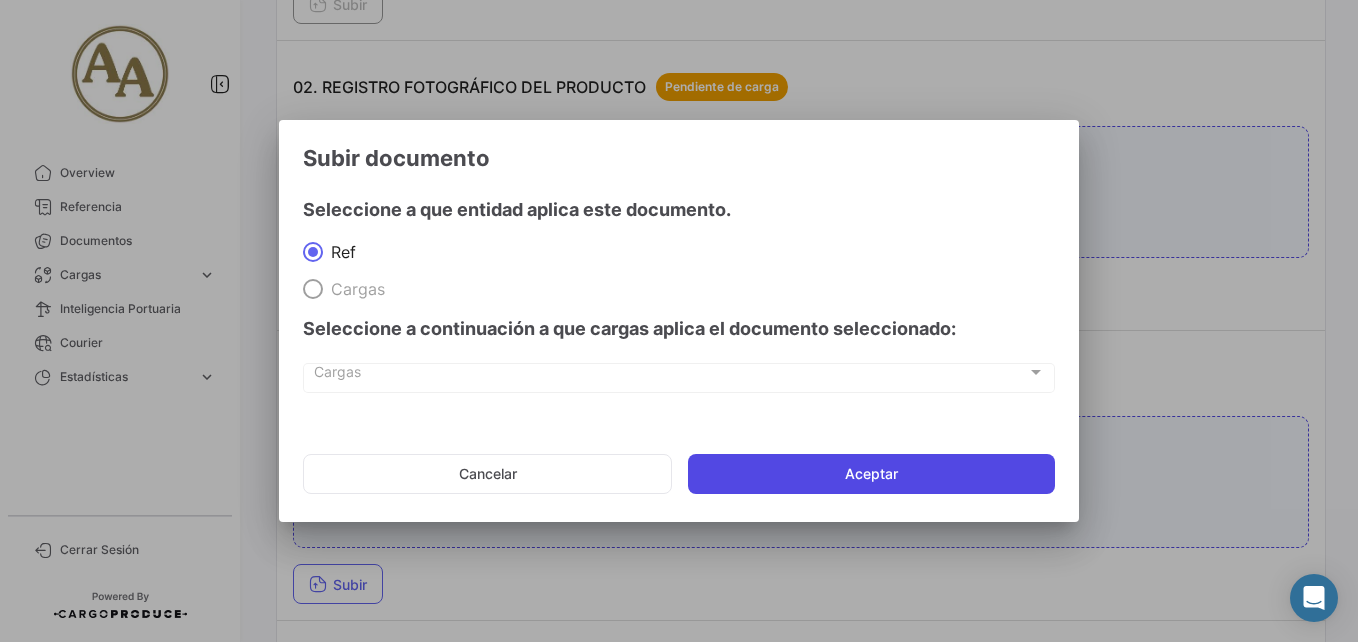click on "Aceptar" 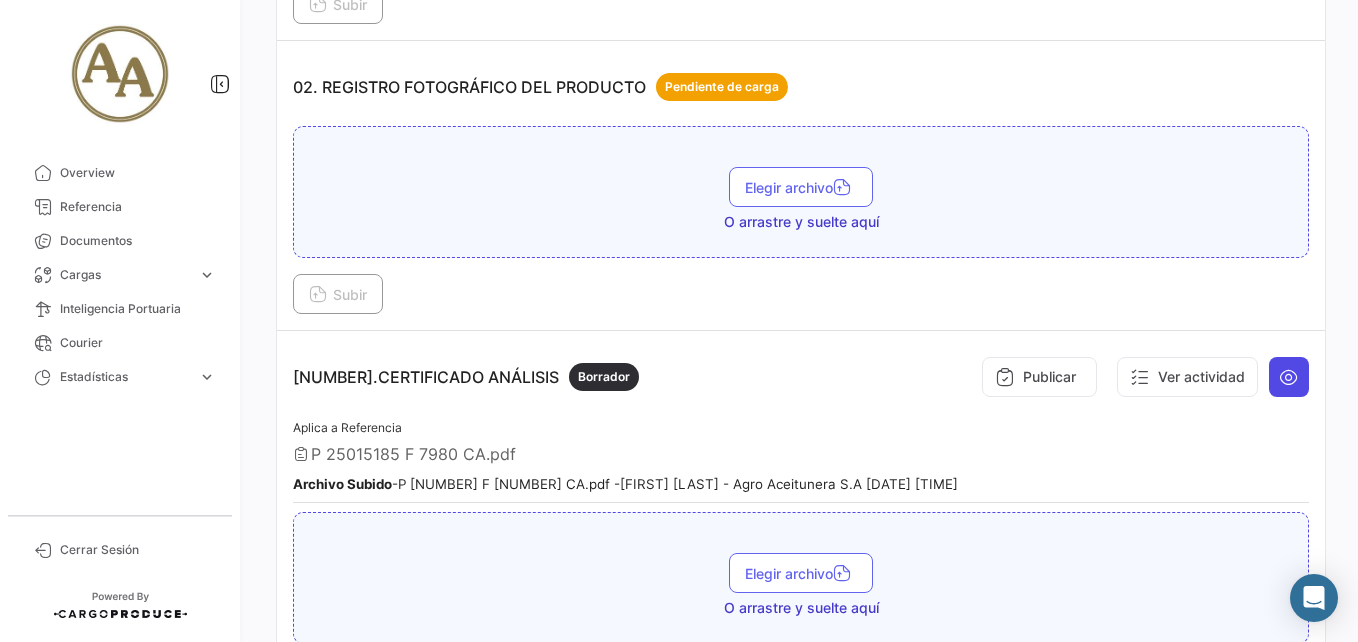 click at bounding box center [1289, 377] 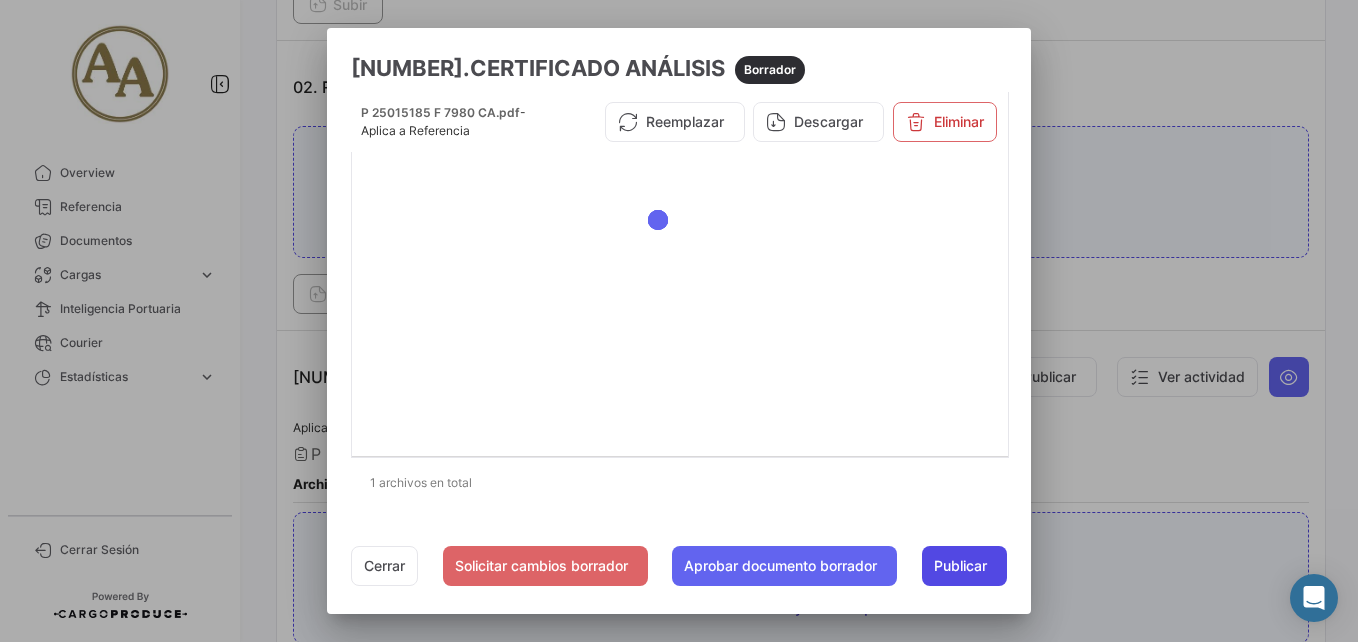 click on "Publicar" 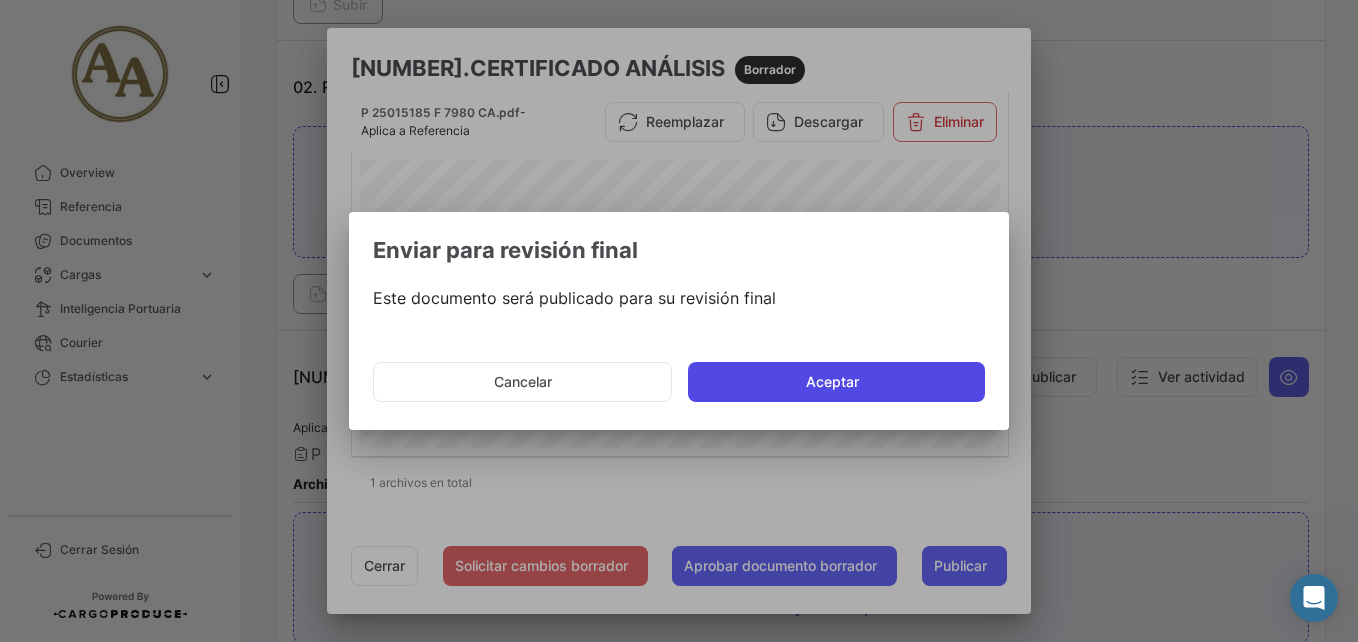 click on "Aceptar" 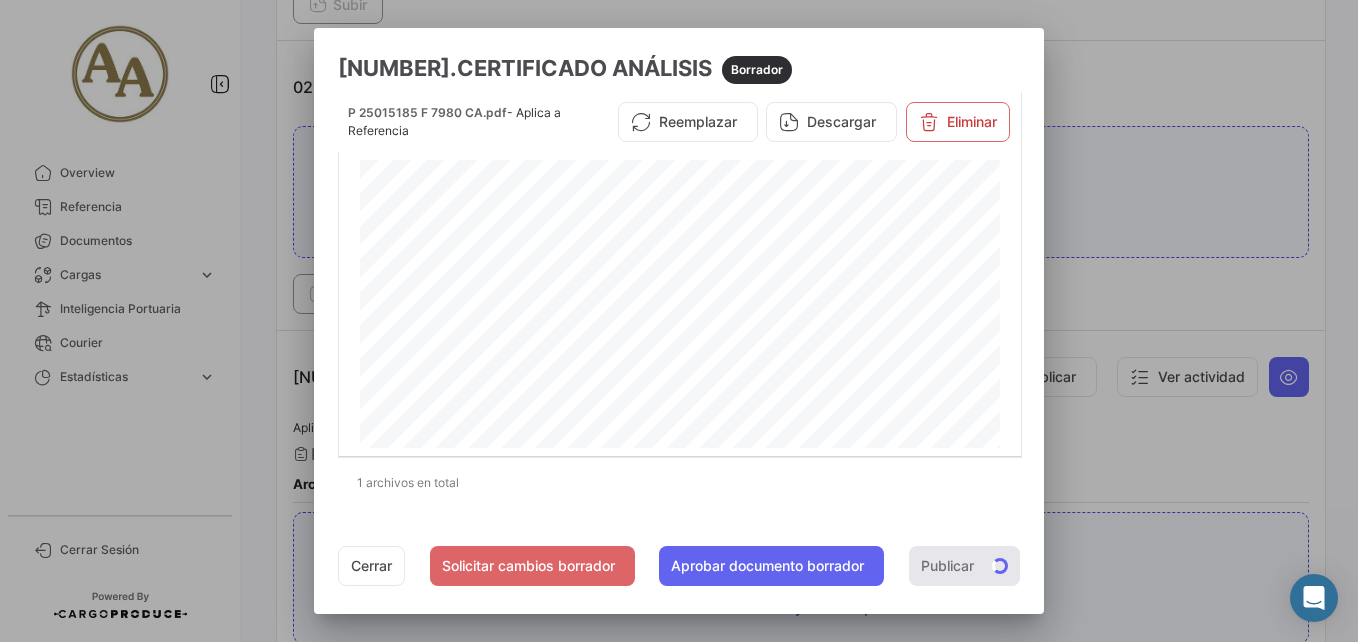 scroll, scrollTop: 100, scrollLeft: 0, axis: vertical 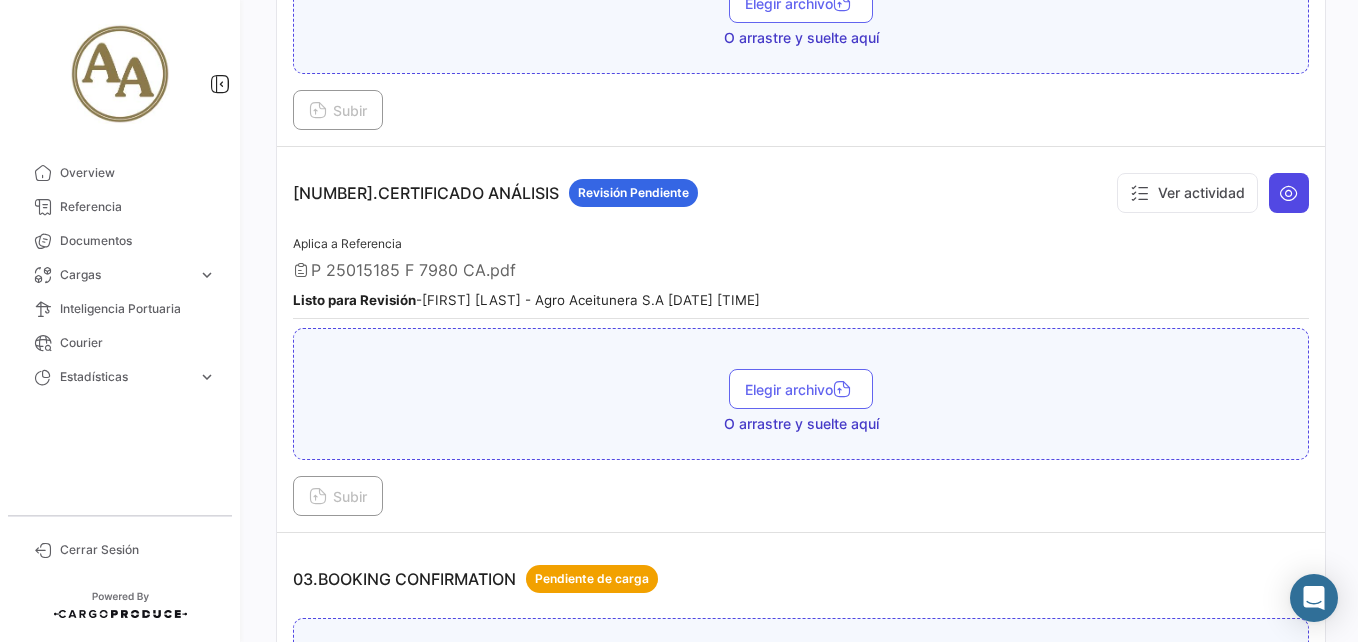 click at bounding box center [1289, 193] 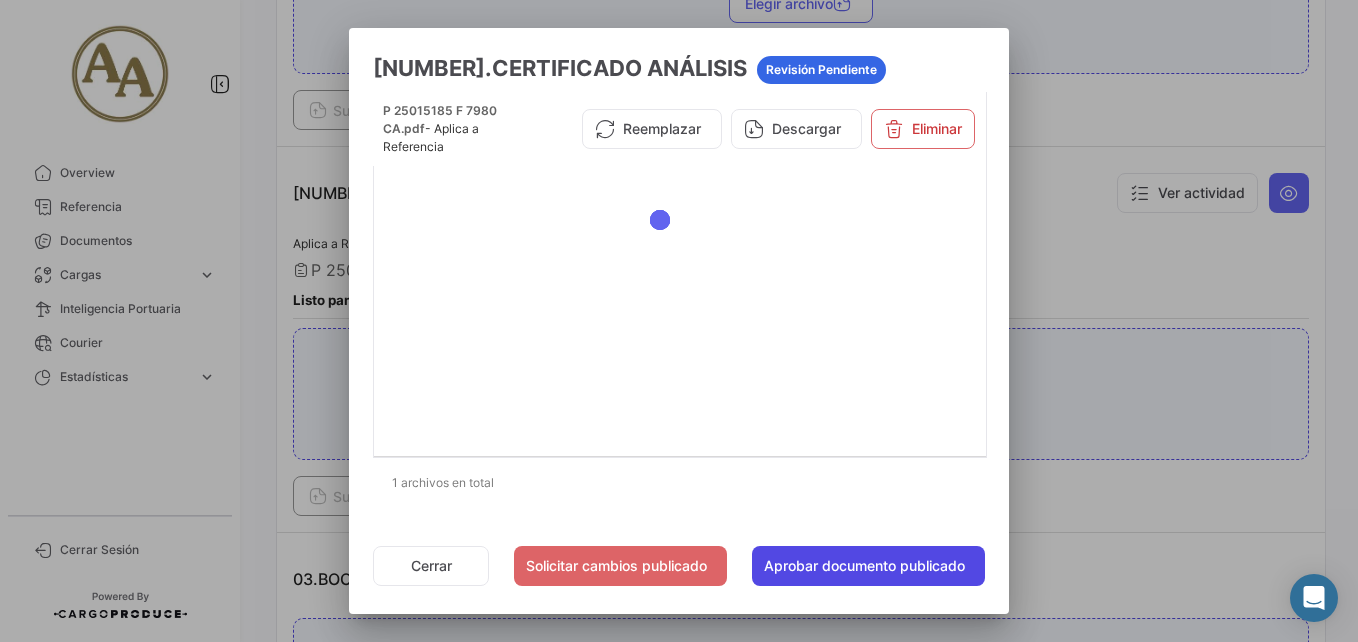drag, startPoint x: 817, startPoint y: 543, endPoint x: 819, endPoint y: 565, distance: 22.090721 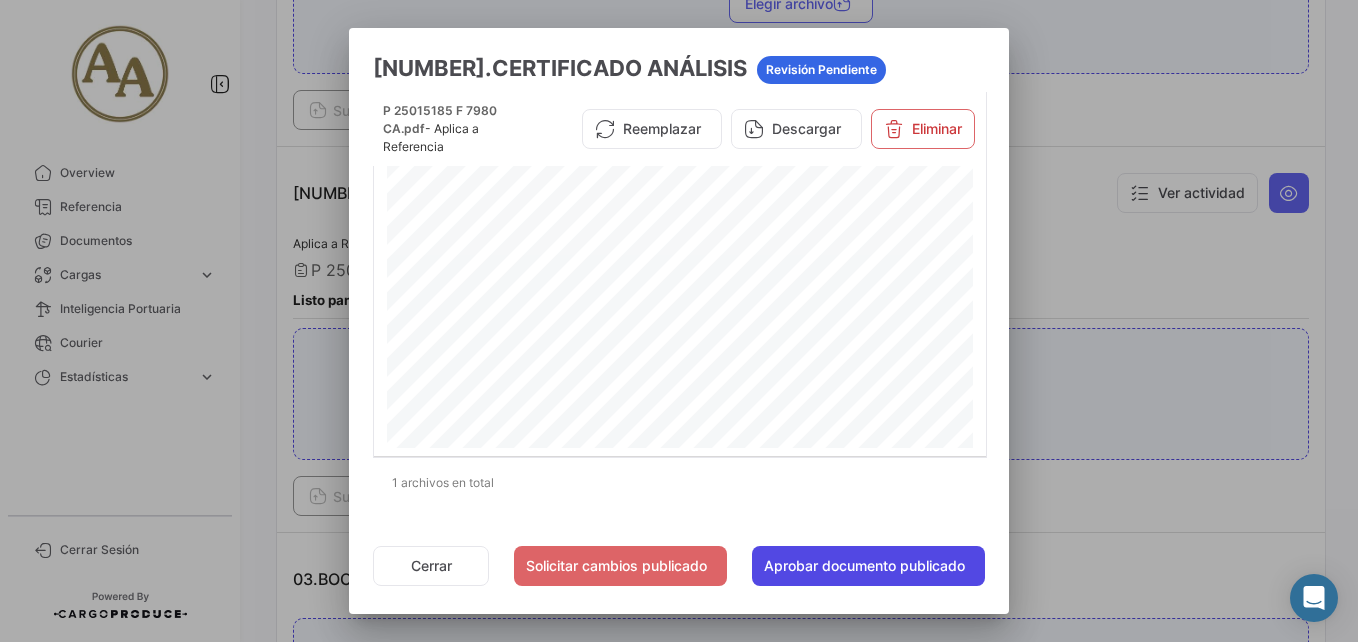 click on "Aprobar documento publicado" 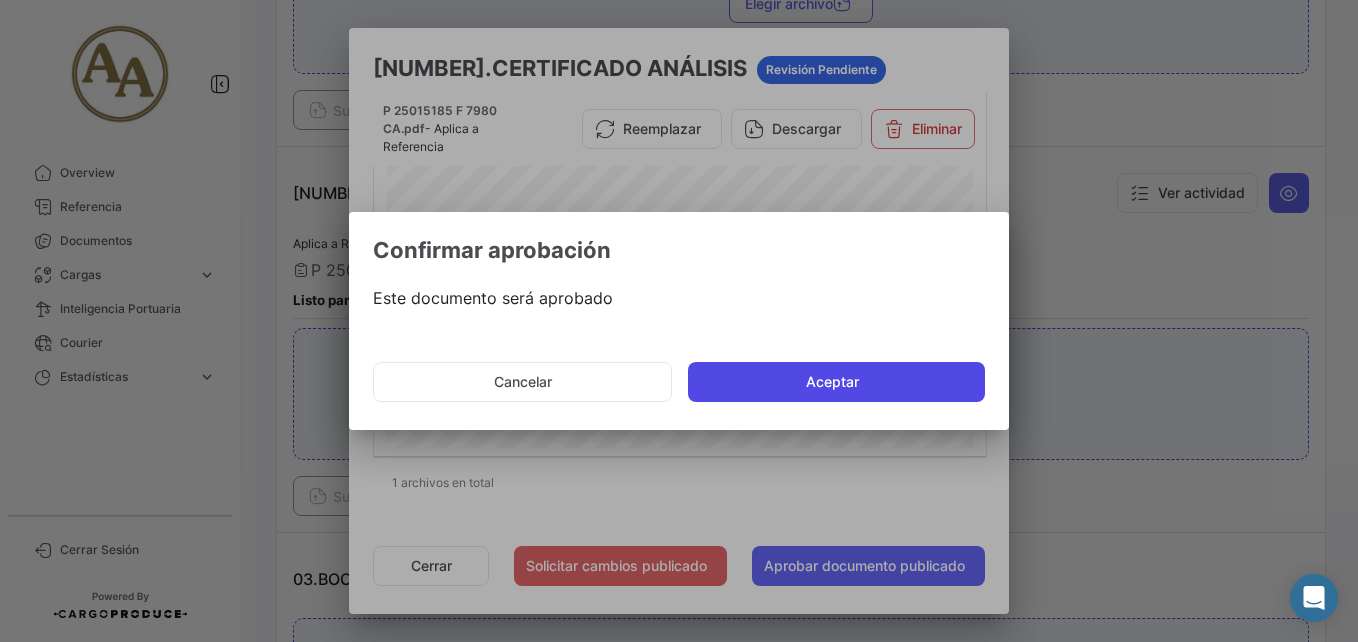click on "Aceptar" 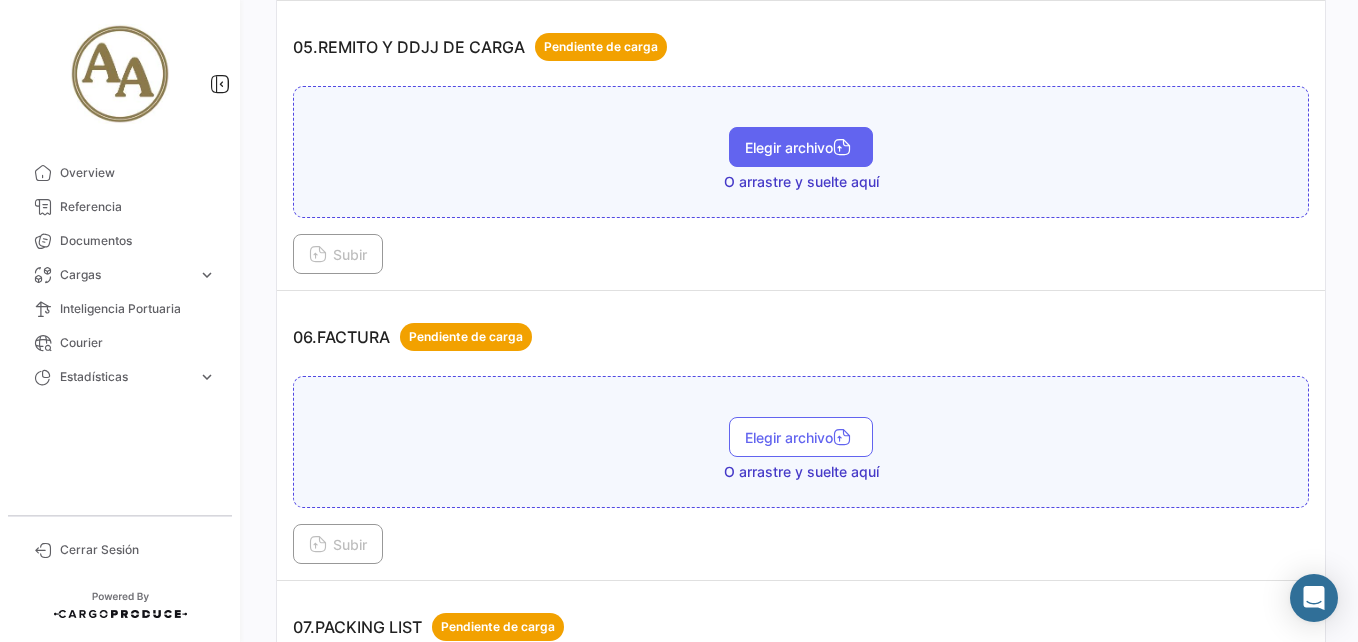 scroll, scrollTop: 2000, scrollLeft: 0, axis: vertical 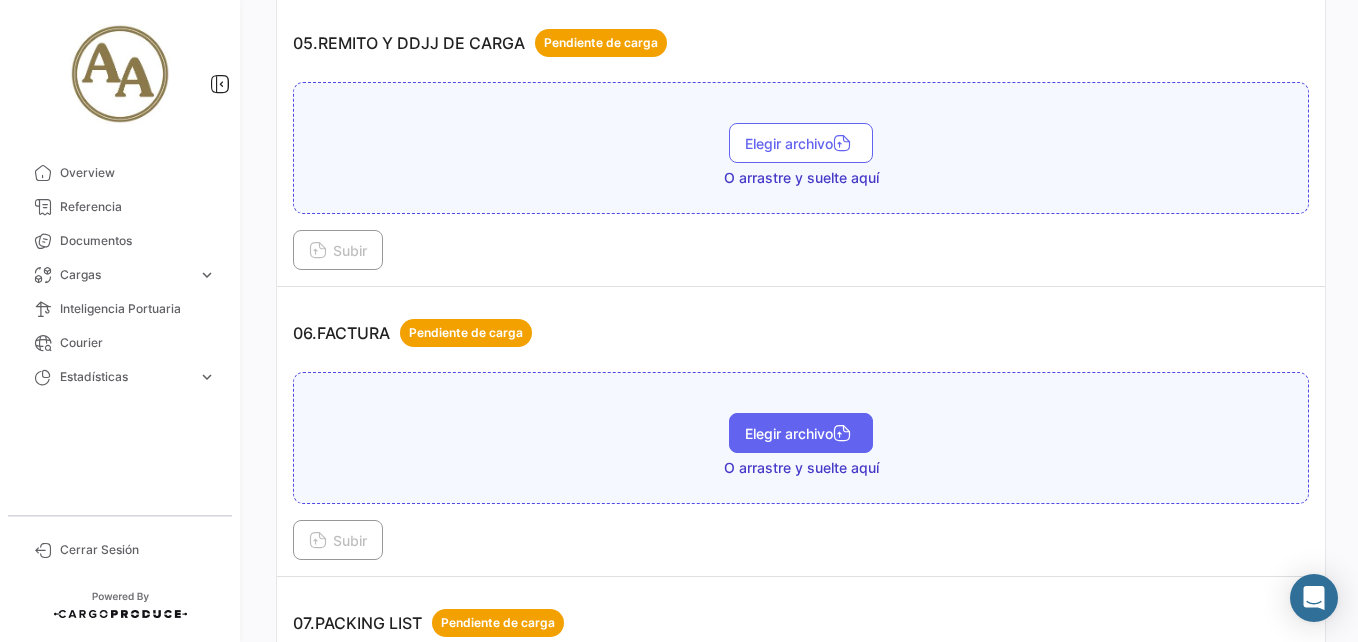 click on "Elegir archivo" at bounding box center [801, 433] 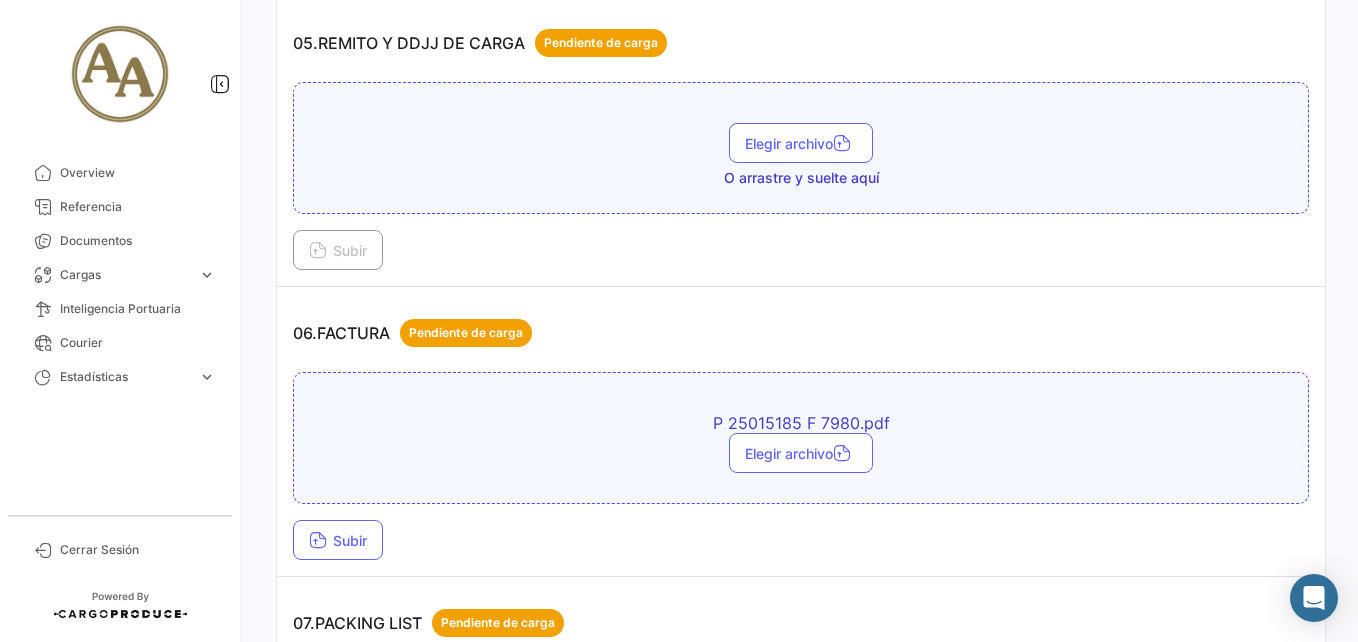 click on "06.FACTURA    Pendiente de carga   P 25015185 F 7980.pdf   Elegir archivo   Subir" at bounding box center (801, 432) 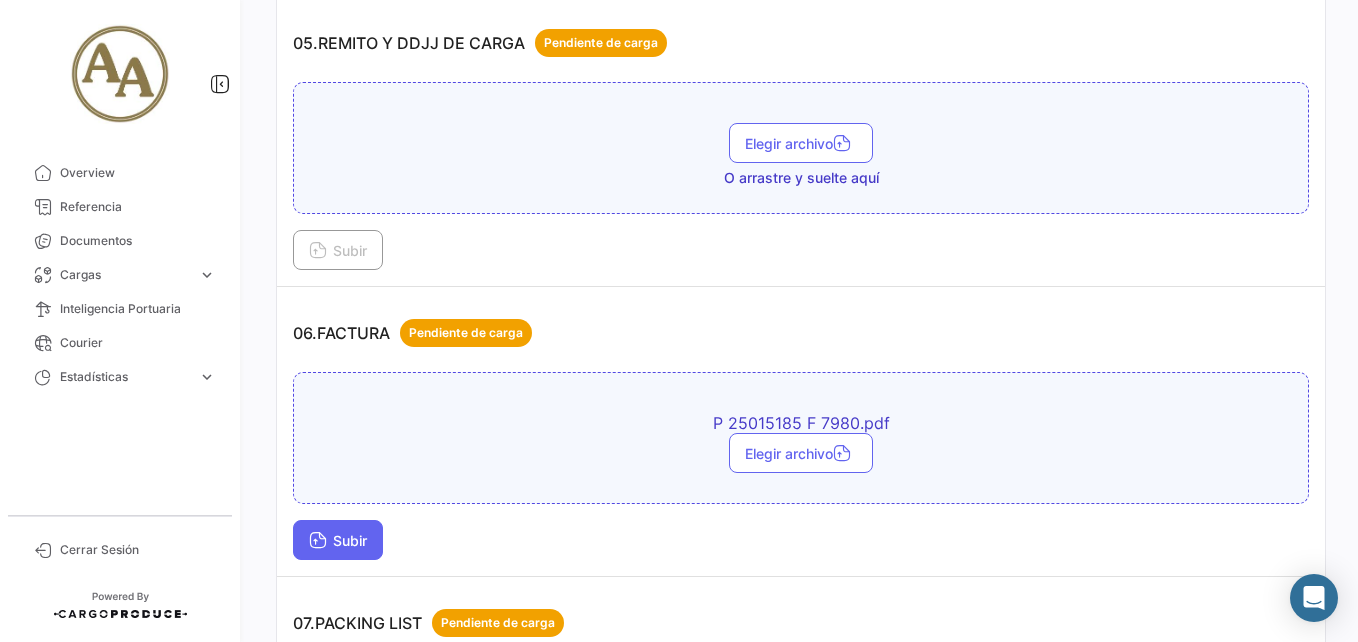 click on "Subir" at bounding box center (338, 540) 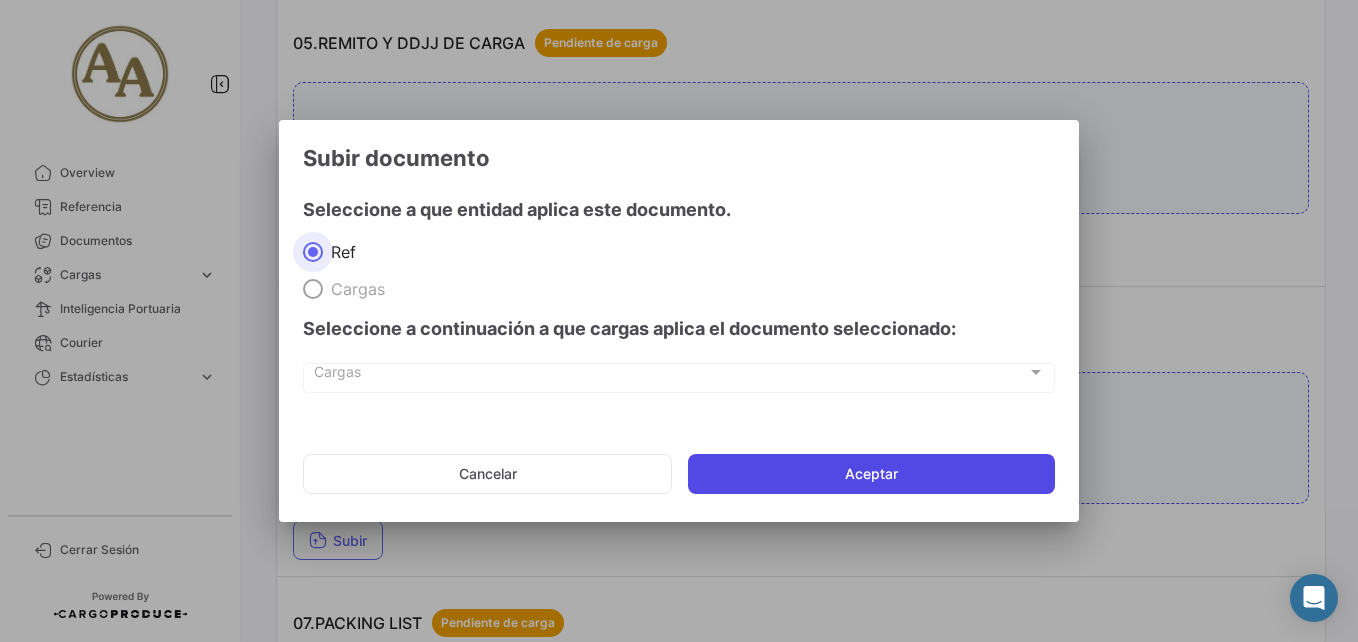 click on "Aceptar" 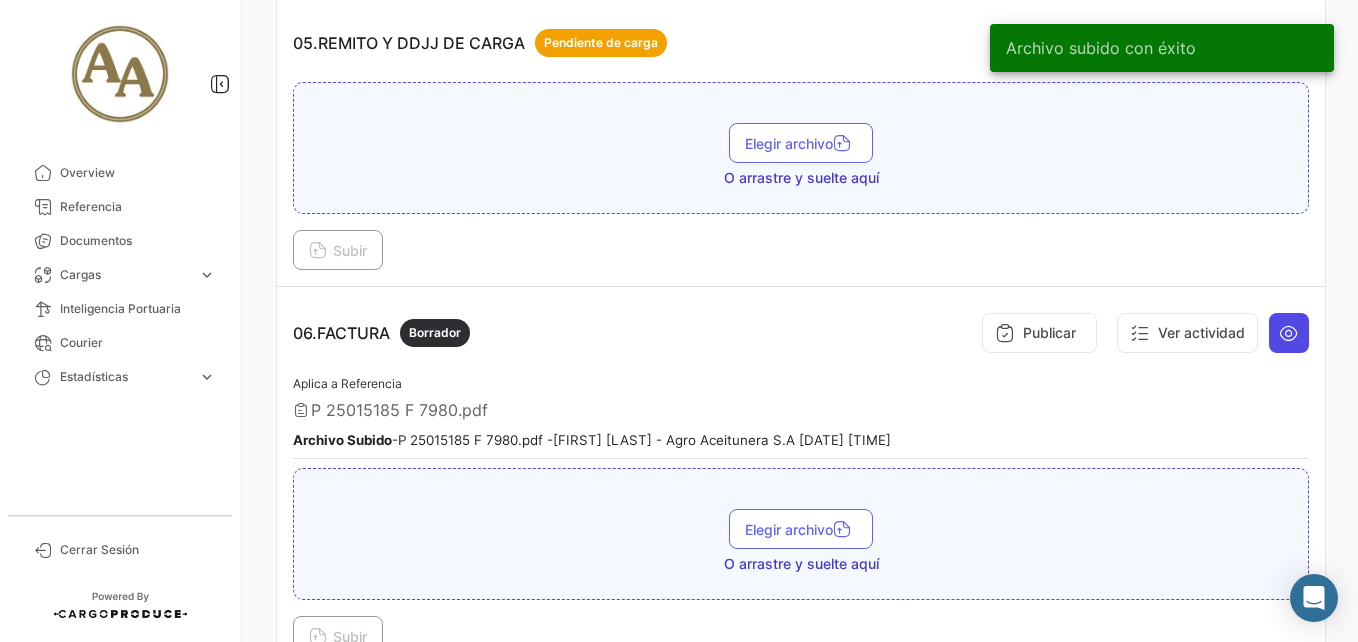 click at bounding box center [1289, 333] 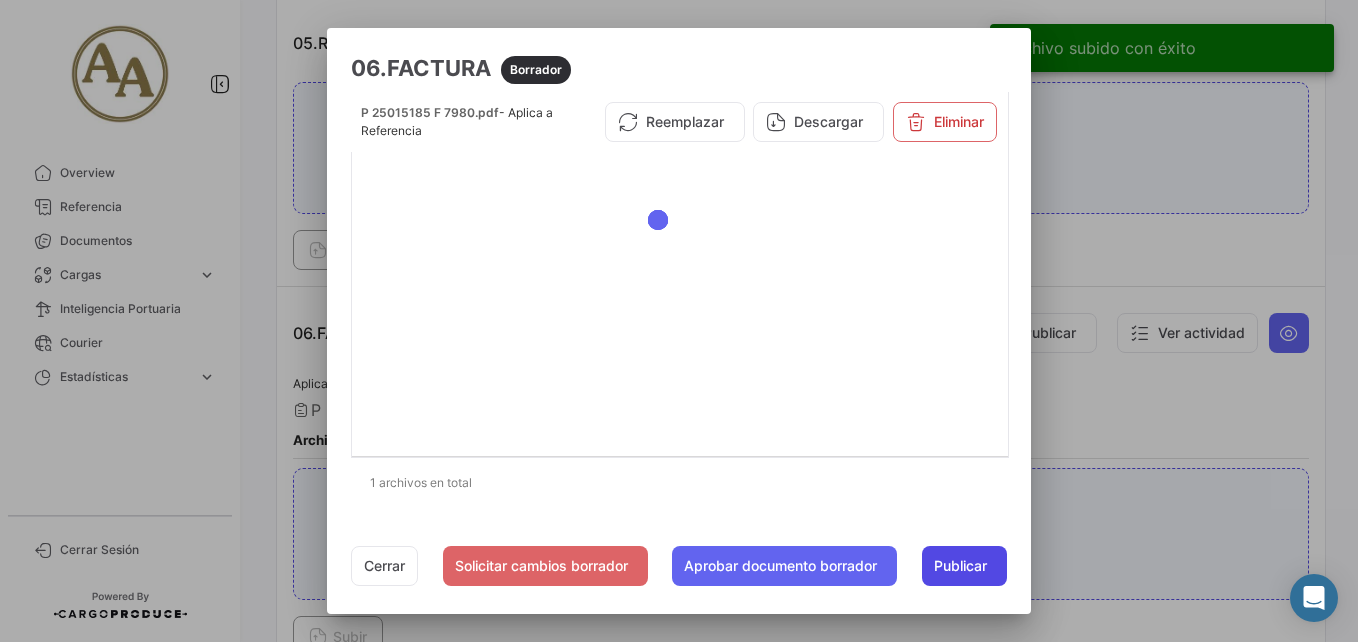 click on "Publicar" 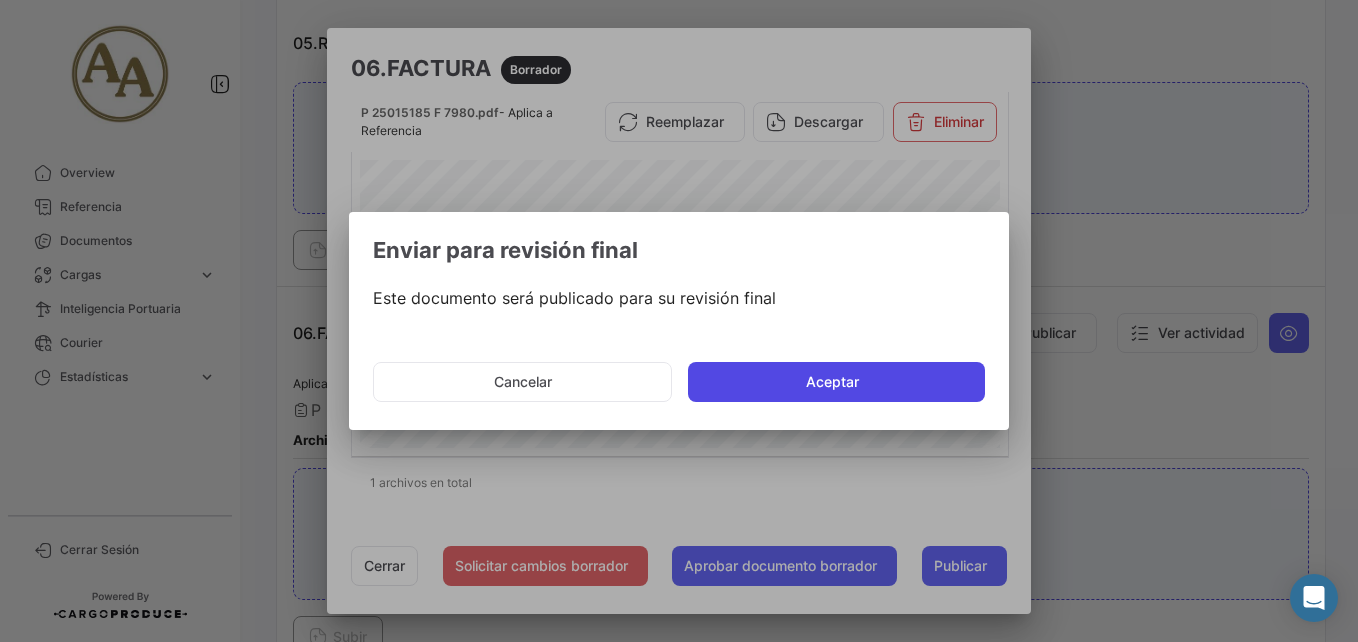click on "Aceptar" 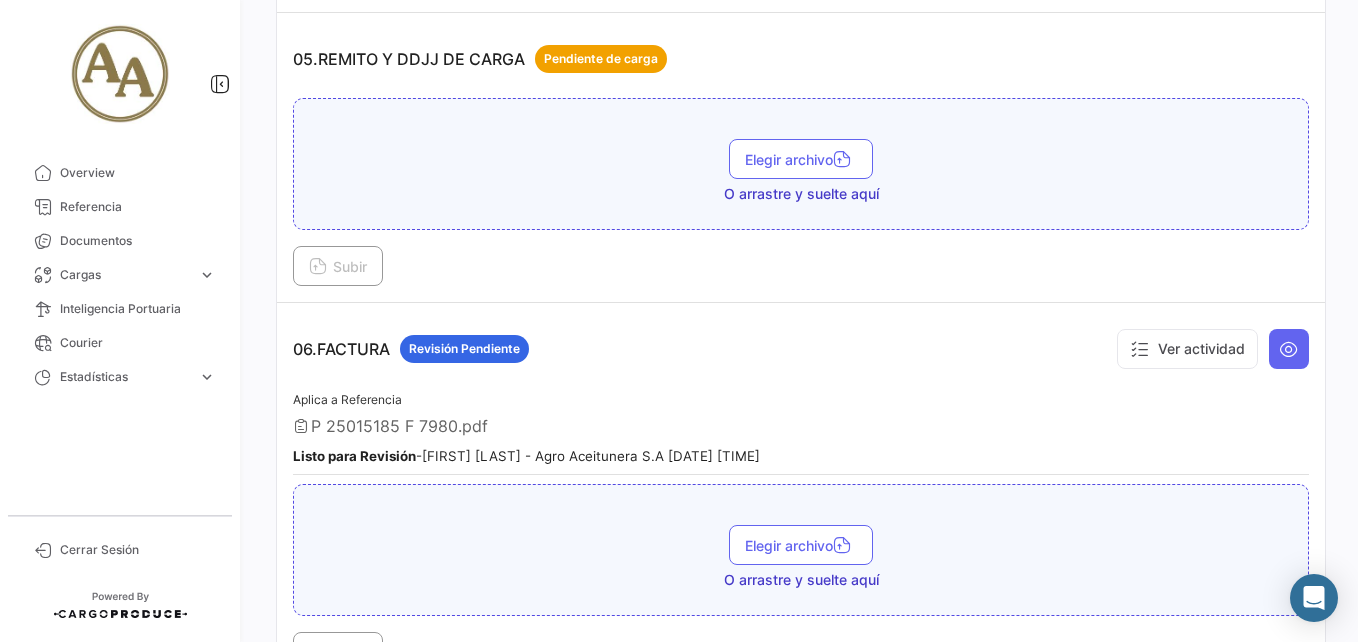 click on "Ver actividad" at bounding box center (1208, 349) 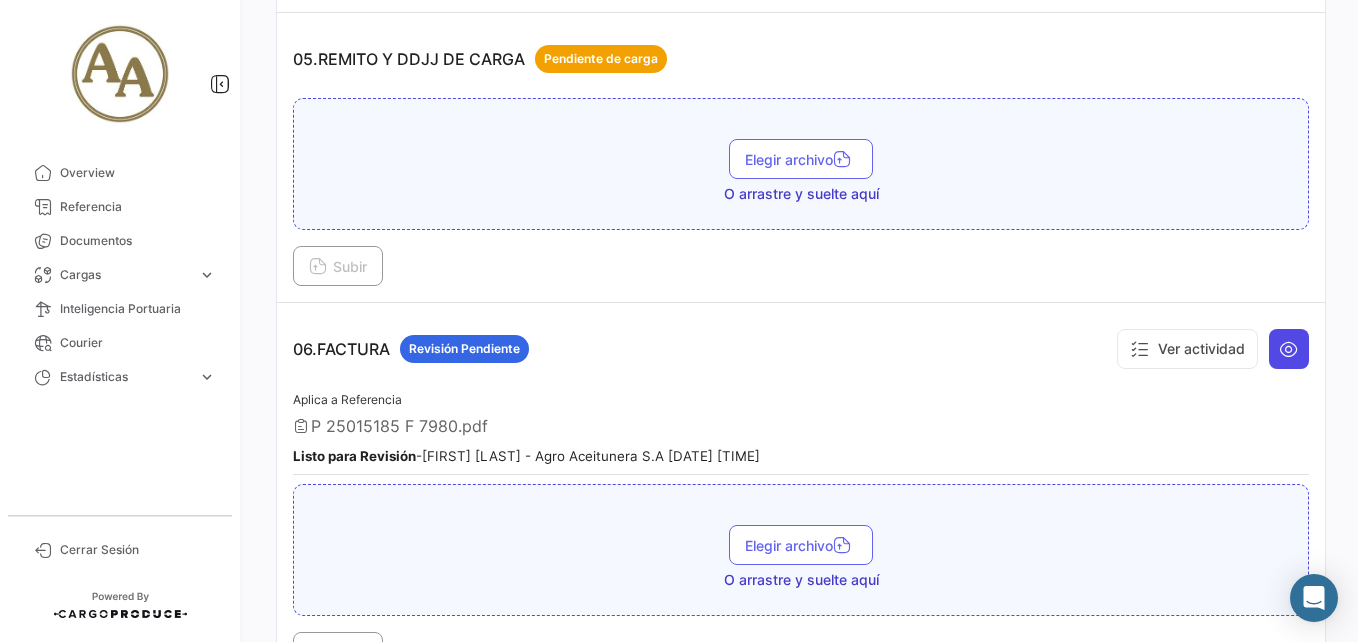 click at bounding box center (1289, 349) 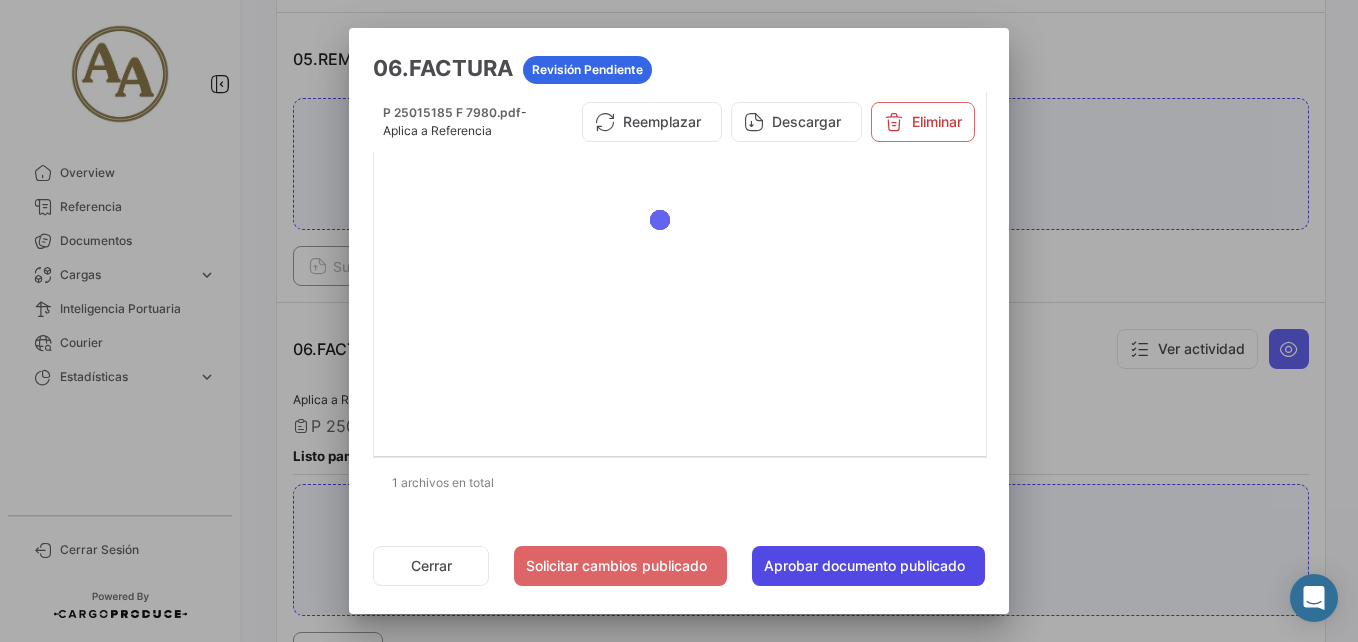 click on "Aprobar documento publicado" 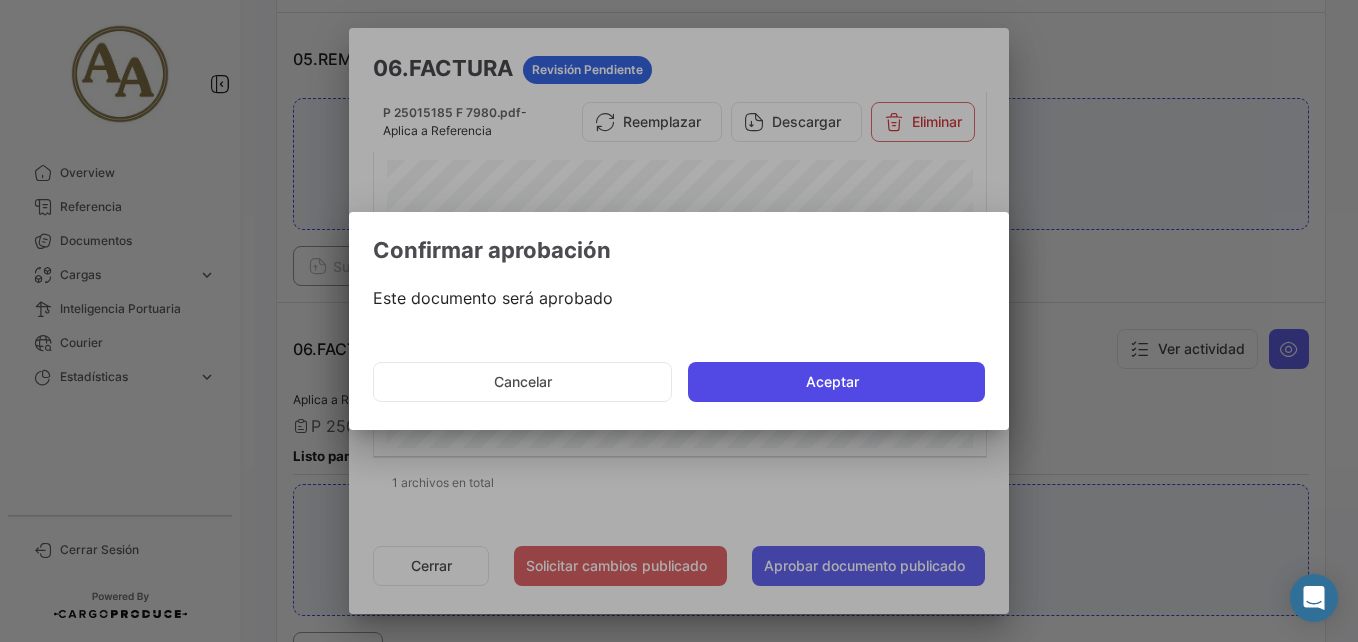click on "Aceptar" 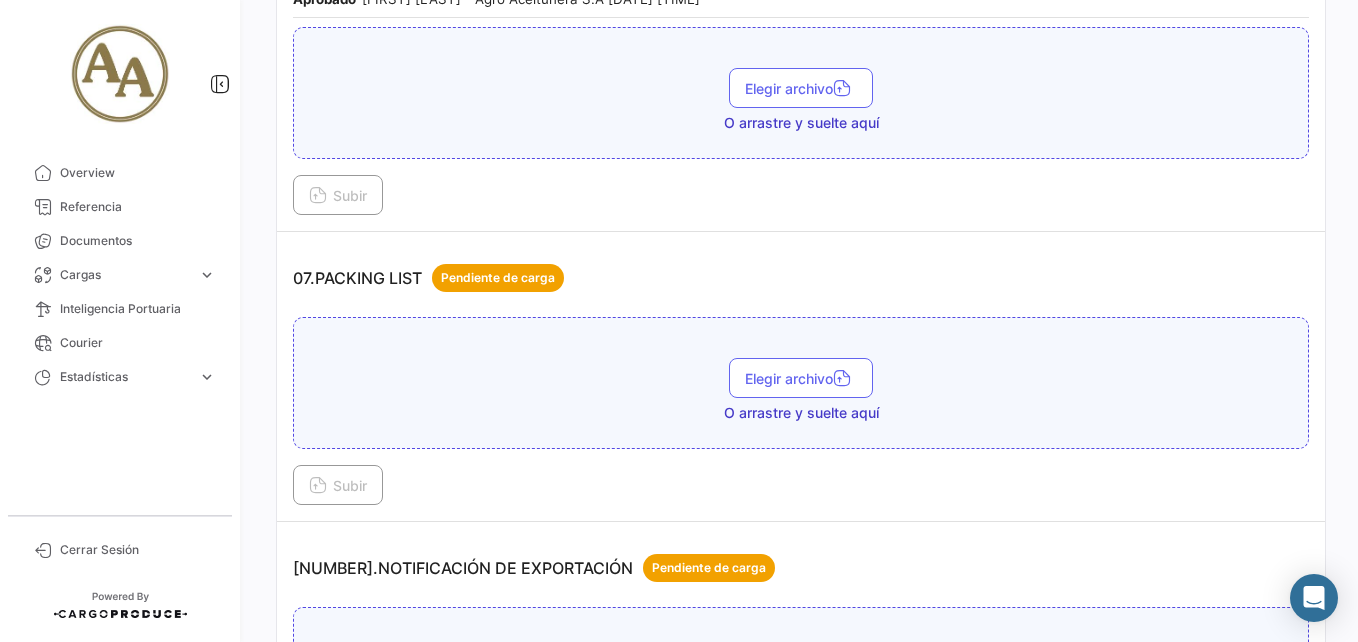 scroll, scrollTop: 2600, scrollLeft: 0, axis: vertical 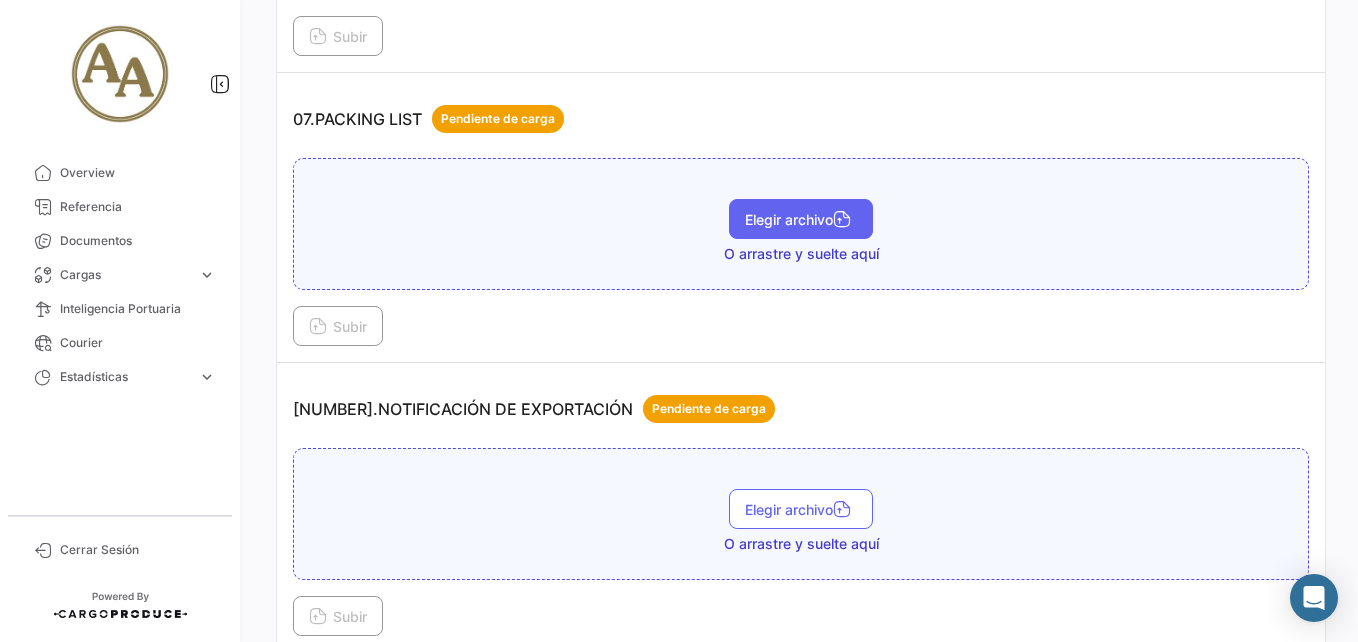 click on "Elegir archivo" at bounding box center [801, 219] 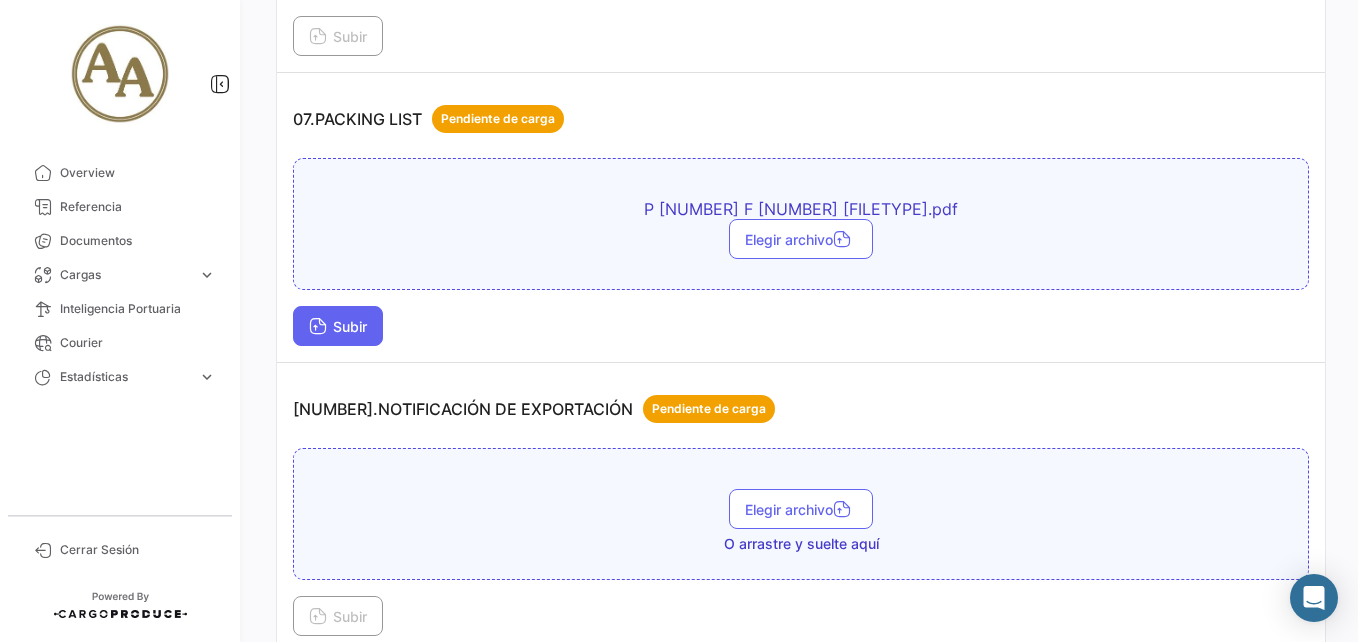 click at bounding box center [318, 328] 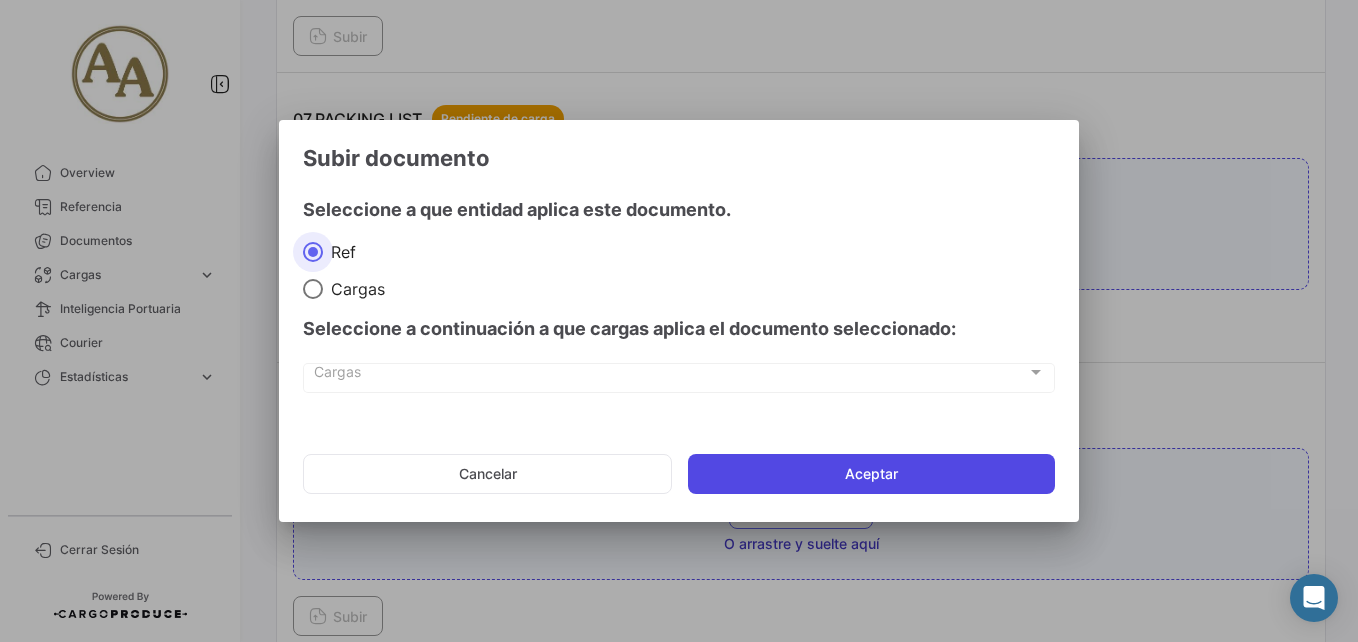 click on "Aceptar" 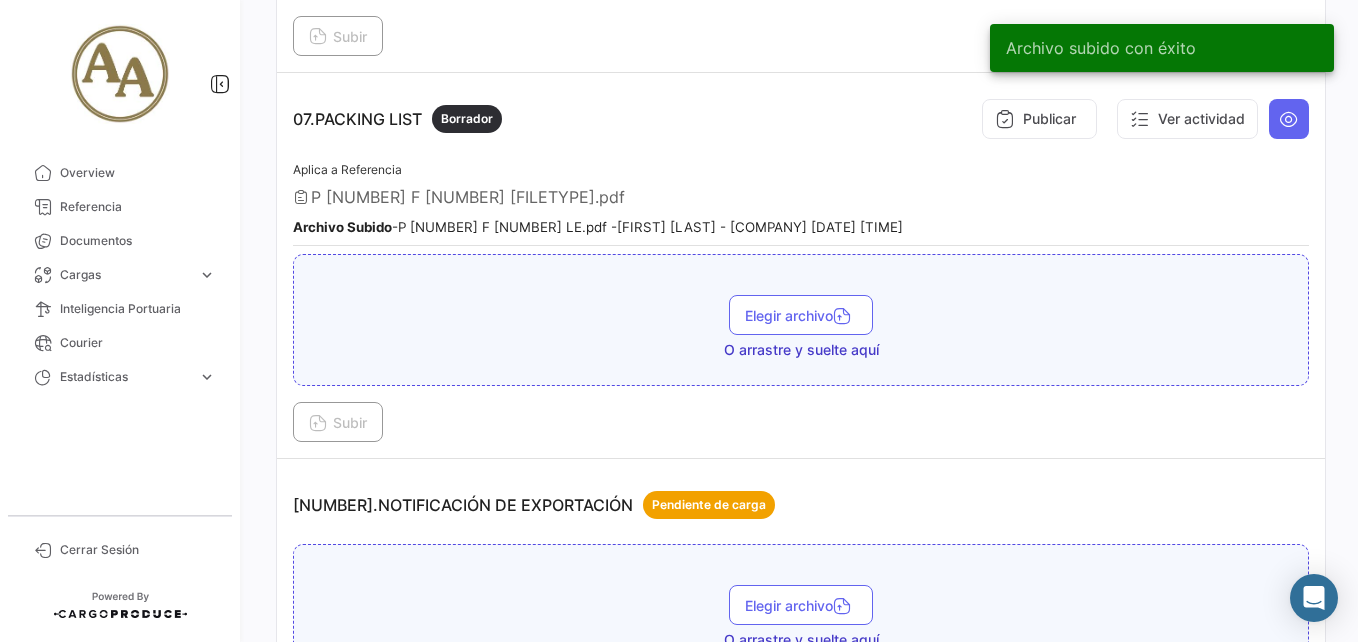 click on "Publicar   Ver actividad" at bounding box center [1141, 119] 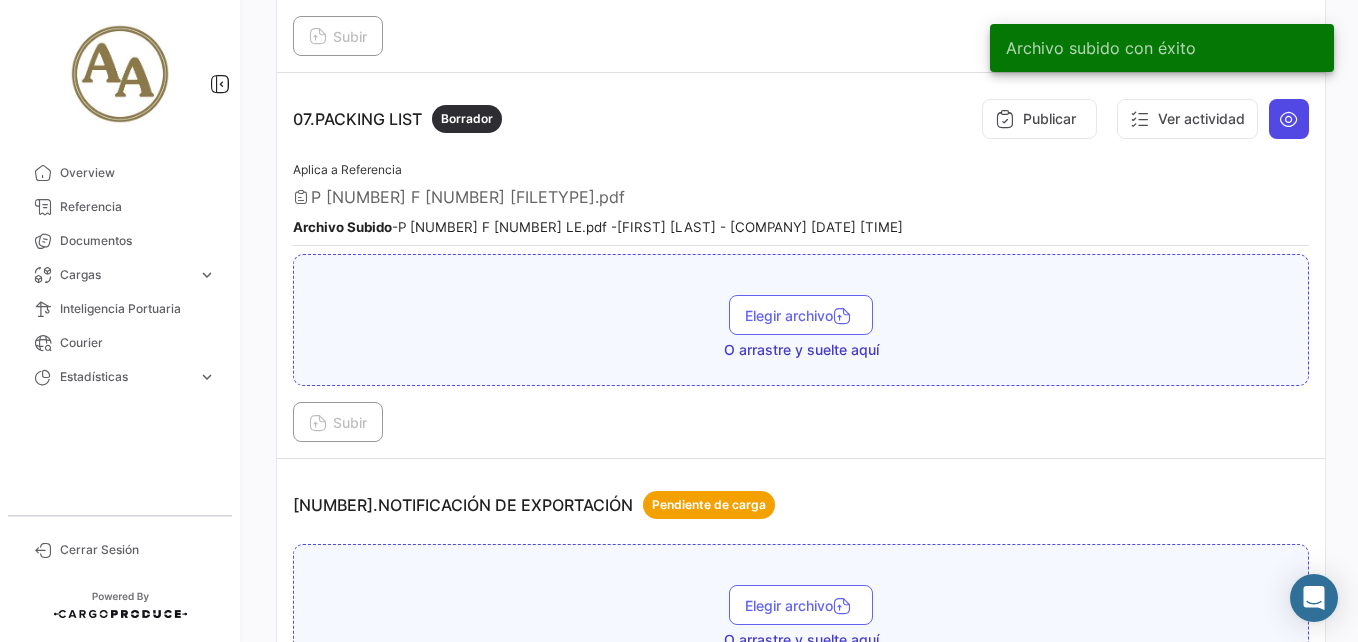 click at bounding box center [1289, 119] 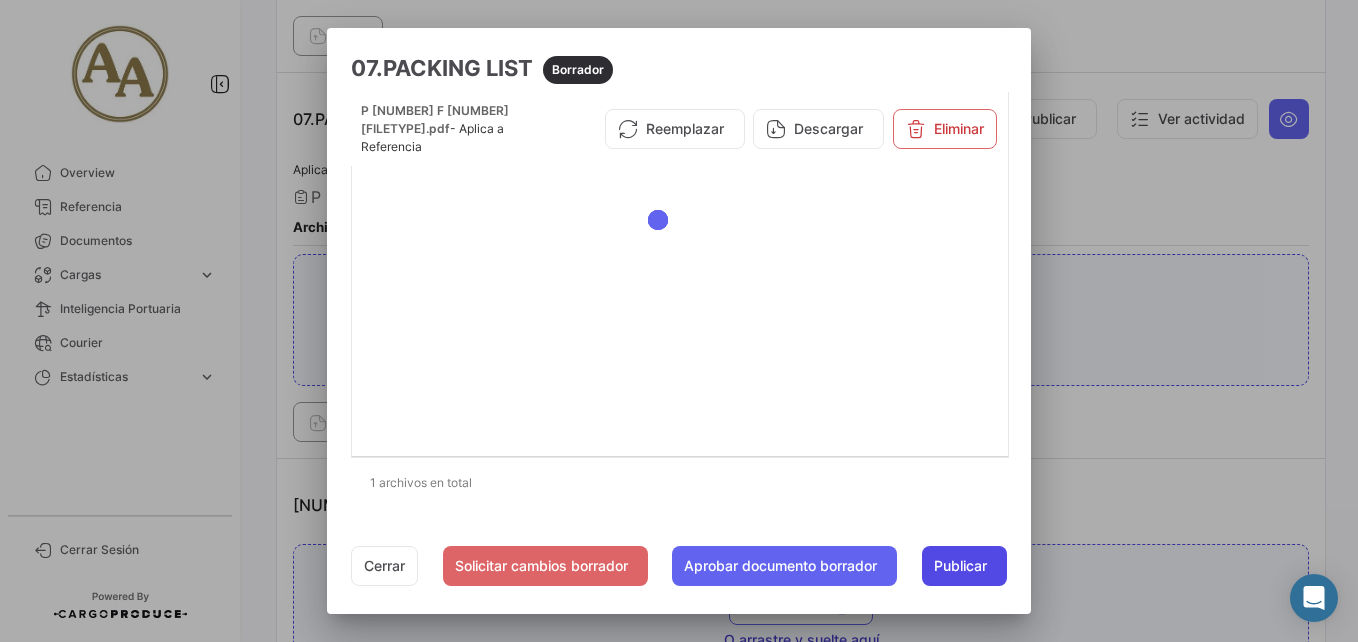 click on "Publicar" 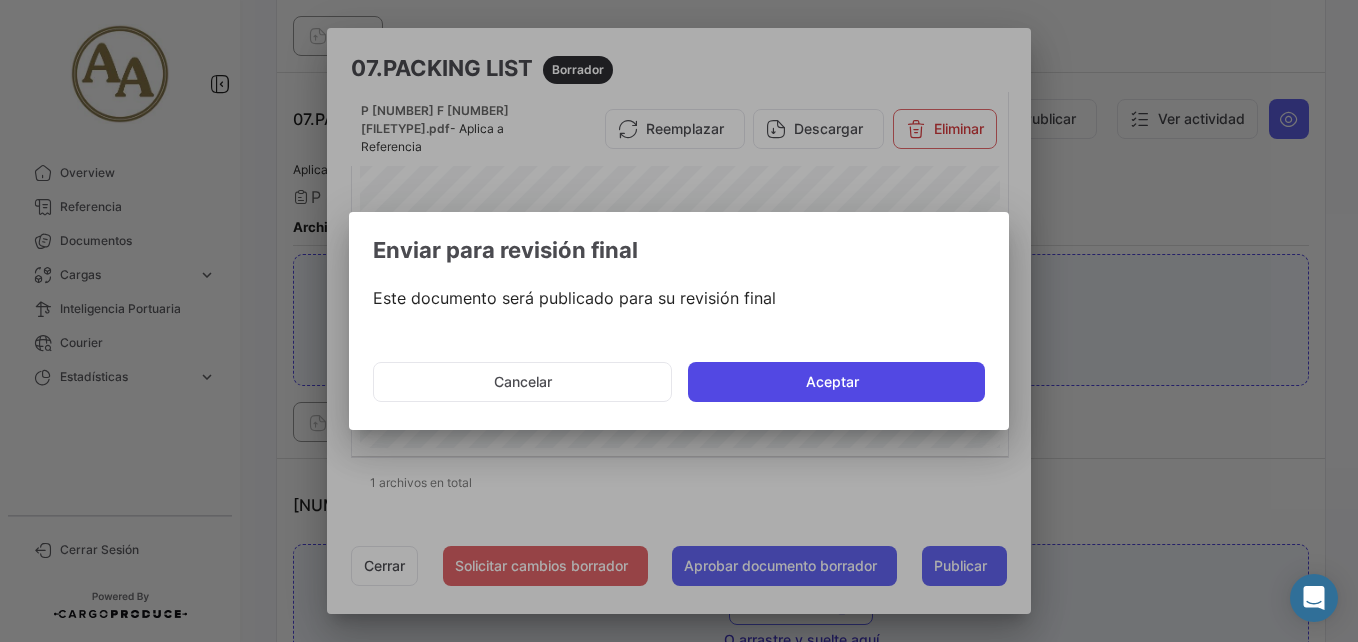 click on "Aceptar" 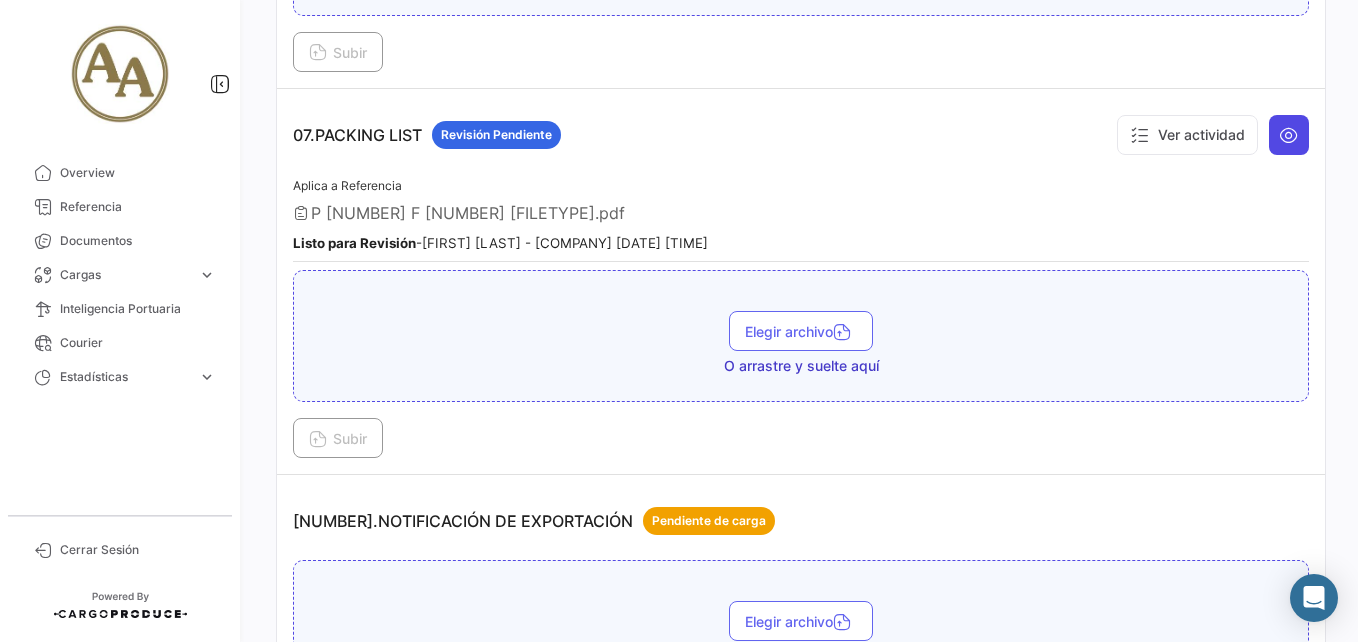 click at bounding box center [1289, 135] 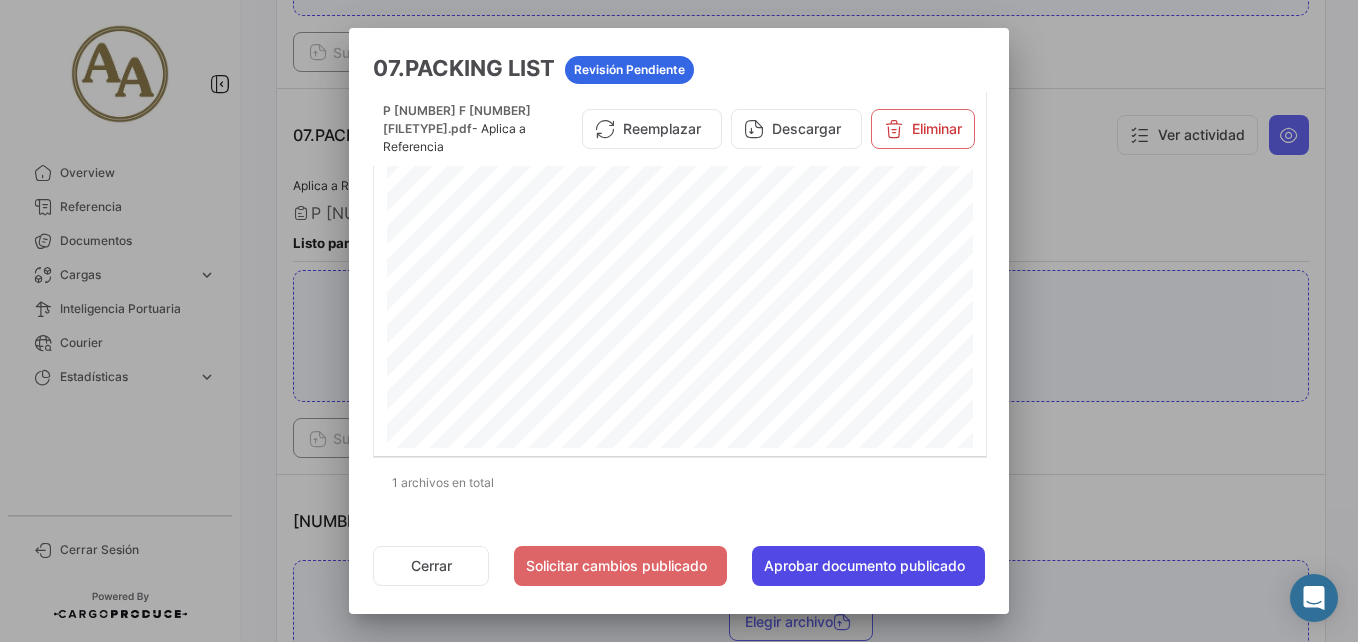 click on "Aprobar documento publicado" 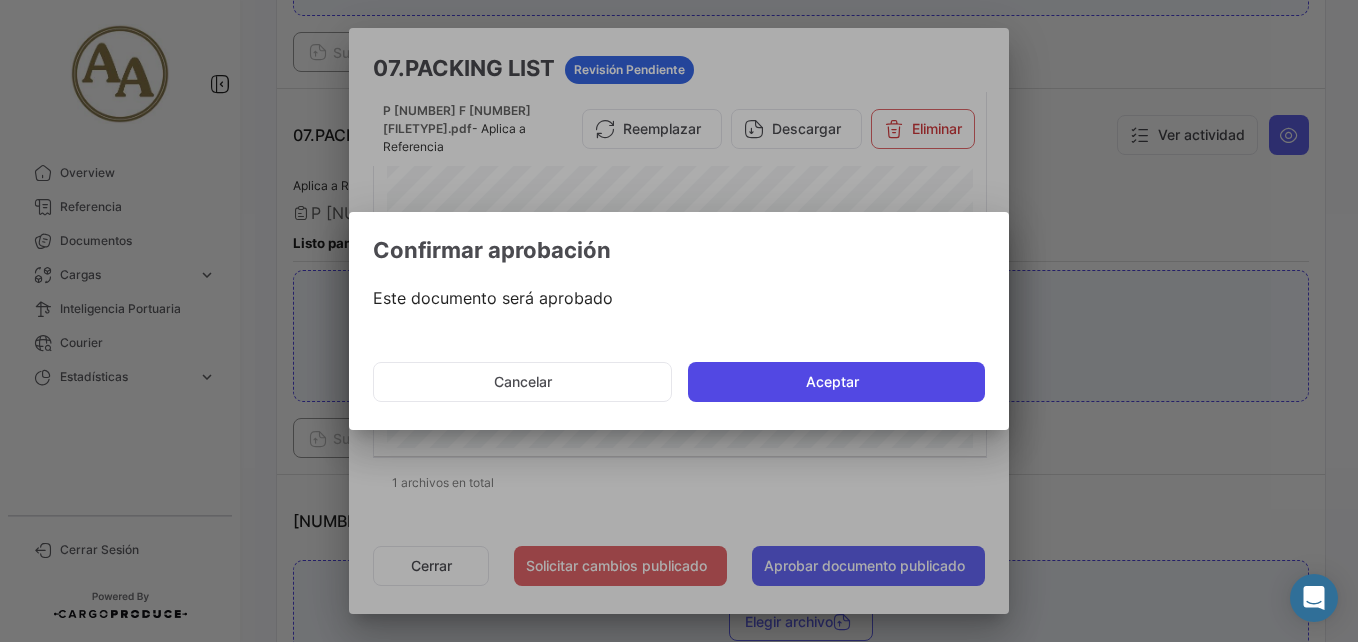 click on "Aceptar" 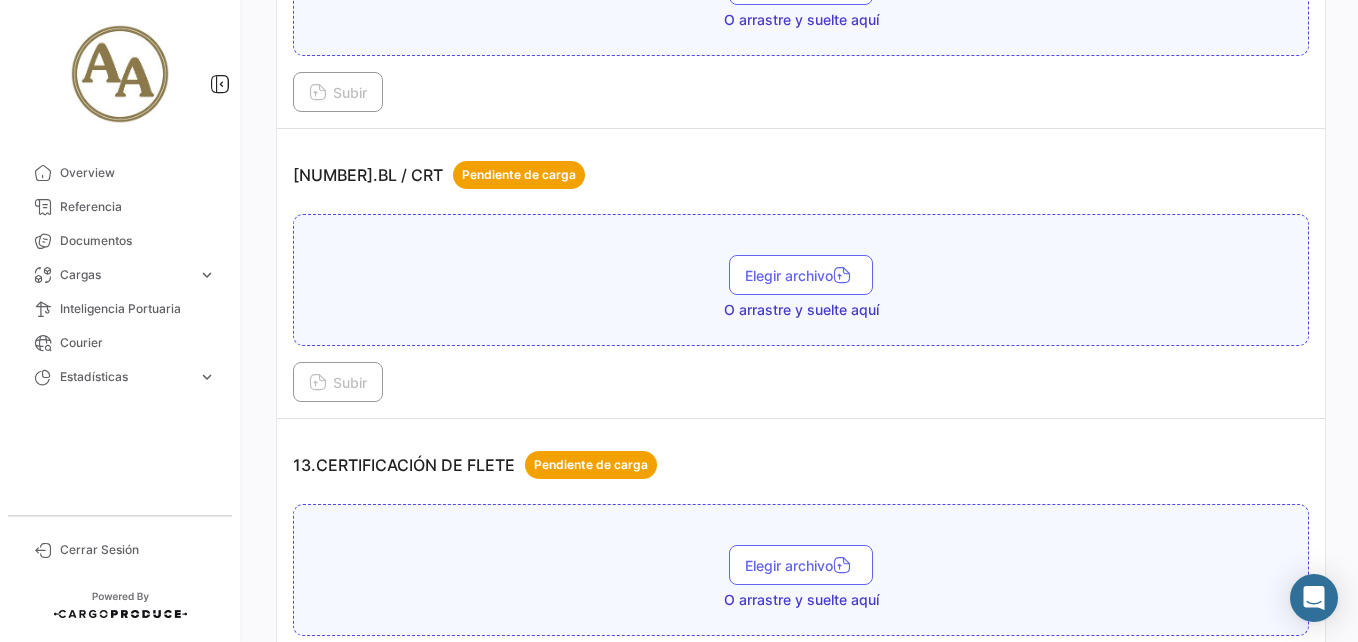 scroll, scrollTop: 4100, scrollLeft: 0, axis: vertical 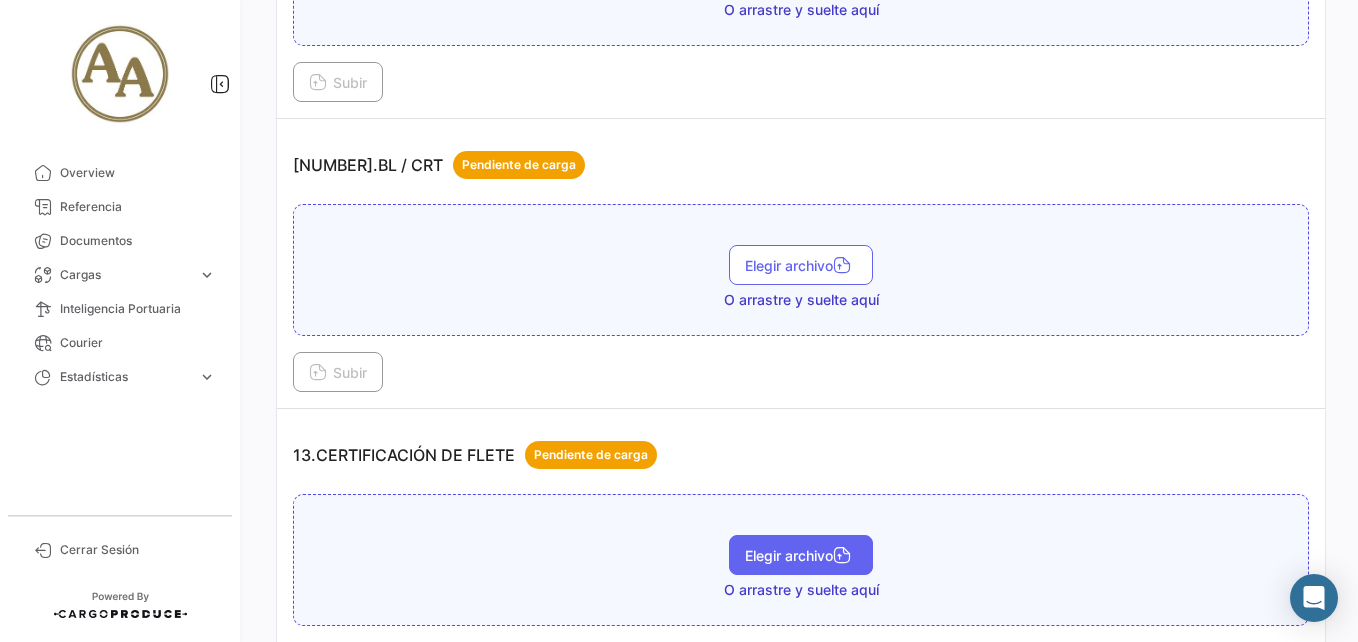 click on "Elegir archivo" at bounding box center (801, 555) 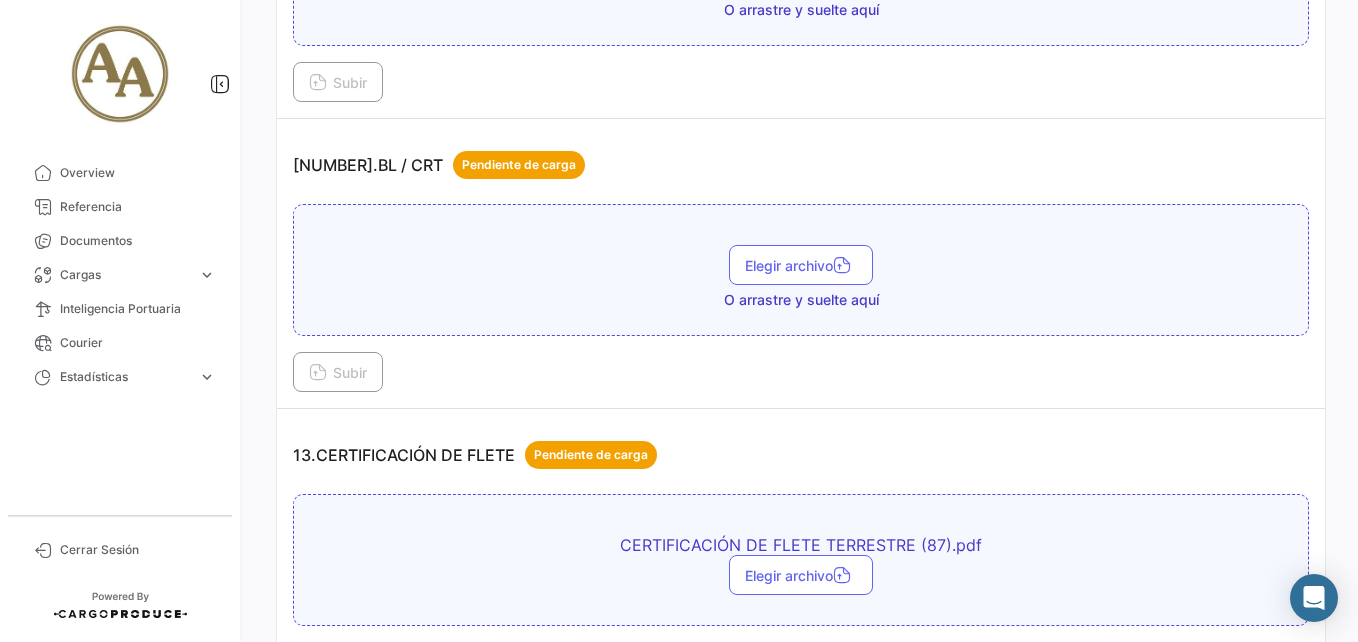scroll, scrollTop: 4400, scrollLeft: 0, axis: vertical 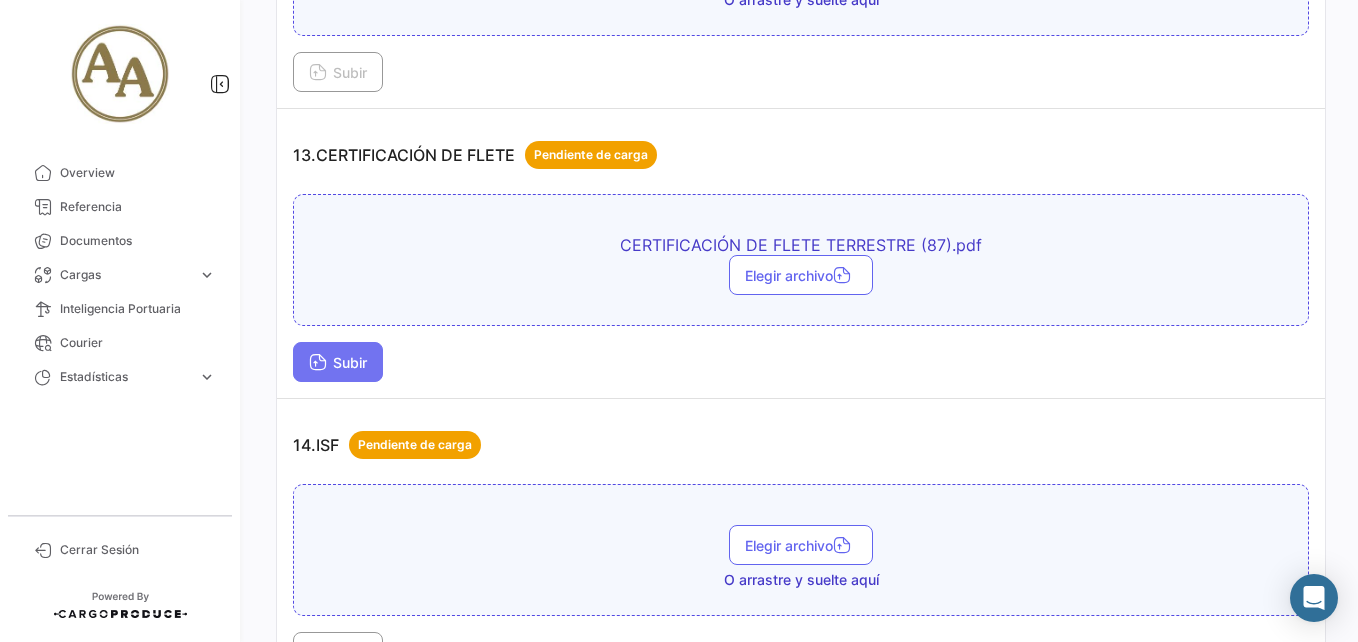 click on "Subir" at bounding box center (338, 362) 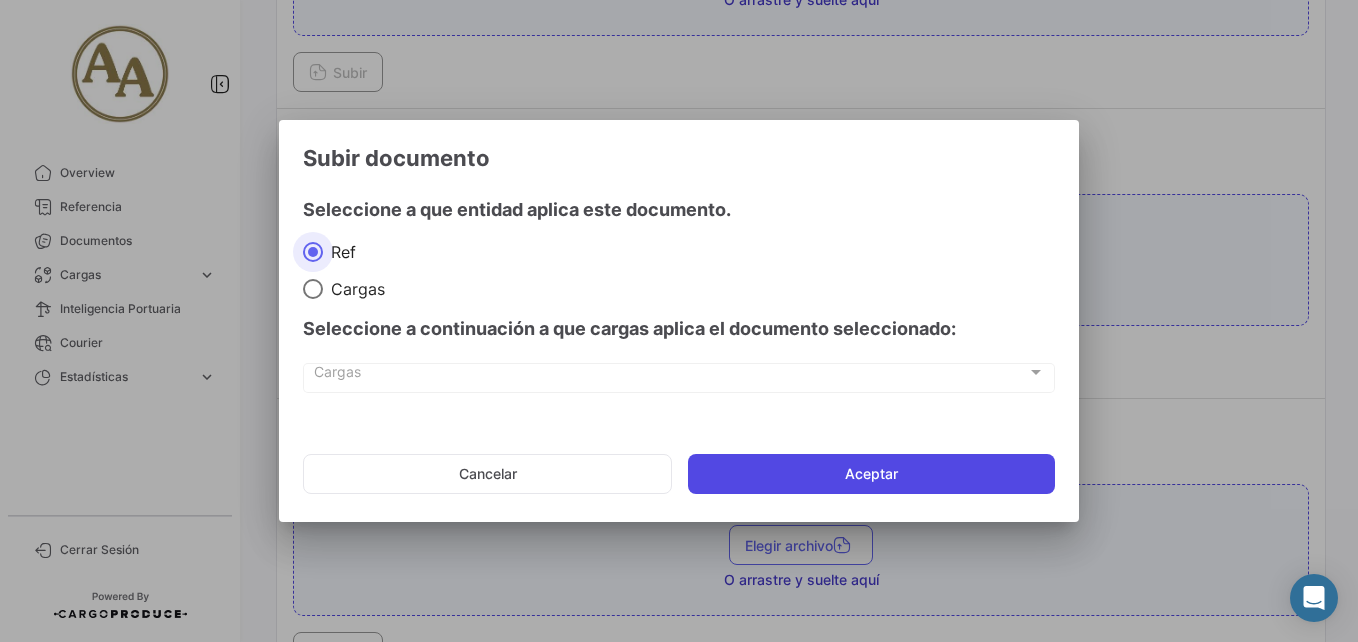 click on "Aceptar" 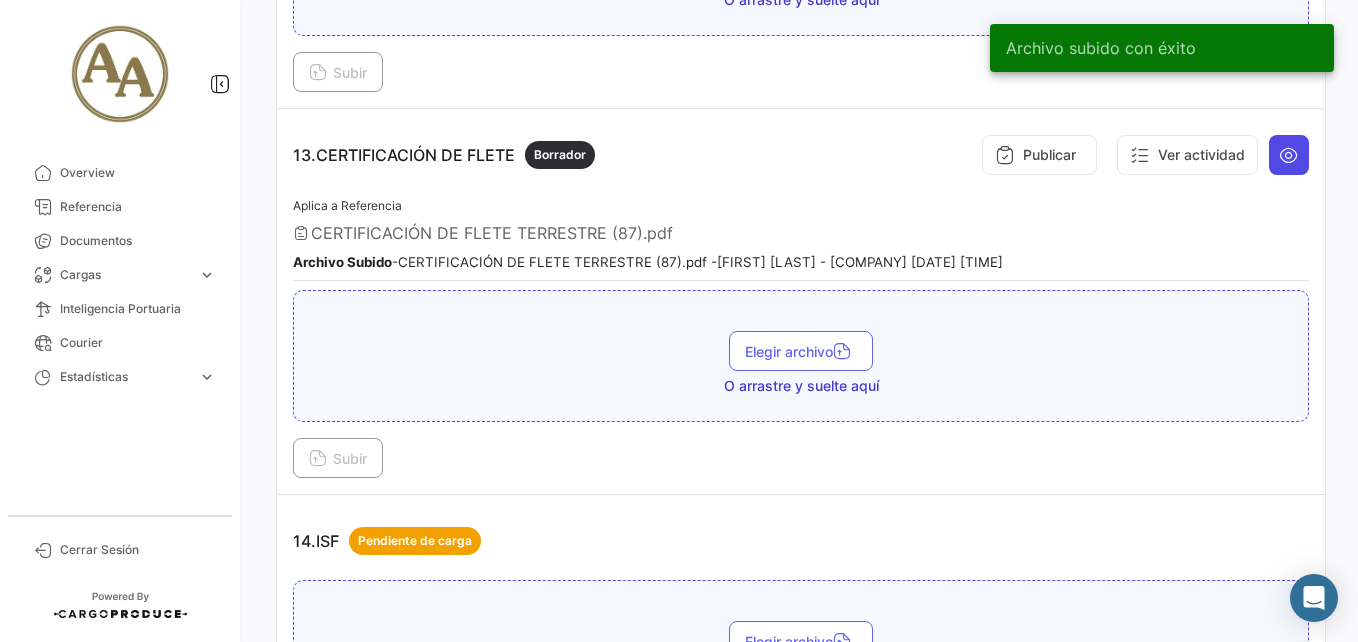 click at bounding box center [1289, 155] 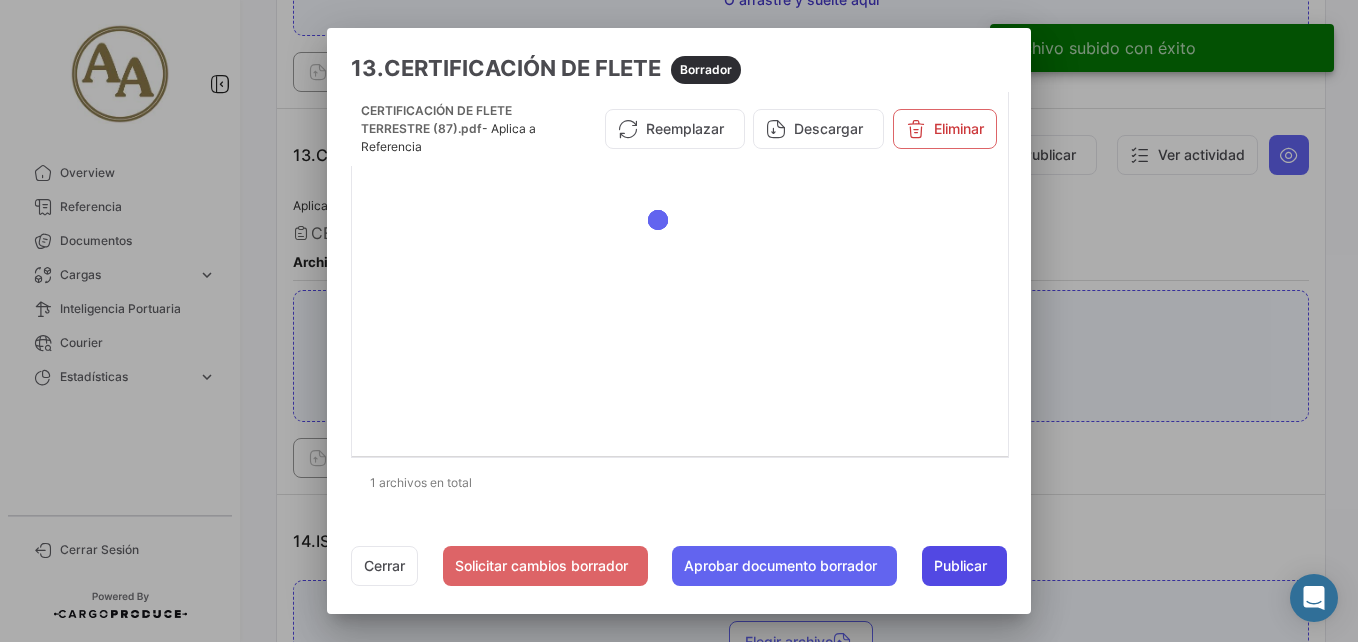 click on "Publicar" 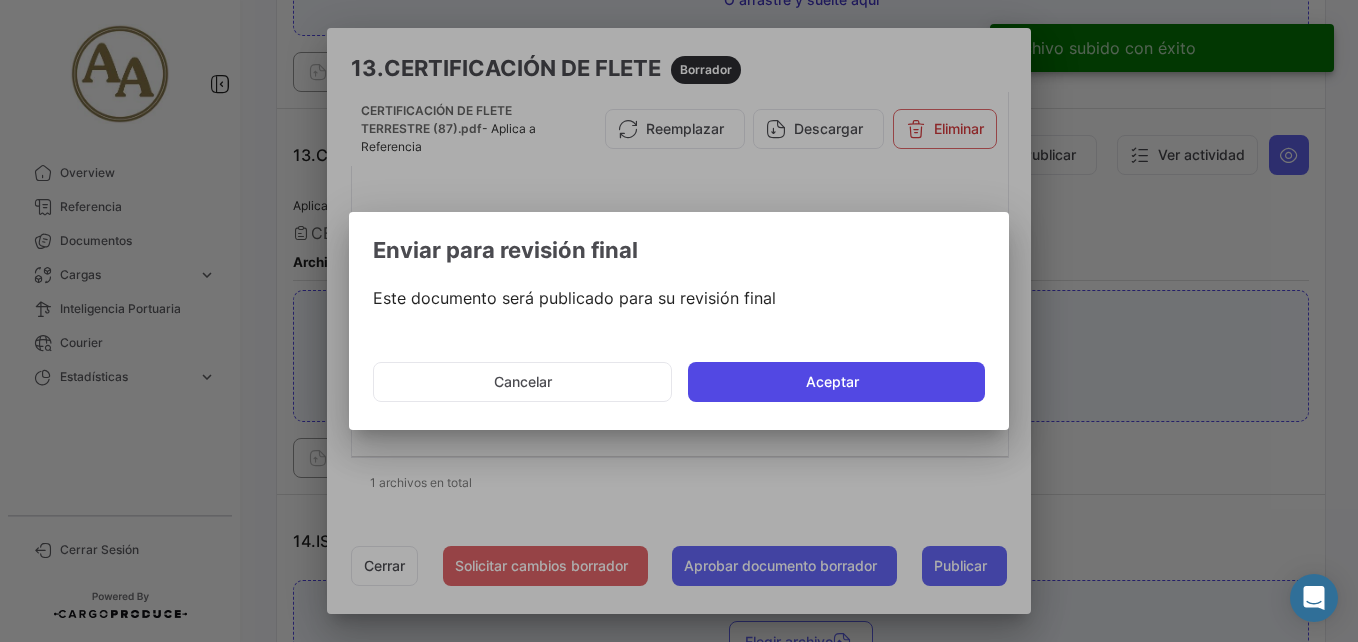 click on "Aceptar" 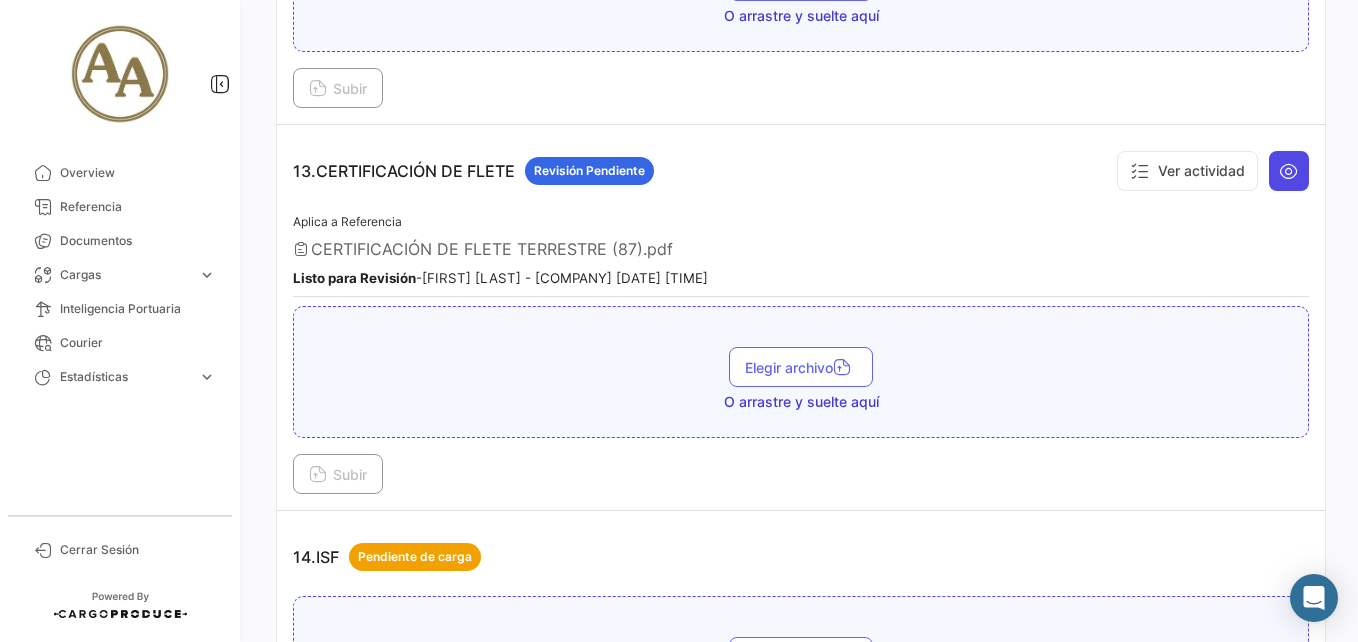 click at bounding box center (1289, 171) 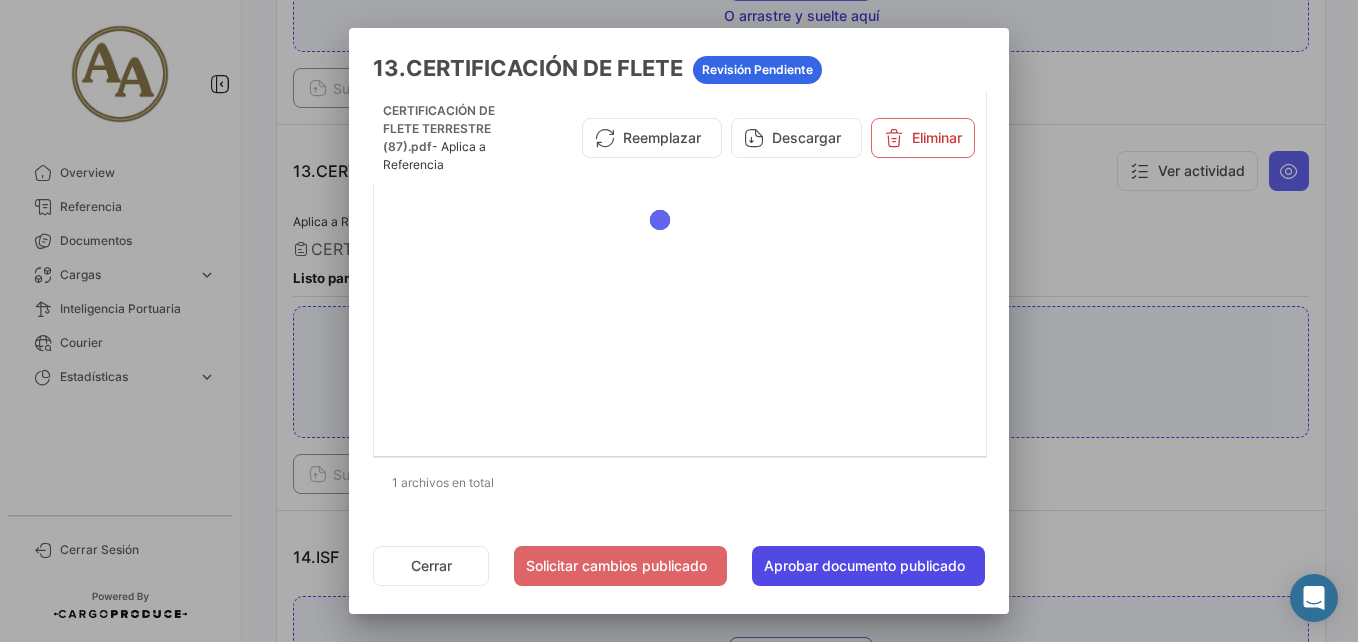 click on "Aprobar documento publicado" 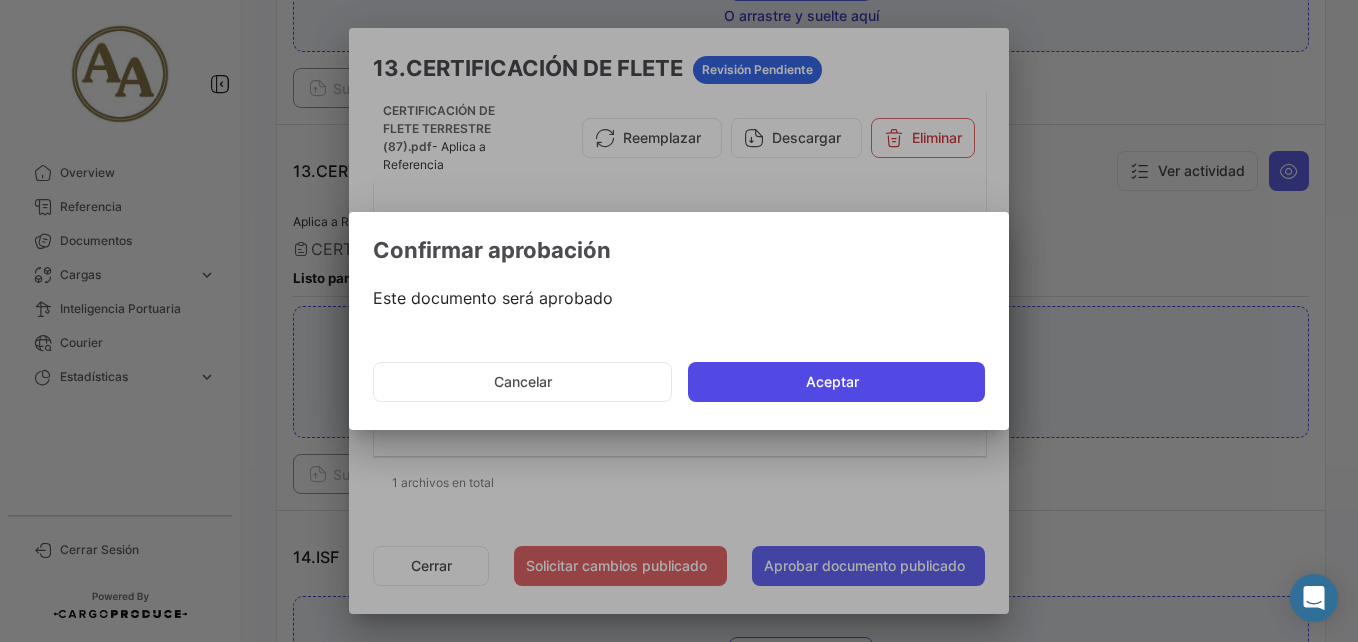 click on "Aceptar" 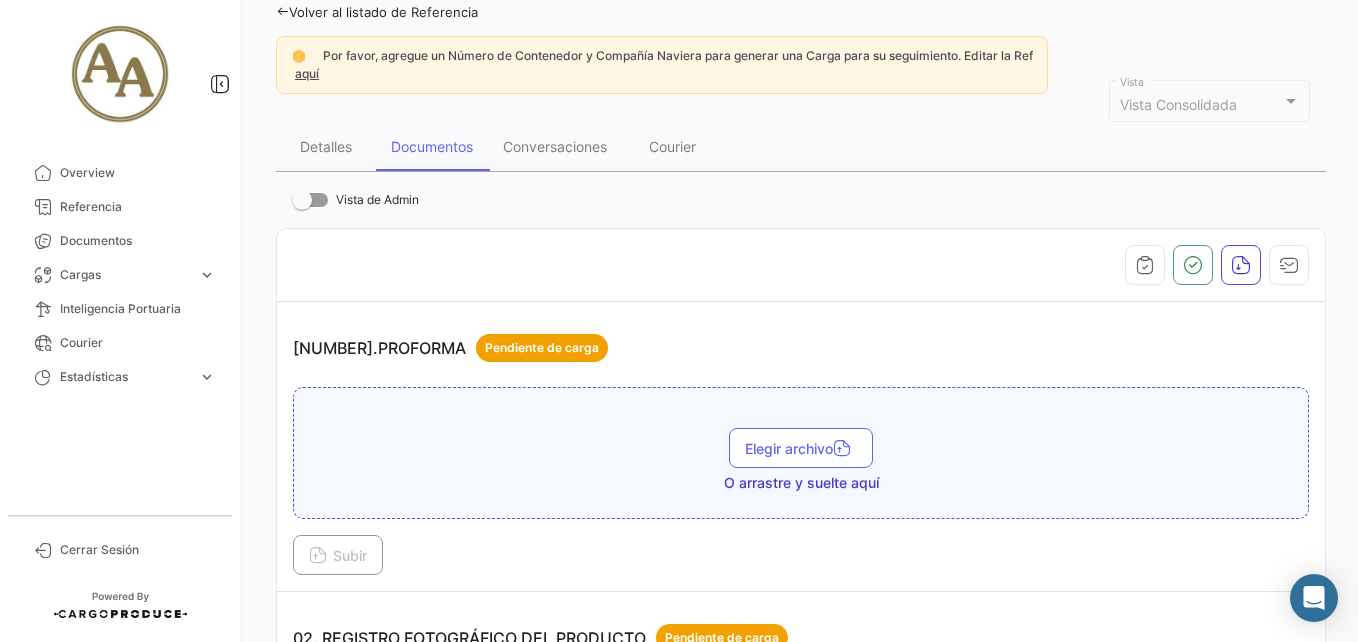 scroll, scrollTop: 0, scrollLeft: 0, axis: both 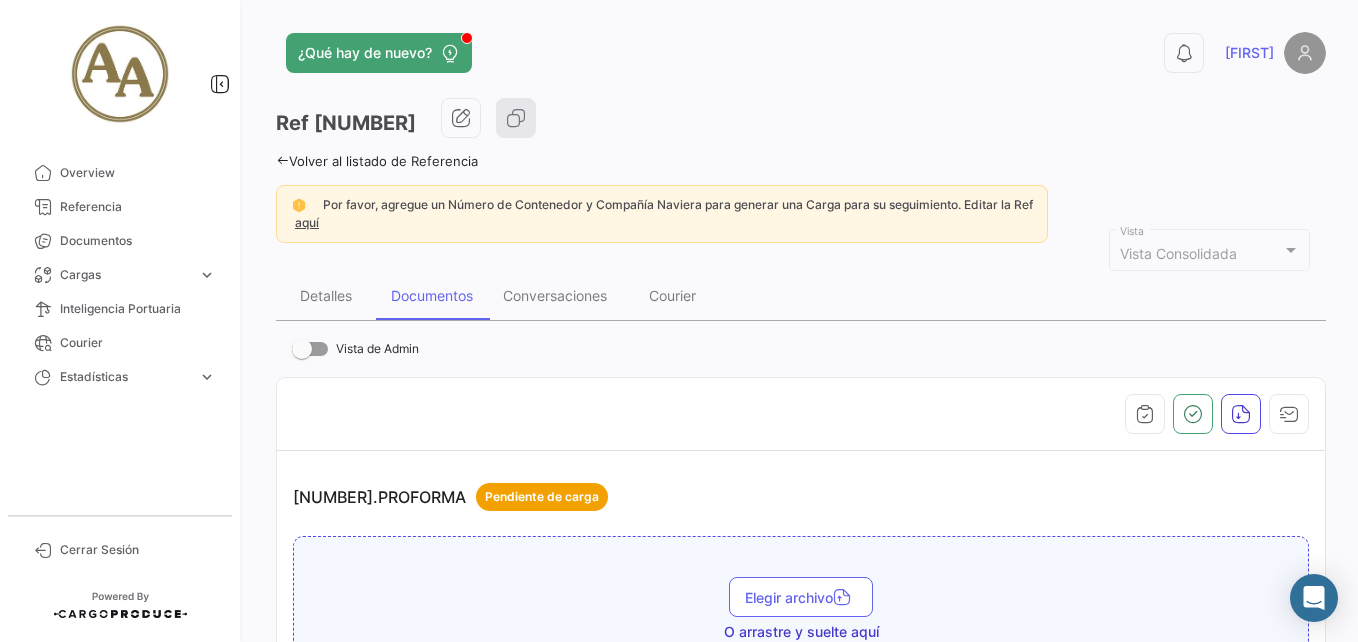 click 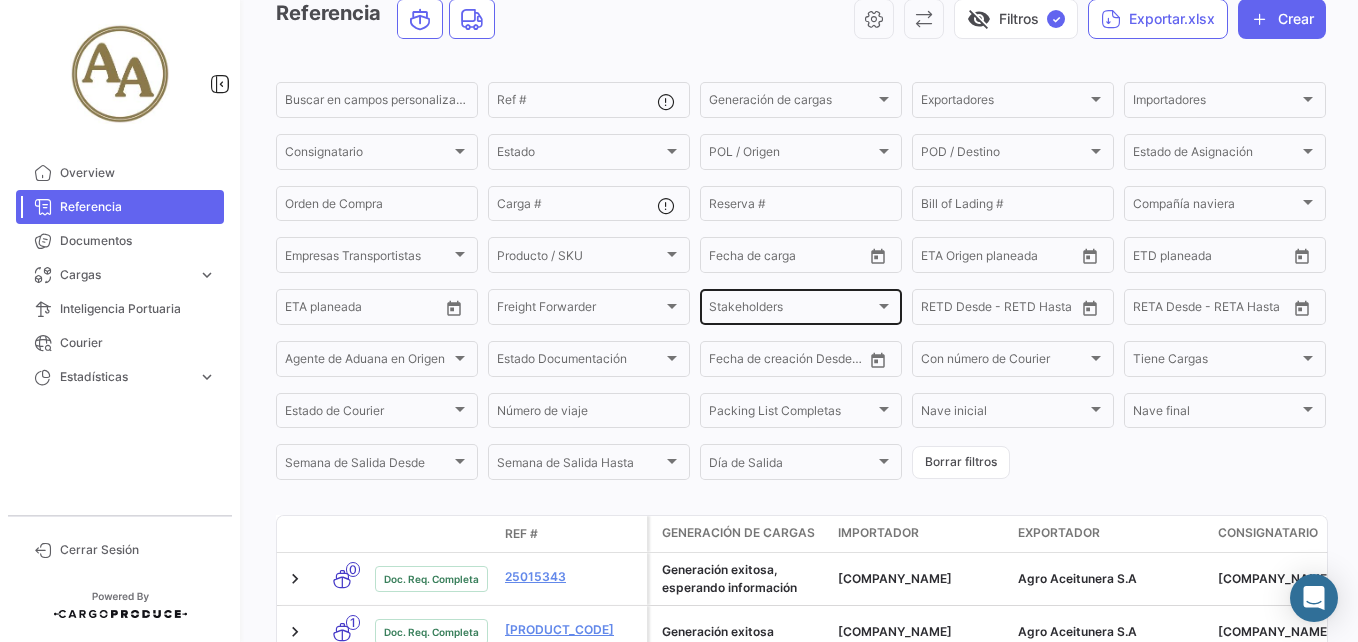 scroll, scrollTop: 0, scrollLeft: 0, axis: both 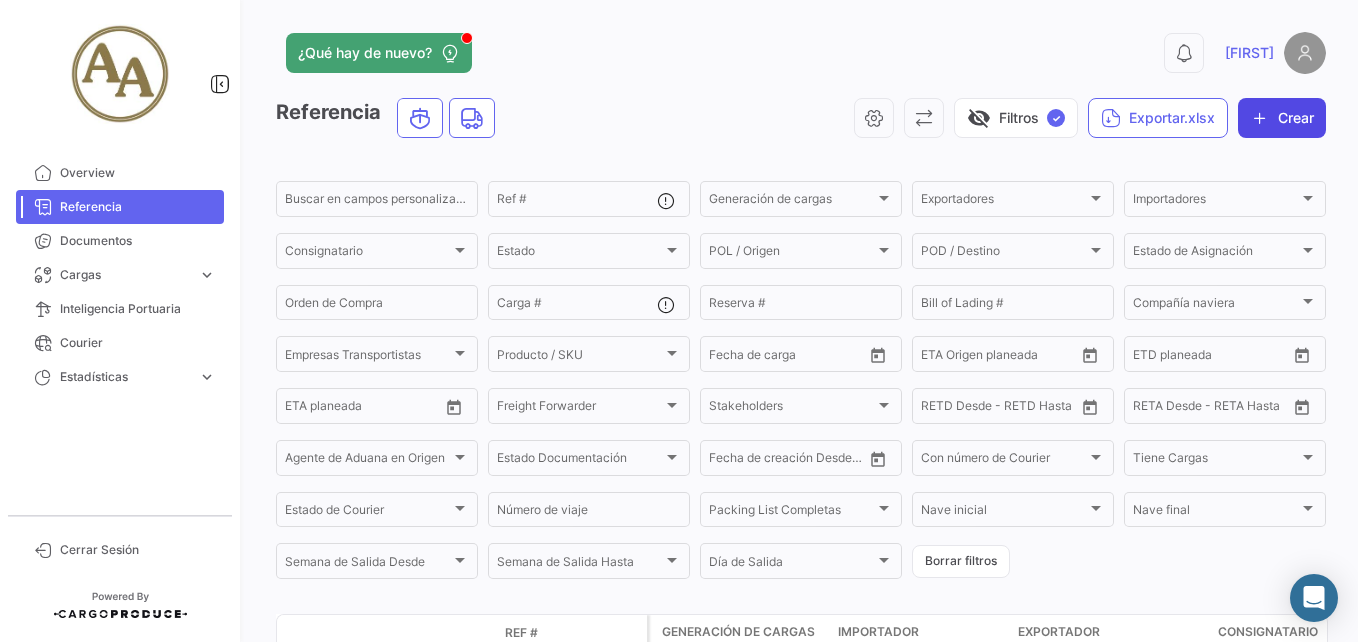 click on "Crear" 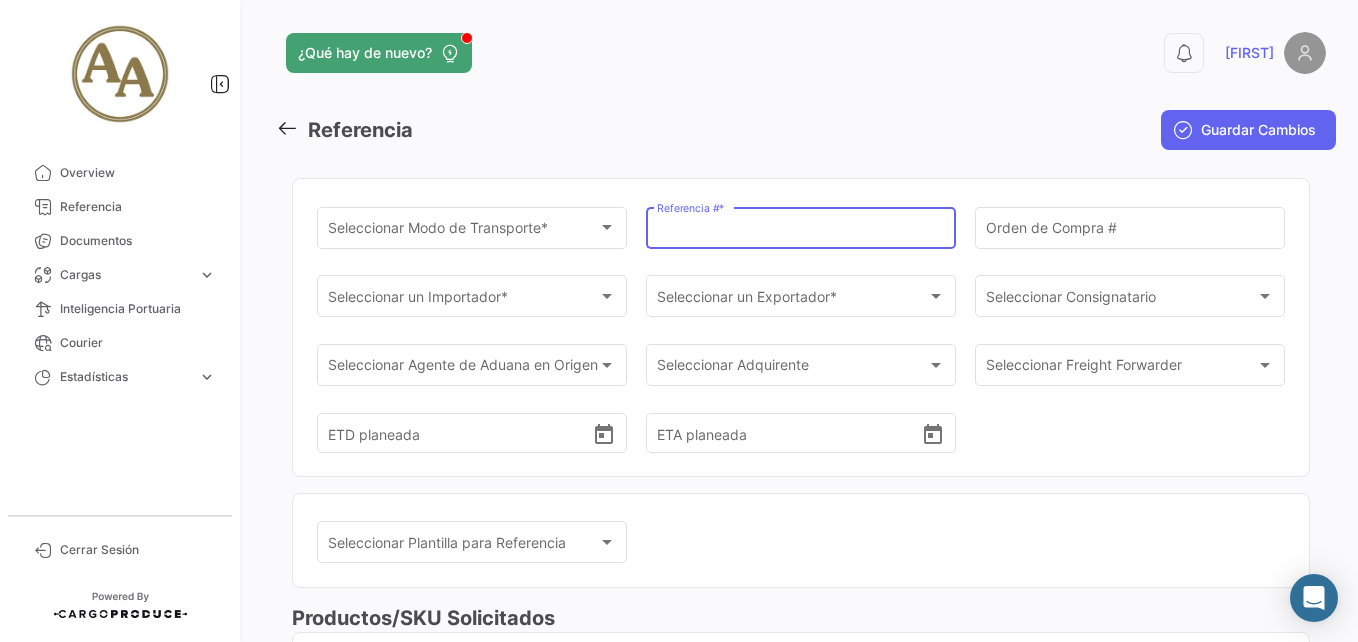 click on "Referencia #  *" at bounding box center (801, 231) 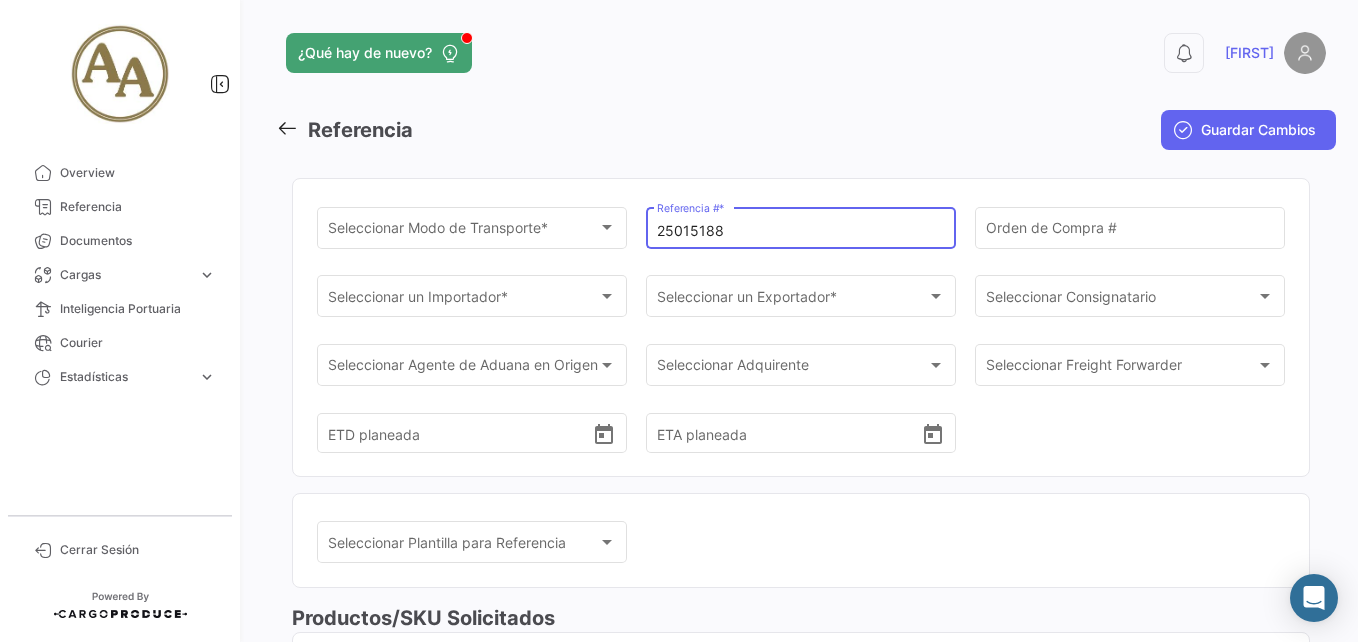 type on "25015188" 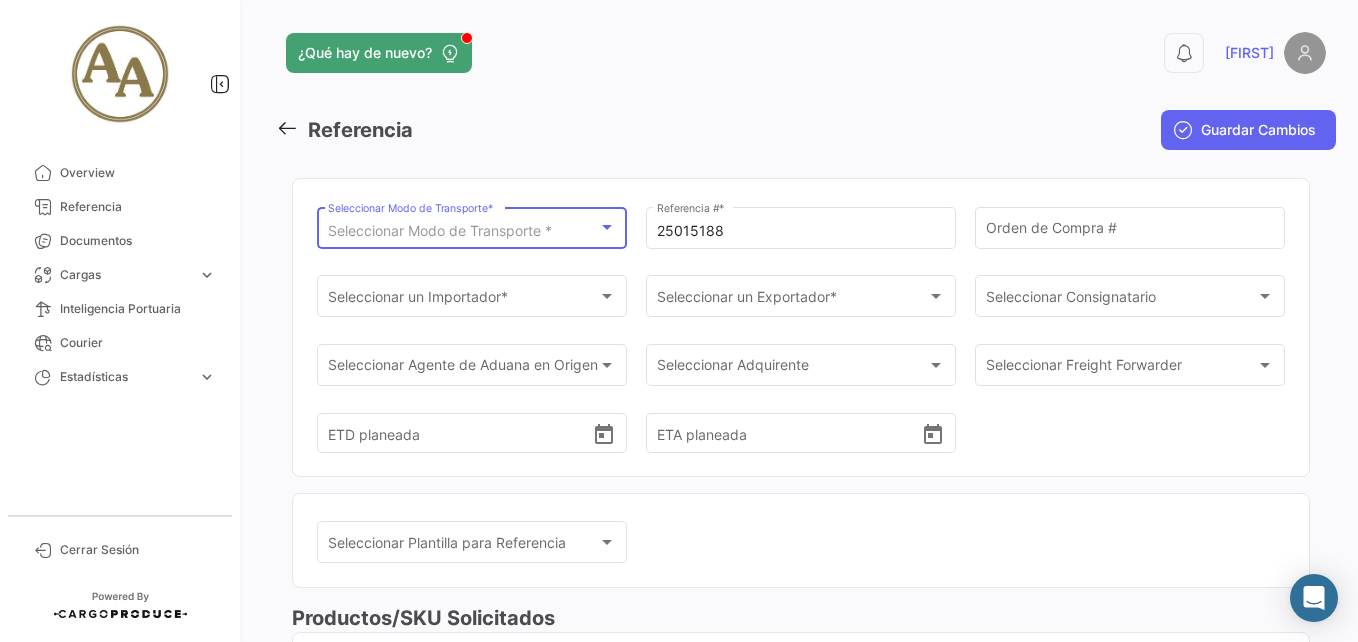 click on "Seleccionar
Modo de Transporte *" at bounding box center (440, 230) 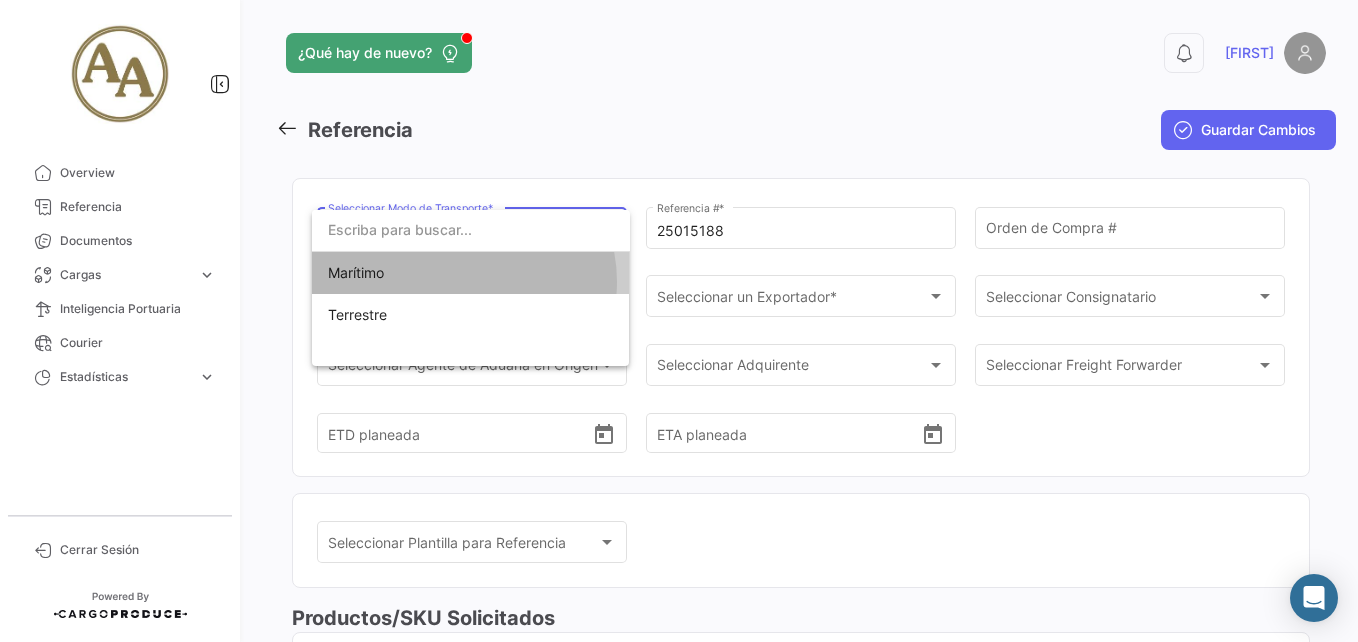 click on "Marítimo" at bounding box center (471, 273) 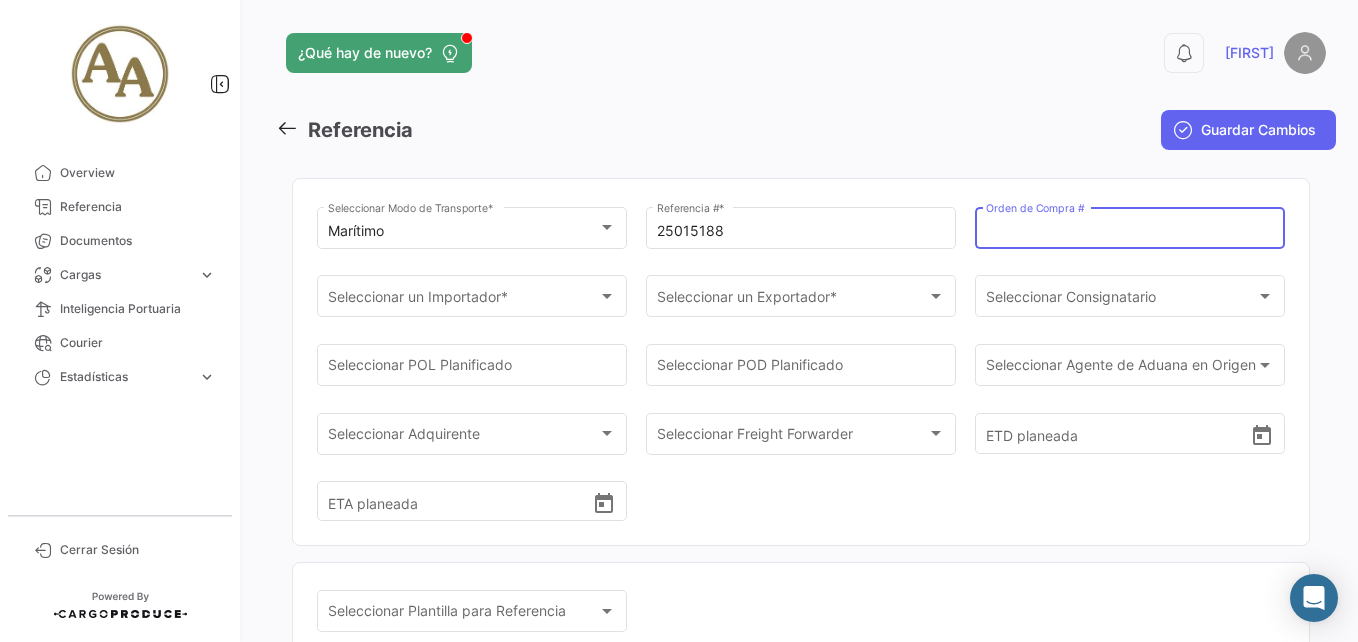 click on "Orden de Compra #" at bounding box center (1130, 231) 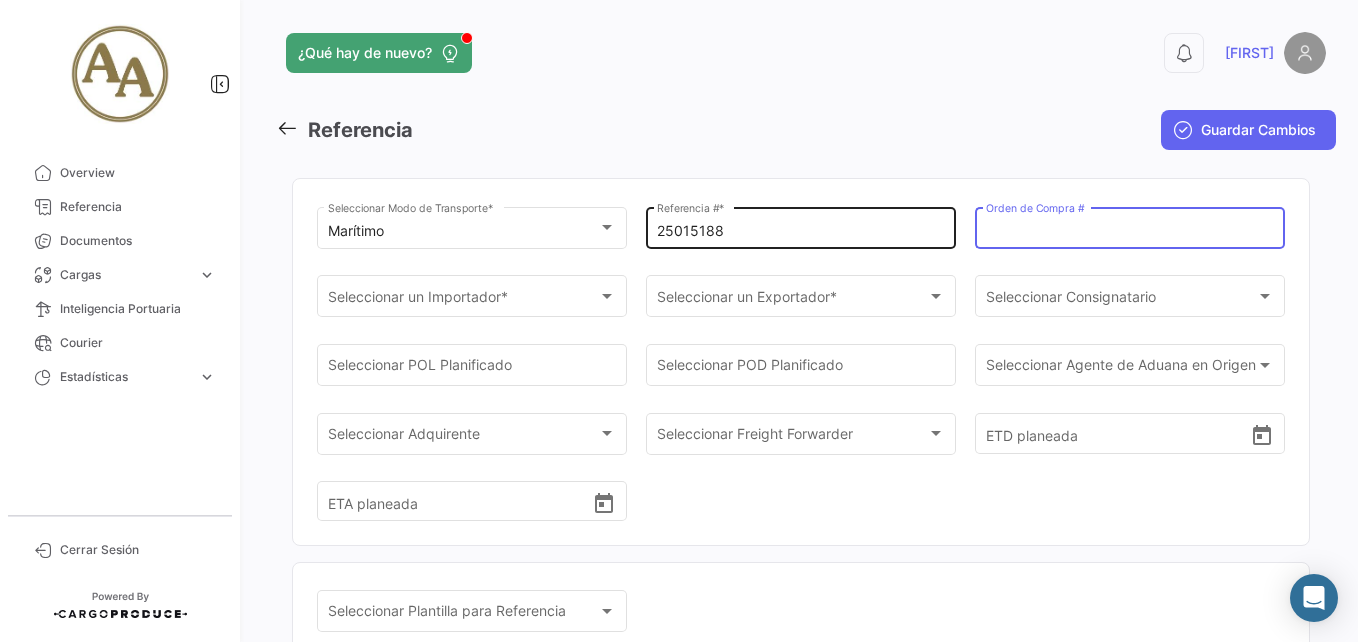 paste on "9619 / R243654" 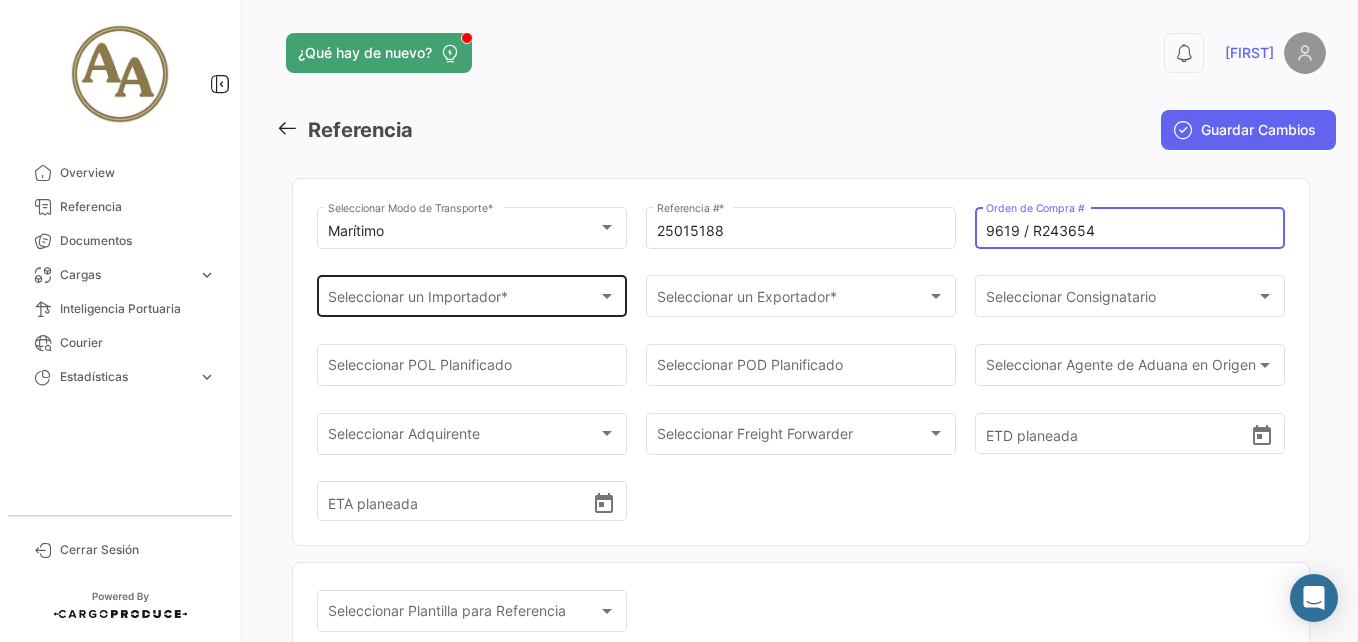 type on "9619 / R243654" 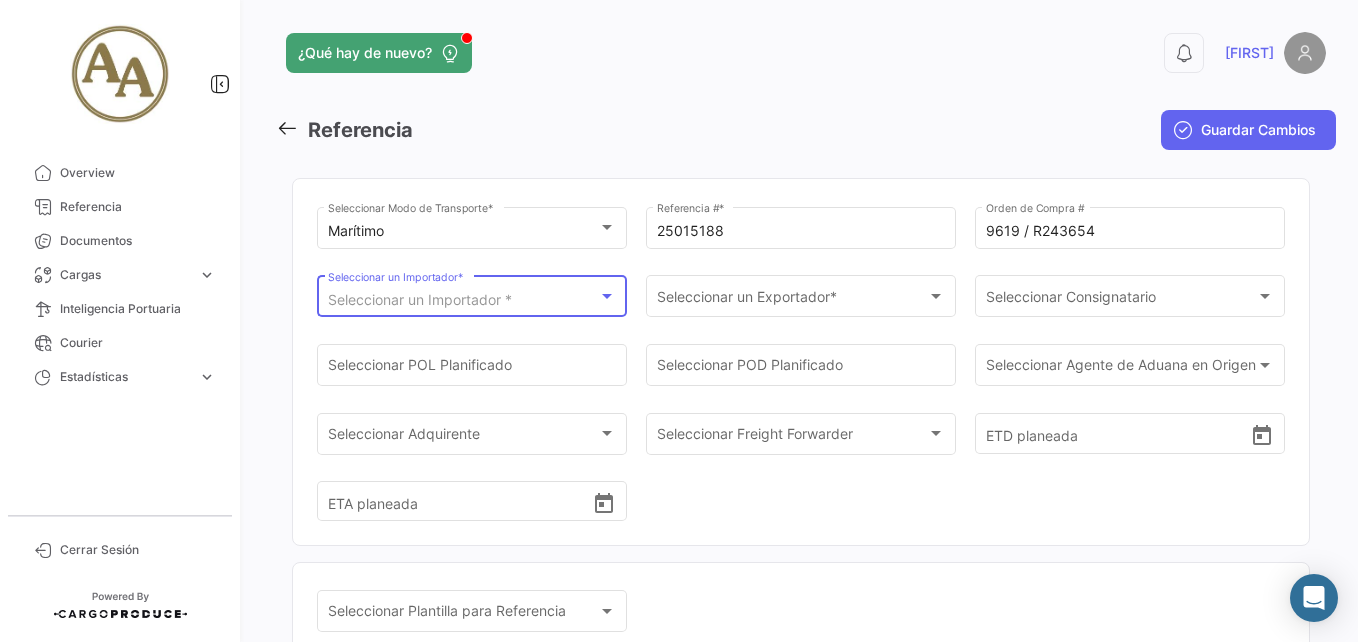 click on "Seleccionar un Importador *" at bounding box center (463, 300) 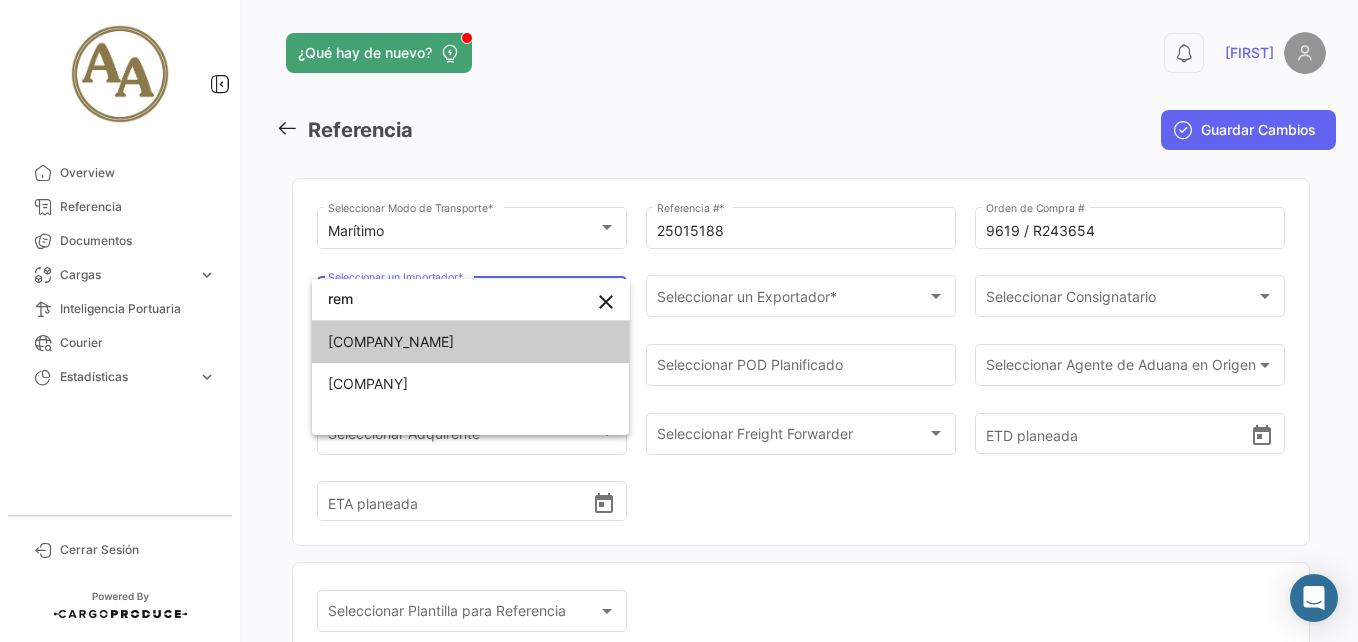 type on "rem" 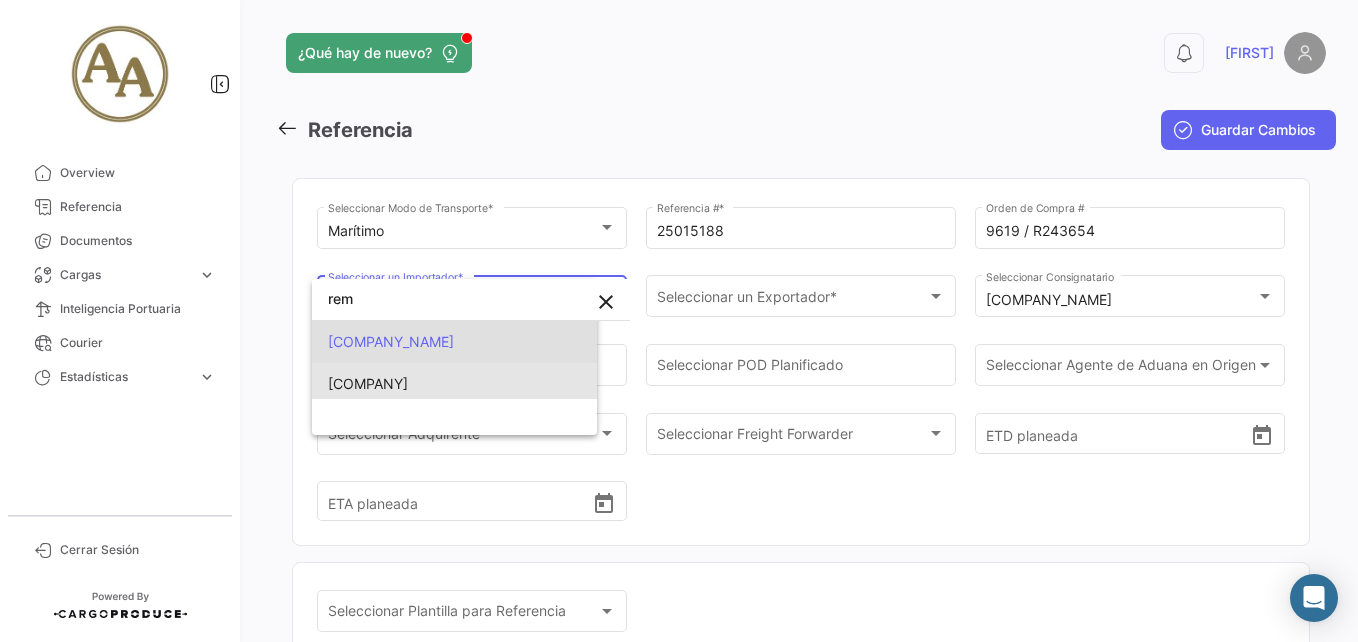 scroll, scrollTop: 0, scrollLeft: 0, axis: both 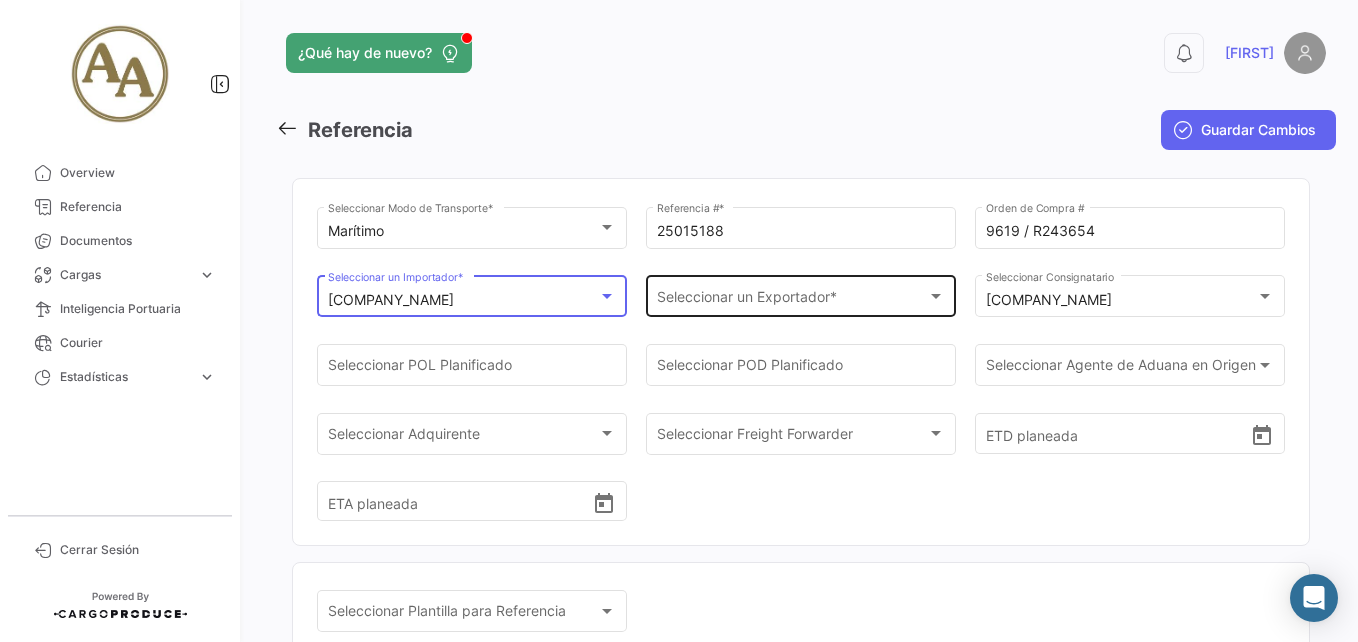 click on "Seleccionar un Exportador * Seleccionar un Exportador  *" 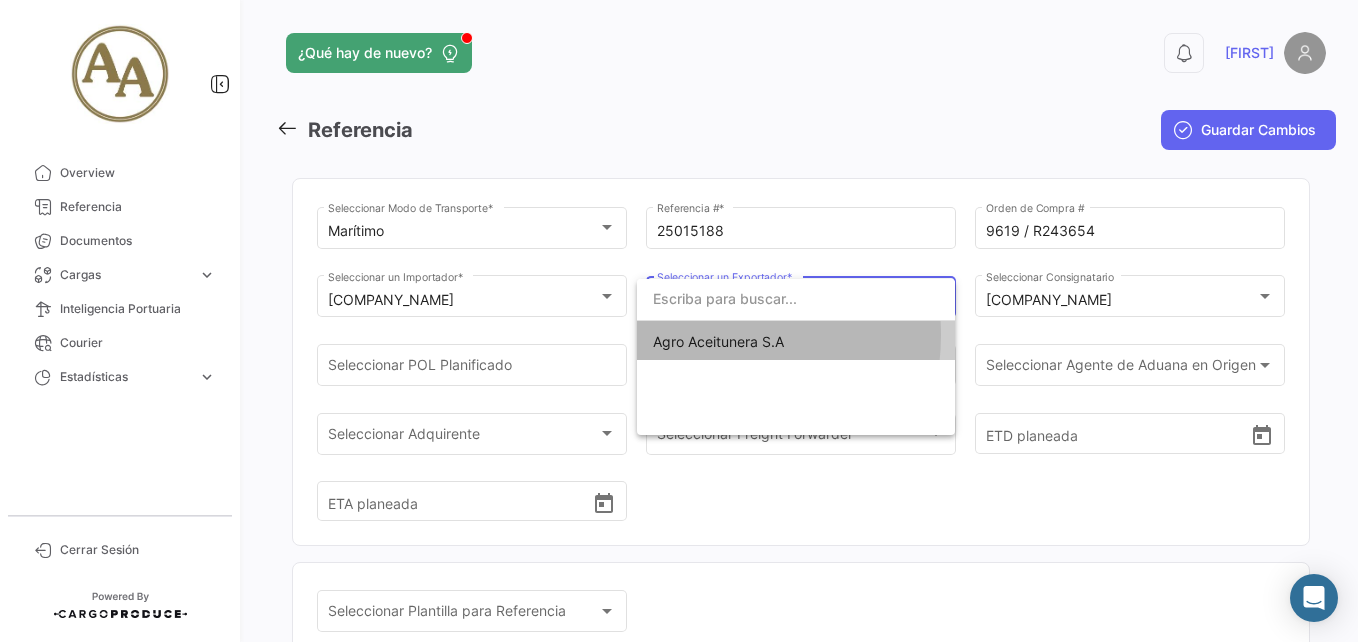click on "Agro Aceitunera S.A" at bounding box center (718, 341) 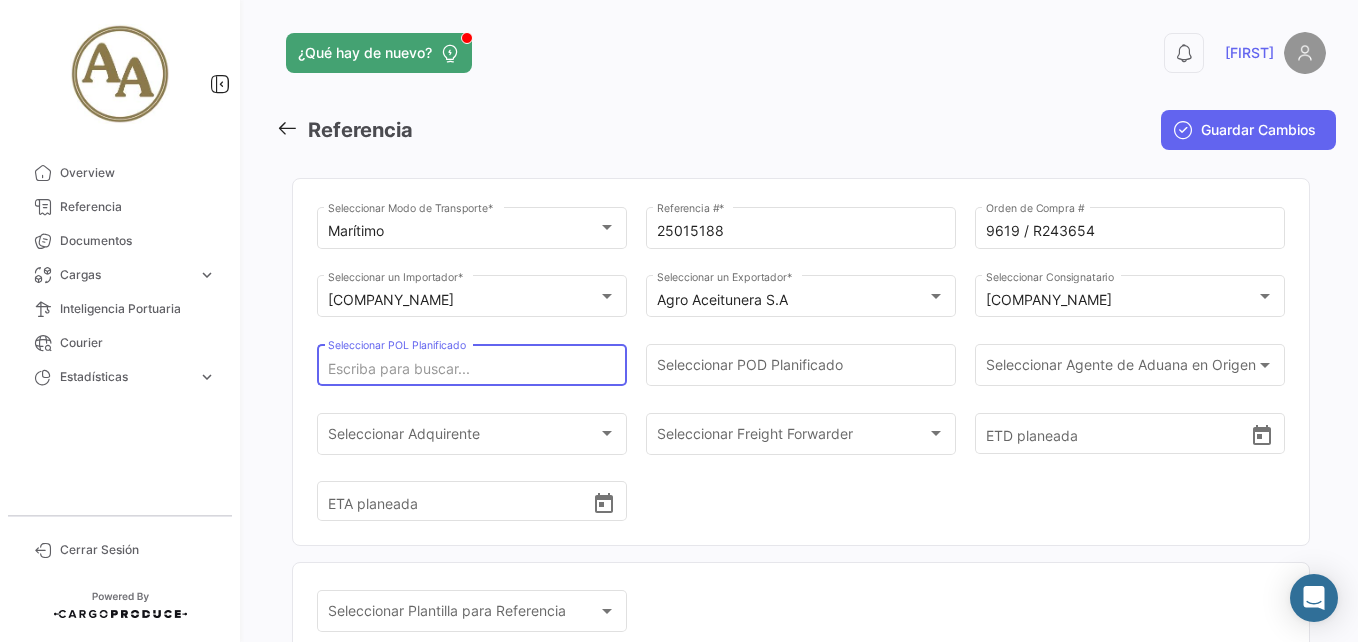 click on "Seleccionar
POL Planificado" at bounding box center (472, 369) 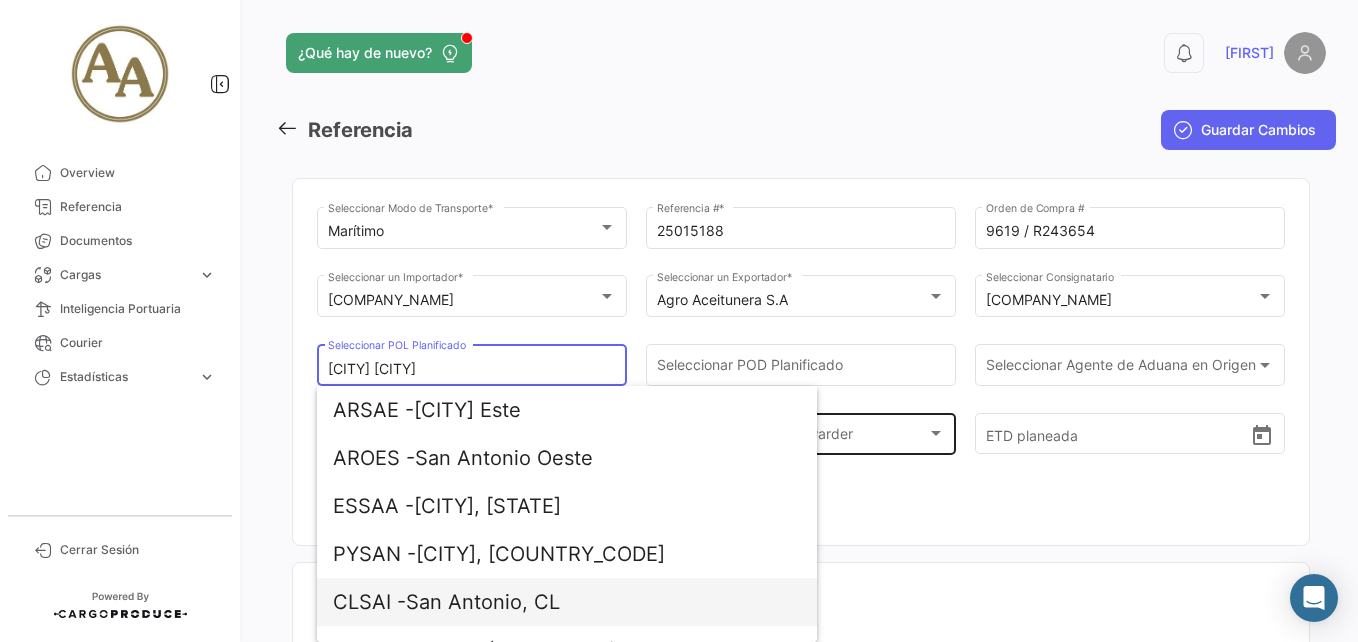 drag, startPoint x: 473, startPoint y: 601, endPoint x: 645, endPoint y: 433, distance: 240.43294 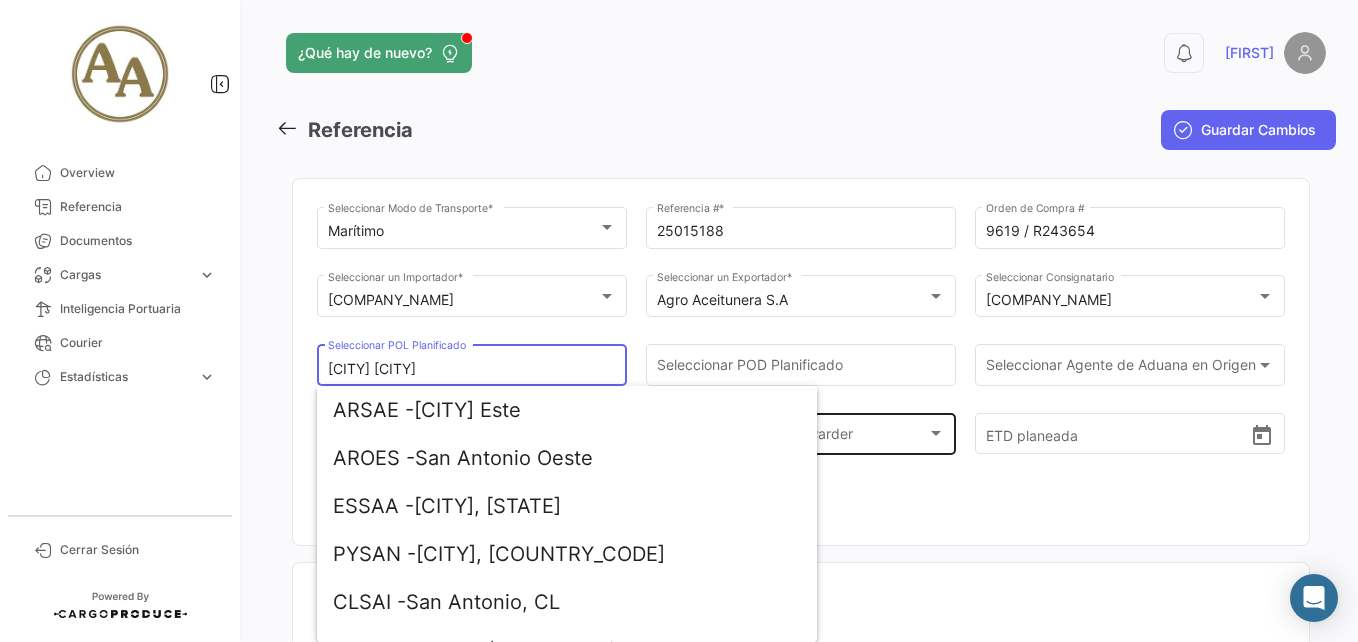 type on "San Antonio, CL" 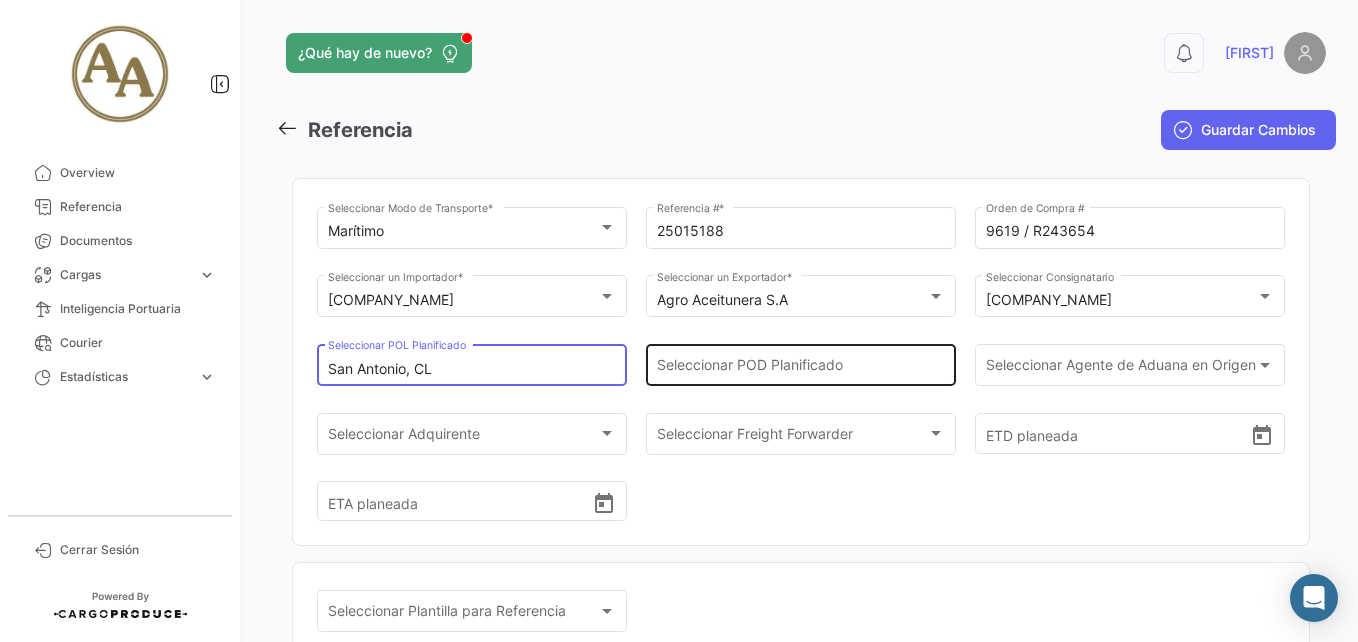 click on "Seleccionar
POD Planificado" at bounding box center (801, 369) 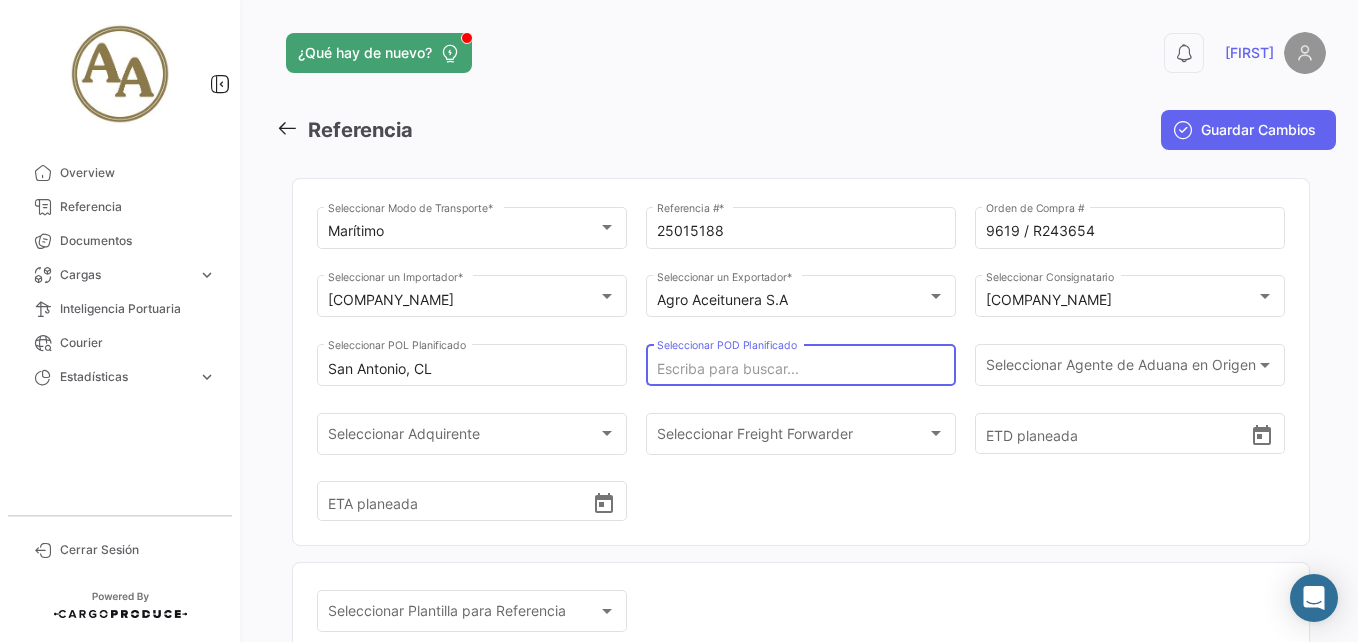 type on "o" 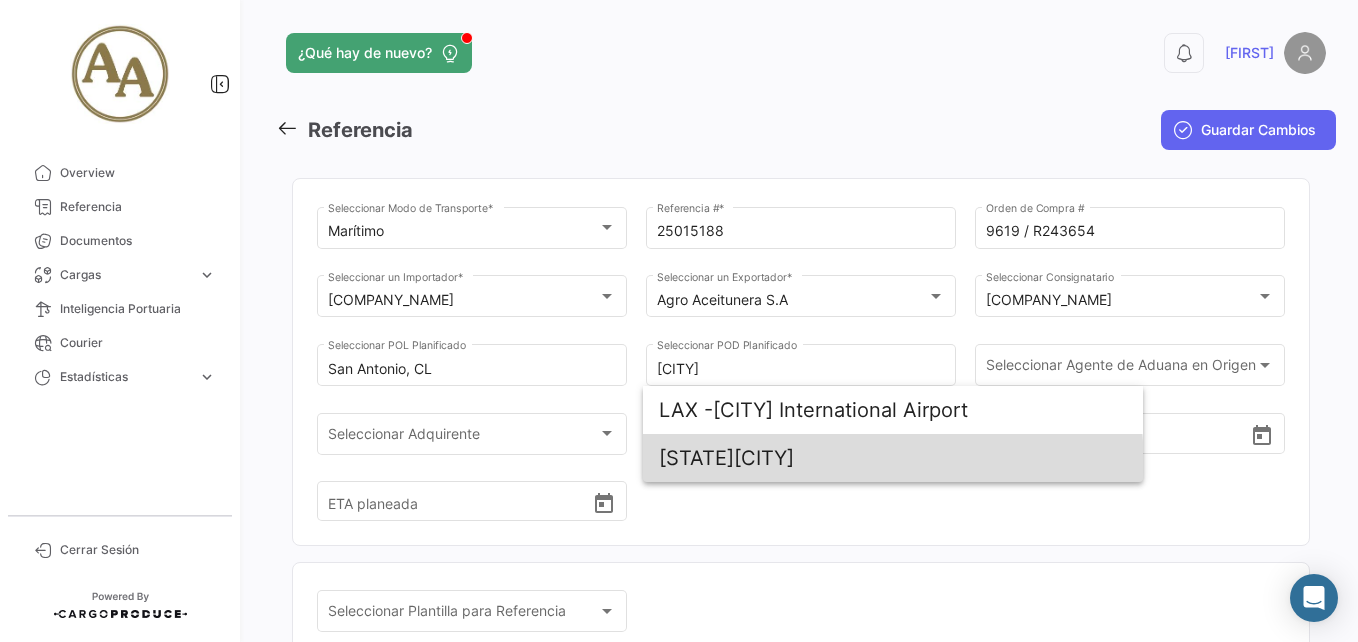 click on "USLAX -    [CITY], [STATE]" at bounding box center (893, 458) 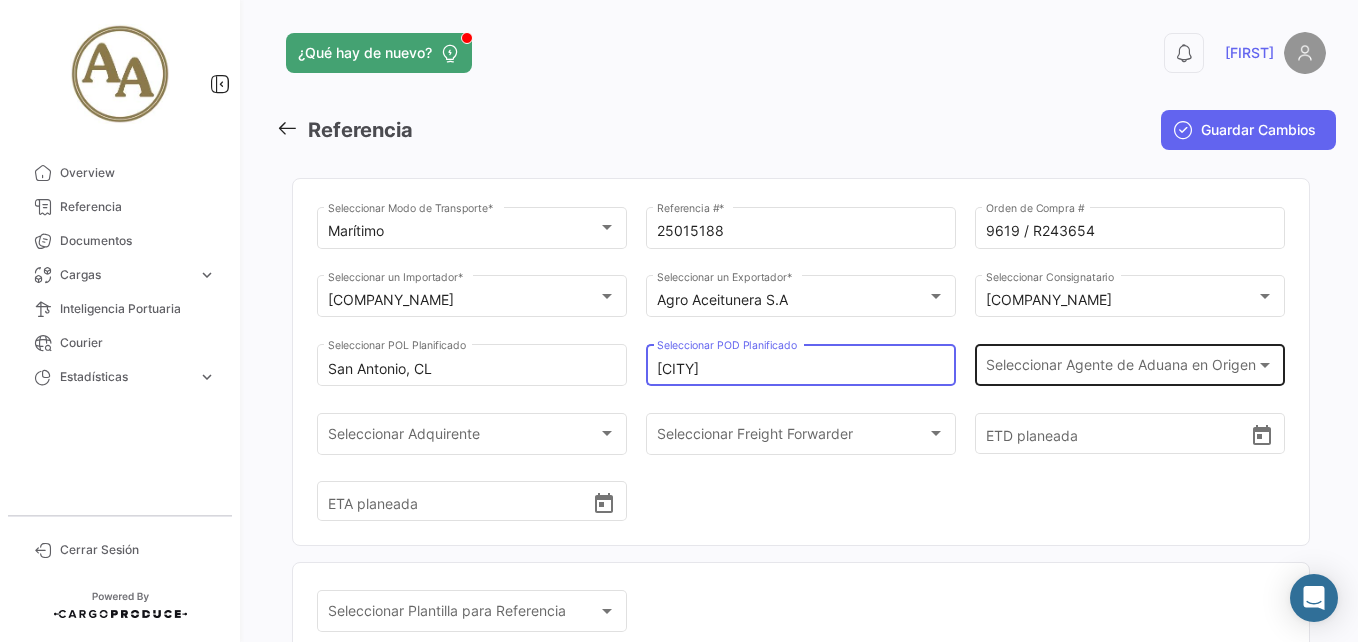 click on "Seleccionar
Agente de Aduana en Origen" at bounding box center [1121, 369] 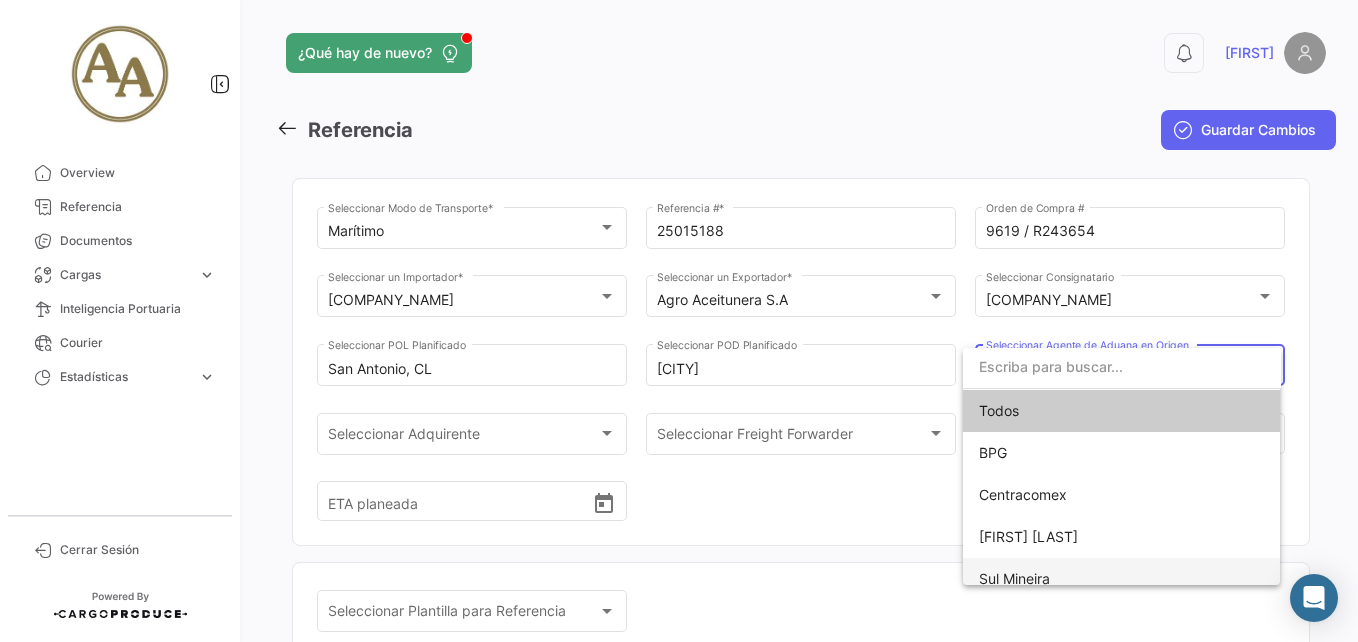 click on "Sul Mineira" at bounding box center (1122, 579) 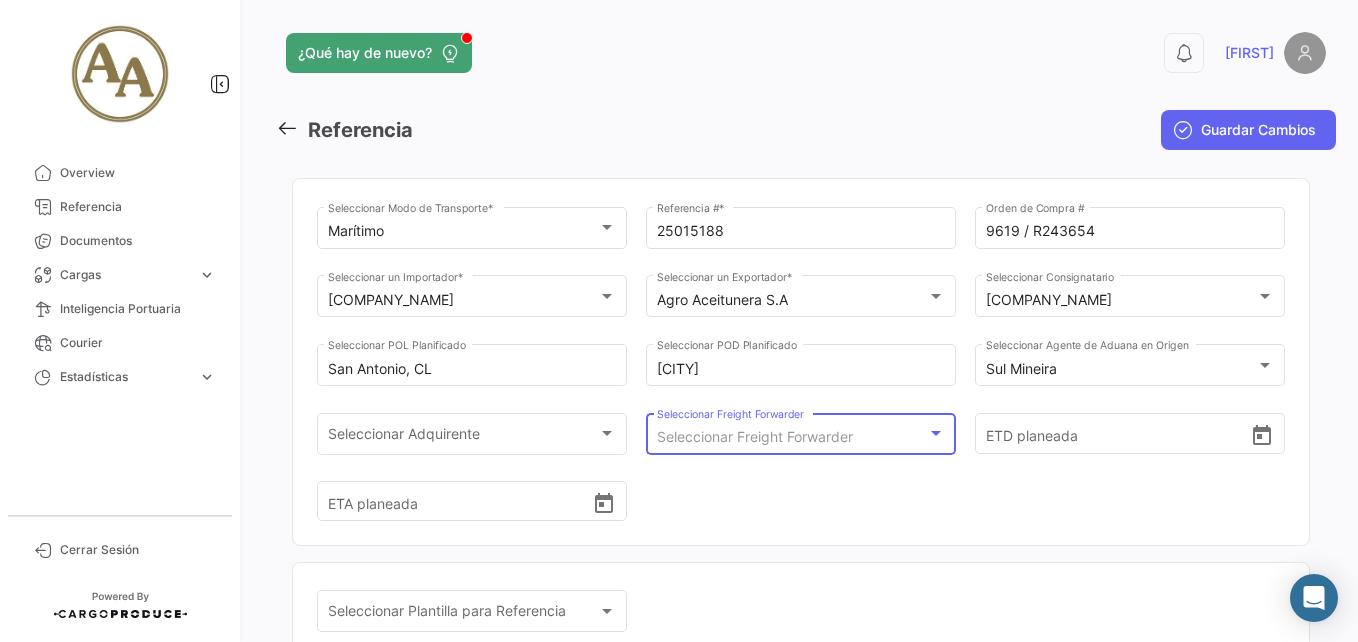 click on "Seleccionar Freight Forwarder" at bounding box center [755, 436] 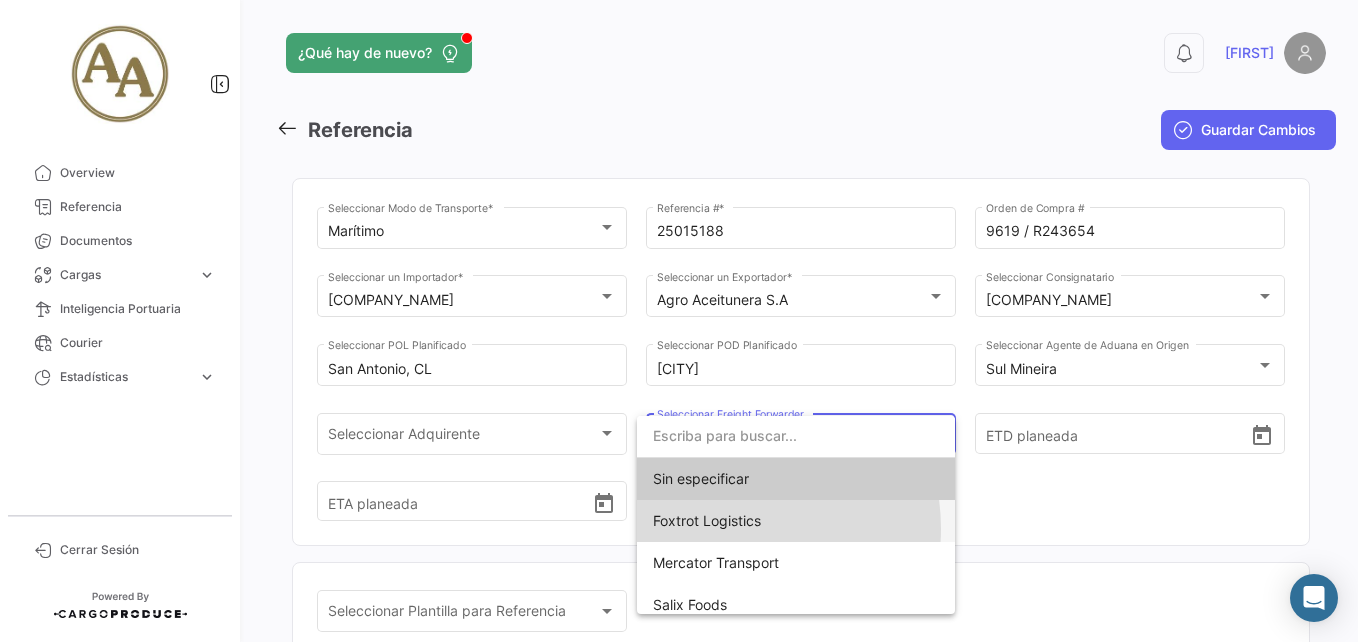 click on "Foxtrot Logistics" at bounding box center [796, 521] 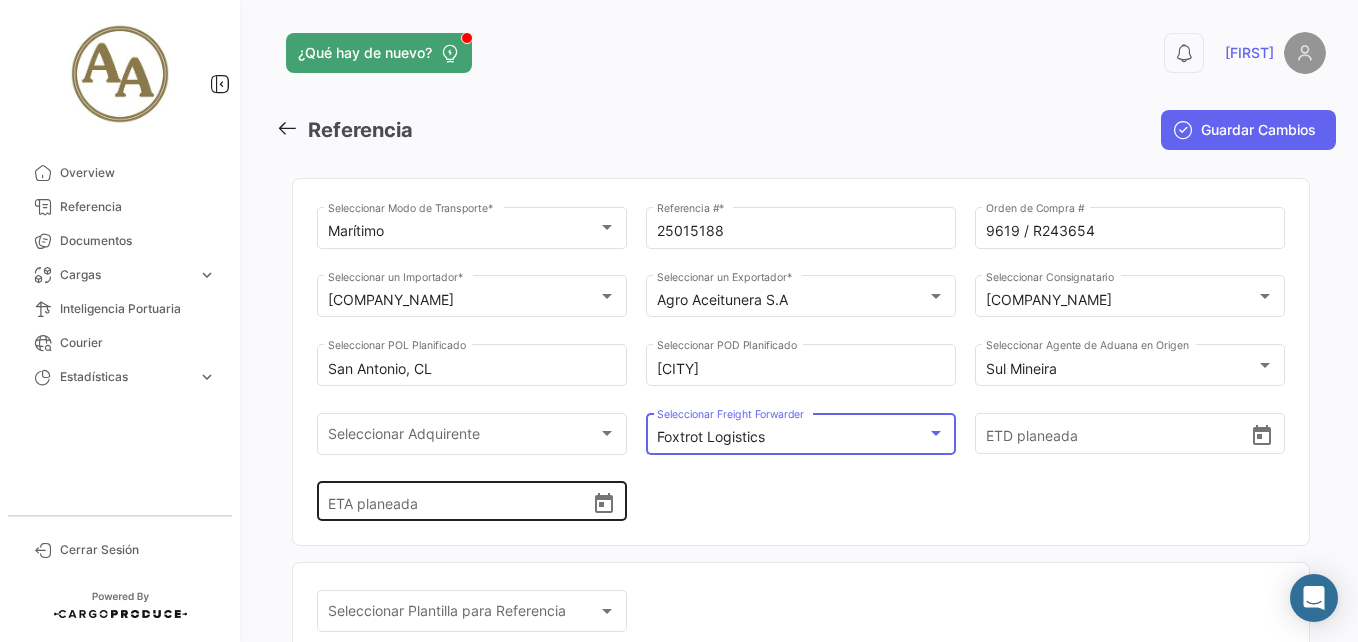 click on "ETA planeada" 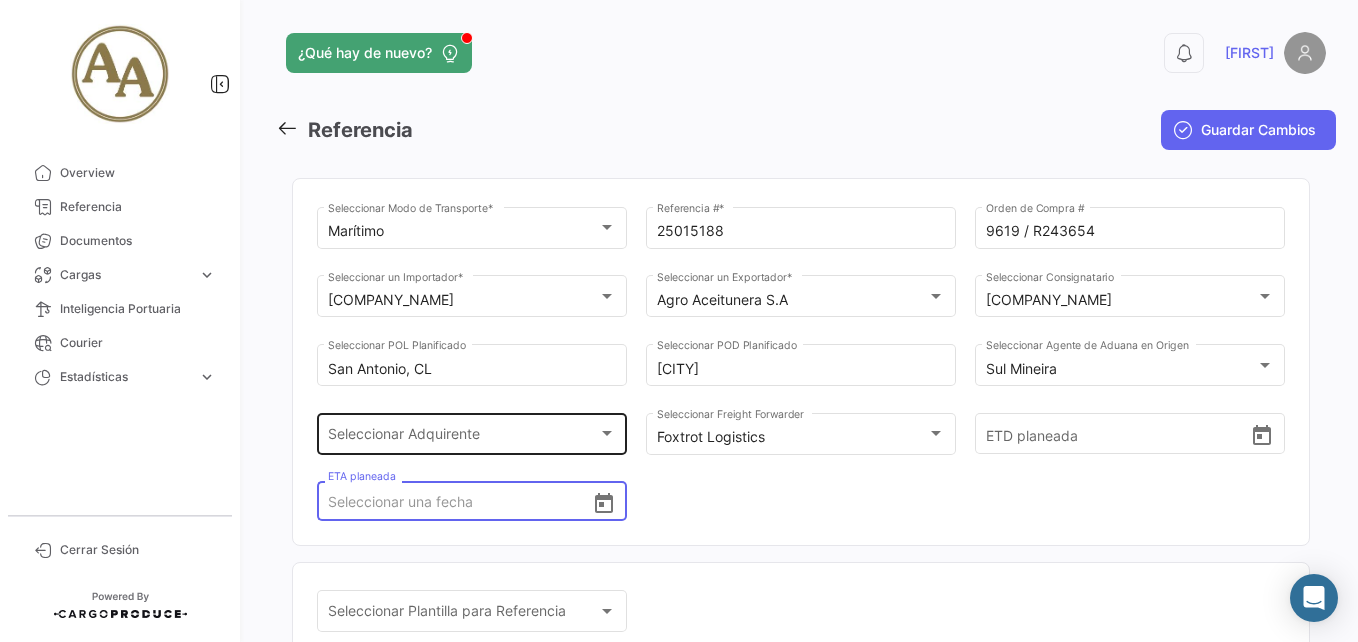 click on "Seleccionar Adquirente" at bounding box center (463, 437) 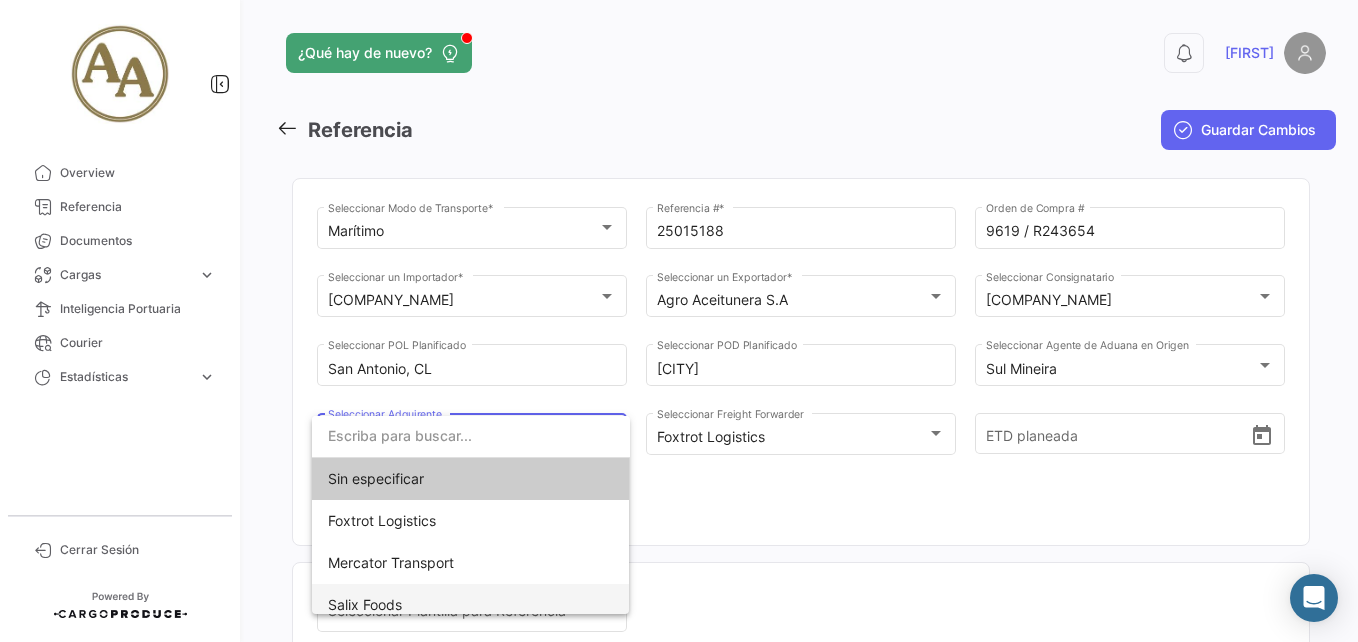 drag, startPoint x: 454, startPoint y: 598, endPoint x: 787, endPoint y: 479, distance: 353.62408 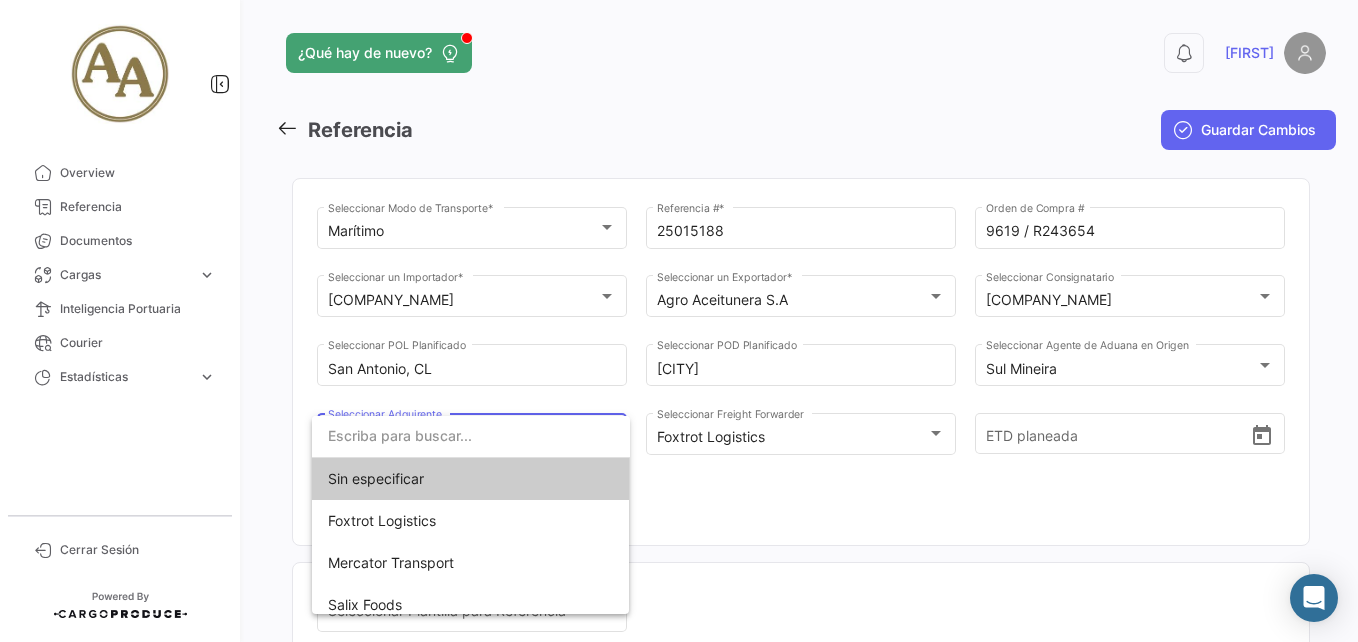 scroll, scrollTop: 0, scrollLeft: 0, axis: both 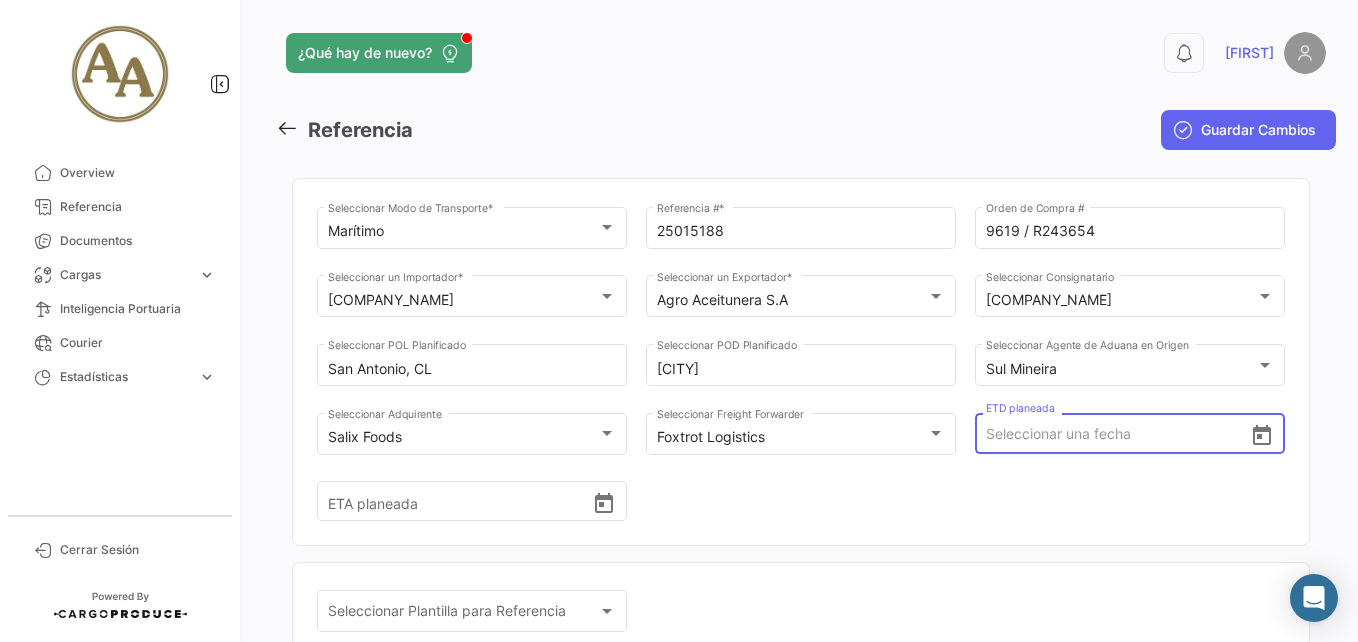 click on "ETD planeada" at bounding box center (1118, 434) 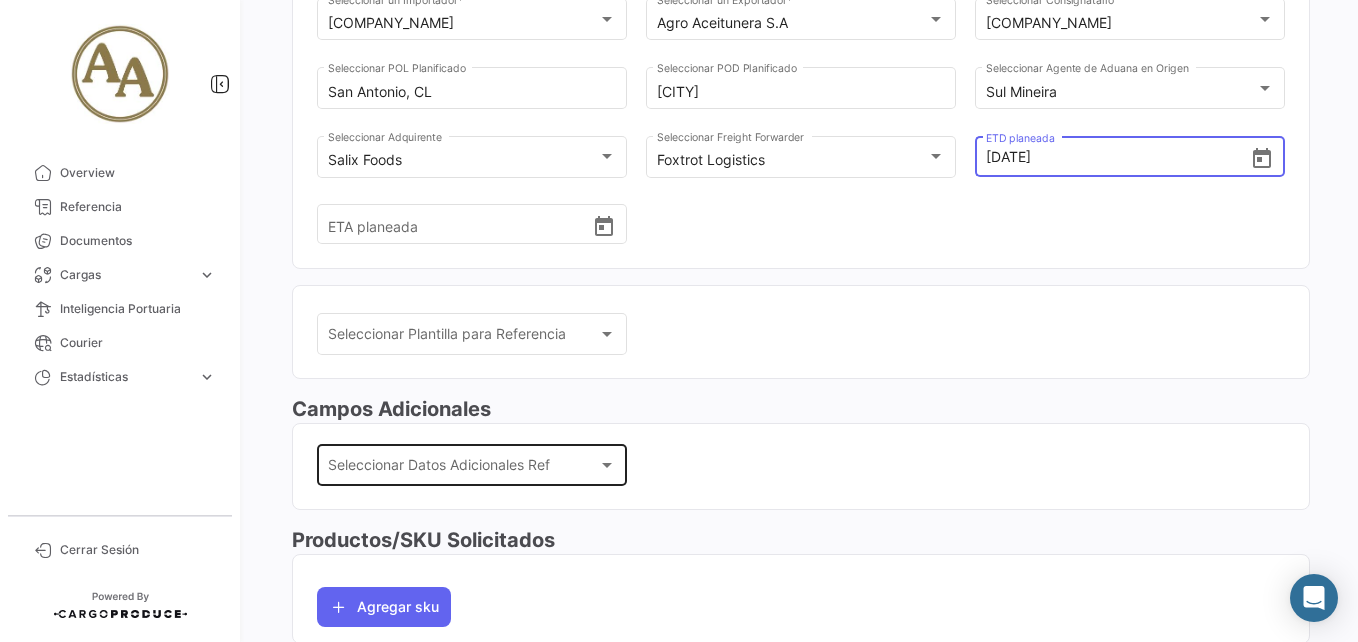 scroll, scrollTop: 300, scrollLeft: 0, axis: vertical 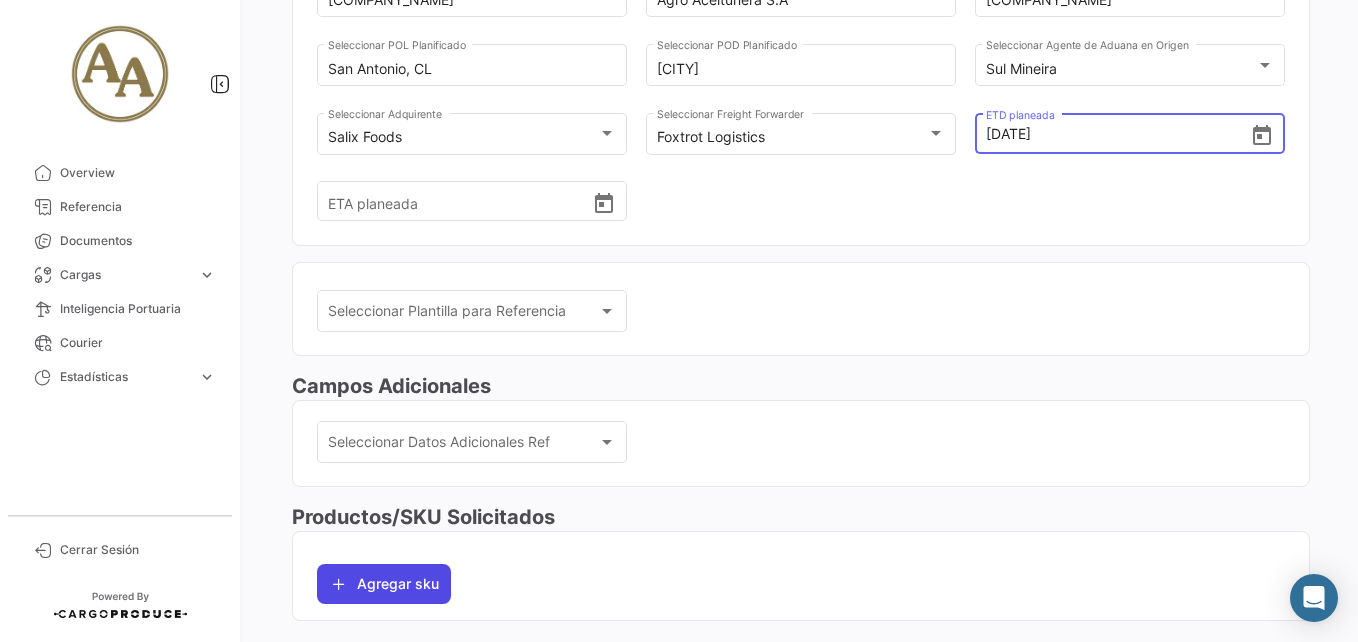type on "[DATE], [TIME]" 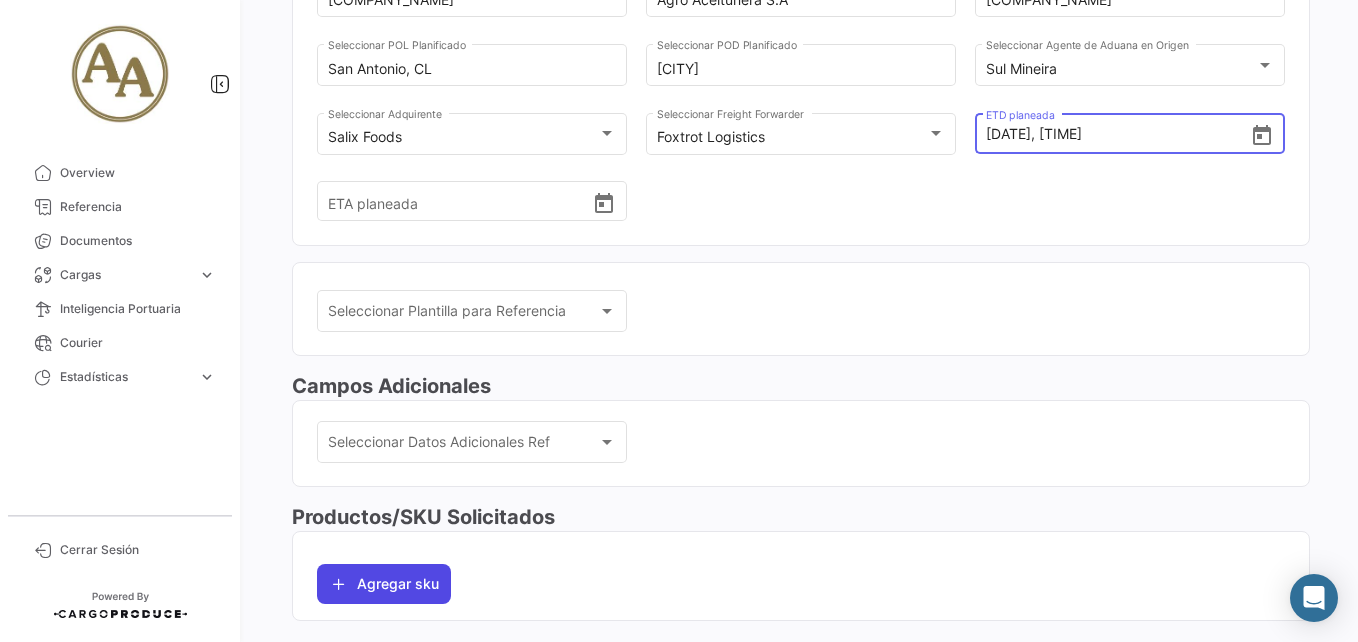 click on "Agregar sku" 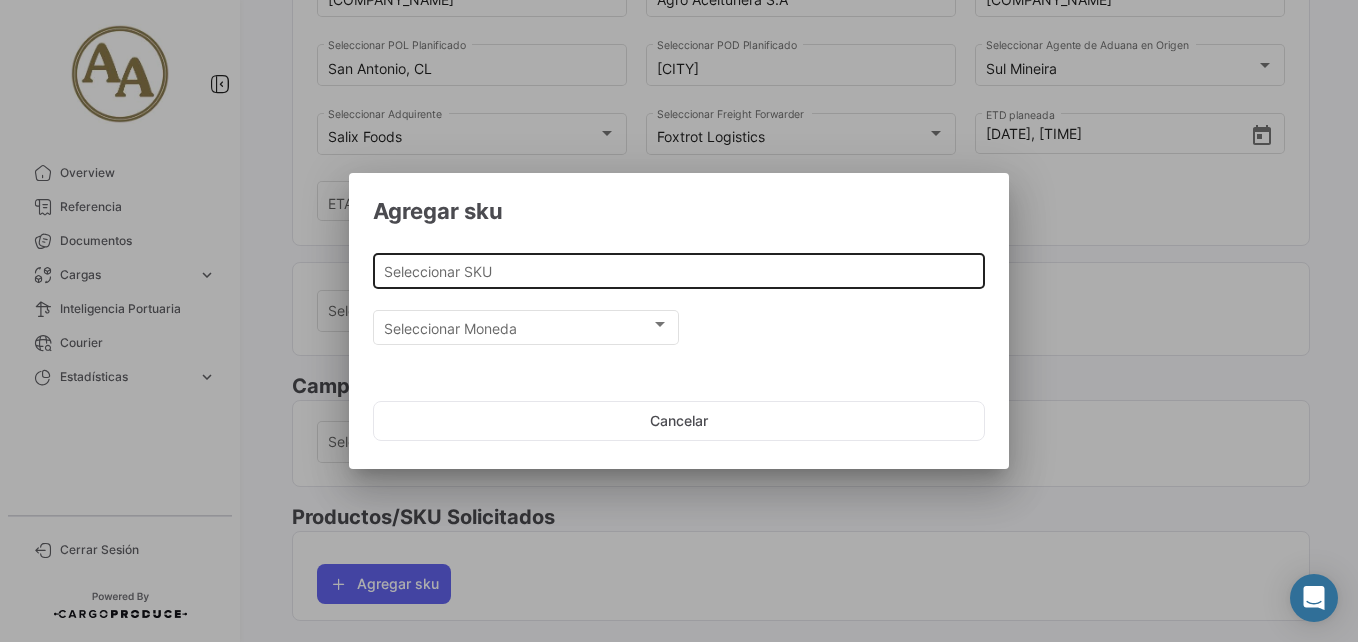 click on "Seleccionar
SKU" at bounding box center [679, 271] 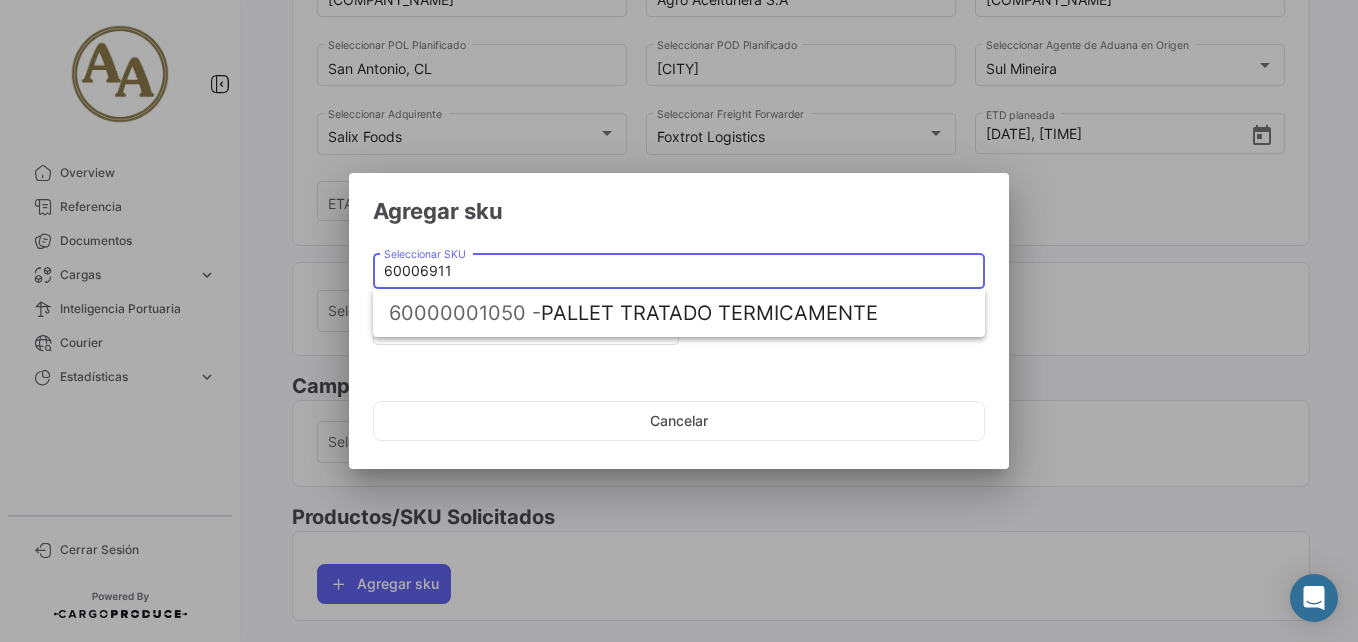 drag, startPoint x: 299, startPoint y: 276, endPoint x: 276, endPoint y: 276, distance: 23 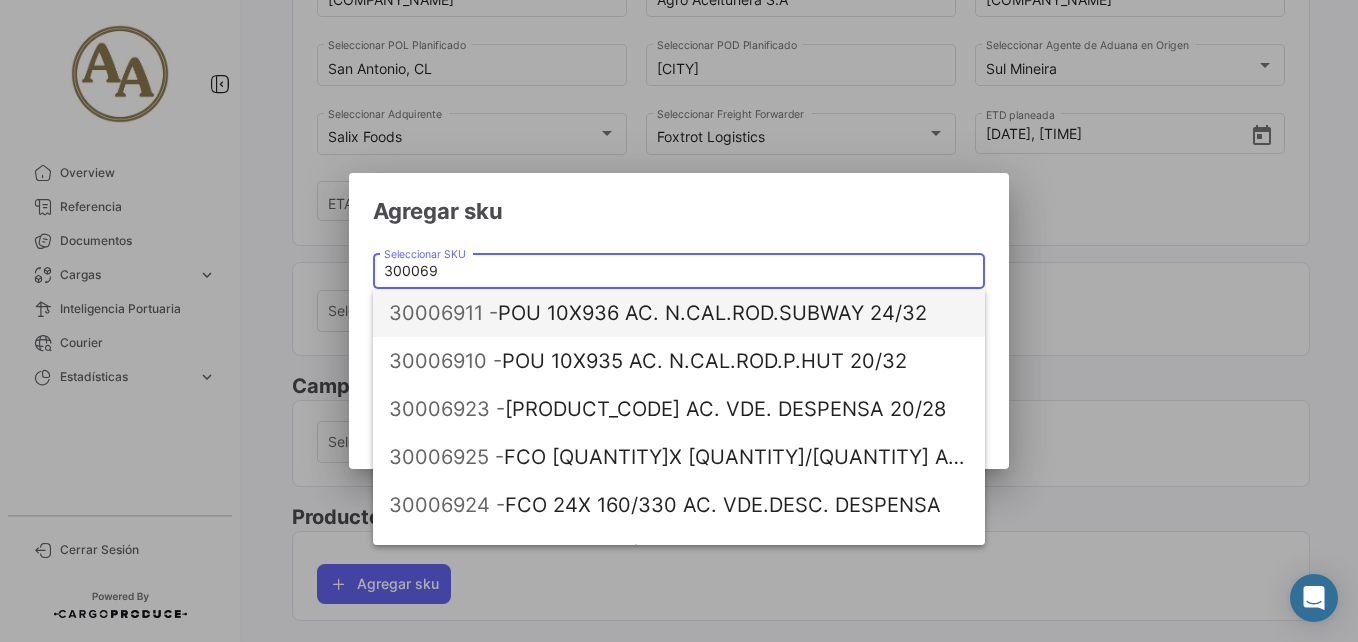click on "30006911 -    POU 10X936 AC. N.CAL.ROD.SUBWAY  24/32" at bounding box center [679, 313] 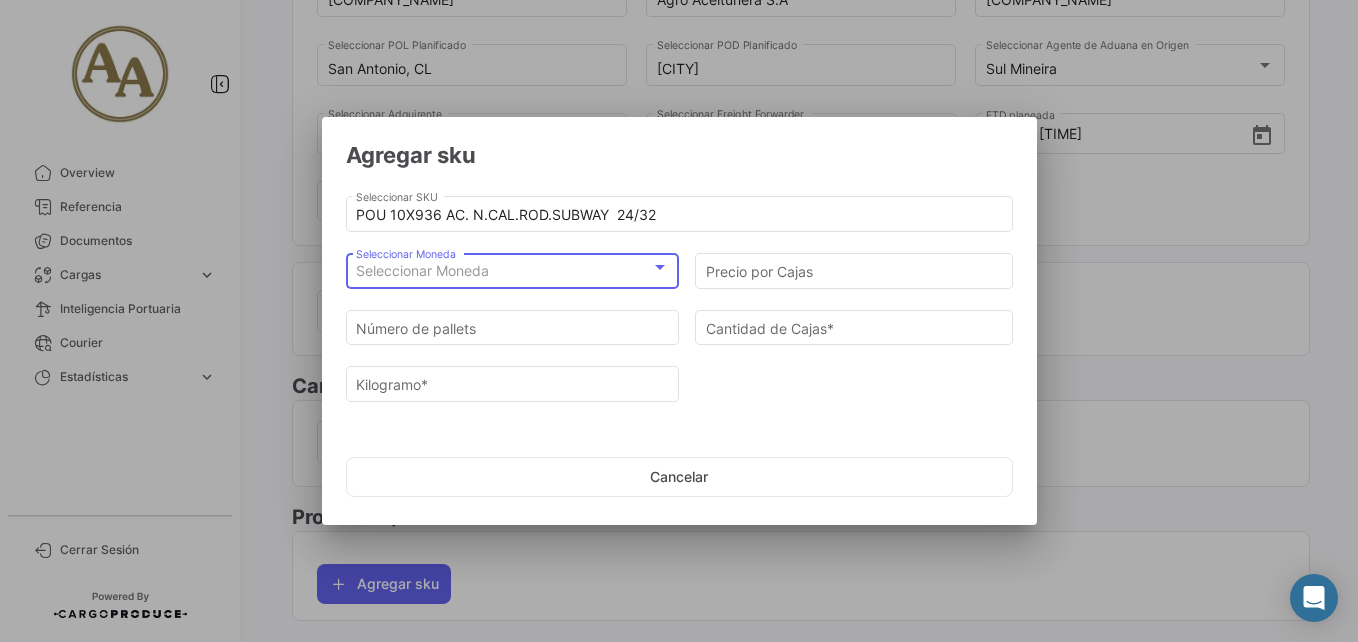 click on "Seleccionar Moneda" at bounding box center (422, 270) 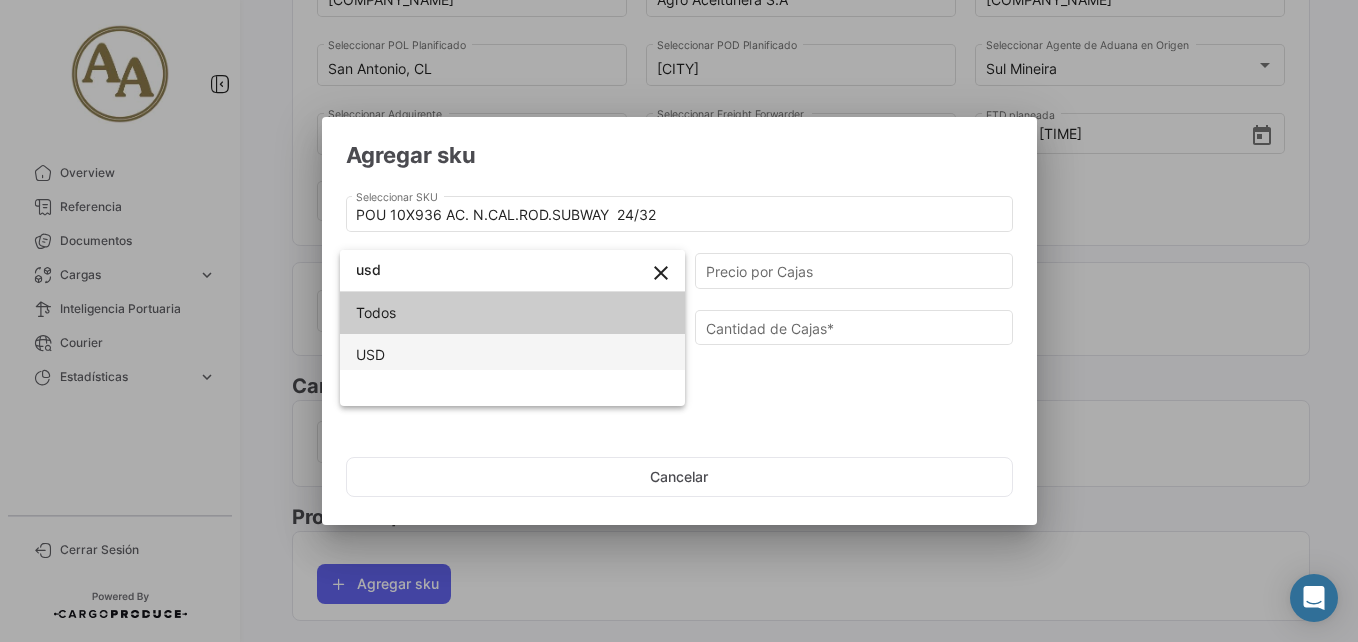 type on "usd" 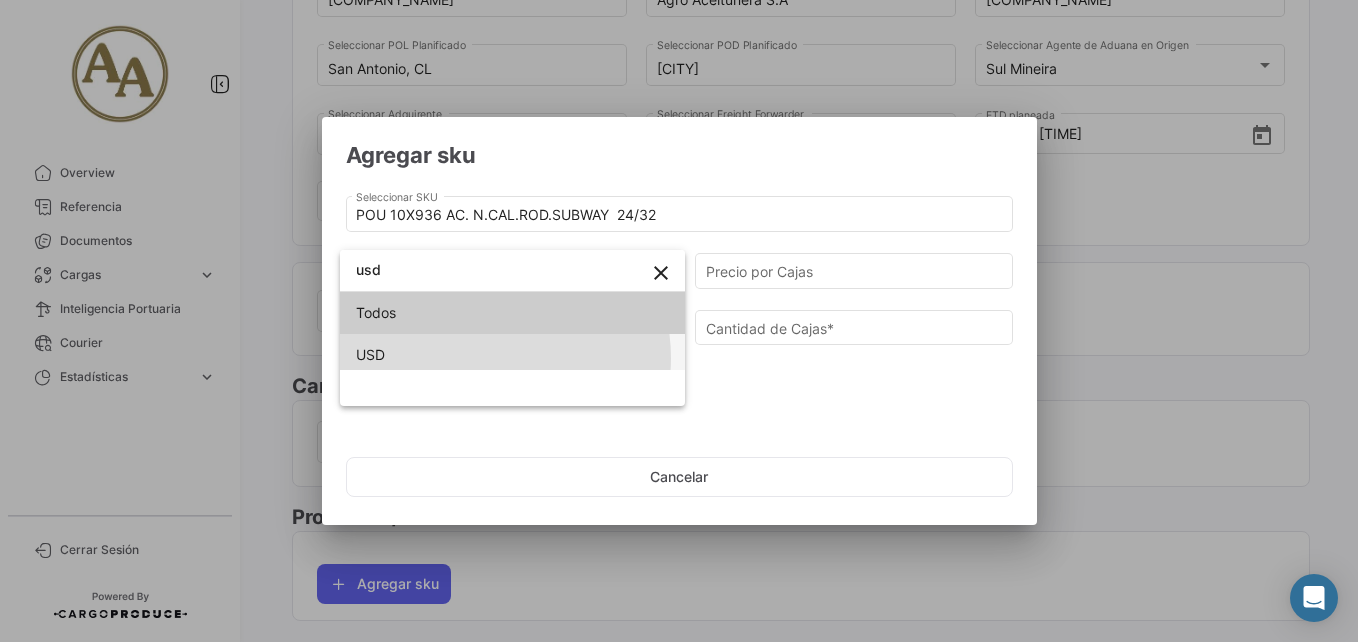 click on "USD" at bounding box center [512, 355] 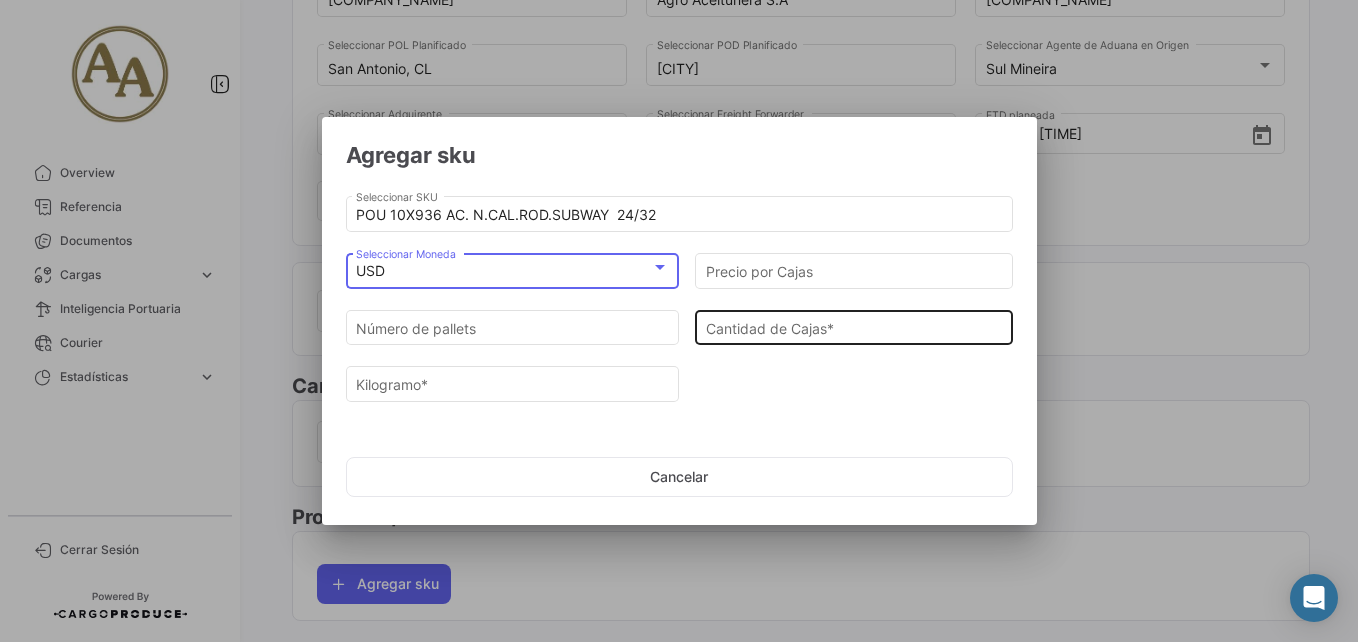click on "Cantidad de Cajas  *" at bounding box center [854, 328] 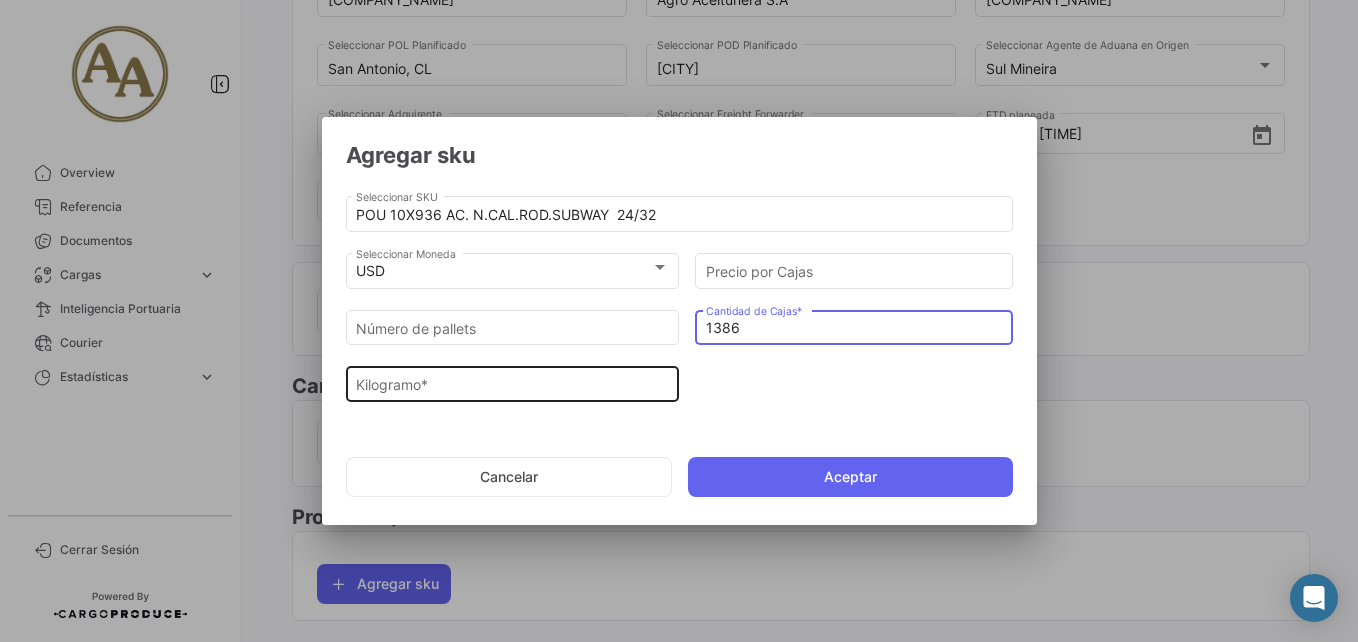 type on "1386" 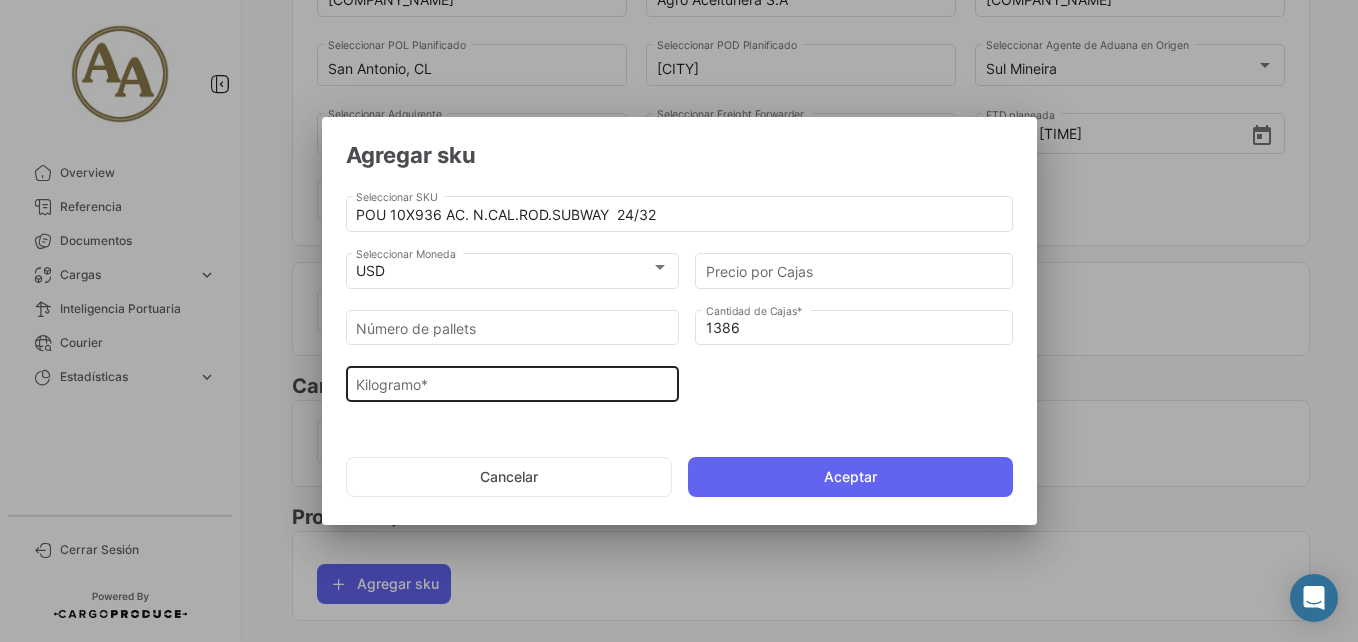 click on "Kilogramo  *" at bounding box center [512, 382] 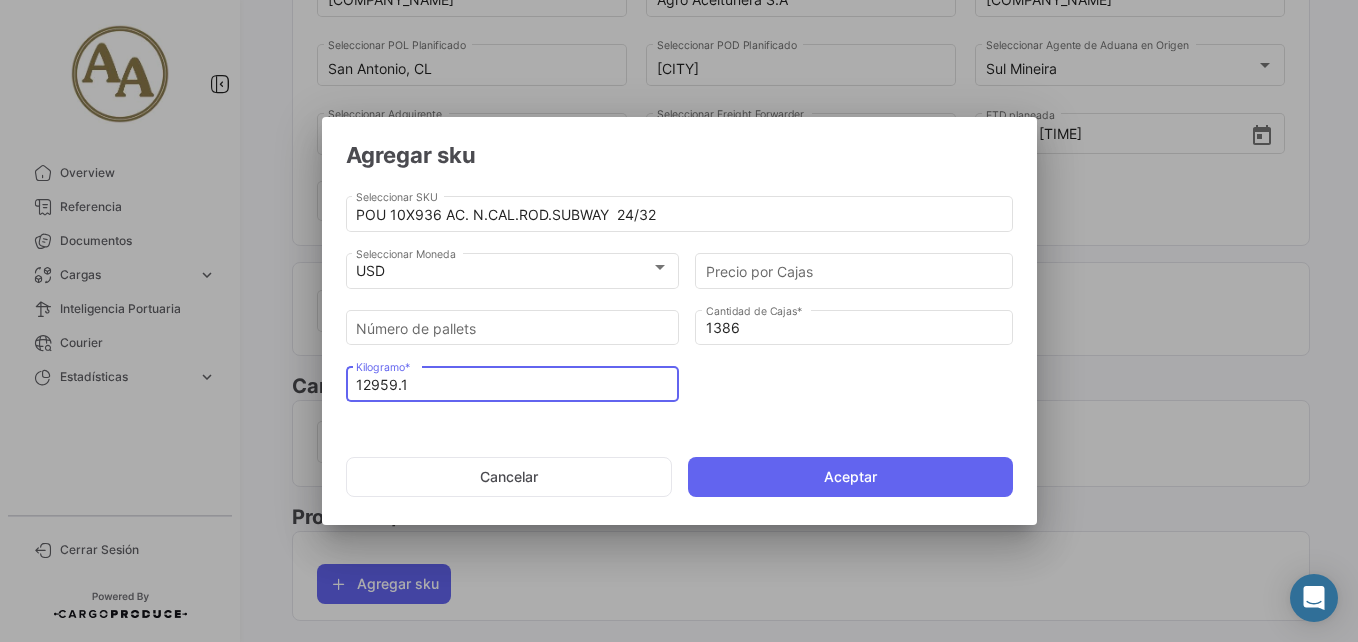 type on "12959.1" 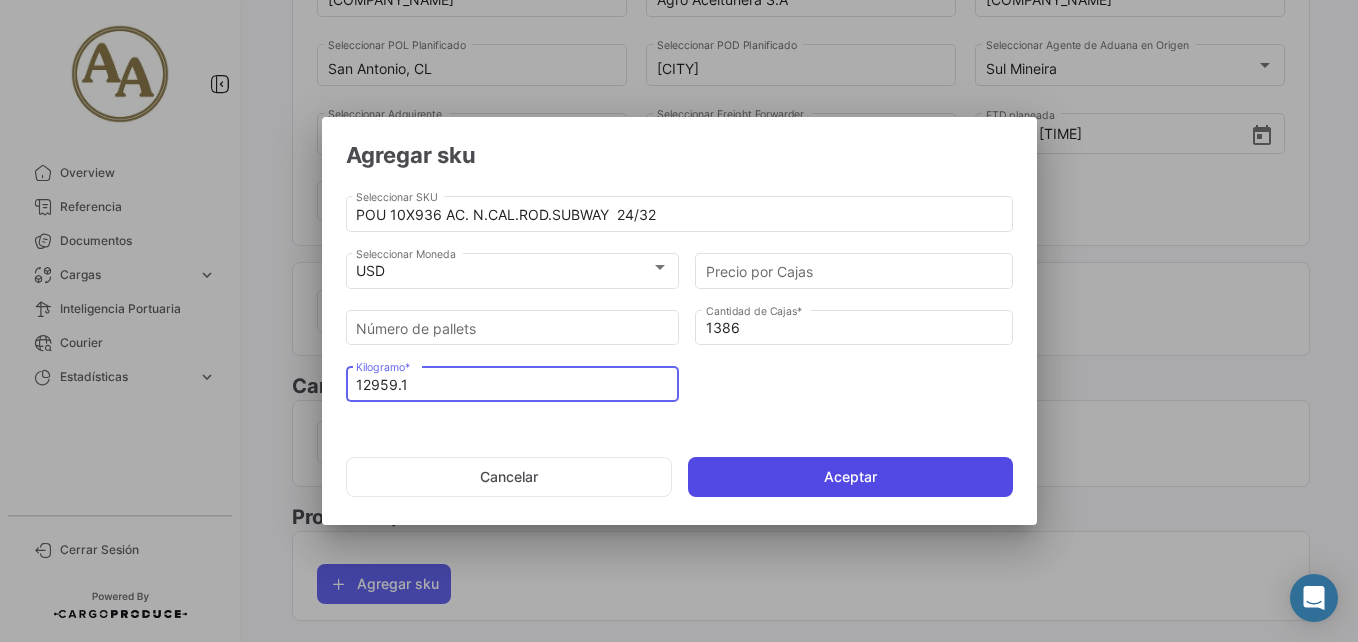 click on "Aceptar" 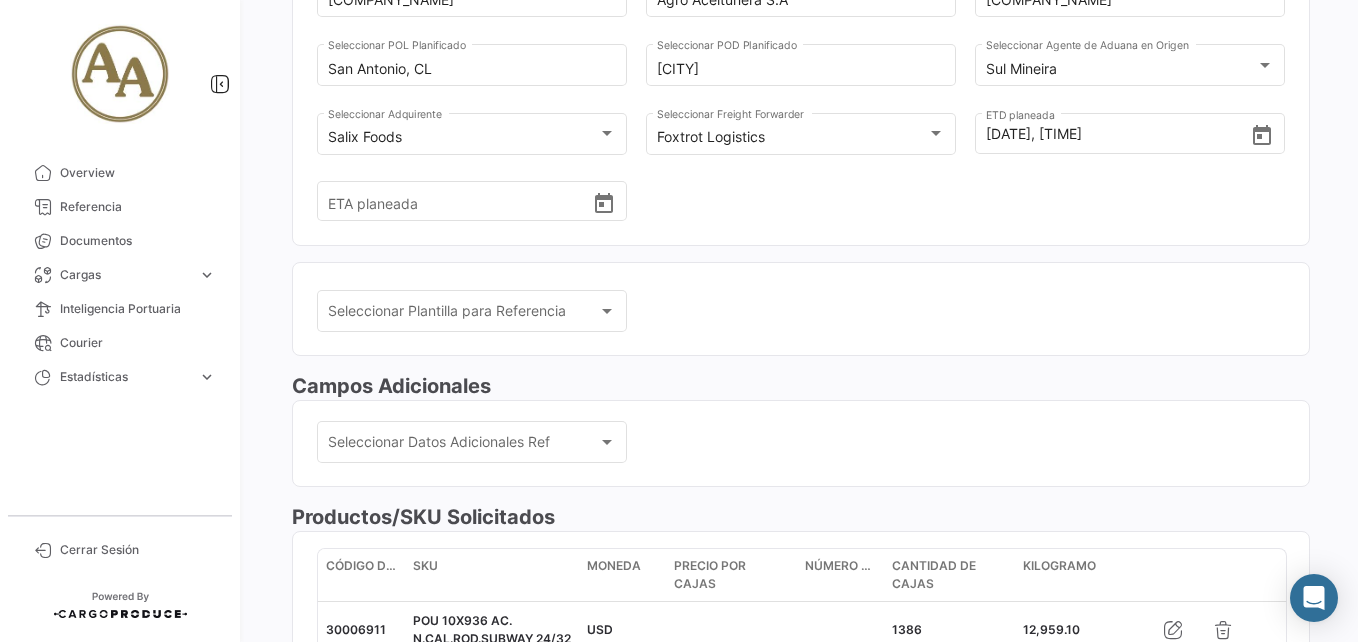 scroll, scrollTop: 689, scrollLeft: 0, axis: vertical 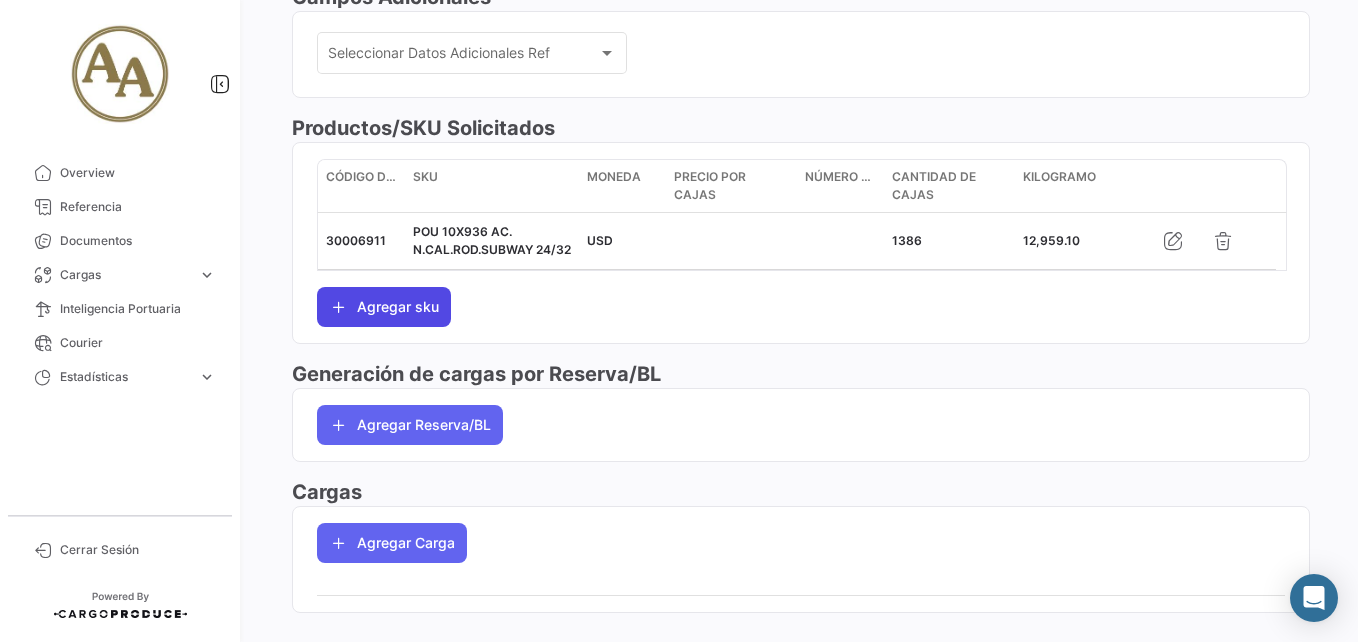 click on "Agregar sku" 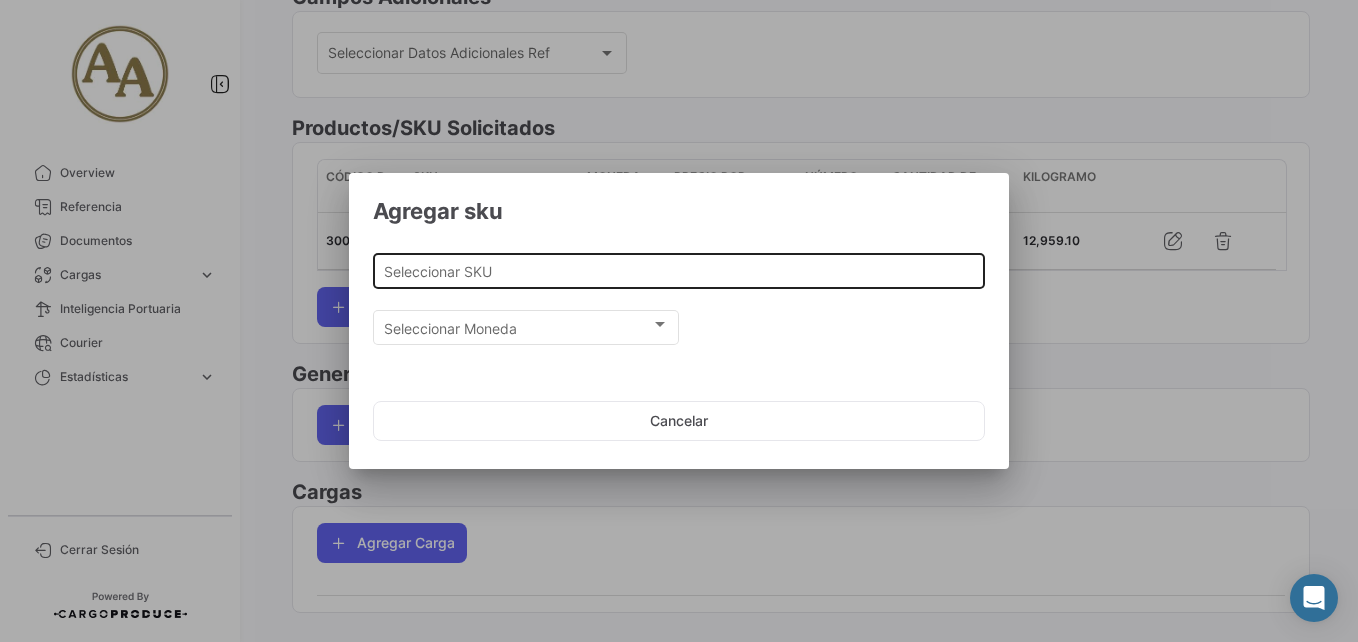 click on "Seleccionar
SKU" at bounding box center [679, 268] 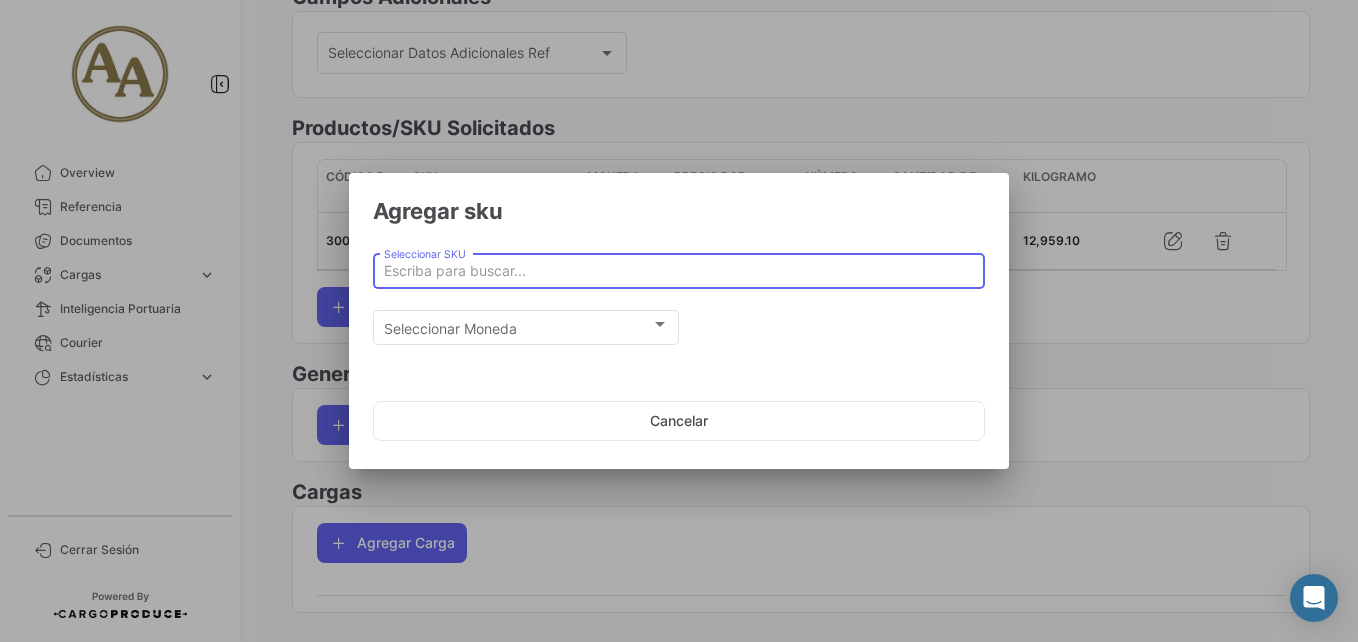 click on "Seleccionar
SKU" at bounding box center (679, 271) 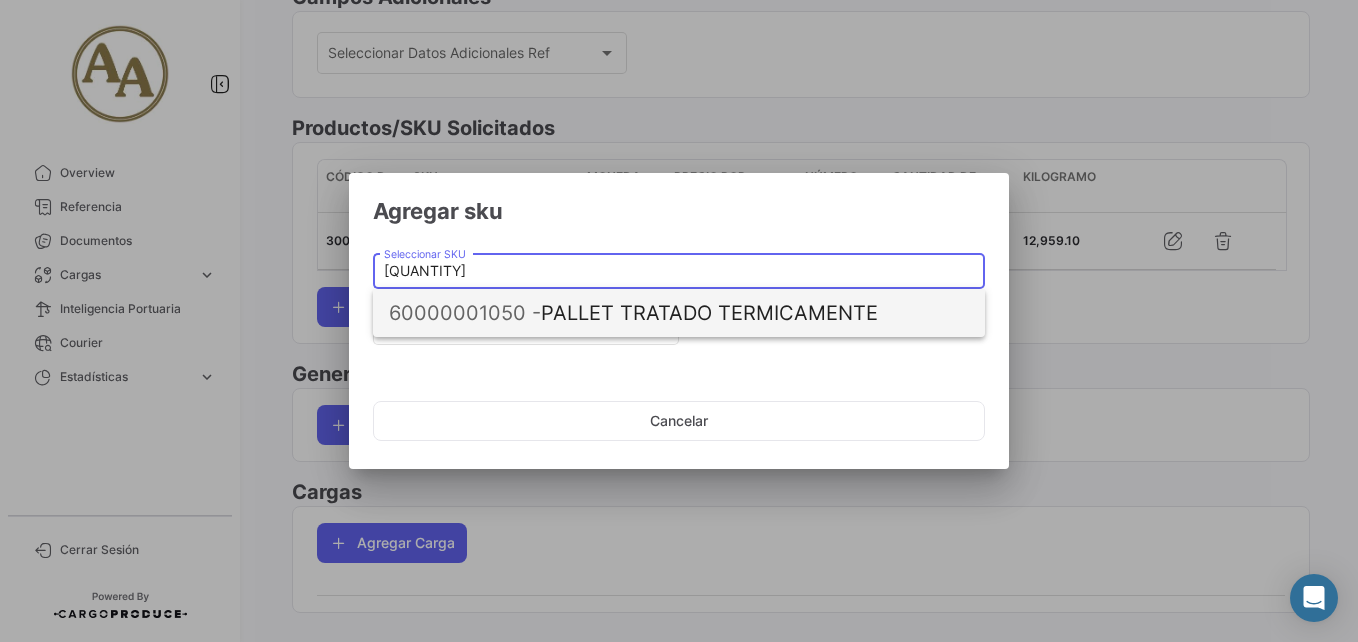 click on "[NUMBER] -    PALLET TRATADO TERMICAMENTE" at bounding box center (679, 313) 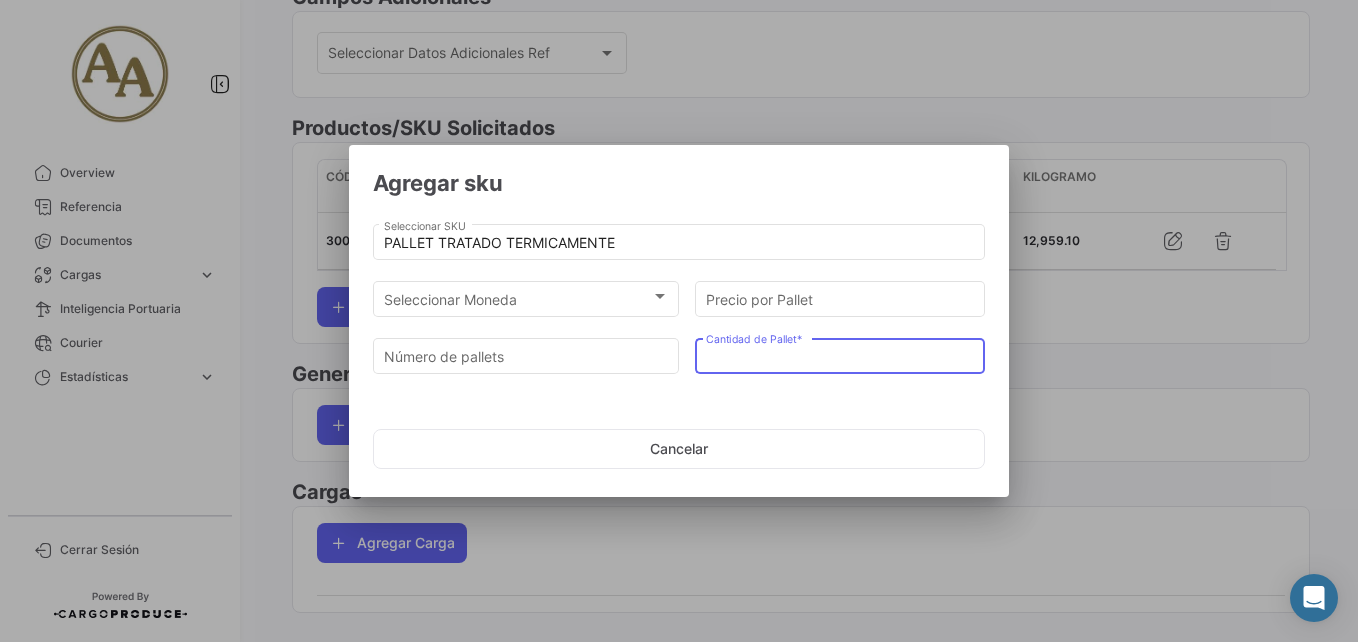 click on "Cantidad de Pallet  *" at bounding box center (840, 356) 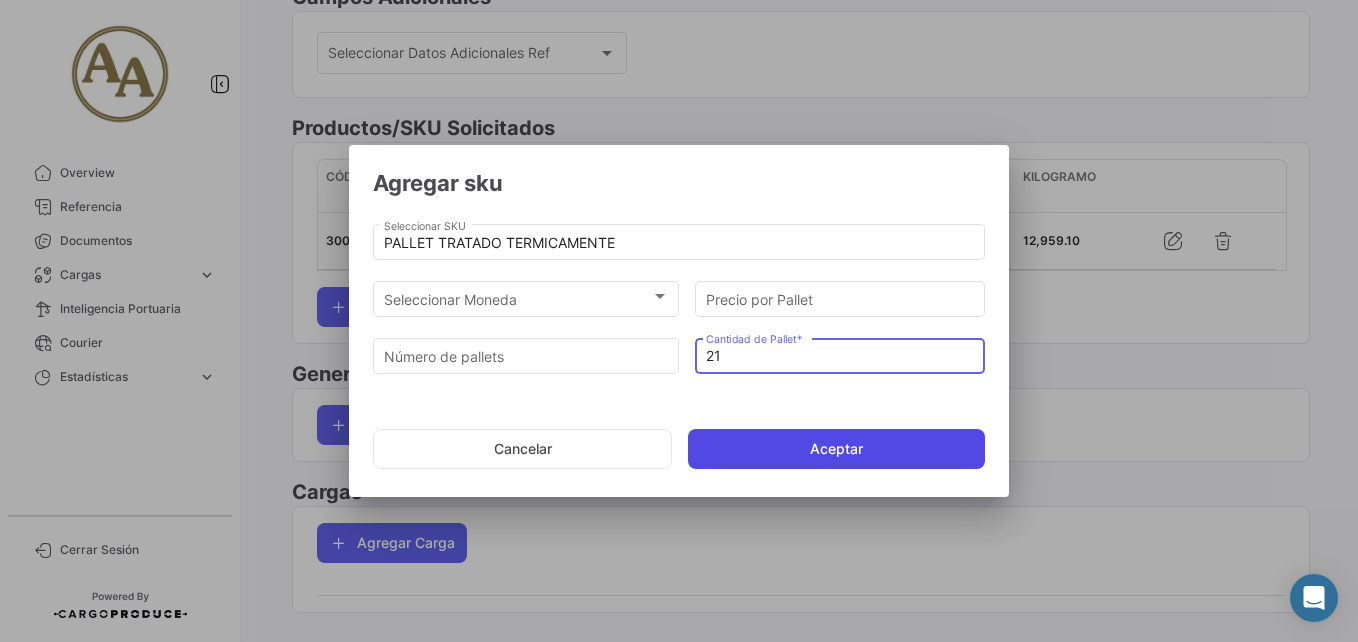 type on "21" 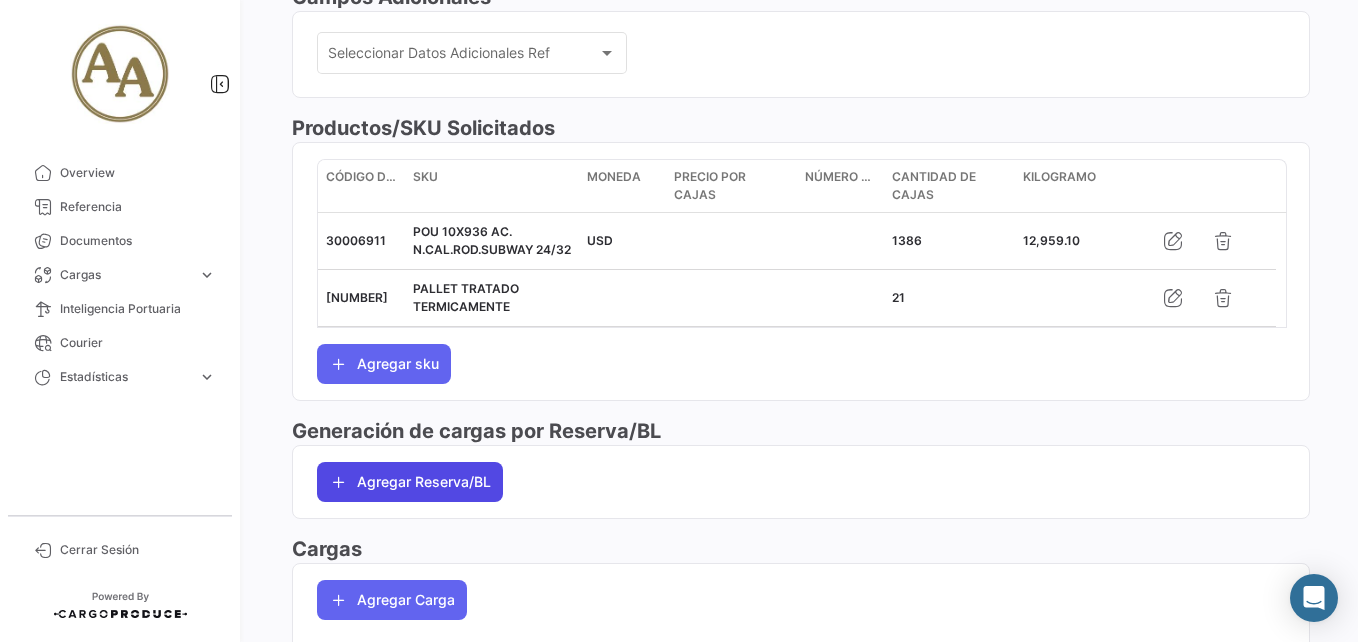 click on "Agregar Reserva/BL" 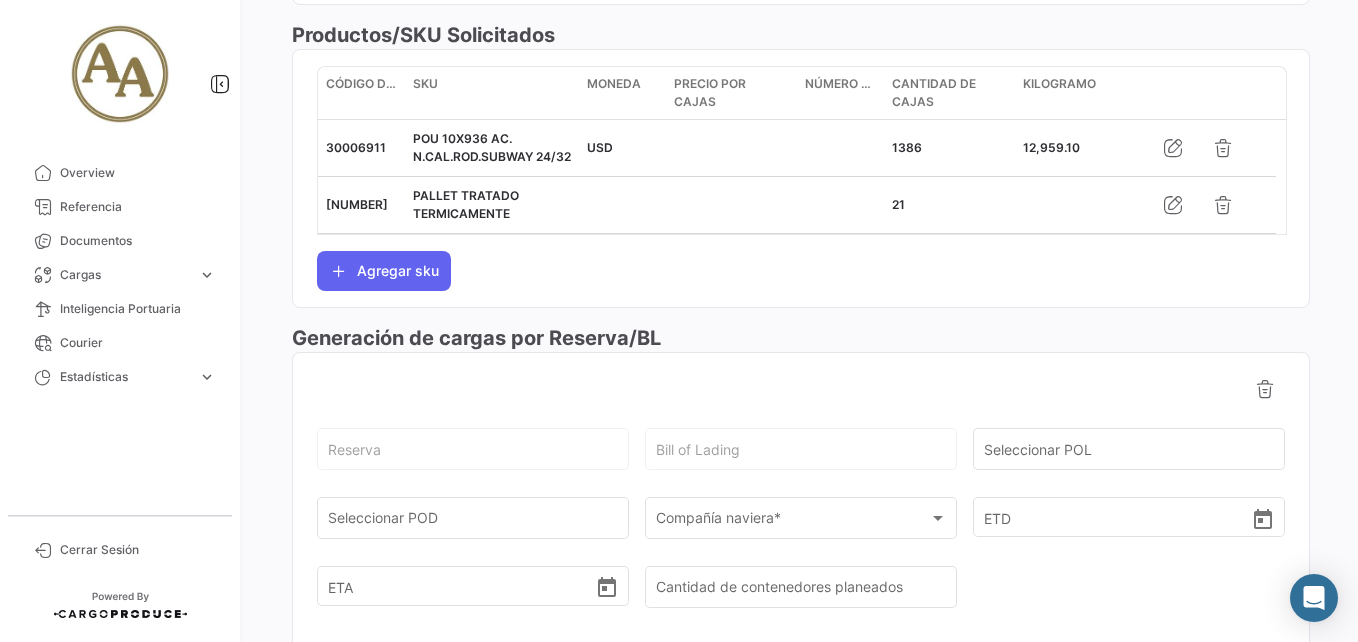 scroll, scrollTop: 889, scrollLeft: 0, axis: vertical 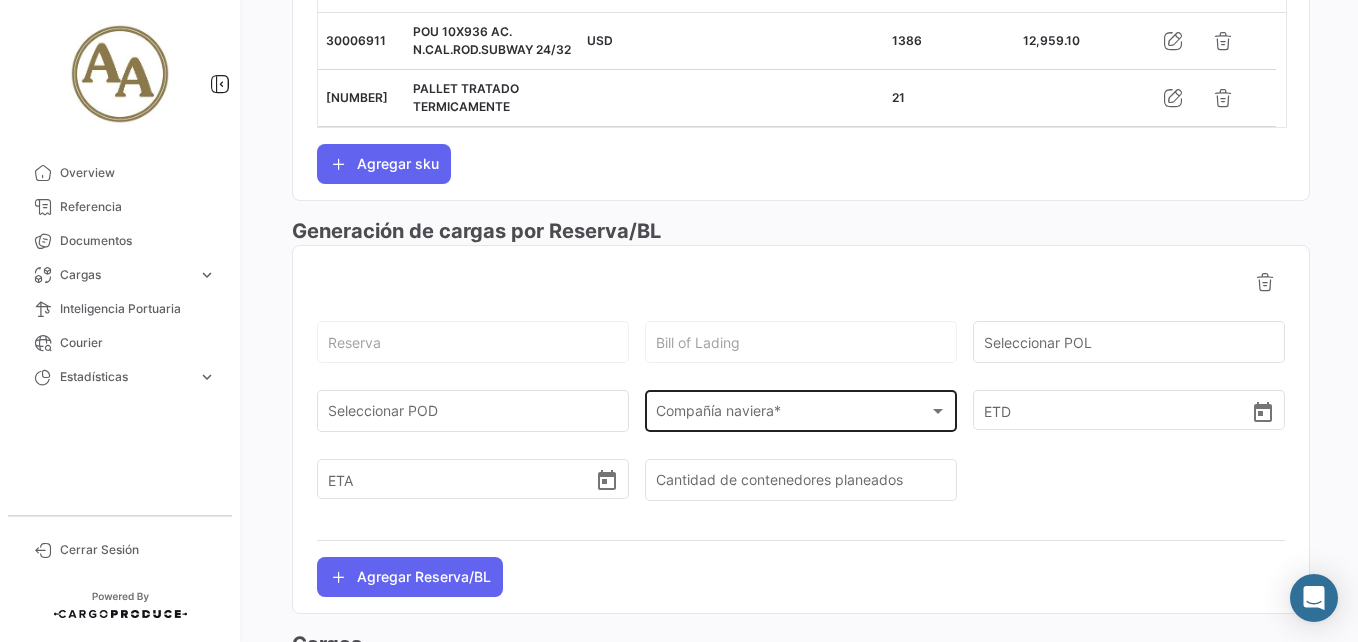 click on "Compañía naviera * Compañía naviera  *" 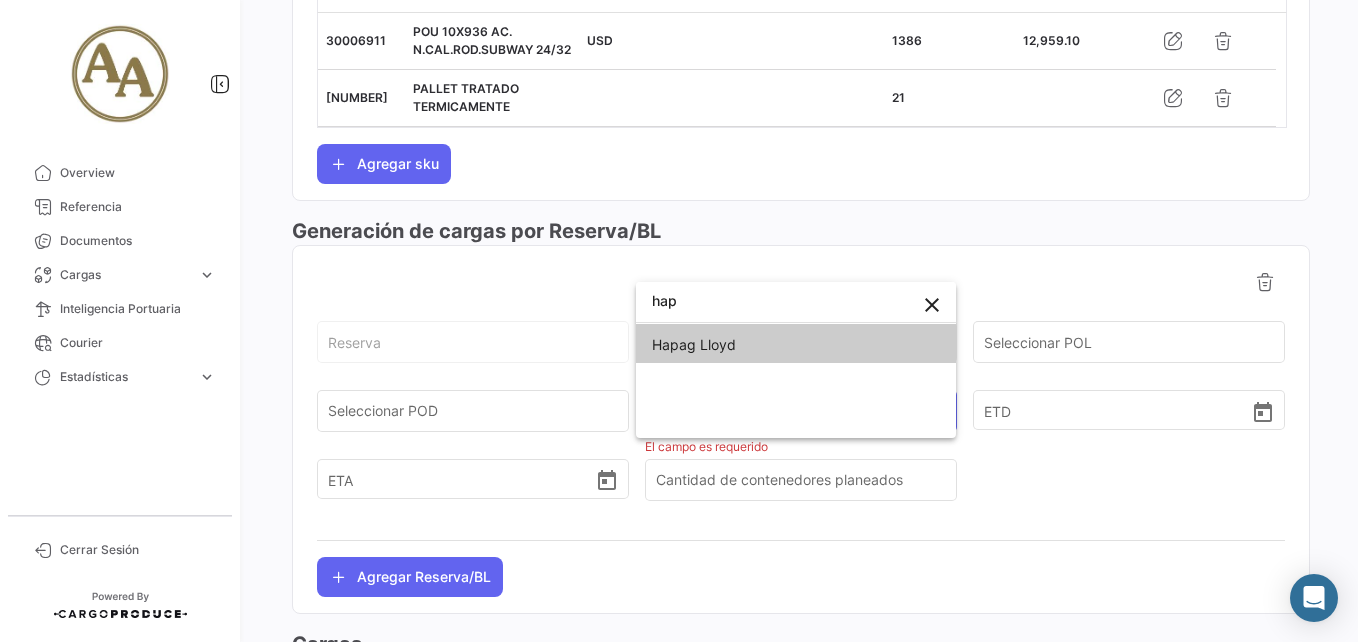 type on "hap" 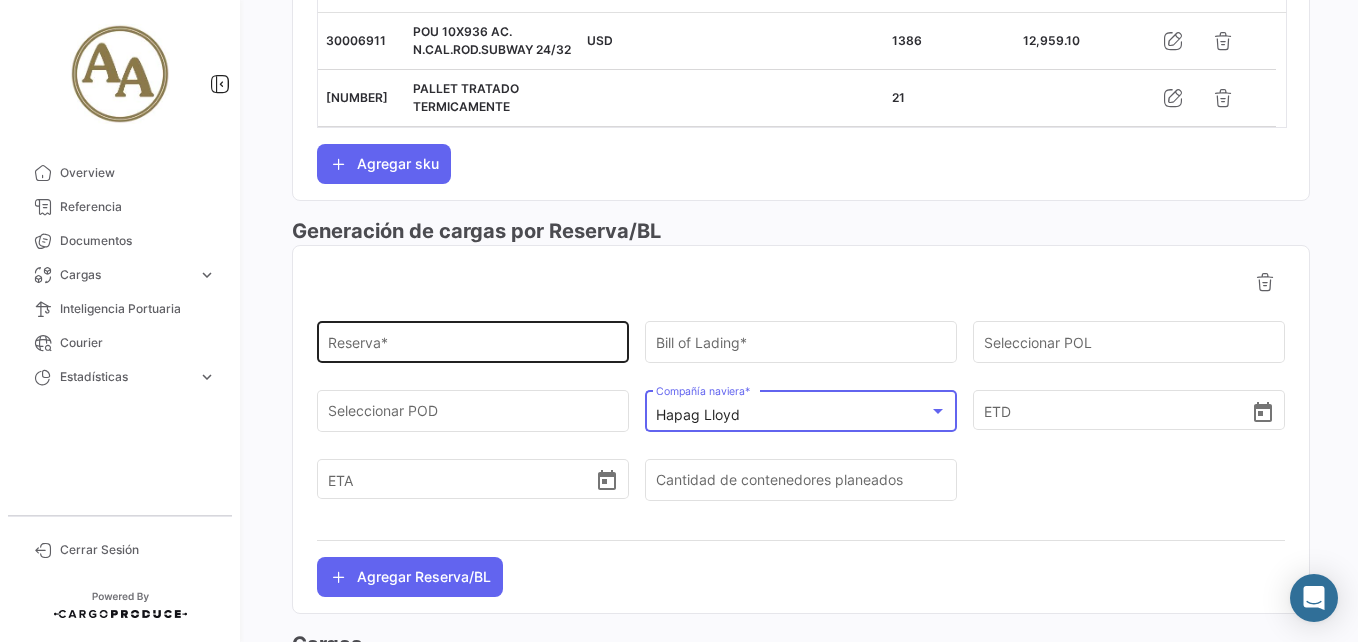 click on "Reserva  *" at bounding box center (473, 346) 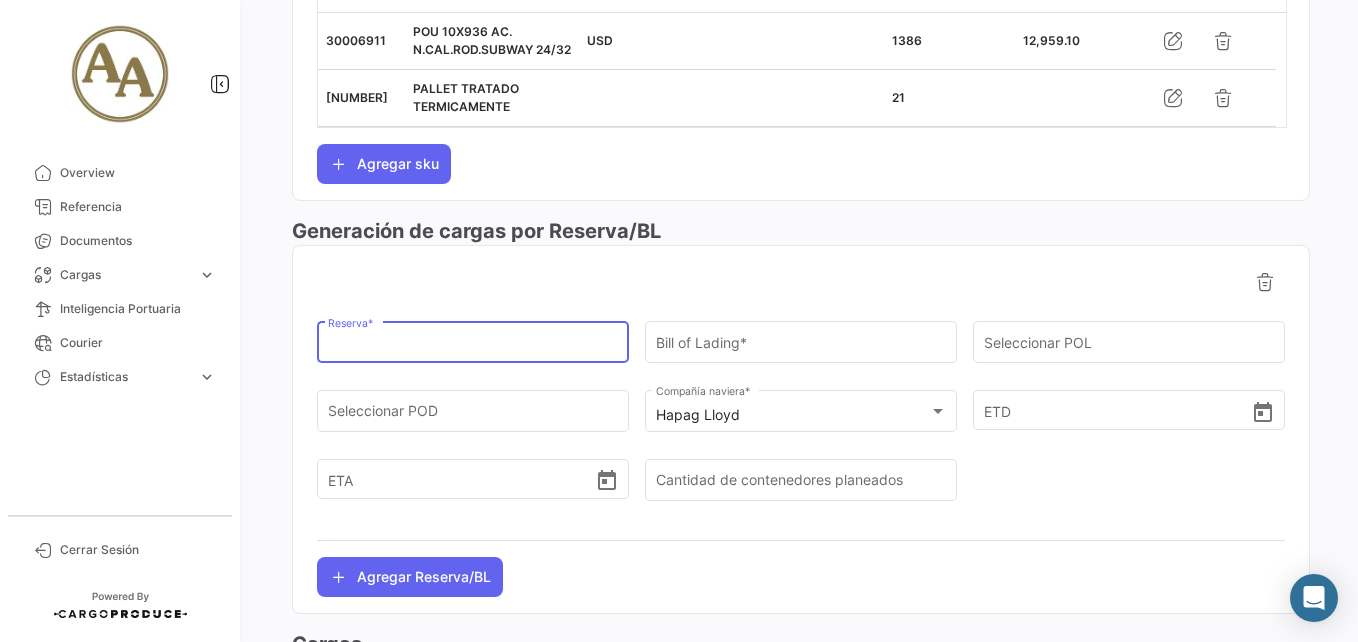 paste on "[NUMBER]" 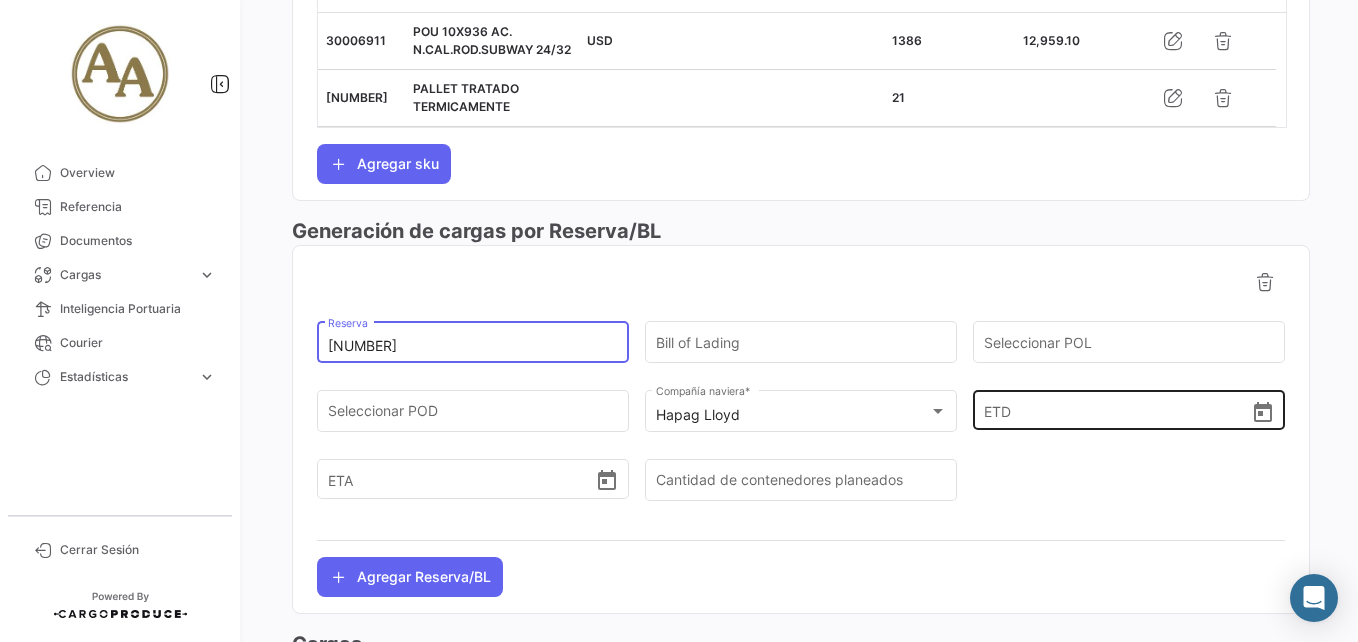type on "[NUMBER]" 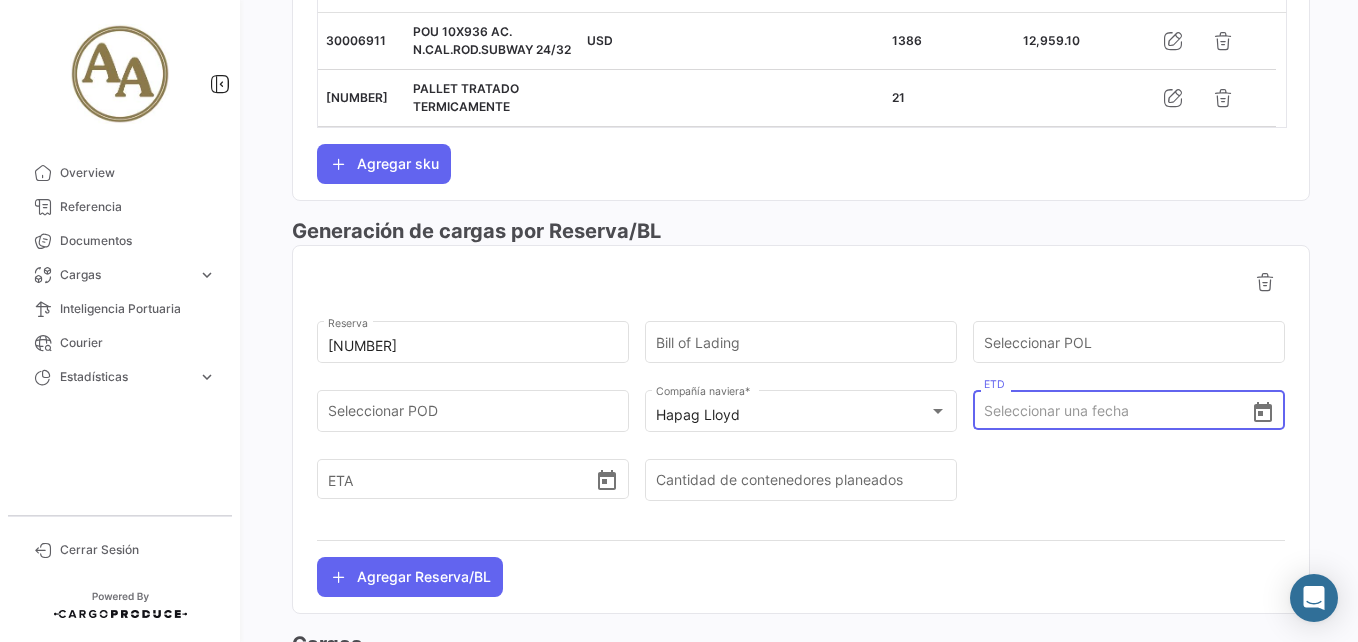 click on "ETD" at bounding box center (1117, 411) 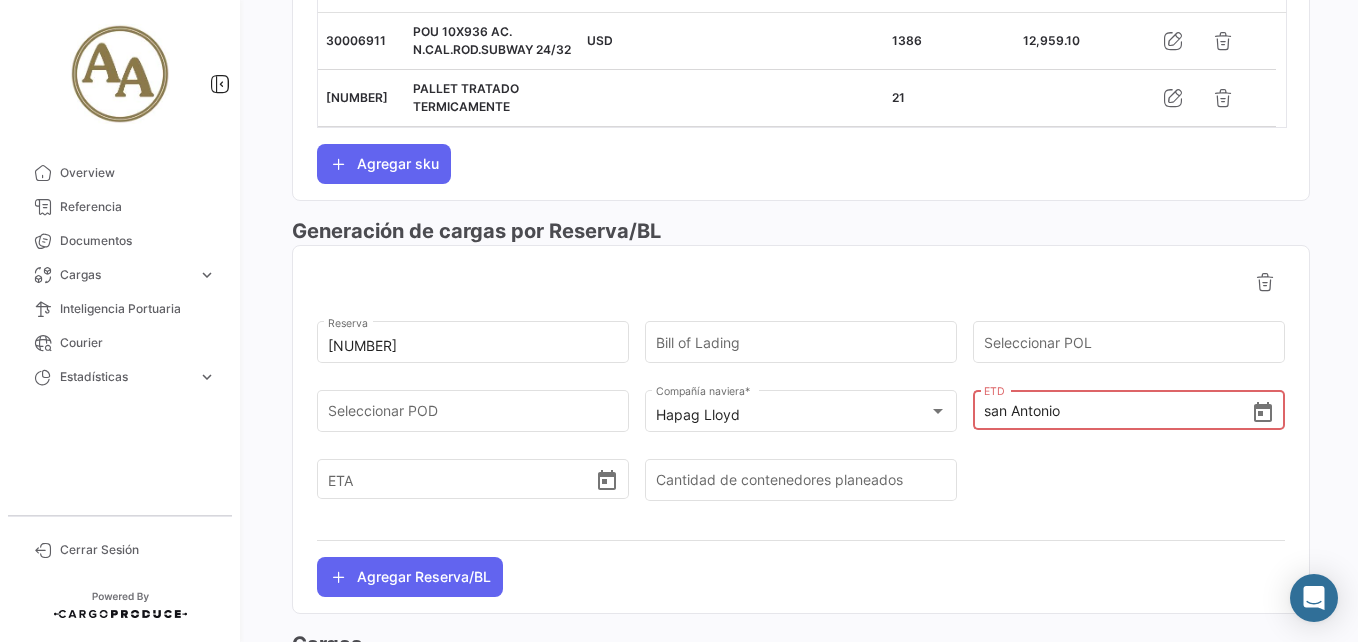 click on "san Antonio" at bounding box center [1117, 411] 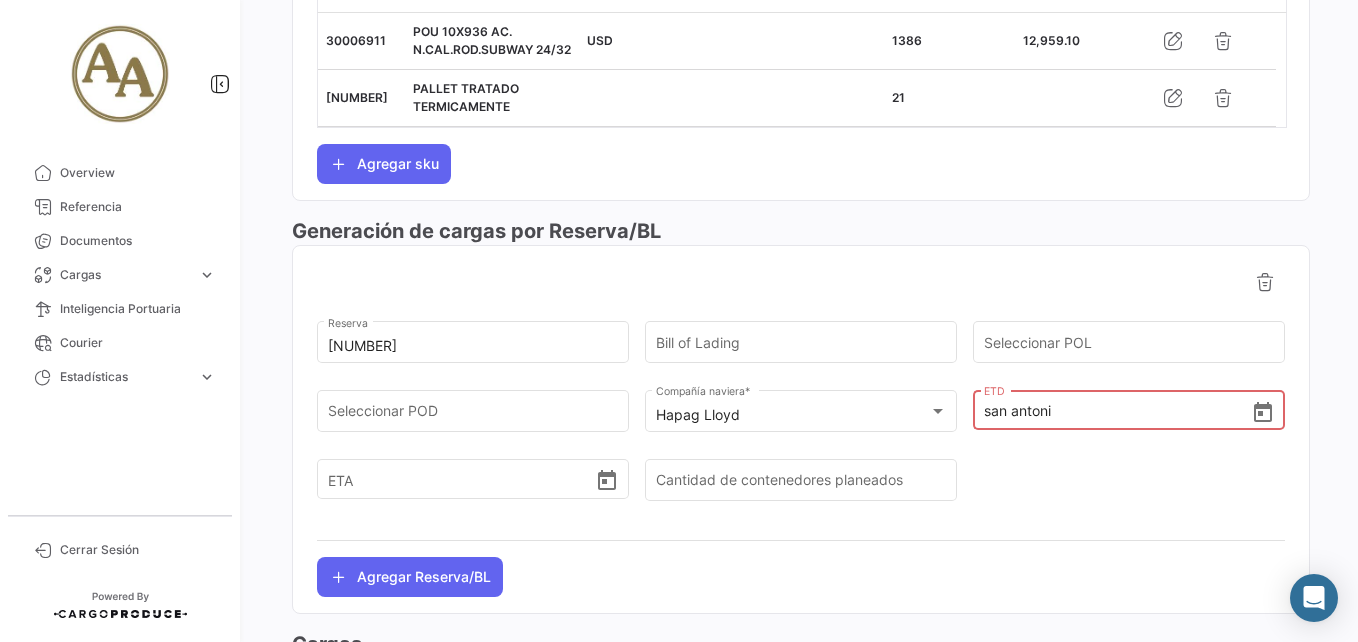 type on "[CITY]" 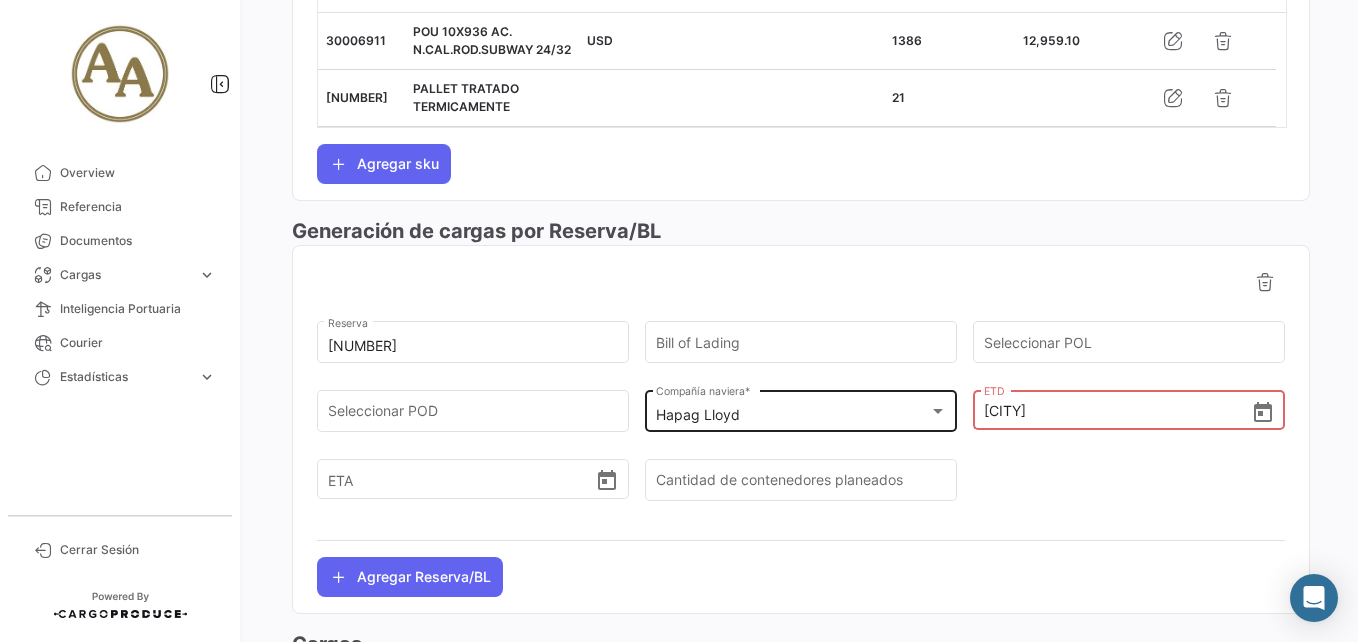 drag, startPoint x: 1062, startPoint y: 425, endPoint x: 889, endPoint y: 402, distance: 174.5222 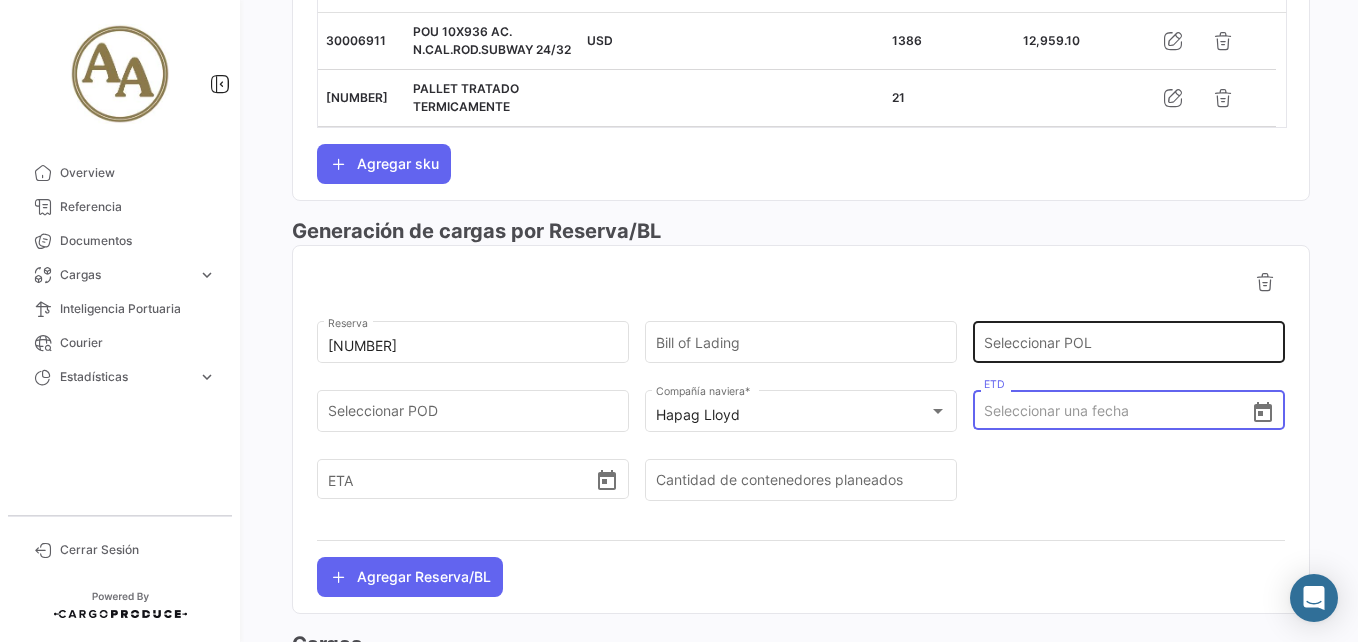 type 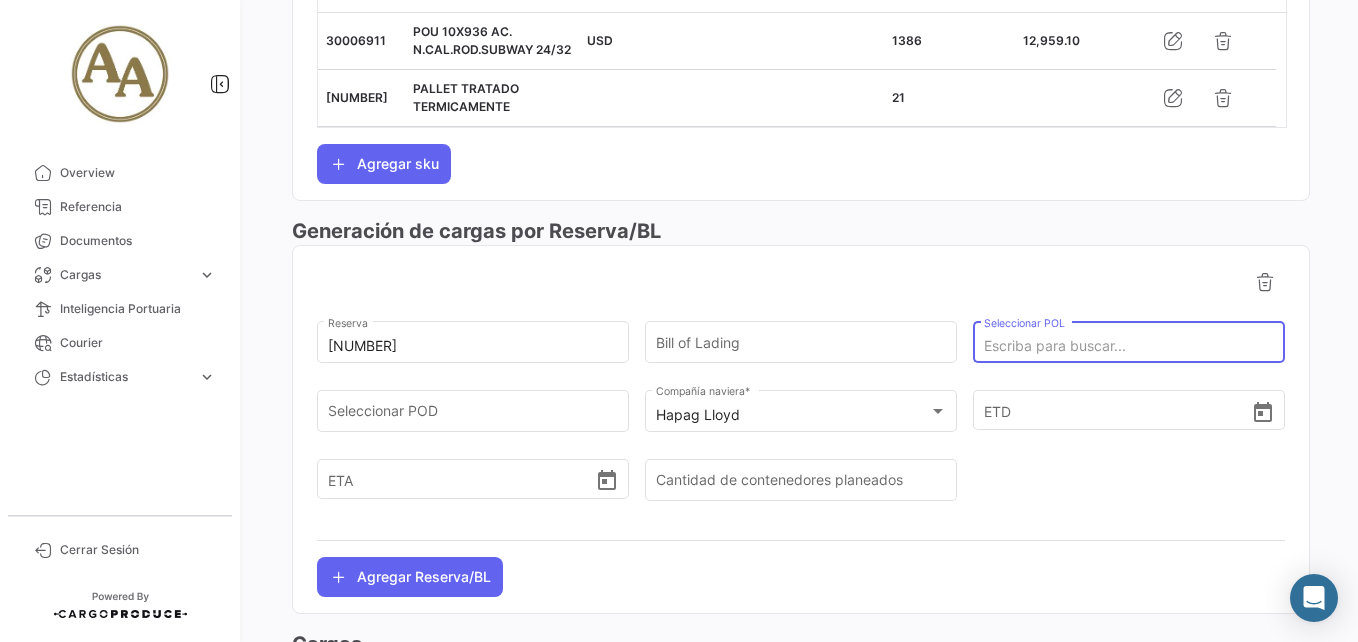click on "Seleccionar POL" at bounding box center (1129, 346) 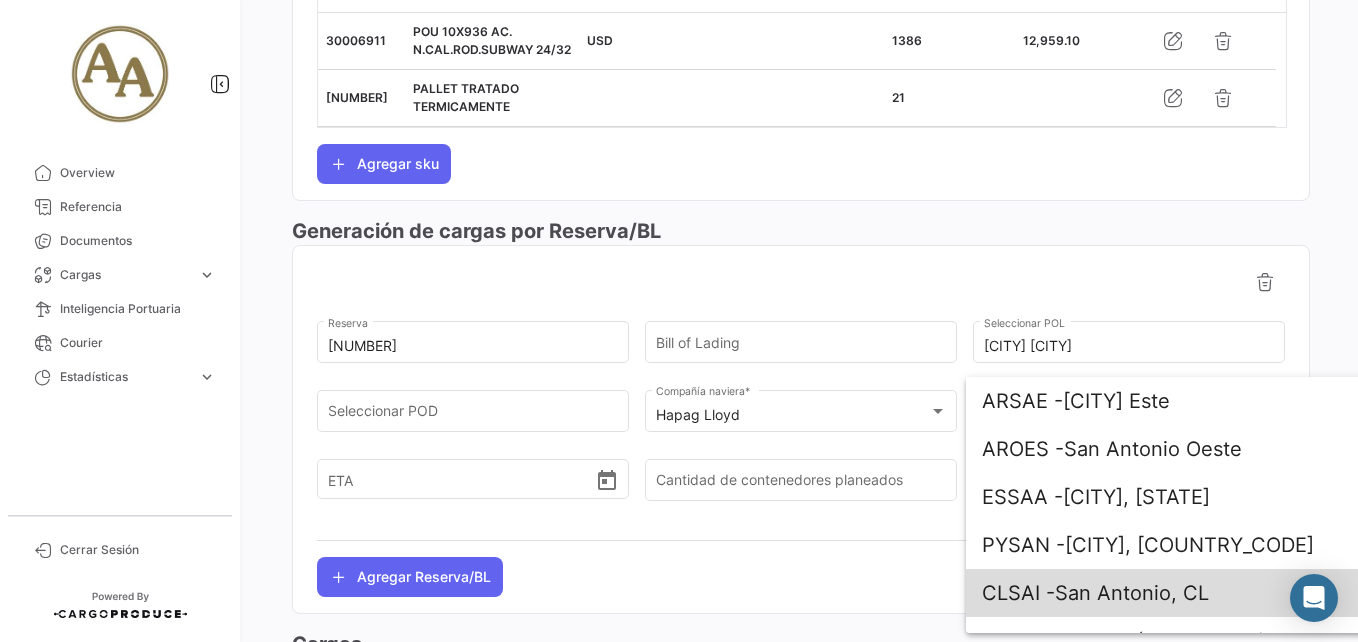 drag, startPoint x: 1116, startPoint y: 590, endPoint x: 750, endPoint y: 507, distance: 375.2932 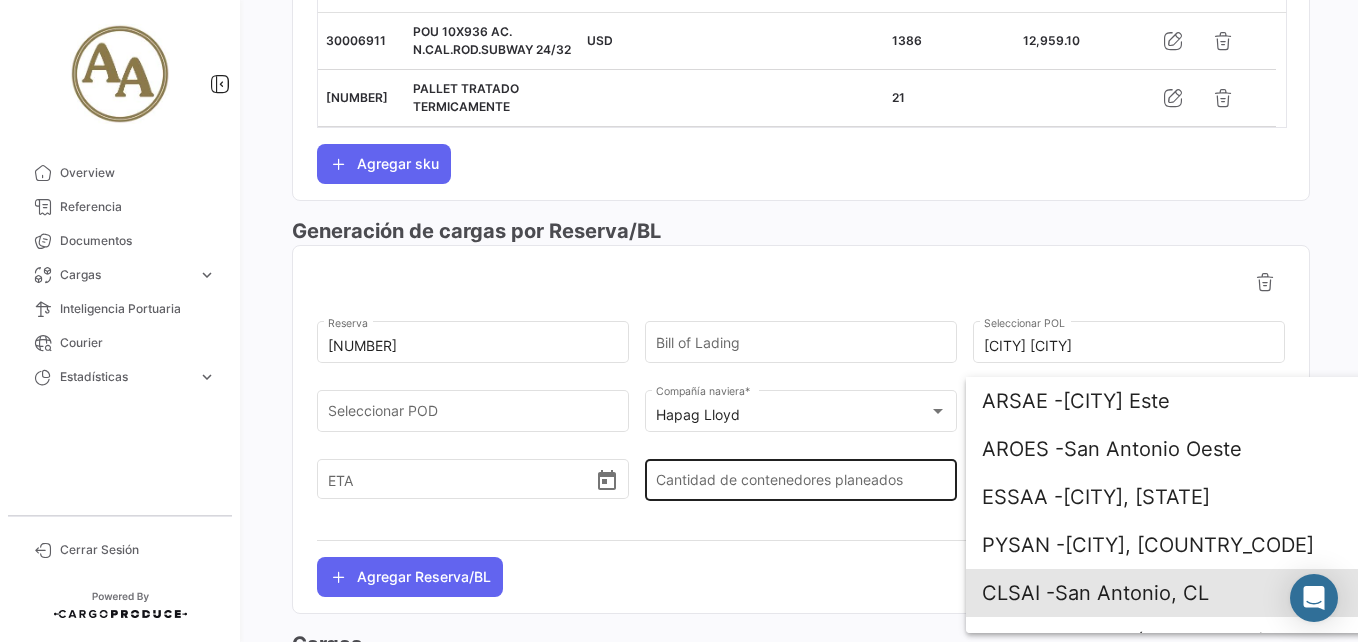 type on "San Antonio, CL" 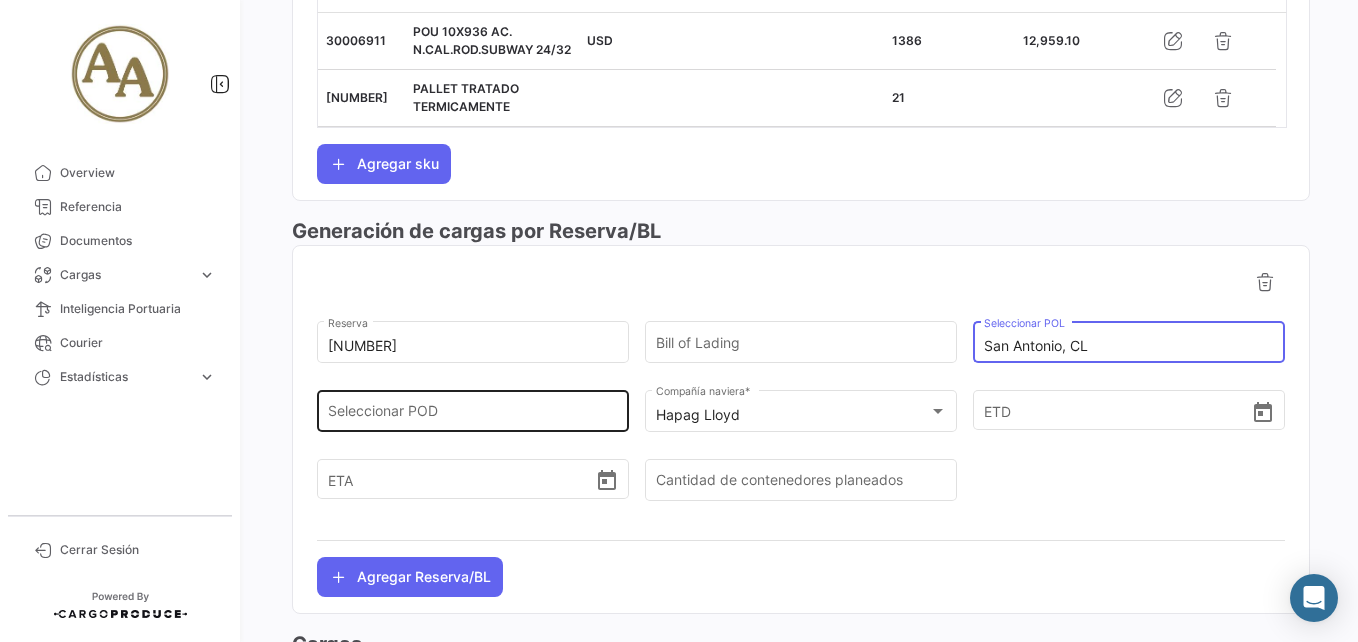 click on "Seleccionar POD" 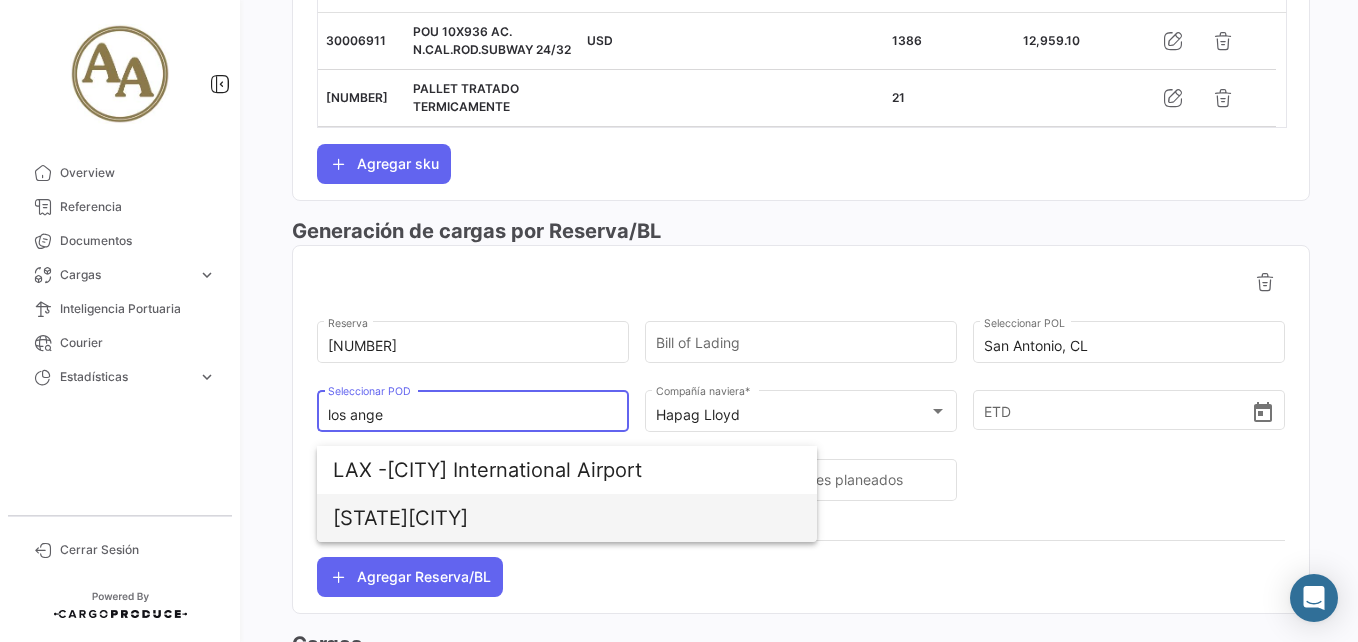 click on "USLAX -    [CITY], [STATE]" at bounding box center [567, 518] 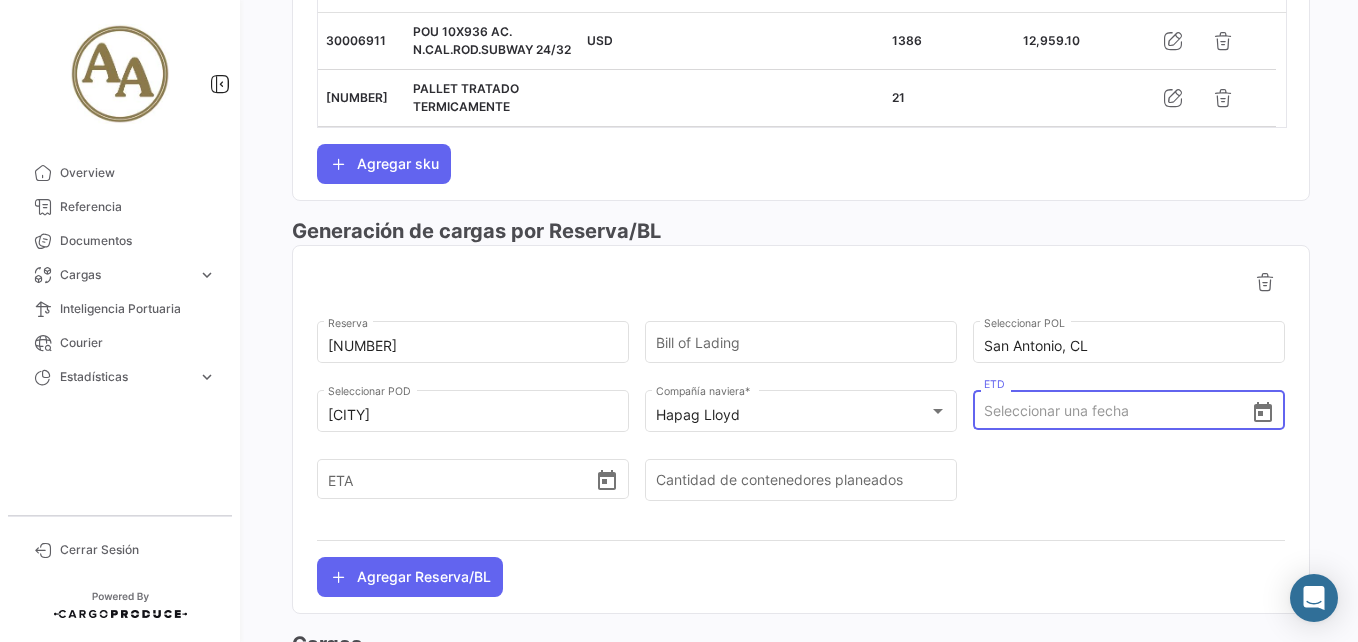 click on "ETD" at bounding box center (1117, 411) 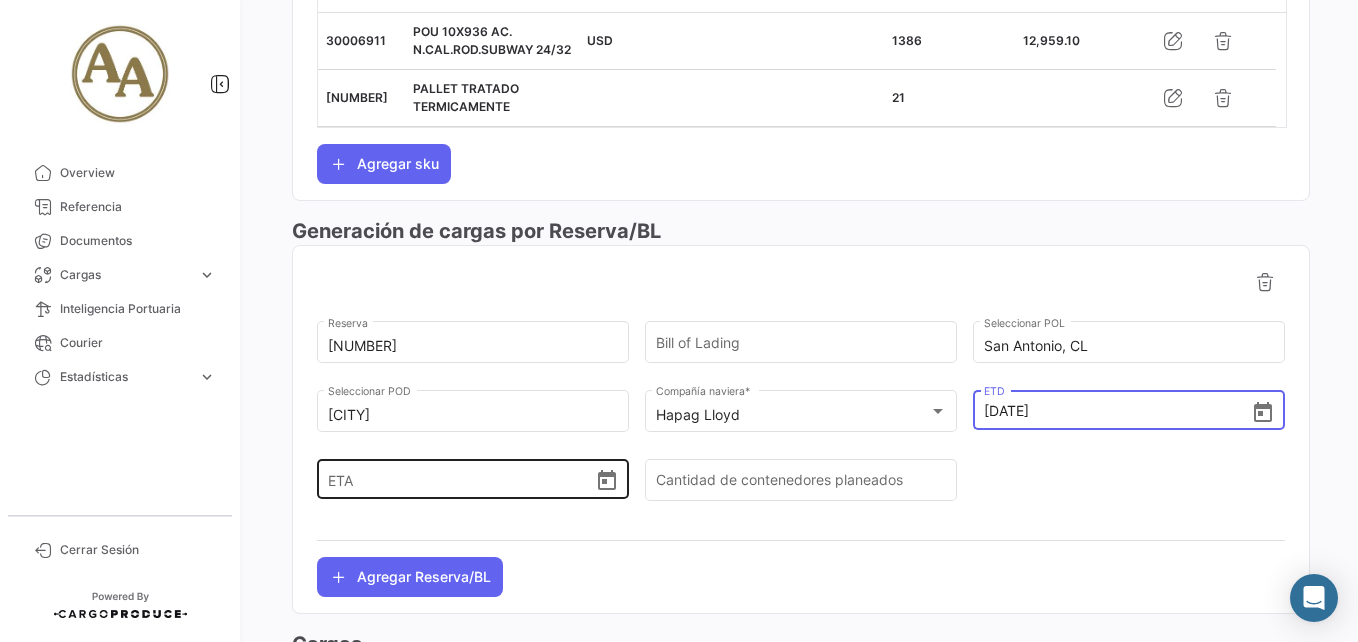 type on "[DATE], [TIME]" 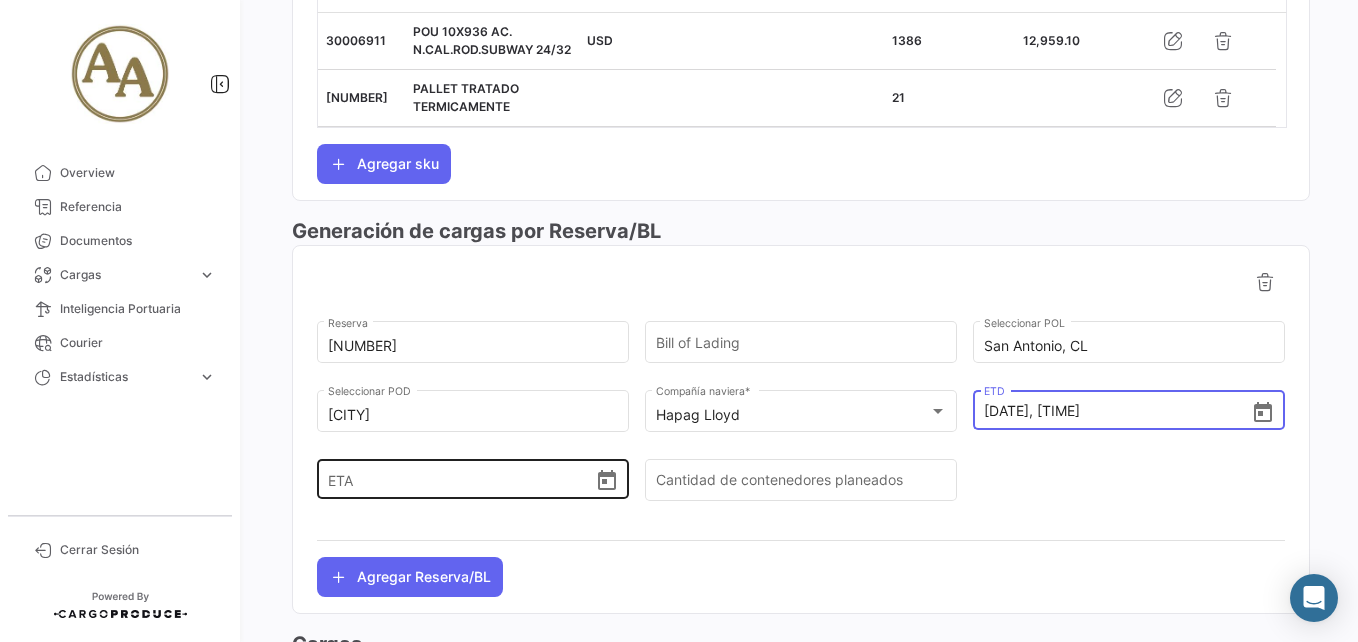 click on "ETA" at bounding box center (461, 479) 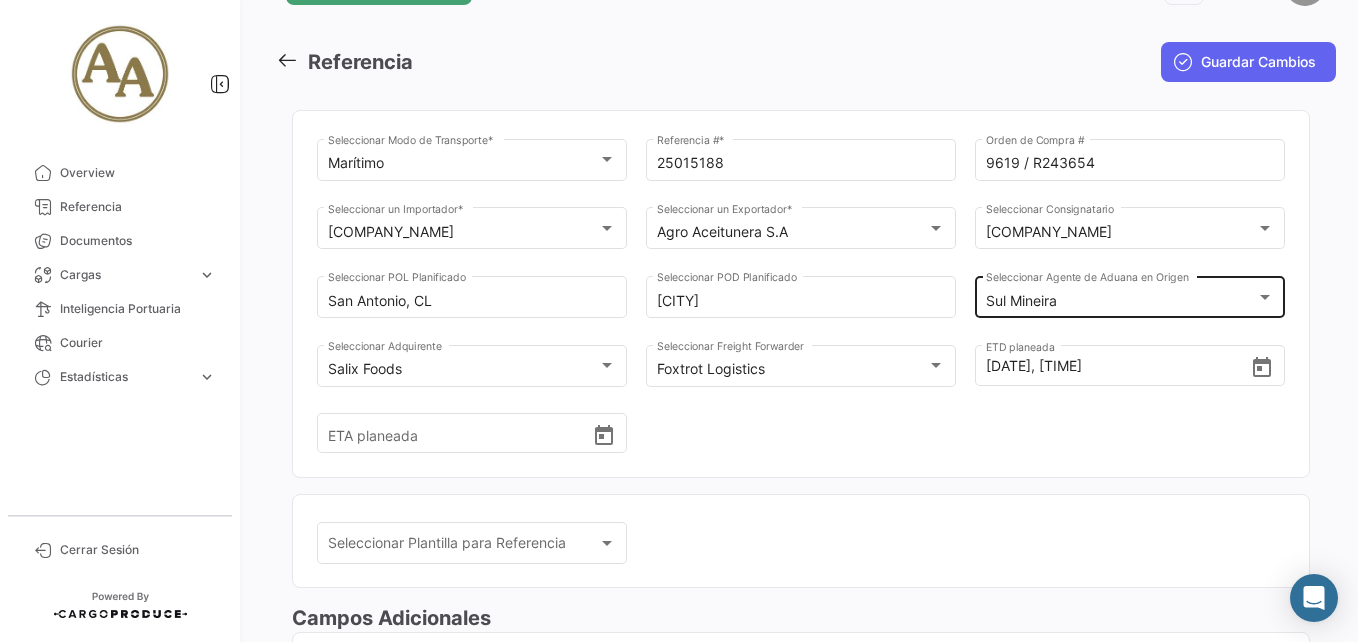 scroll, scrollTop: 0, scrollLeft: 0, axis: both 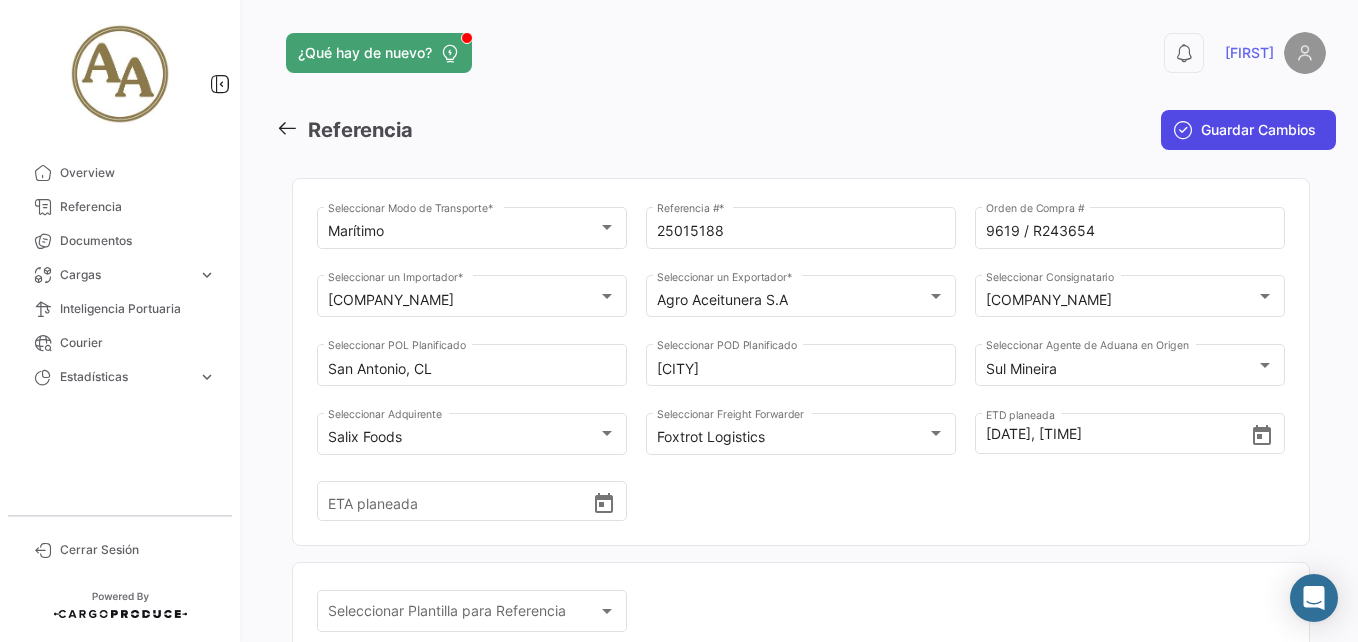 type on "[DATE], [TIME]" 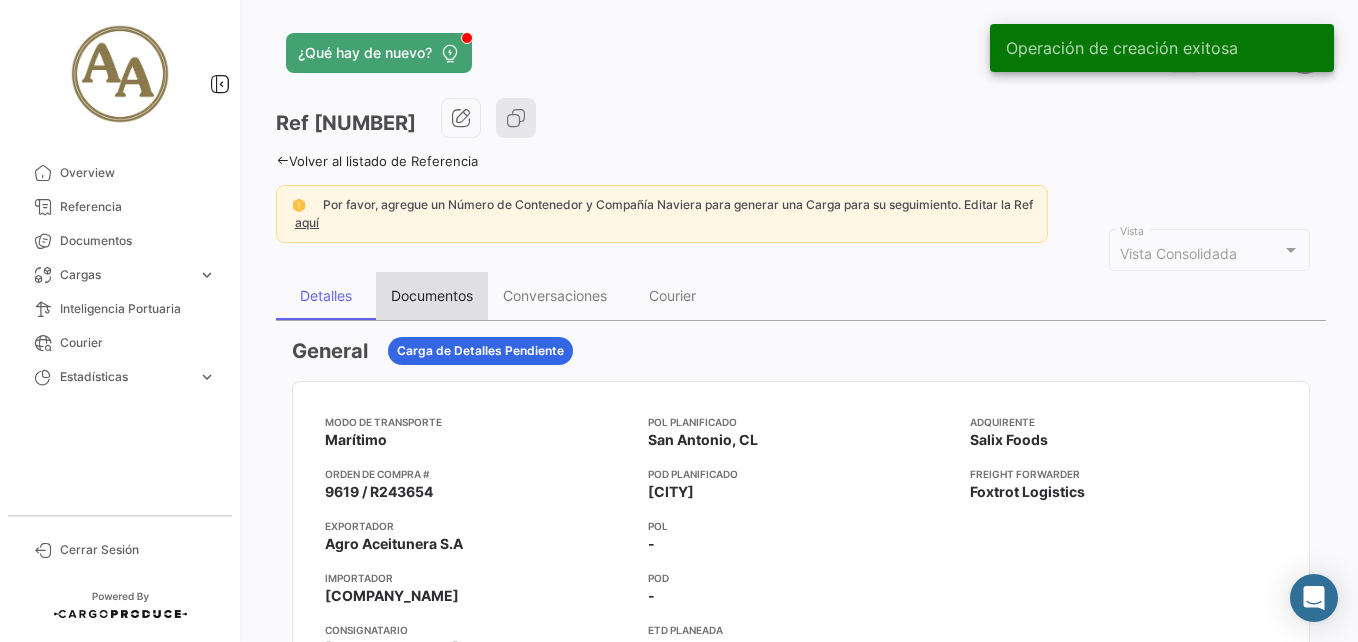 click on "Documentos" at bounding box center (432, 295) 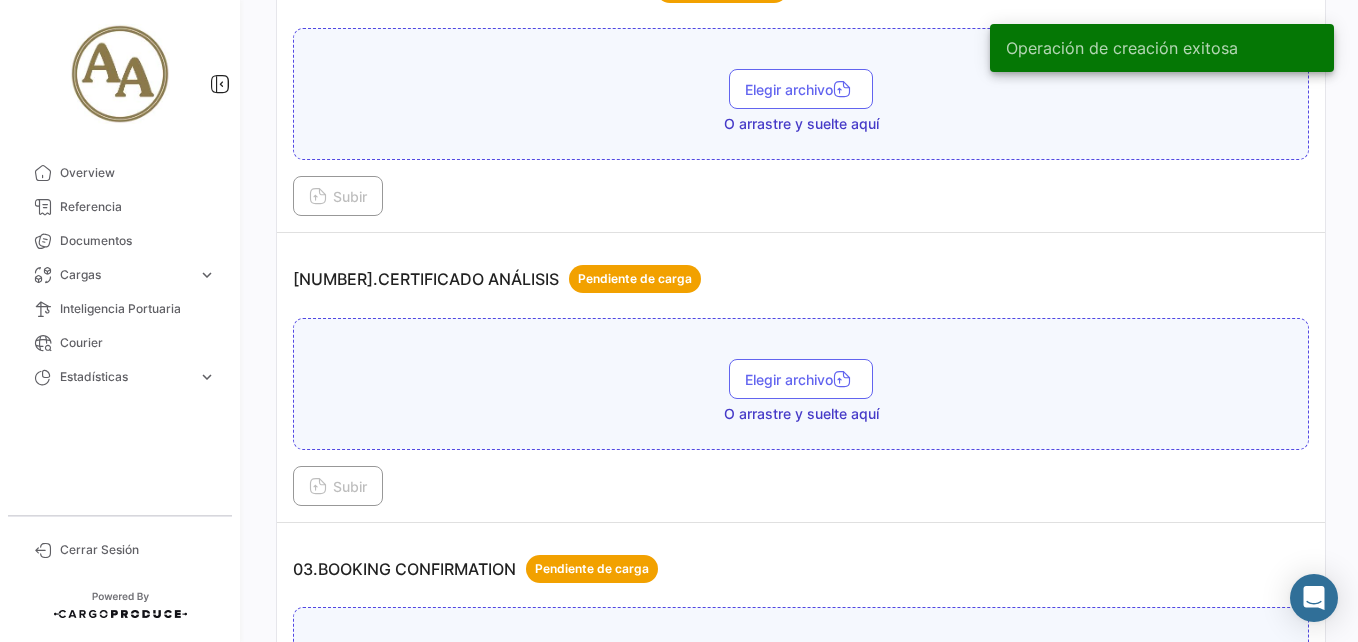 scroll, scrollTop: 800, scrollLeft: 0, axis: vertical 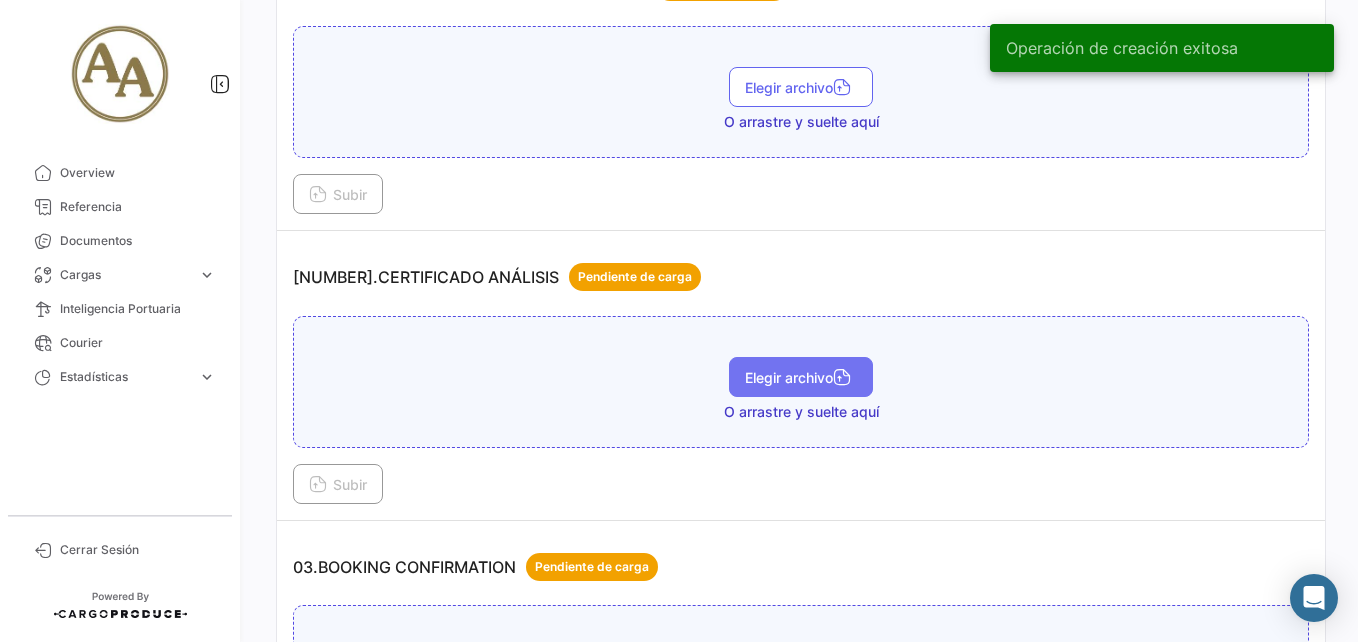 click on "Elegir archivo" at bounding box center (801, 377) 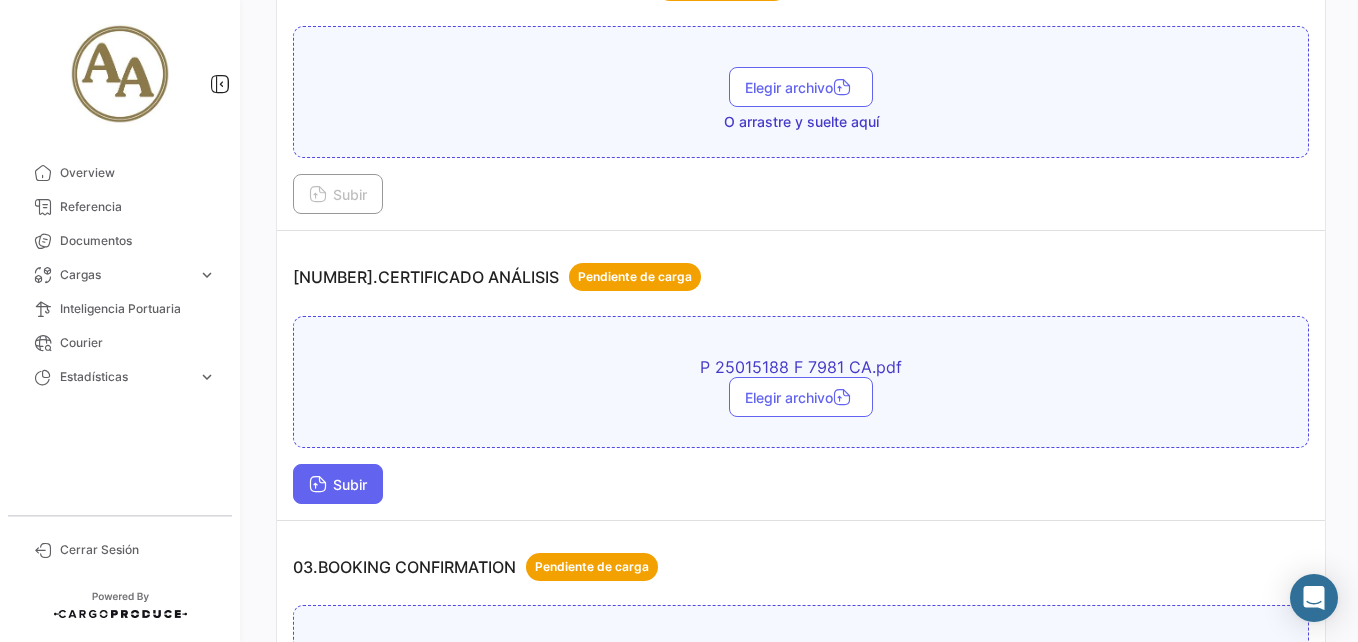 click on "Subir" at bounding box center (338, 484) 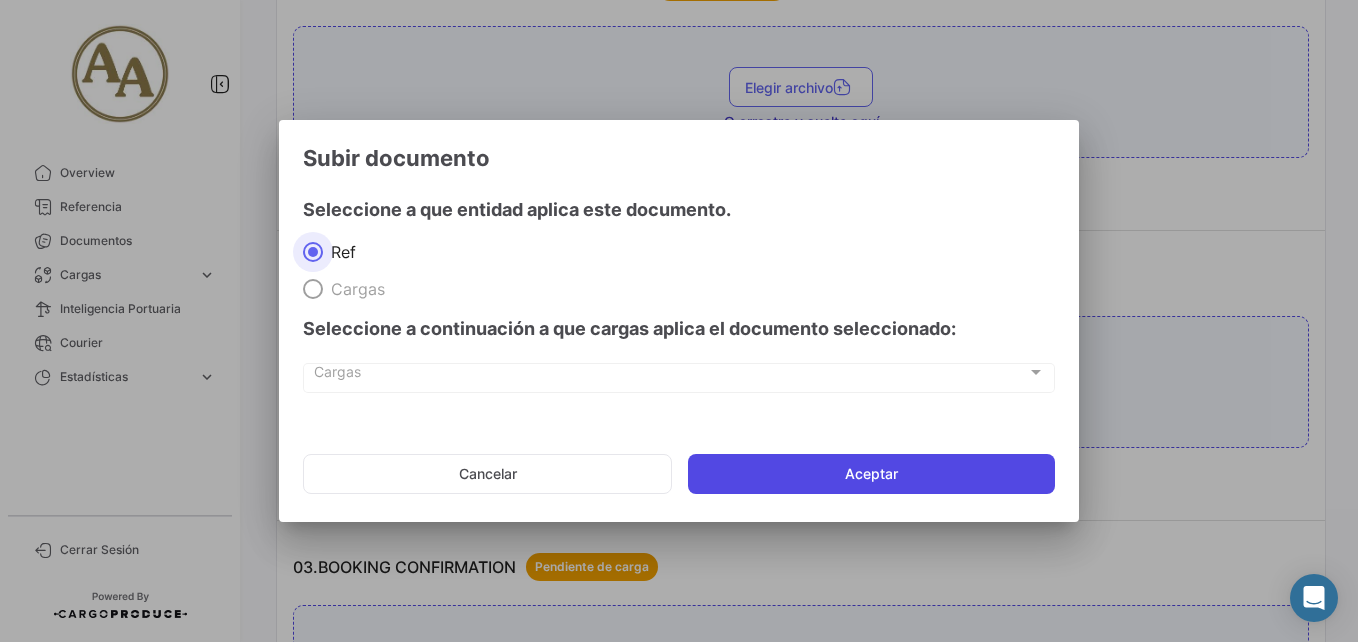 click on "Aceptar" 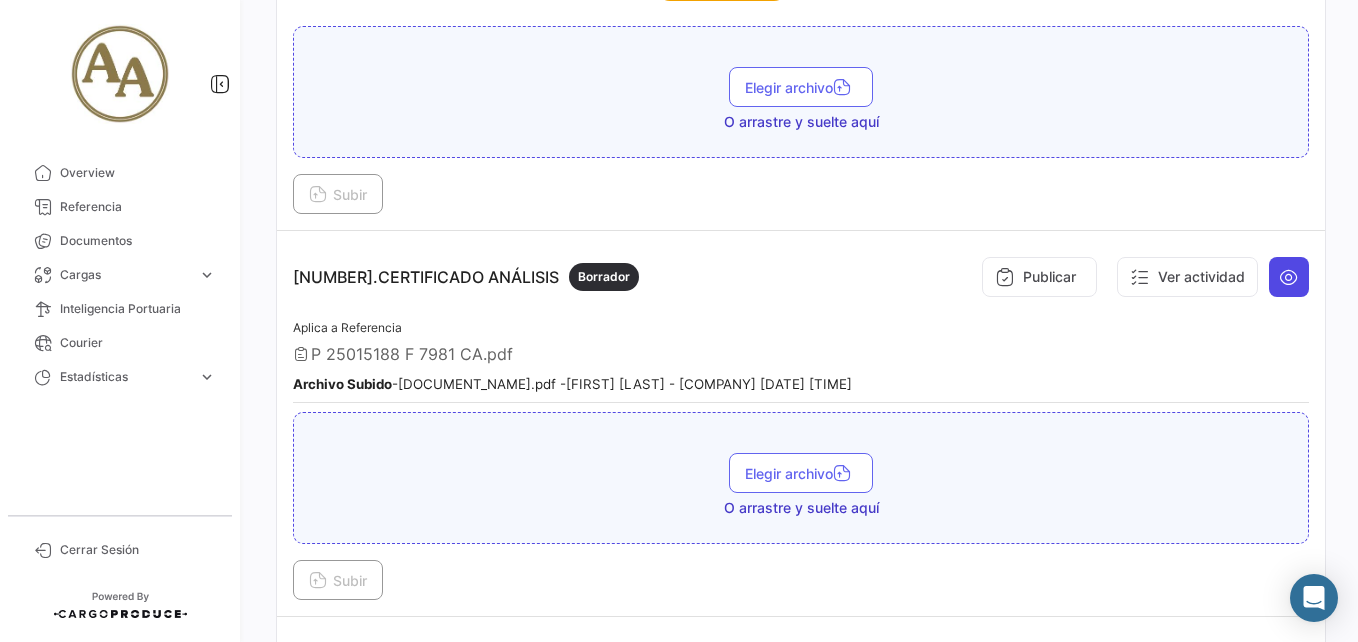 click at bounding box center [1289, 277] 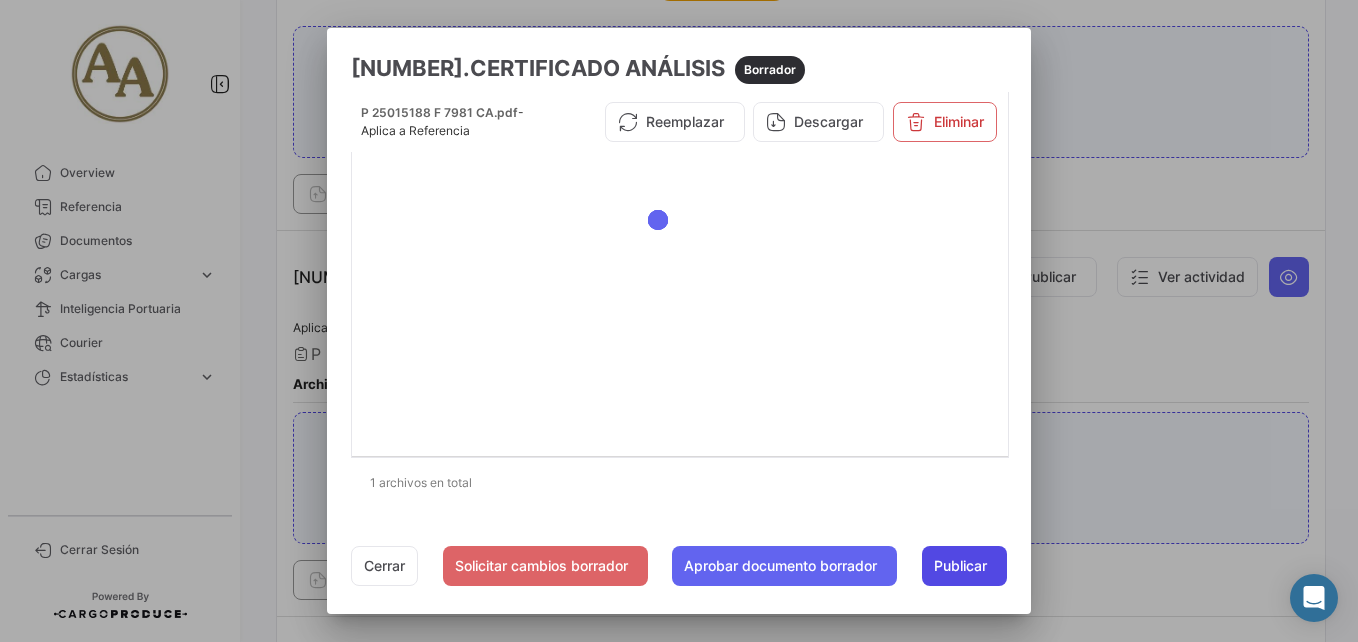 click on "Publicar" 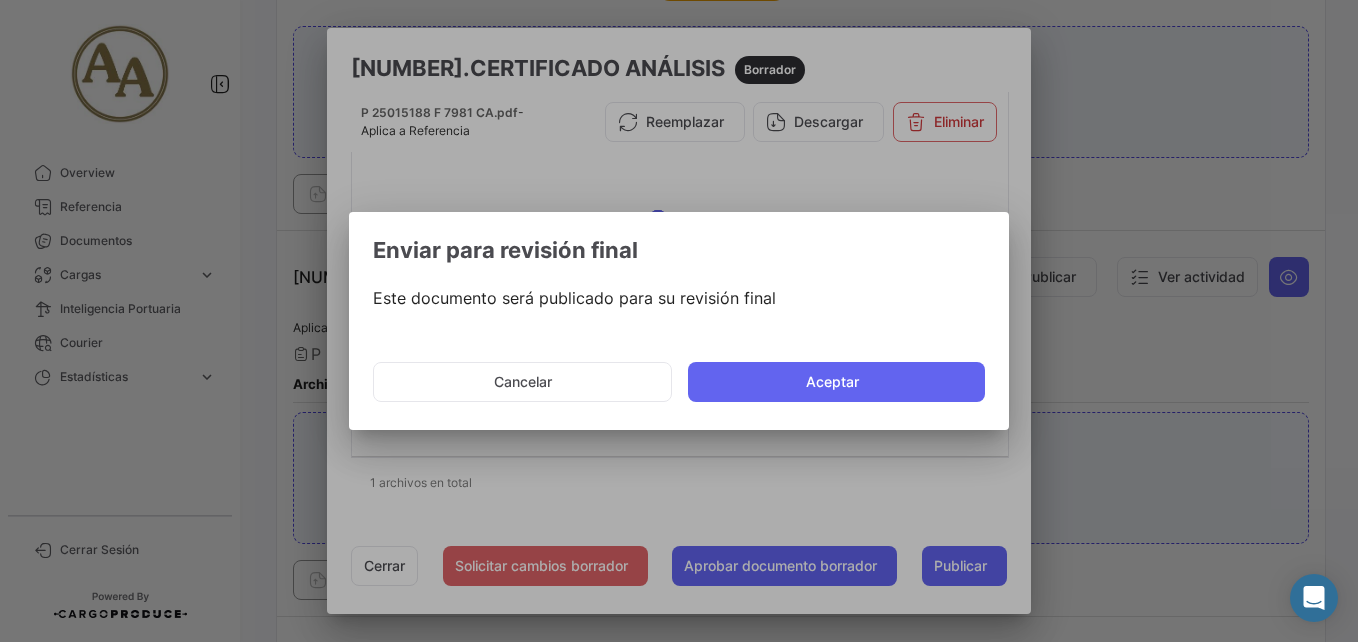 click on "Cancelar   Aceptar" 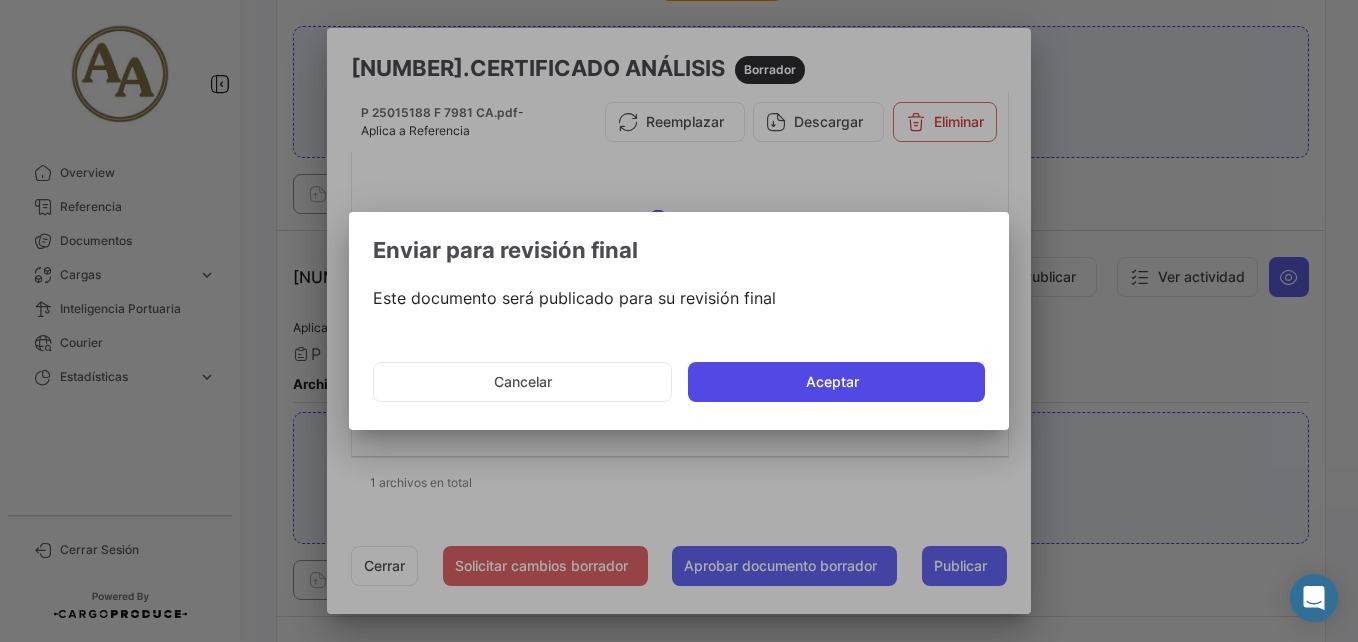 click on "Aceptar" 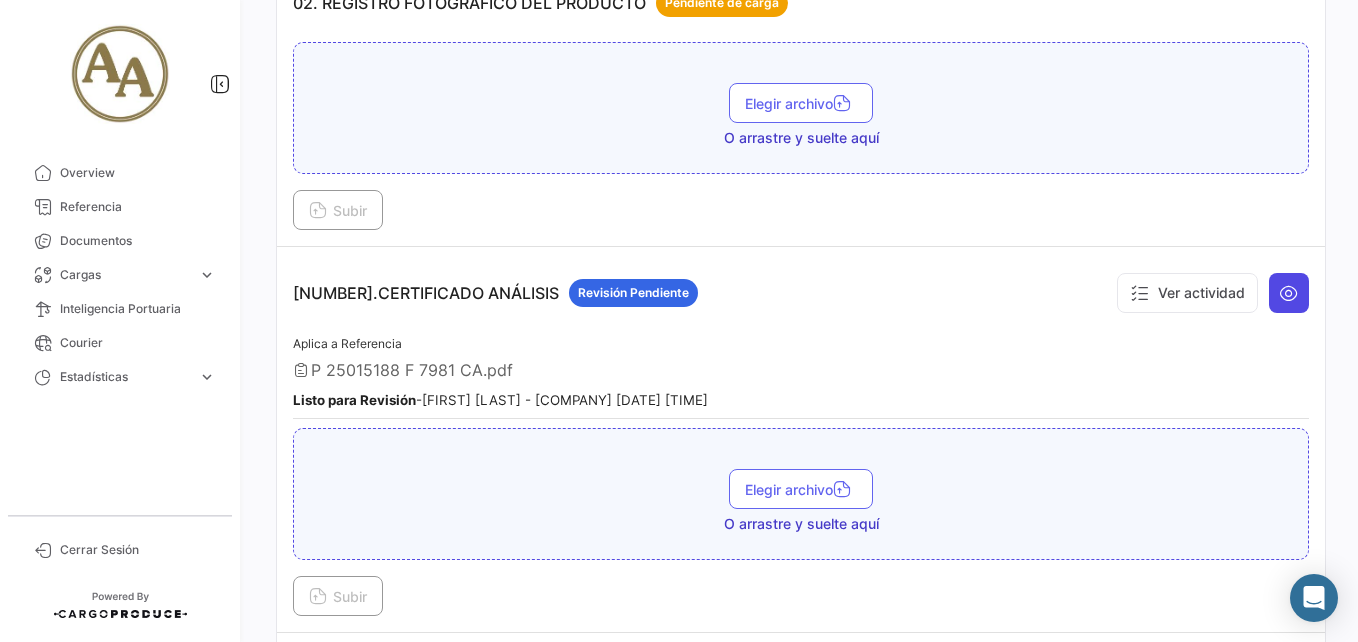 click at bounding box center (1289, 293) 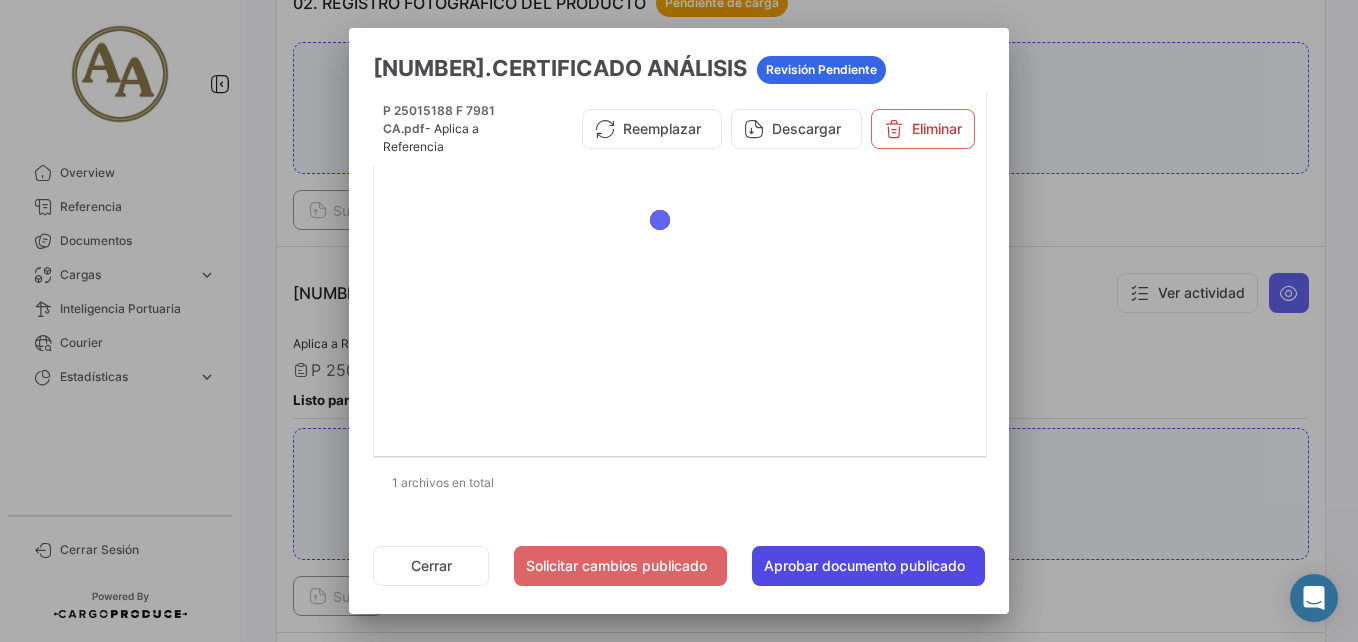 click on "Aprobar documento publicado" 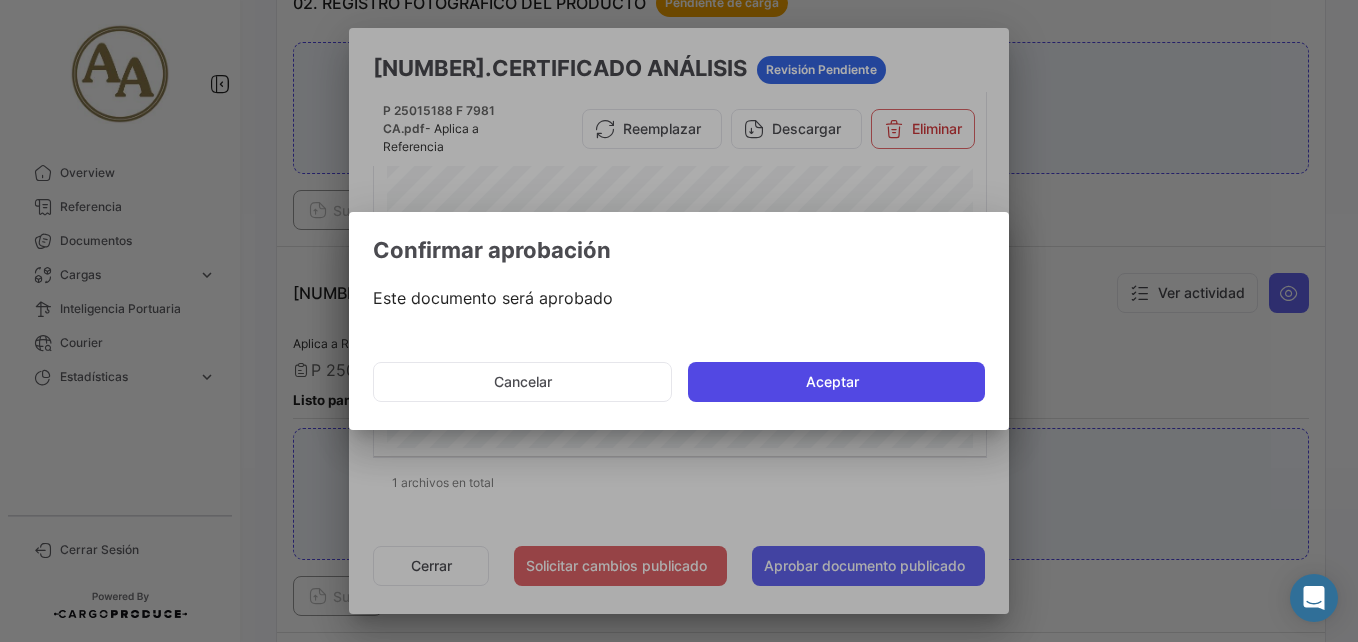 click on "Aceptar" 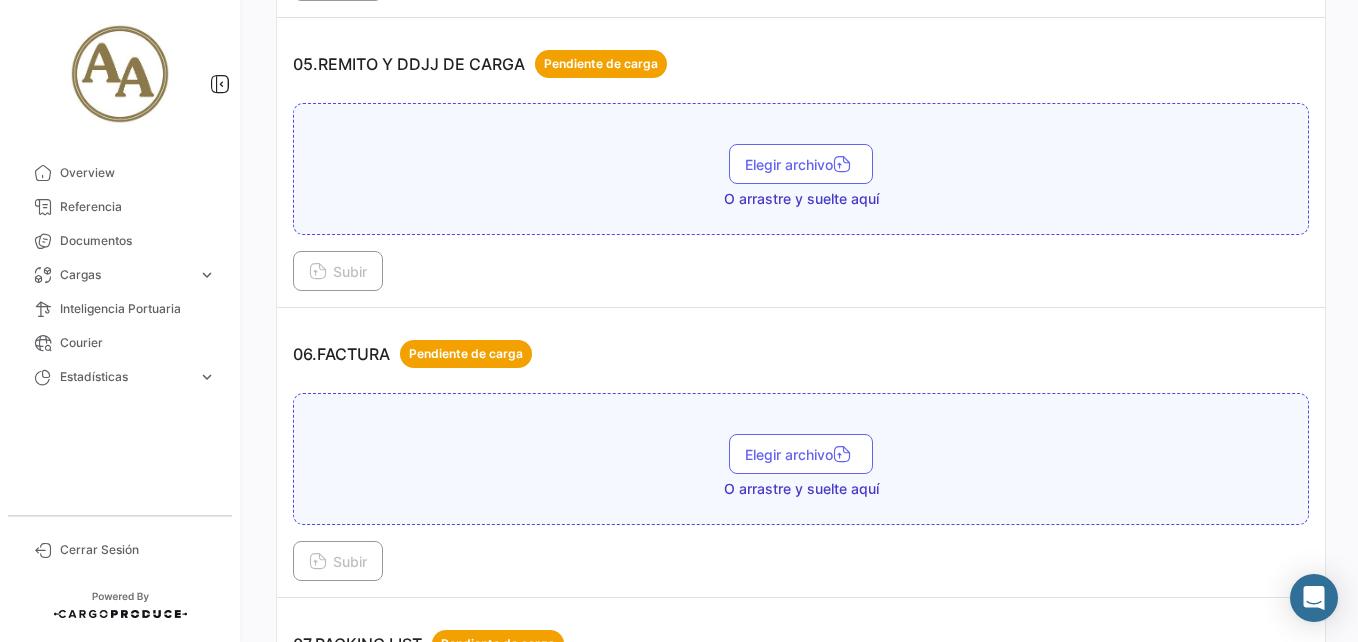 scroll, scrollTop: 2000, scrollLeft: 0, axis: vertical 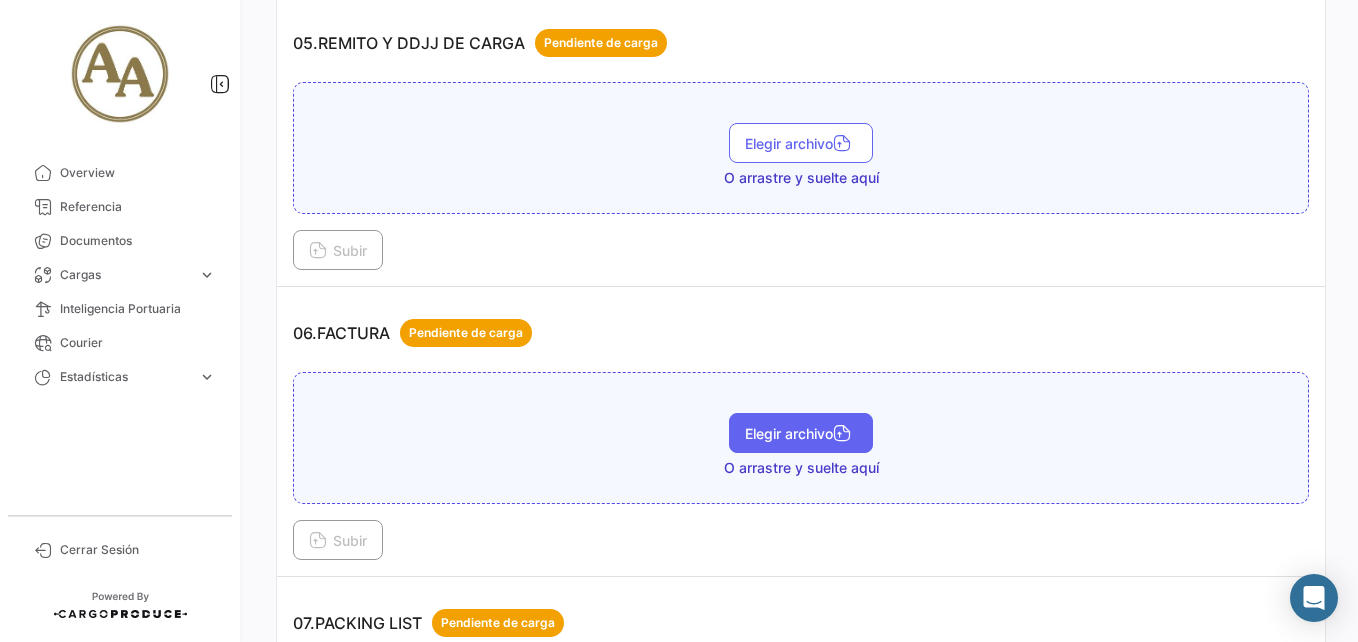 click on "Elegir archivo" at bounding box center (801, 433) 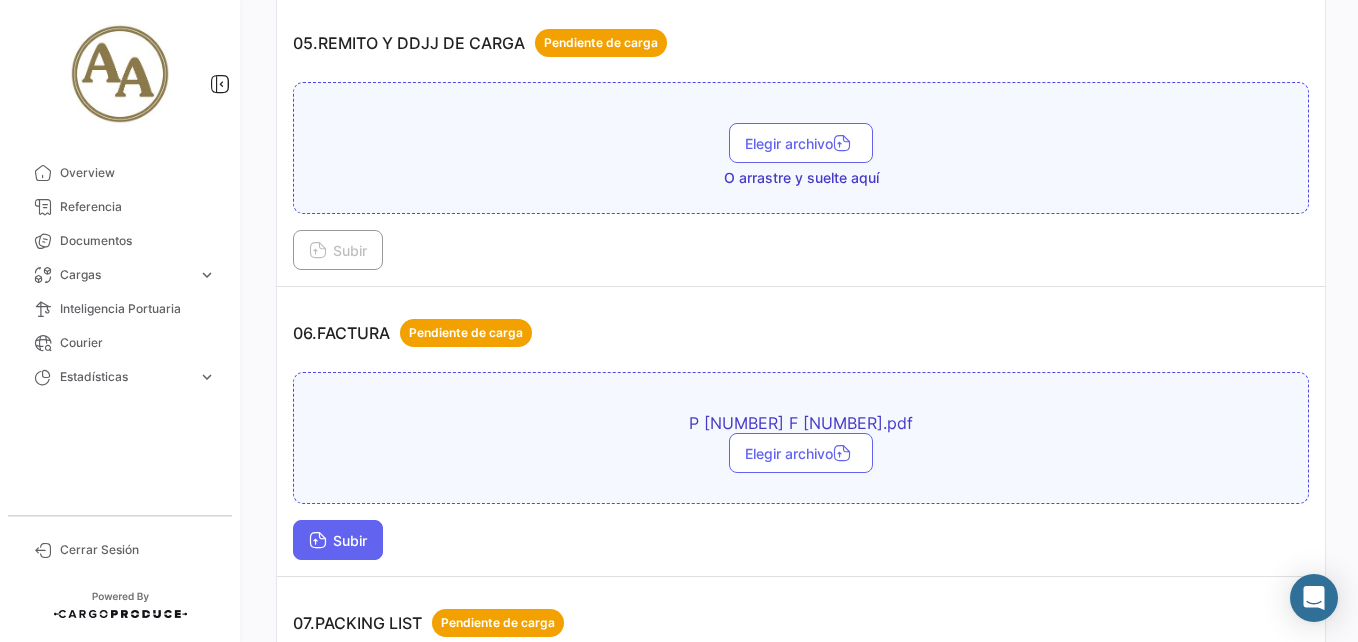 click on "Subir" at bounding box center (338, 540) 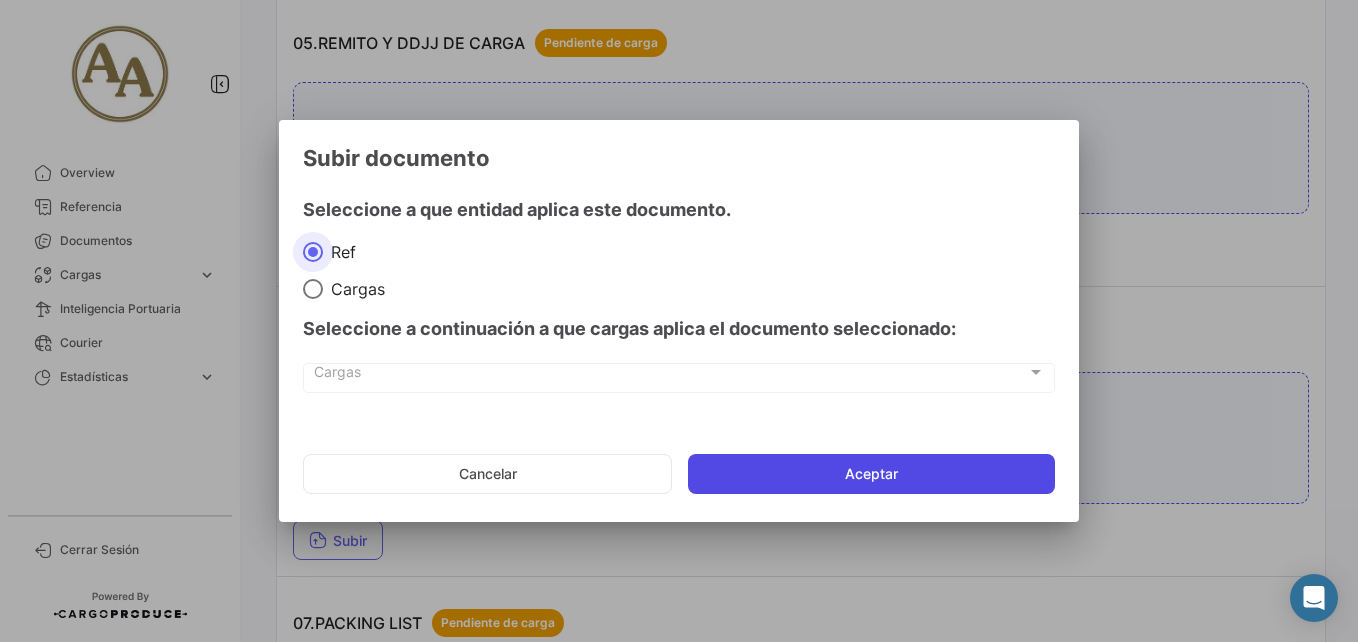 click on "Aceptar" 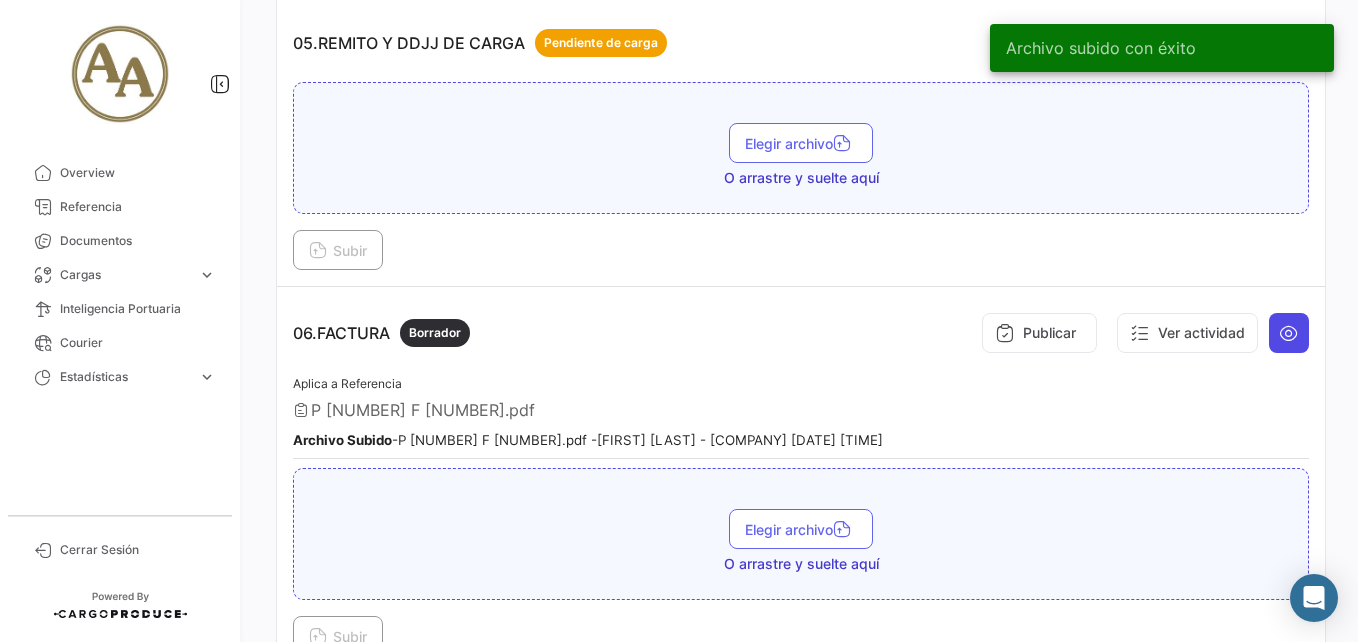 click at bounding box center [1289, 333] 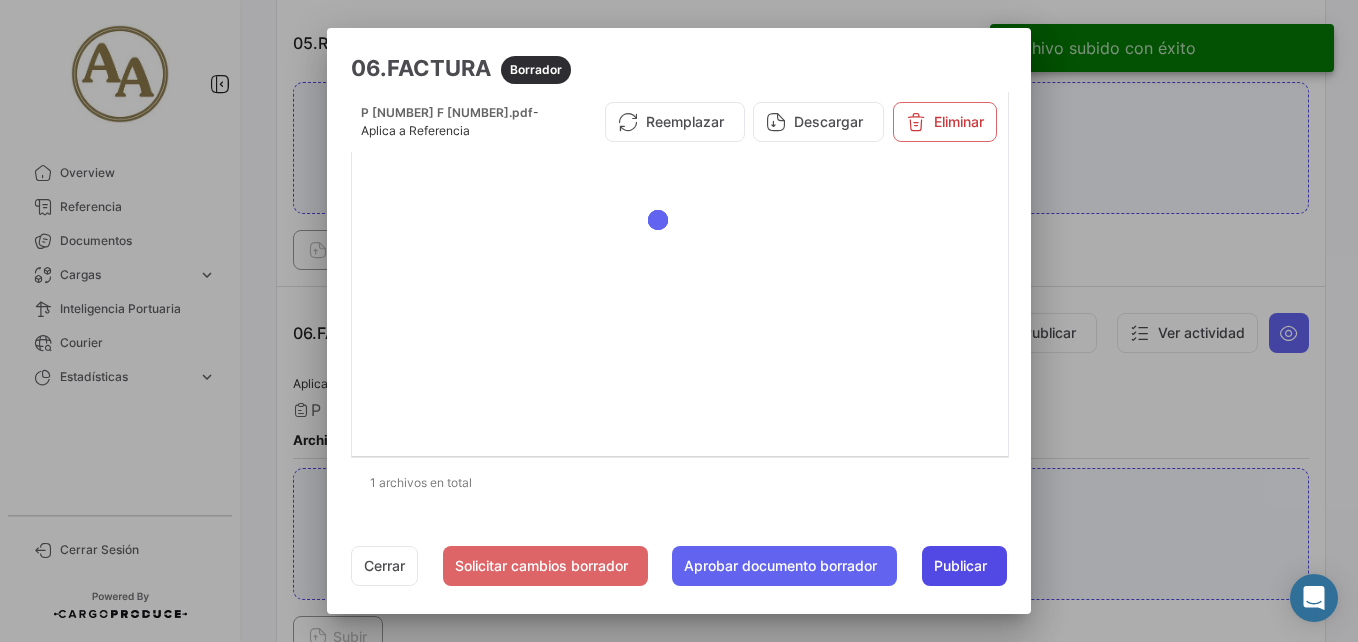 click on "Publicar" 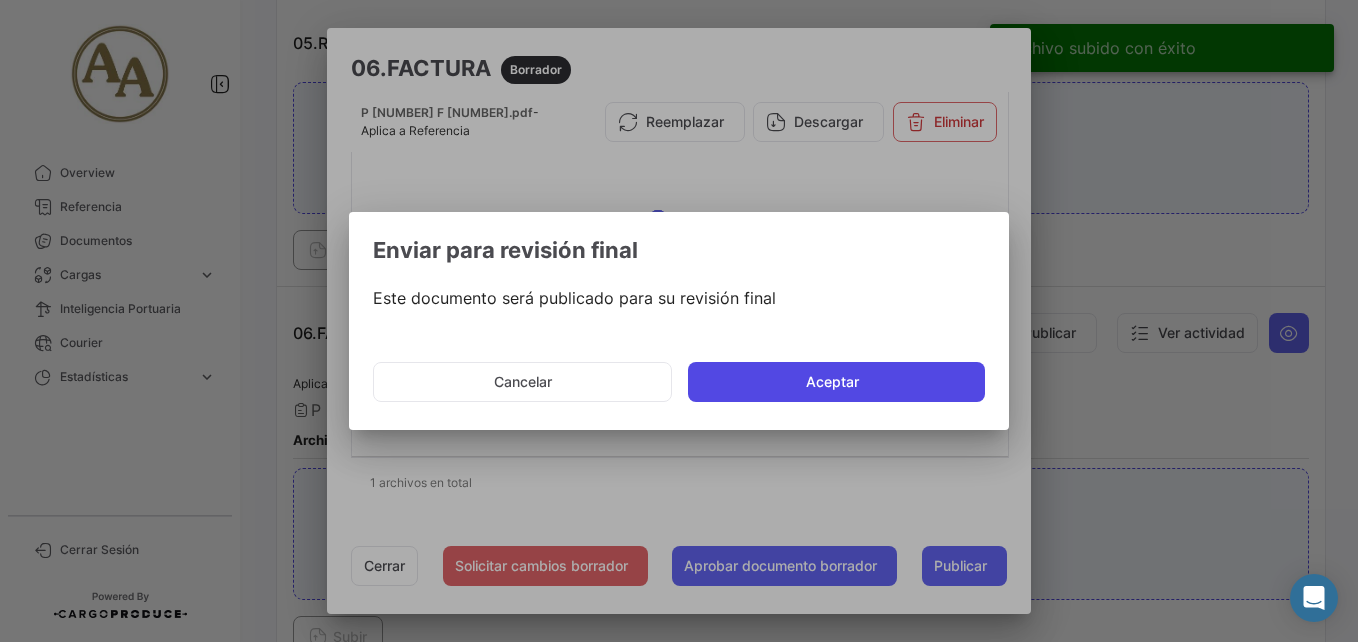 click on "Aceptar" 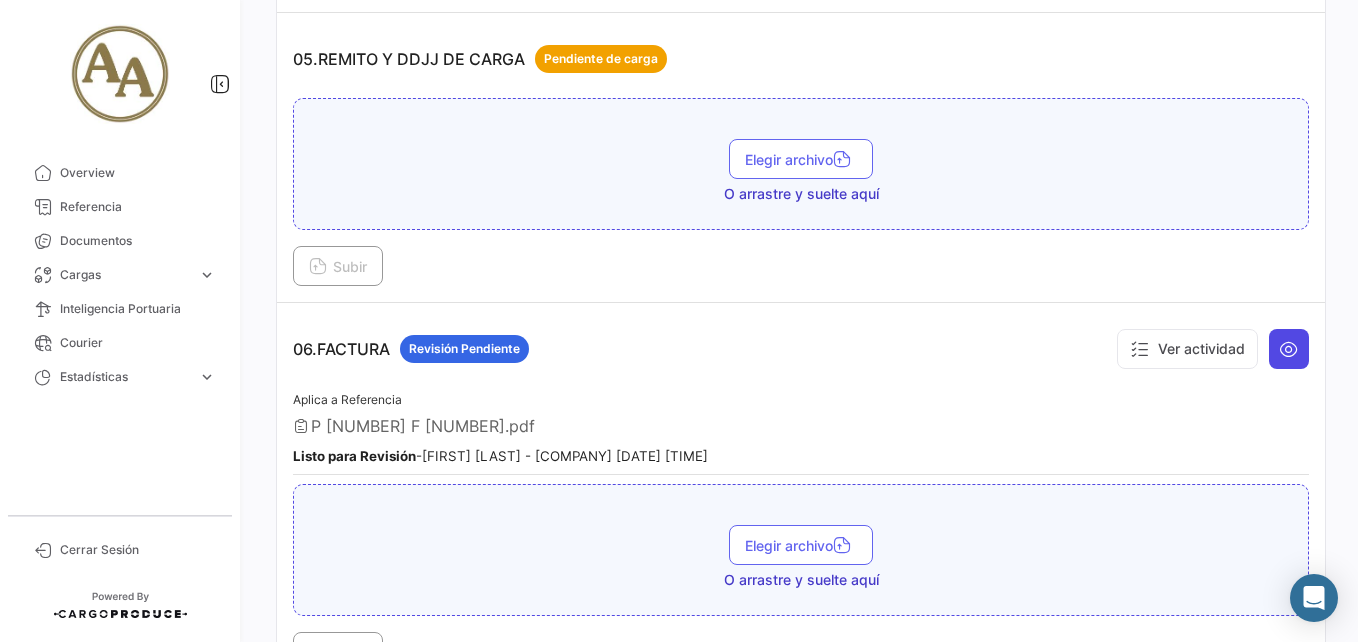 click at bounding box center (1289, 349) 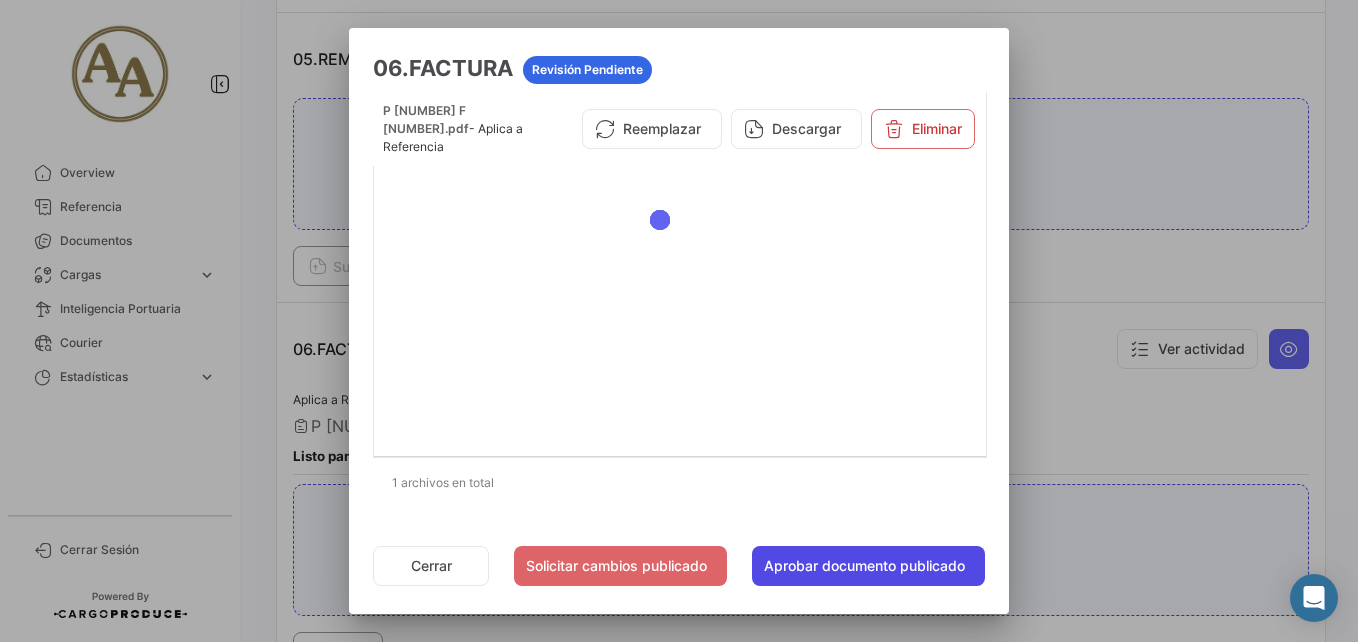 click on "Aprobar documento publicado" 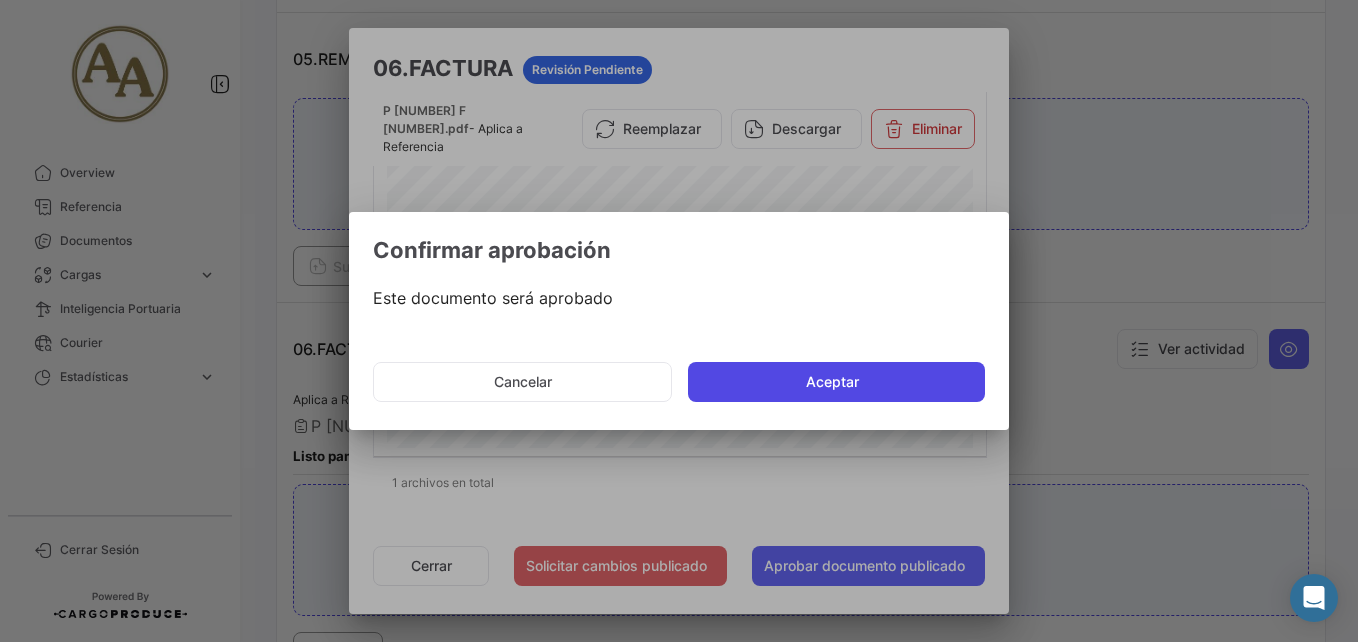 click on "Aceptar" 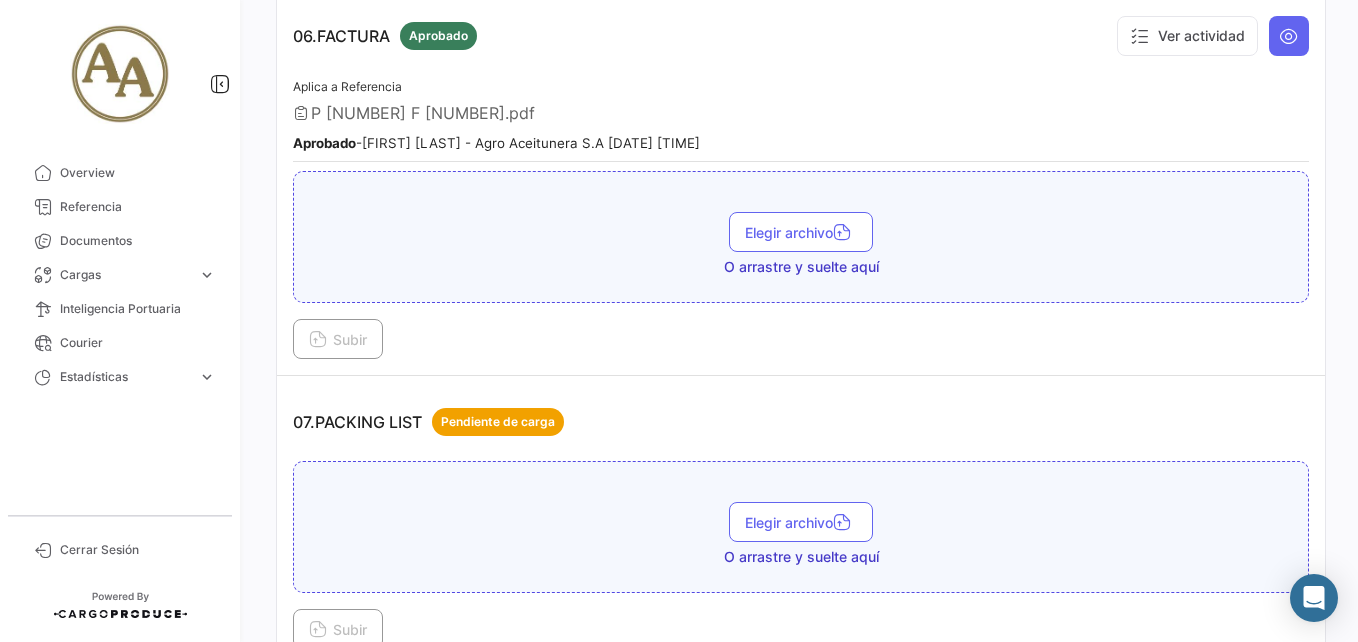 scroll, scrollTop: 2400, scrollLeft: 0, axis: vertical 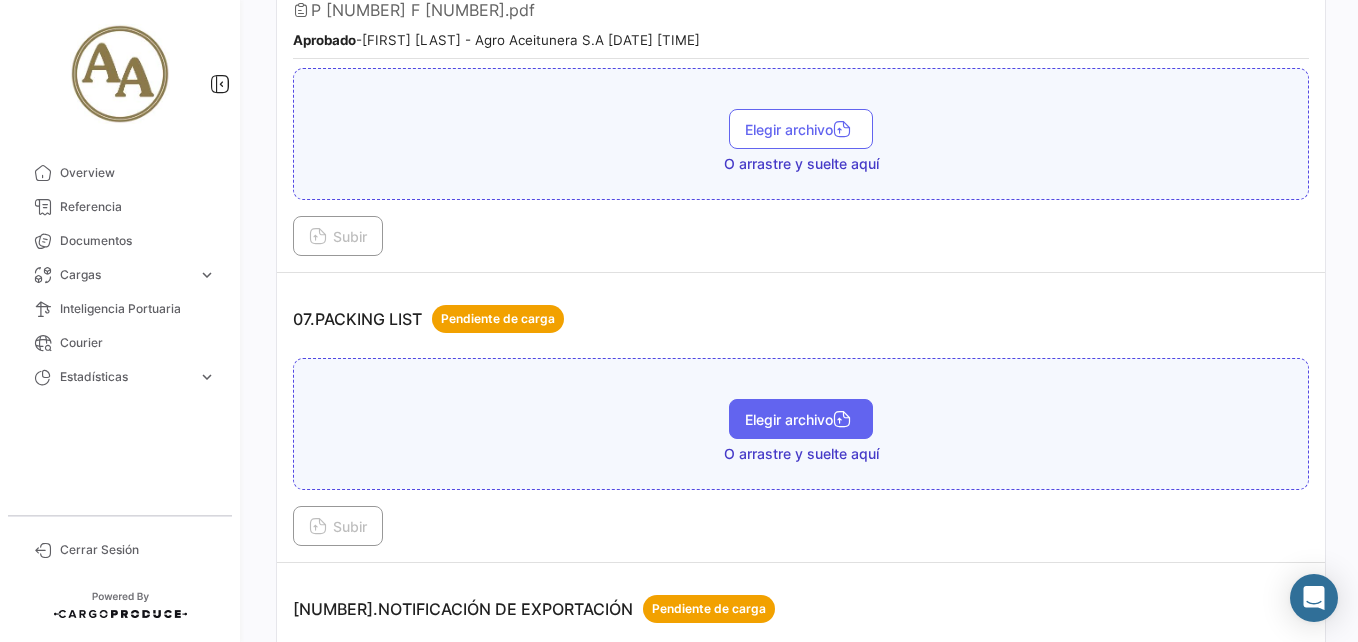 click on "Elegir archivo" at bounding box center [801, 419] 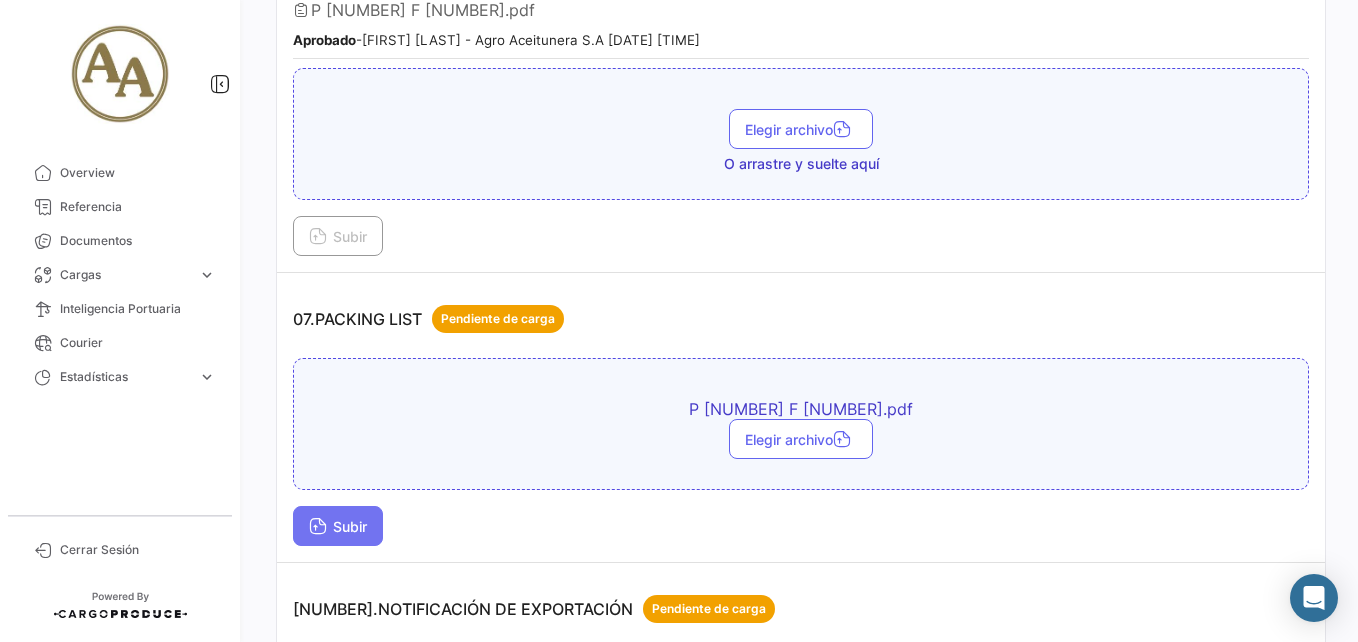 click on "Subir" at bounding box center [338, 526] 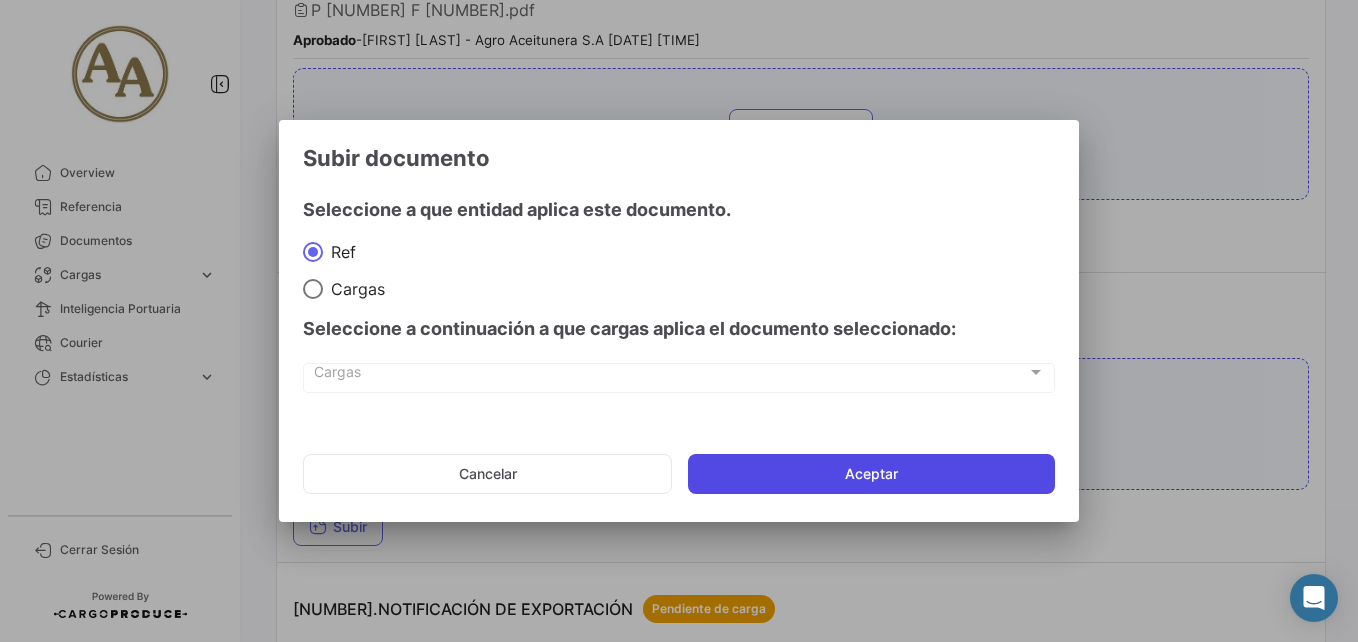 click on "Aceptar" 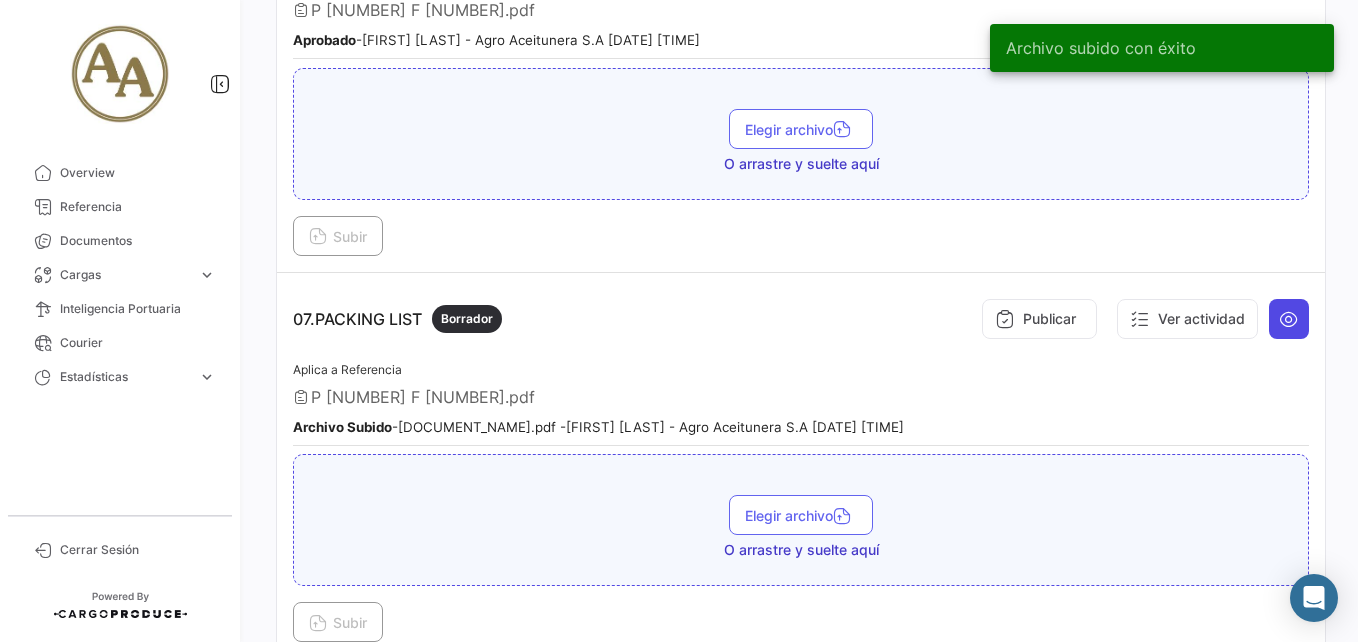 click at bounding box center (1289, 319) 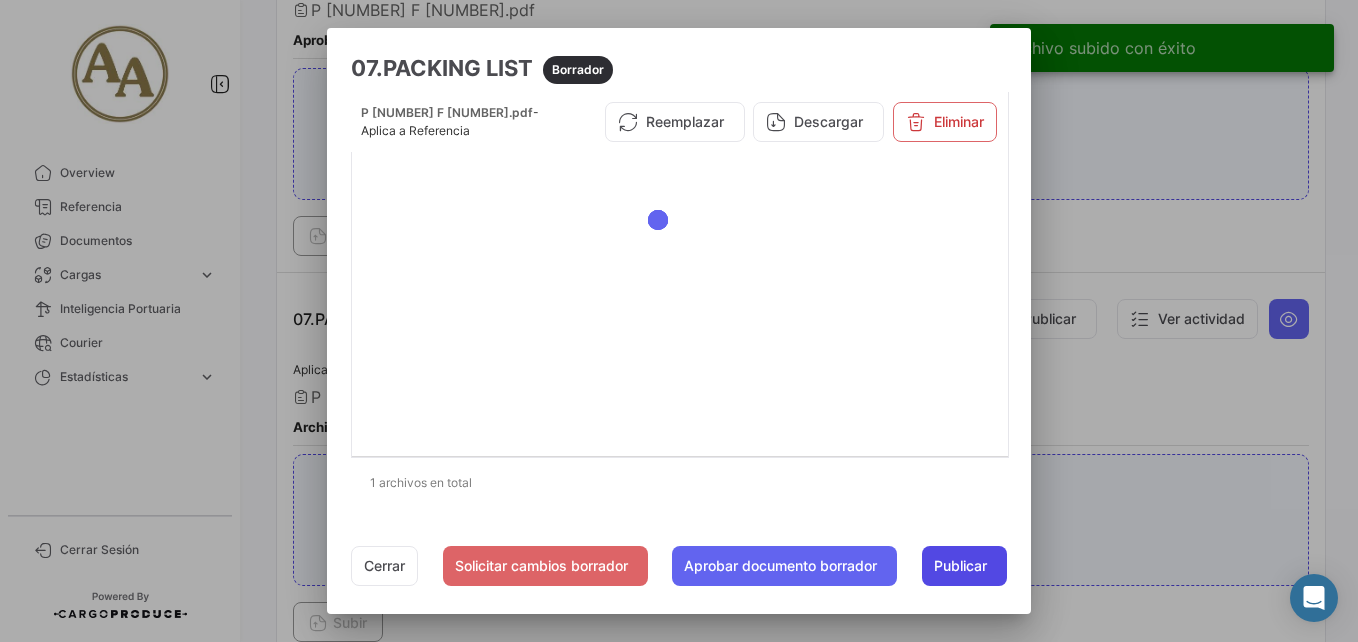 click on "Publicar" 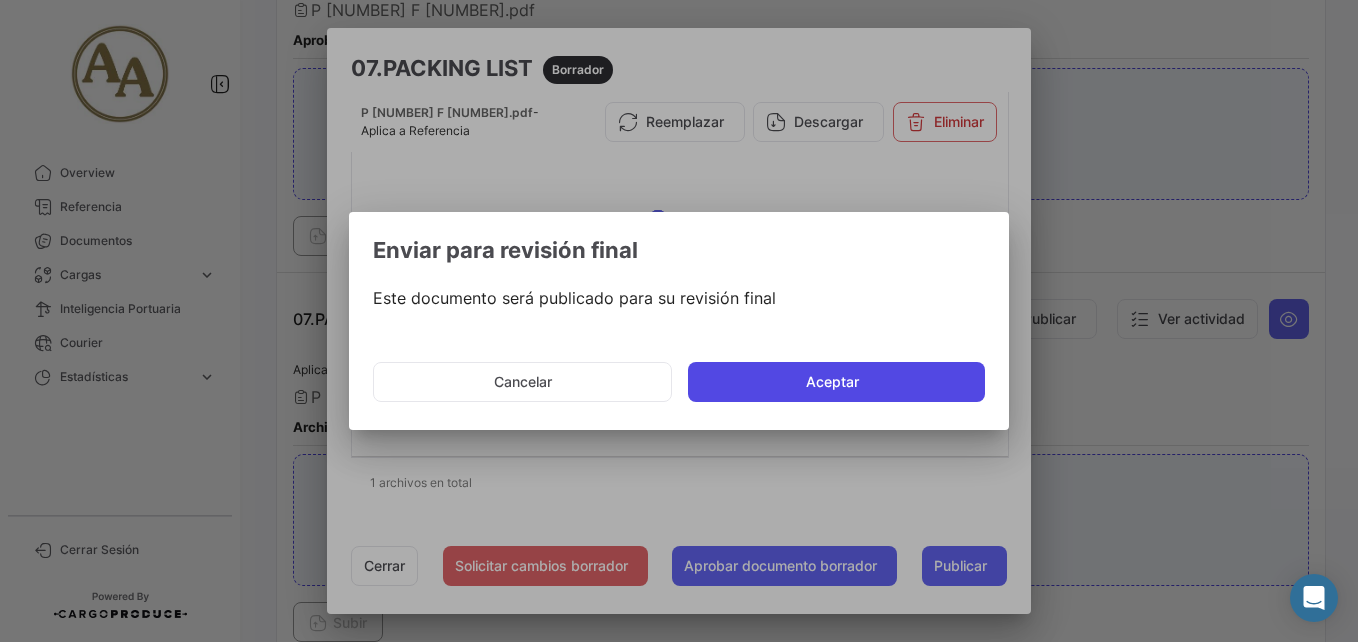 click on "Aceptar" 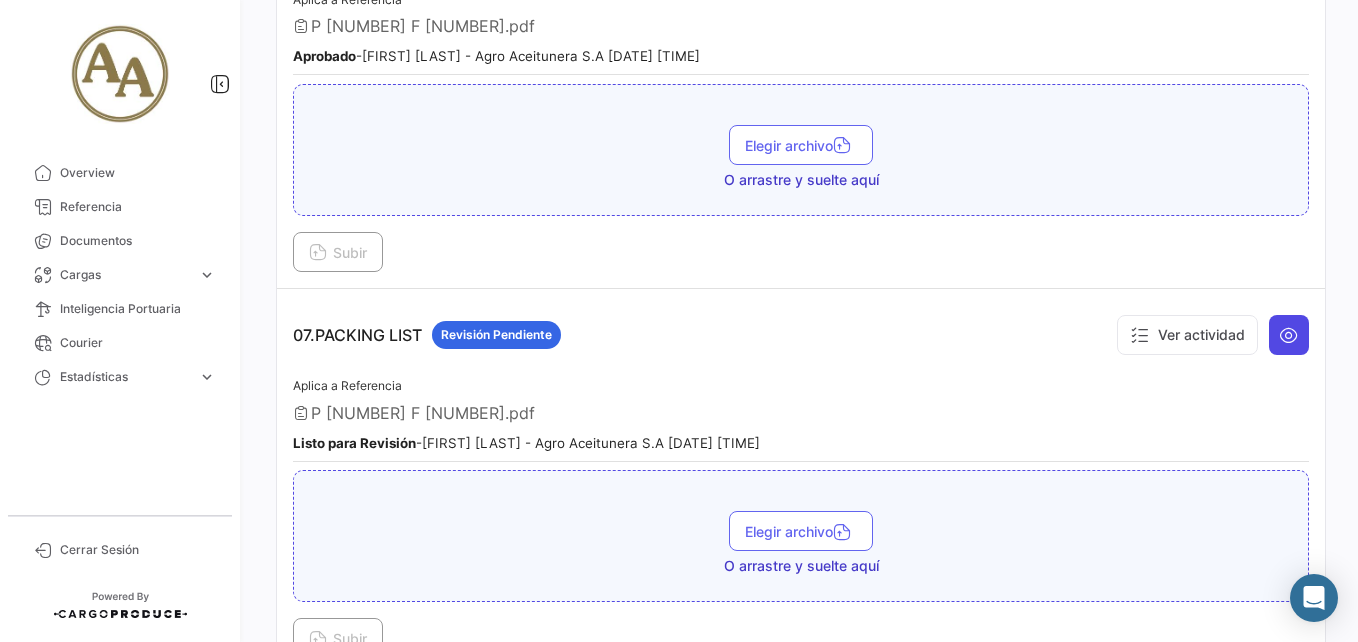 click at bounding box center [1289, 335] 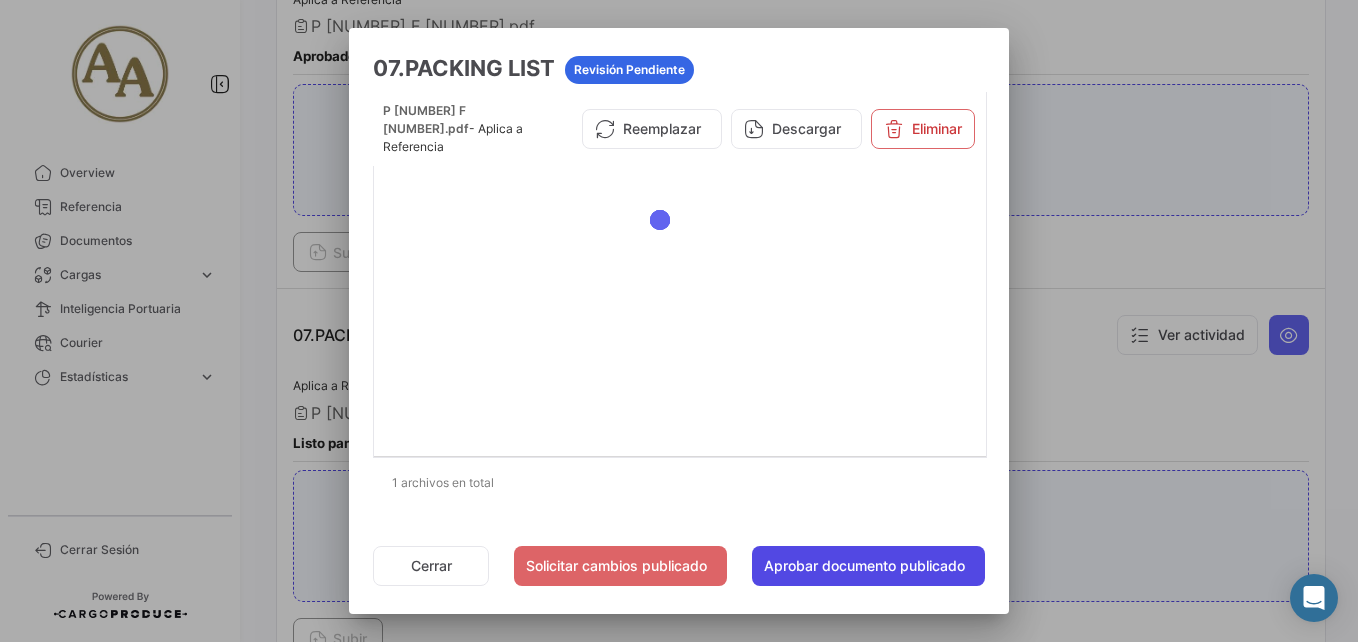 click on "Aprobar documento publicado" 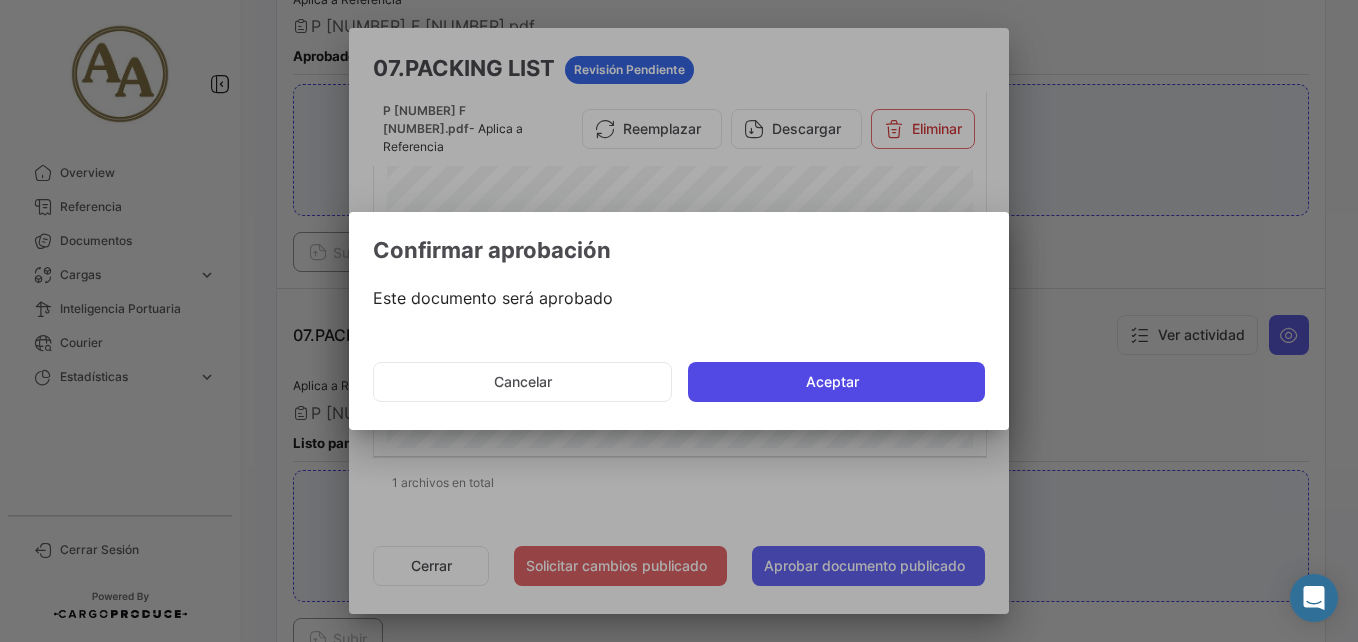 click on "Aceptar" 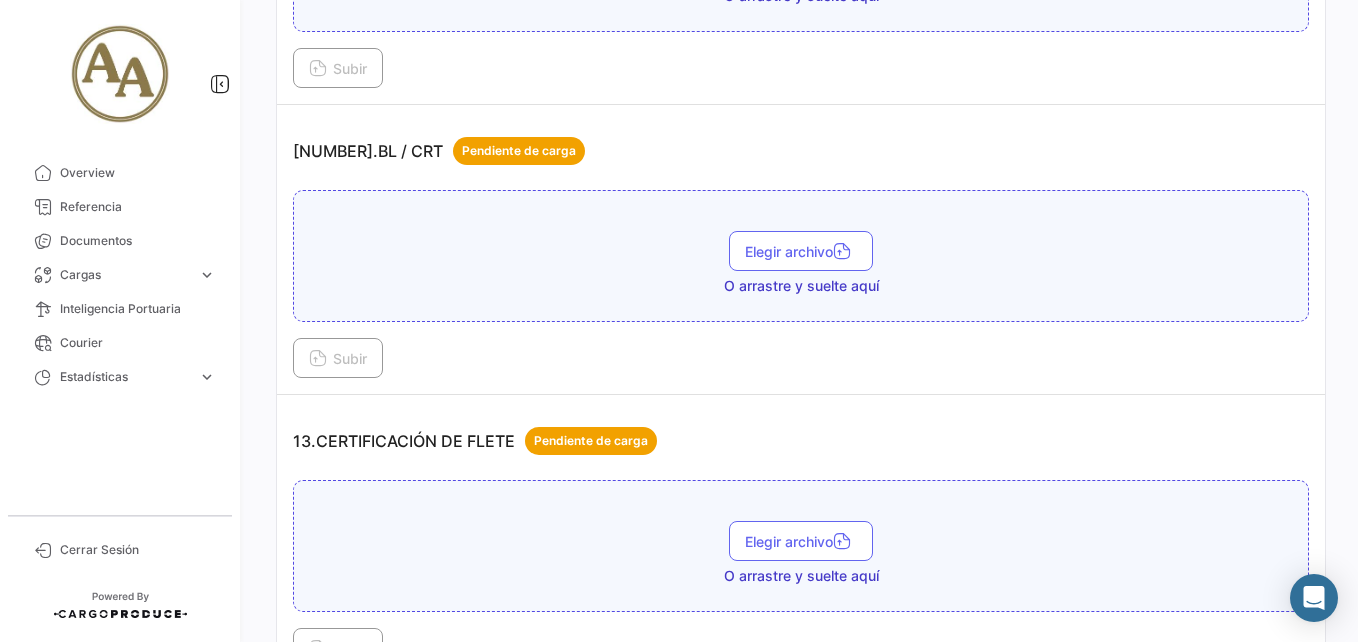 scroll, scrollTop: 4200, scrollLeft: 0, axis: vertical 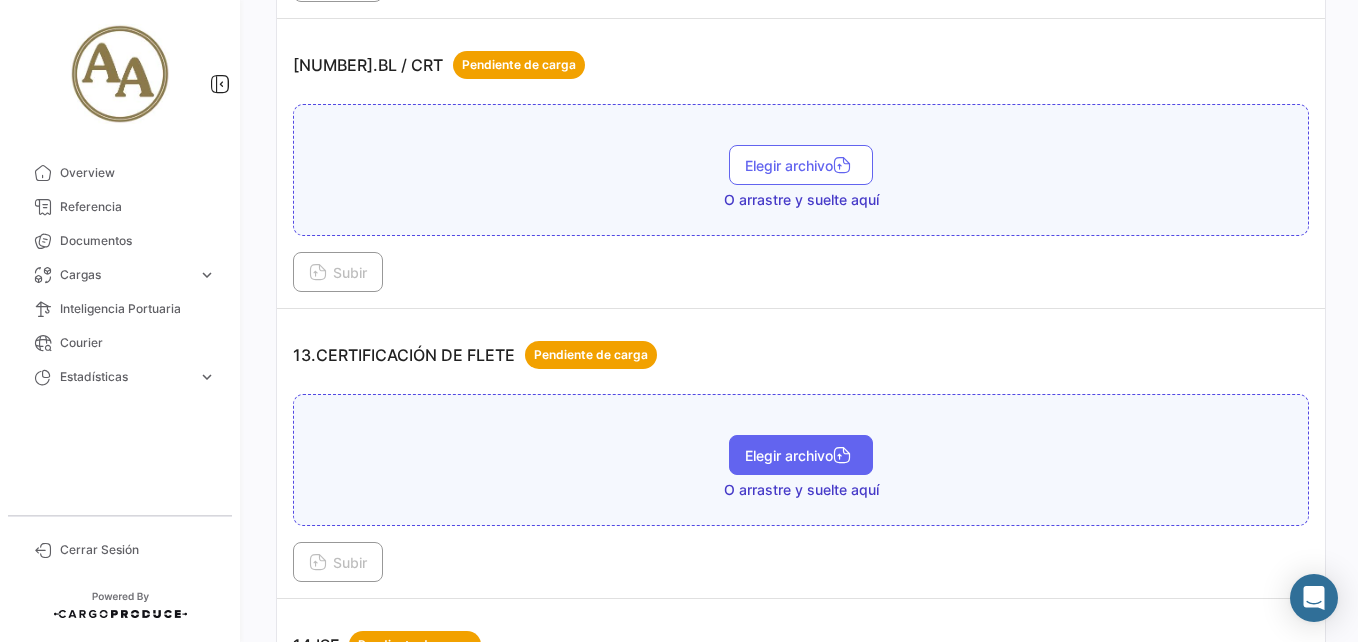 click on "Elegir archivo" at bounding box center (801, 455) 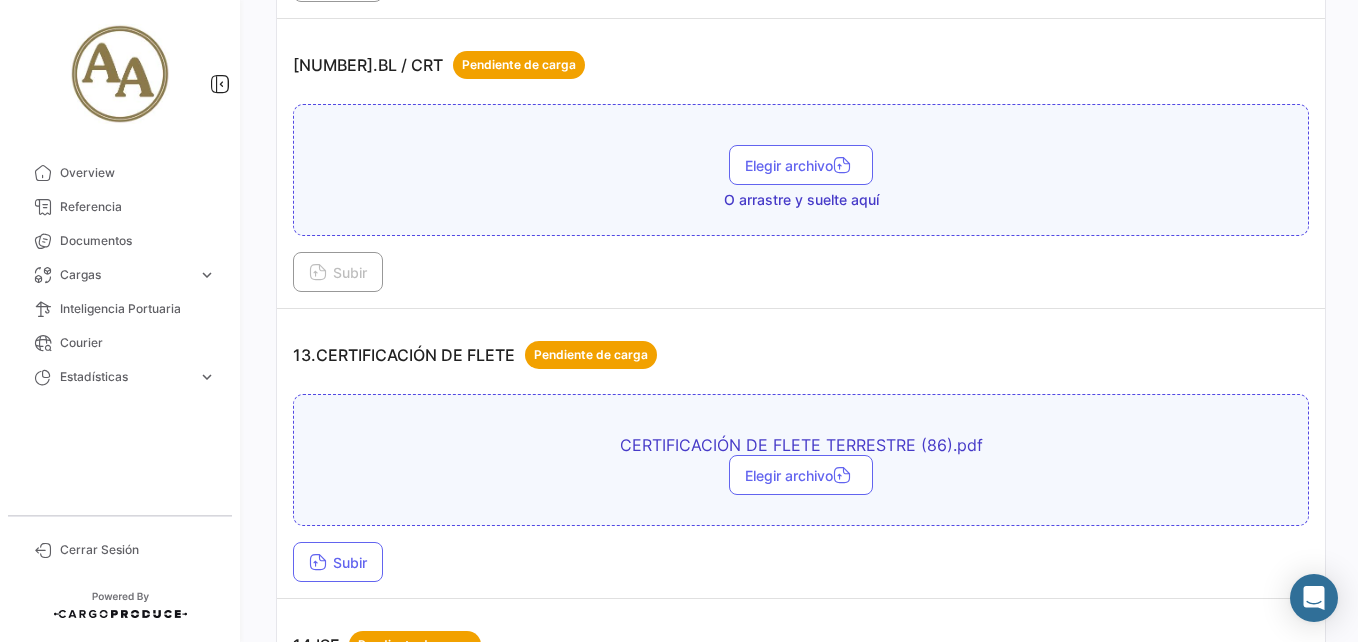 click on "Subir" at bounding box center [801, 562] 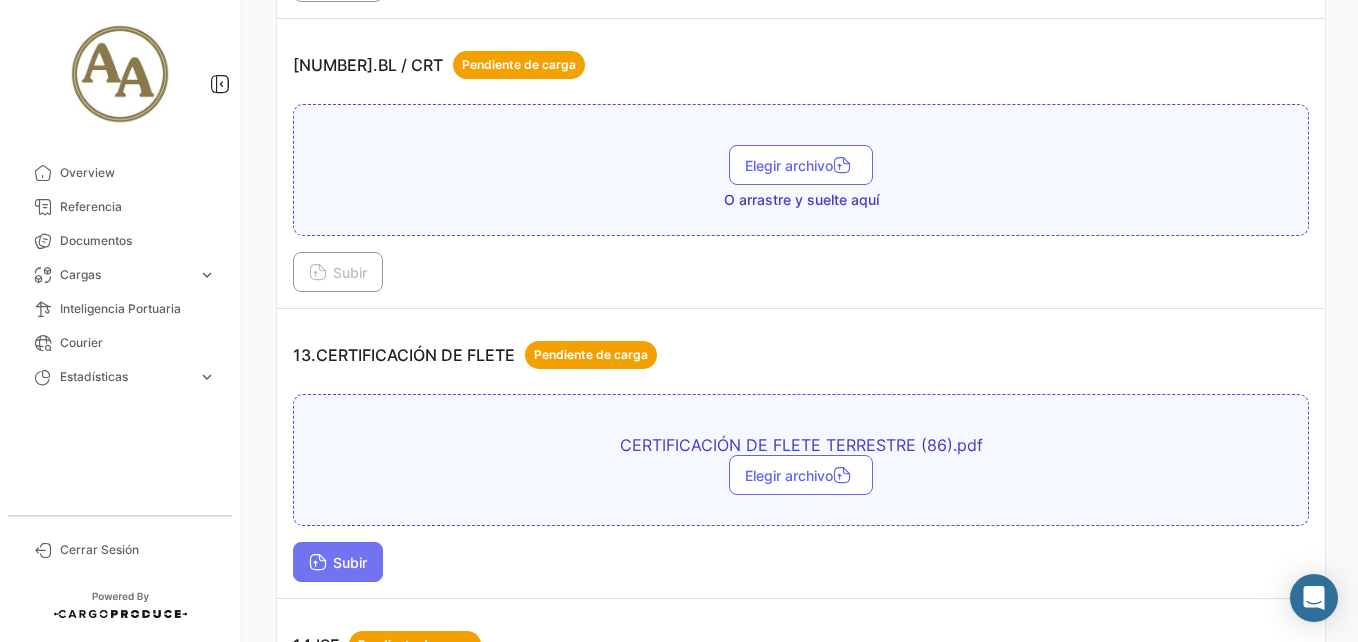 click on "Subir" at bounding box center [338, 562] 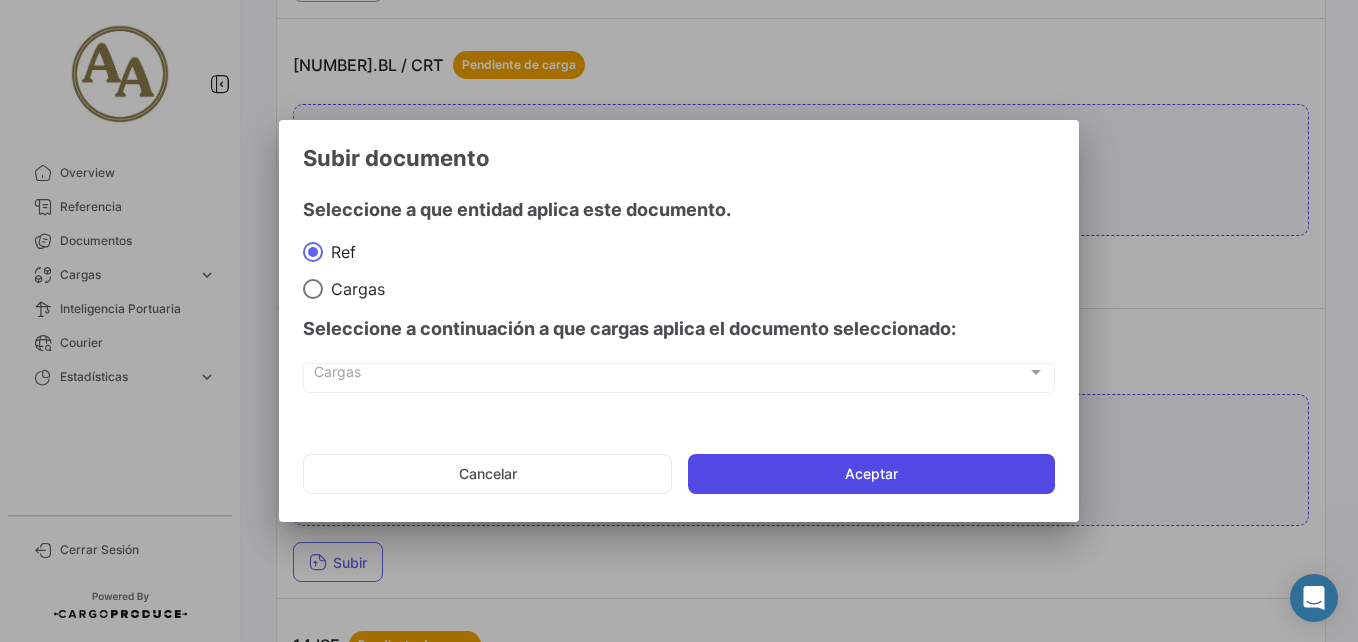 click on "Aceptar" 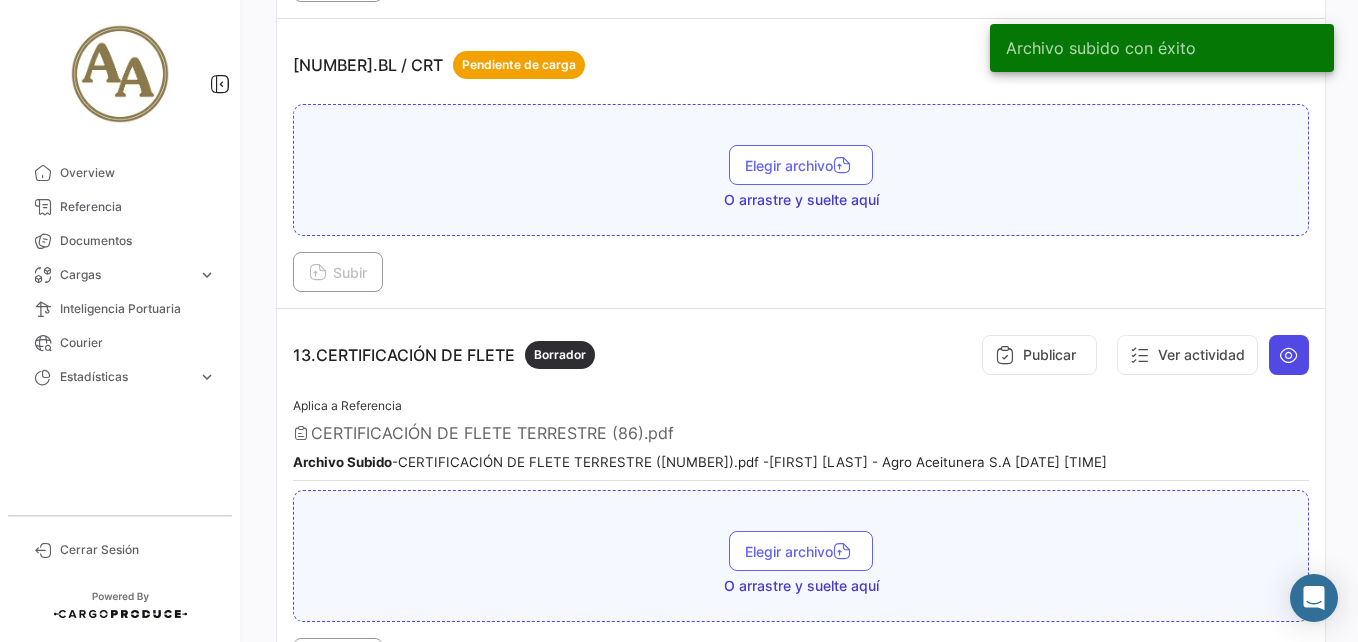 click at bounding box center [1289, 355] 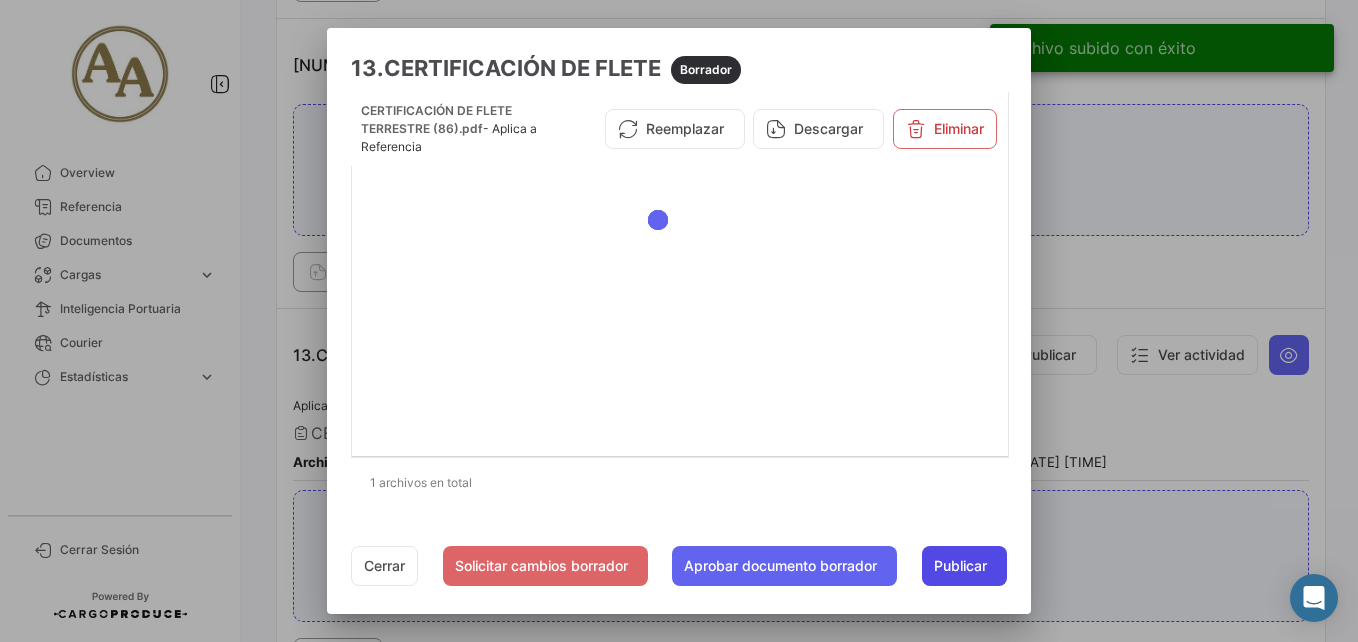 click on "Publicar" 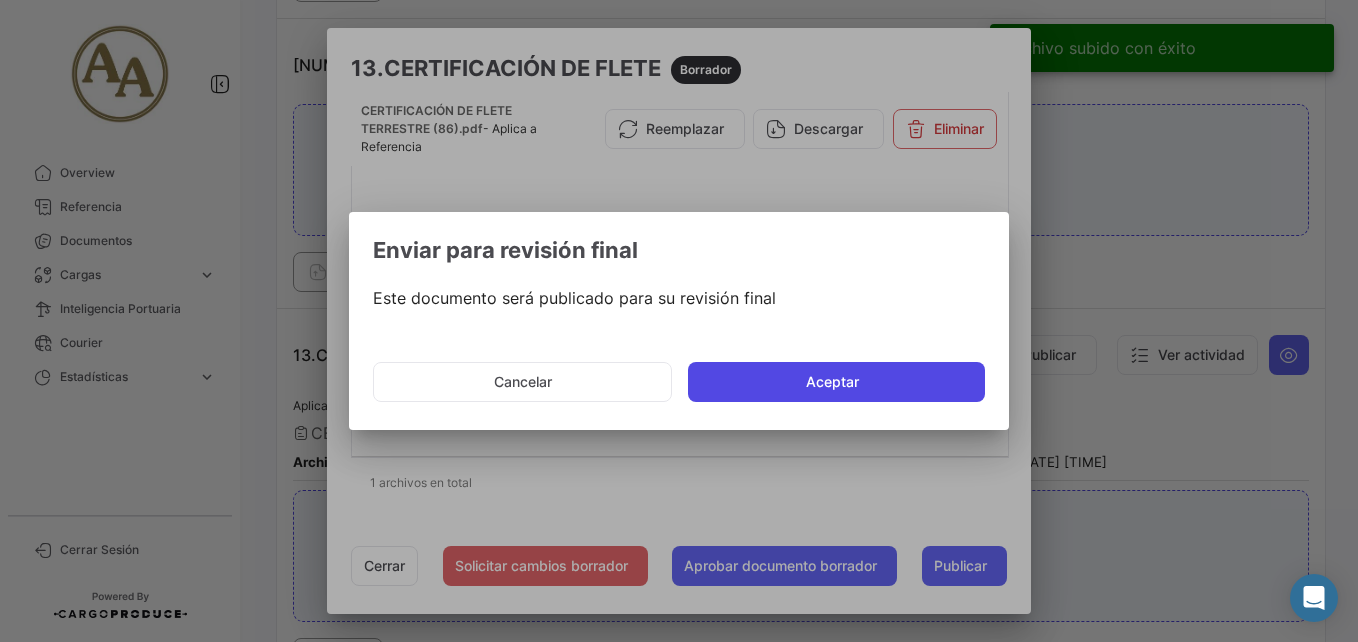 click on "Aceptar" 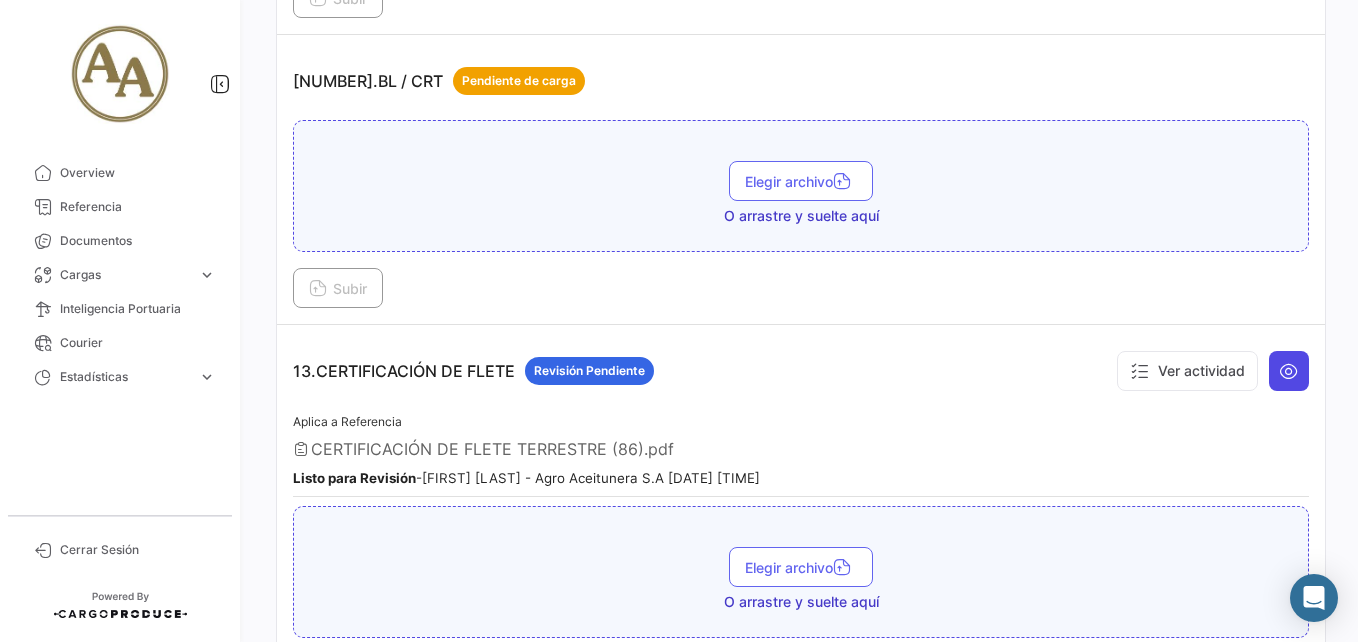 click at bounding box center (1289, 371) 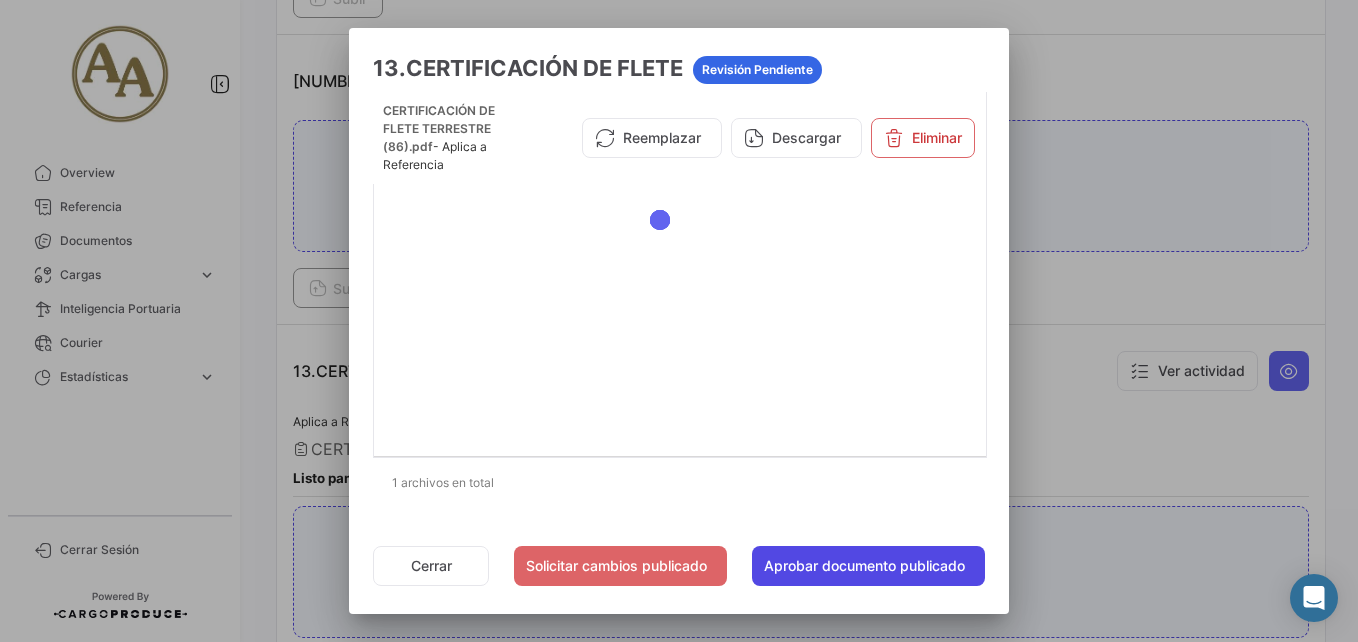 click on "Aprobar documento publicado" 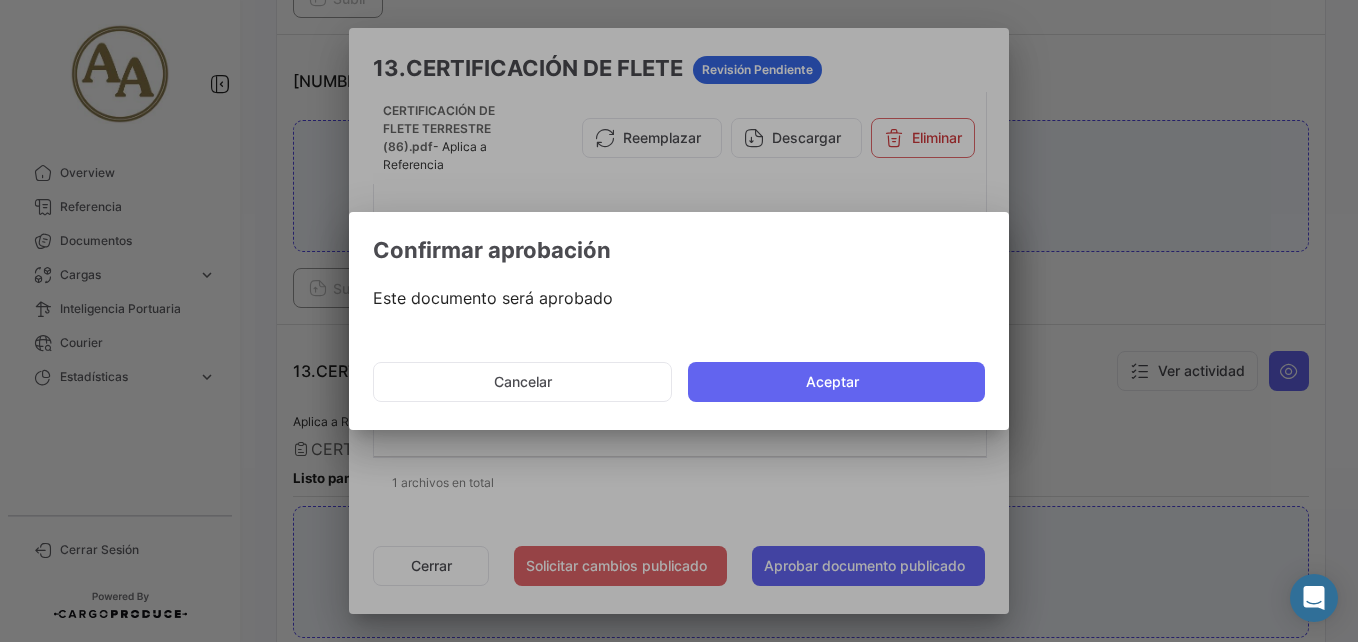 drag, startPoint x: 799, startPoint y: 373, endPoint x: 829, endPoint y: 11, distance: 363.24097 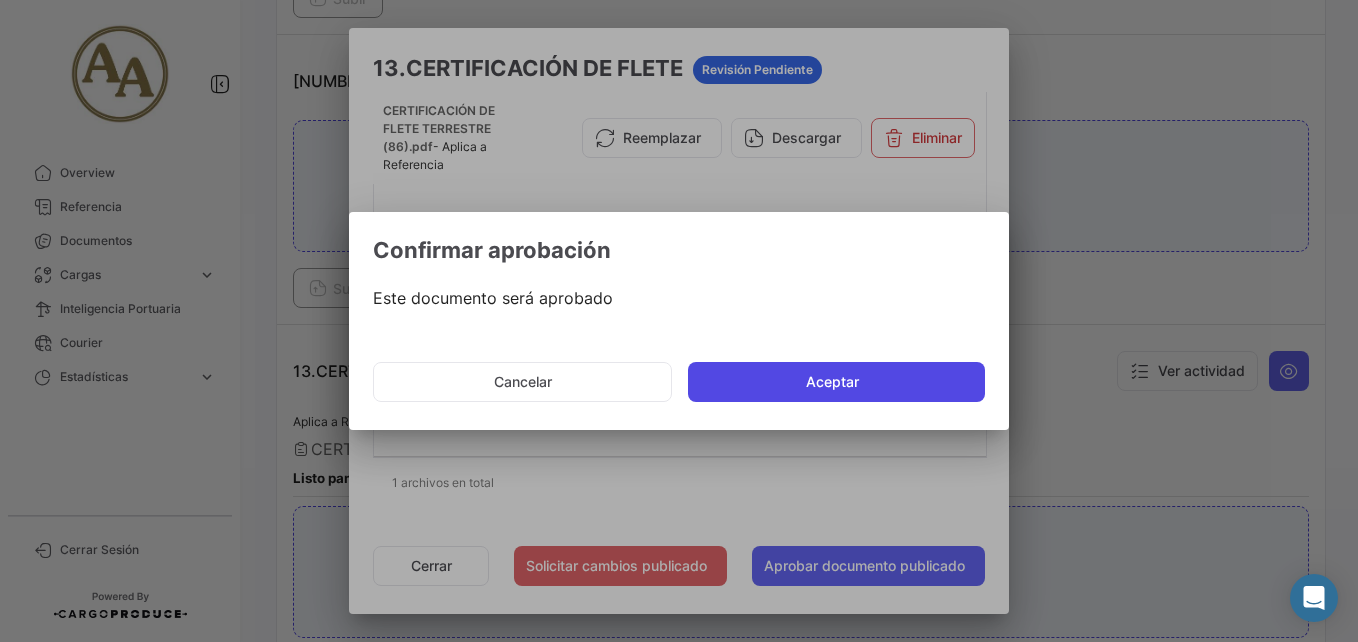 click on "Aceptar" 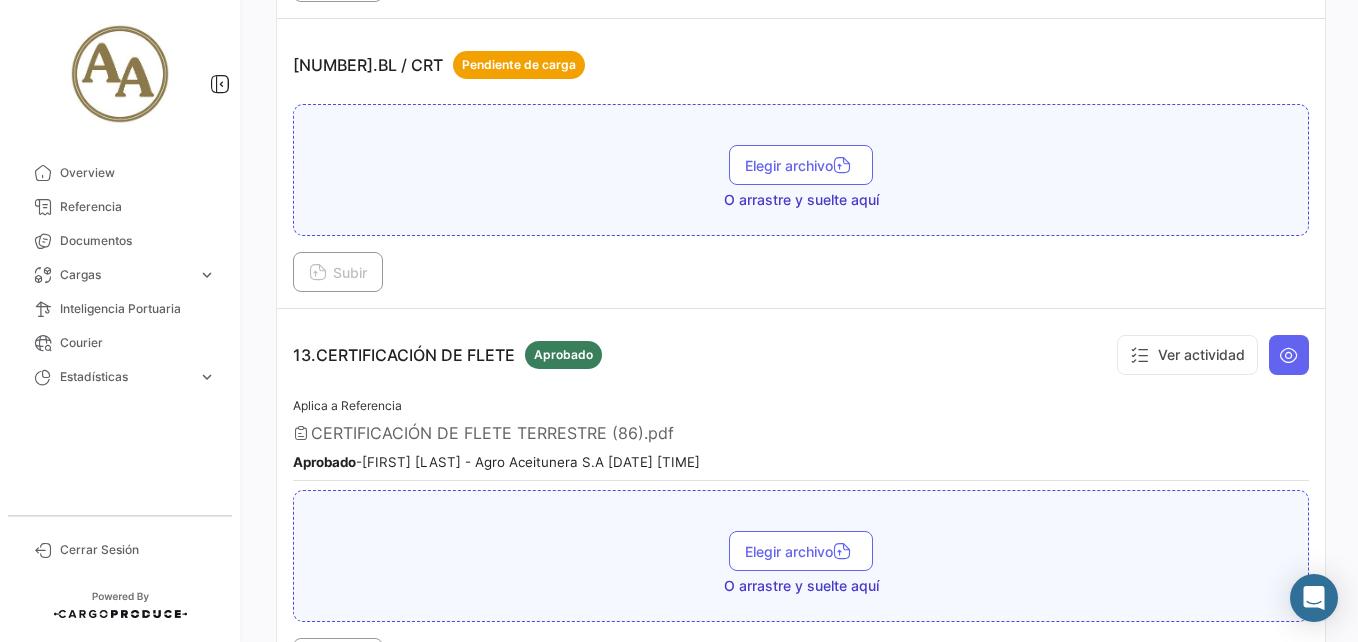 drag, startPoint x: 123, startPoint y: 207, endPoint x: 353, endPoint y: 1, distance: 308.7653 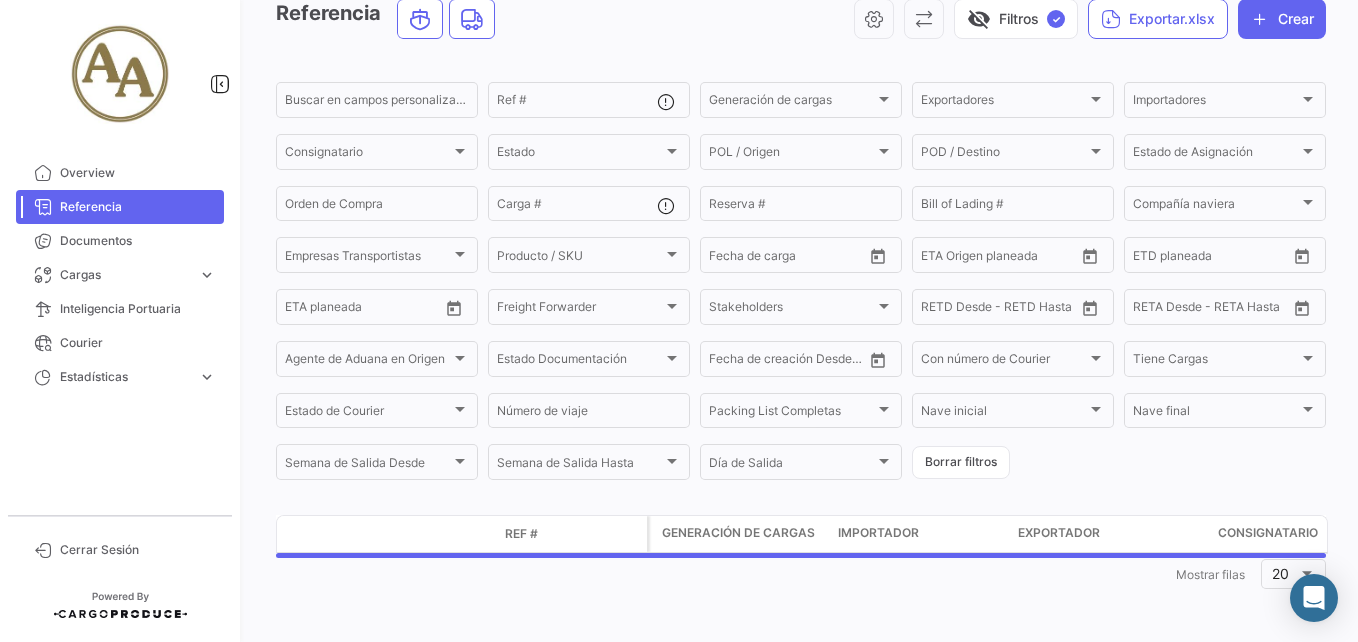 scroll, scrollTop: 0, scrollLeft: 0, axis: both 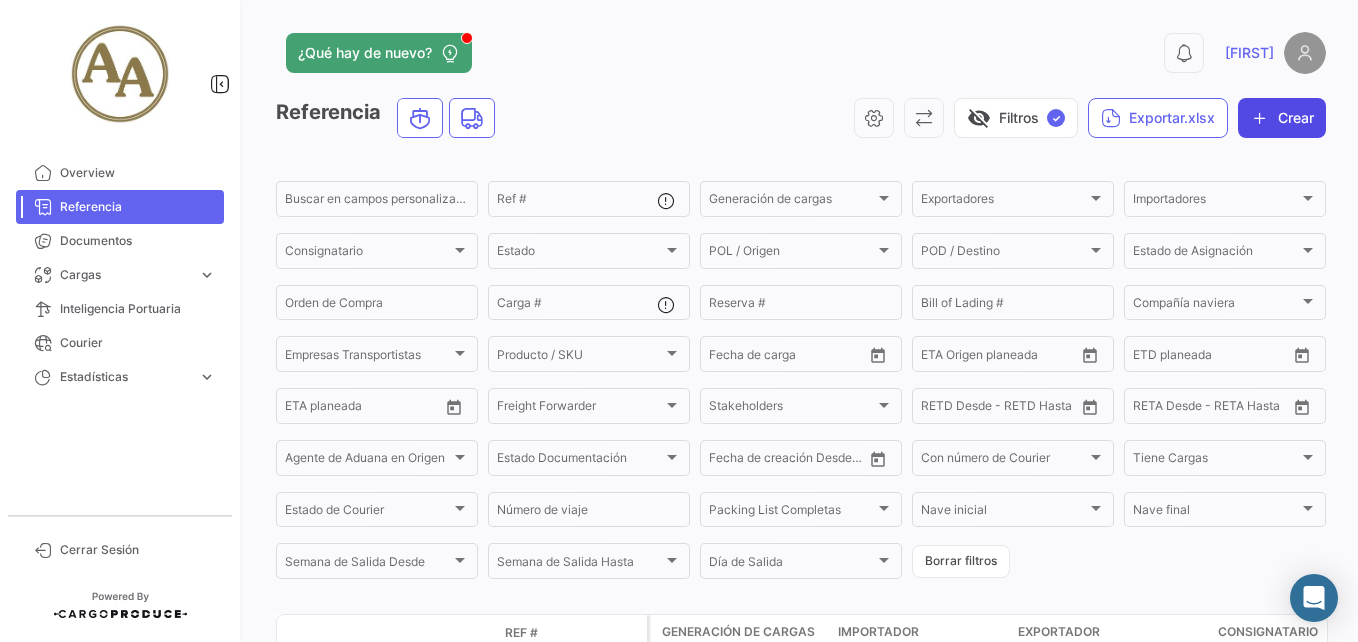 click on "Crear" 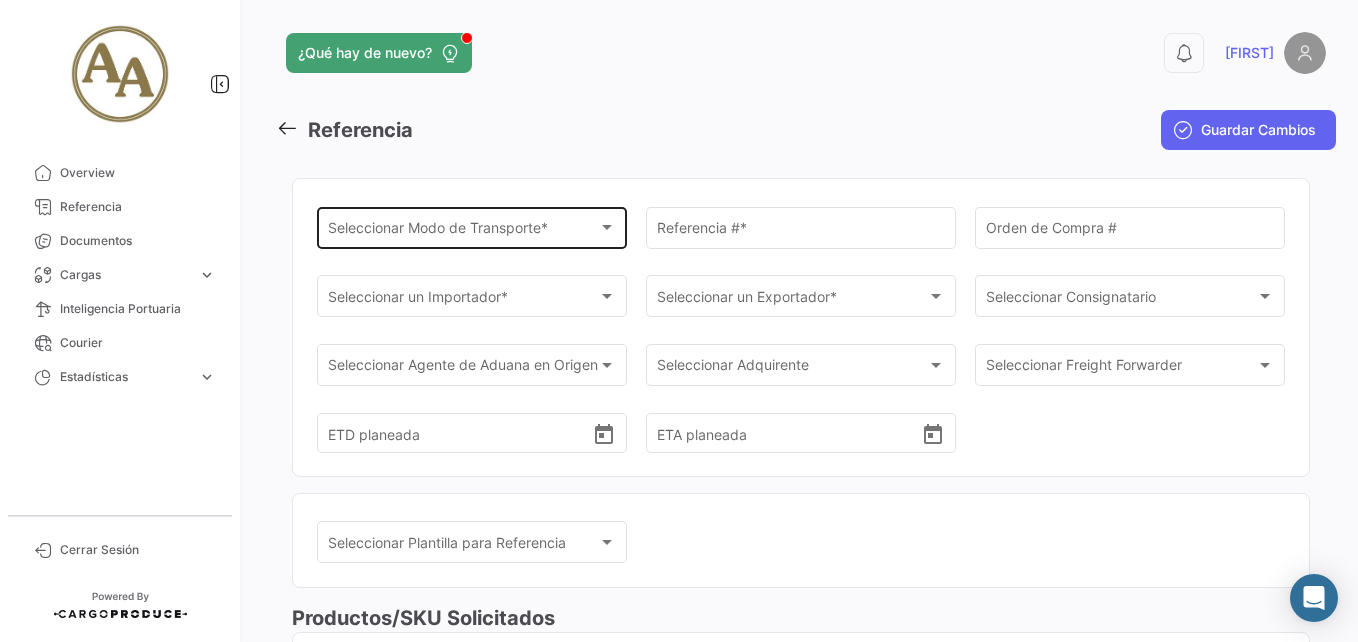 click on "Seleccionar
Modo de Transporte * Seleccionar
Modo de Transporte  *" 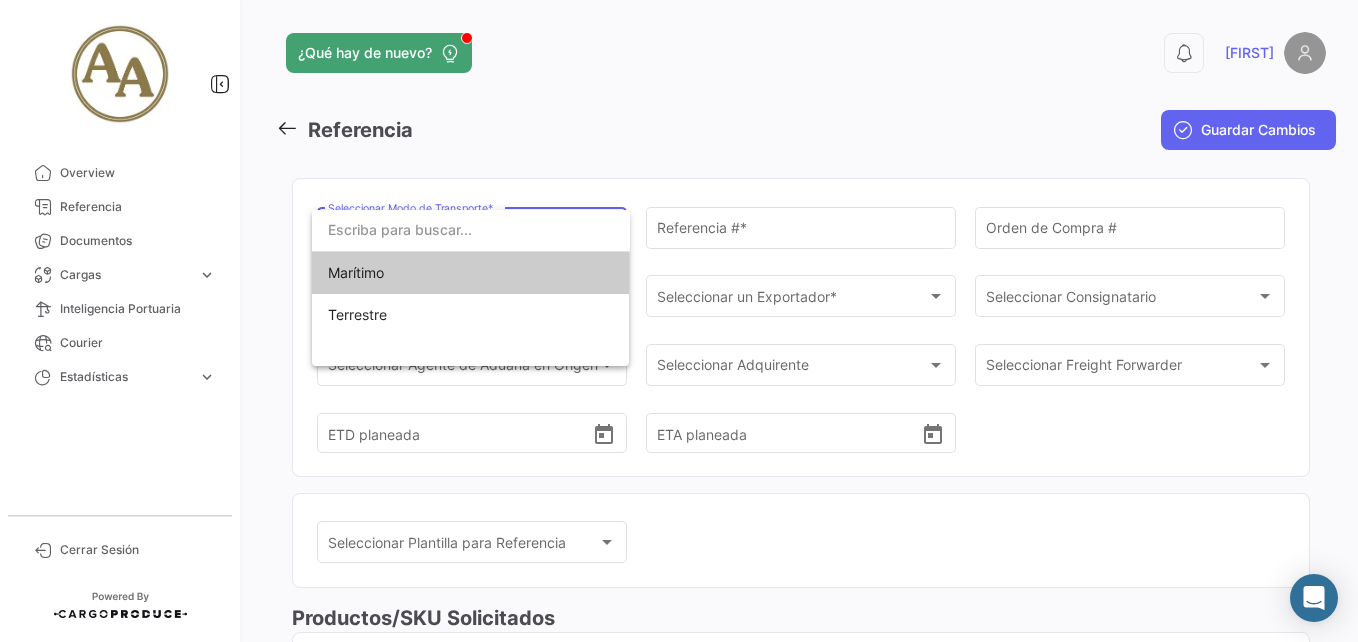 click on "Marítimo" at bounding box center [471, 273] 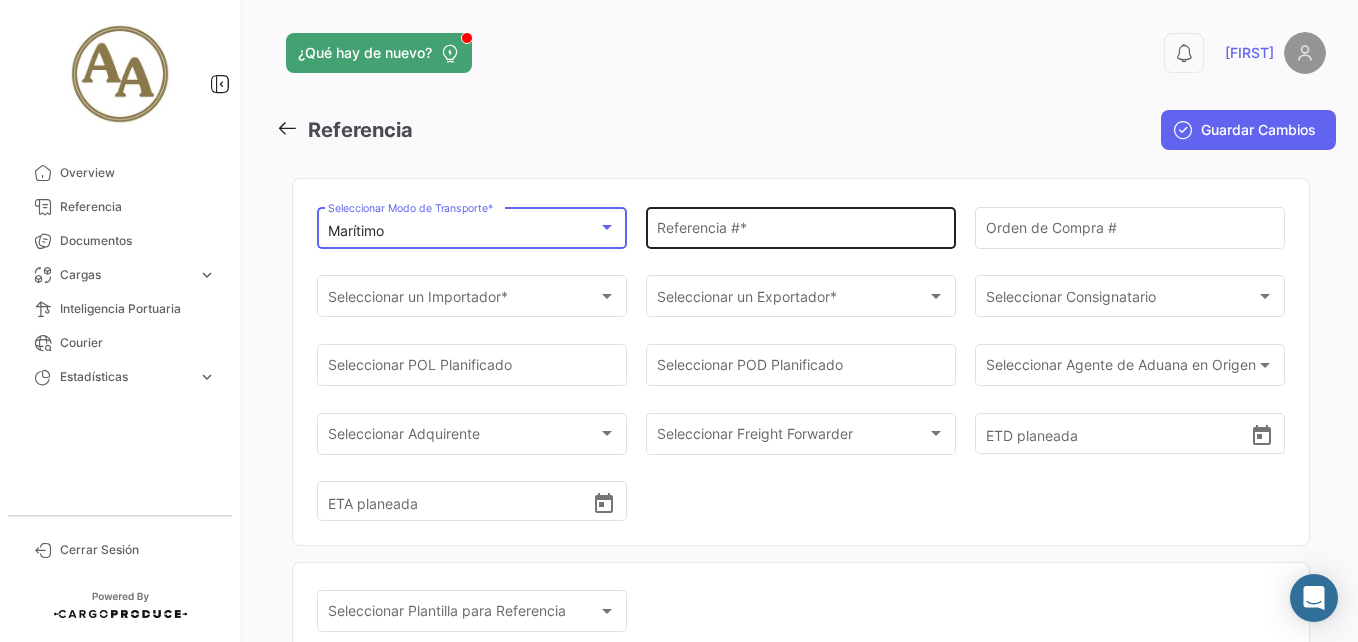 click on "Referencia #  *" 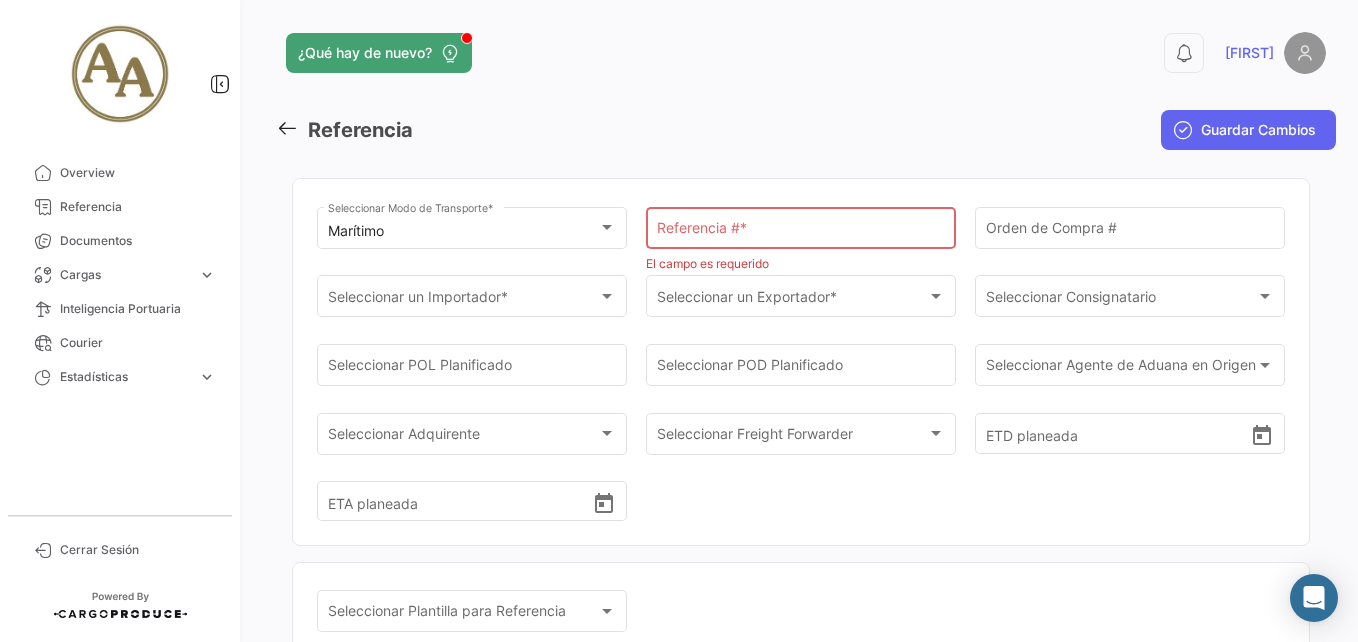 click on "Referencia #  *" 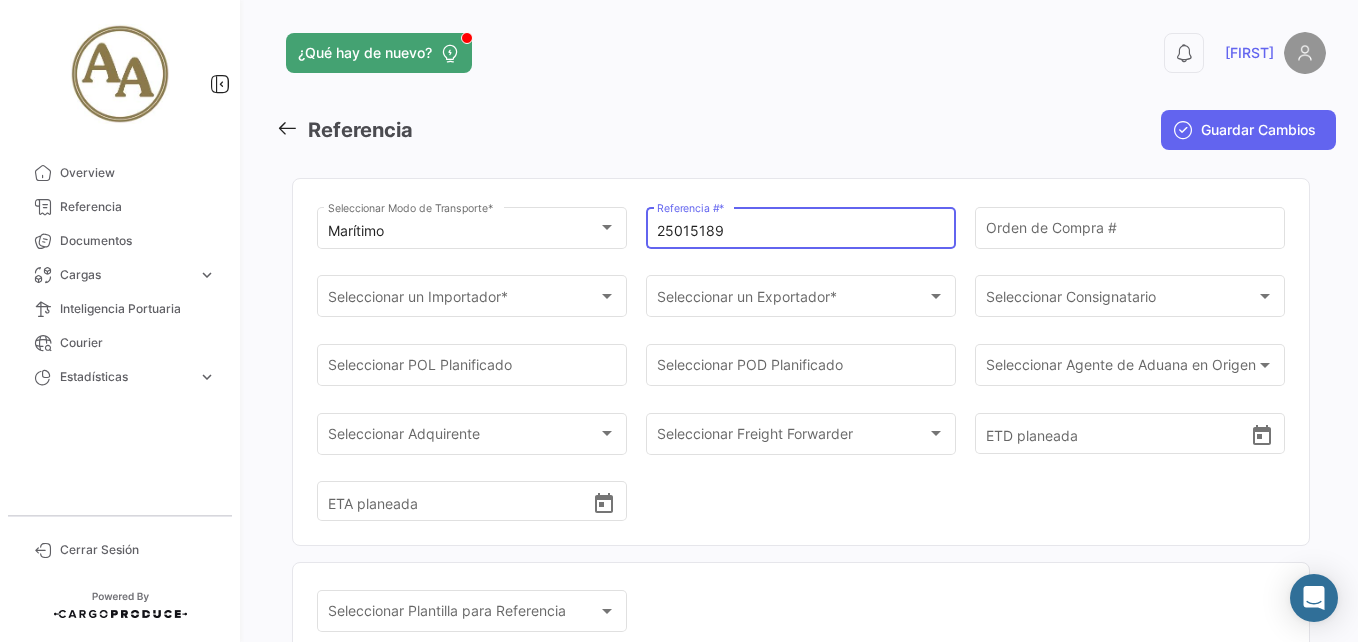 type on "25015189" 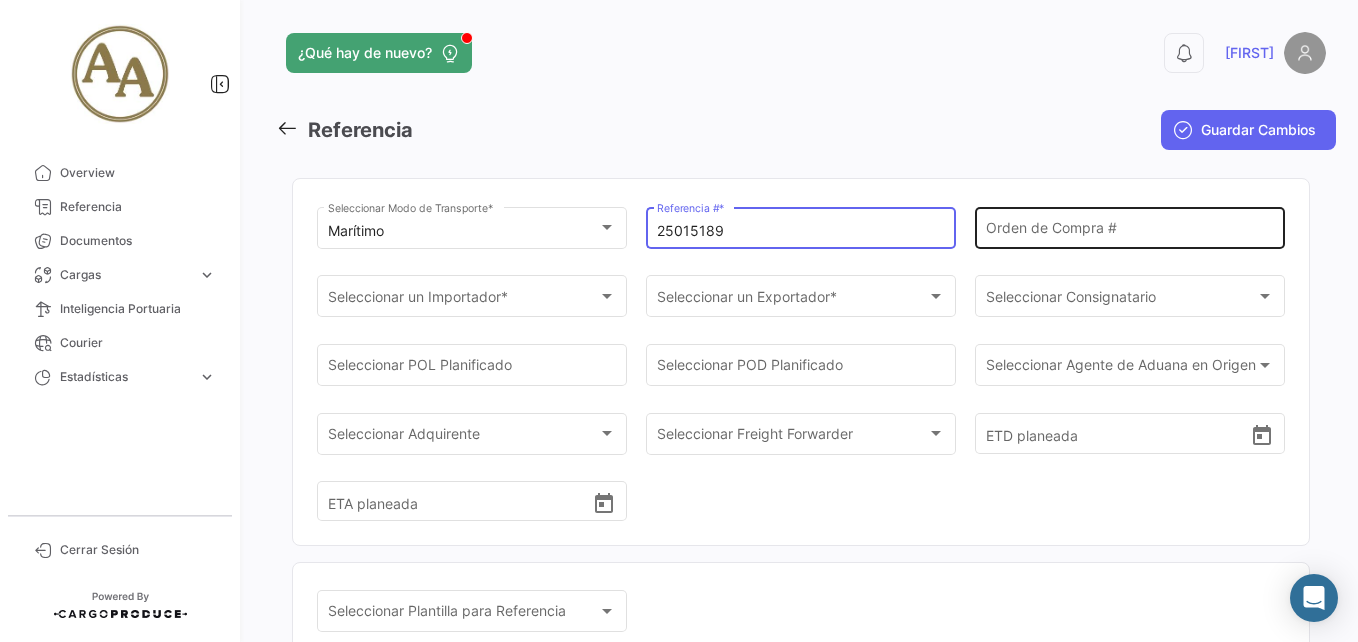 click on "Orden de Compra #" at bounding box center [1130, 231] 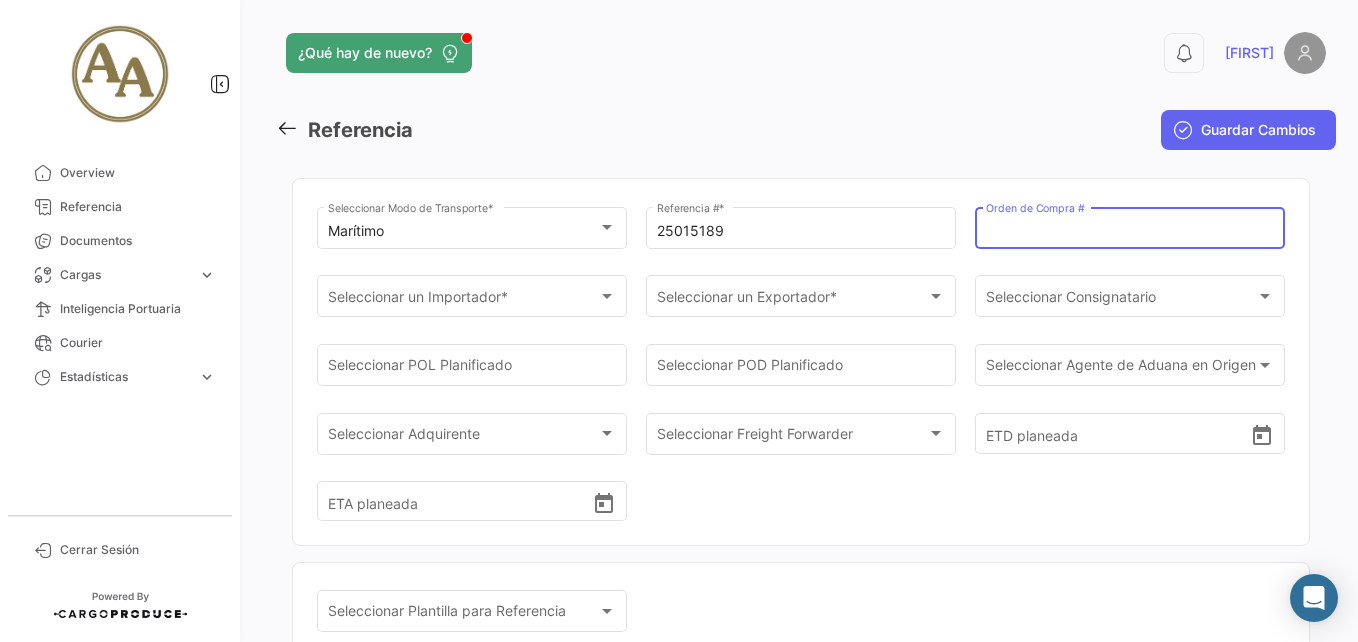 paste on "9620 / R243655" 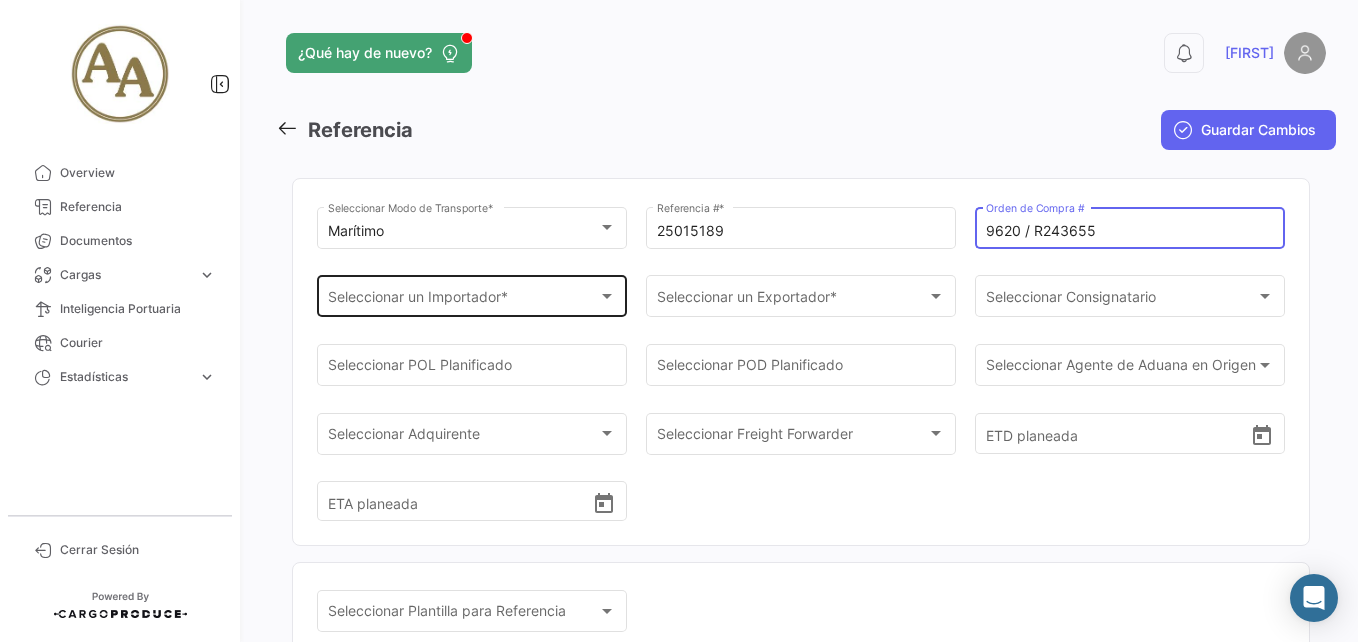type on "9620 / R243655" 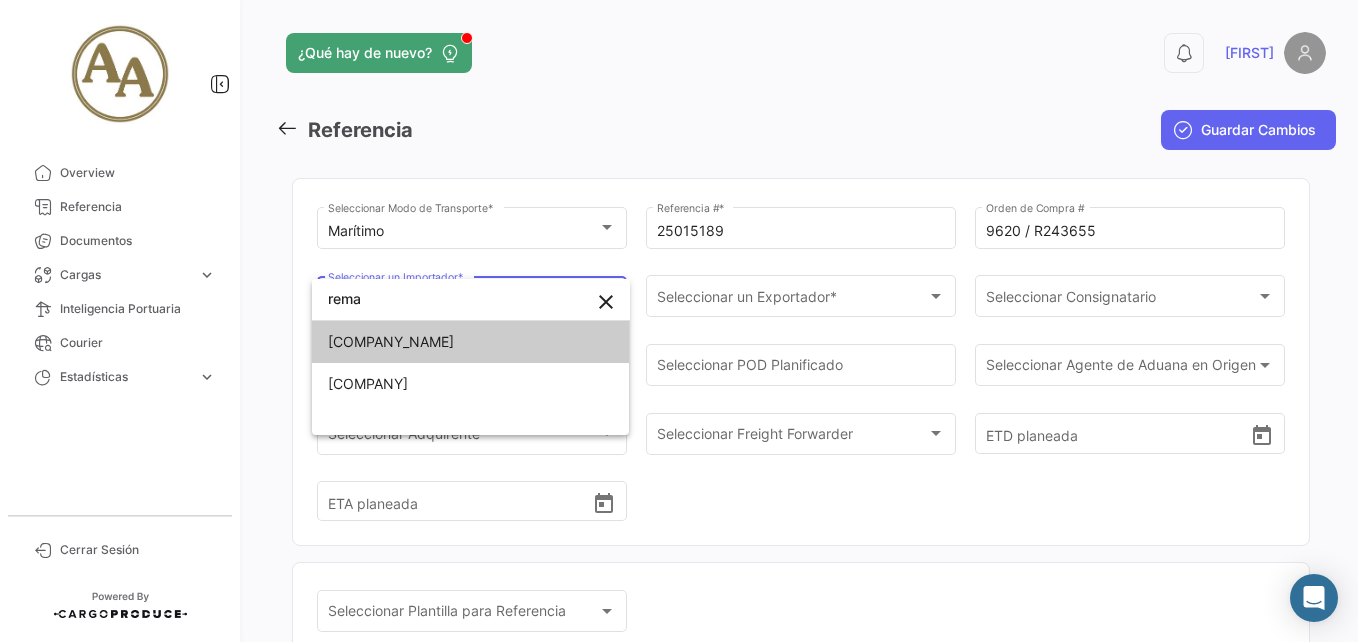 type on "rema" 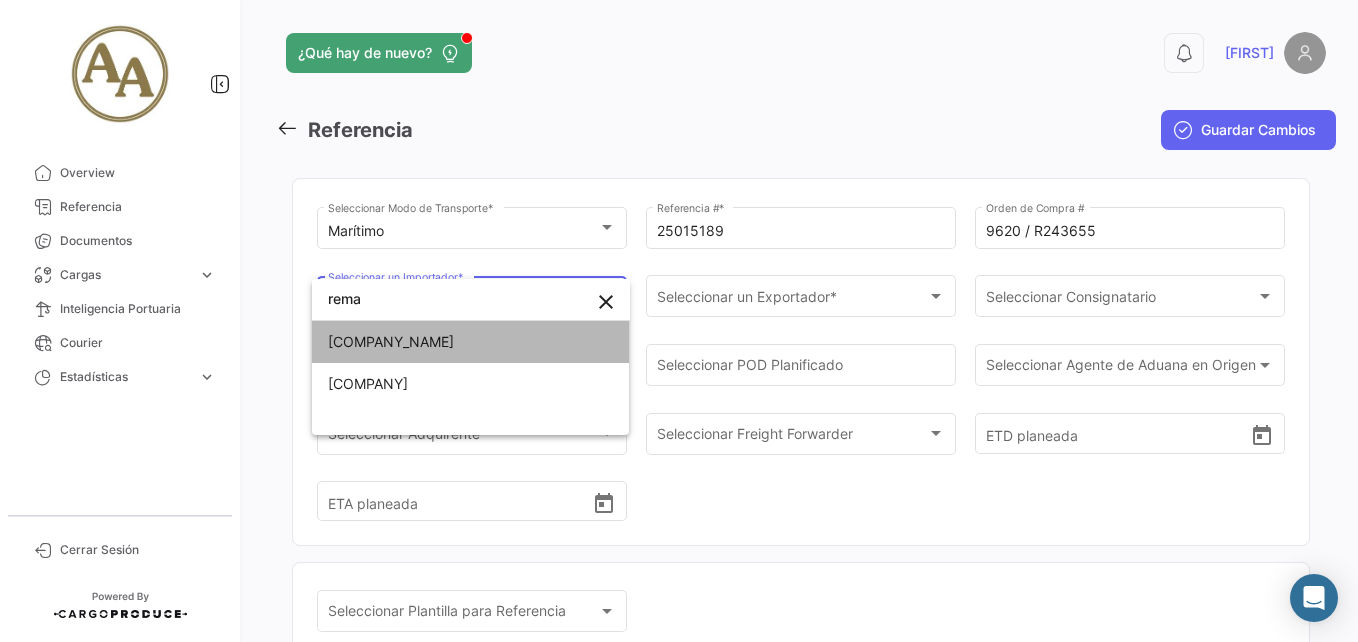 click on "[COMPANY_NAME]" at bounding box center (471, 342) 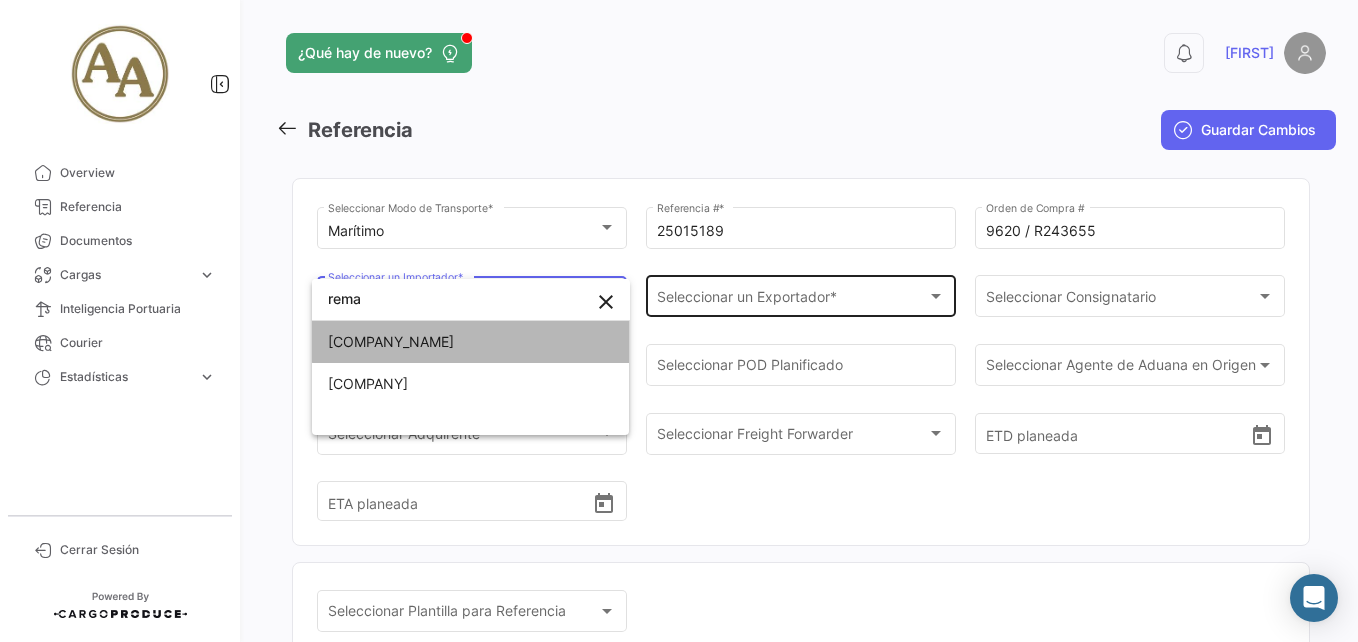 scroll, scrollTop: 0, scrollLeft: 0, axis: both 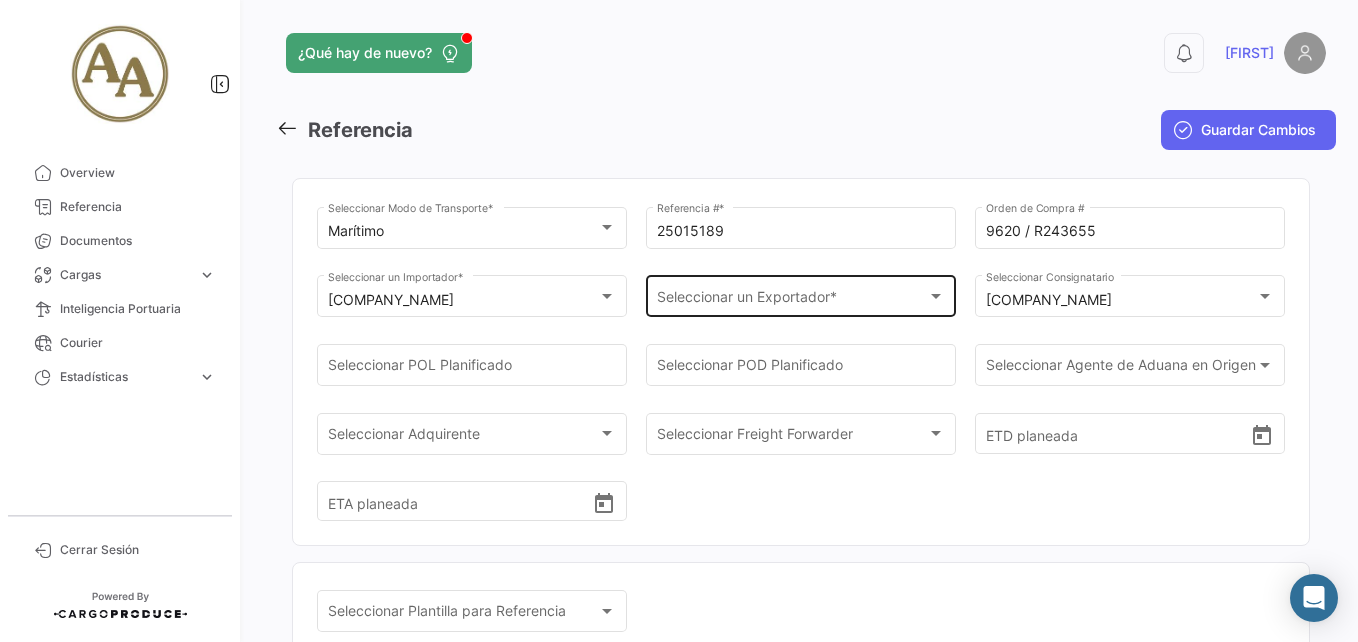 click on "Seleccionar un Exportador * Seleccionar un Exportador  *" 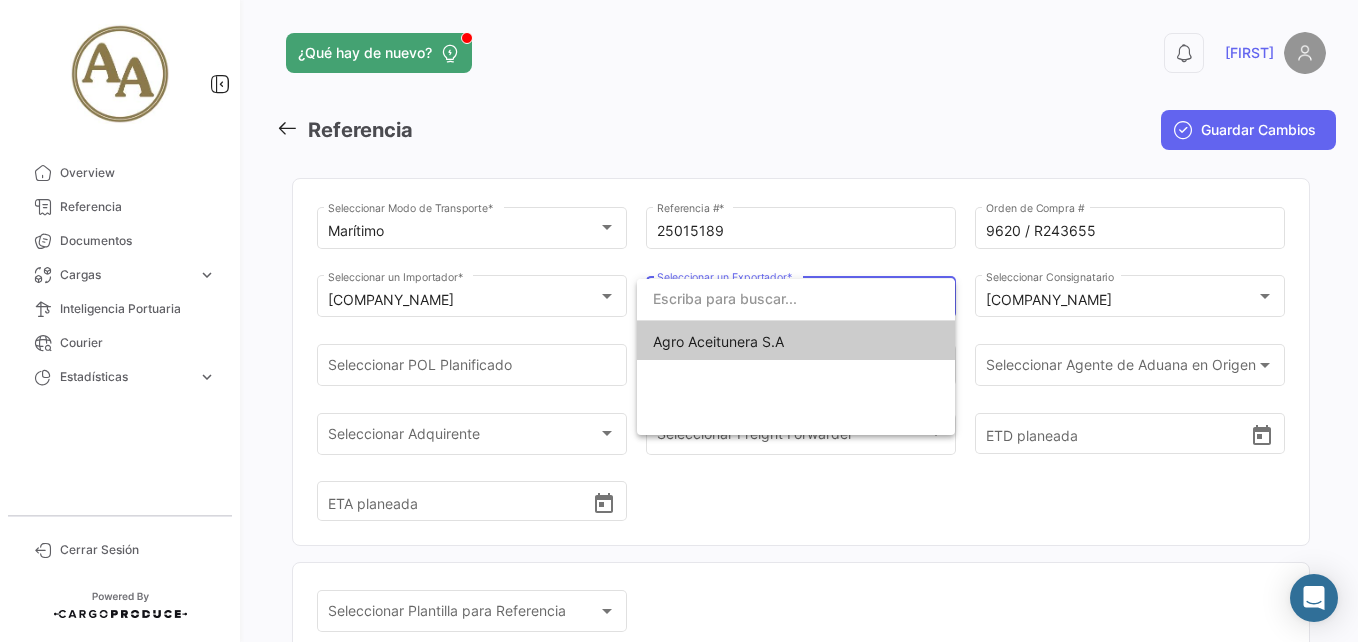 click on "Agro Aceitunera S.A" at bounding box center (718, 341) 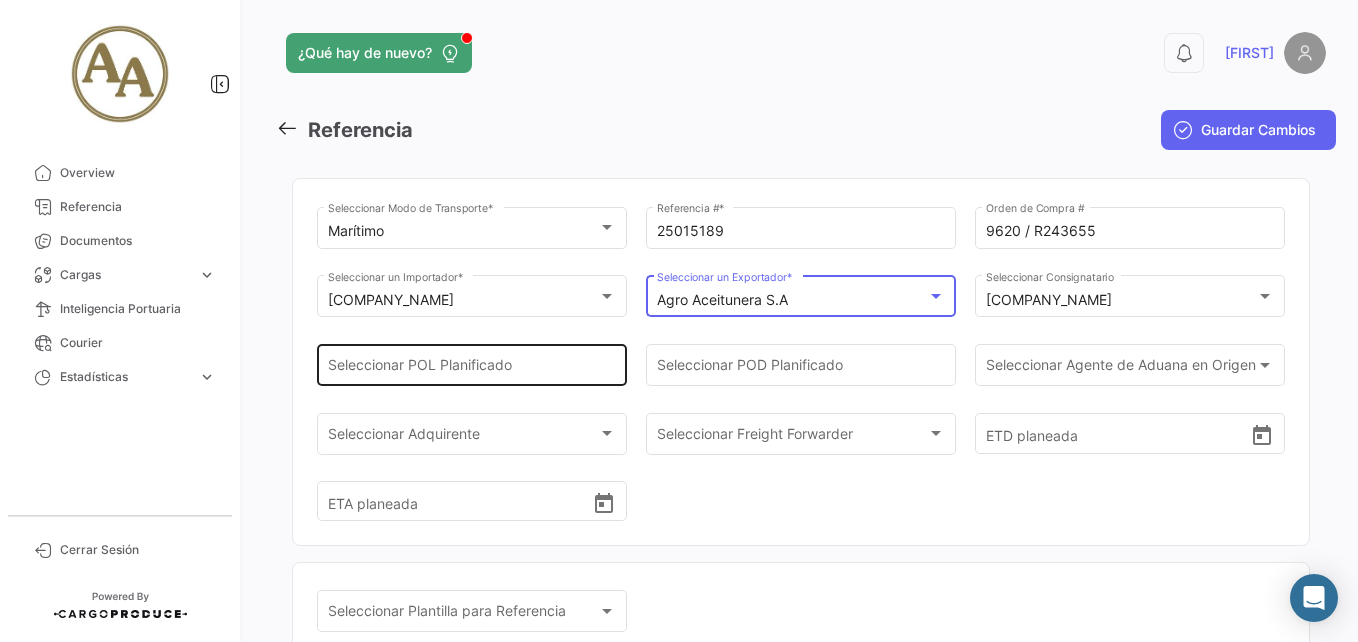 click on "Seleccionar
POL Planificado" 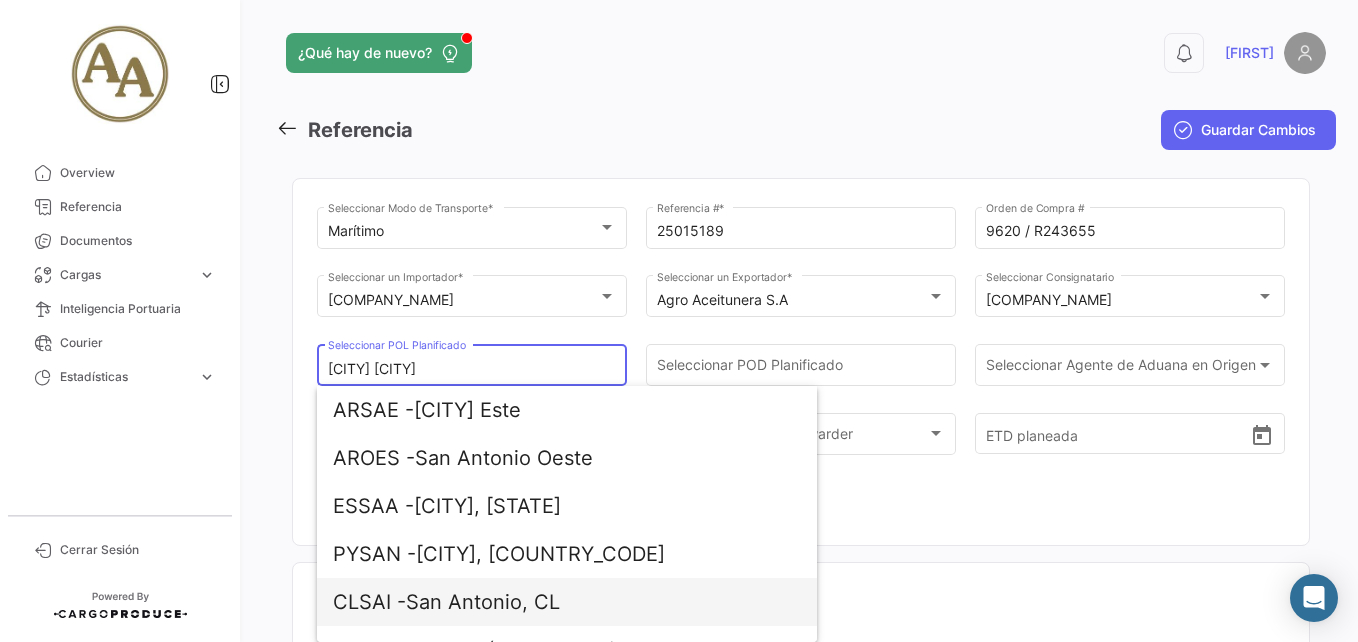 click on "CLSAI -    [CITY], [STATE]" at bounding box center (567, 602) 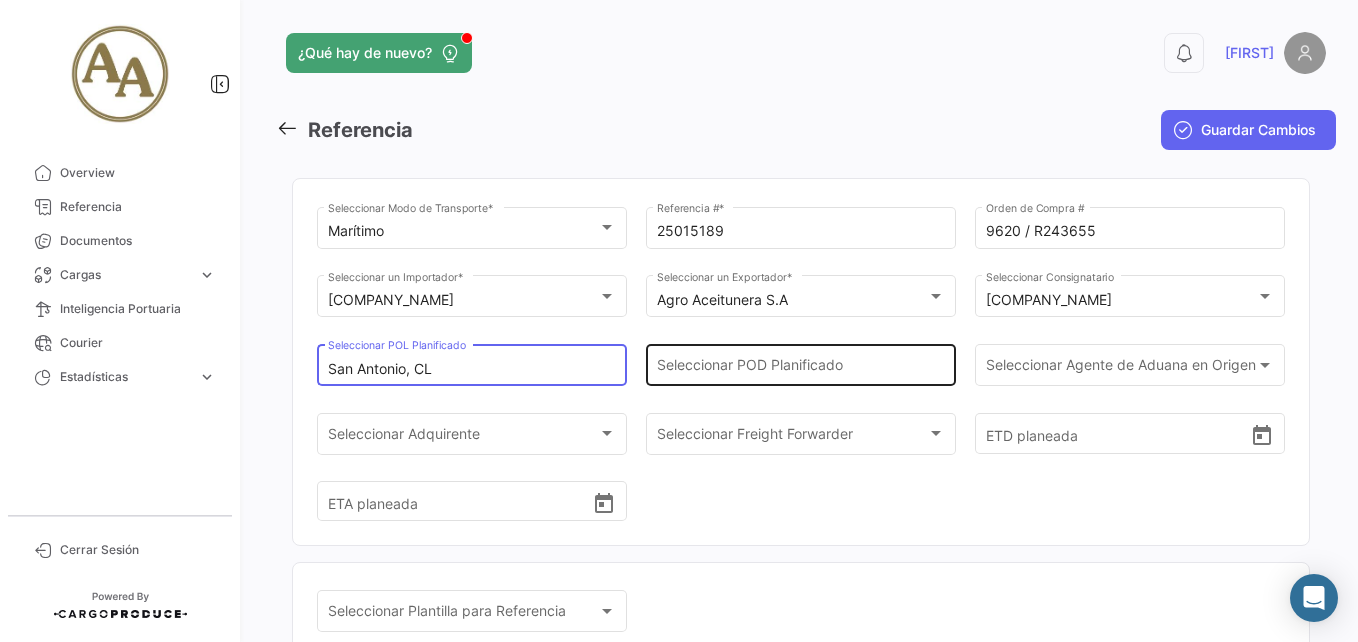 click on "Seleccionar
POD Planificado" at bounding box center [801, 369] 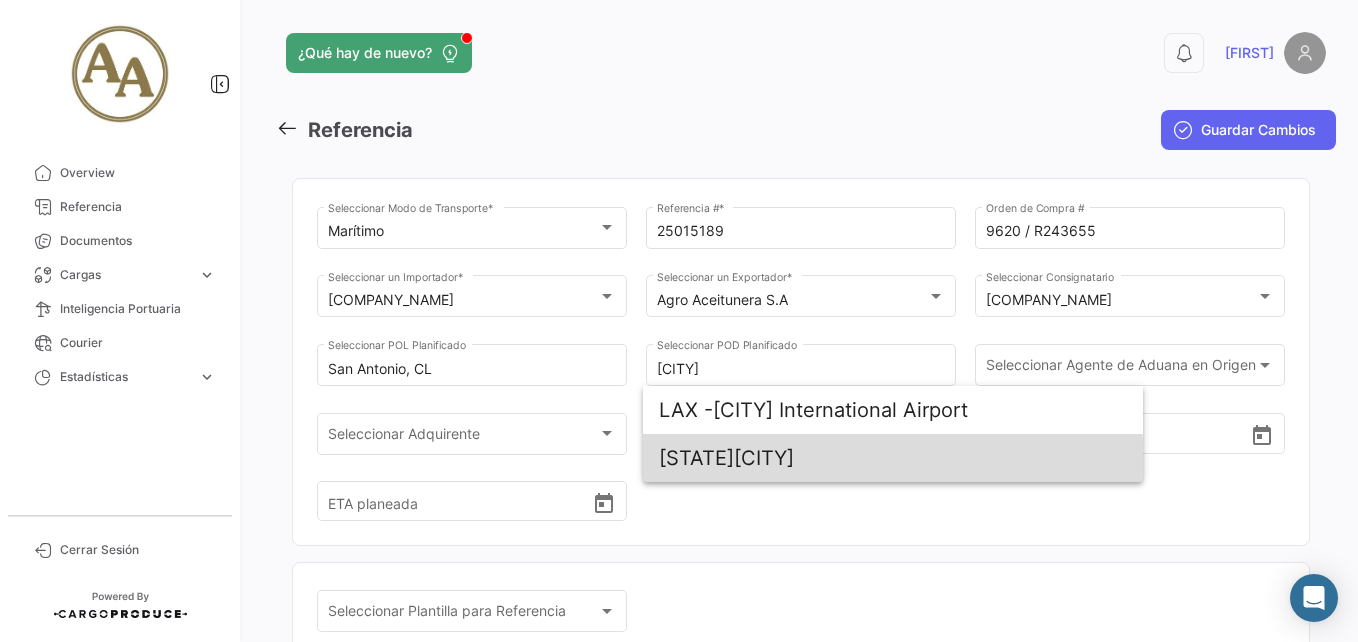 click on "USLAX -    [CITY], [STATE]" at bounding box center [893, 458] 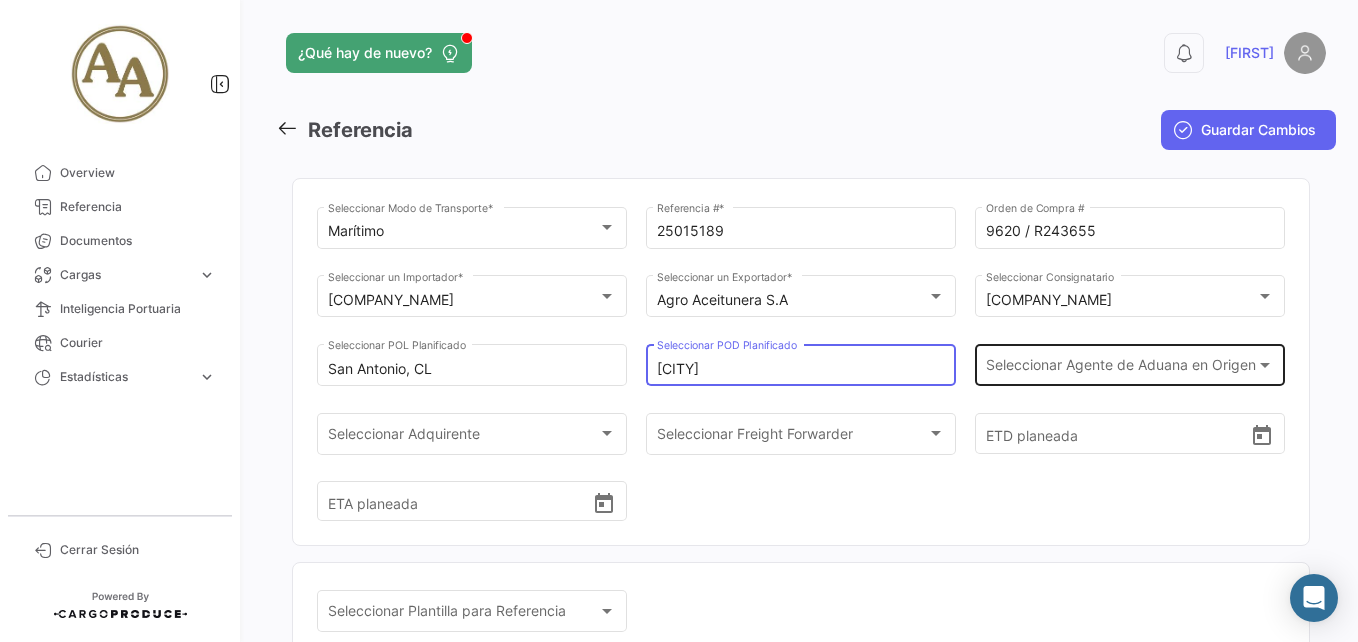 click on "Seleccionar
Agente de Aduana en Origen" at bounding box center (1121, 369) 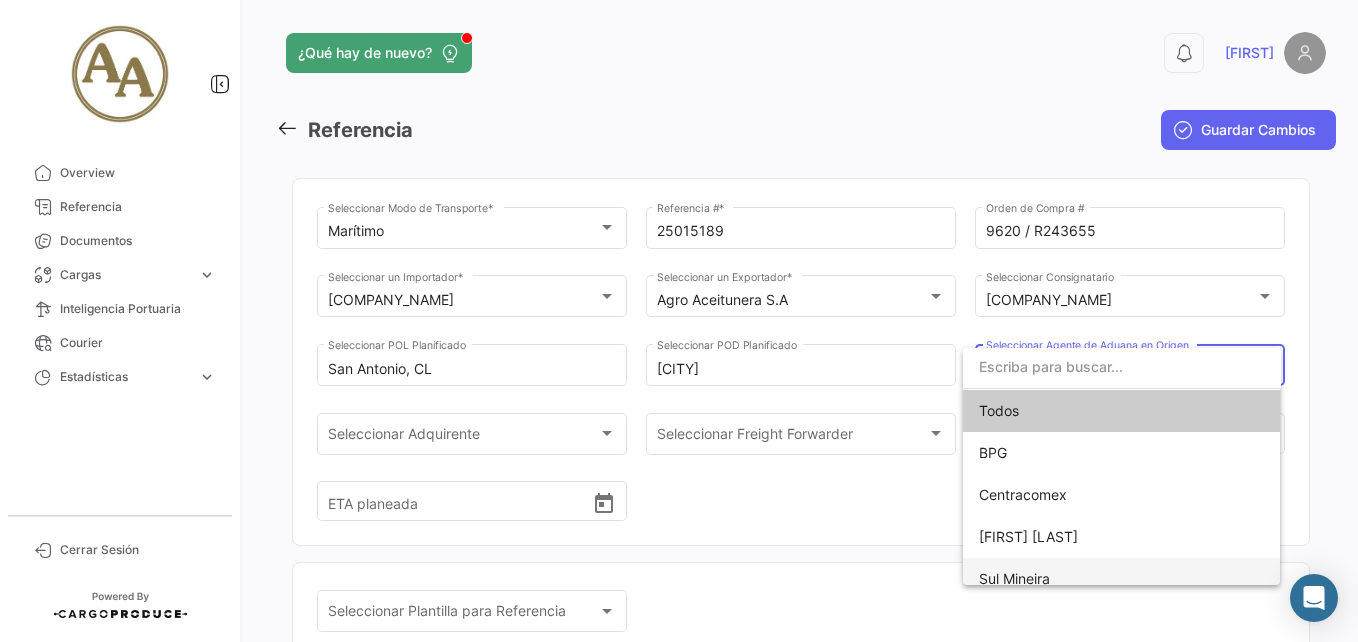 click on "Sul Mineira" at bounding box center (1122, 579) 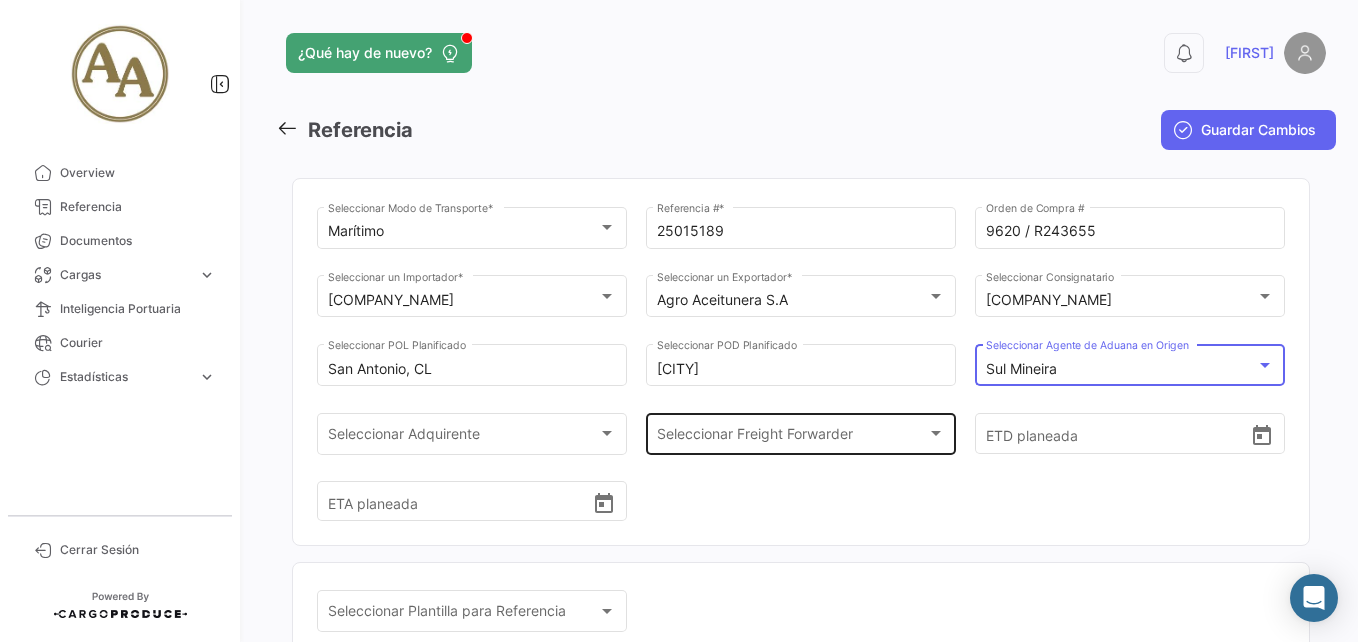 click on "Seleccionar Freight Forwarder" at bounding box center (792, 437) 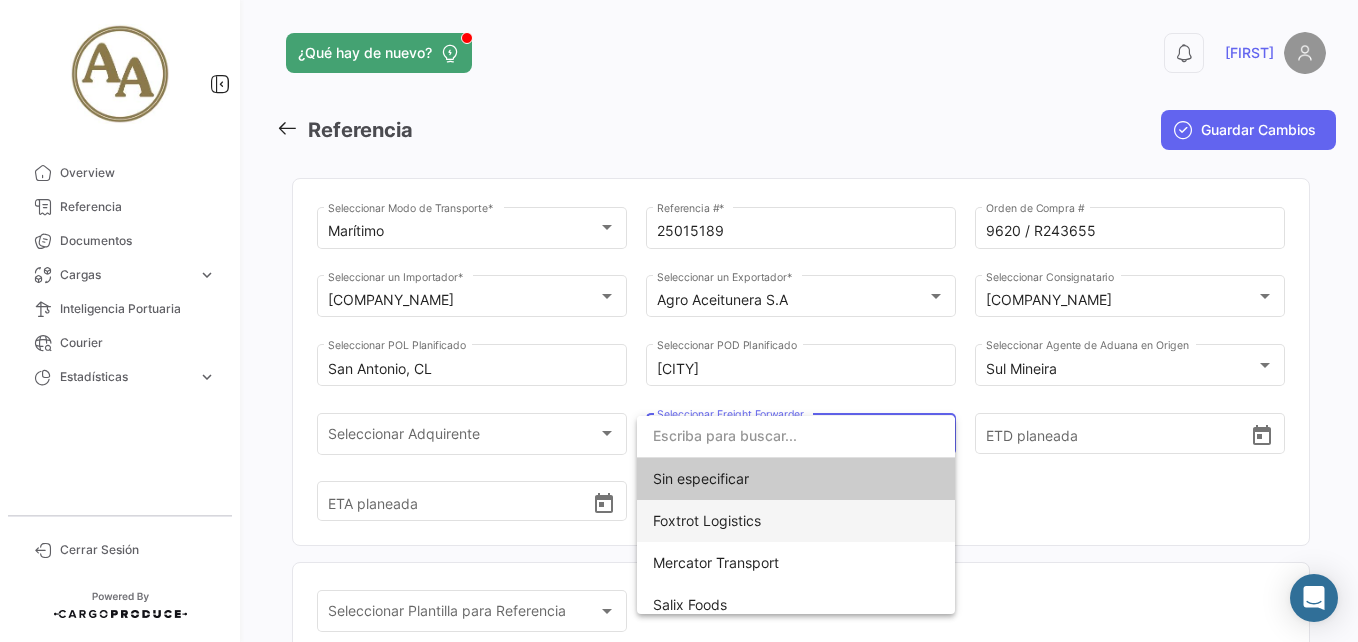 click on "Foxtrot Logistics" at bounding box center (707, 520) 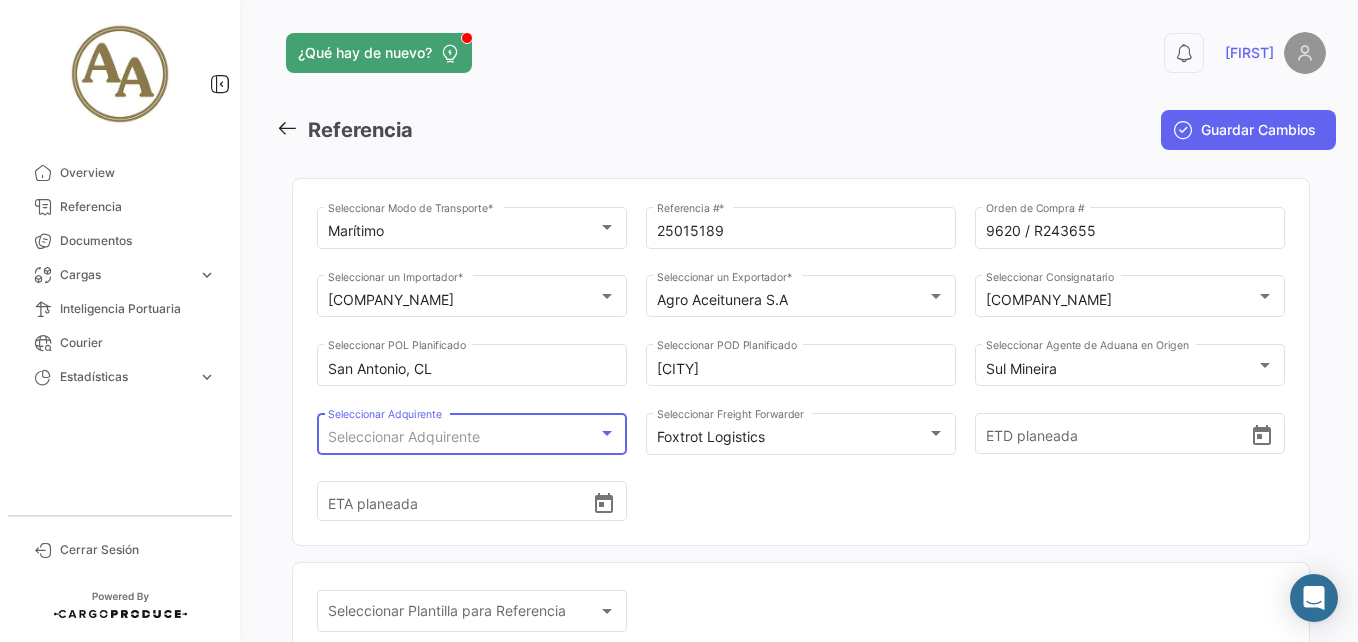 click on "Seleccionar Adquirente" at bounding box center [404, 436] 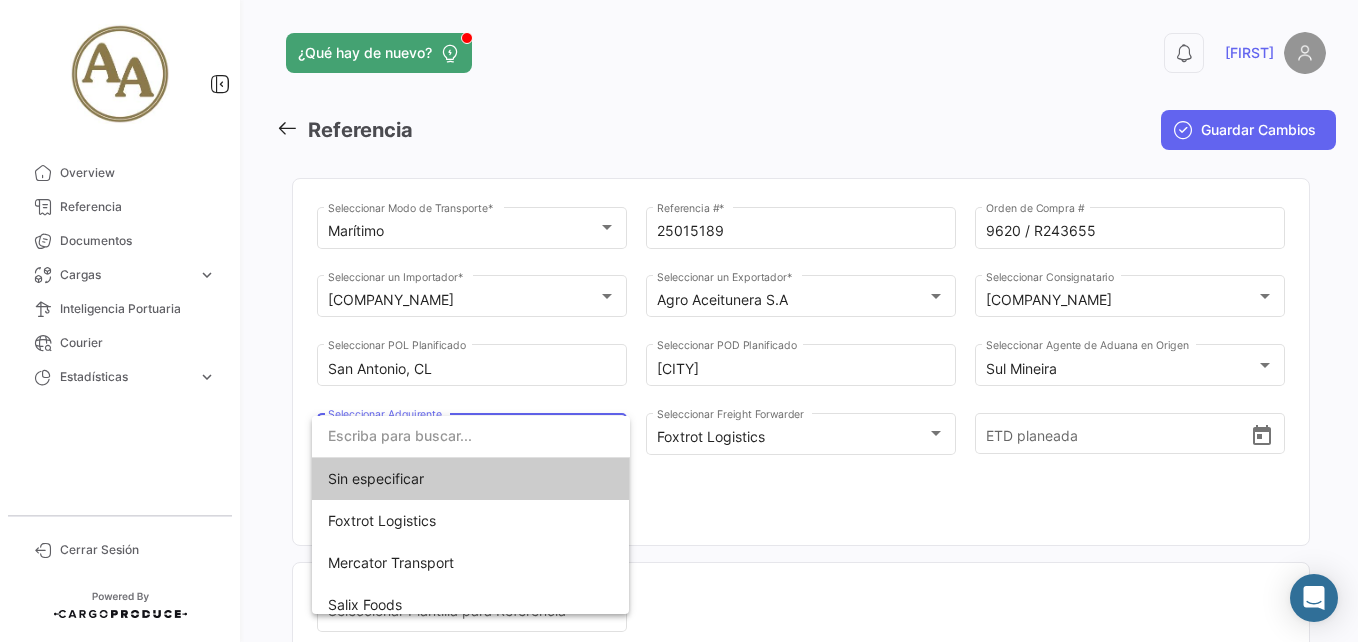 type on "a" 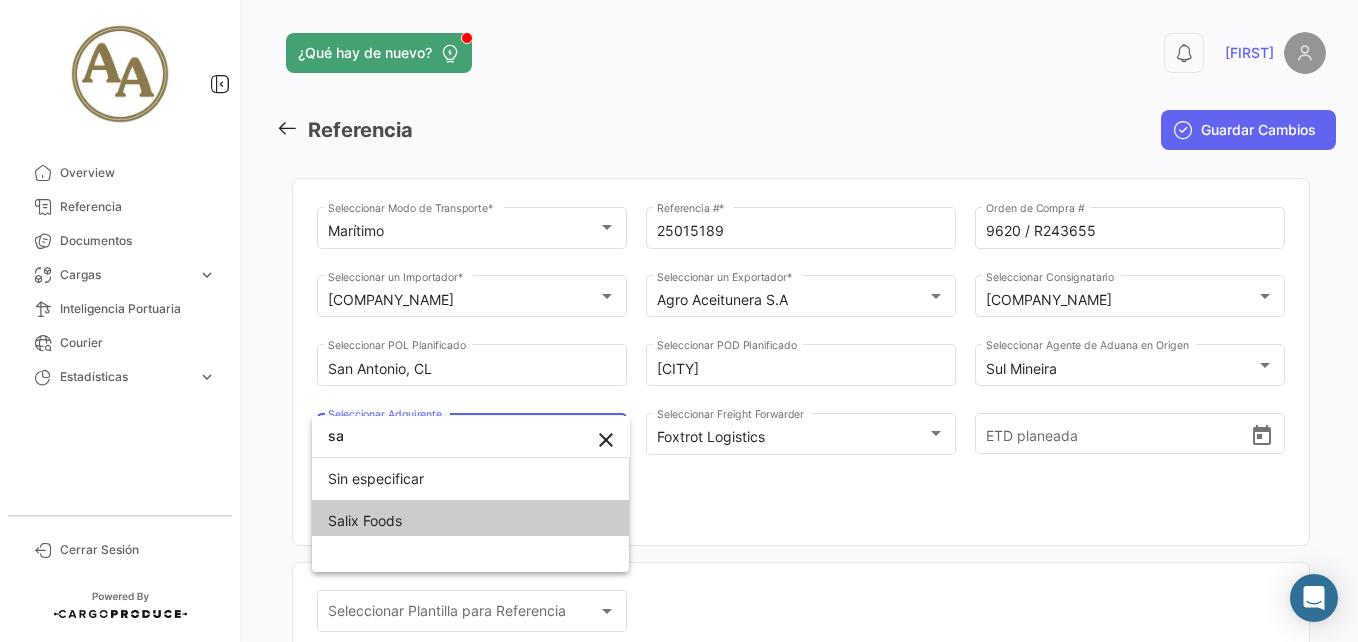 type on "sa" 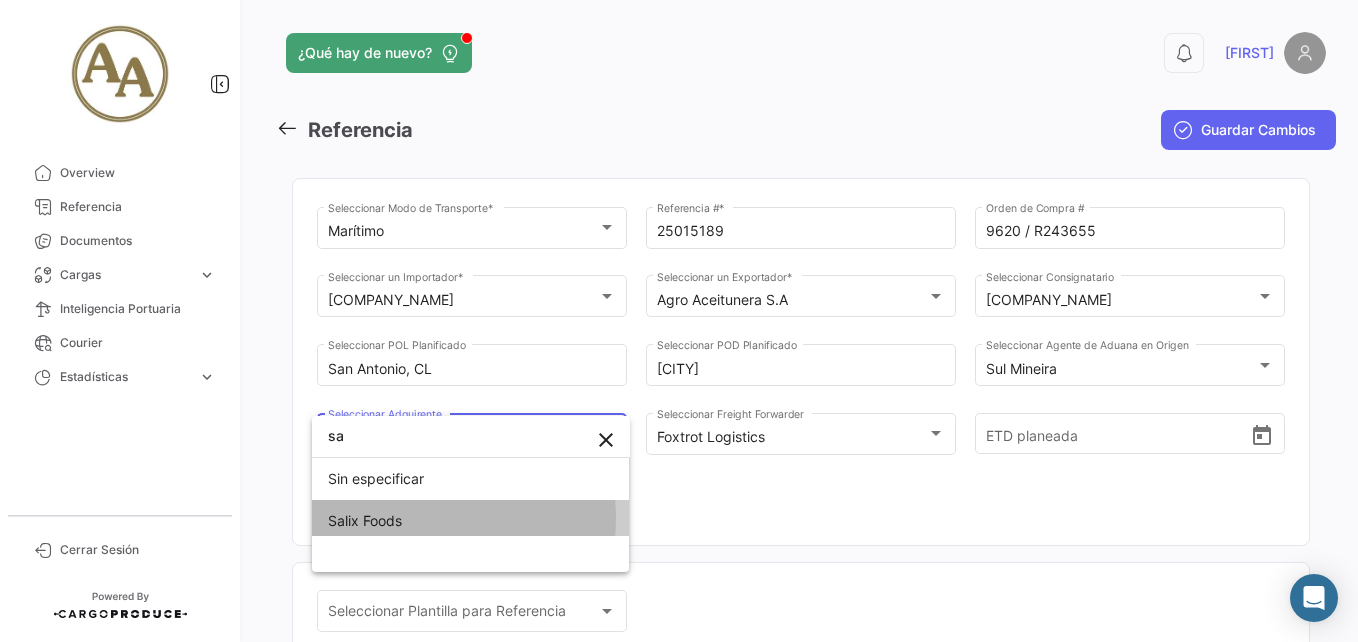 click on "Salix Foods" at bounding box center (471, 521) 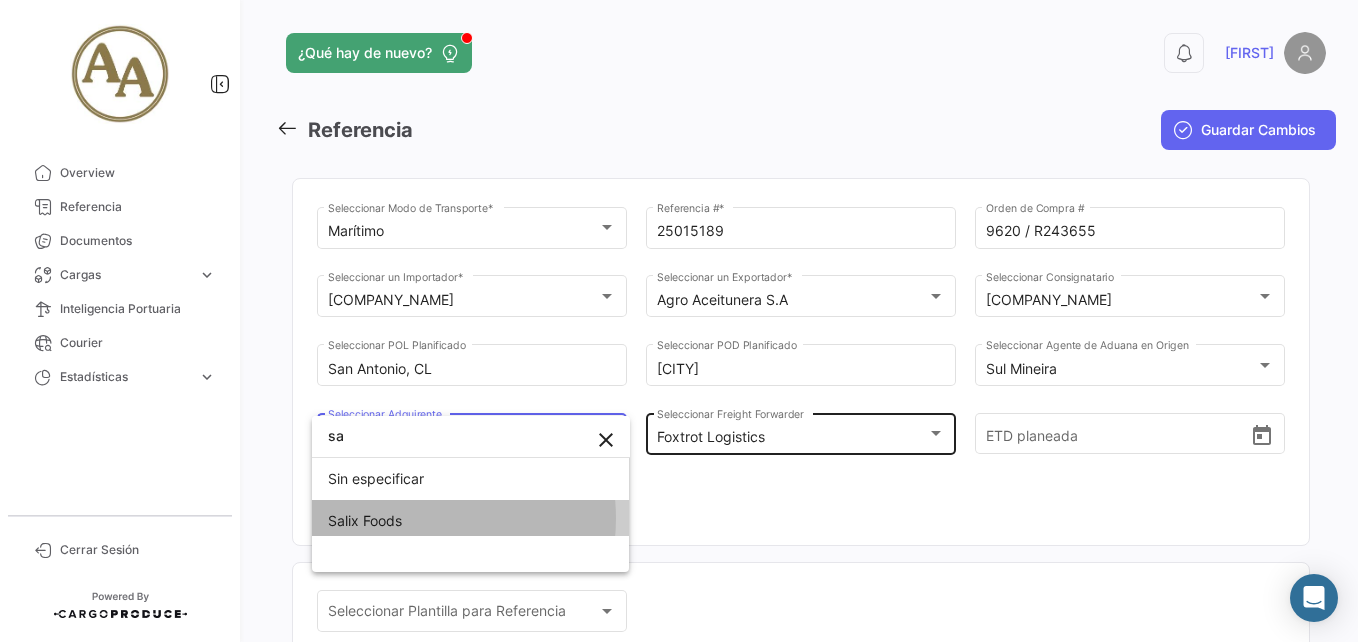 scroll, scrollTop: 0, scrollLeft: 0, axis: both 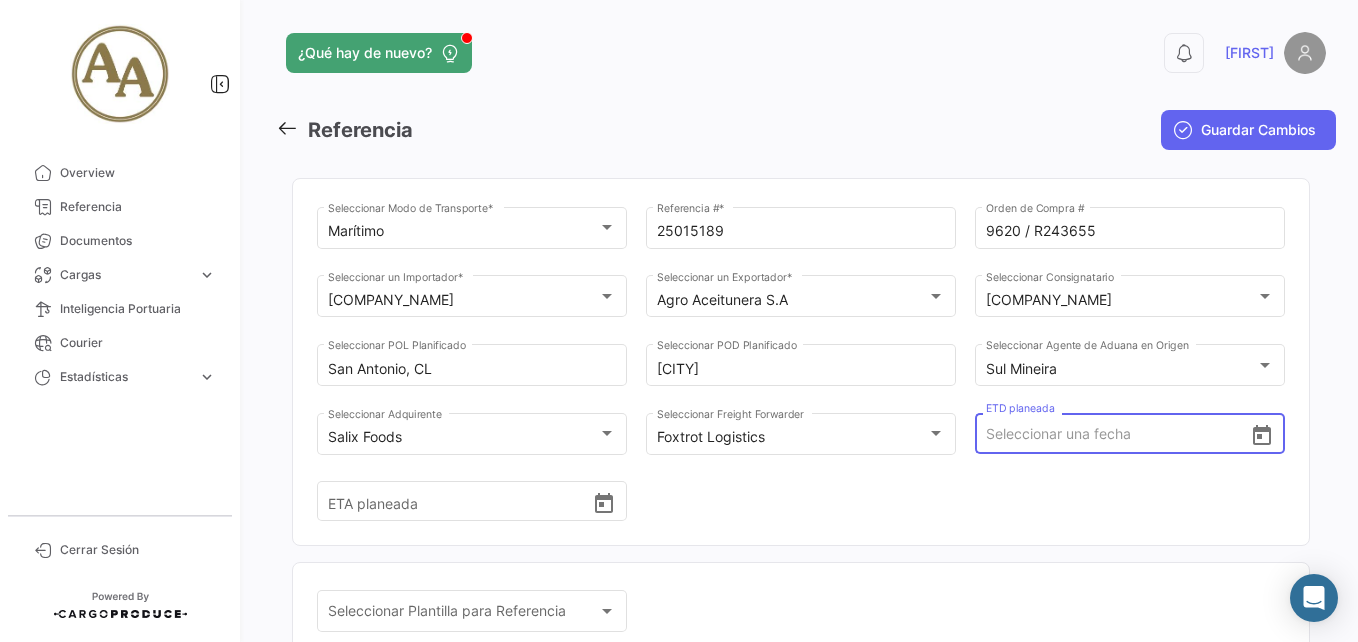 click on "ETD planeada" at bounding box center (1118, 434) 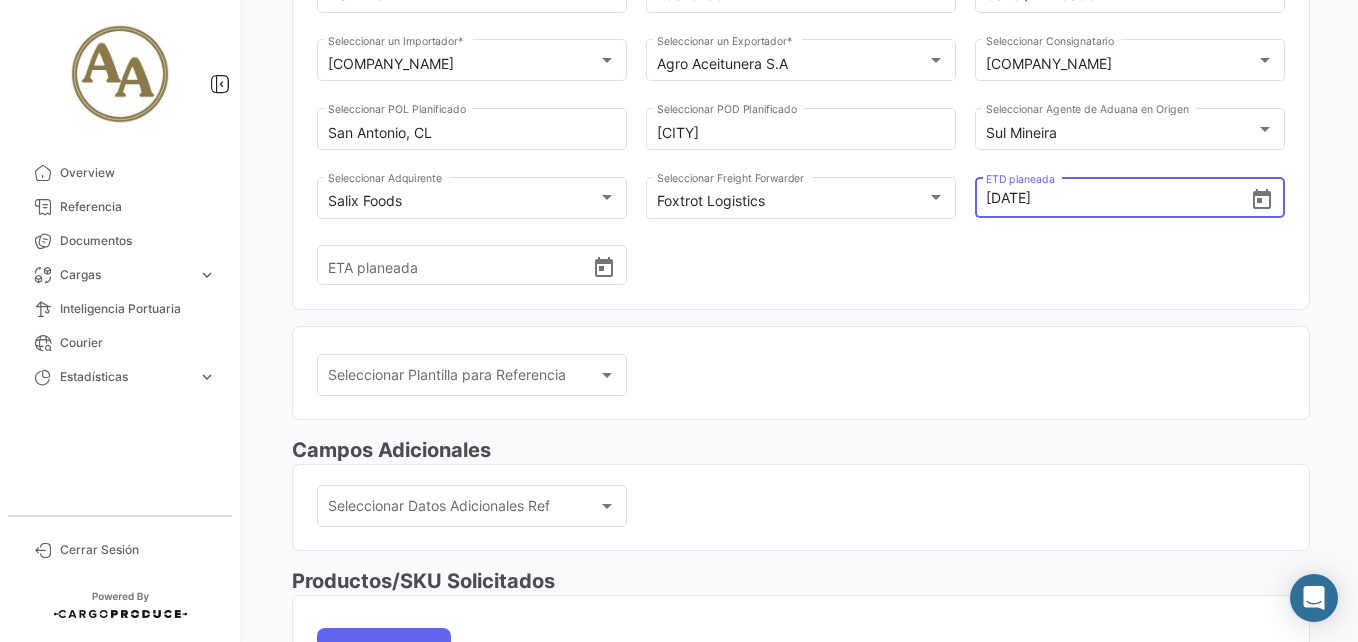 scroll, scrollTop: 300, scrollLeft: 0, axis: vertical 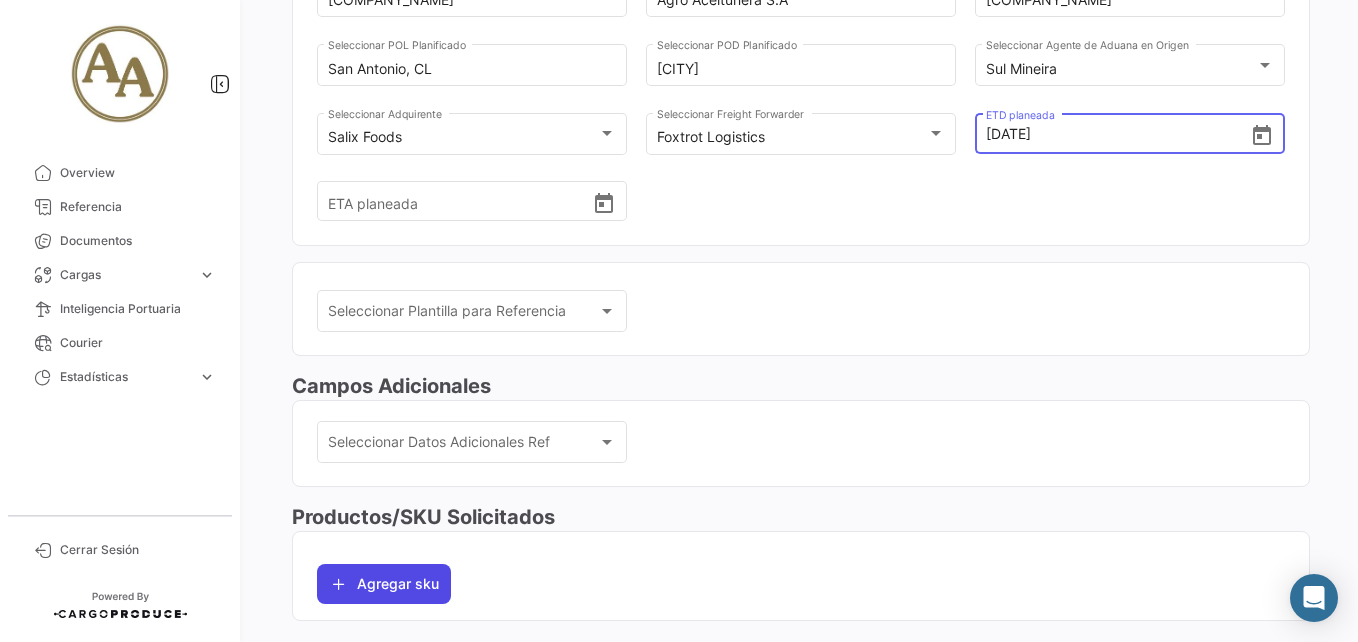 type on "[DATE], [TIME]" 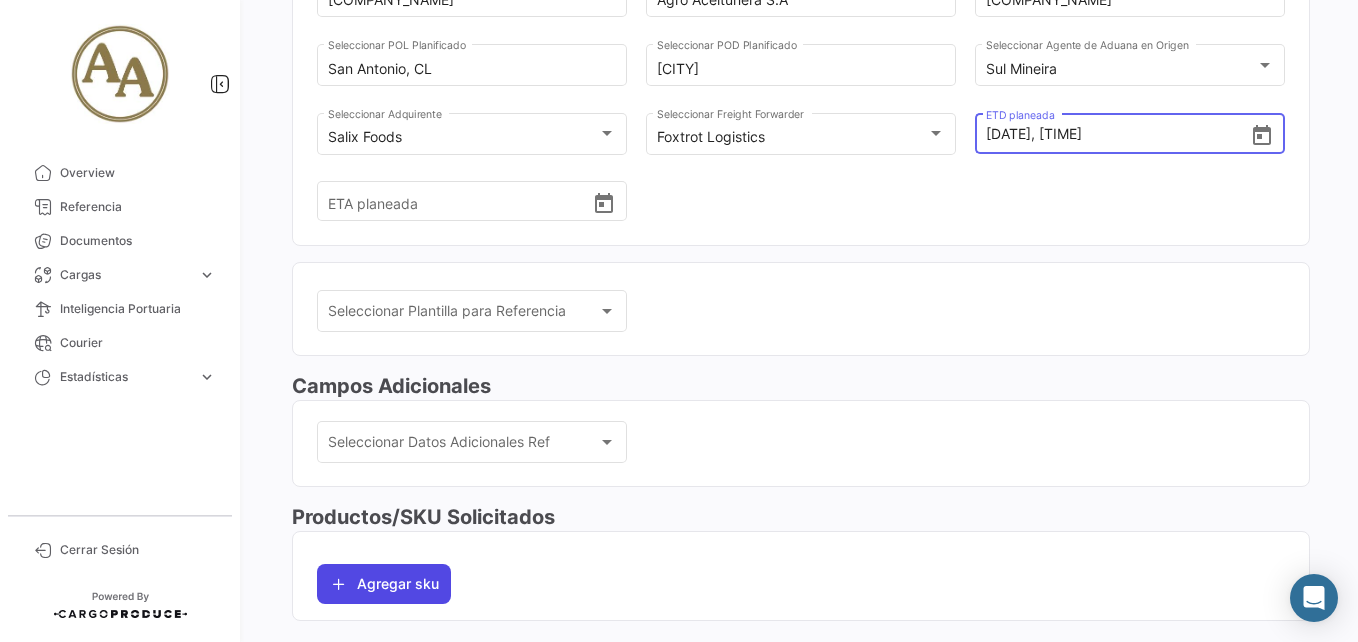 click on "Agregar sku" 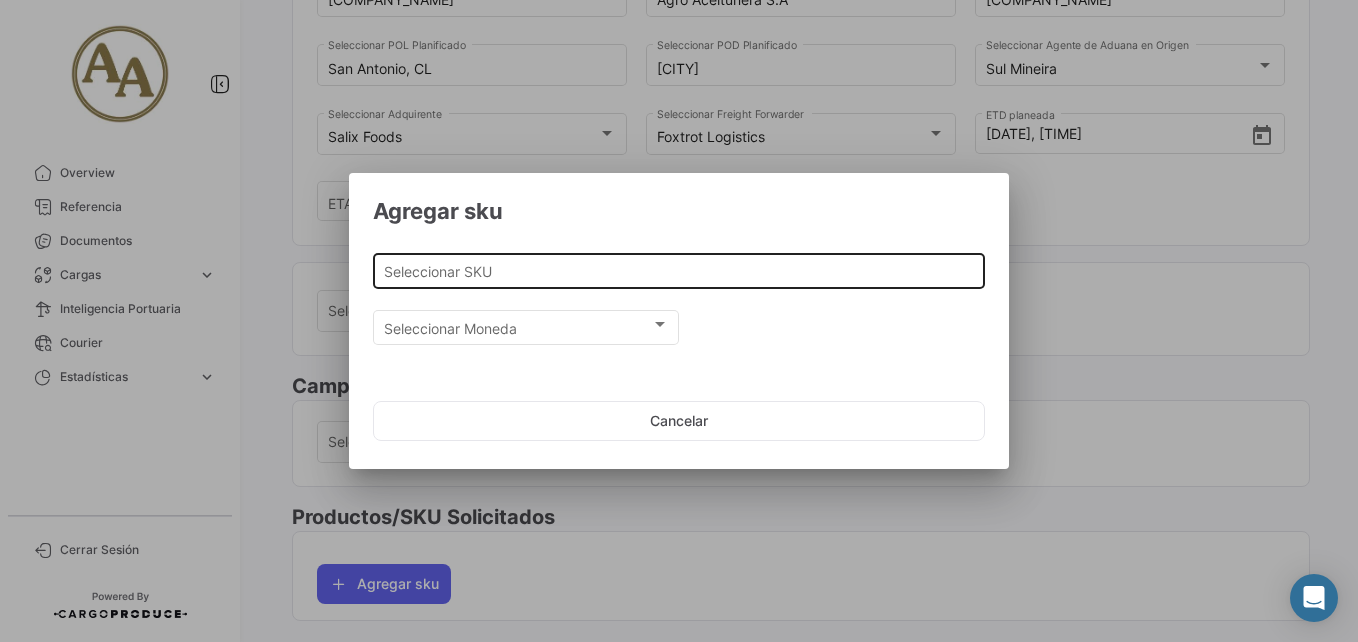 click on "Seleccionar
SKU" at bounding box center (679, 271) 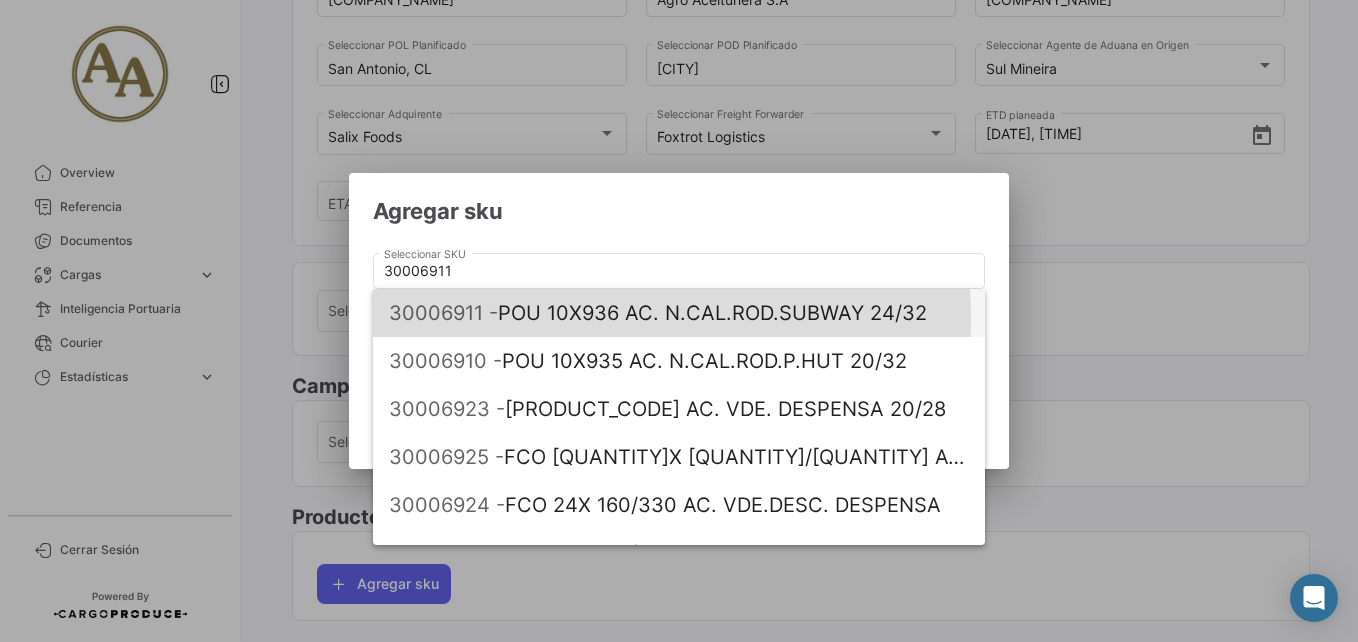 click on "30006911 -    POU 10X936 AC. N.CAL.ROD.SUBWAY  24/32" at bounding box center [679, 313] 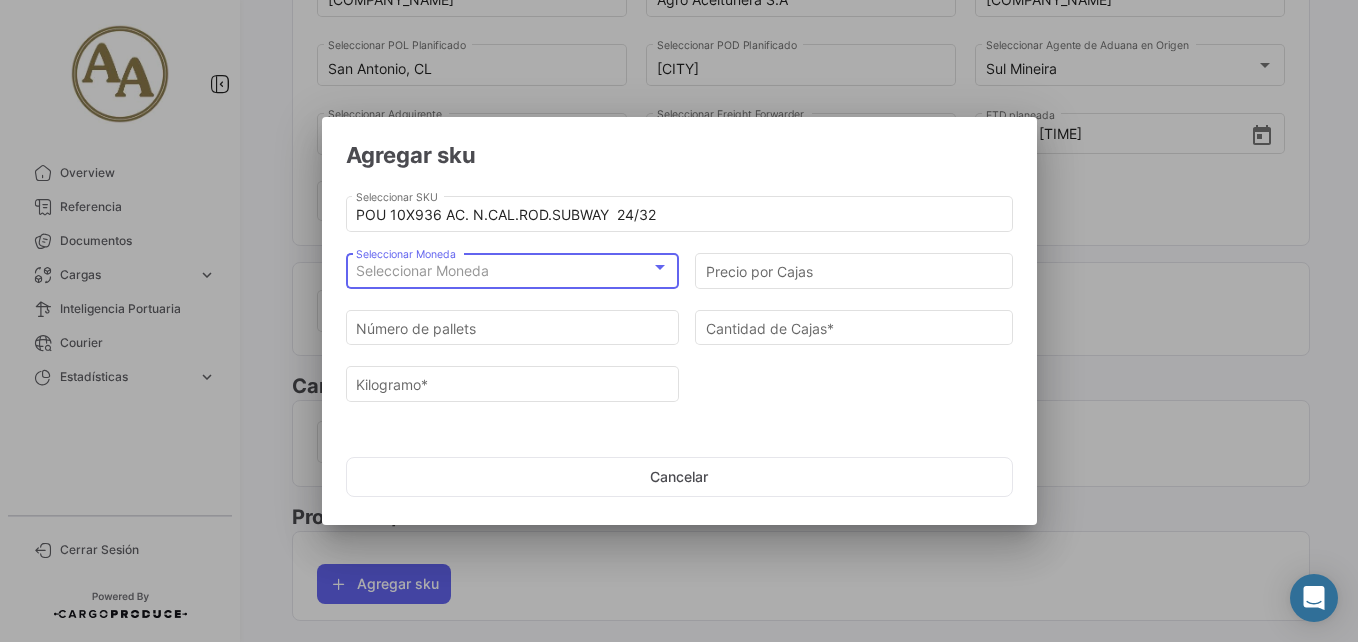 click on "Seleccionar Moneda" at bounding box center (422, 270) 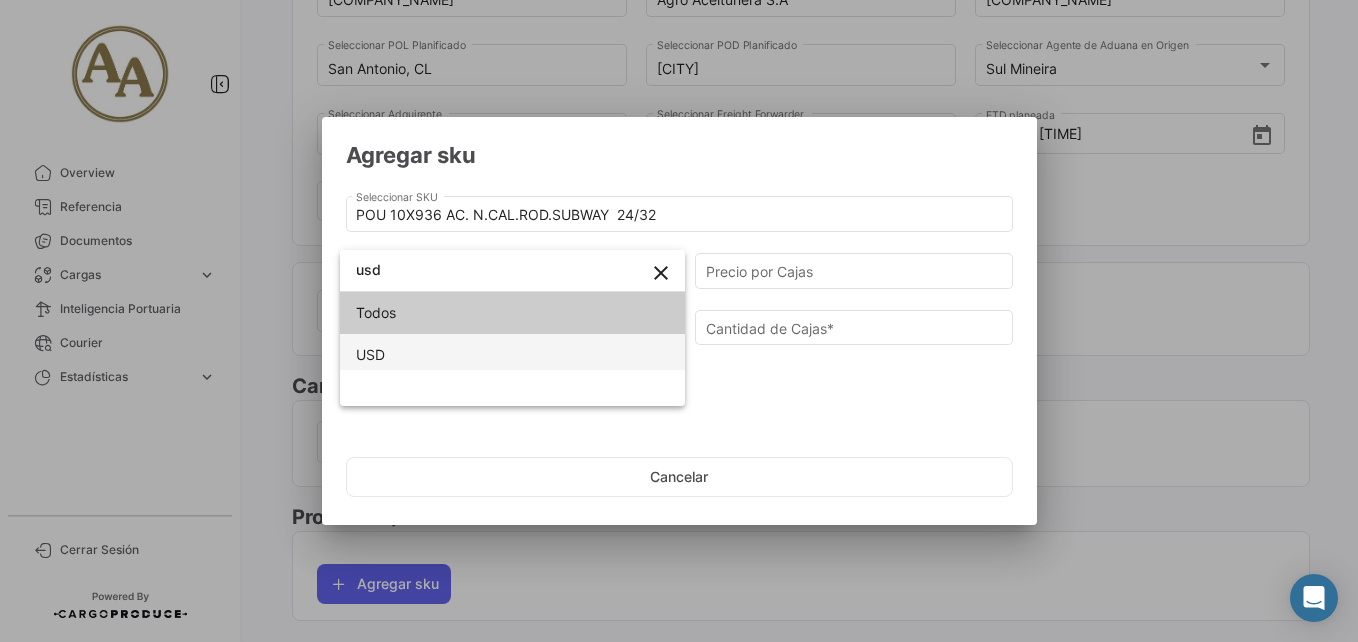 type on "usd" 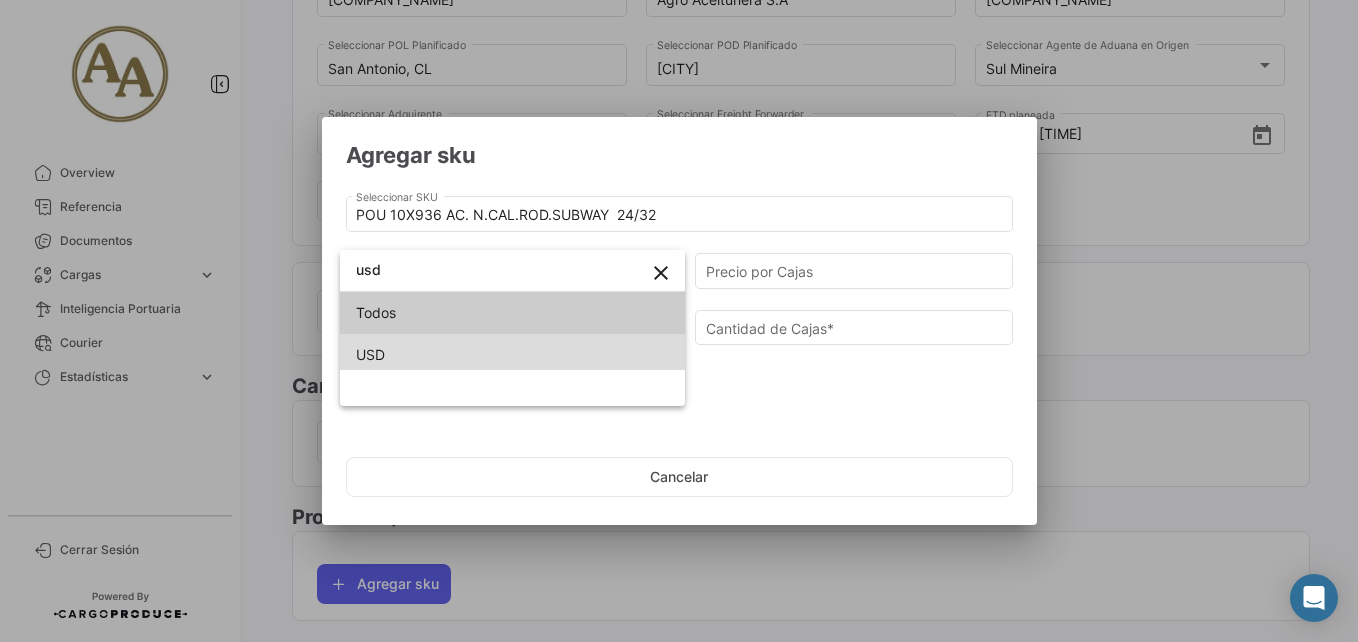 click on "USD" at bounding box center [512, 355] 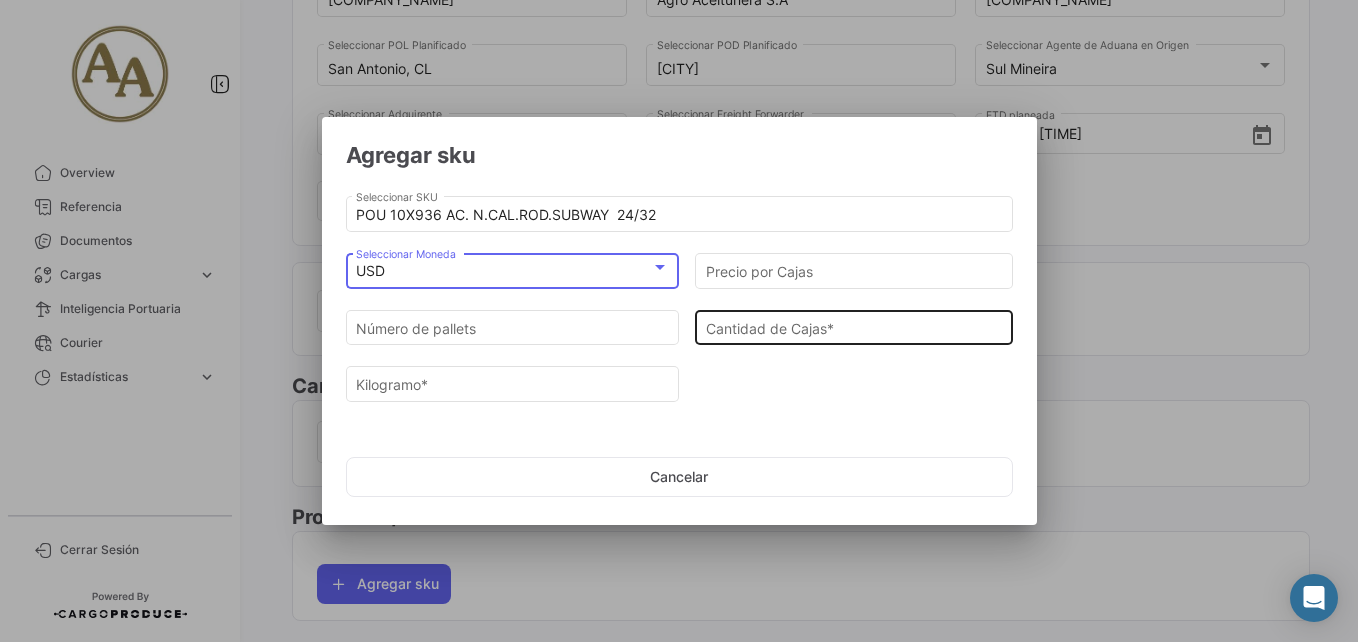click on "Cantidad de Cajas  *" at bounding box center [854, 325] 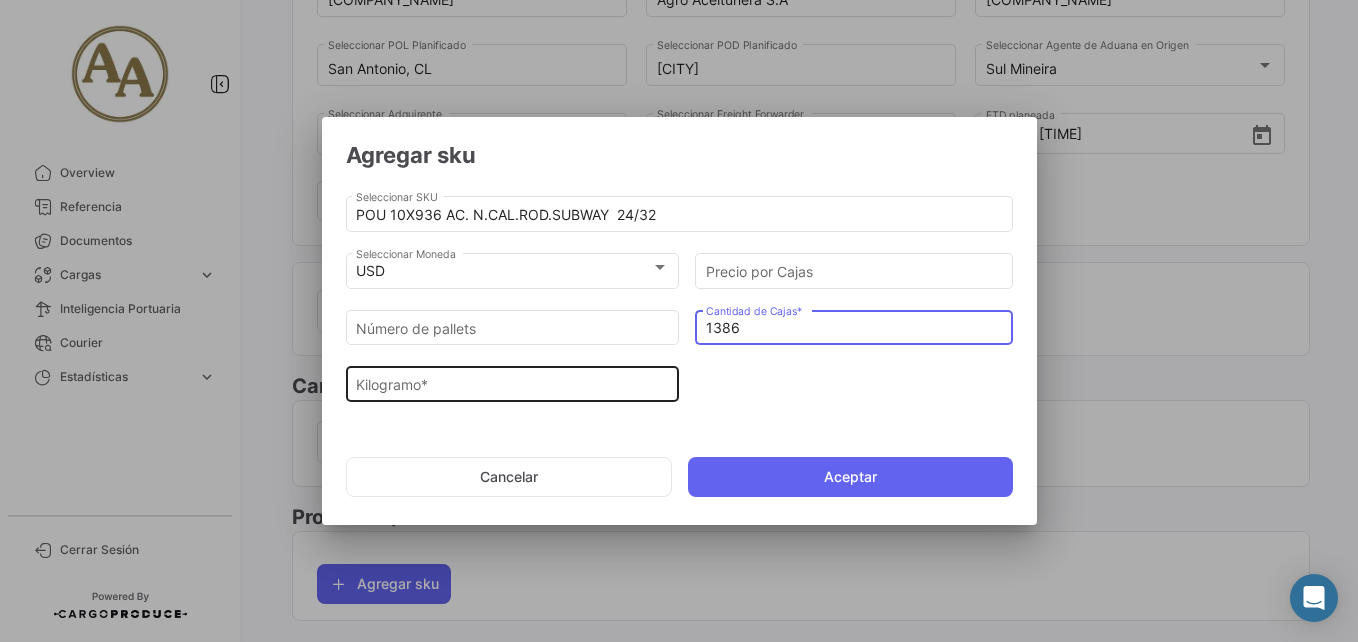type on "1386" 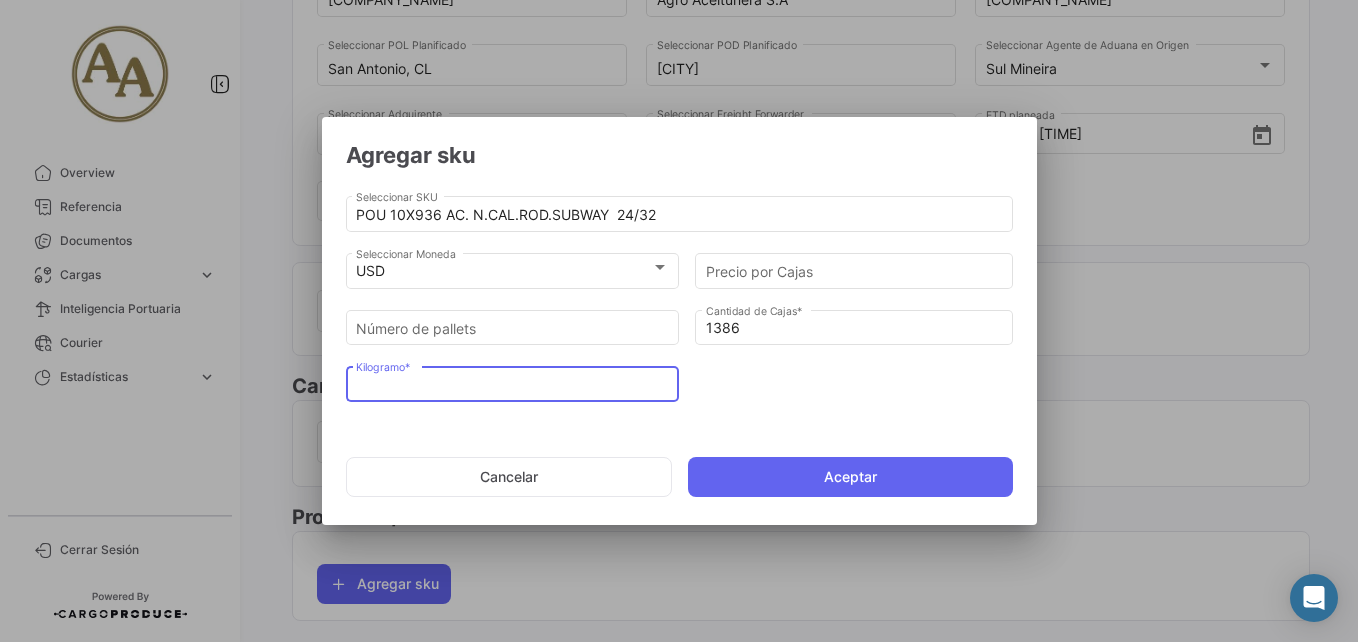 click on "Kilogramo  *" at bounding box center [512, 385] 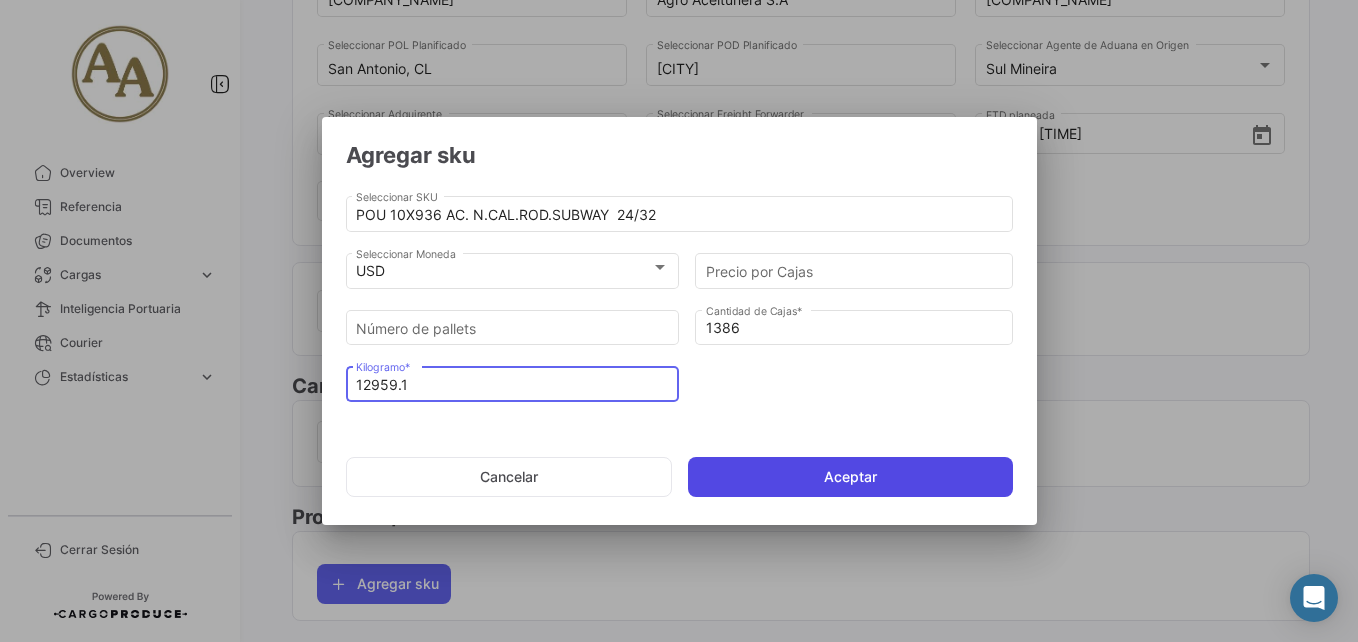 type on "12959.1" 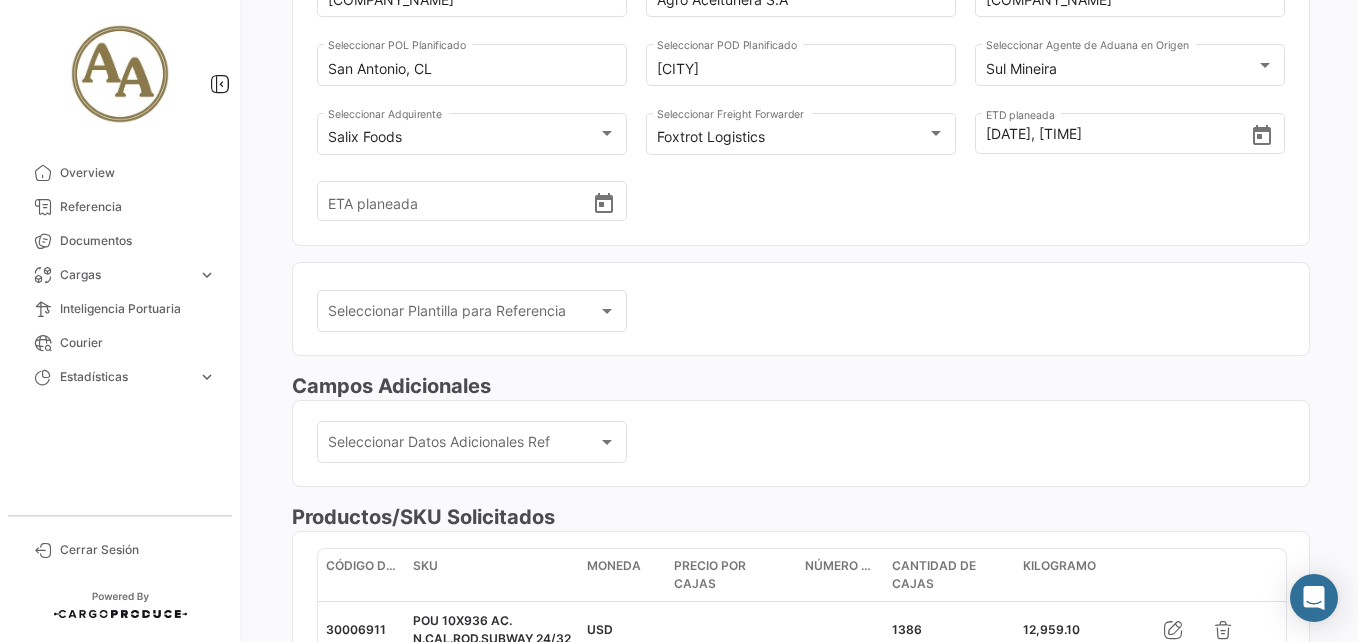 scroll, scrollTop: 689, scrollLeft: 0, axis: vertical 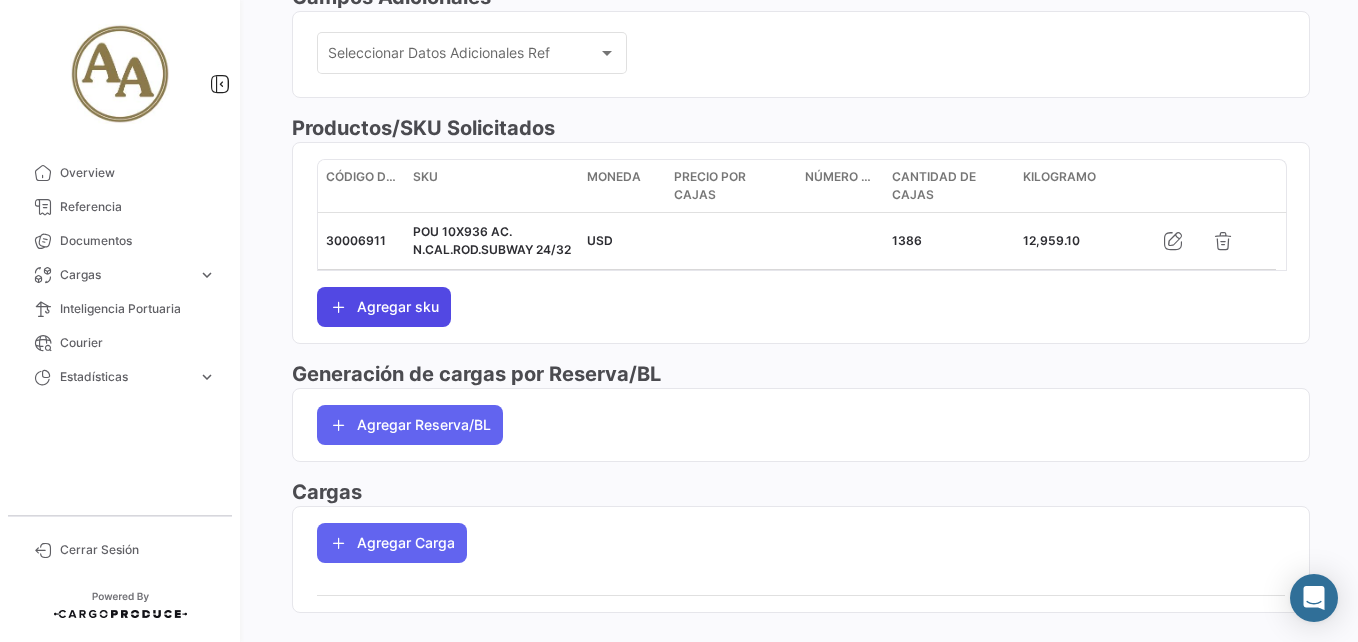 click on "Agregar sku" 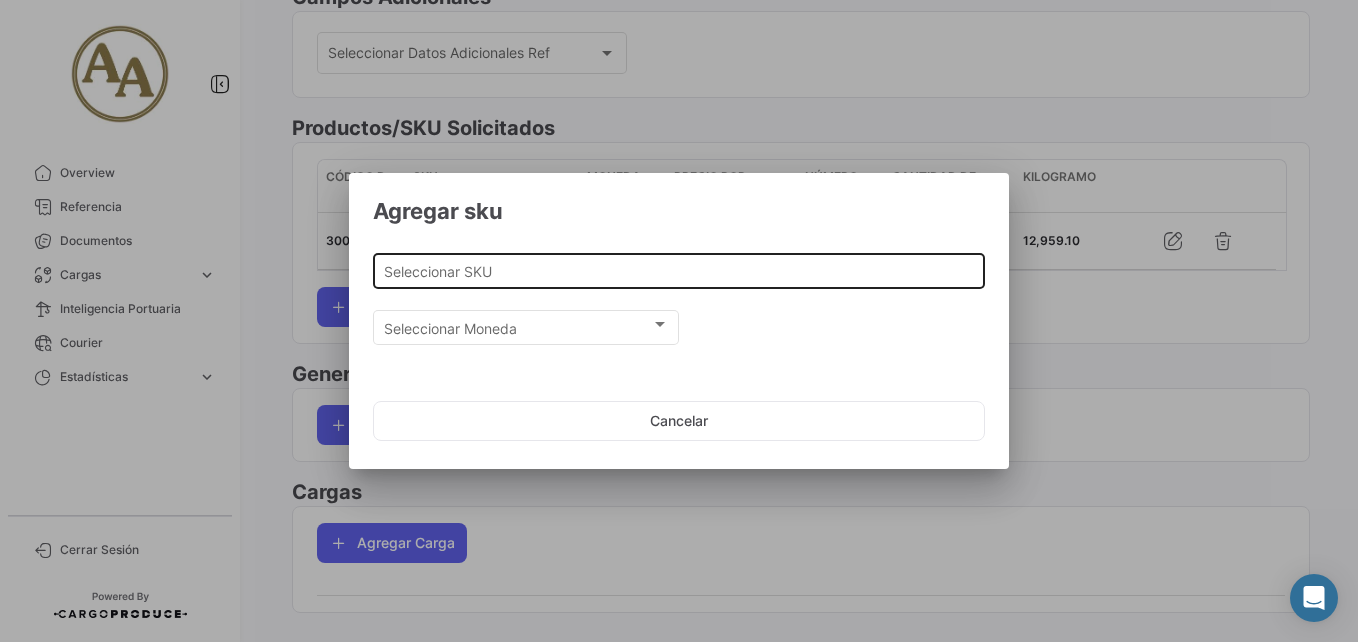 click on "Seleccionar
SKU" at bounding box center (679, 271) 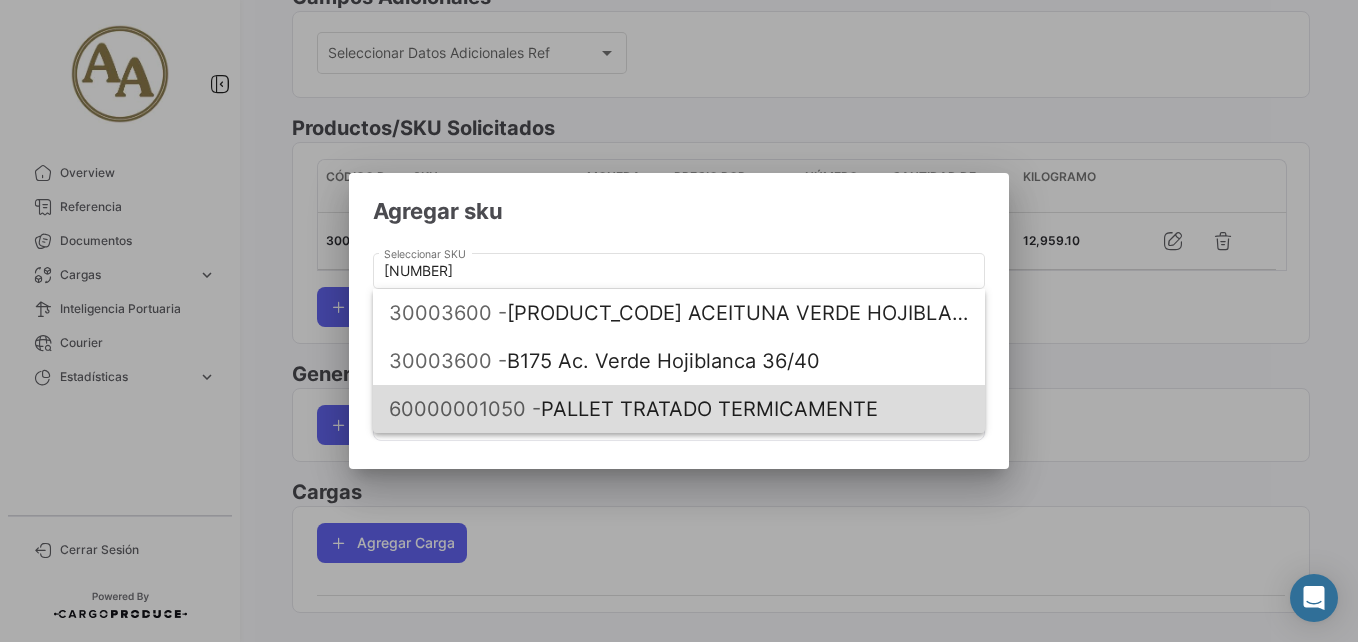 click on "[NUMBER] -    PALLET TRATADO TERMICAMENTE" at bounding box center (679, 409) 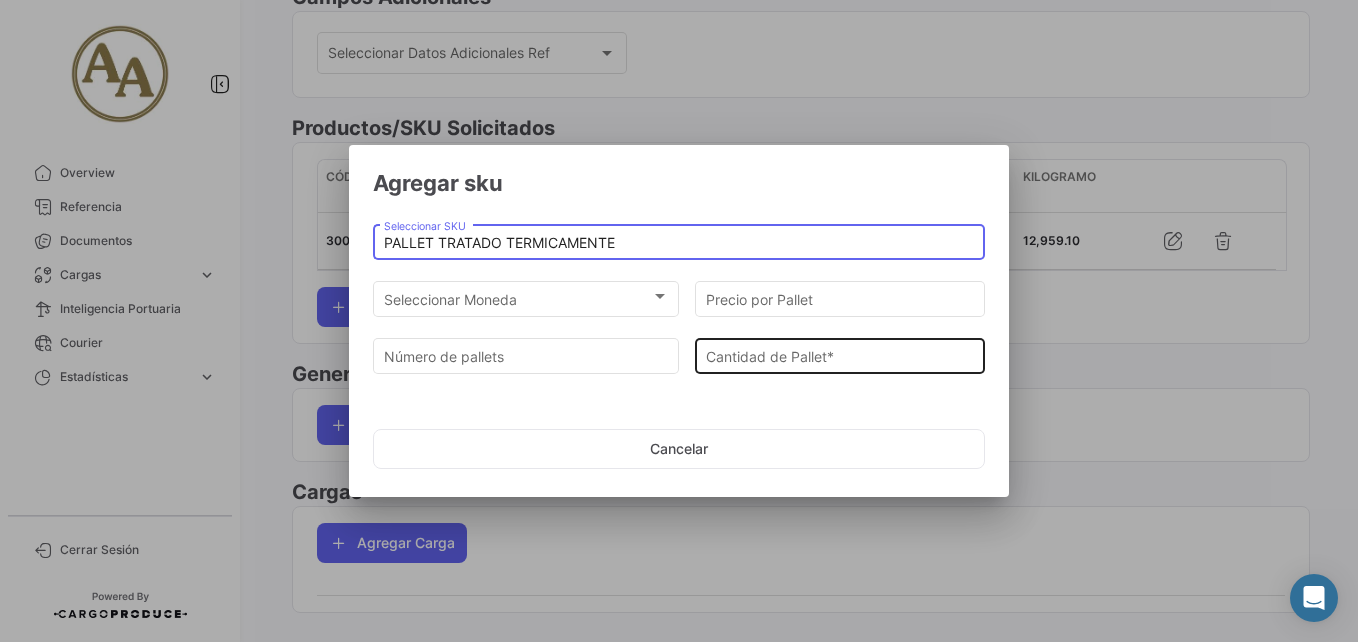 click on "Cantidad de Pallet  *" at bounding box center (840, 356) 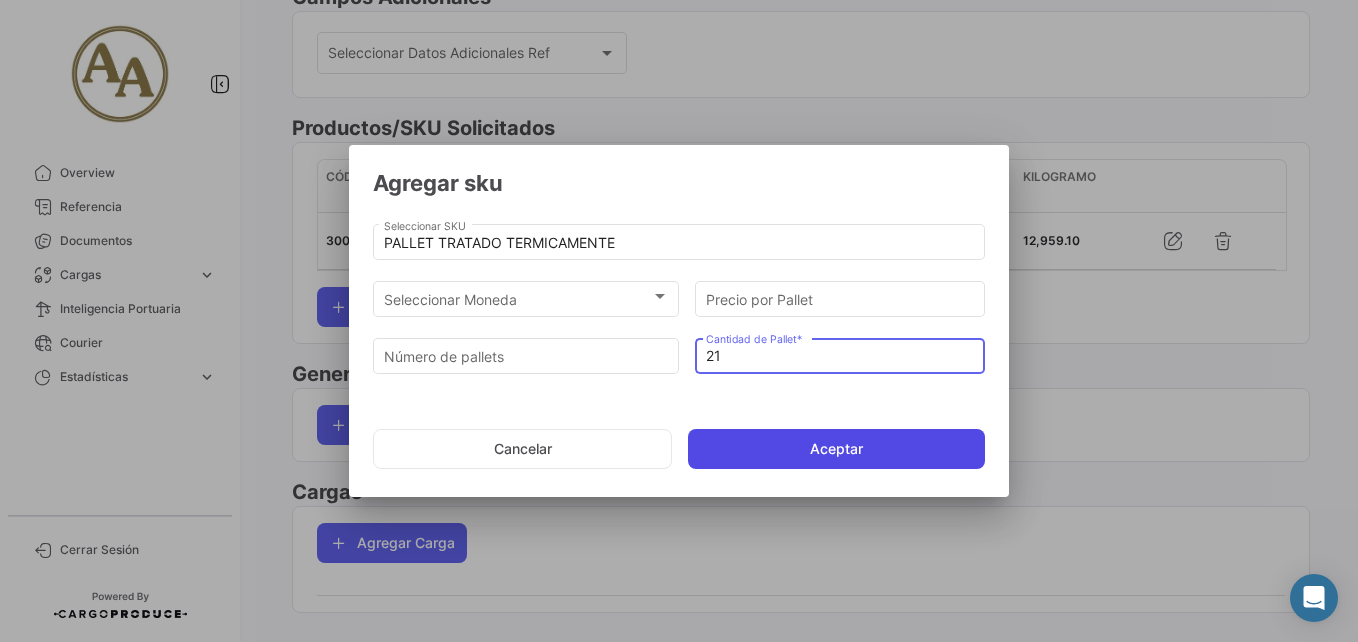 type on "21" 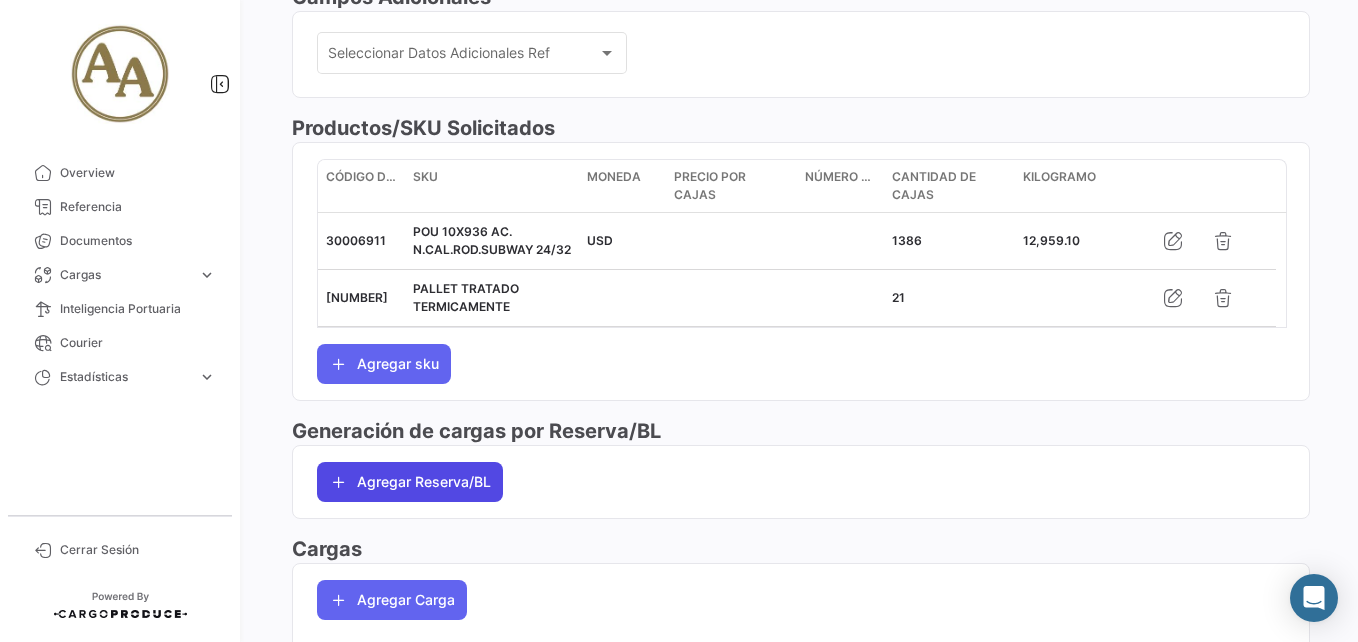 click on "Agregar Reserva/BL" 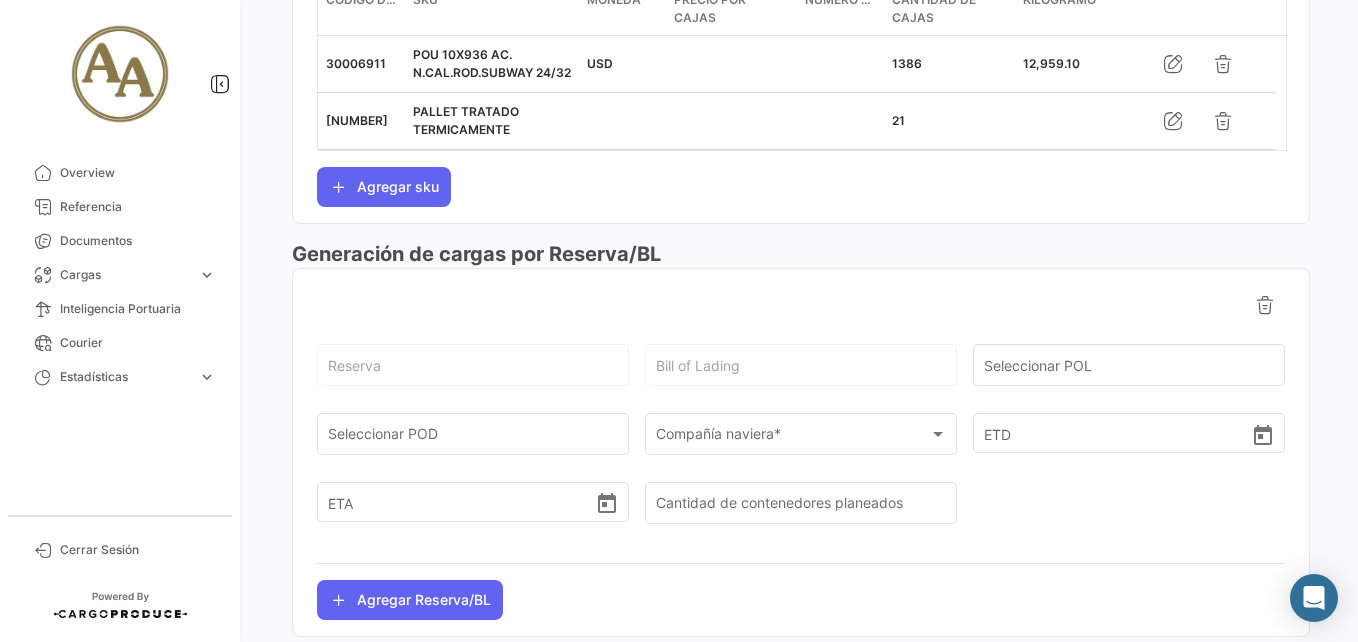scroll, scrollTop: 889, scrollLeft: 0, axis: vertical 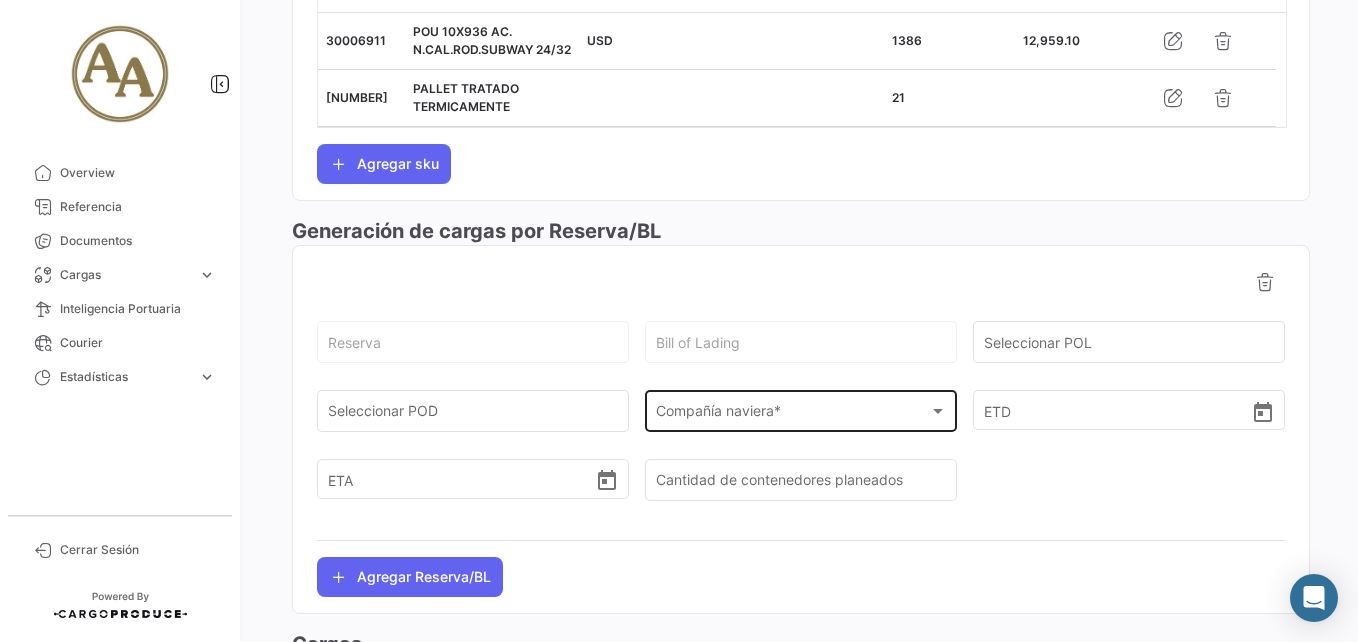 click on "Compañía naviera *" at bounding box center [792, 415] 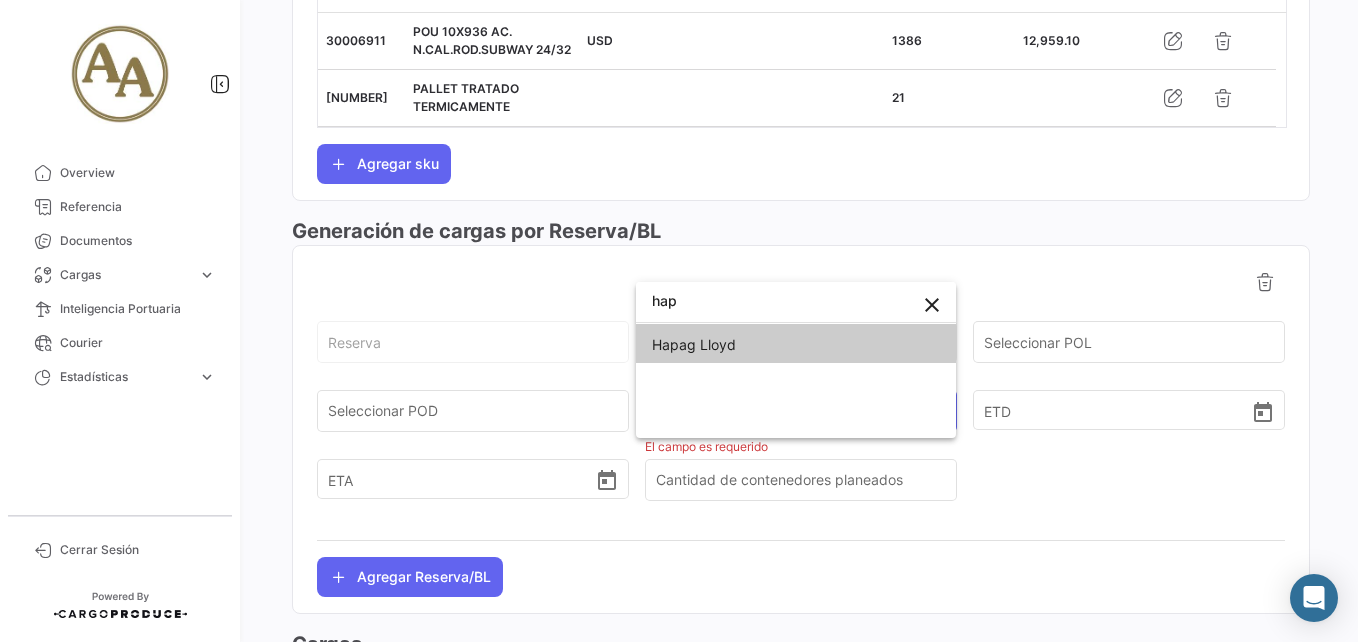type on "hap" 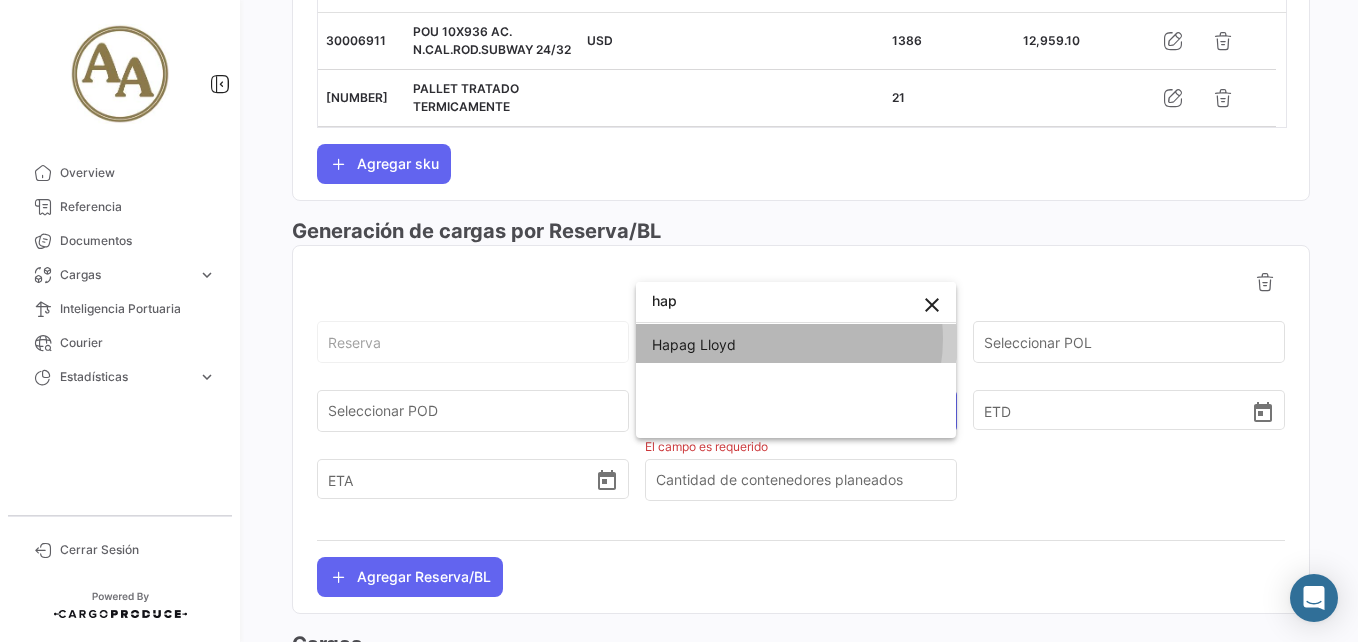 click on "Hapag Lloyd" at bounding box center (796, 345) 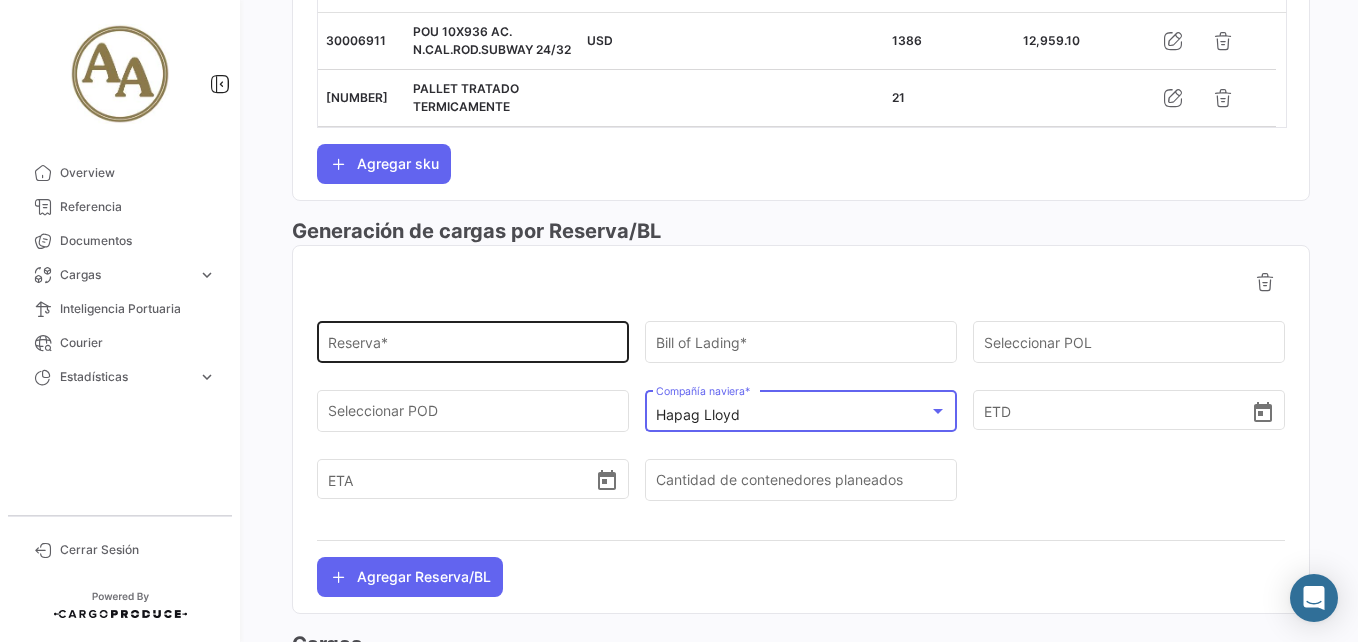 click on "Reserva  *" 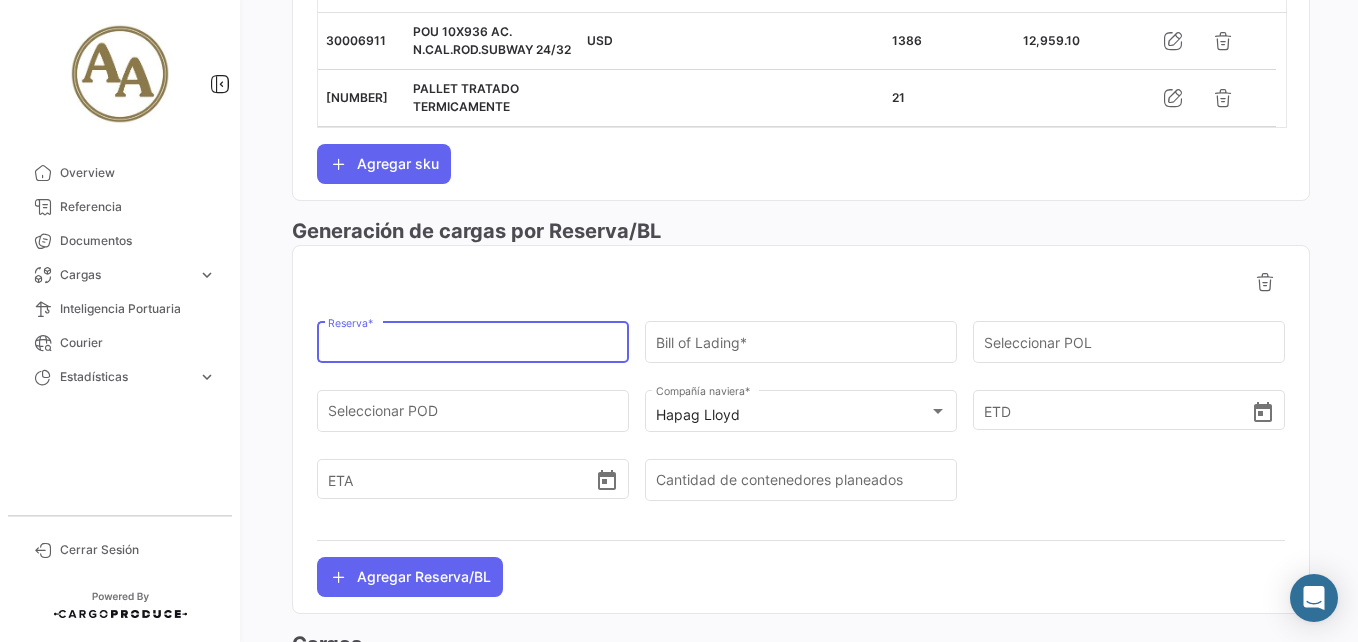 paste on "34742962" 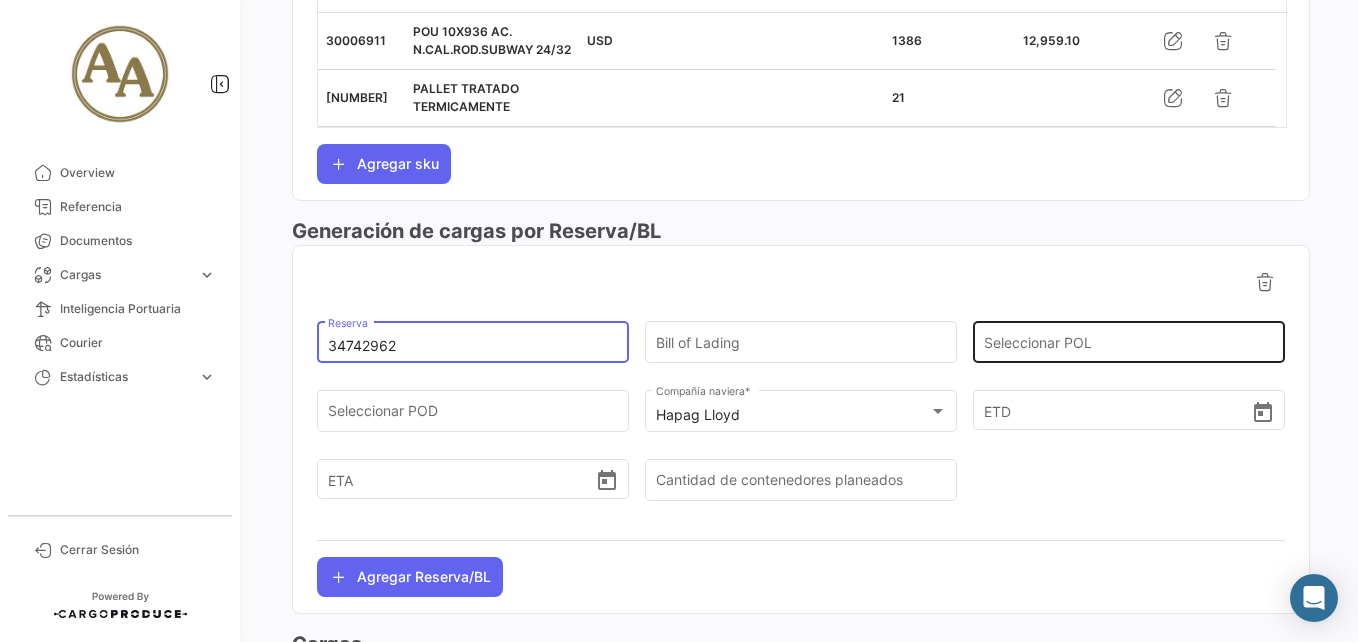type on "34742962" 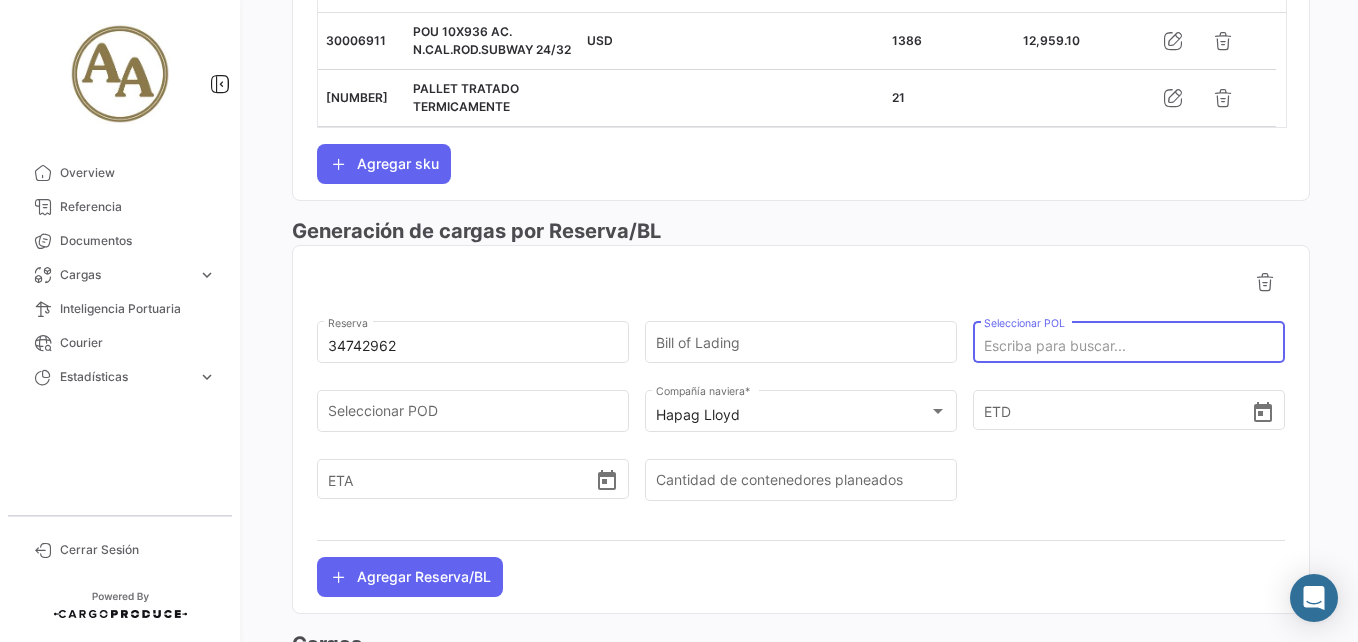 click on "Seleccionar POL" at bounding box center (1129, 346) 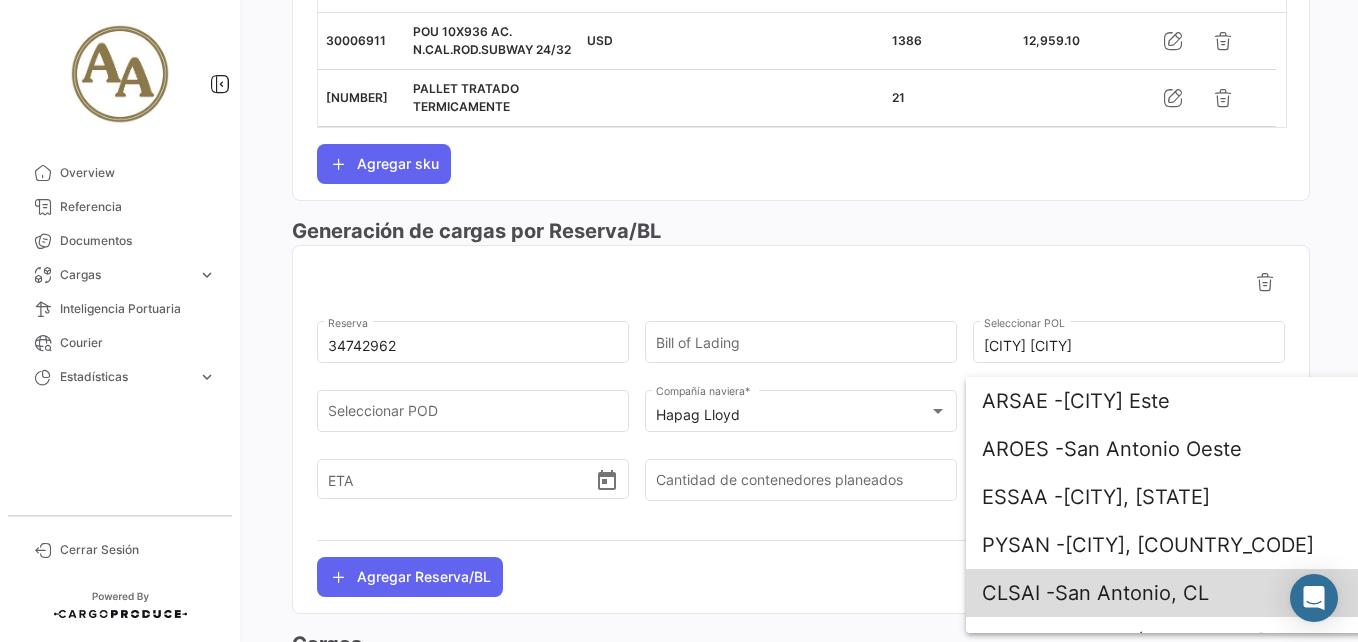 click on "CLSAI -    [CITY], [STATE]" at bounding box center [1216, 593] 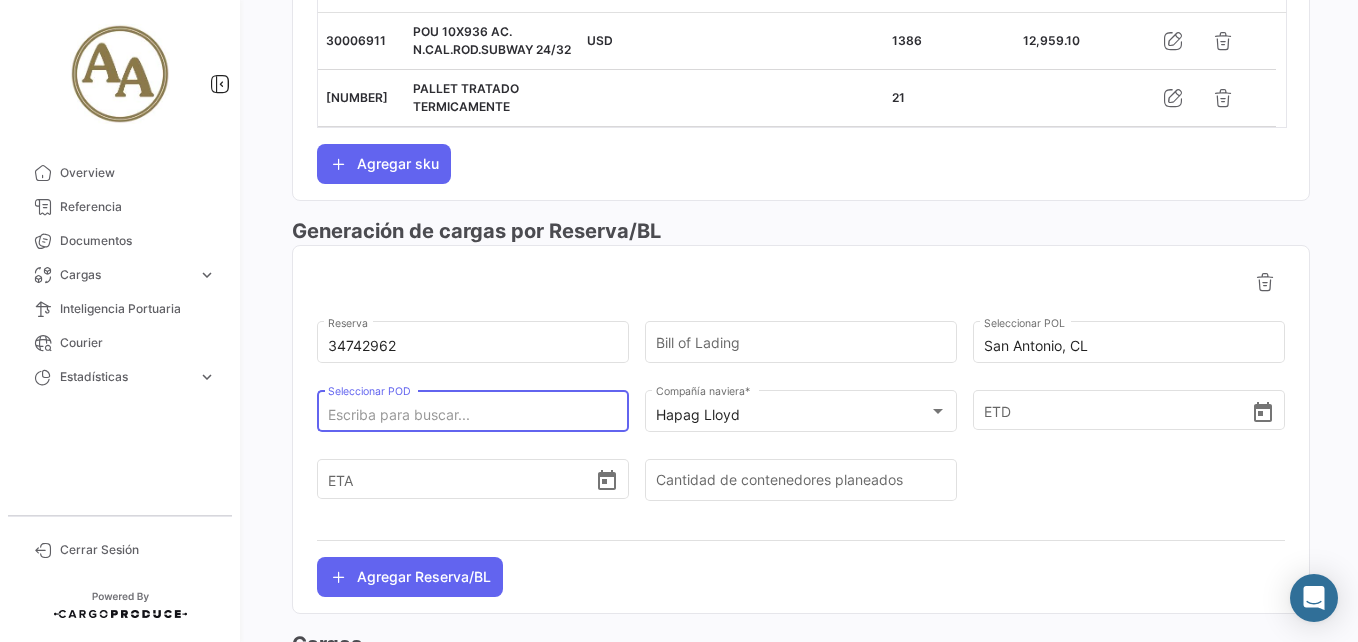 click on "Seleccionar POD" at bounding box center [473, 415] 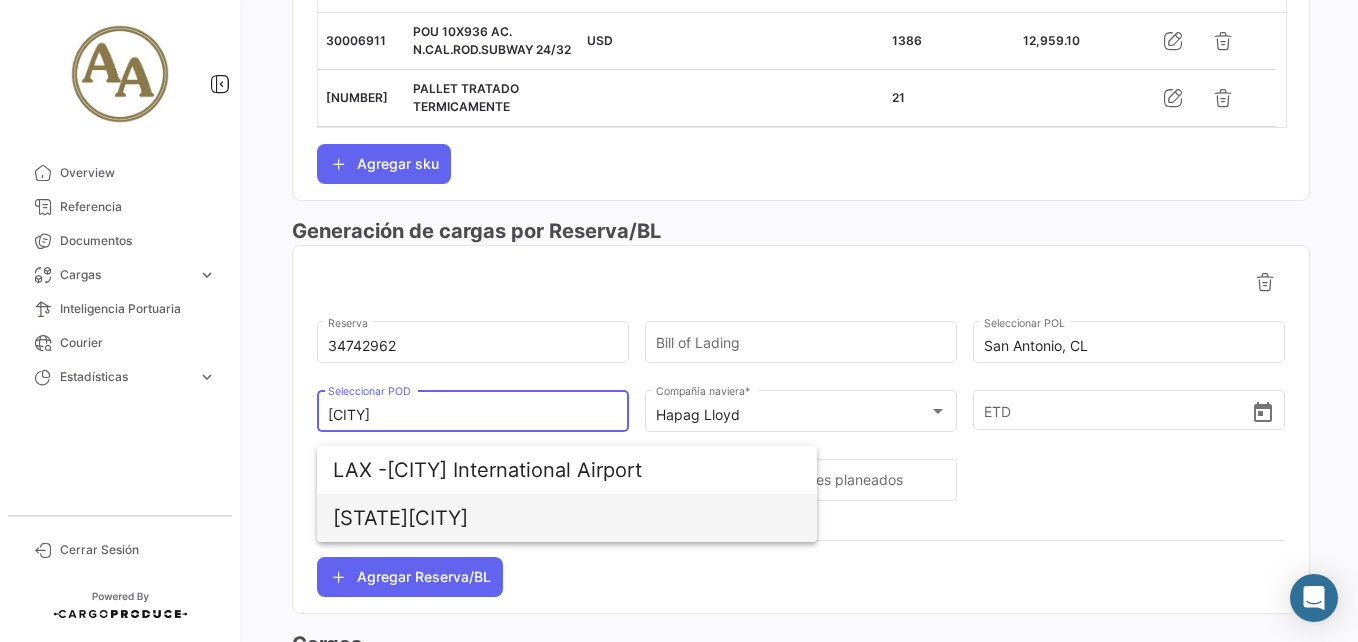 drag, startPoint x: 522, startPoint y: 530, endPoint x: 565, endPoint y: 497, distance: 54.20332 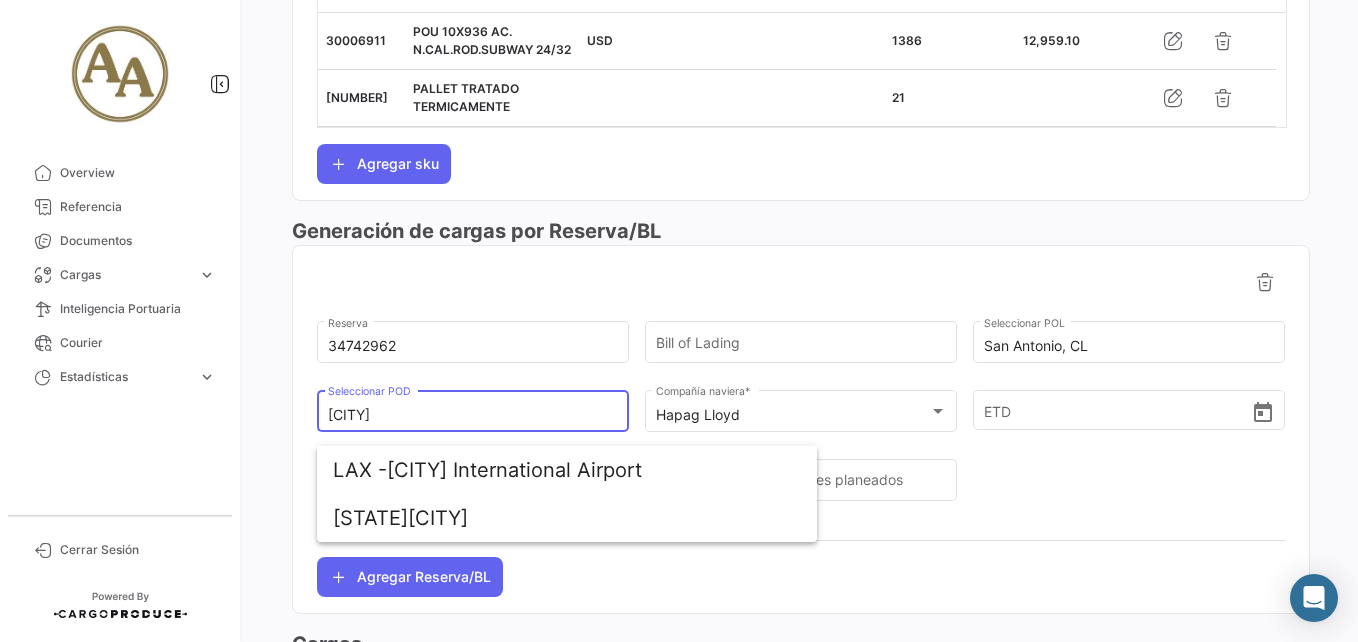 type on "[CITY]" 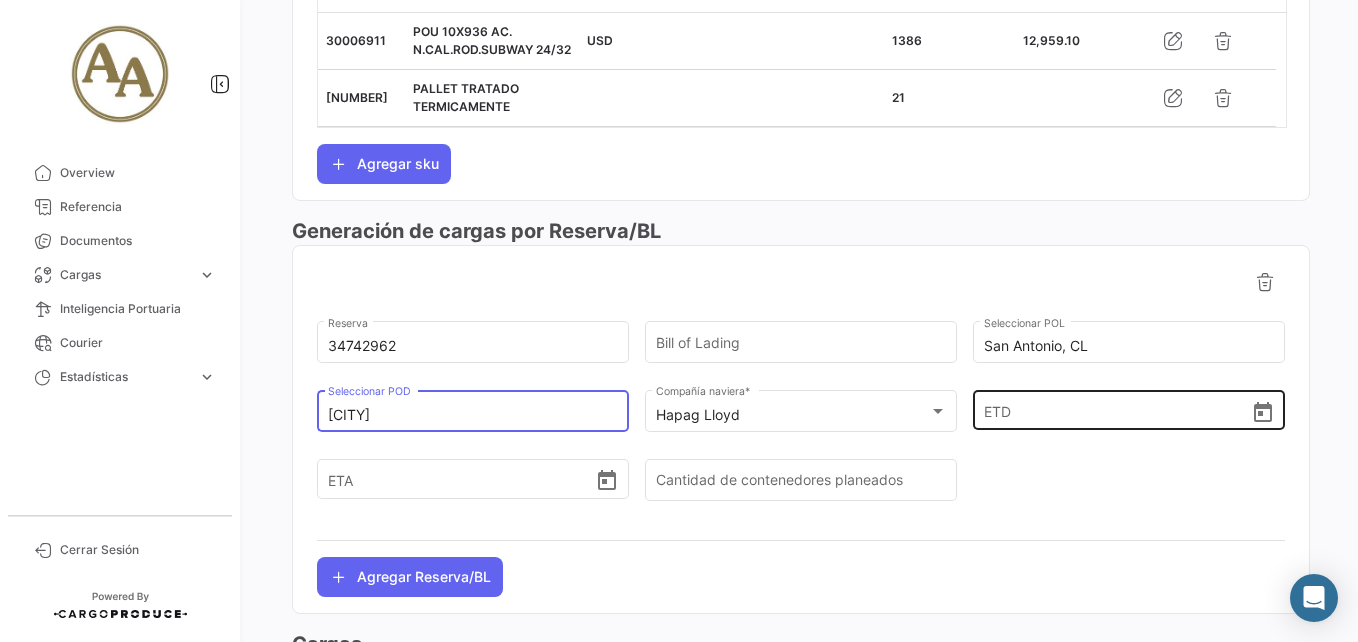 click on "ETD" at bounding box center (1117, 411) 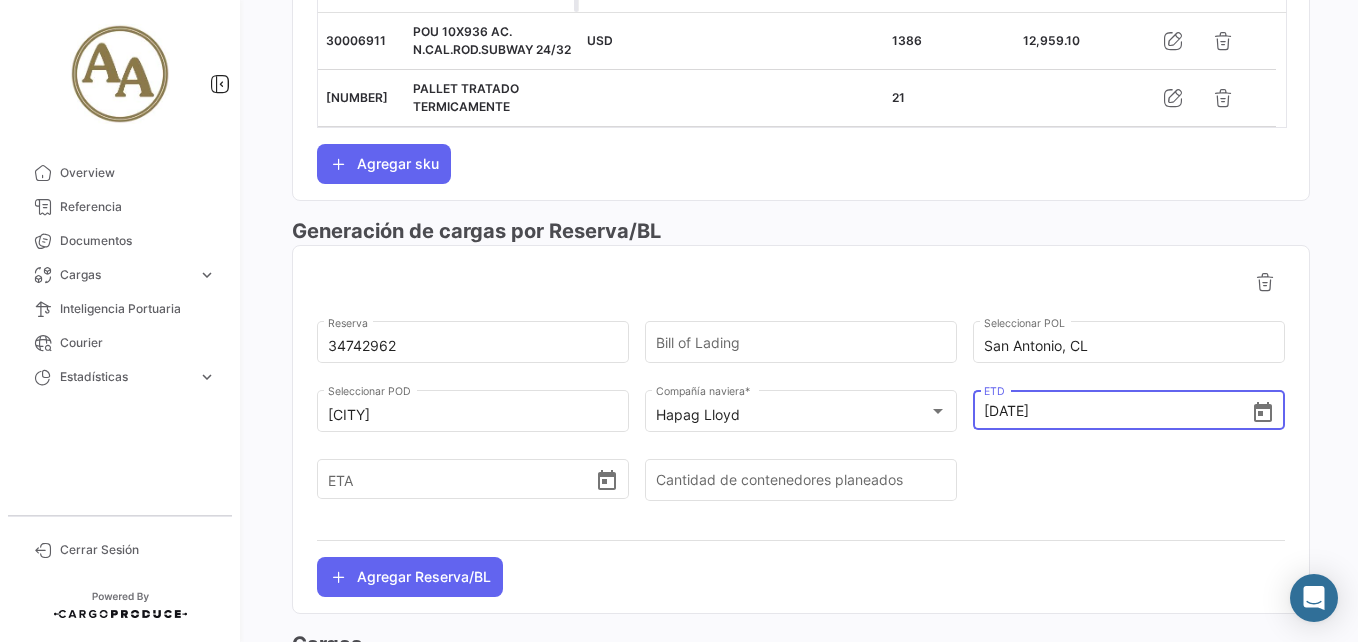 type on "[DATE], [TIME]" 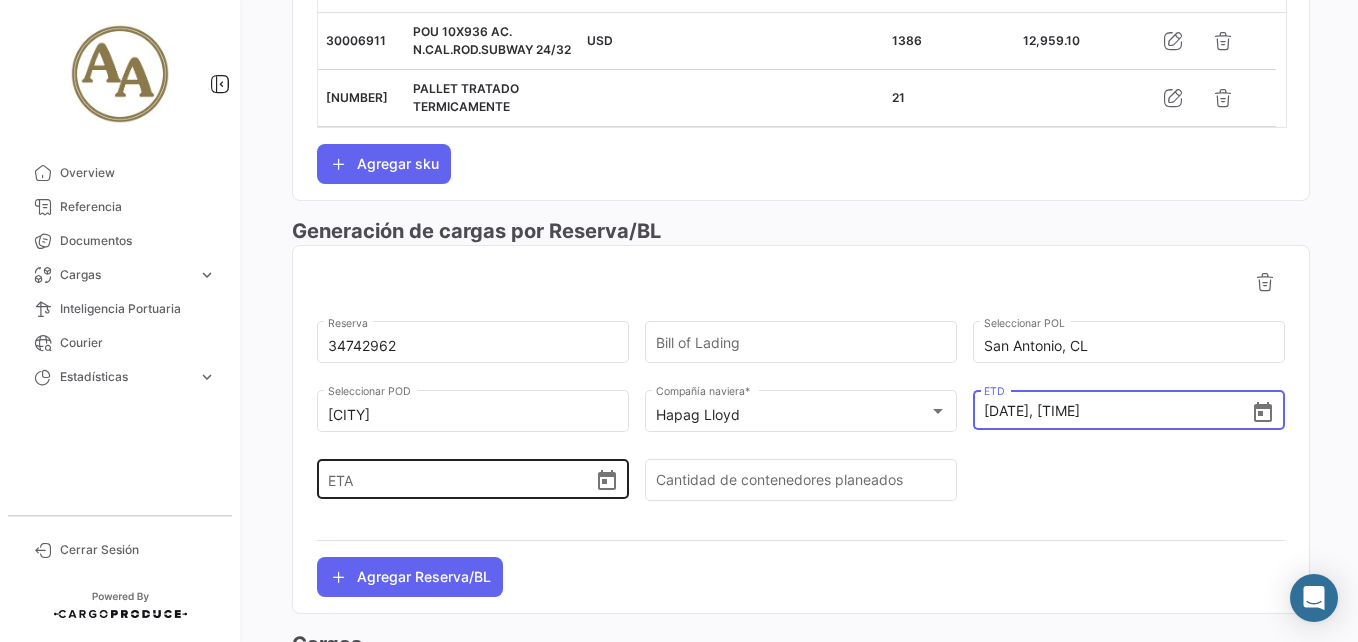 click on "ETA" at bounding box center (461, 479) 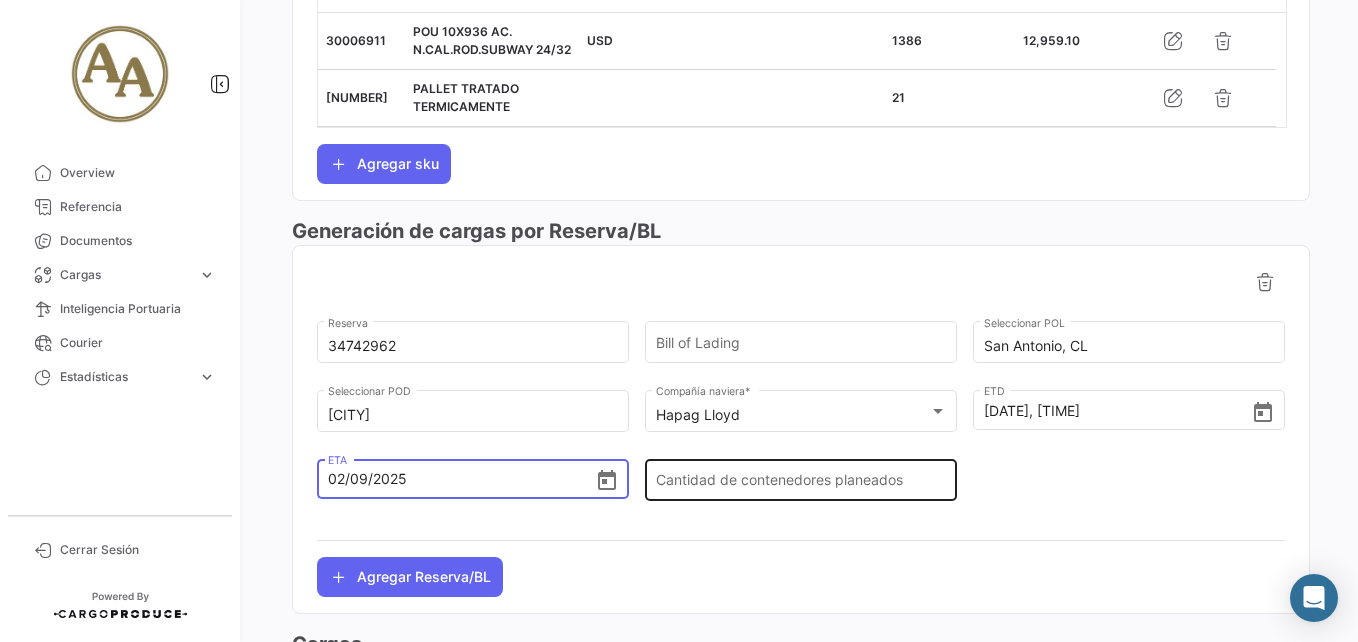type on "[DATE], [TIME]" 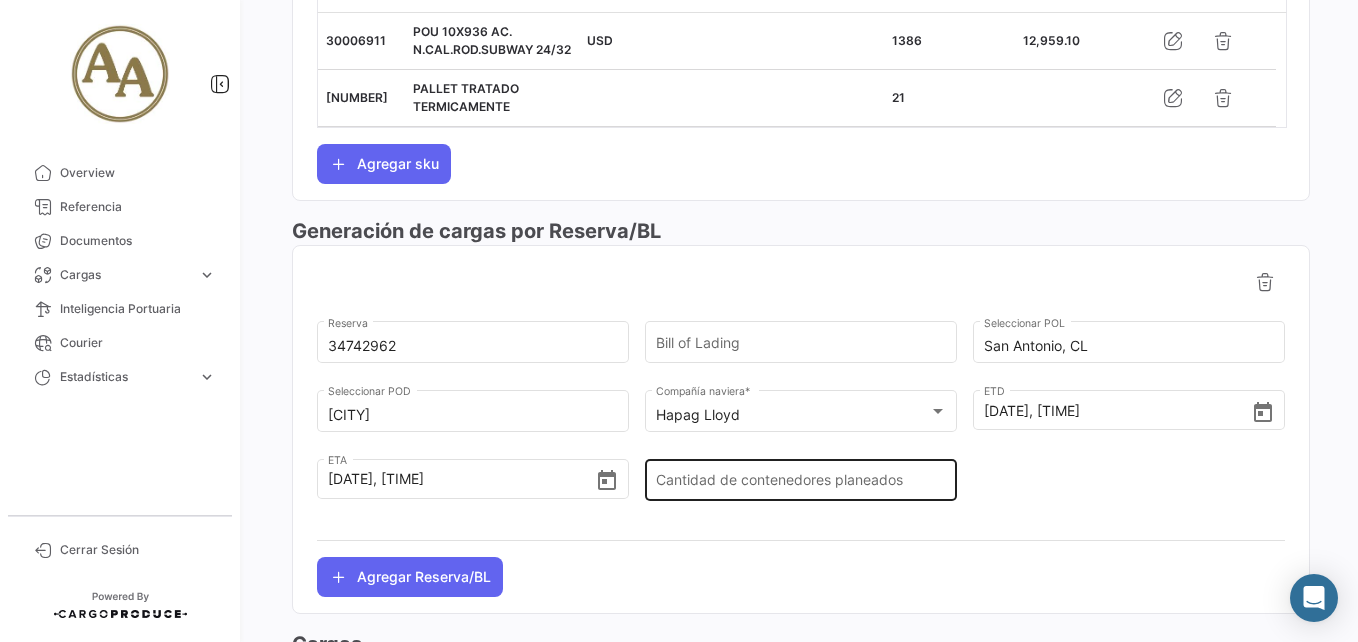 click on "Cantidad de contenedores planeados" 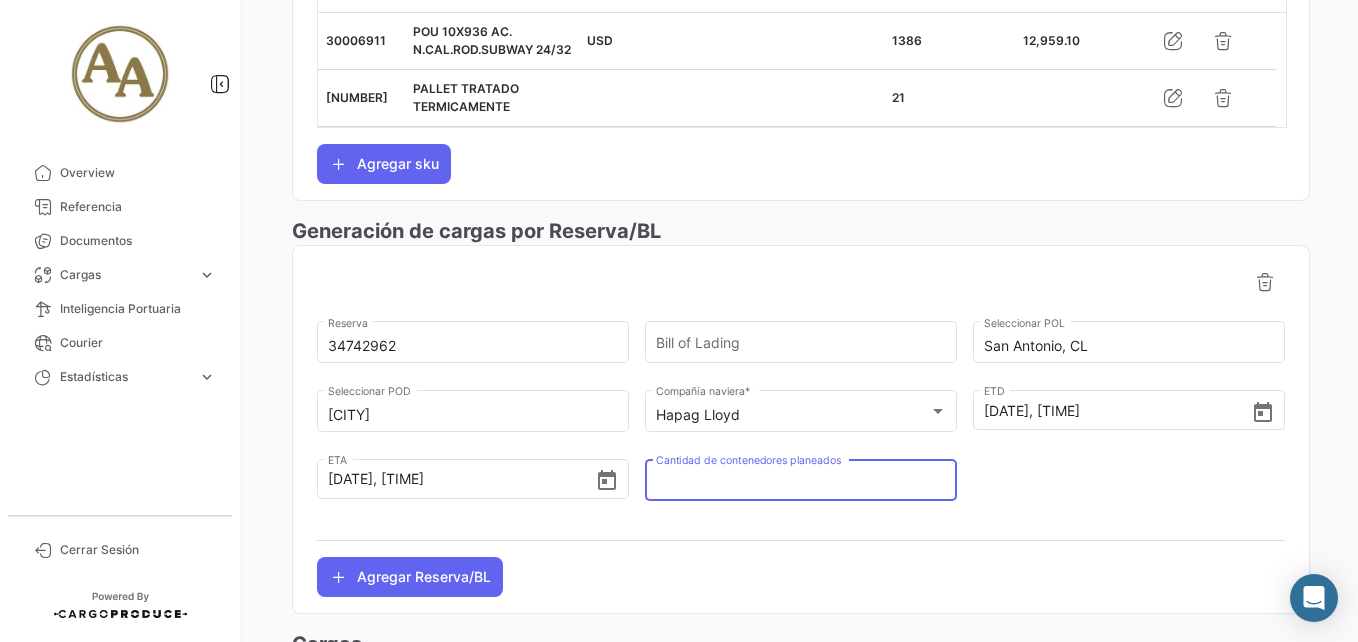 click on "Cantidad de contenedores planeados" at bounding box center [801, 484] 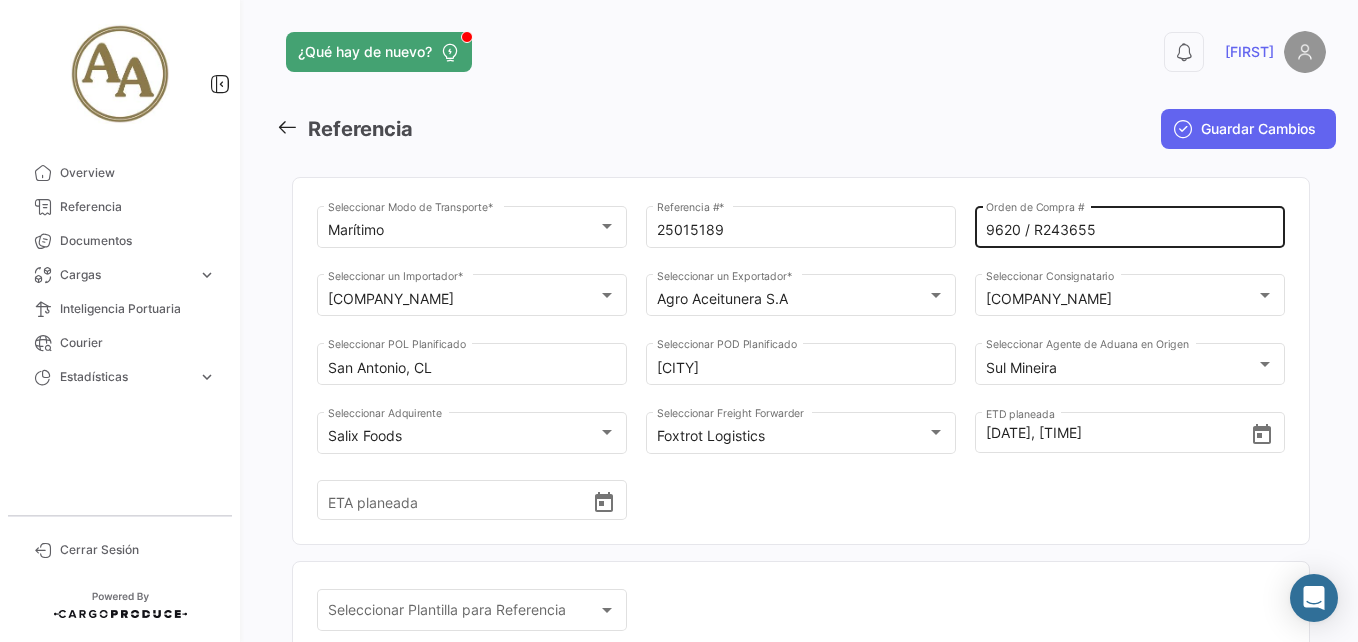scroll, scrollTop: 0, scrollLeft: 0, axis: both 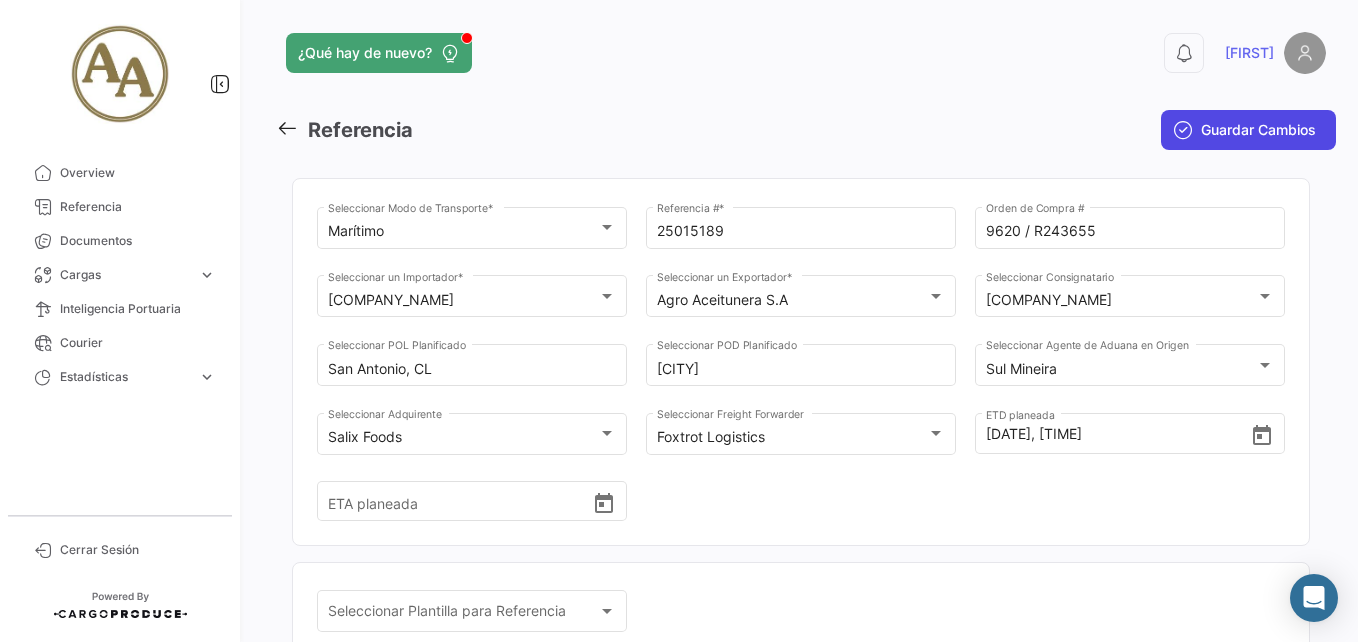 type on "1" 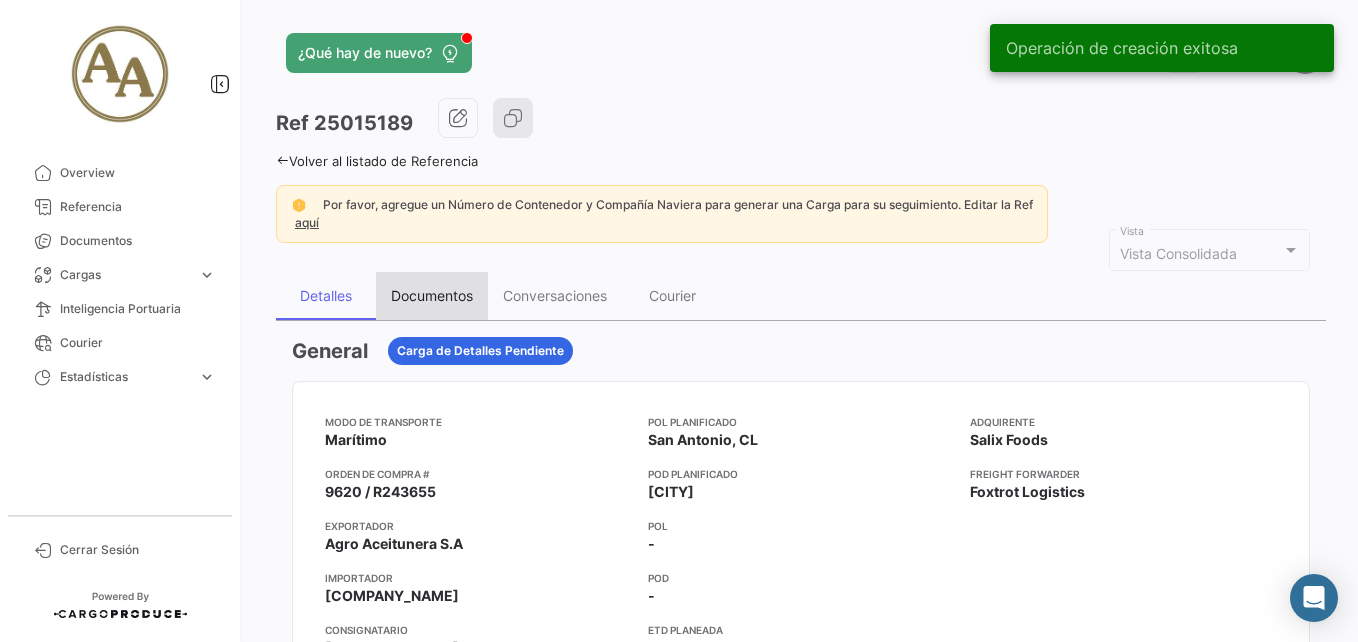 click on "Documentos" at bounding box center (432, 296) 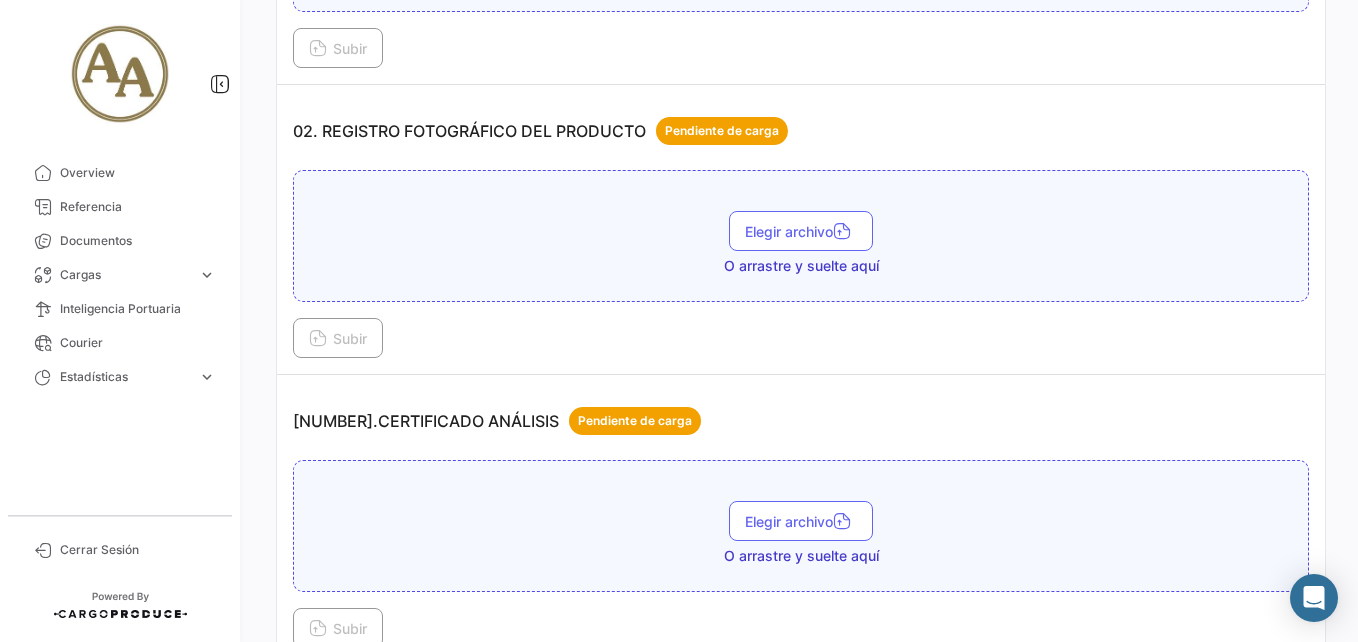 scroll, scrollTop: 900, scrollLeft: 0, axis: vertical 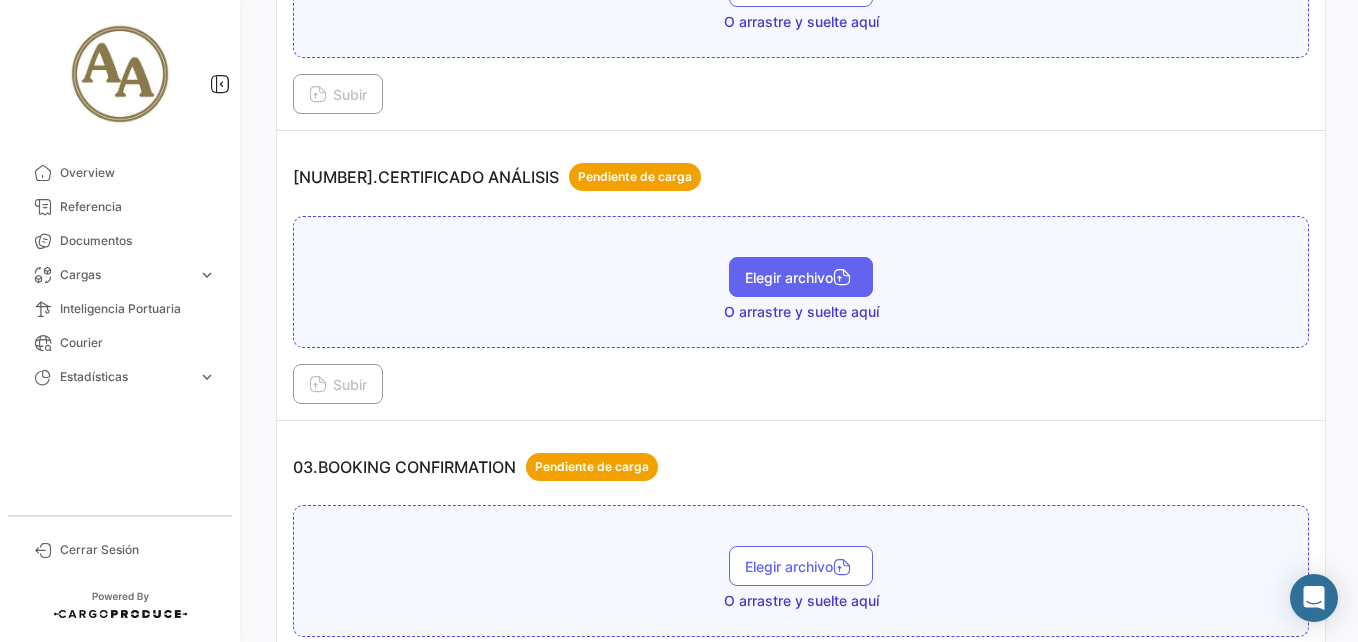 click on "Elegir archivo" at bounding box center (801, 277) 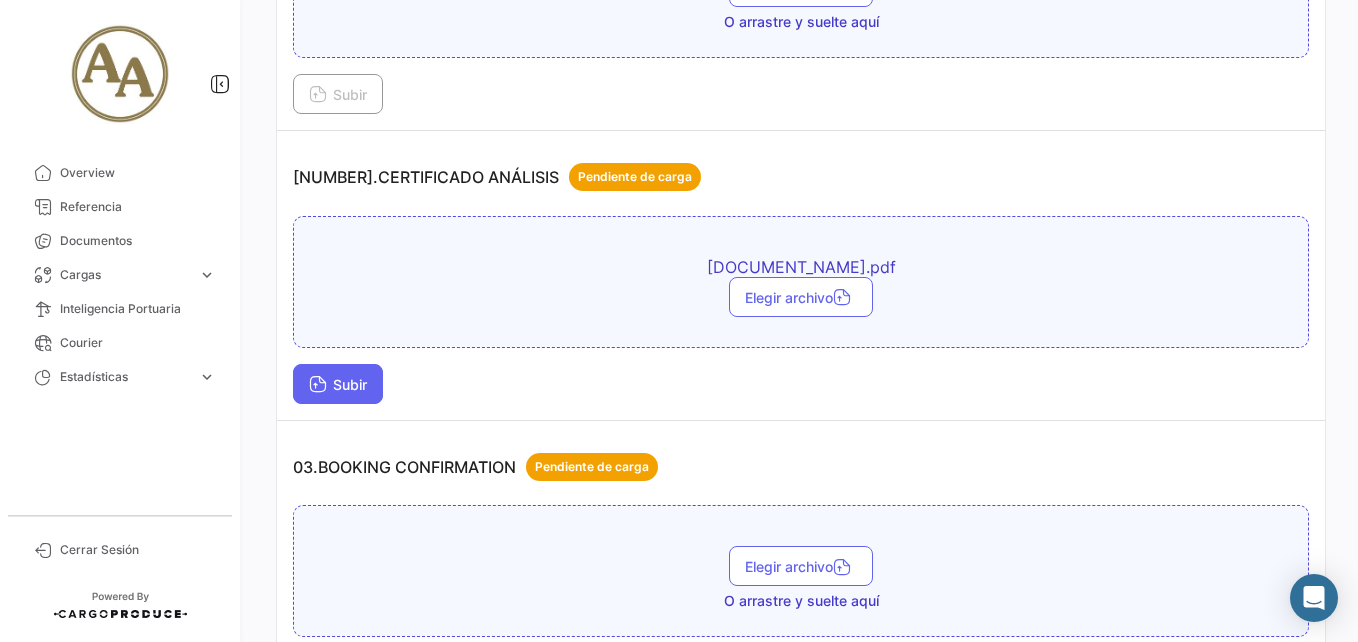 click on "Subir" at bounding box center (338, 384) 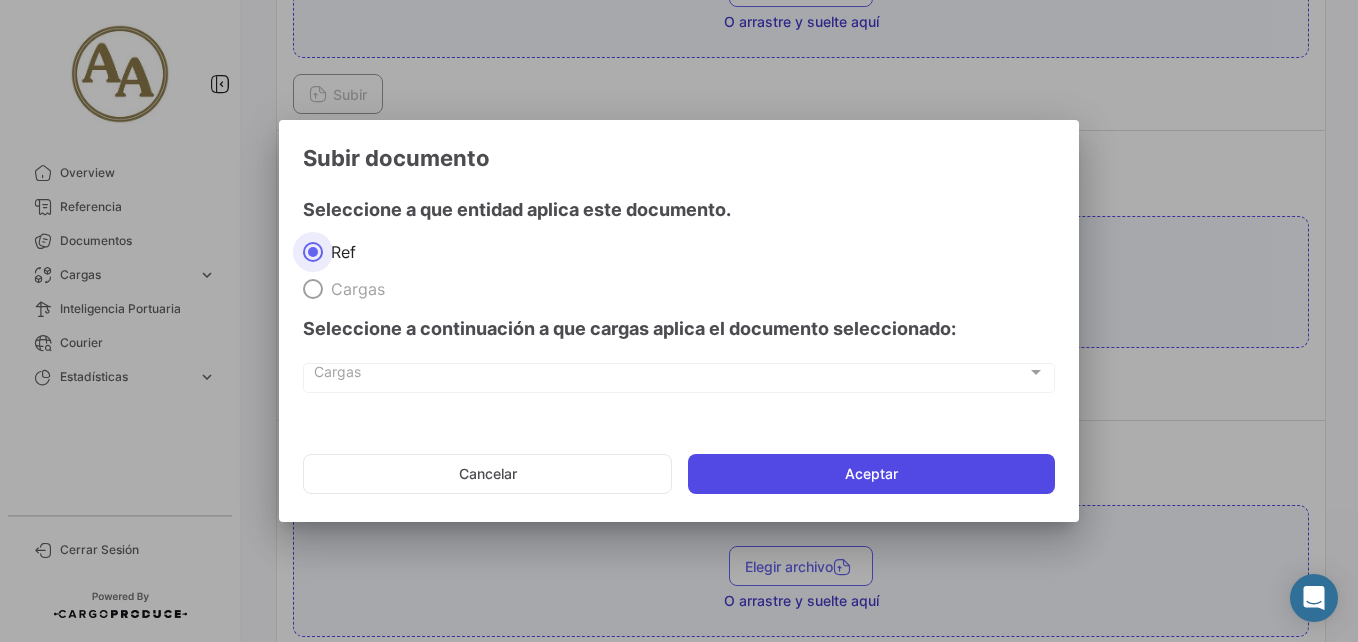 click on "Aceptar" 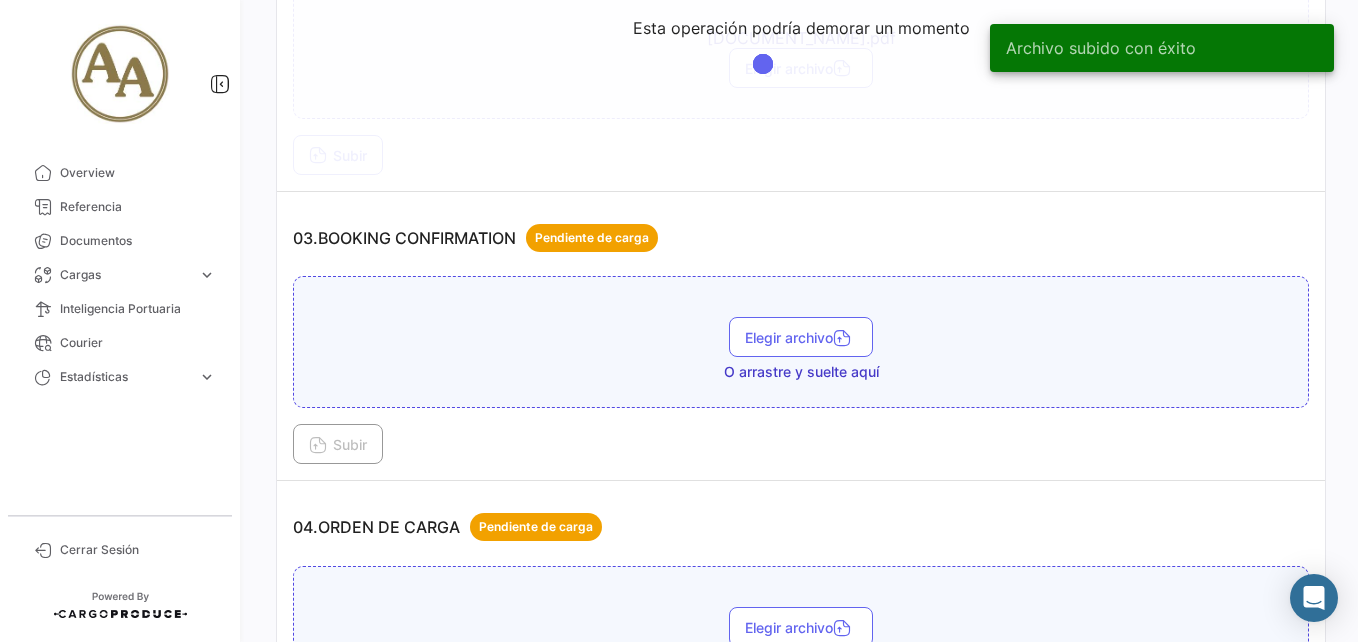 scroll, scrollTop: 1000, scrollLeft: 0, axis: vertical 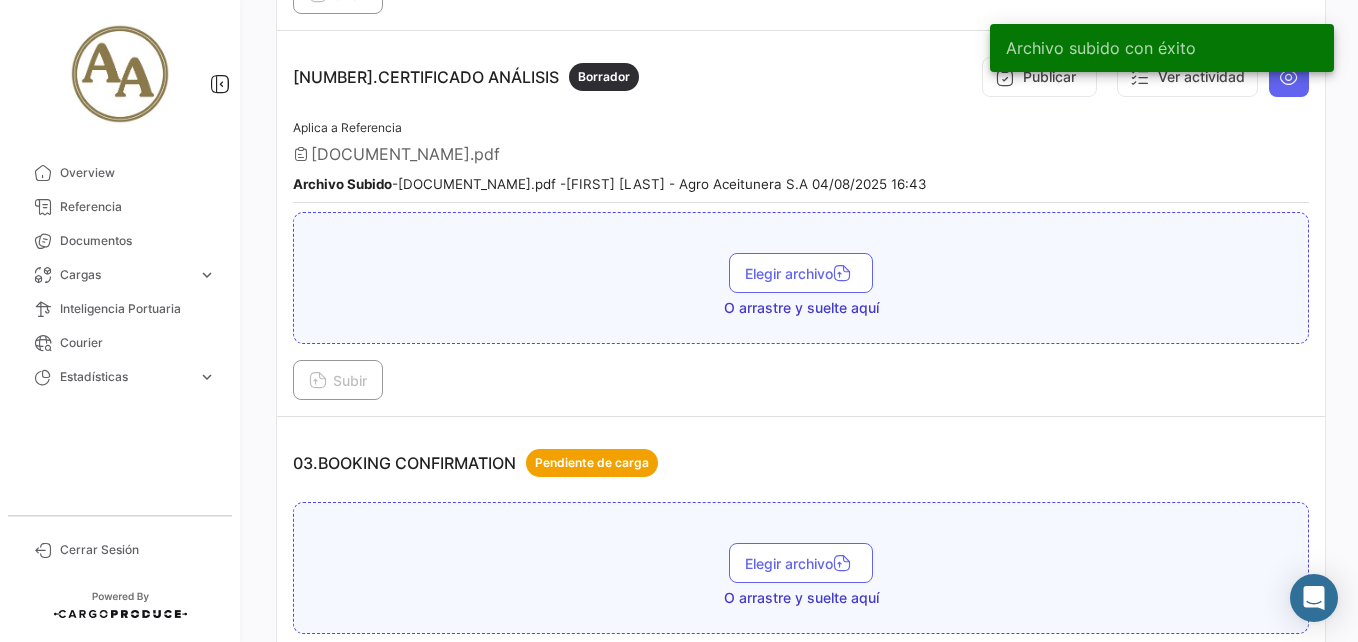 click on "Archivo subido con éxito" at bounding box center [1162, 48] 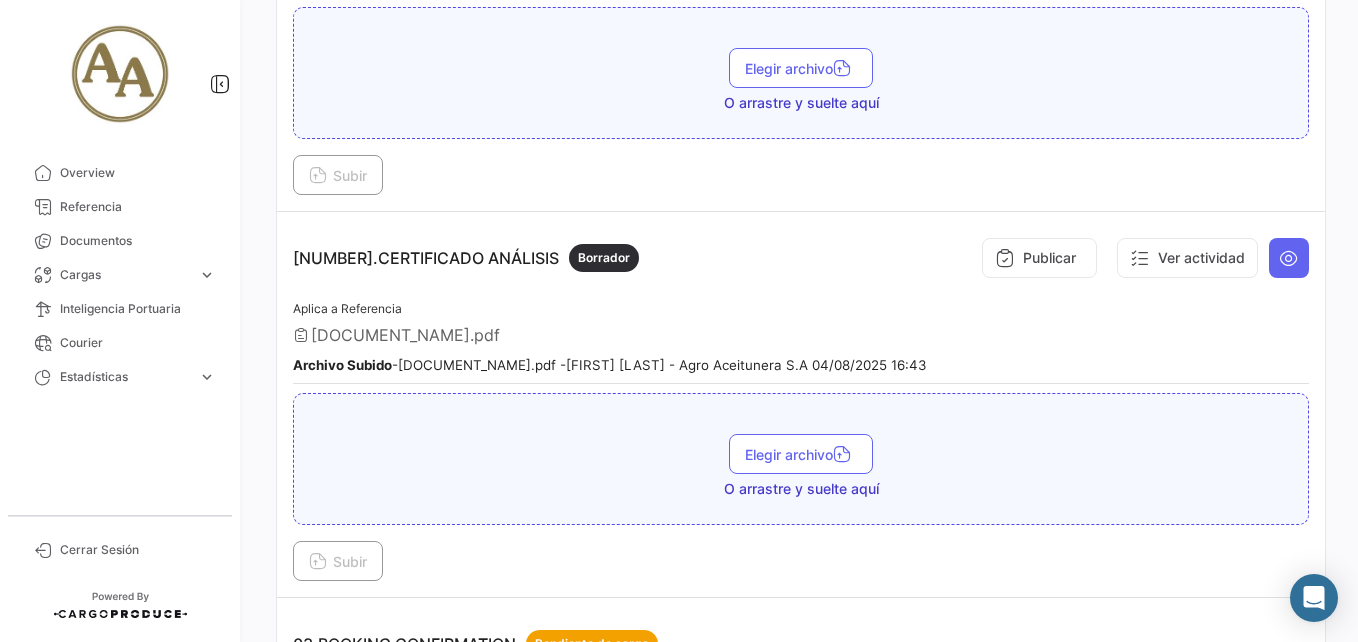 scroll, scrollTop: 800, scrollLeft: 0, axis: vertical 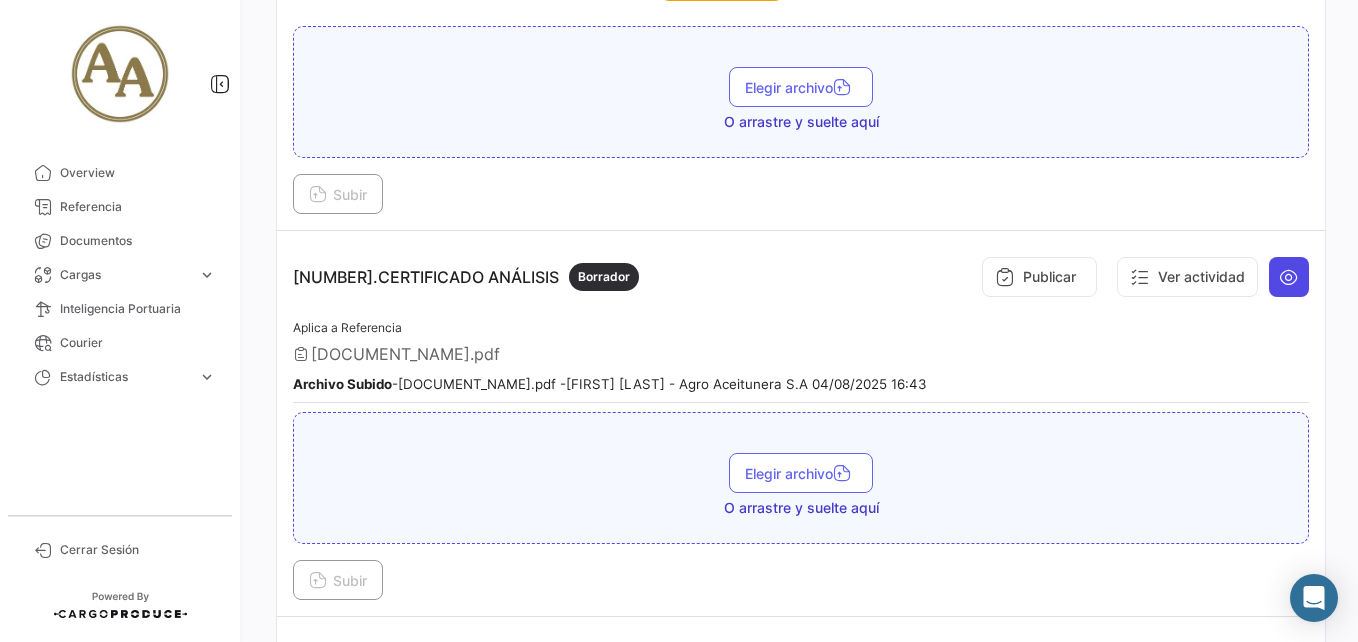 click at bounding box center [1289, 277] 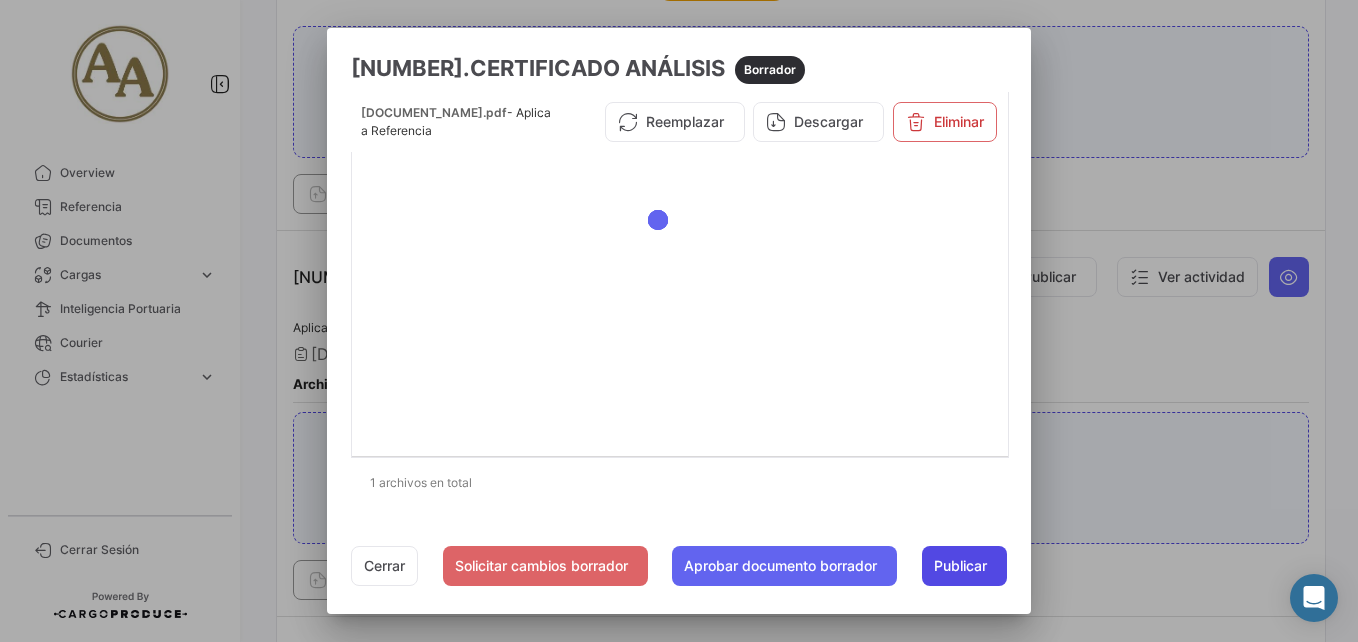click on "Publicar" 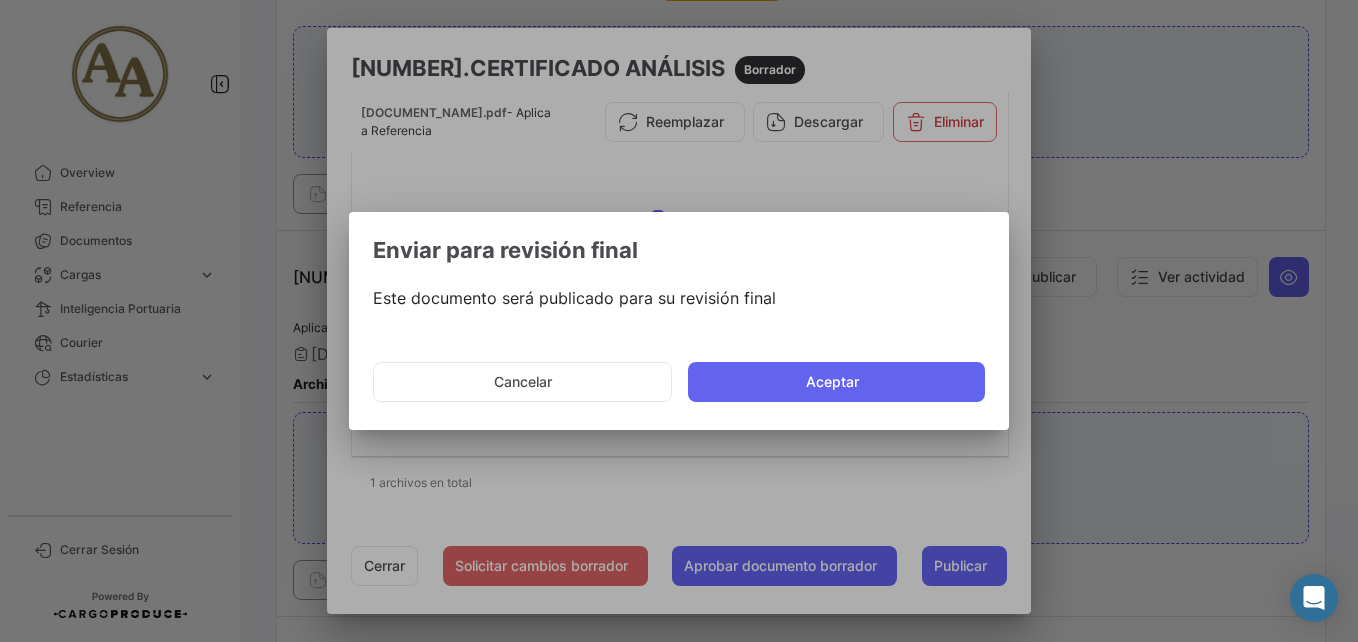 click on "Cancelar   Aceptar" 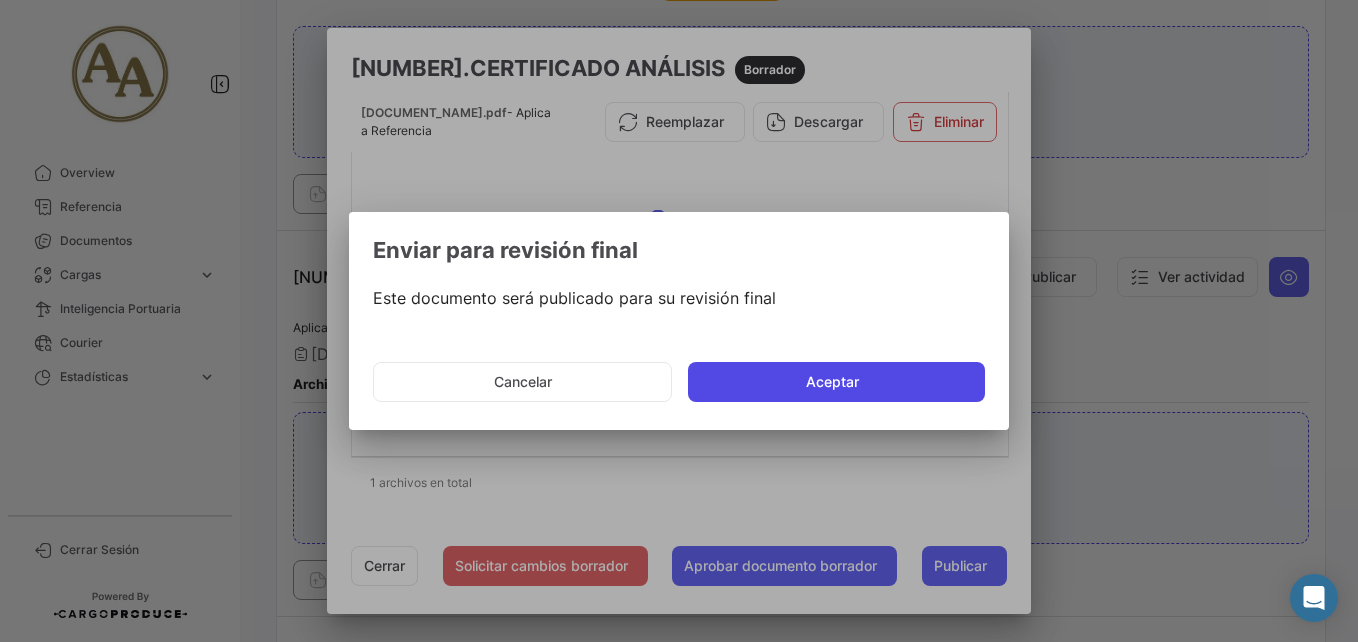 click on "Aceptar" 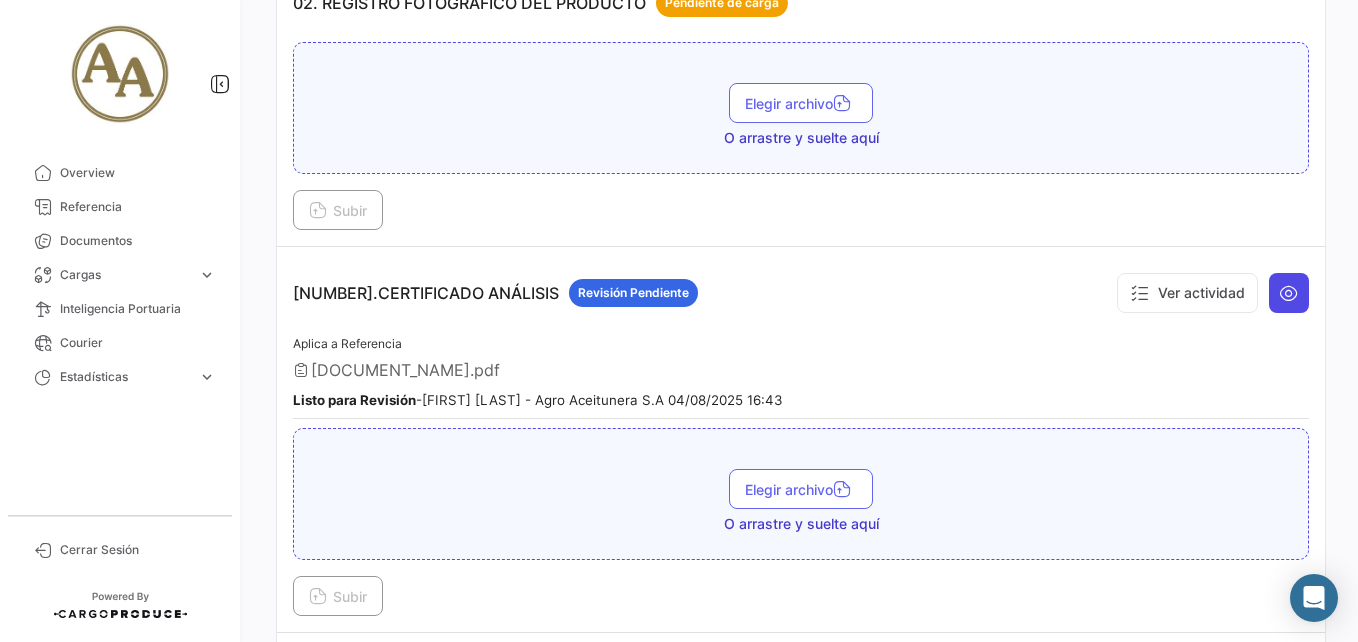 click at bounding box center [1289, 293] 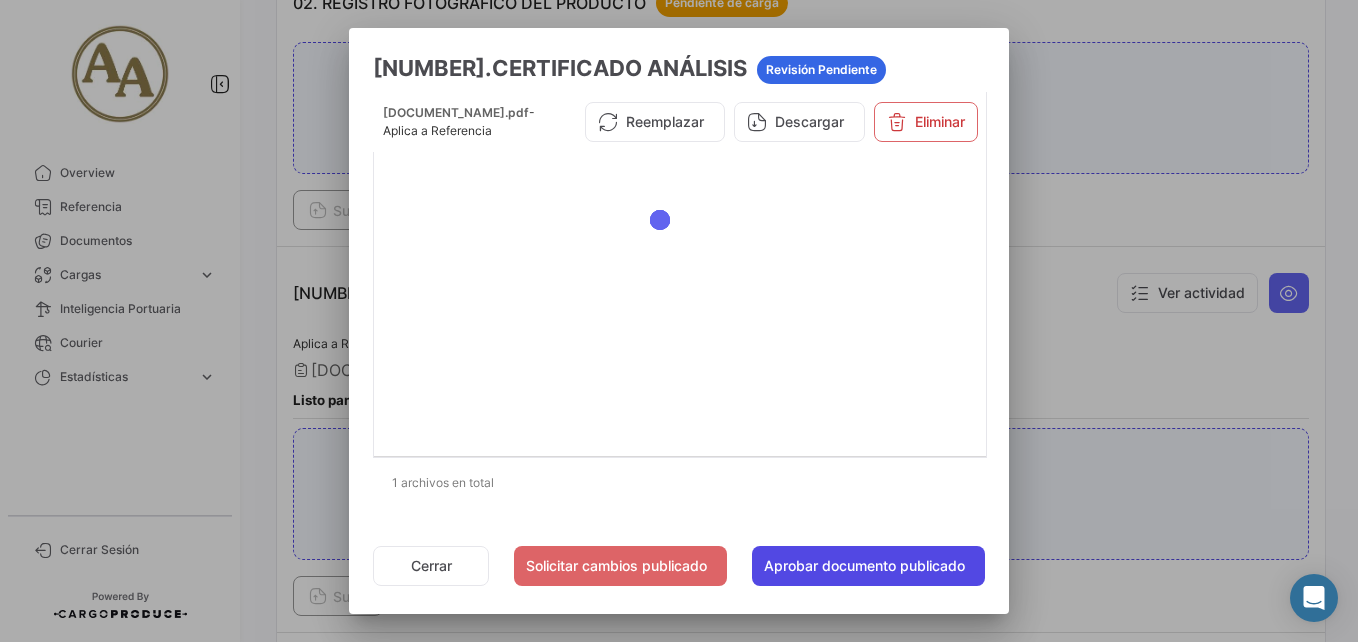 click on "Aprobar documento publicado" 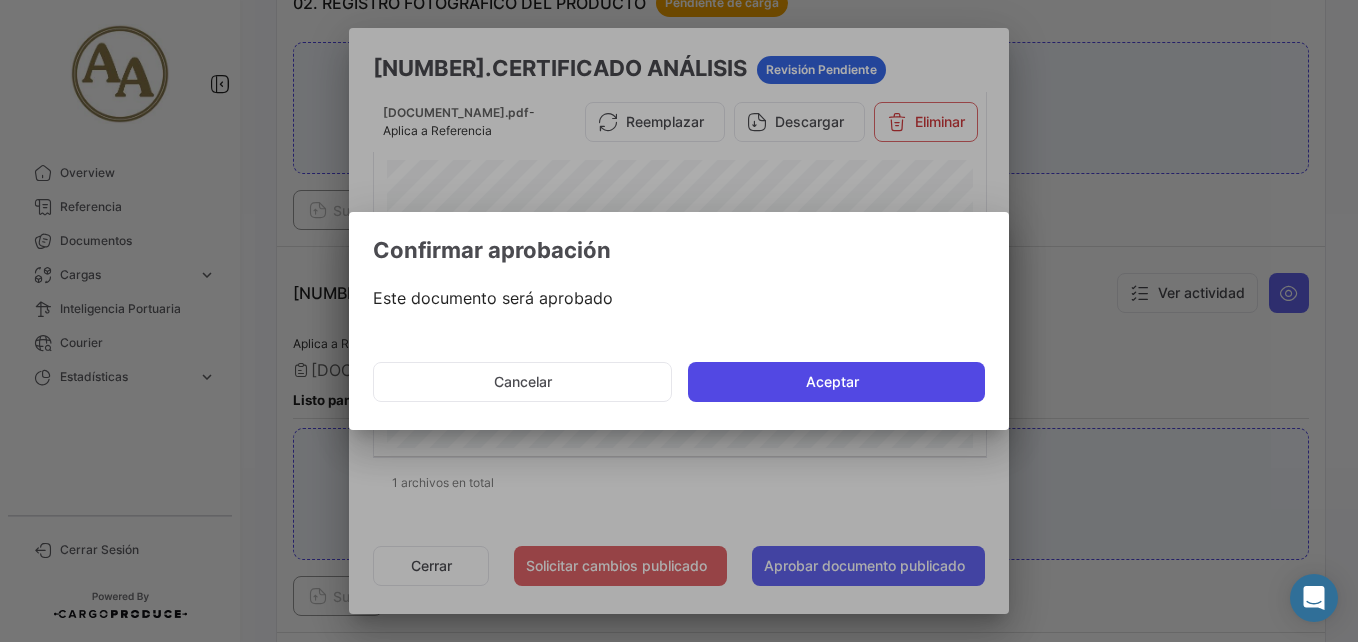 click on "Aceptar" 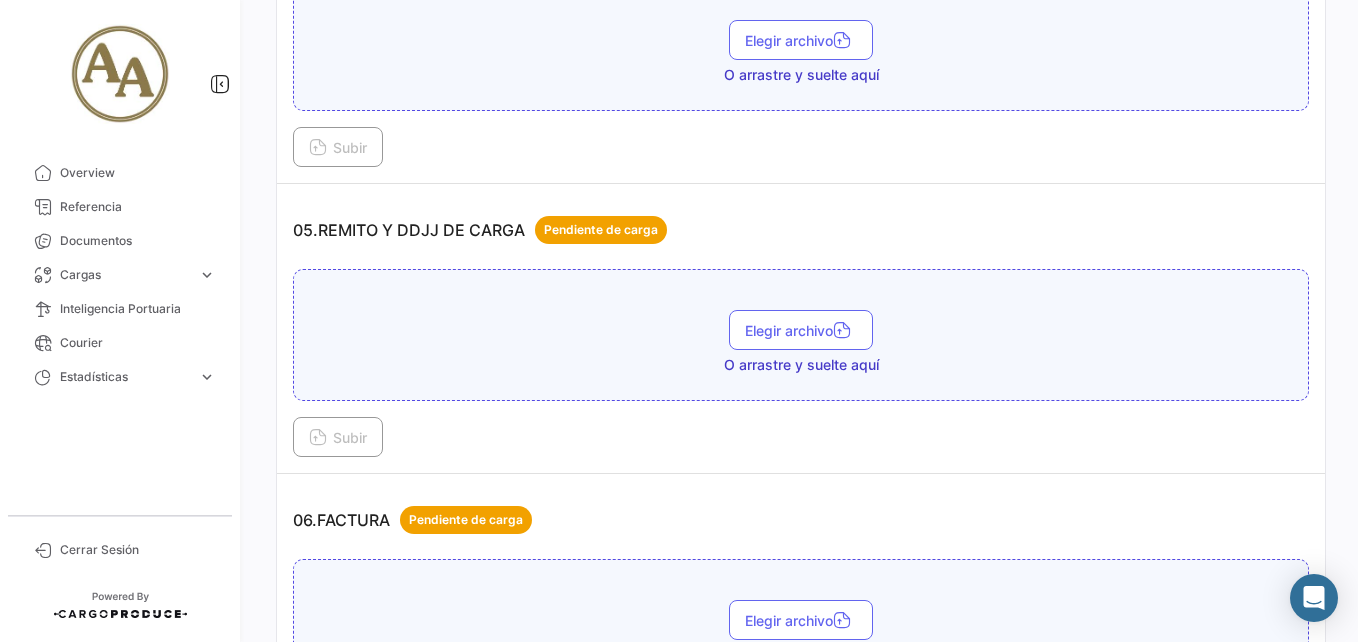 scroll, scrollTop: 1900, scrollLeft: 0, axis: vertical 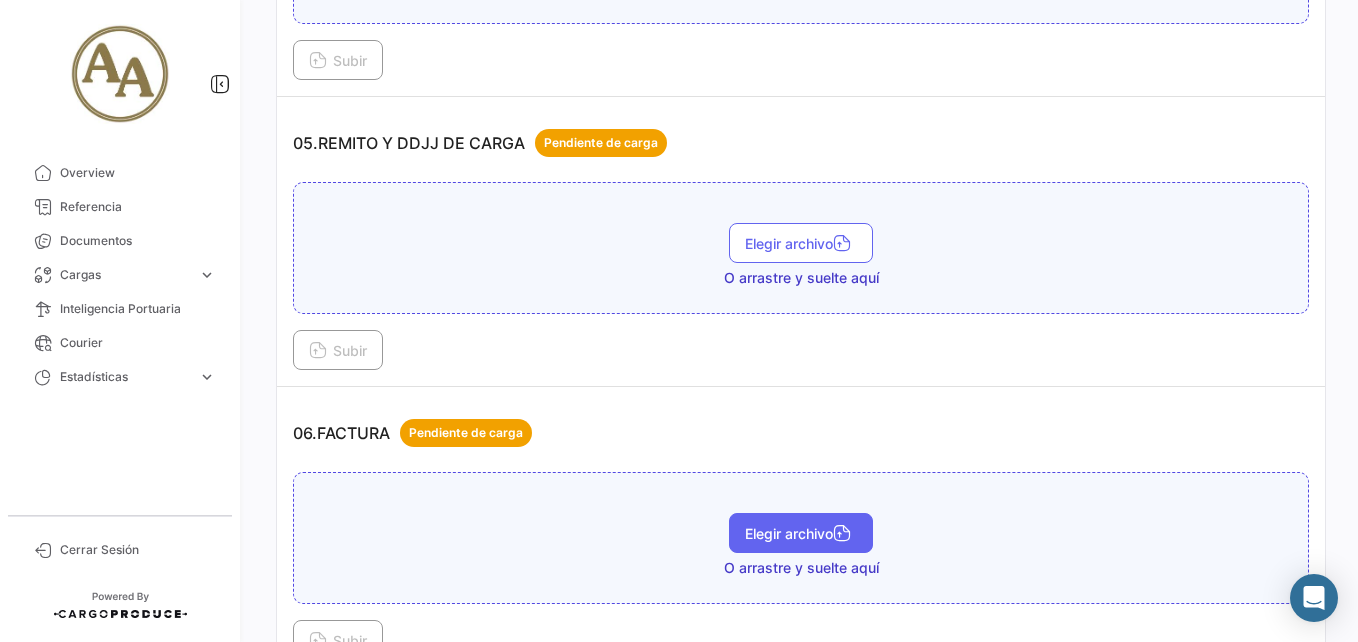 click on "Elegir archivo" at bounding box center [801, 533] 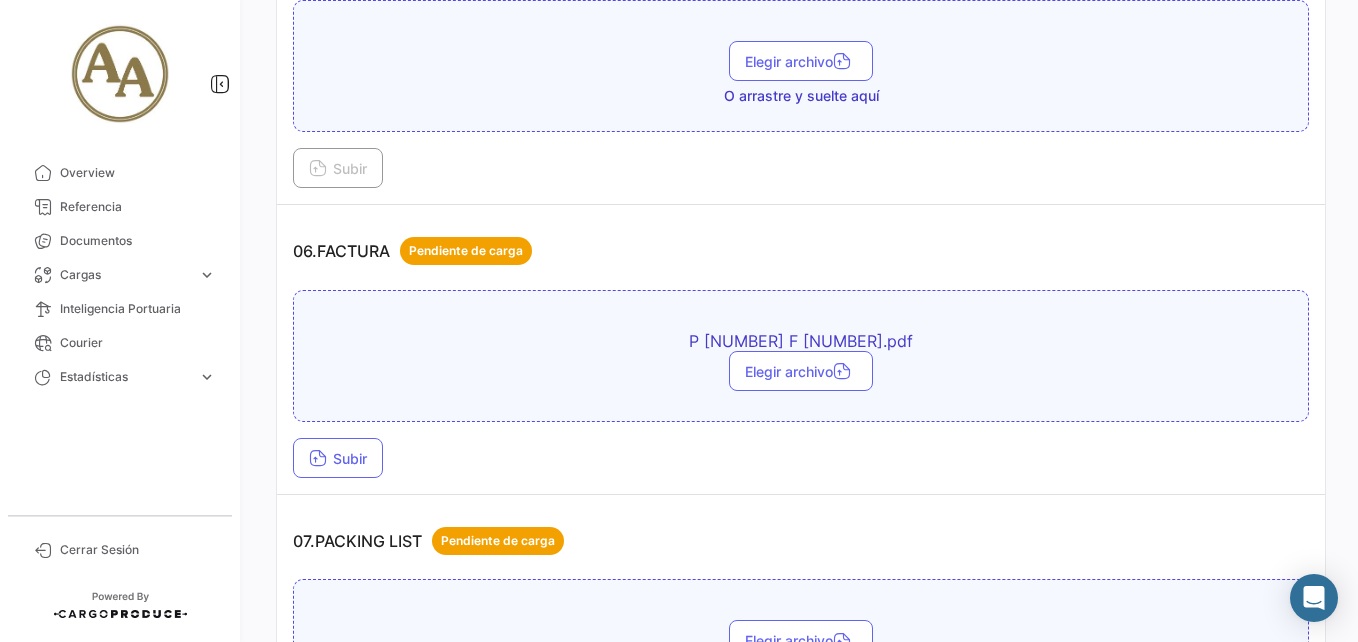 scroll, scrollTop: 2100, scrollLeft: 0, axis: vertical 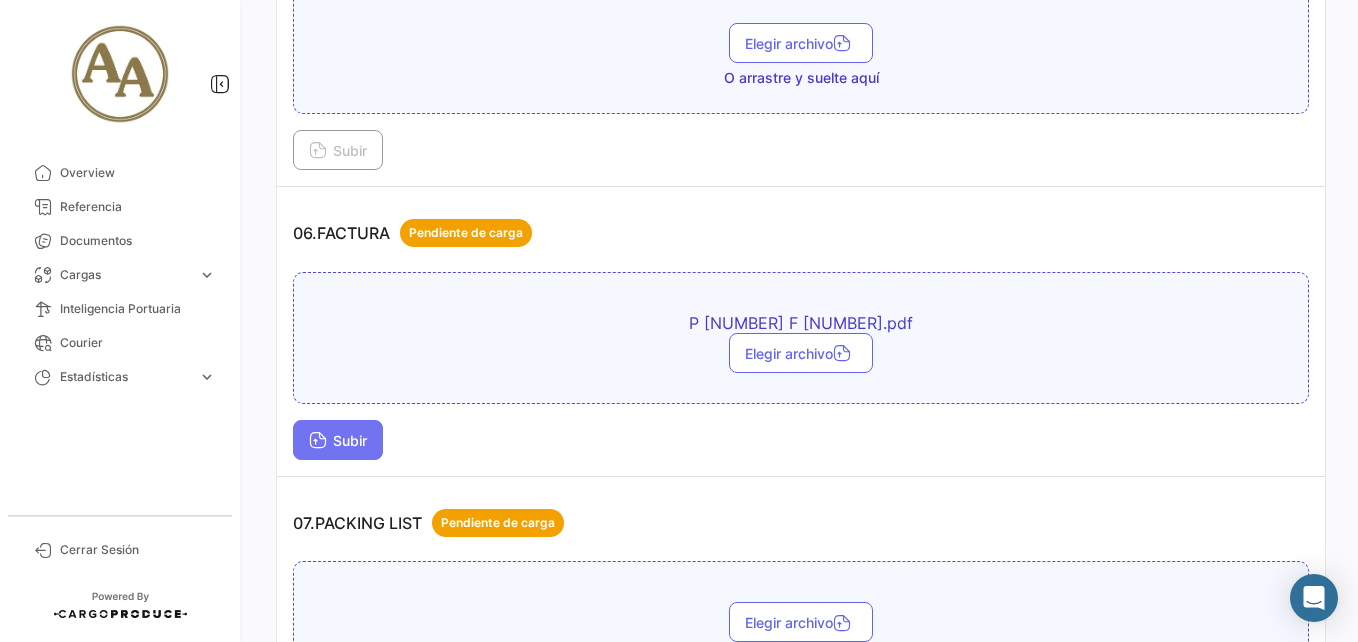 click at bounding box center [318, 442] 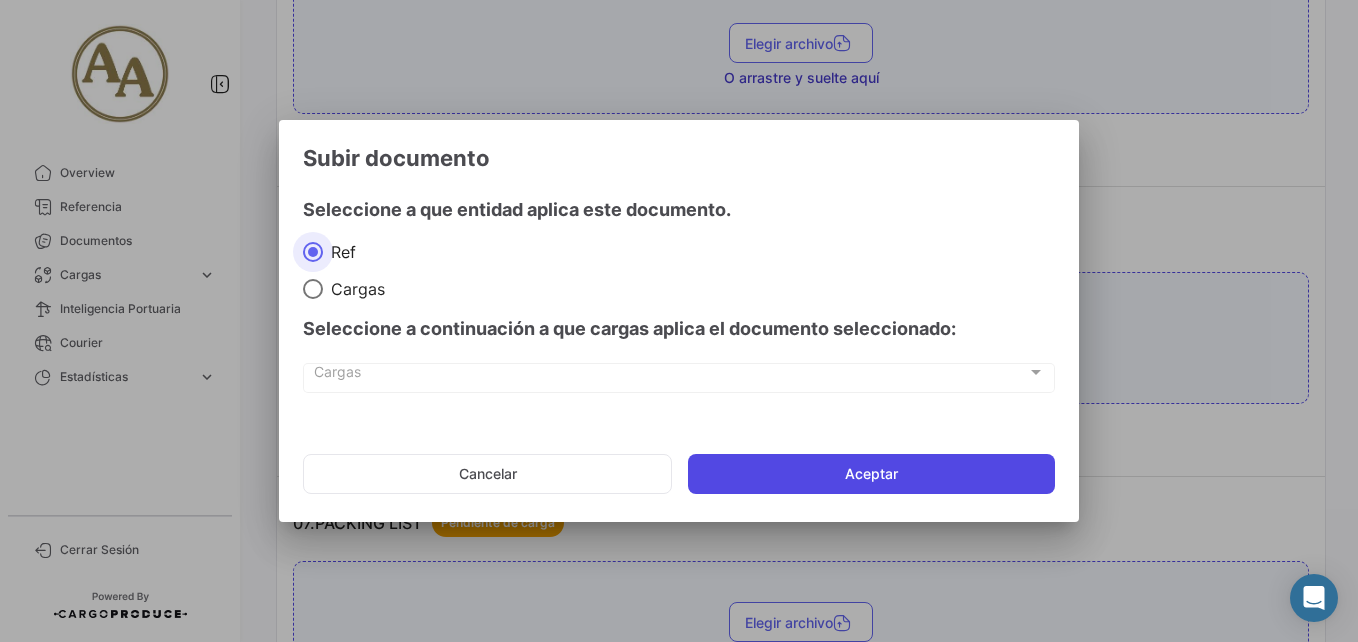 click on "Aceptar" 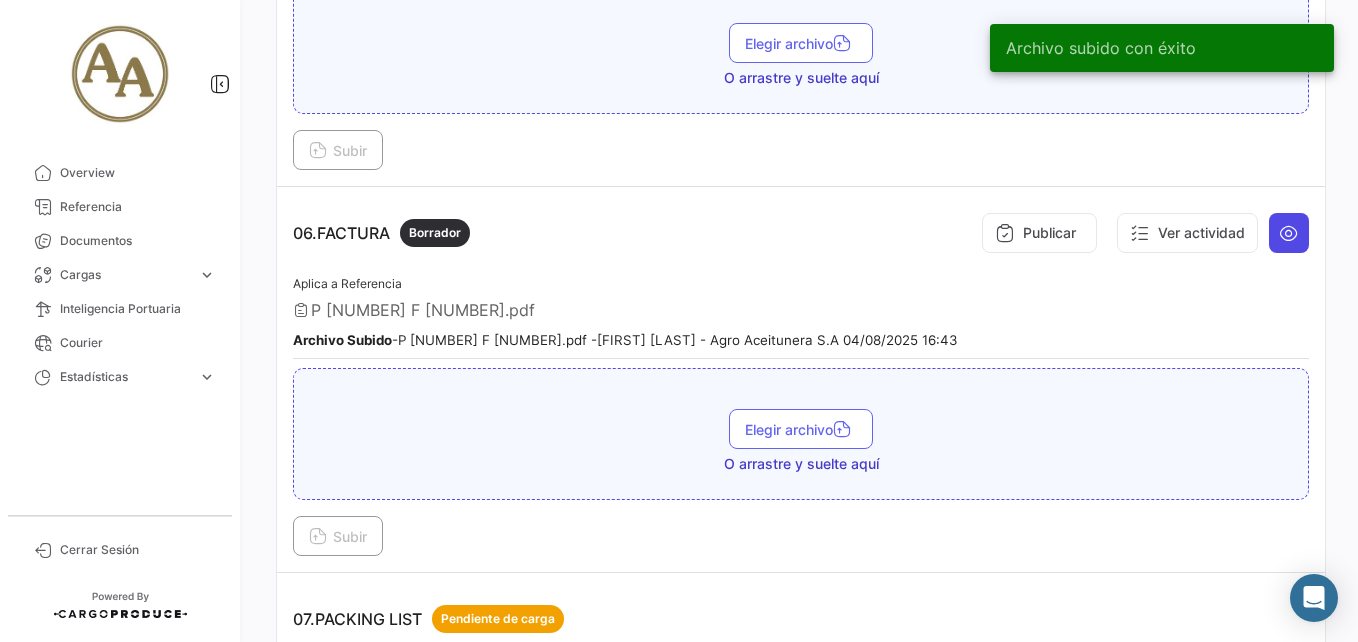 click at bounding box center [1289, 233] 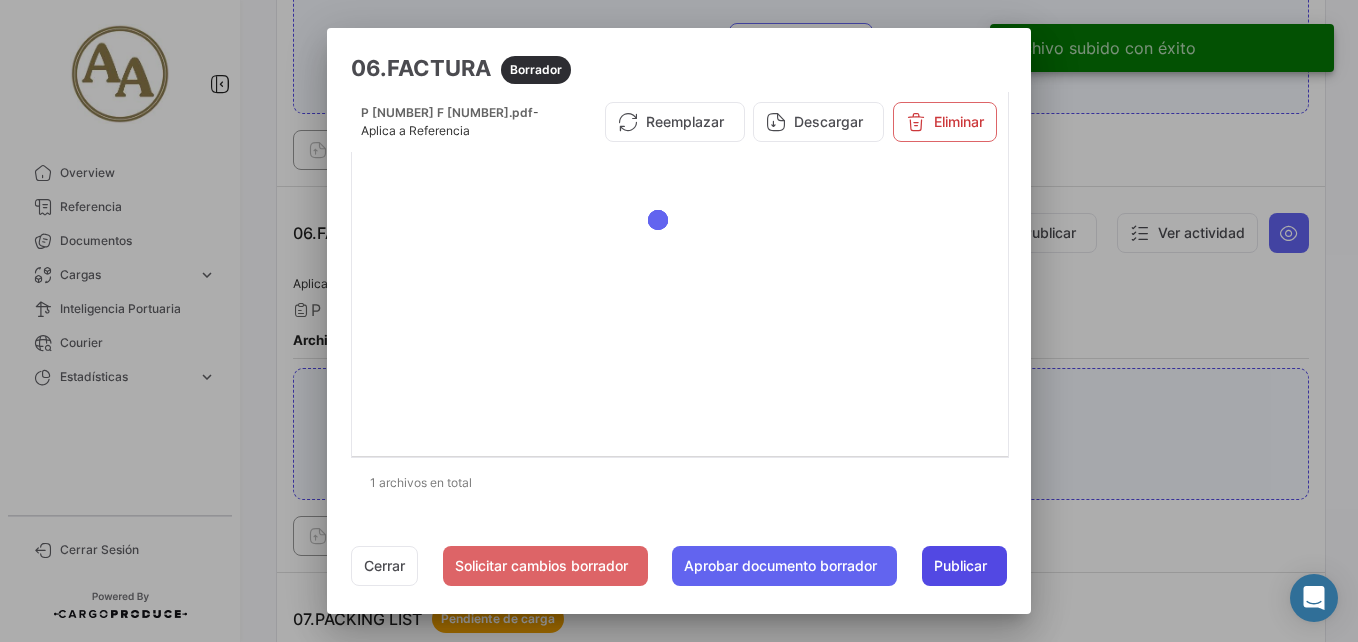 click on "Publicar" 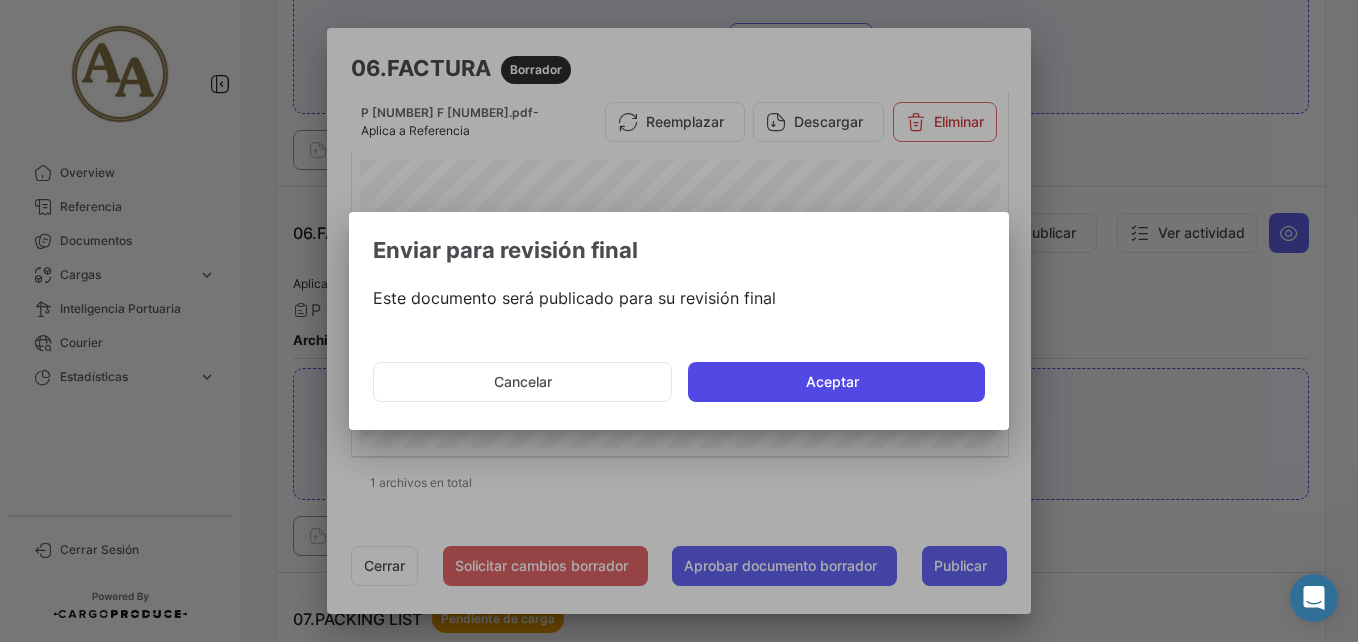 click on "Aceptar" 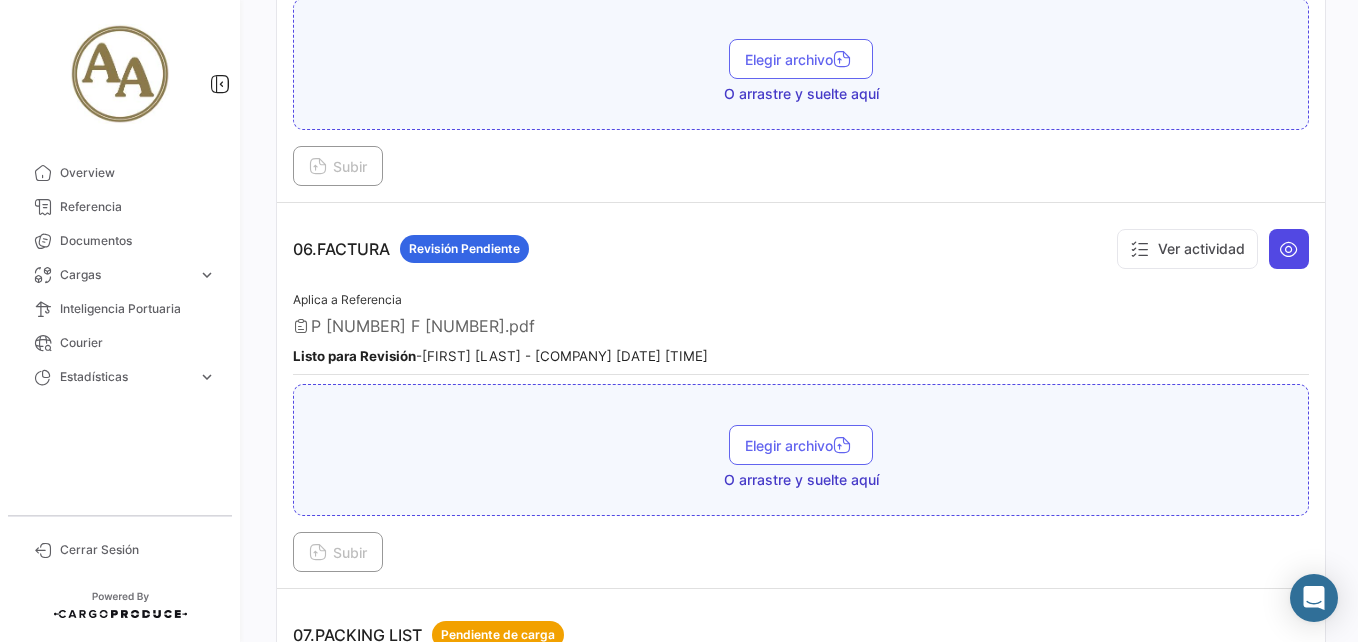 click at bounding box center [1289, 249] 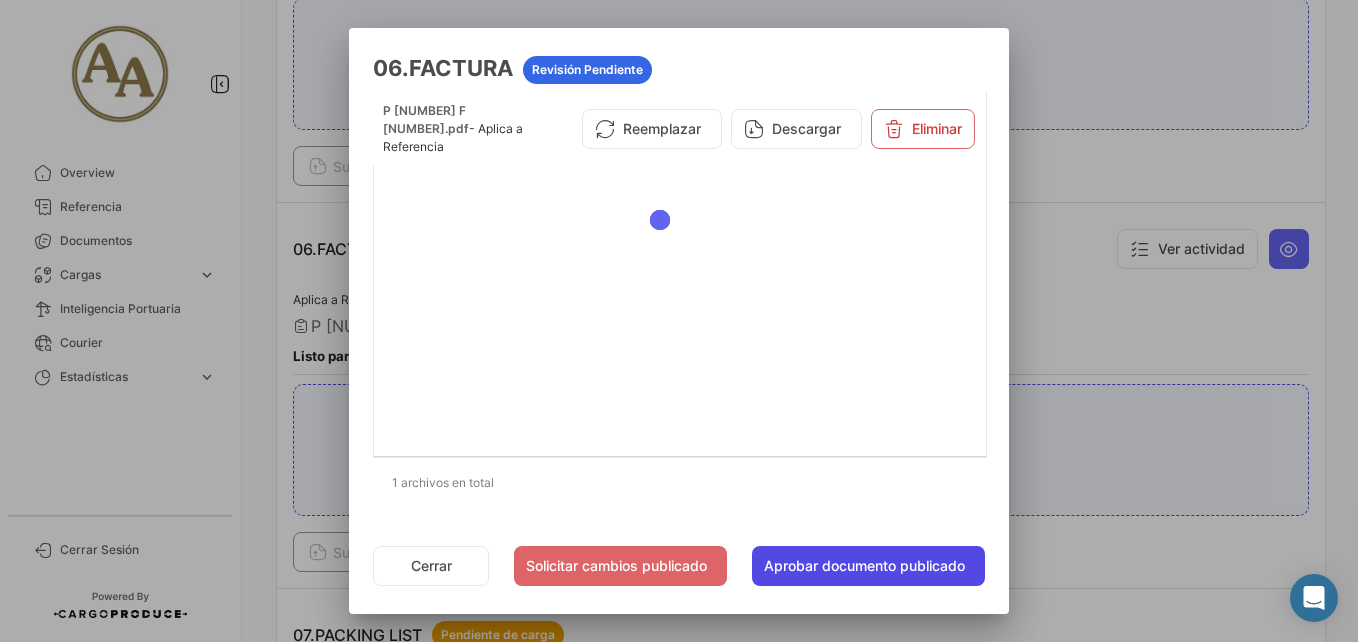 click on "Aprobar documento publicado" 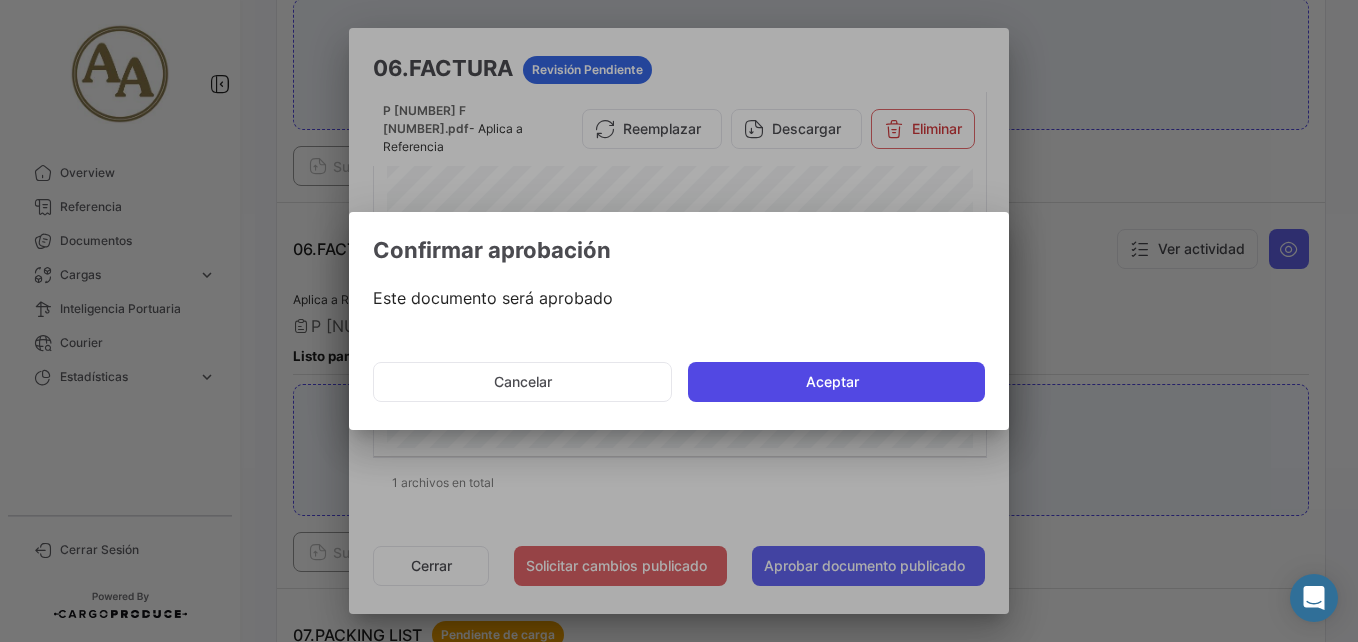 click on "Aceptar" 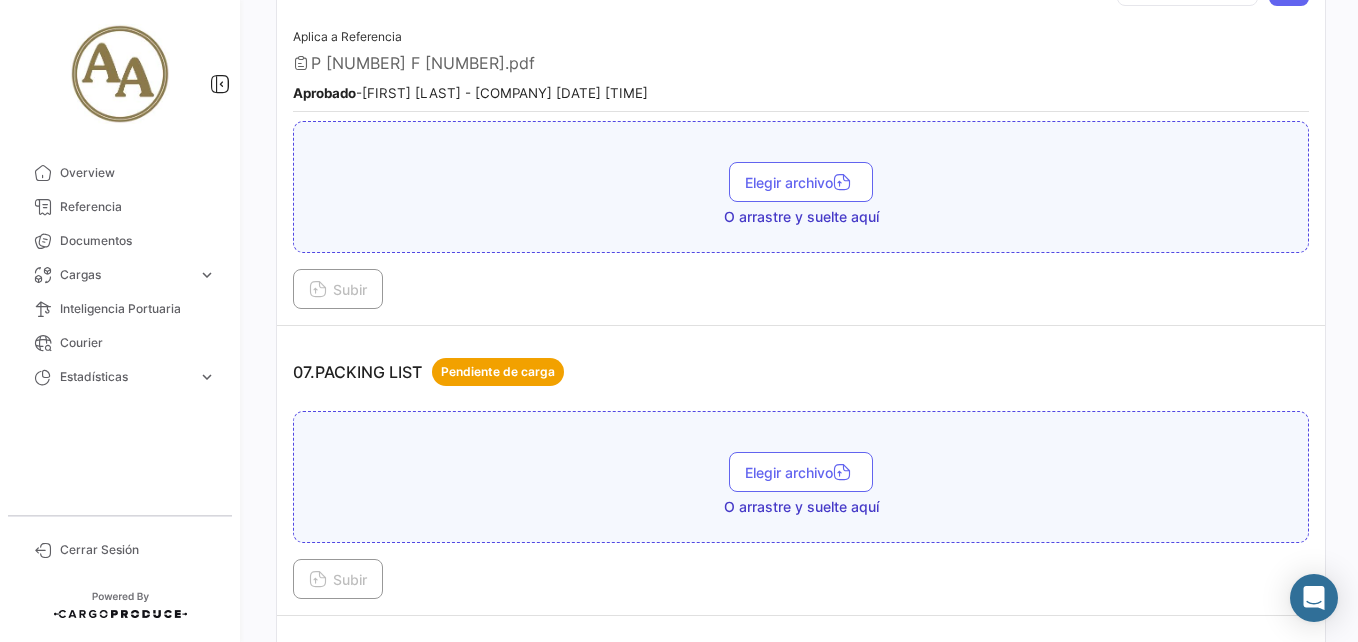 scroll, scrollTop: 2500, scrollLeft: 0, axis: vertical 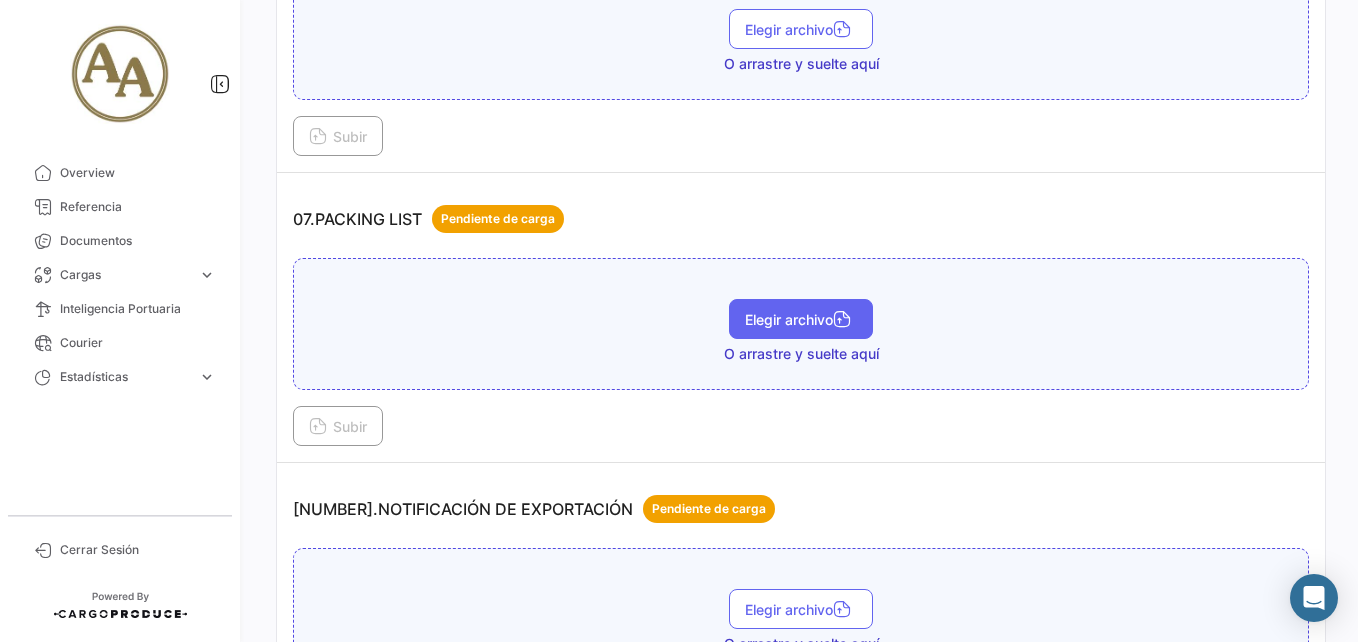 click on "Elegir archivo" at bounding box center [801, 319] 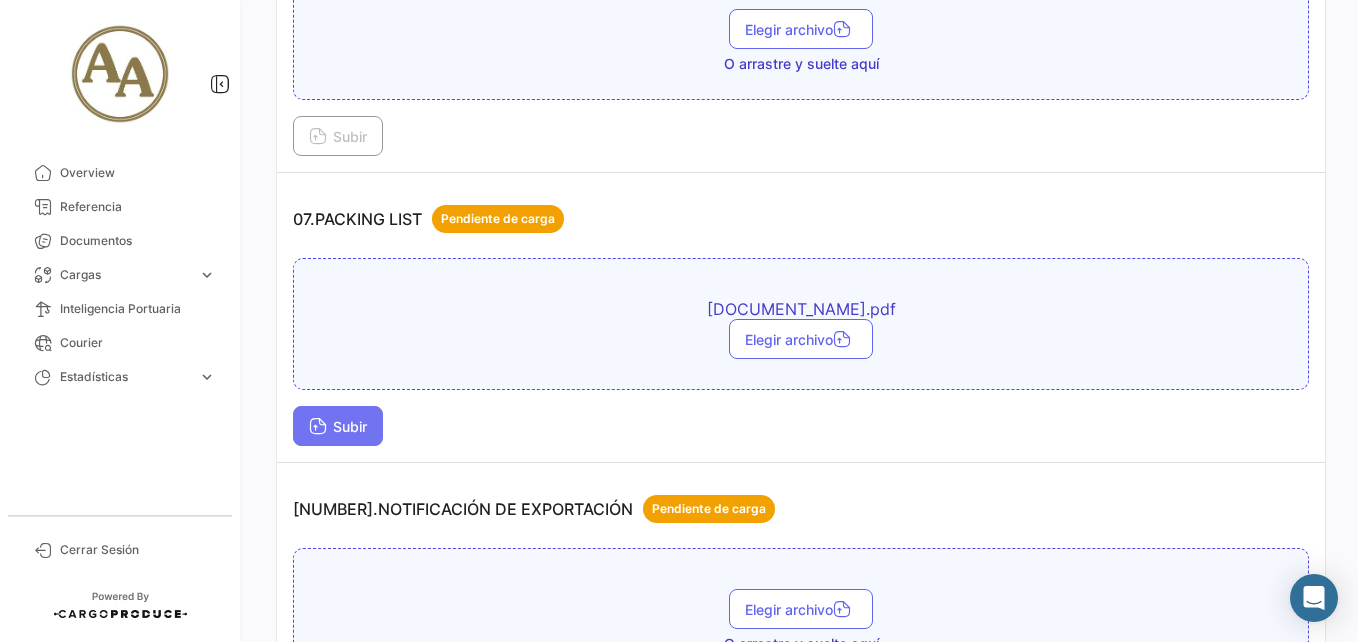click on "Subir" at bounding box center [338, 426] 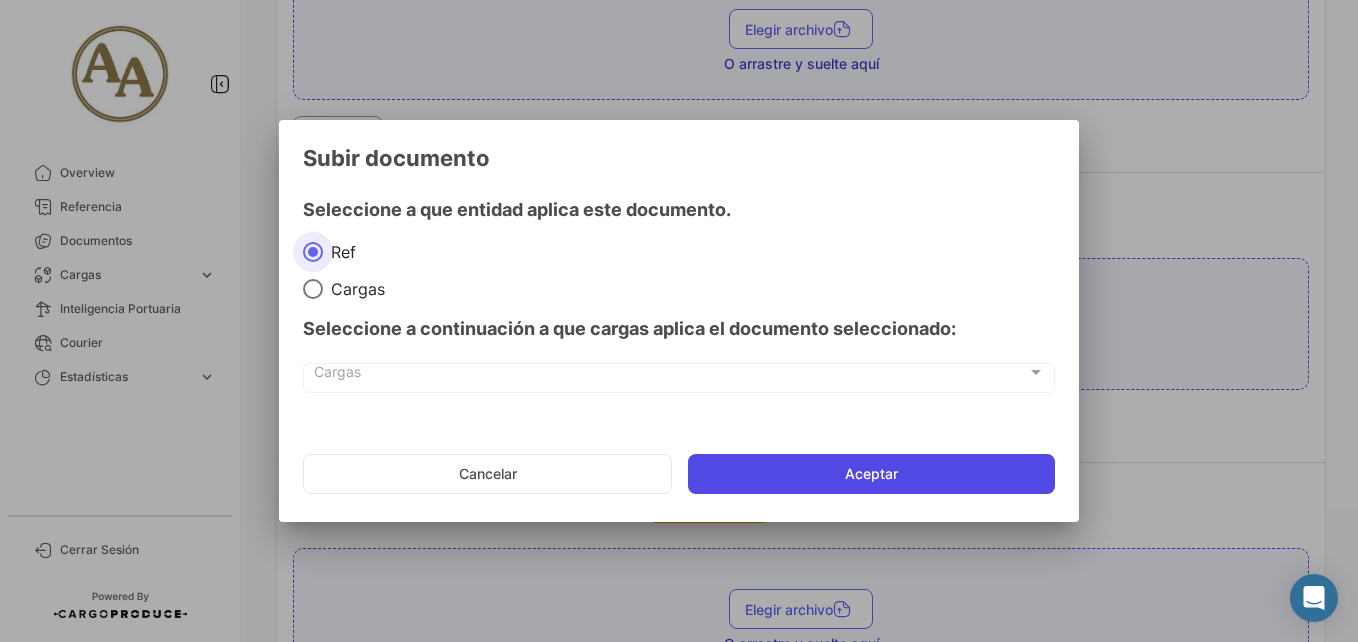 click on "Aceptar" 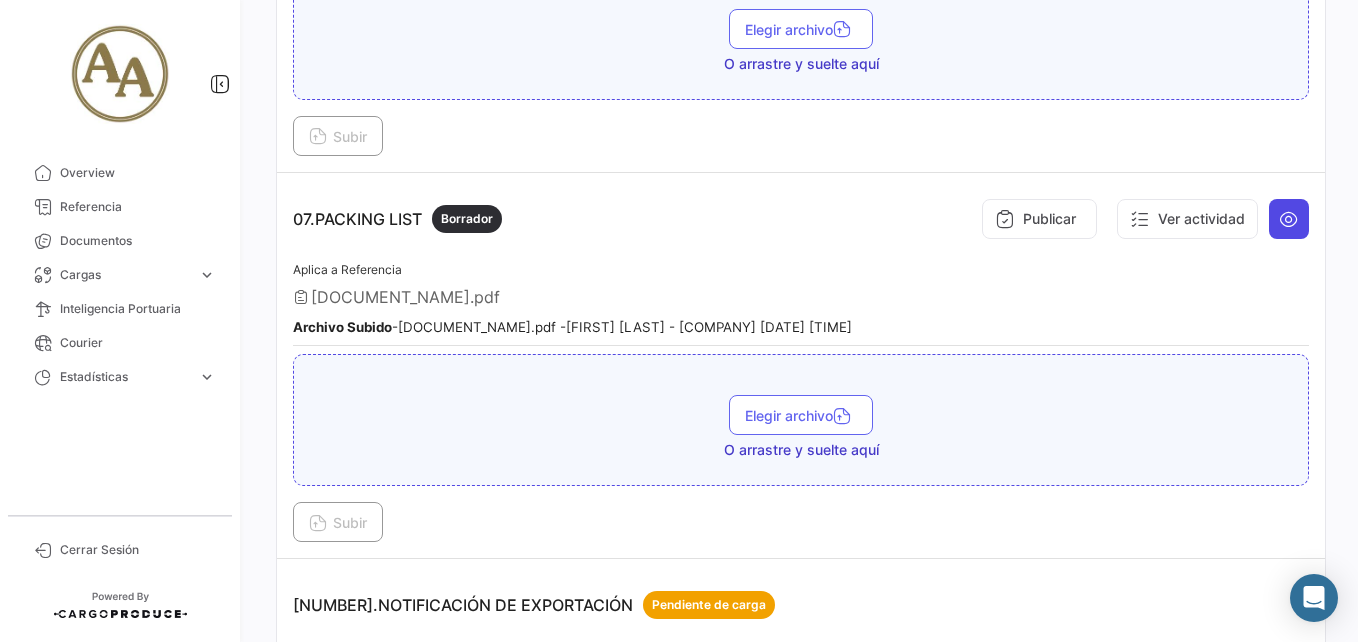 click at bounding box center [1289, 219] 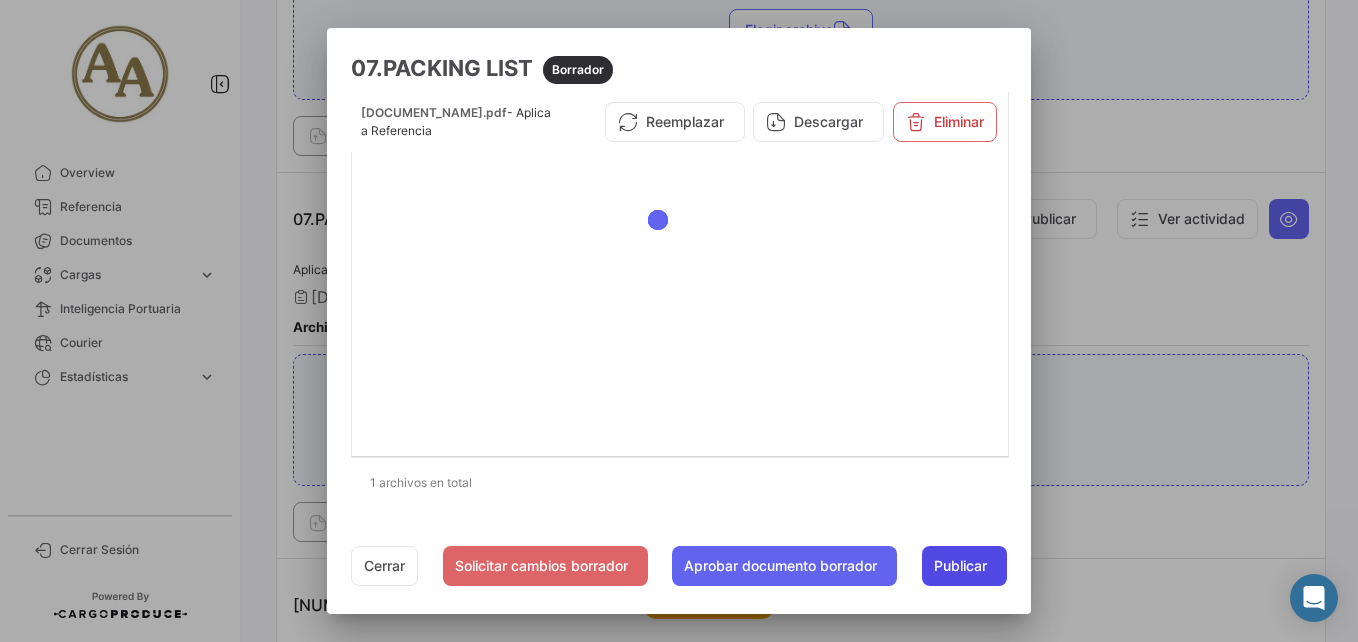 click on "Publicar" 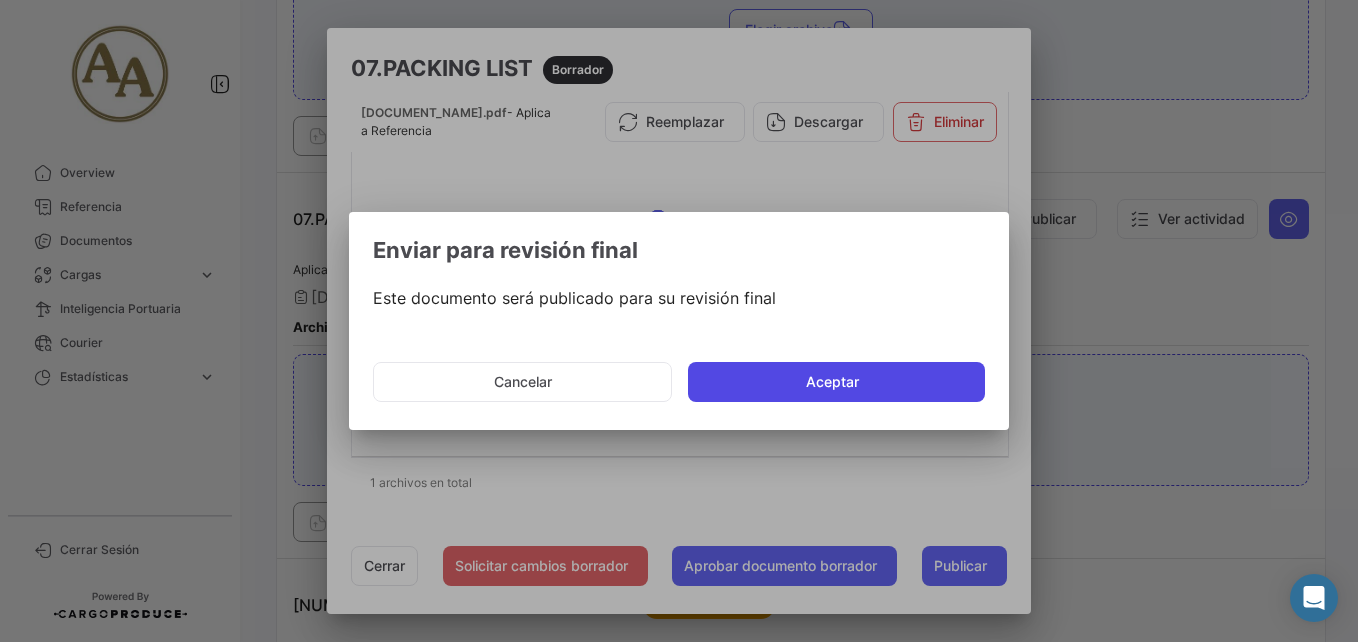 click on "Aceptar" 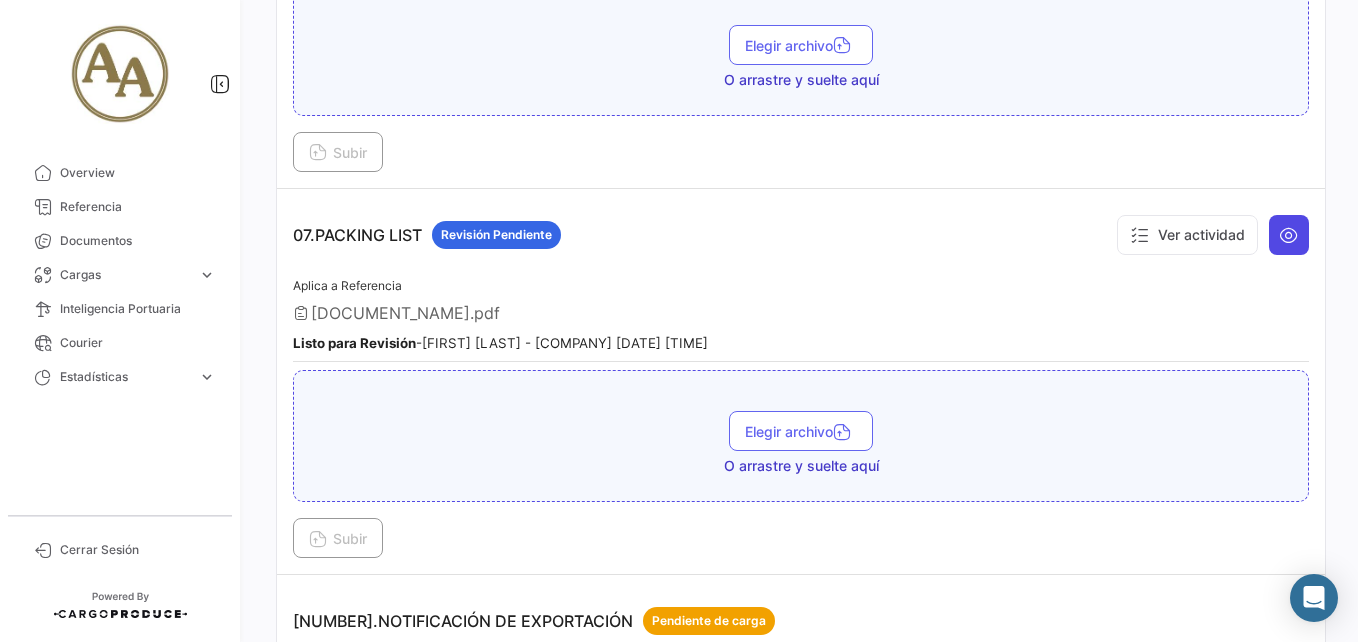 click at bounding box center [1289, 235] 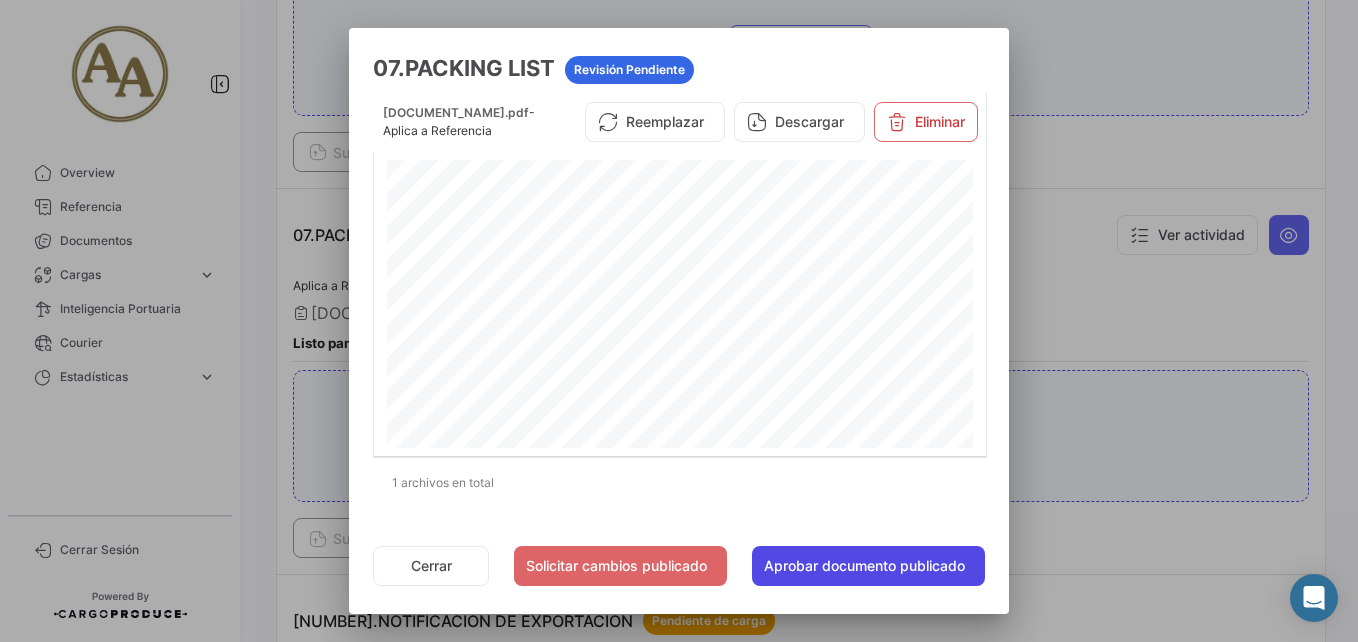 click on "Aprobar documento publicado" 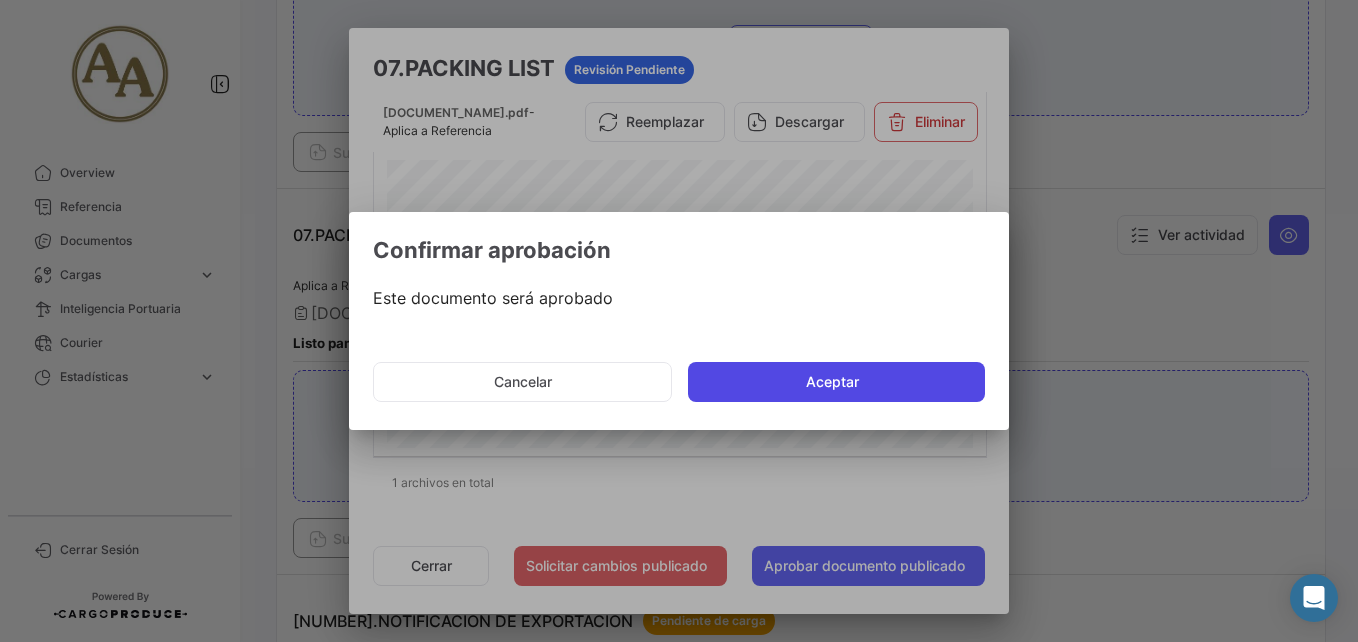 click on "Aceptar" 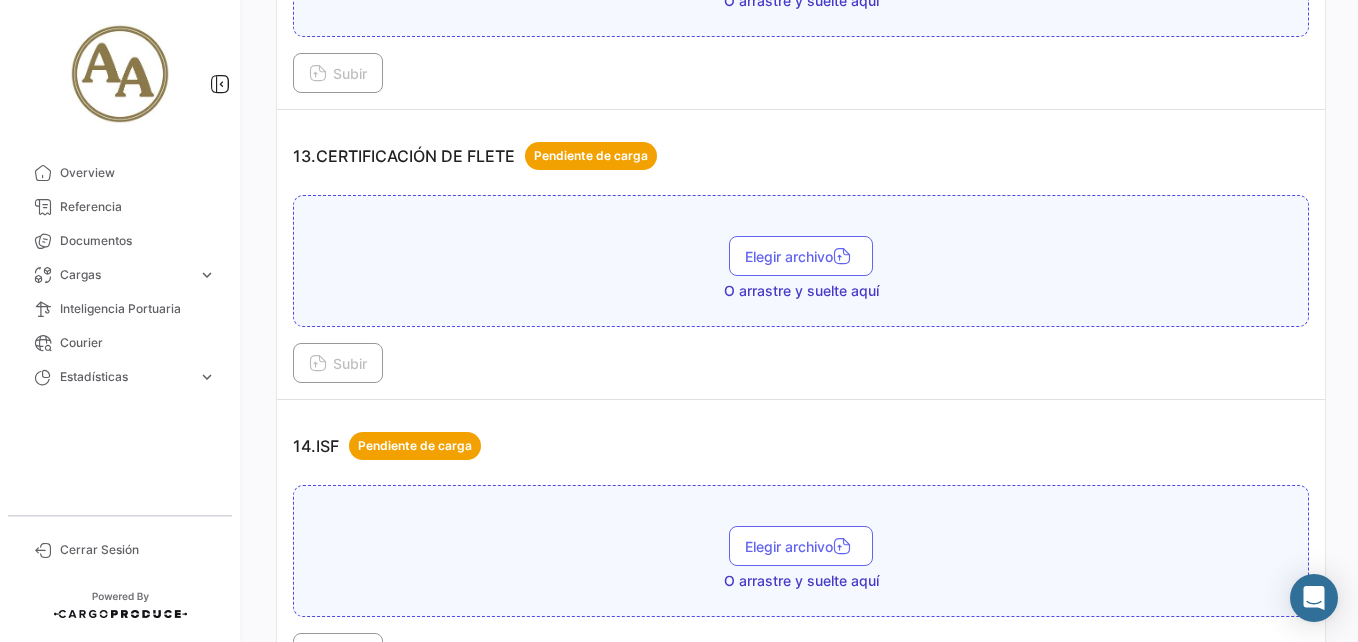 scroll, scrollTop: 4400, scrollLeft: 0, axis: vertical 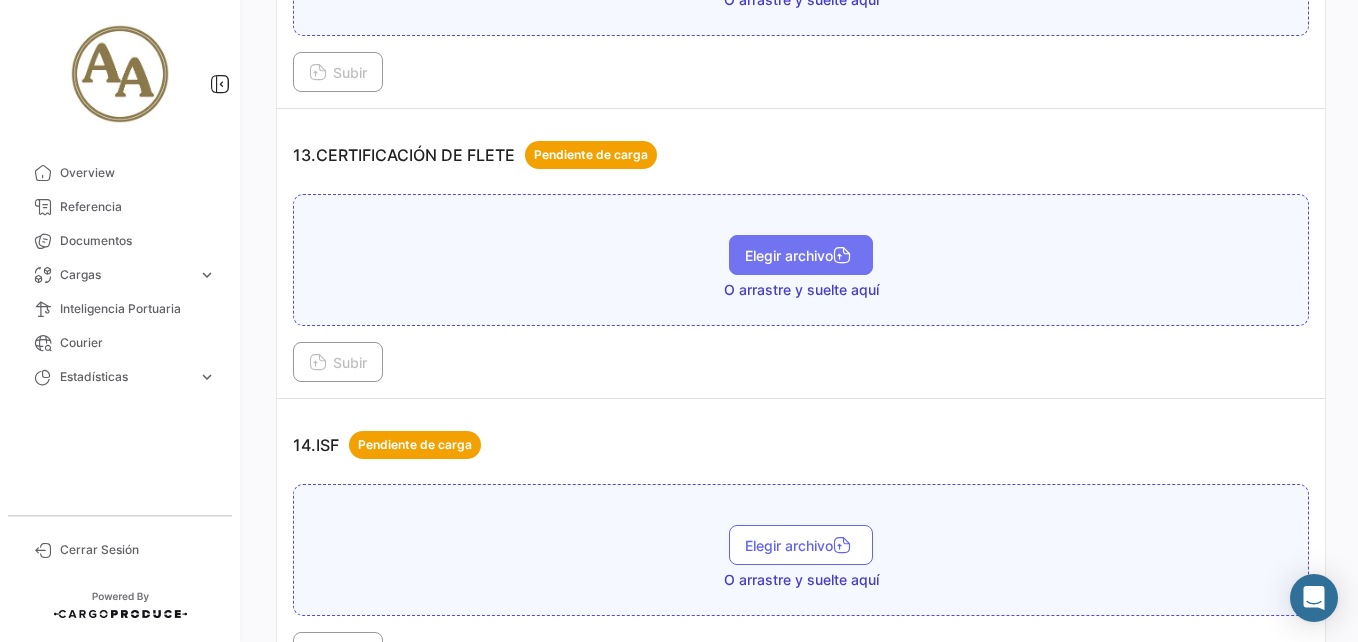 click on "Elegir archivo" at bounding box center (801, 255) 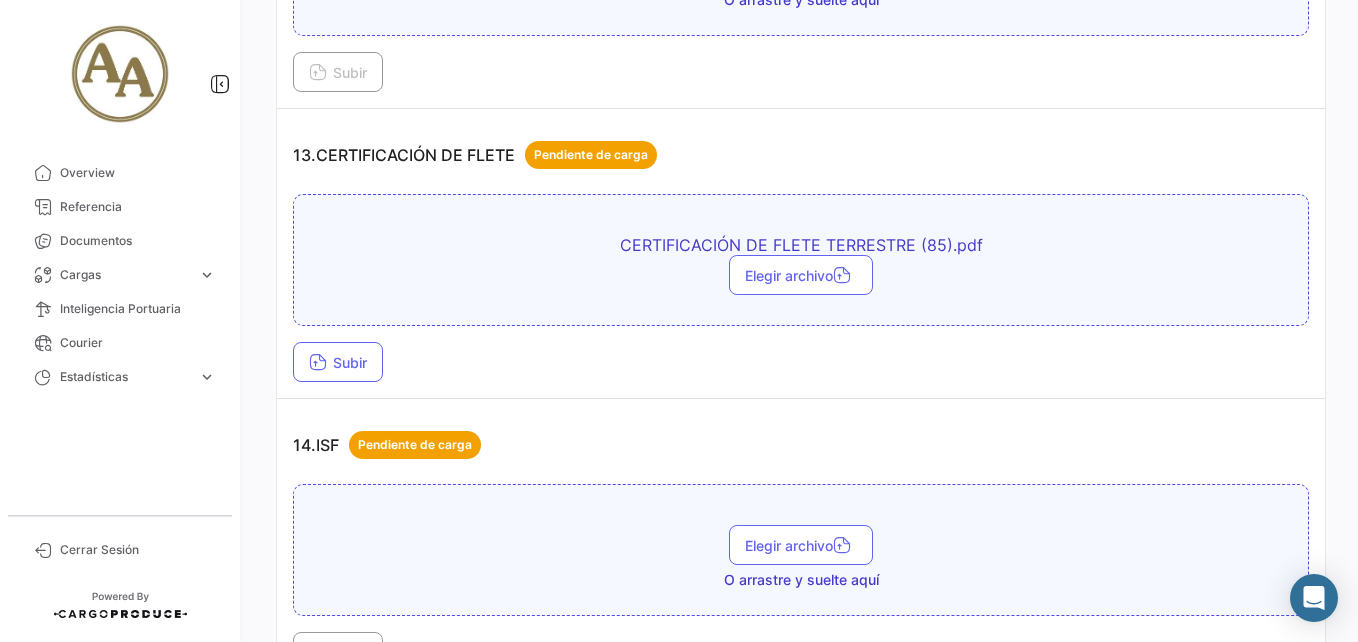 drag, startPoint x: 367, startPoint y: 400, endPoint x: 363, endPoint y: 384, distance: 16.492422 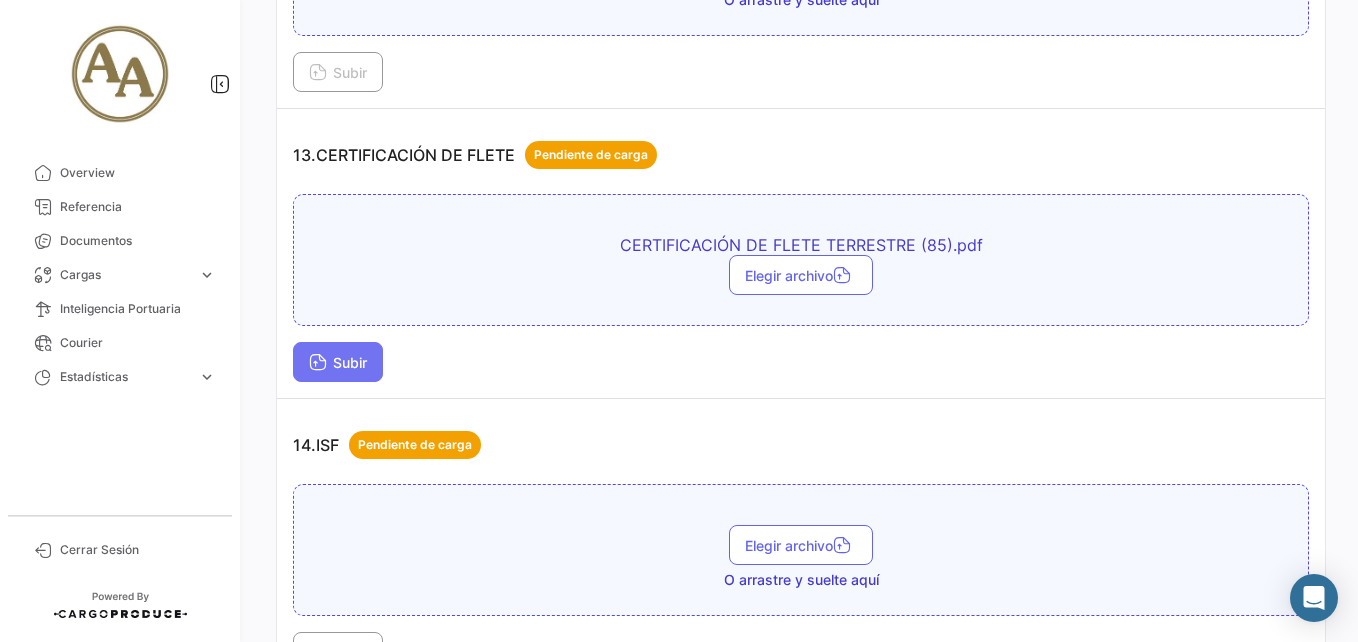 drag, startPoint x: 363, startPoint y: 384, endPoint x: 358, endPoint y: 360, distance: 24.5153 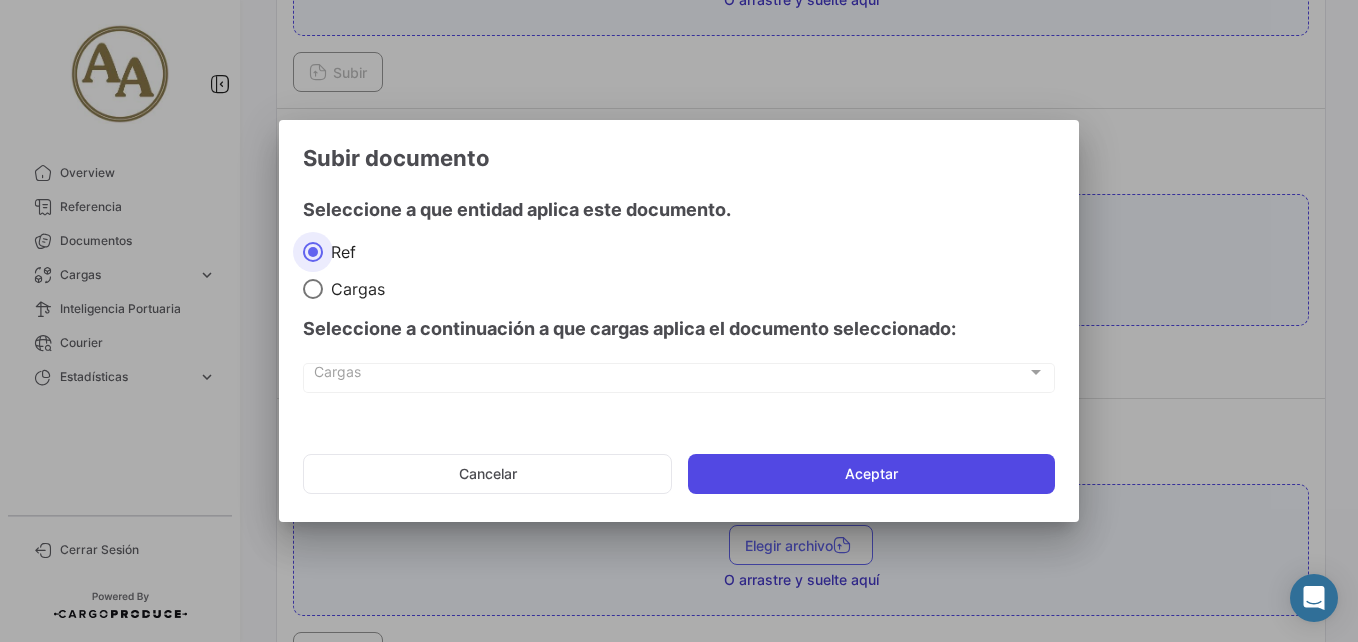 click on "Aceptar" 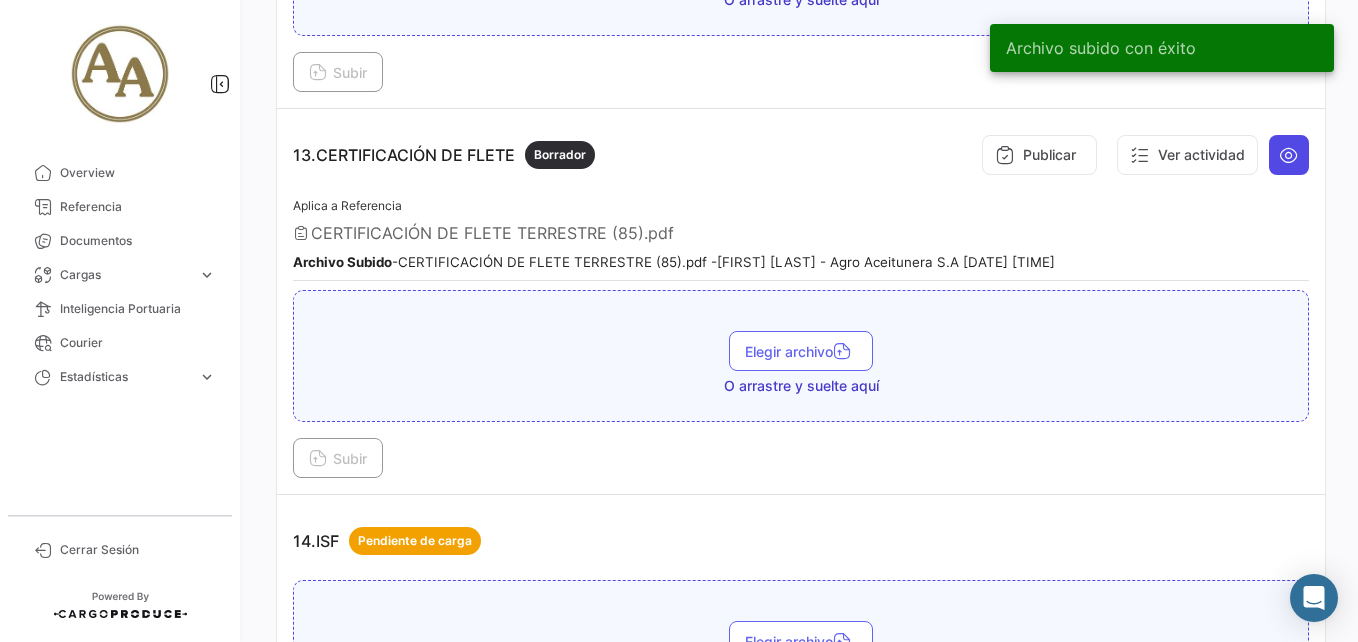 click at bounding box center (1289, 155) 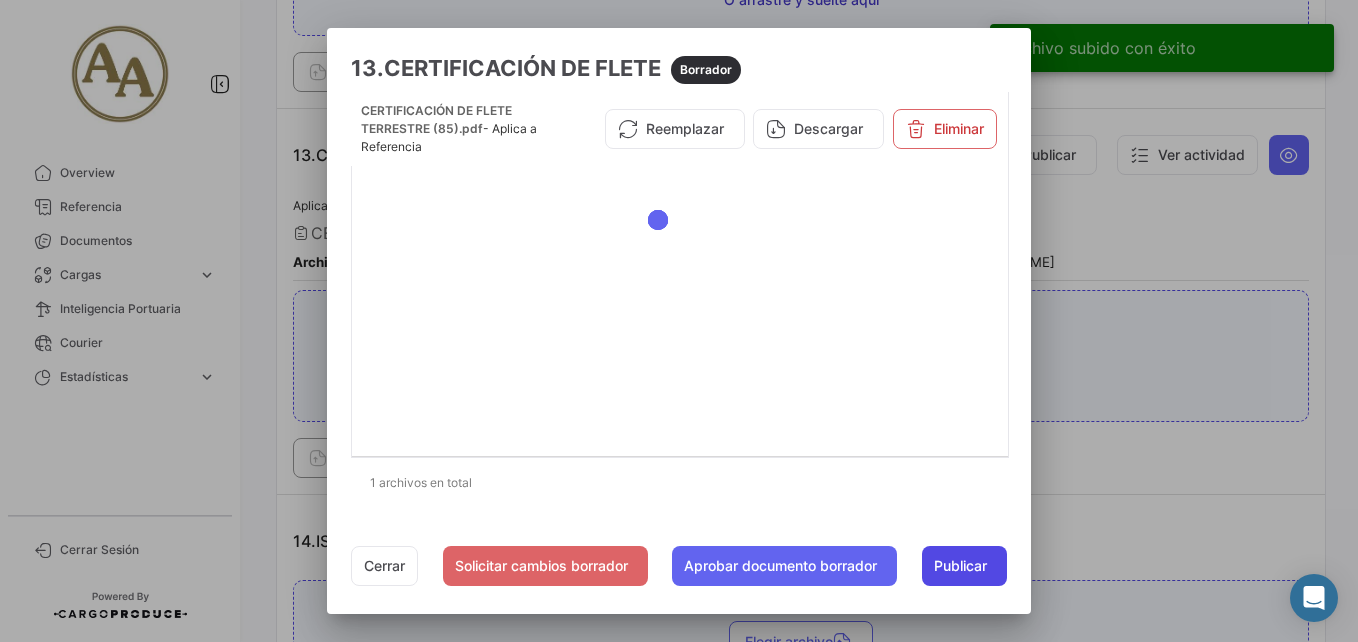 click on "Publicar" 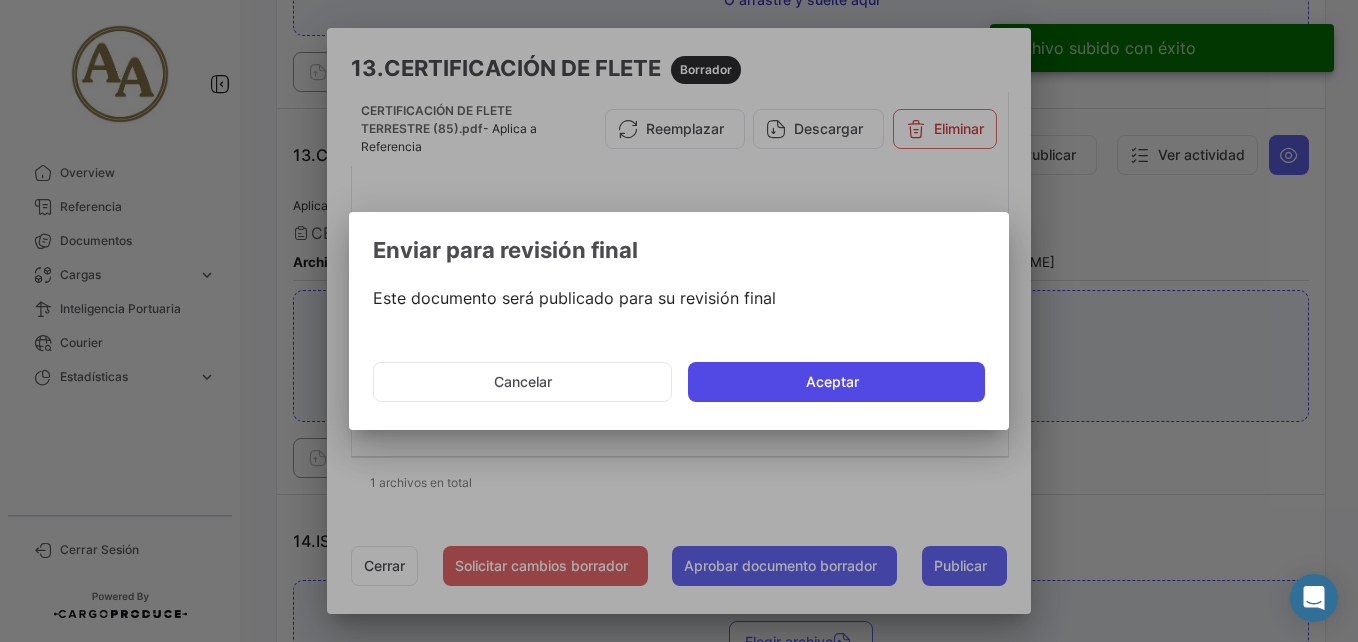 click on "Aceptar" 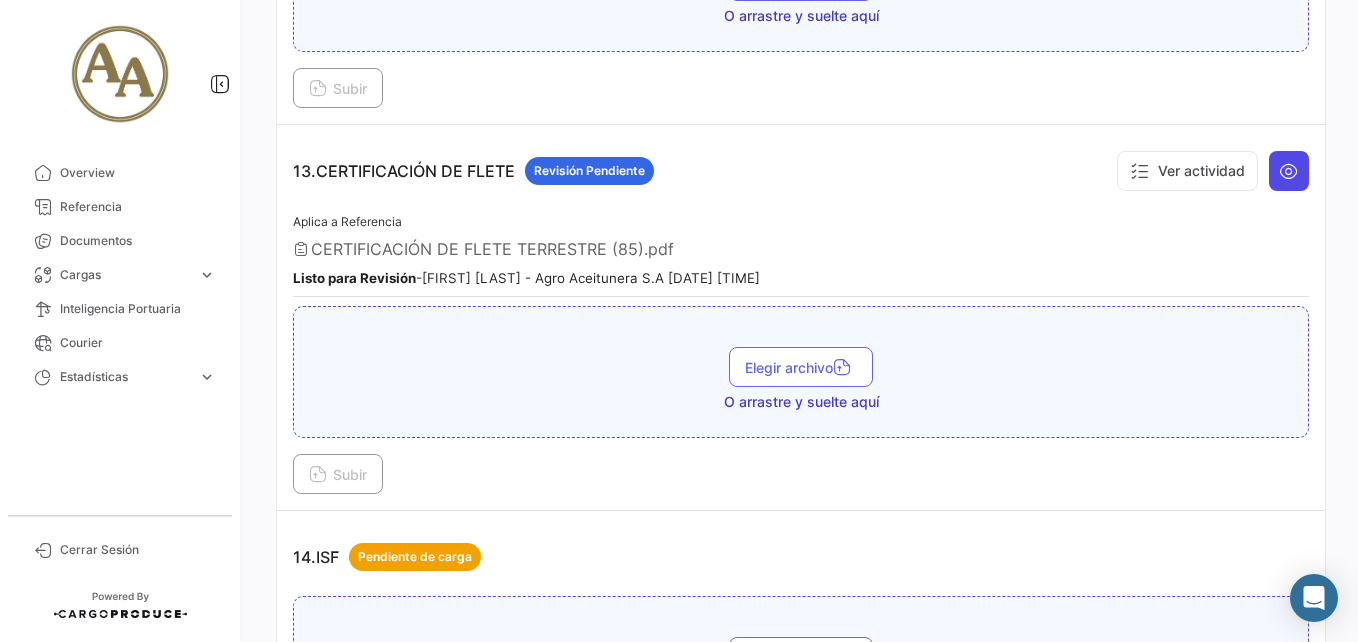 click at bounding box center [1289, 171] 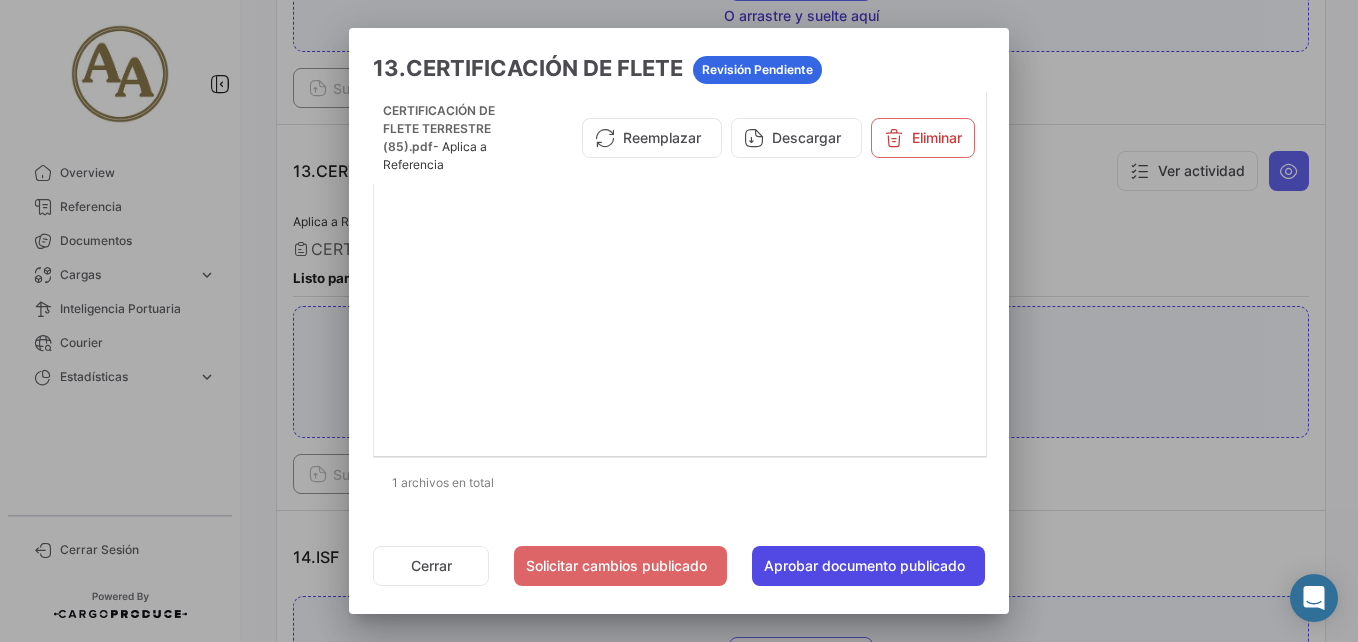click on "Aprobar documento publicado" 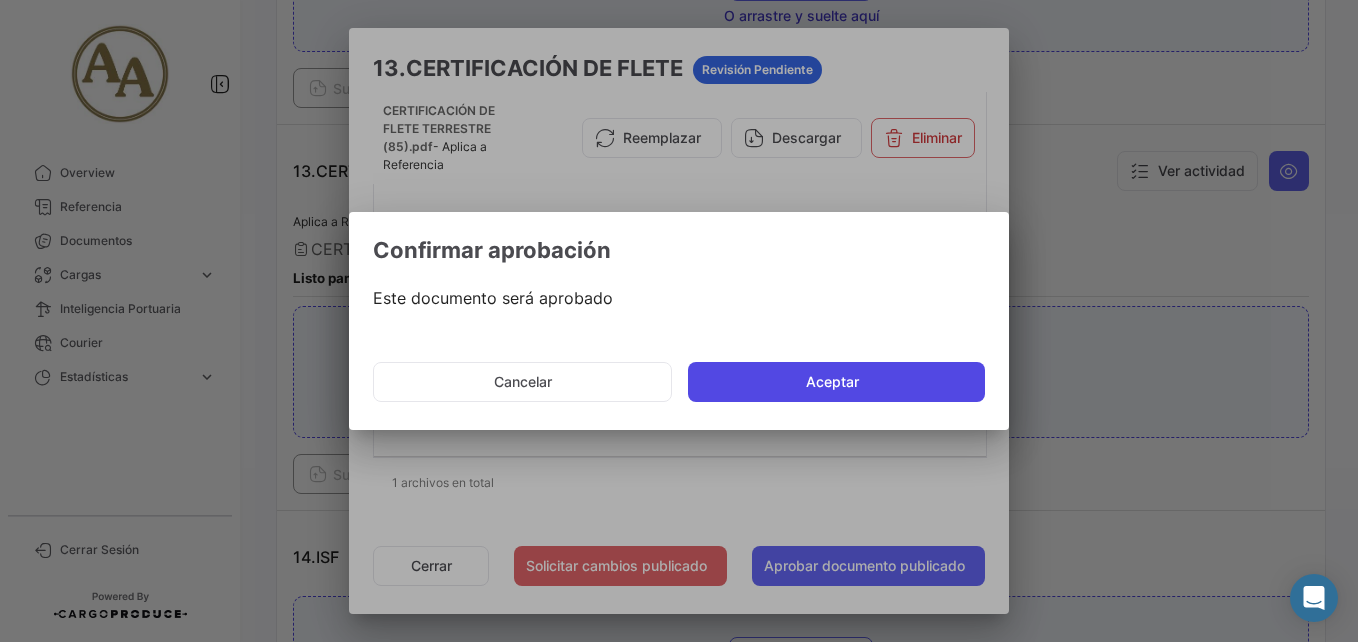 click on "Aceptar" 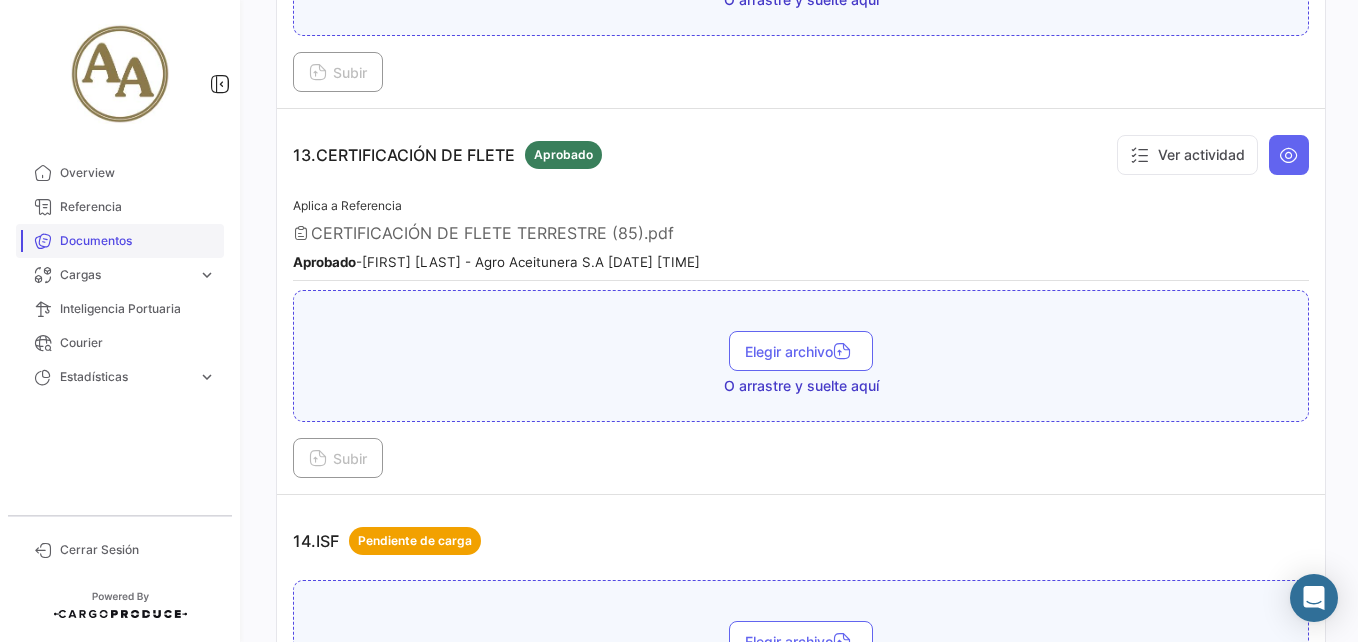 drag, startPoint x: 134, startPoint y: 209, endPoint x: 179, endPoint y: 241, distance: 55.21775 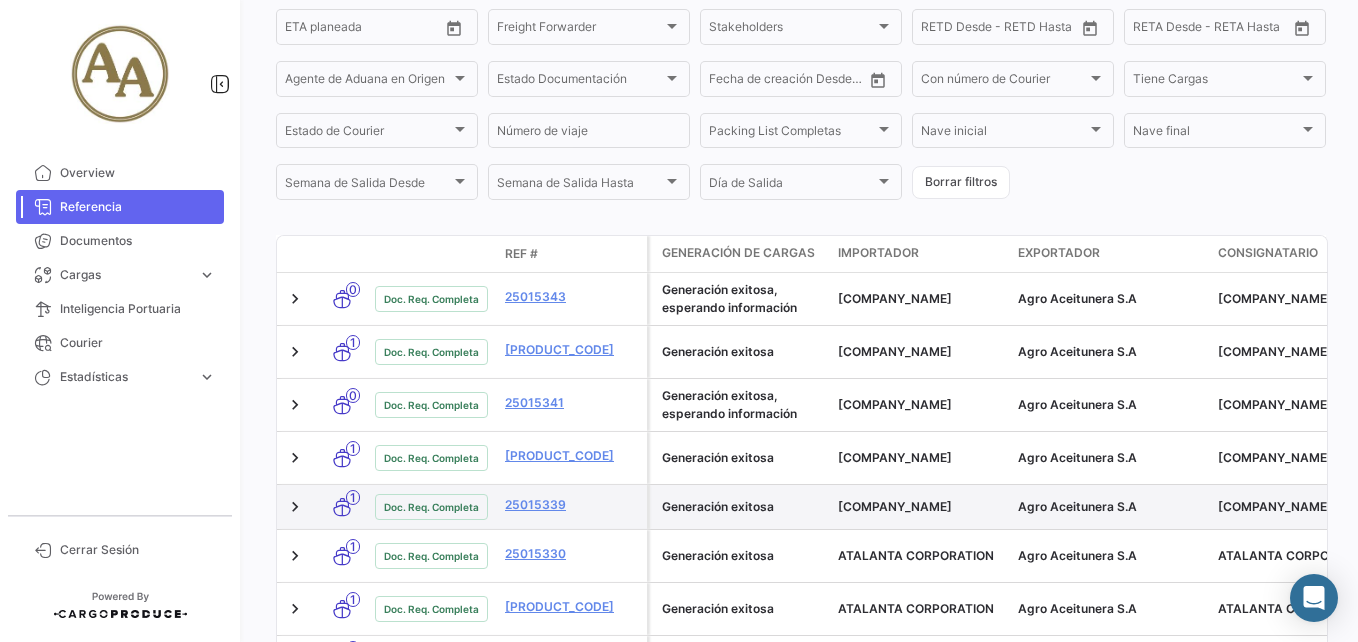 scroll, scrollTop: 399, scrollLeft: 0, axis: vertical 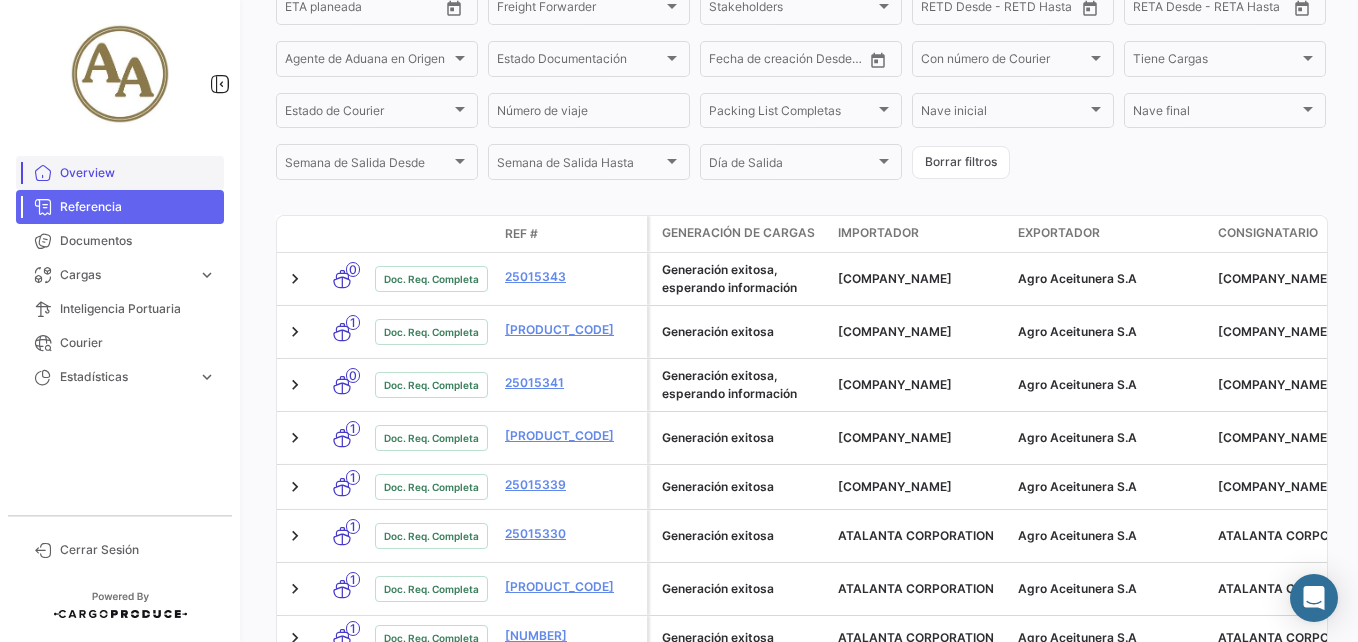 click on "Overview" at bounding box center (138, 173) 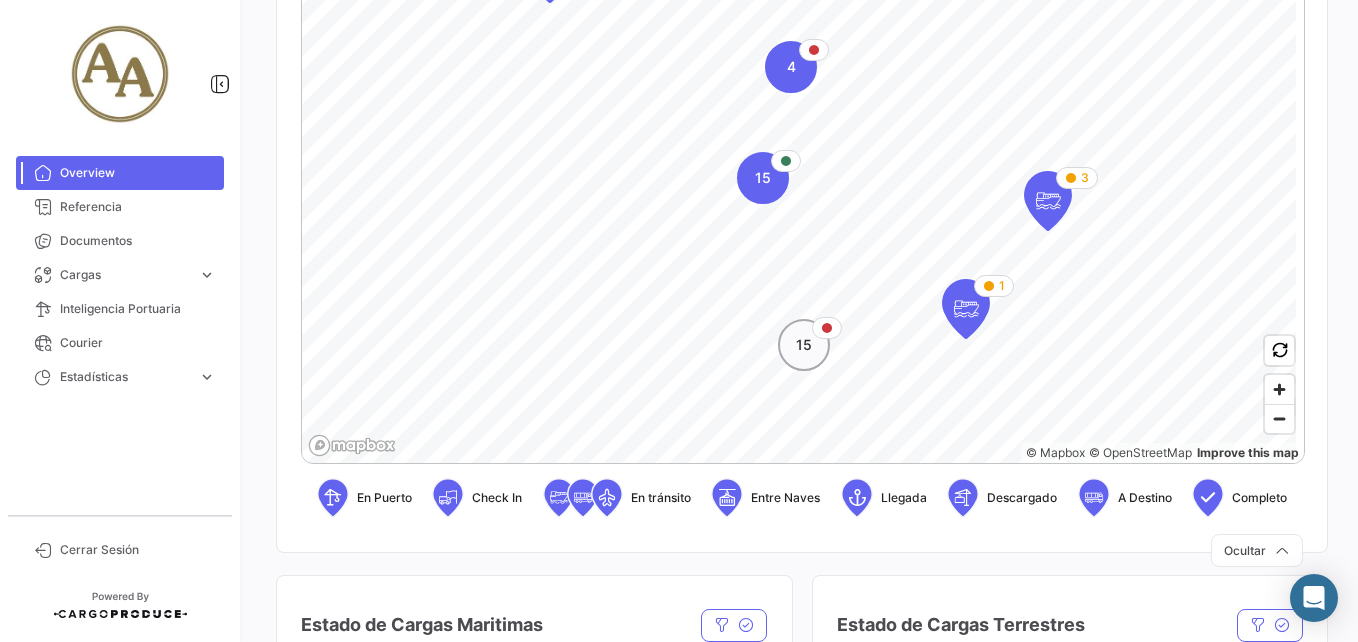 scroll, scrollTop: 500, scrollLeft: 0, axis: vertical 